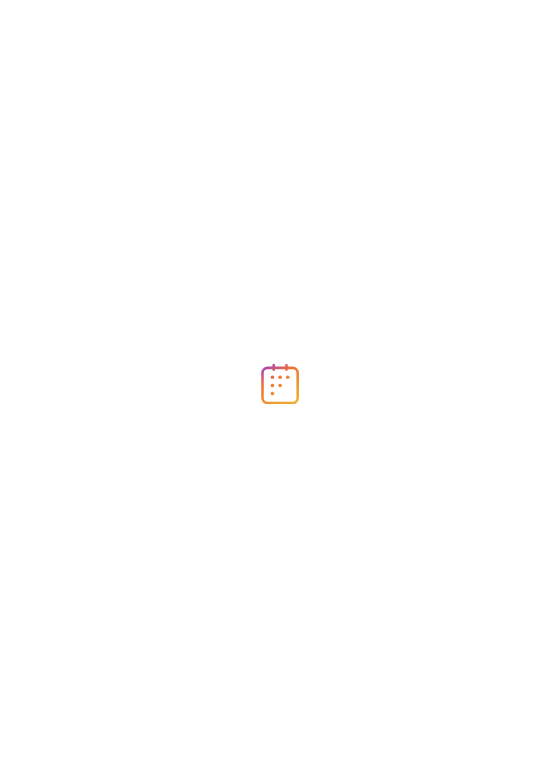 scroll, scrollTop: 0, scrollLeft: 0, axis: both 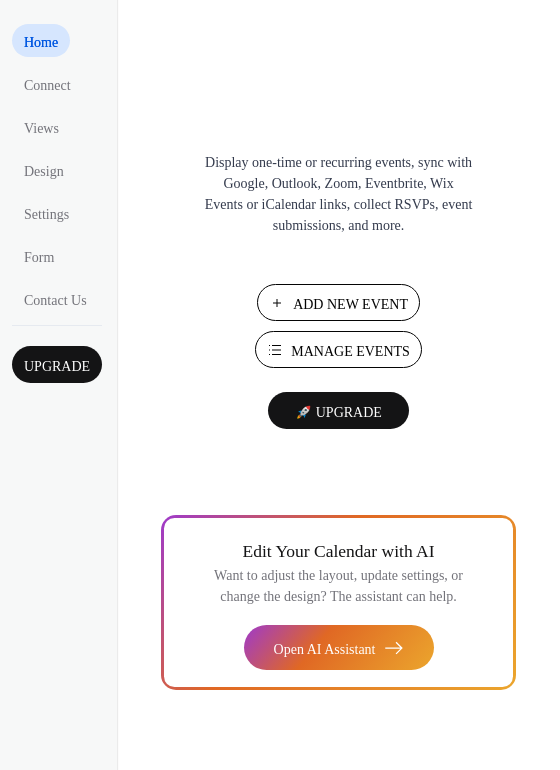 click on "Manage Events" at bounding box center [350, 351] 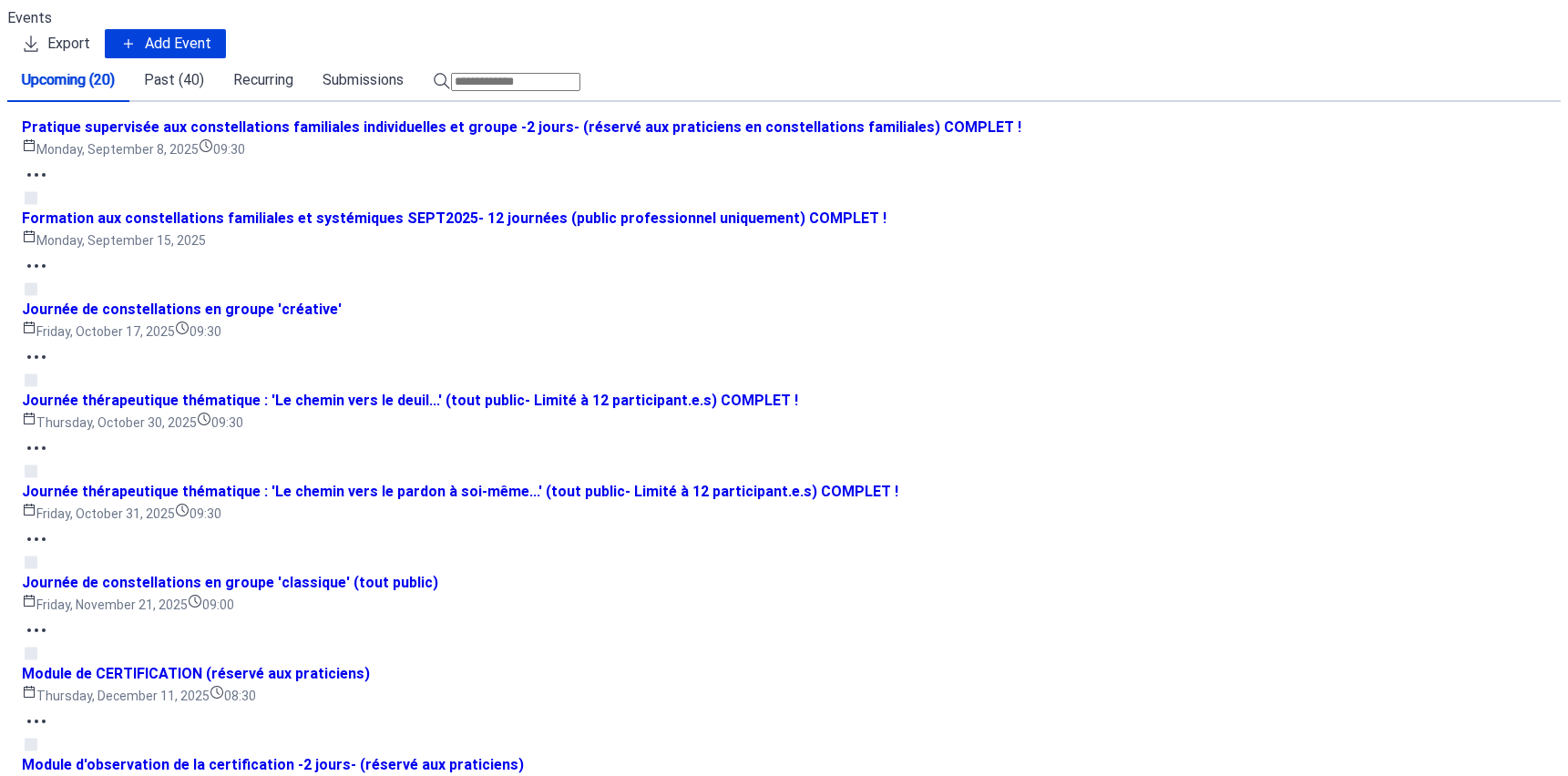 scroll, scrollTop: 0, scrollLeft: 0, axis: both 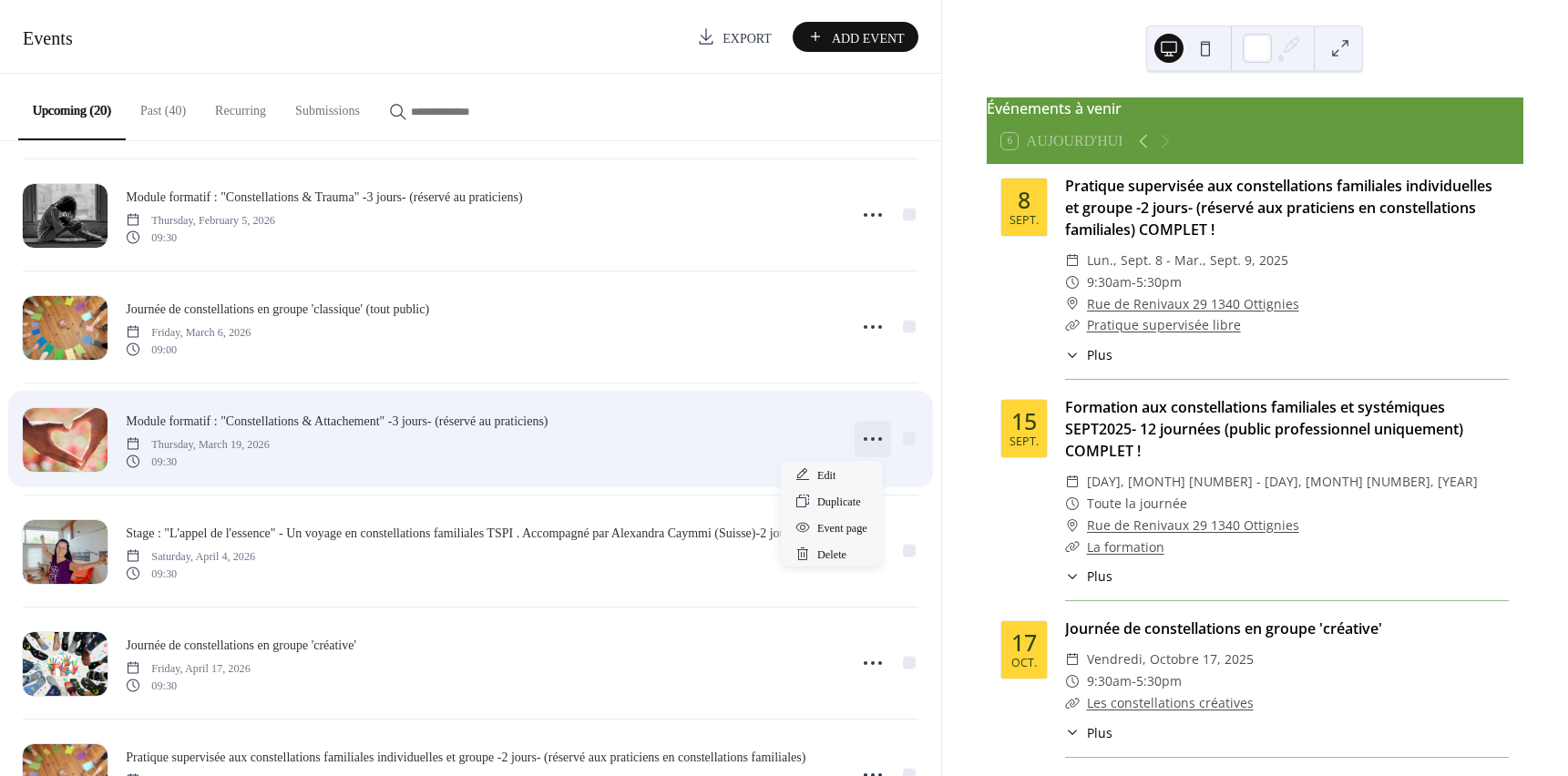 click 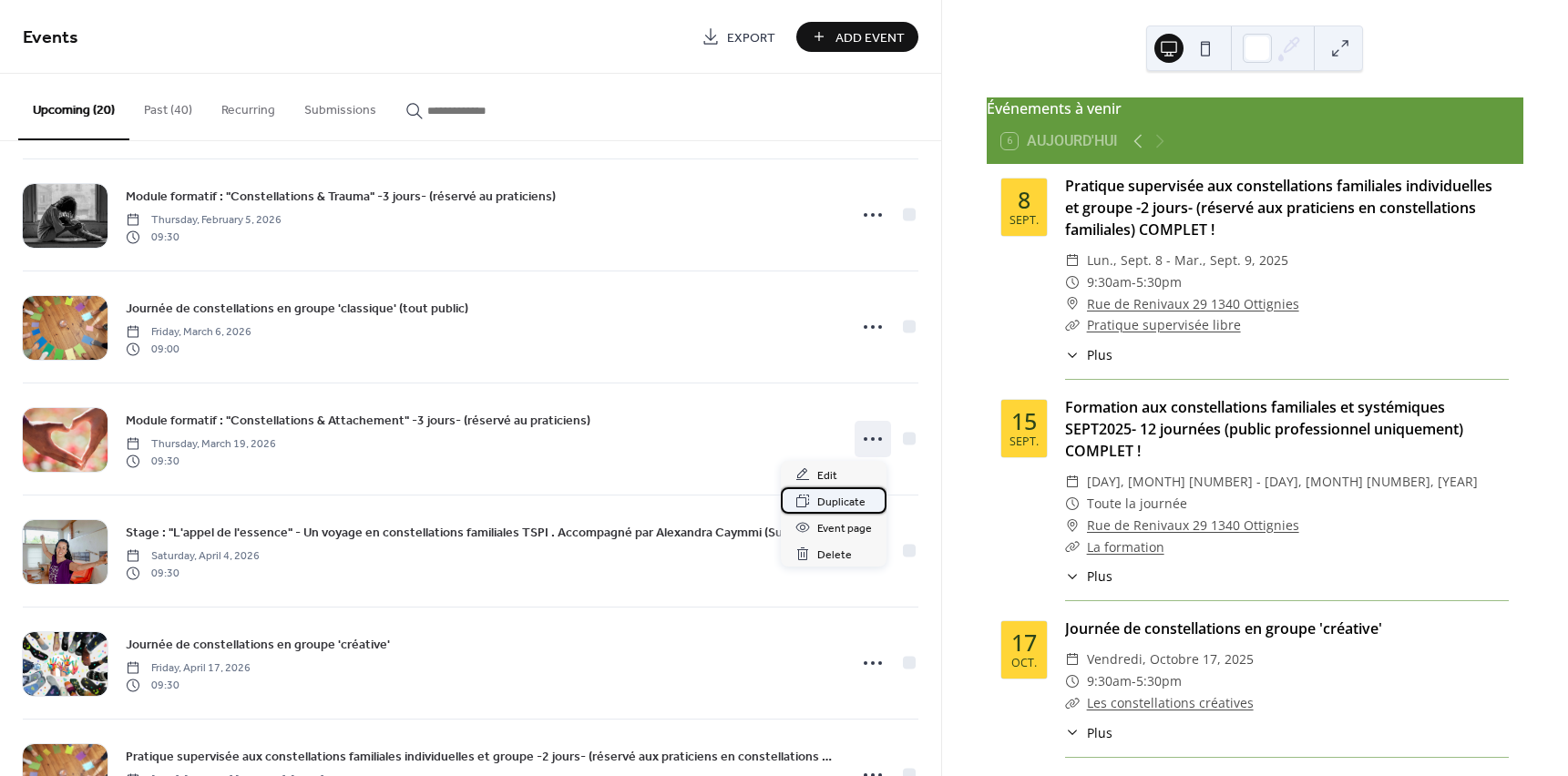 click on "Duplicate" at bounding box center [841, 502] 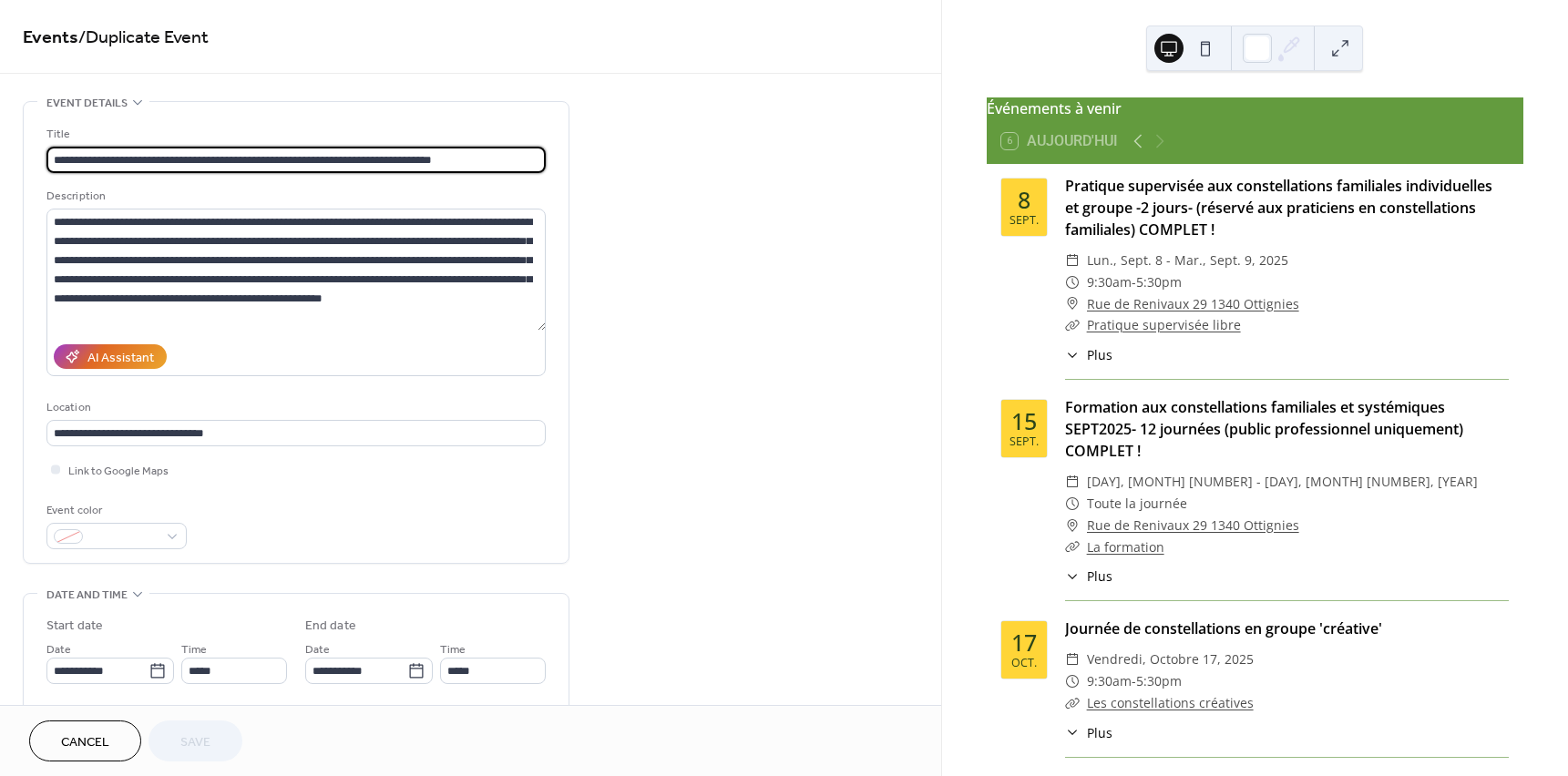 drag, startPoint x: 224, startPoint y: 156, endPoint x: 286, endPoint y: 158, distance: 62.03225 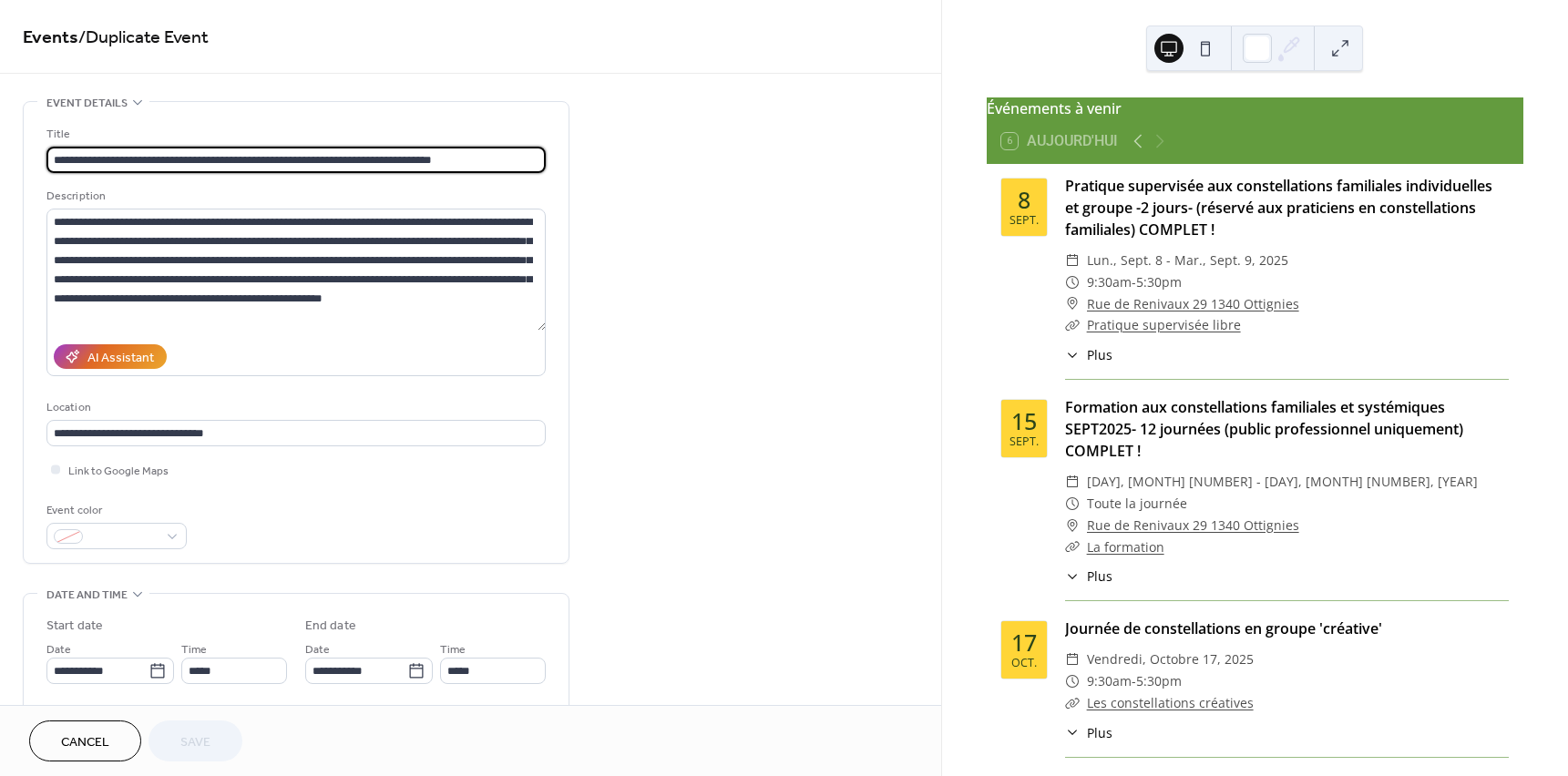 click on "**********" at bounding box center (296, 159) 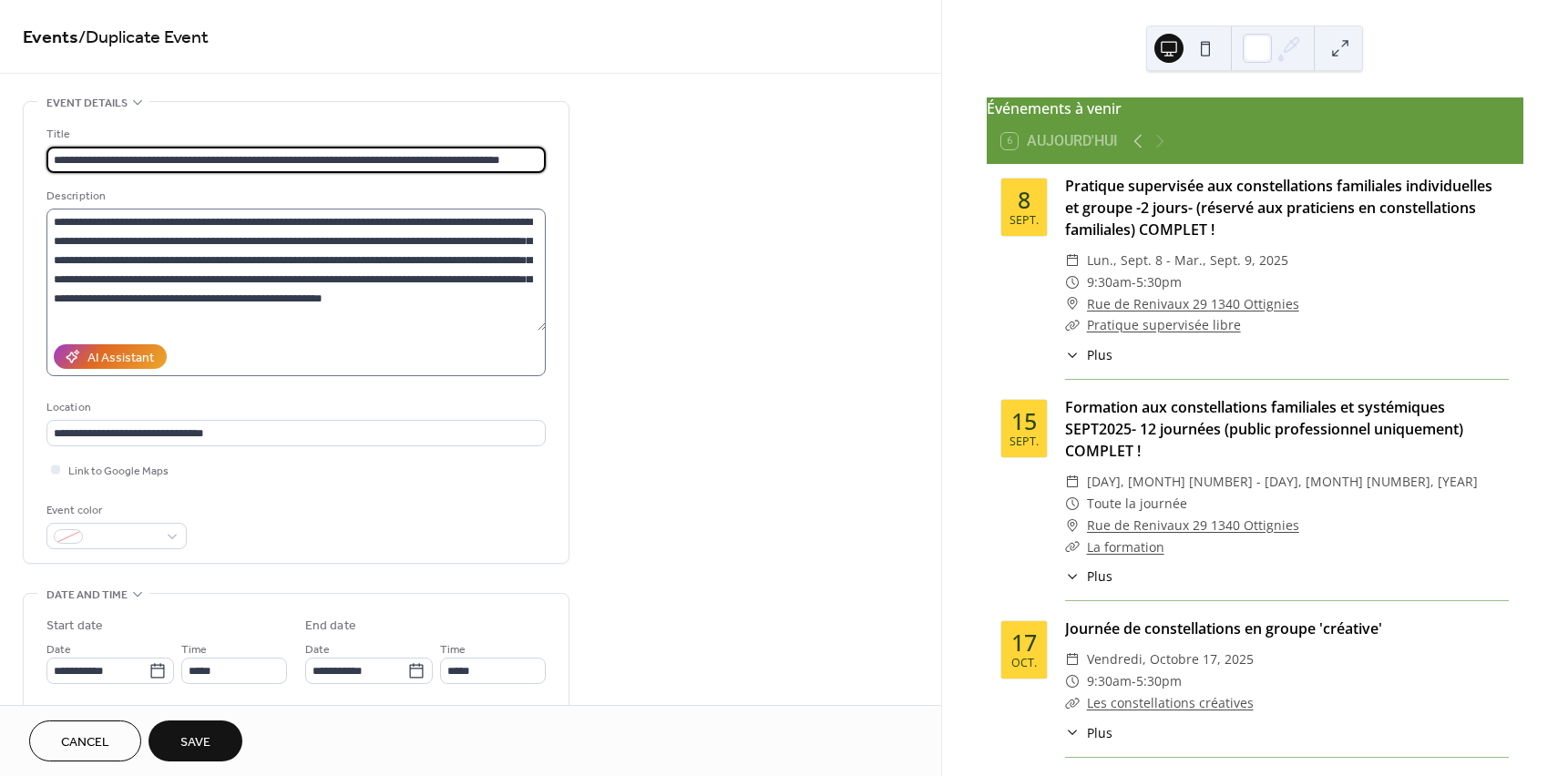 type on "**********" 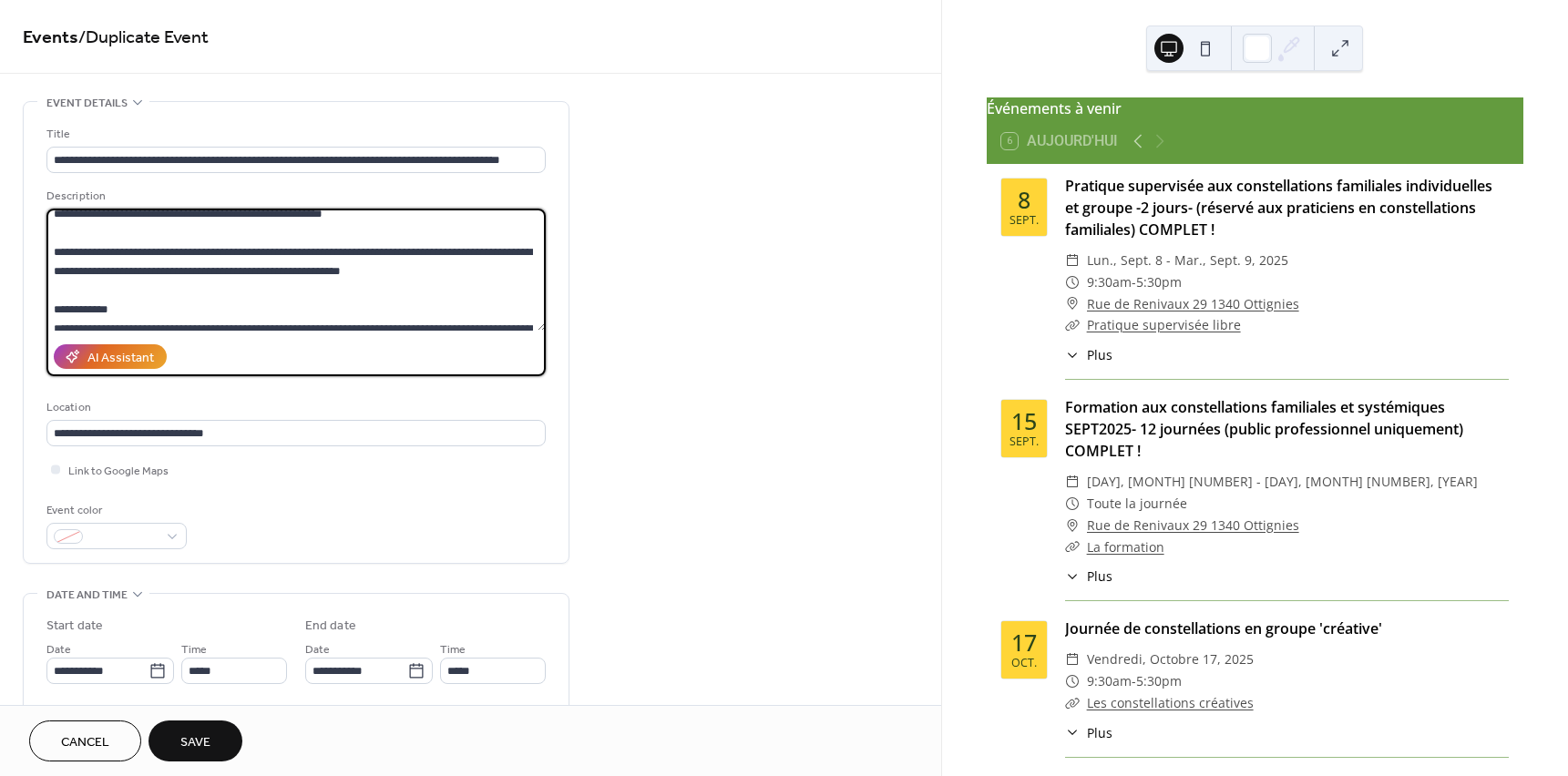 scroll, scrollTop: 0, scrollLeft: 0, axis: both 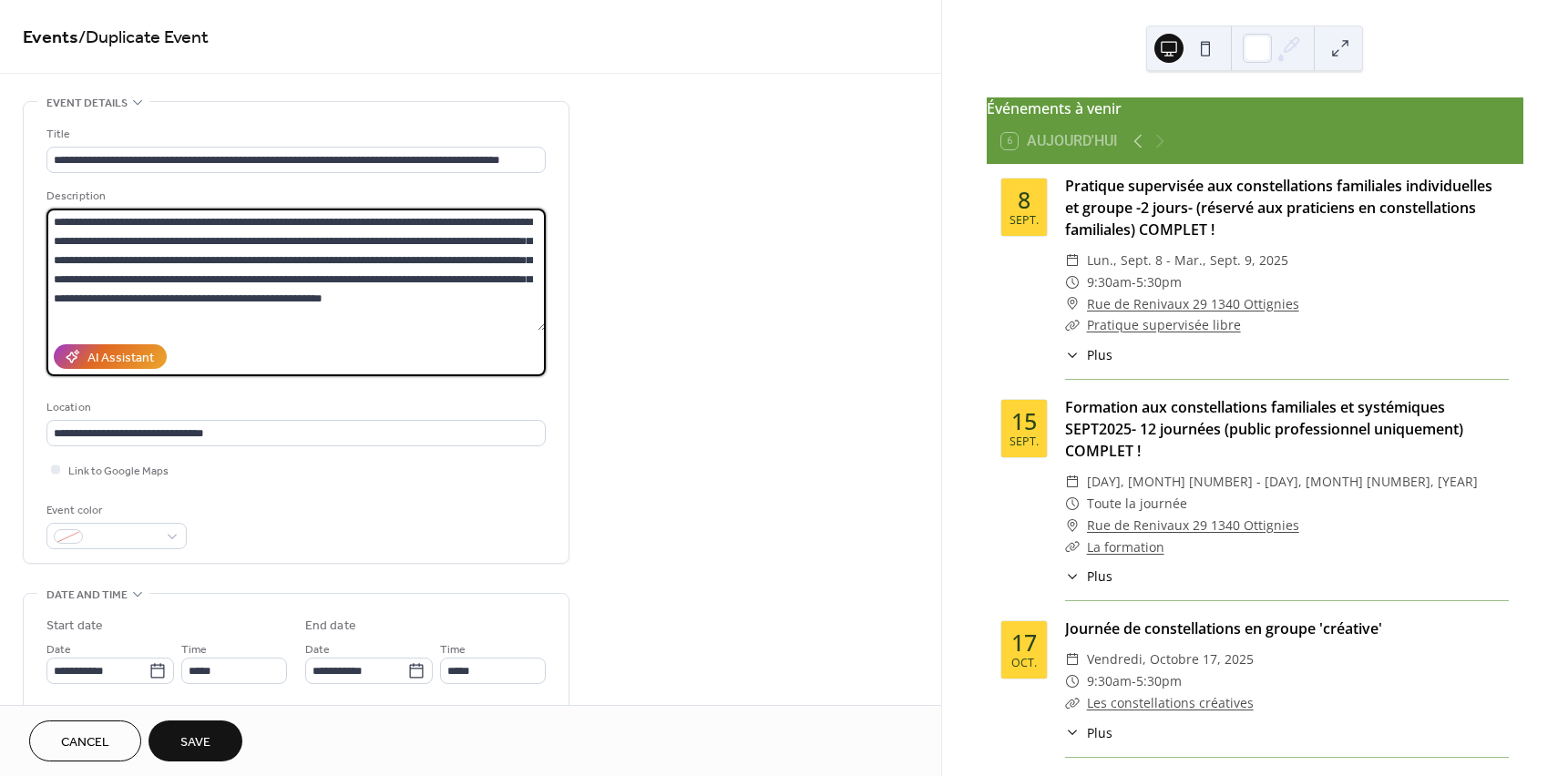 click at bounding box center [296, 270] 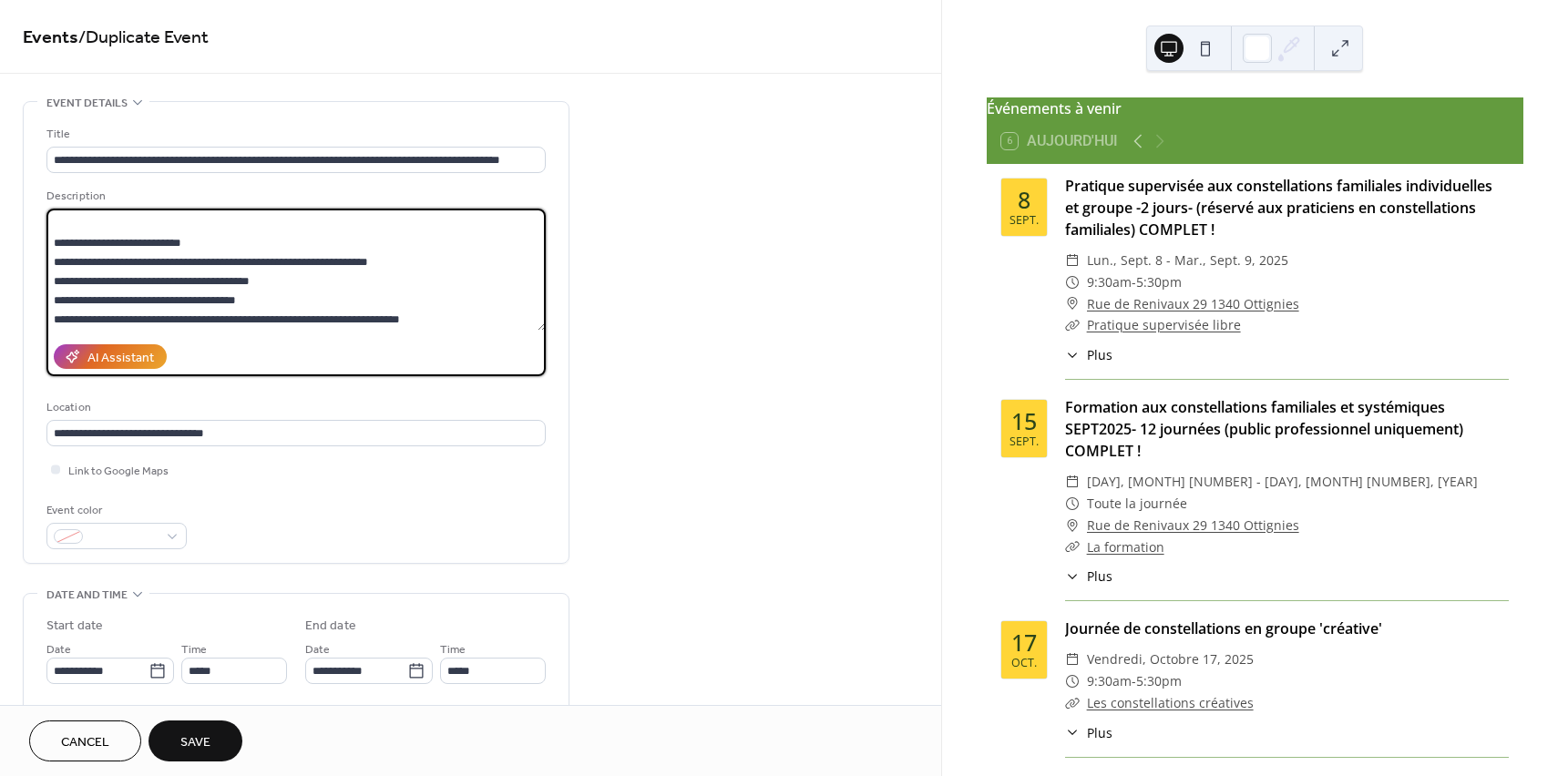 scroll, scrollTop: 861, scrollLeft: 0, axis: vertical 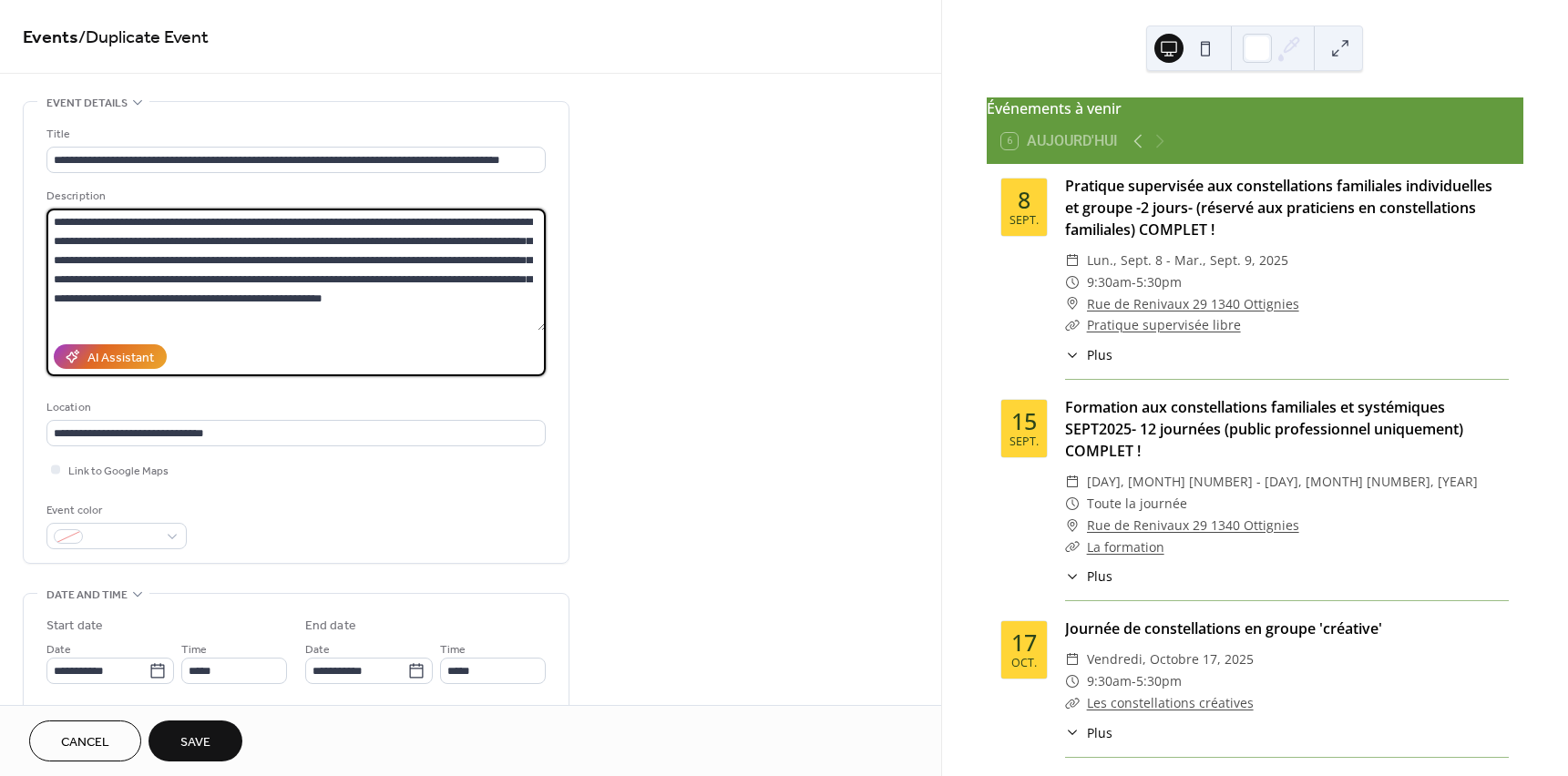 drag, startPoint x: 251, startPoint y: 316, endPoint x: 15, endPoint y: 174, distance: 275.4269 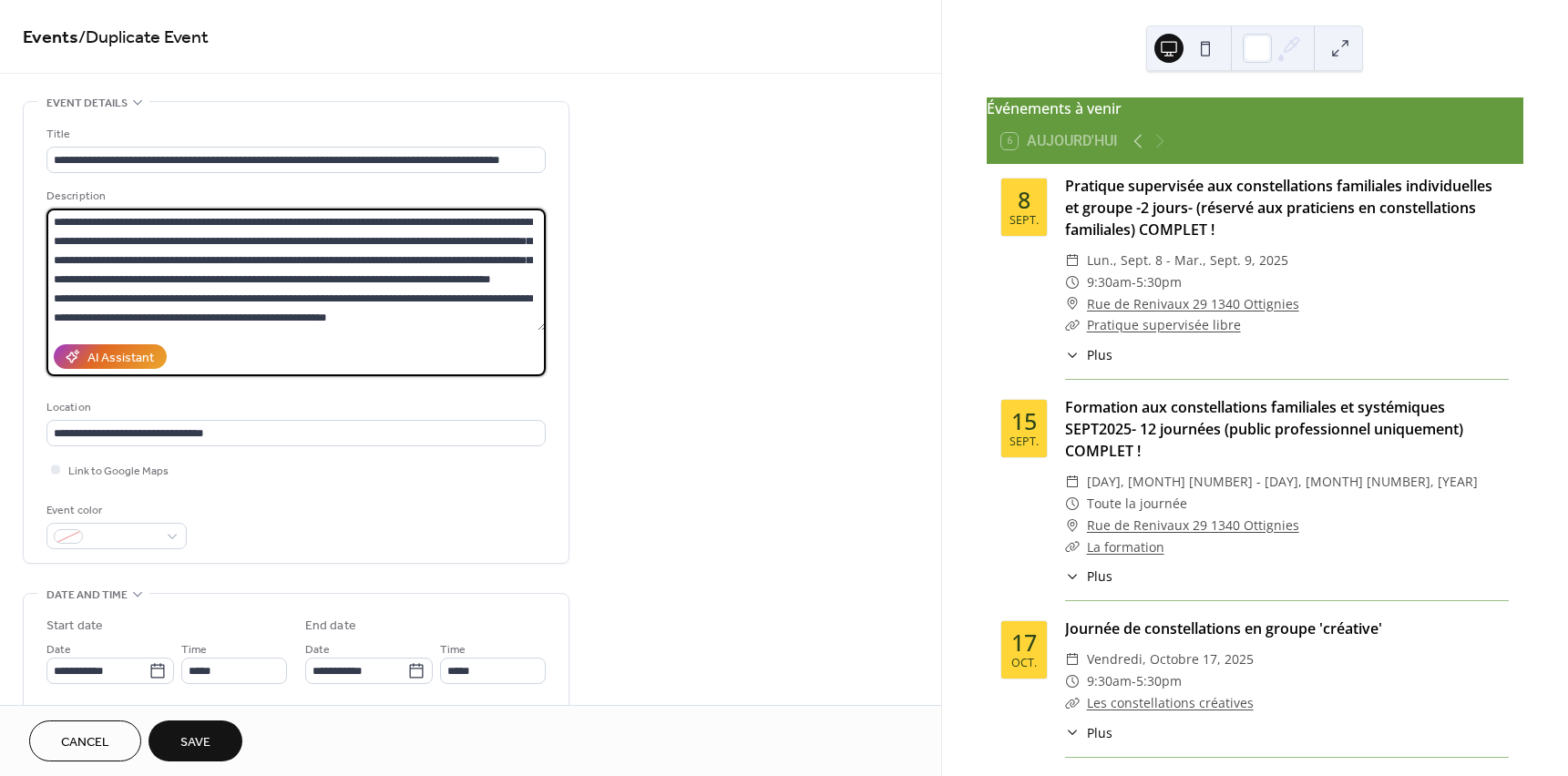 scroll, scrollTop: 801, scrollLeft: 0, axis: vertical 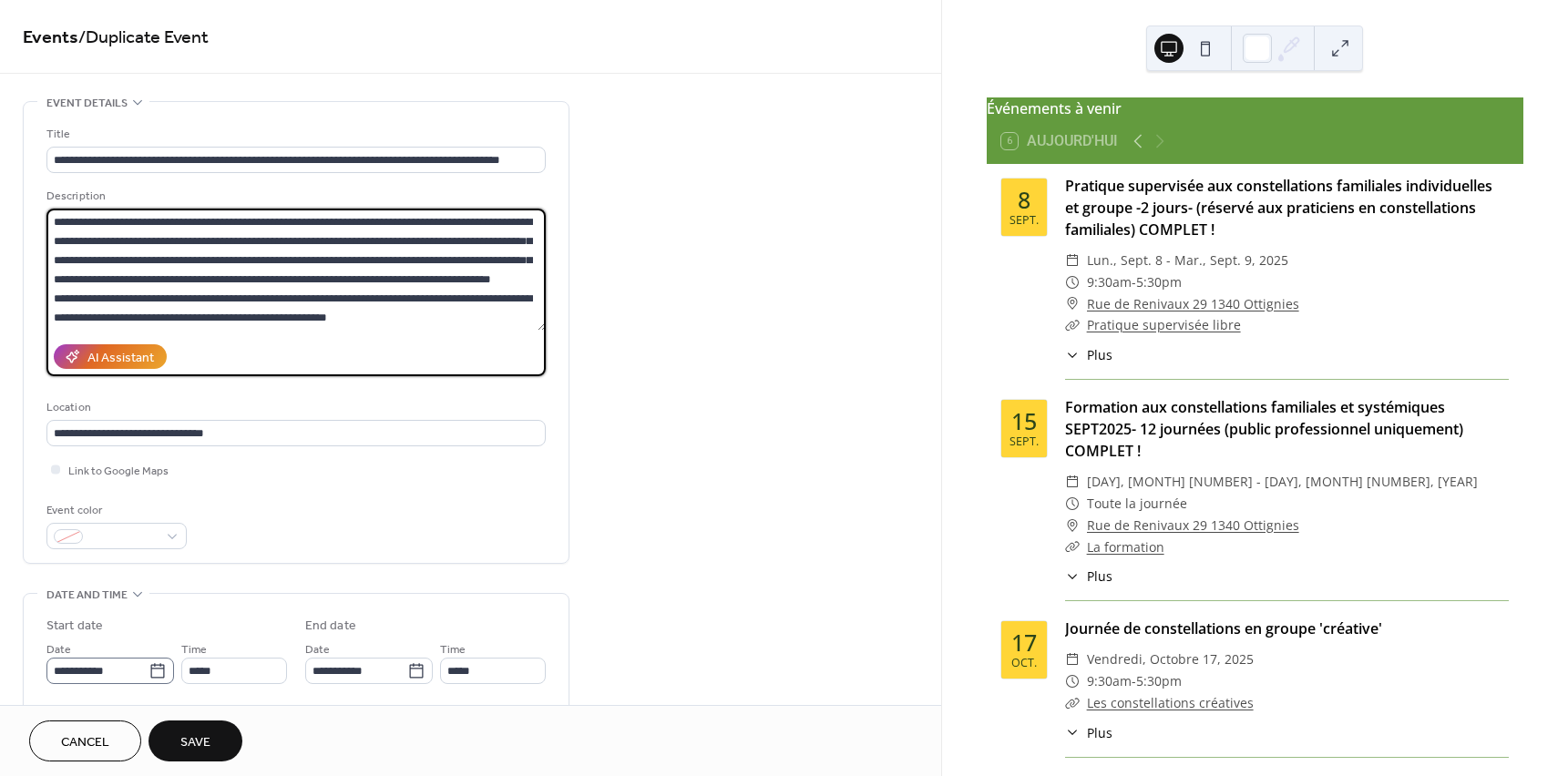 type on "**********" 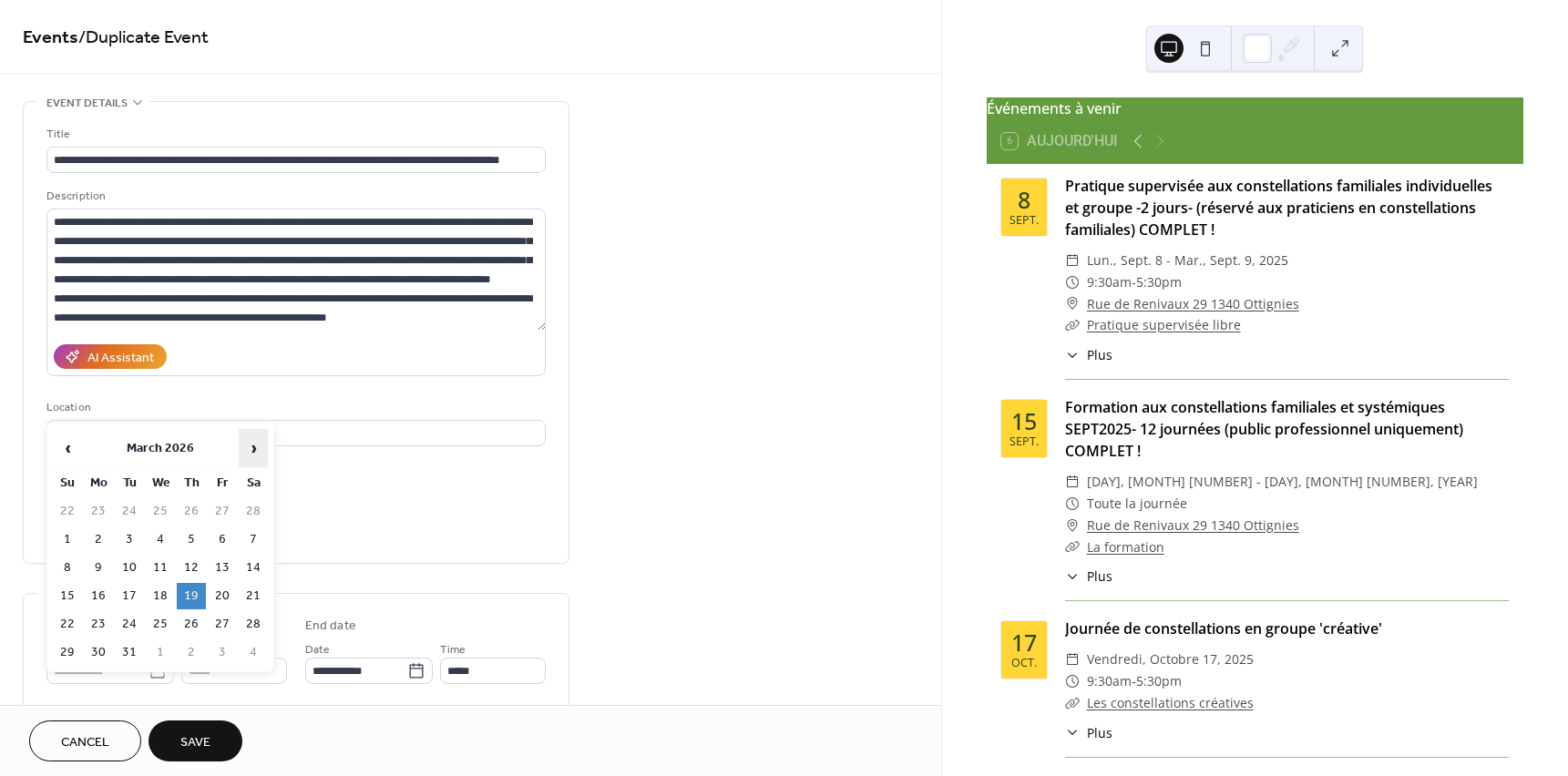 click on "›" at bounding box center (253, 448) 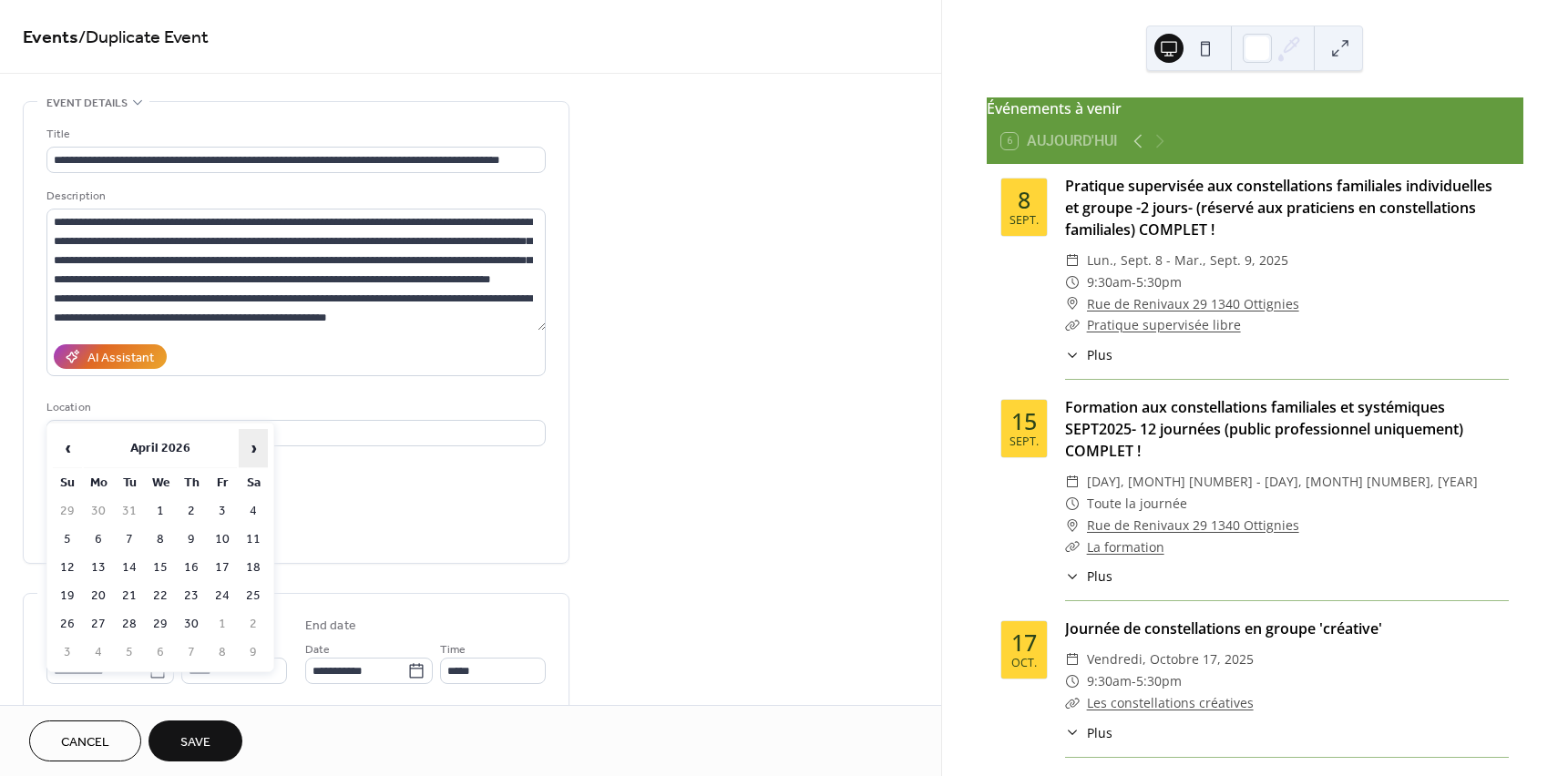 click on "›" at bounding box center [253, 448] 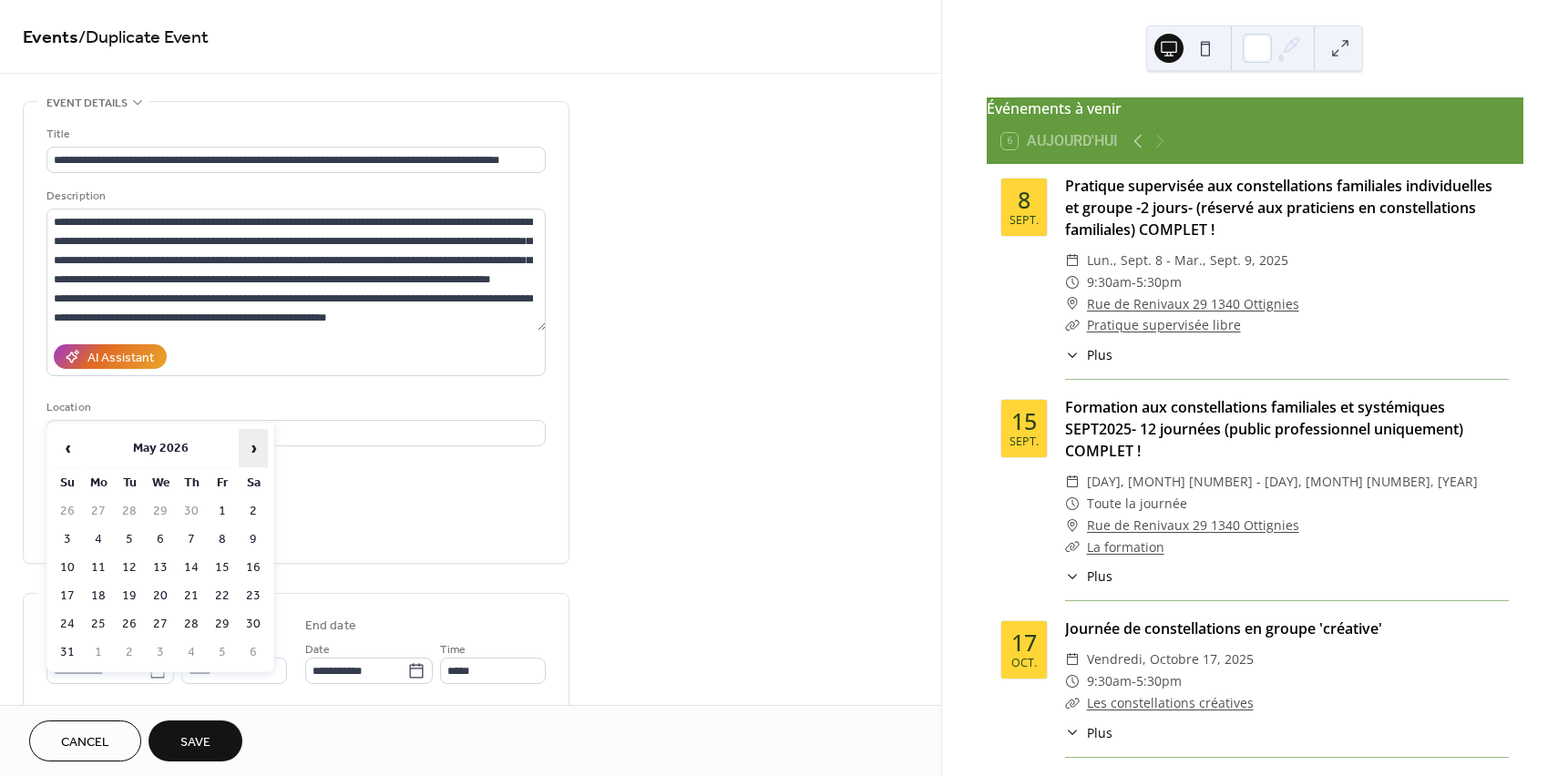 click on "›" at bounding box center (253, 448) 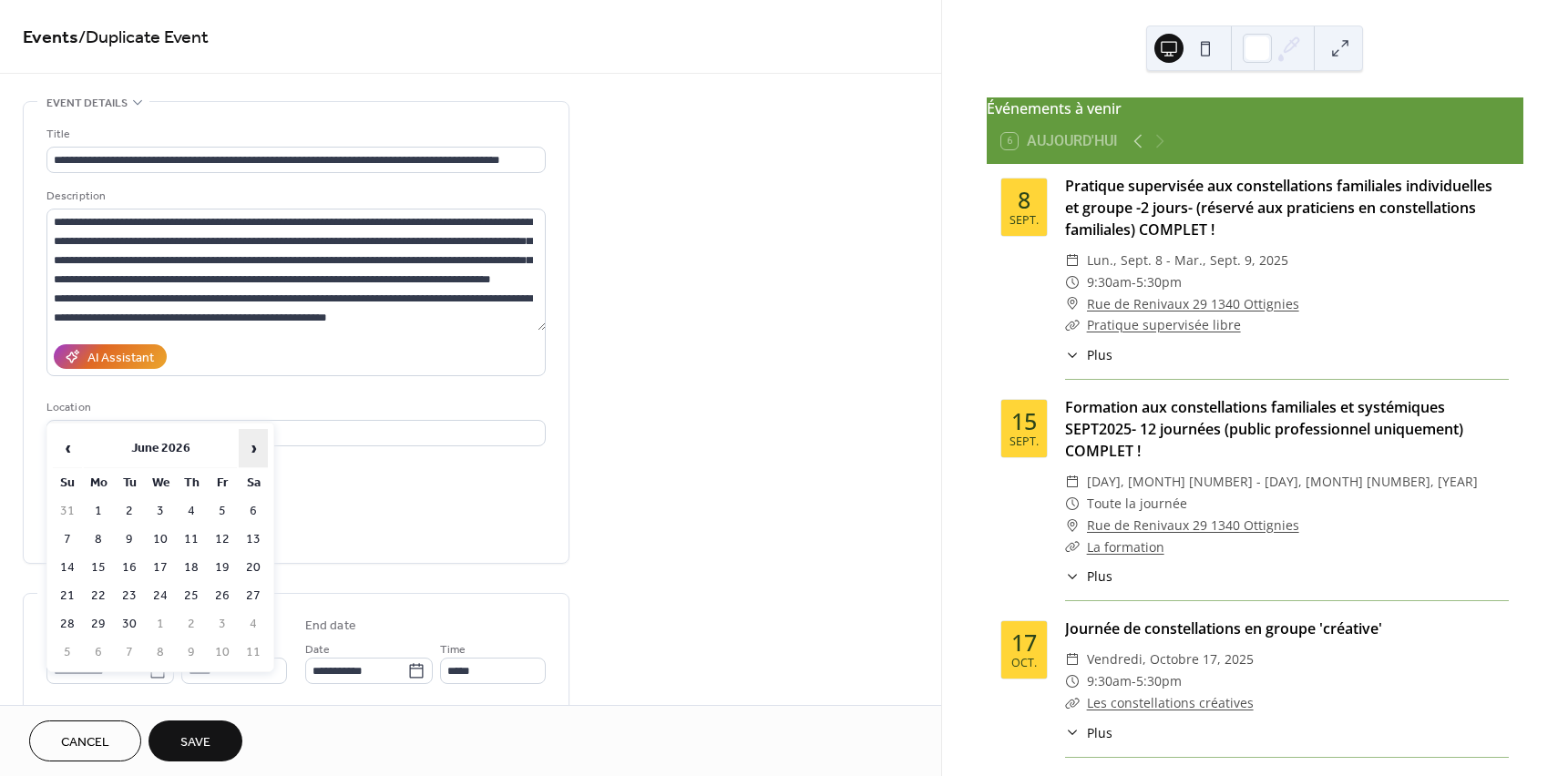 click on "›" at bounding box center [253, 448] 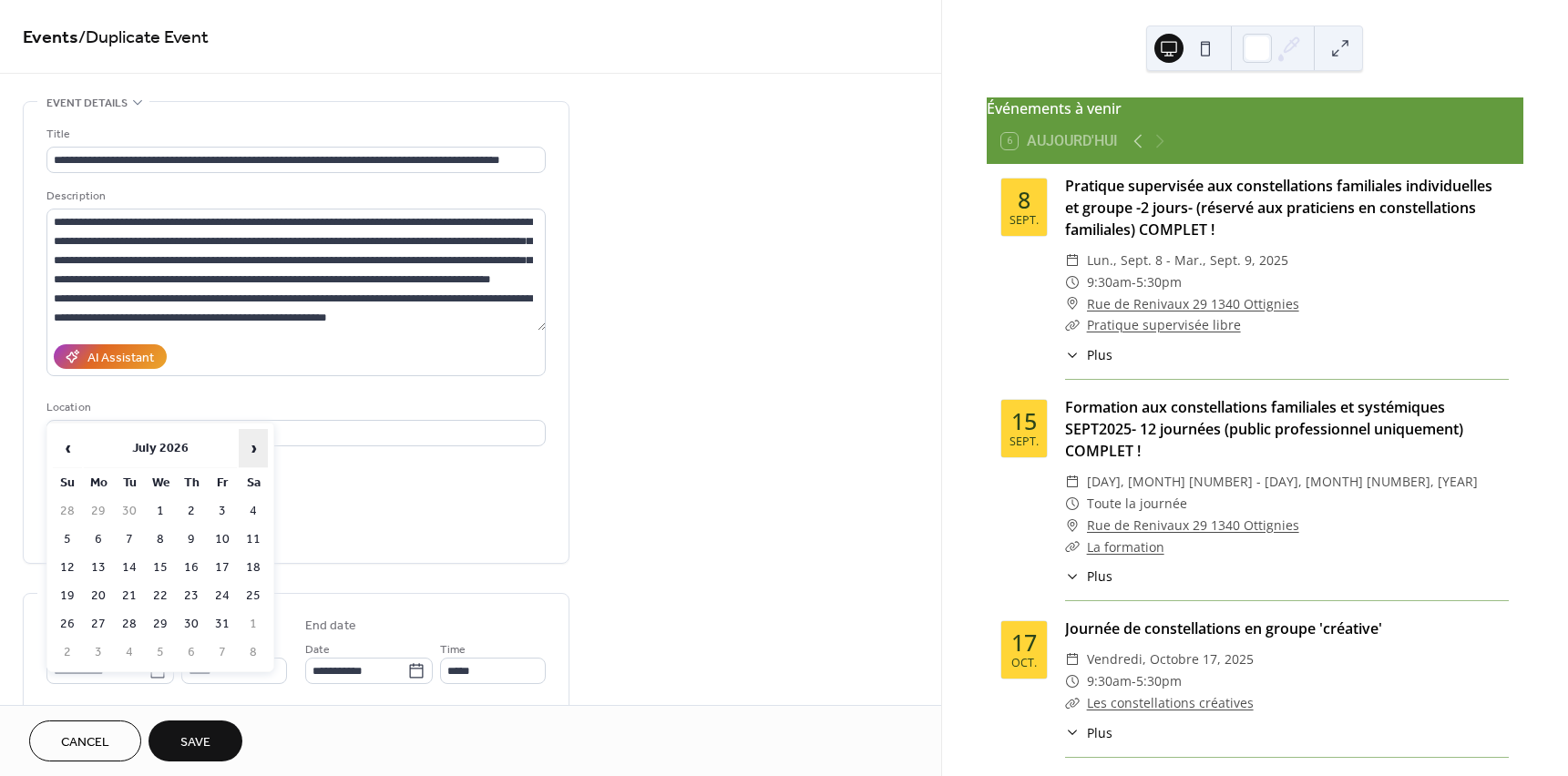 click on "›" at bounding box center (253, 448) 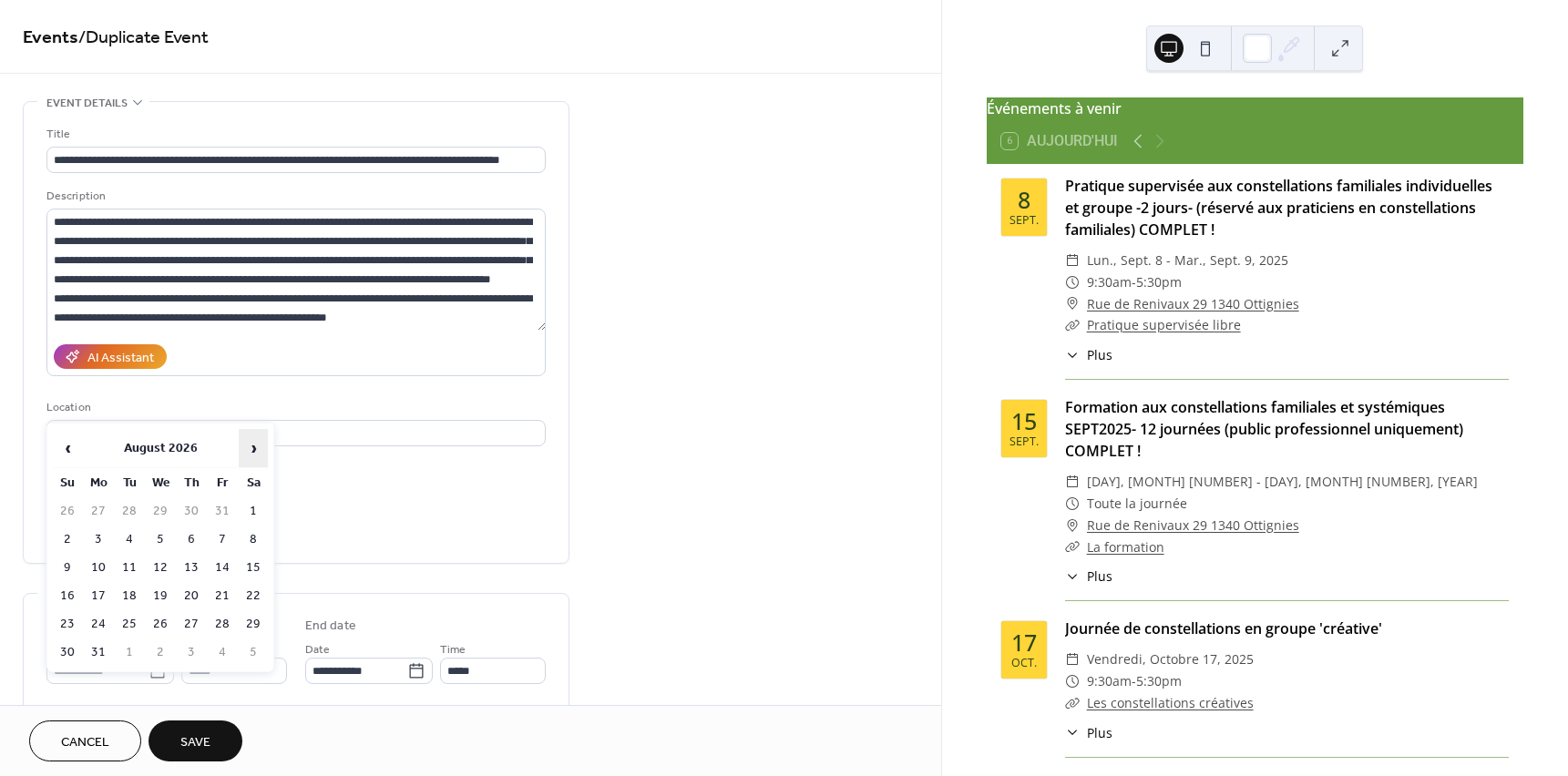 click on "›" at bounding box center (253, 448) 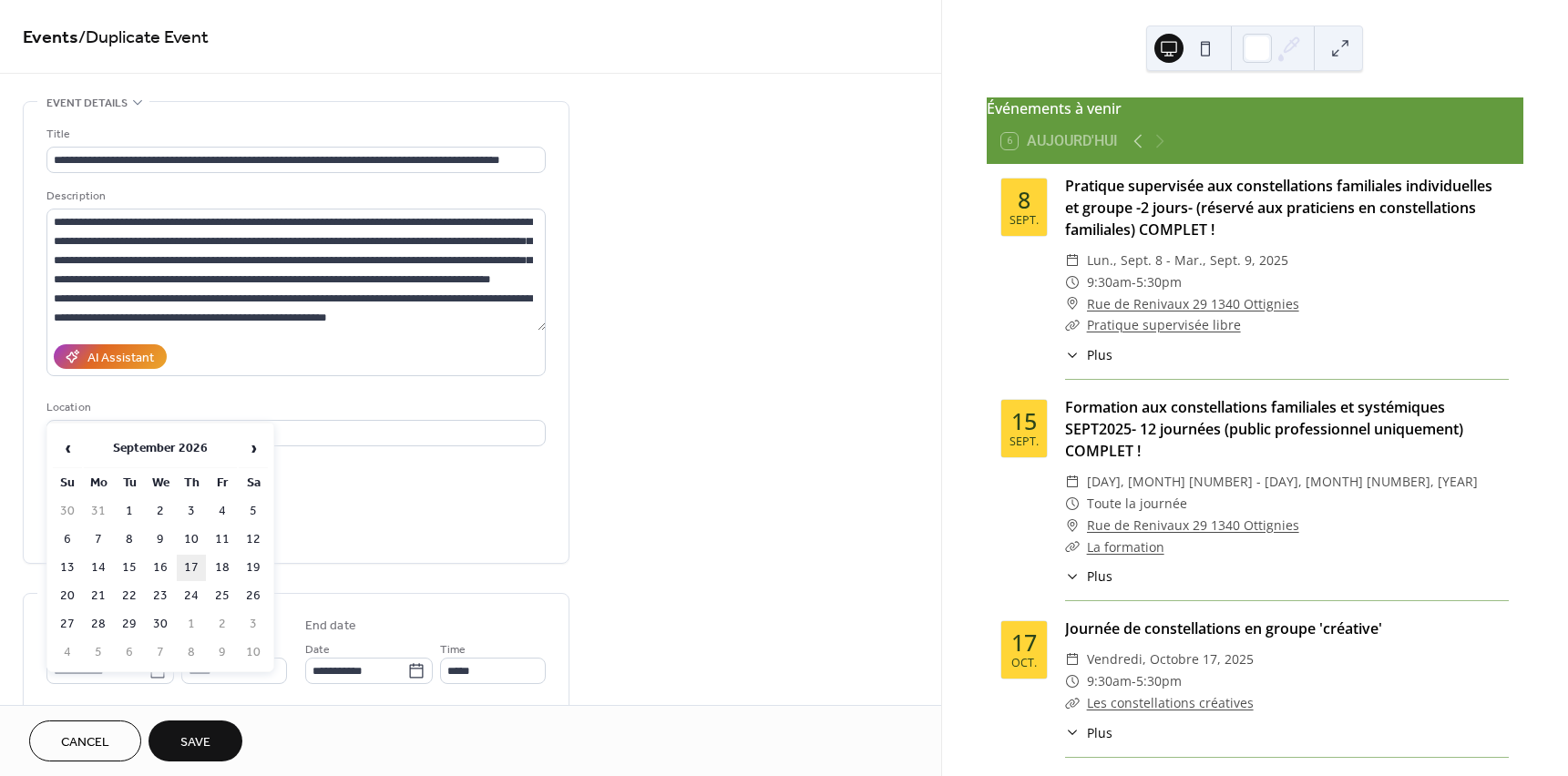 click on "17" at bounding box center [191, 567] 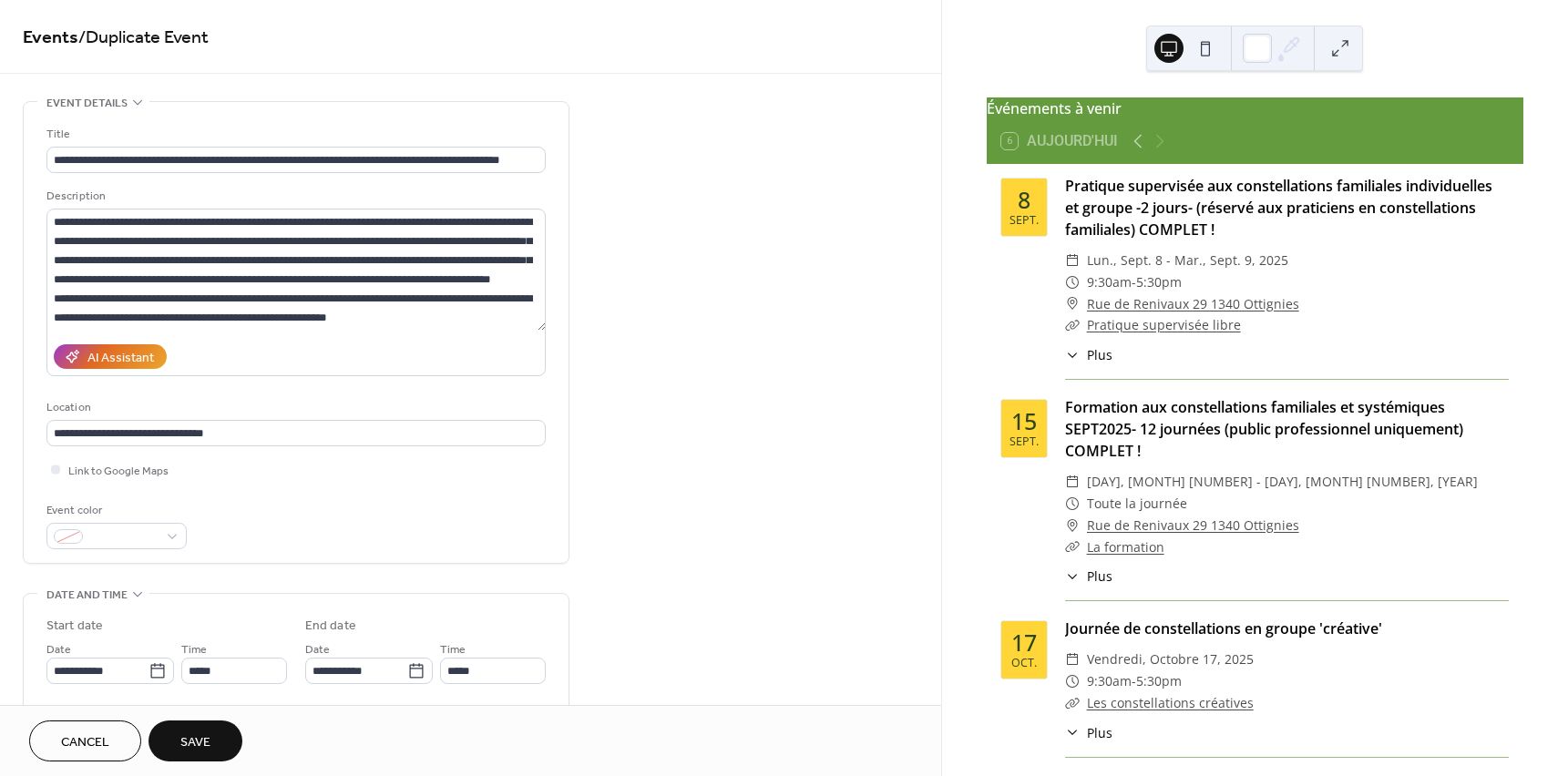 click on "Save" at bounding box center [195, 742] 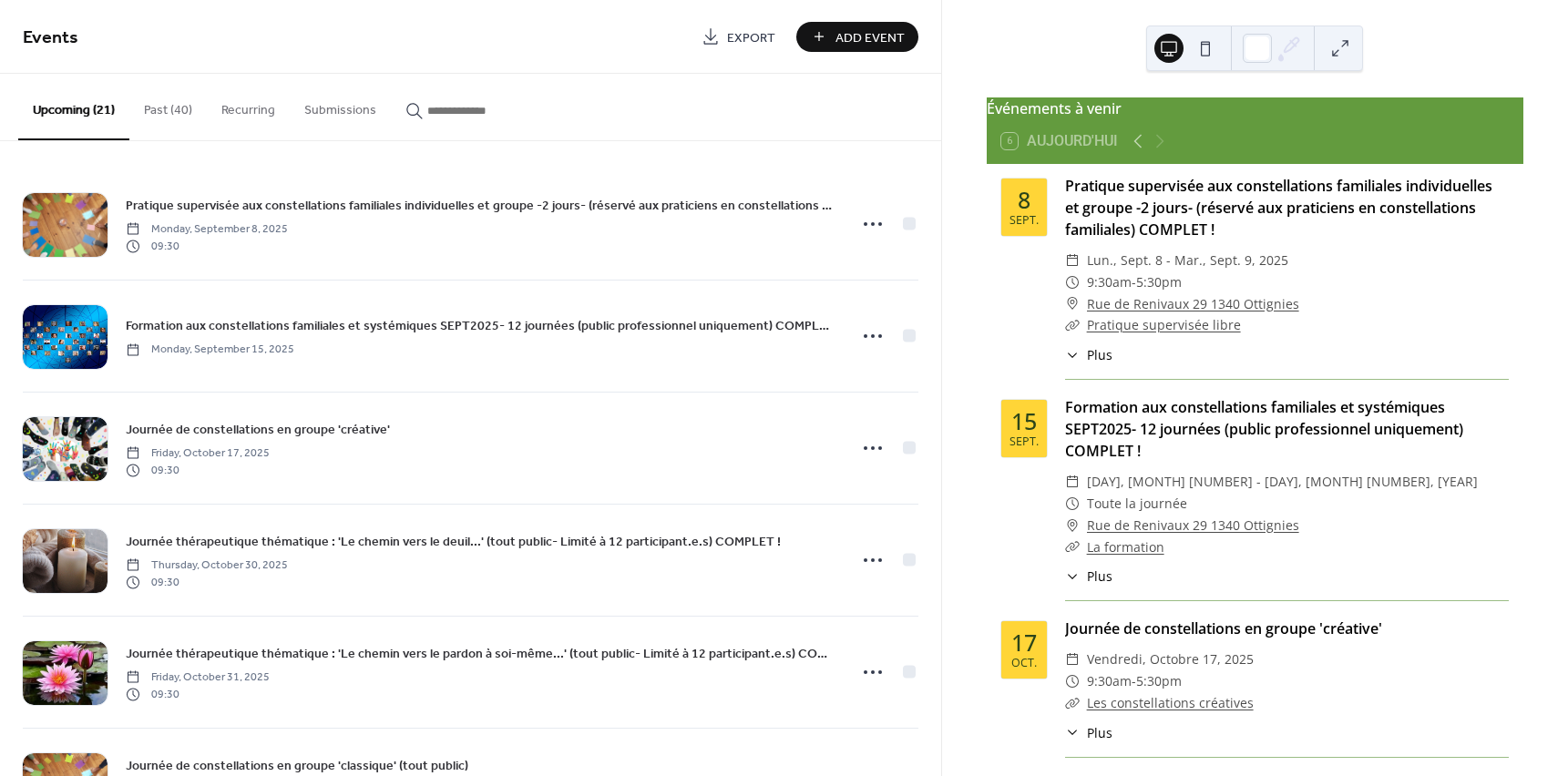 click on "Événements à venir 6 Aujourd'hui 8 sept. Pratique supervisée aux constellations familiales individuelles et groupe -2 jours-  (réservé aux praticiens en constellations familiales)  COMPLET  ! ​ lun., sept. 8 - mar., sept. 9, 2025 ​ [TIME] - [TIME] ​ [STREET] [POSTAL_CODE] [CITY] ​ Pratique supervisée libre ​ Plus Ce stage de deux jours est réservé aux praticiens en constellations familiales. C'est un formidable BOOST pour les praticiens qui débutent mais cela peut également intéresser ceux qui souhaitent un 'refresh', un soutien ou un feed-back sur leur pratique. C'est un complément à la formation de base.  Pendant ces deux jours, l'occasion sera donnée à certain(e)s de pratiquer les constellations individuelles ou de groupe (au choix) en solo, duo ou relais avec ou sans accompagnement, d'être représentant(e) et/ou d'être constellé(e). Tout le groupe bénéficiera ensuite du feed-back pédagogique (réponses aux questions, apports techniques...).  Lundi 8 septembre LIEU : 15" at bounding box center (1255, 388) 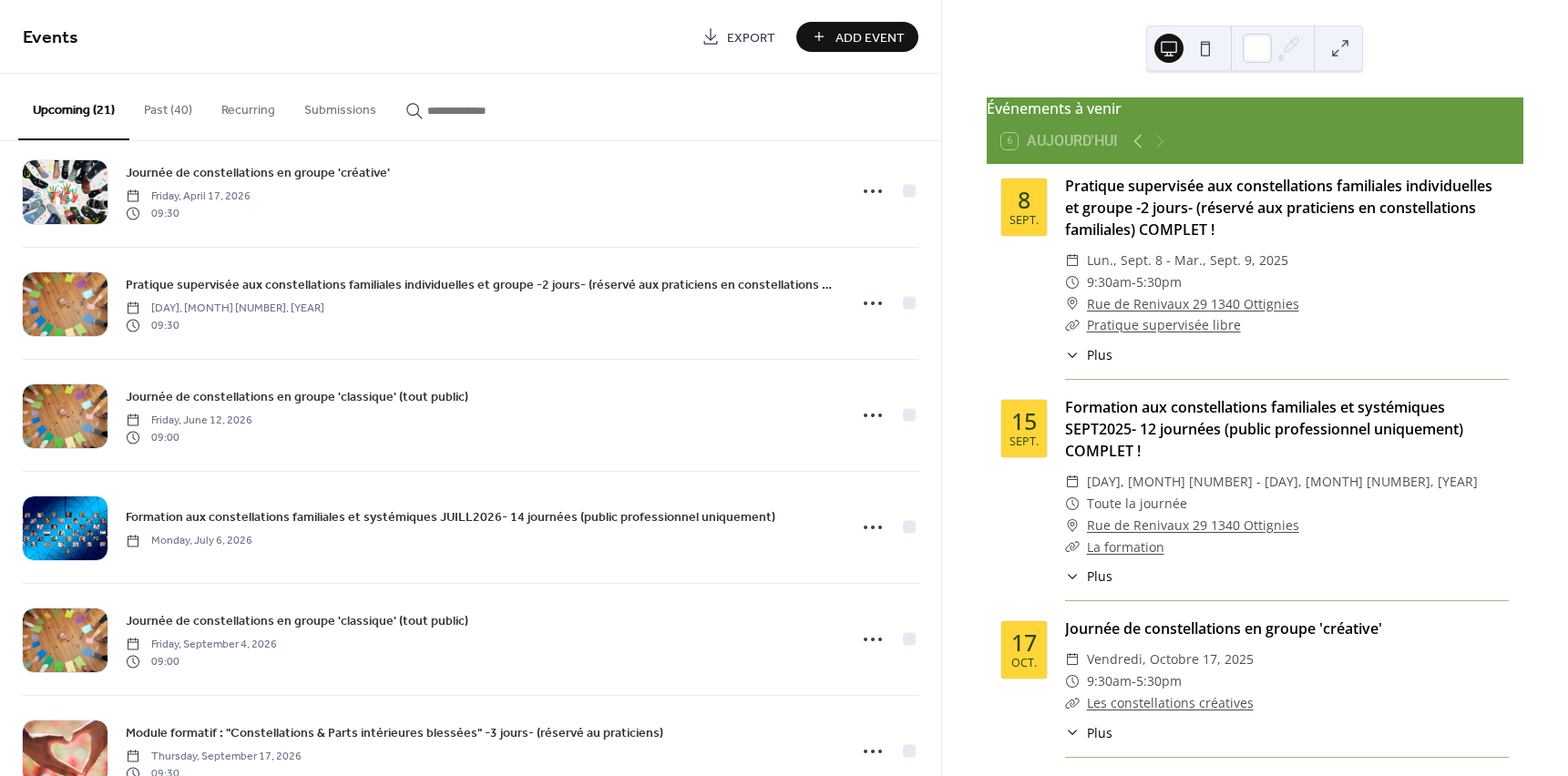 scroll, scrollTop: 1772, scrollLeft: 0, axis: vertical 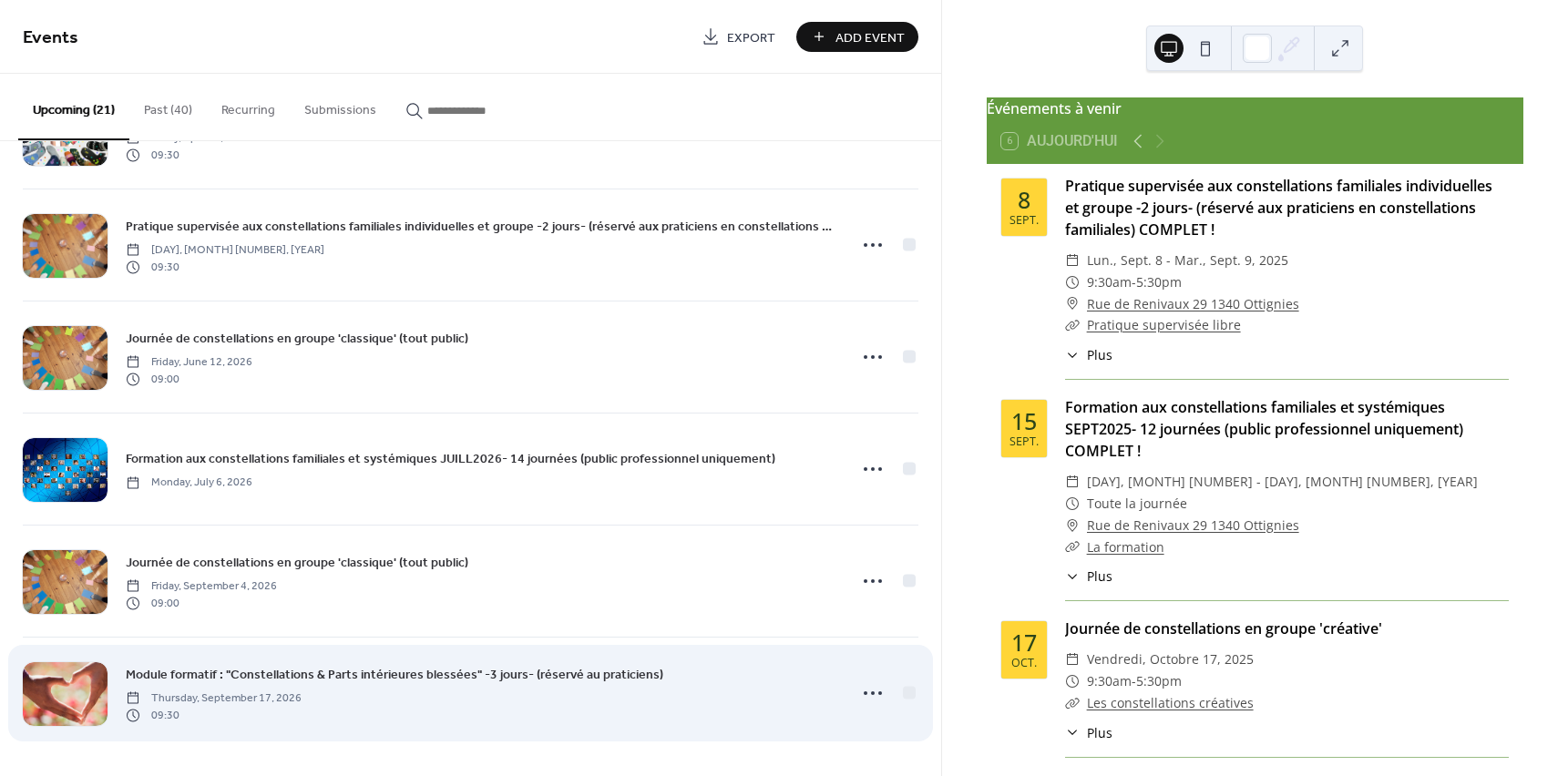click on "Module formatif : "Constellations & Parts intérieures blessées" -3 jours- (réservé au praticiens)" at bounding box center [395, 675] 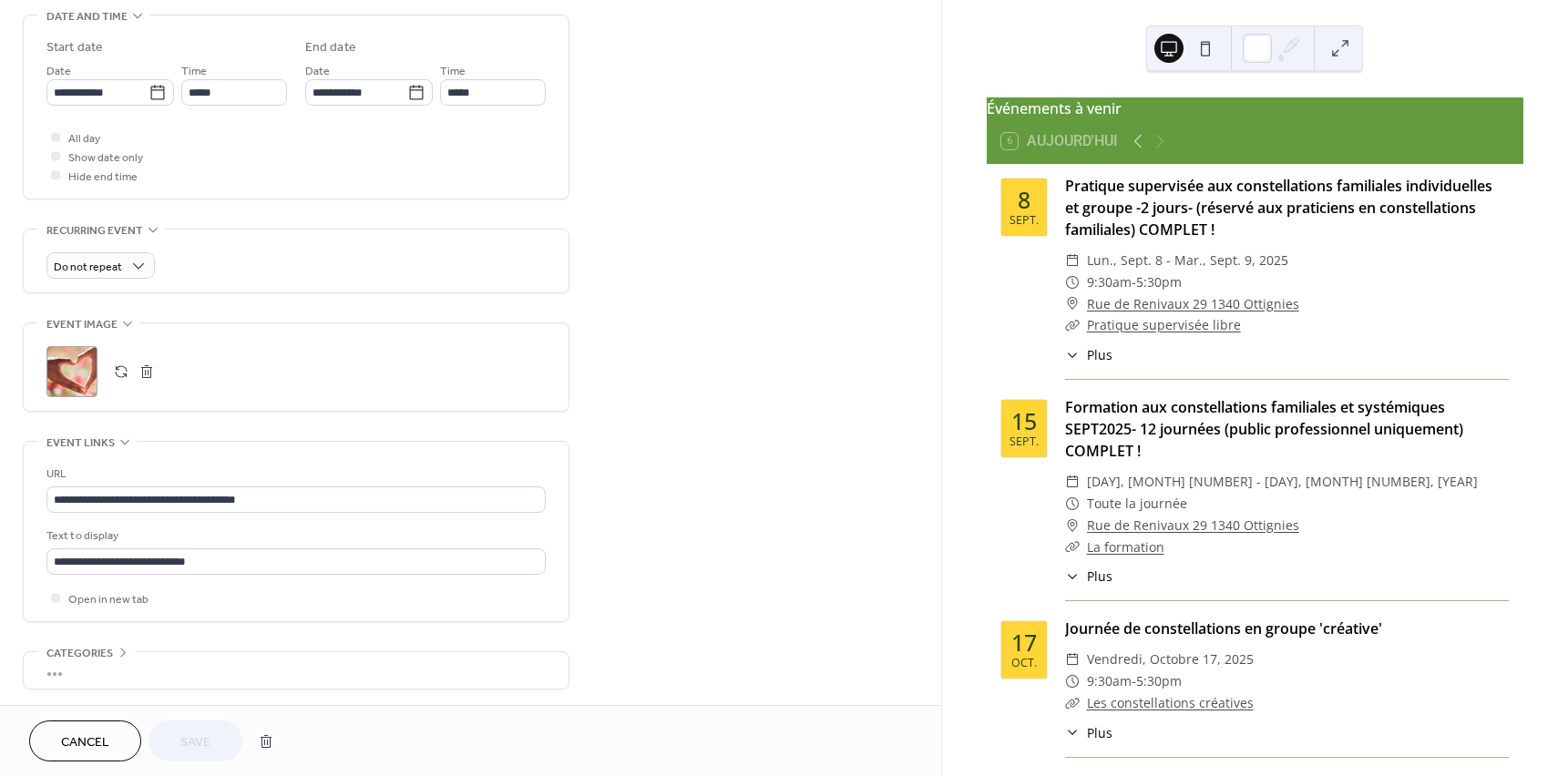 scroll, scrollTop: 597, scrollLeft: 0, axis: vertical 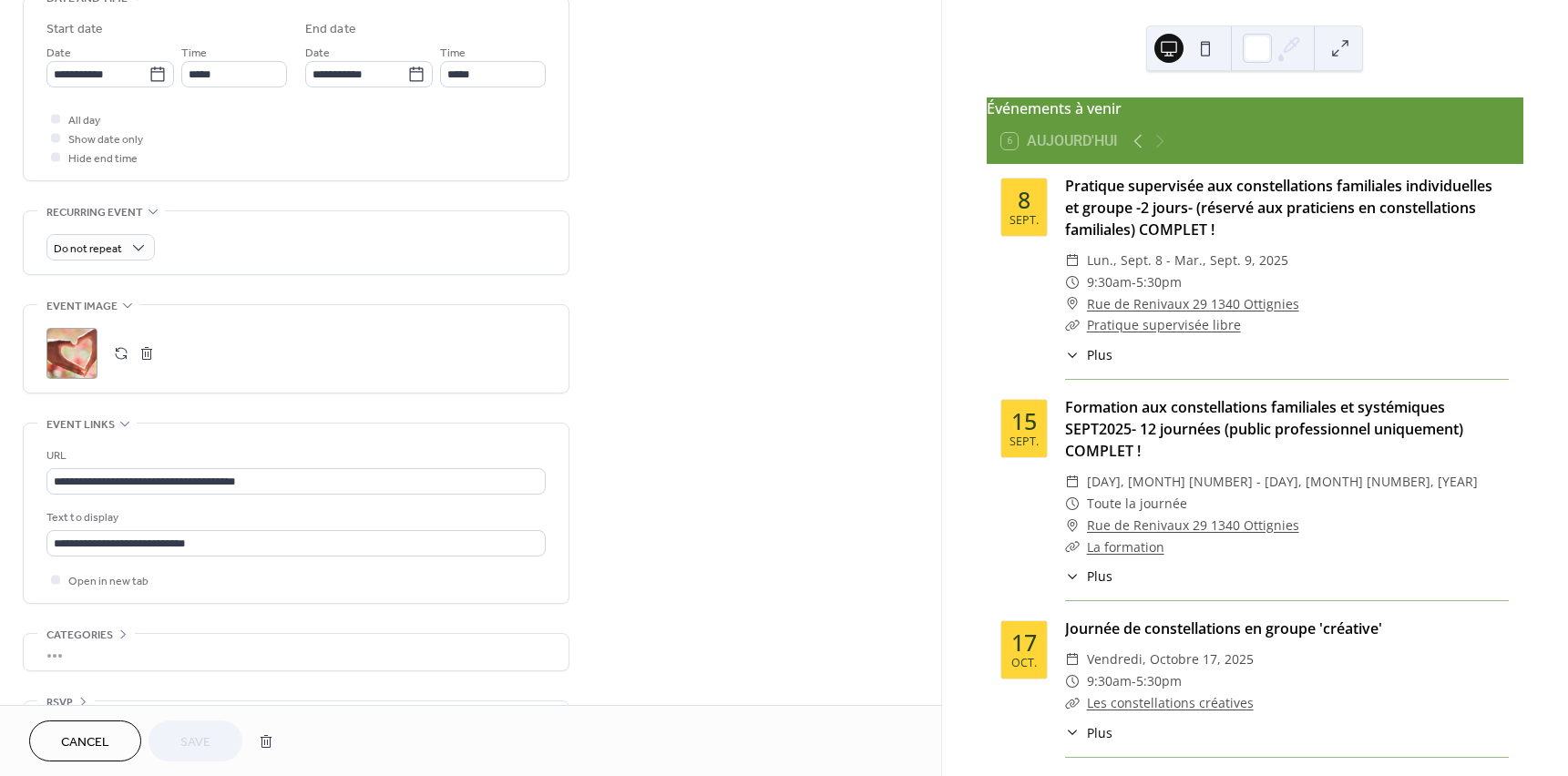 click at bounding box center (121, 353) 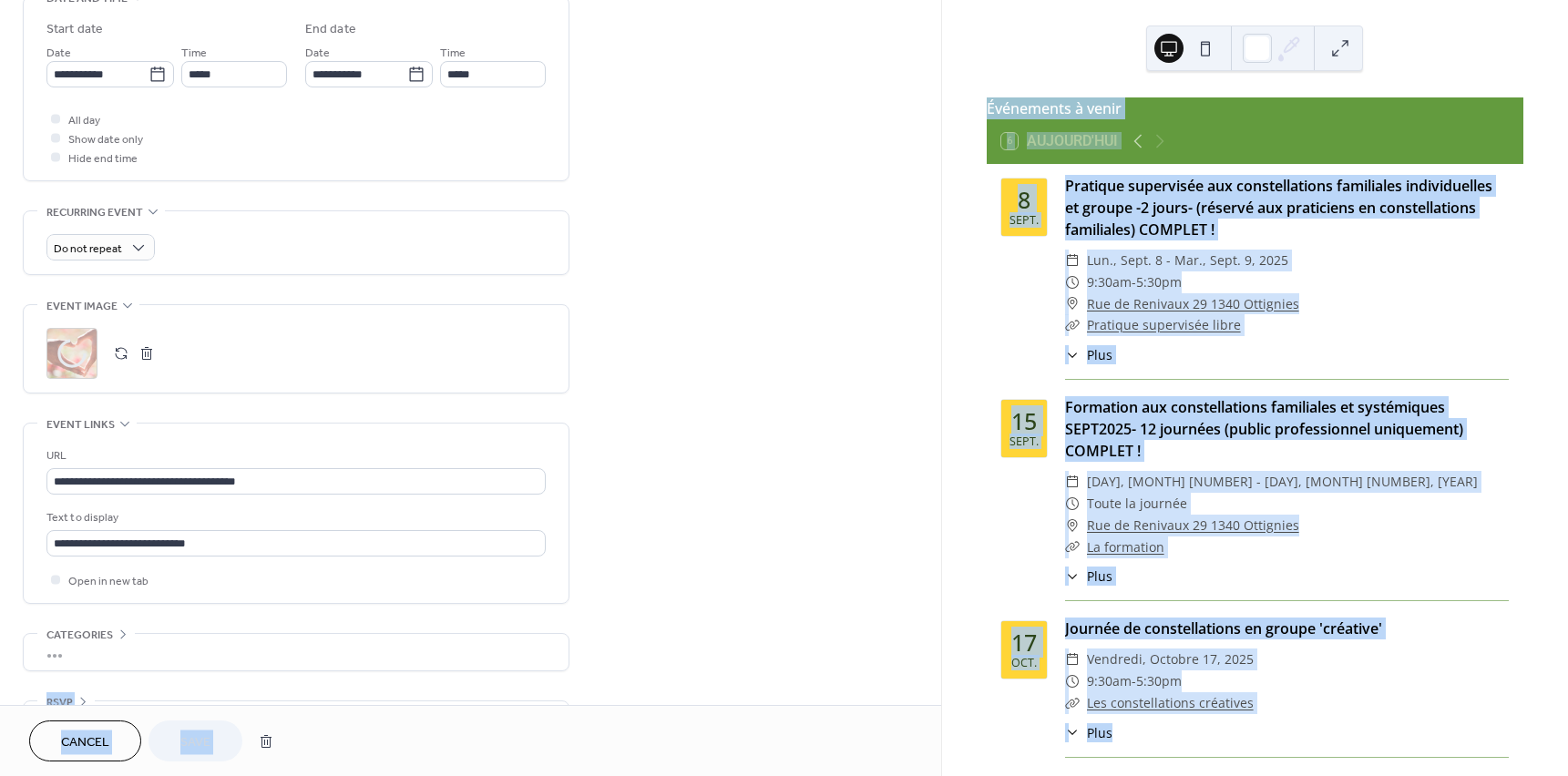 drag, startPoint x: 113, startPoint y: 355, endPoint x: 668, endPoint y: 628, distance: 618.5095 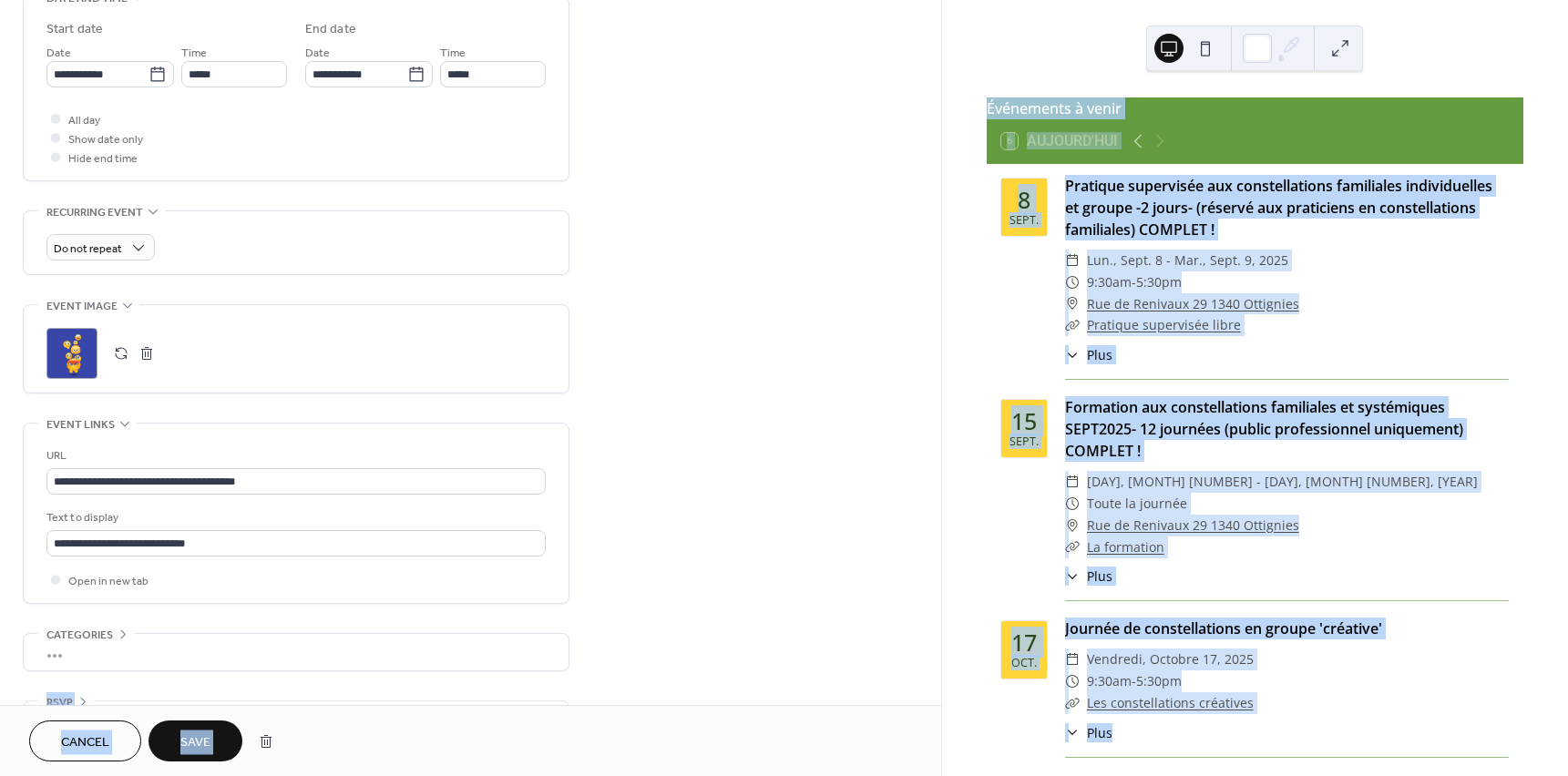 click on "Save" at bounding box center (195, 740) 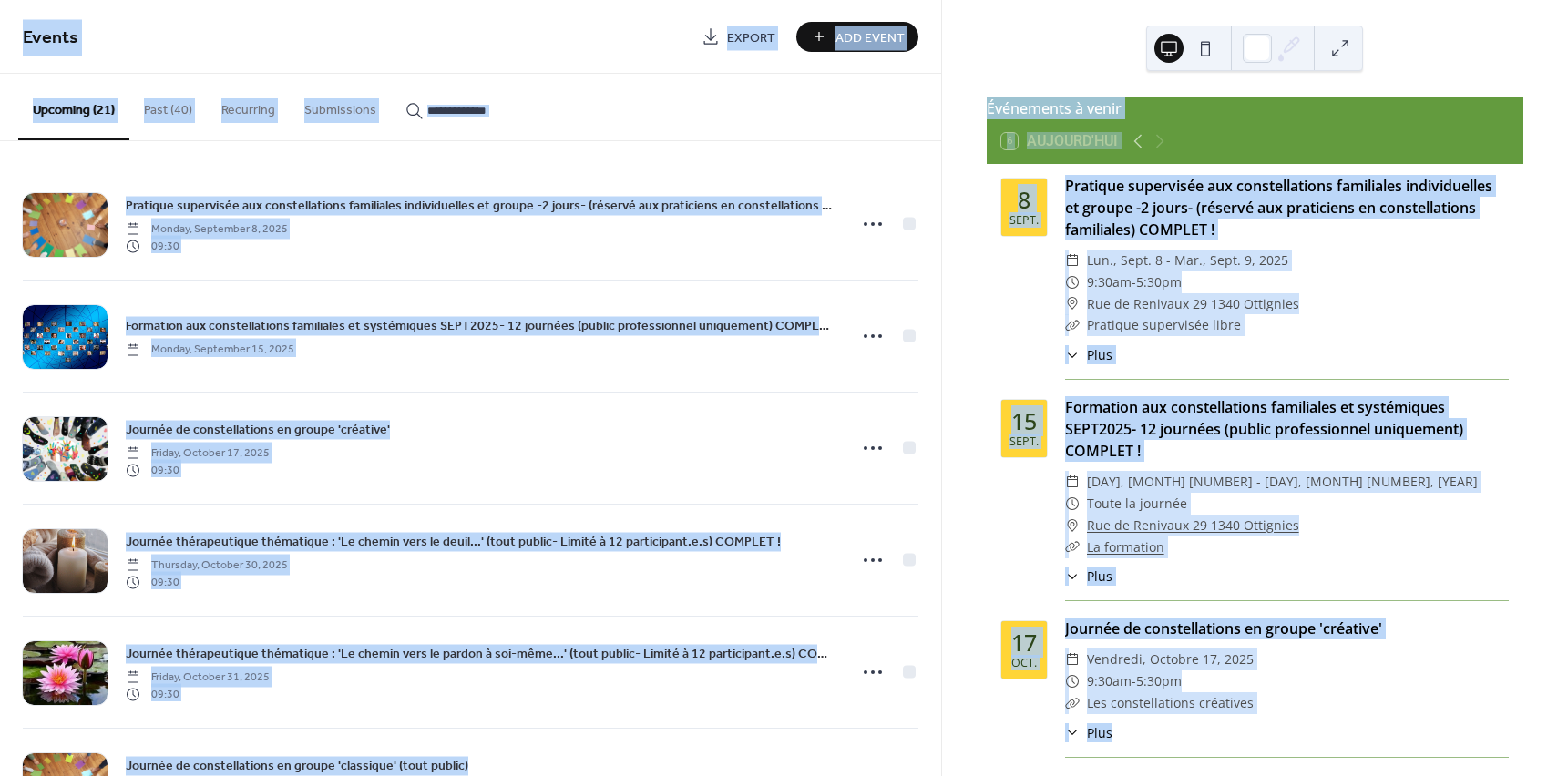 click on "Événements à venir 6 Aujourd'hui 8 sept. Pratique supervisée aux constellations familiales individuelles et groupe -2 jours-  (réservé aux praticiens en constellations familiales)  COMPLET  ! ​ lun., sept. 8 - mar., sept. 9, 2025 ​ [TIME] - [TIME] ​ [STREET] [POSTAL_CODE] [CITY] ​ Pratique supervisée libre ​ Plus Ce stage de deux jours est réservé aux praticiens en constellations familiales. C'est un formidable BOOST pour les praticiens qui débutent mais cela peut également intéresser ceux qui souhaitent un 'refresh', un soutien ou un feed-back sur leur pratique. C'est un complément à la formation de base.  Pendant ces deux jours, l'occasion sera donnée à certain(e)s de pratiquer les constellations individuelles ou de groupe (au choix) en solo, duo ou relais avec ou sans accompagnement, d'être représentant(e) et/ou d'être constellé(e). Tout le groupe bénéficiera ensuite du feed-back pédagogique (réponses aux questions, apports techniques...).  Lundi 8 septembre LIEU : 15" at bounding box center [1255, 388] 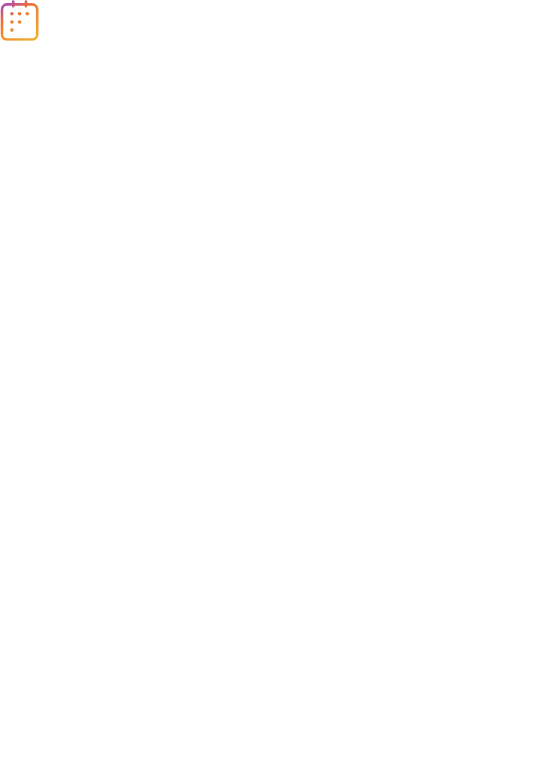scroll, scrollTop: 0, scrollLeft: 0, axis: both 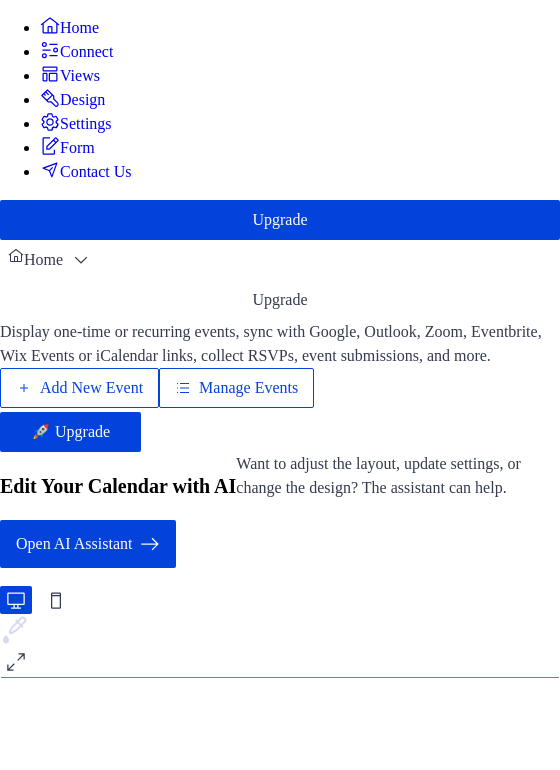 click on "Manage Events" at bounding box center [248, 388] 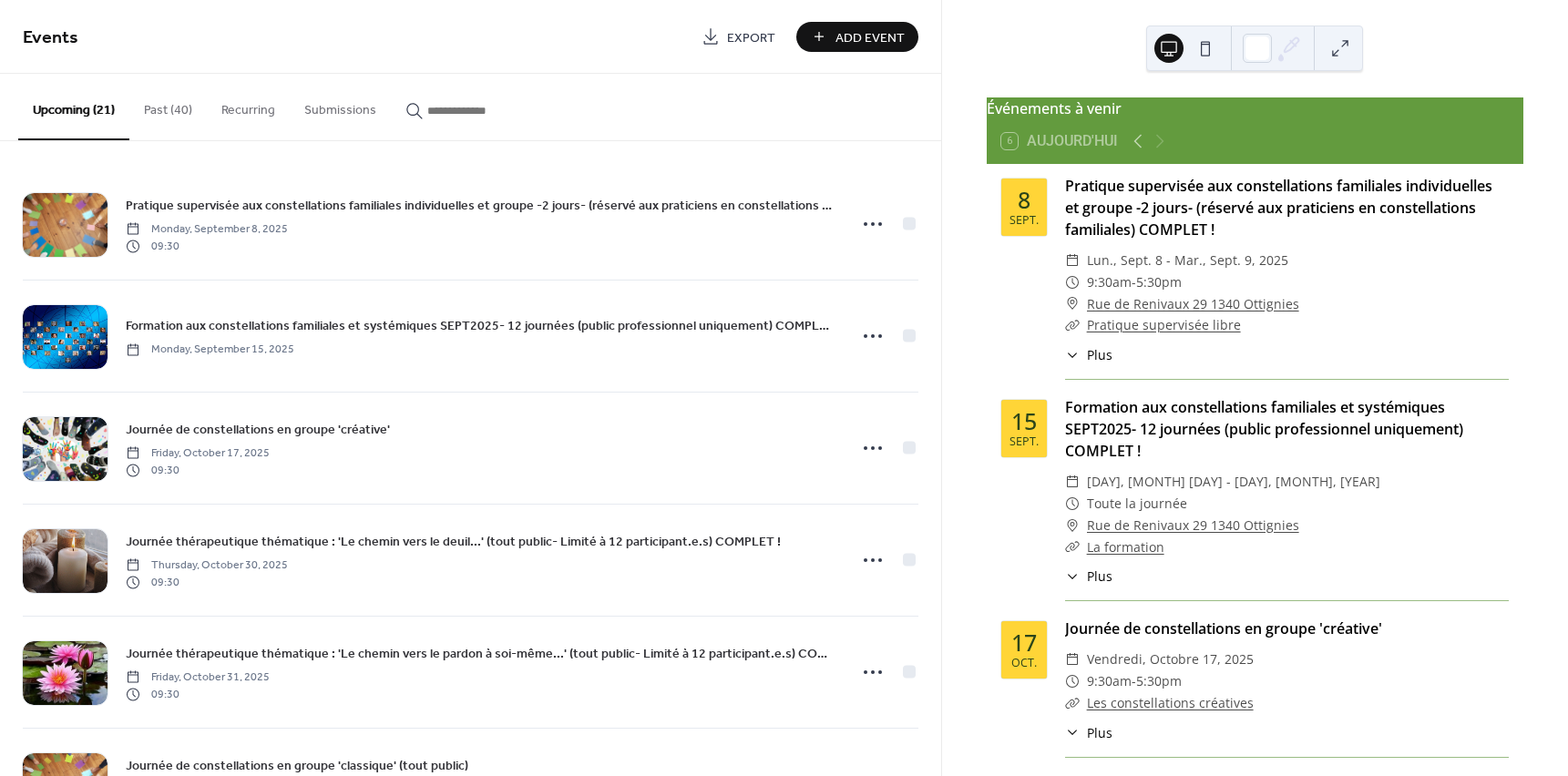 scroll, scrollTop: 0, scrollLeft: 0, axis: both 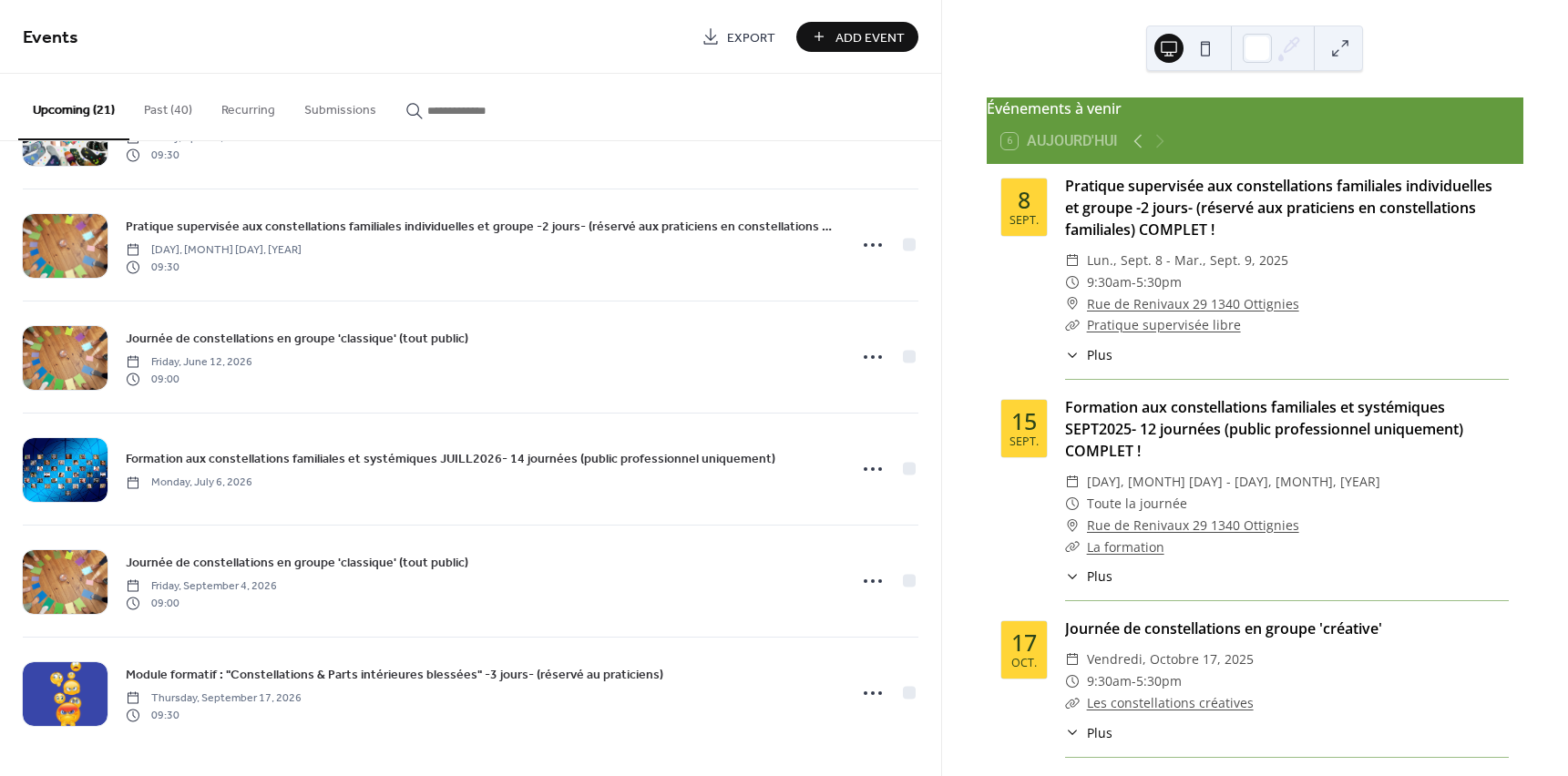 click on "Past (40)" at bounding box center [168, 106] 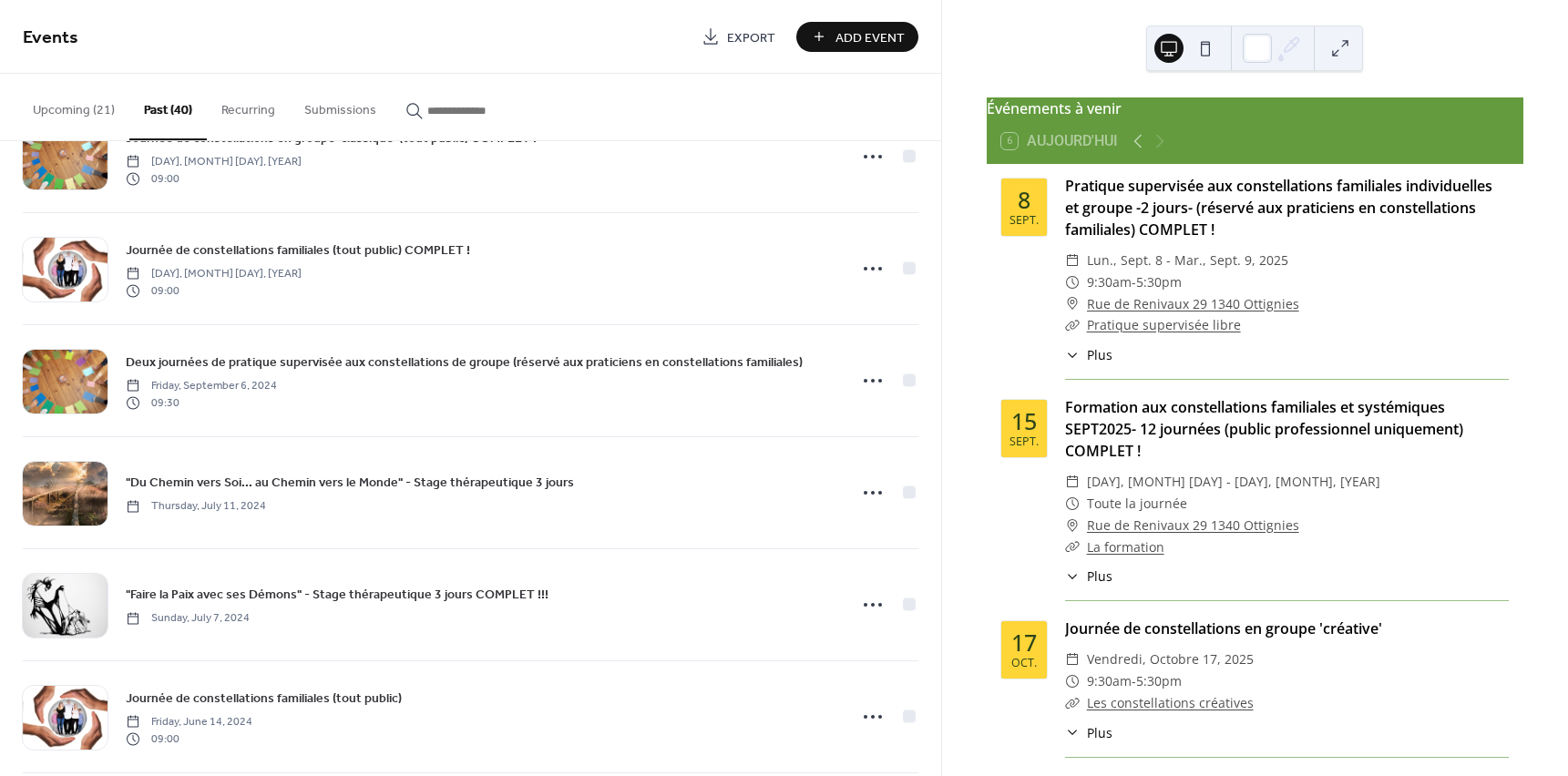 scroll, scrollTop: 1363, scrollLeft: 0, axis: vertical 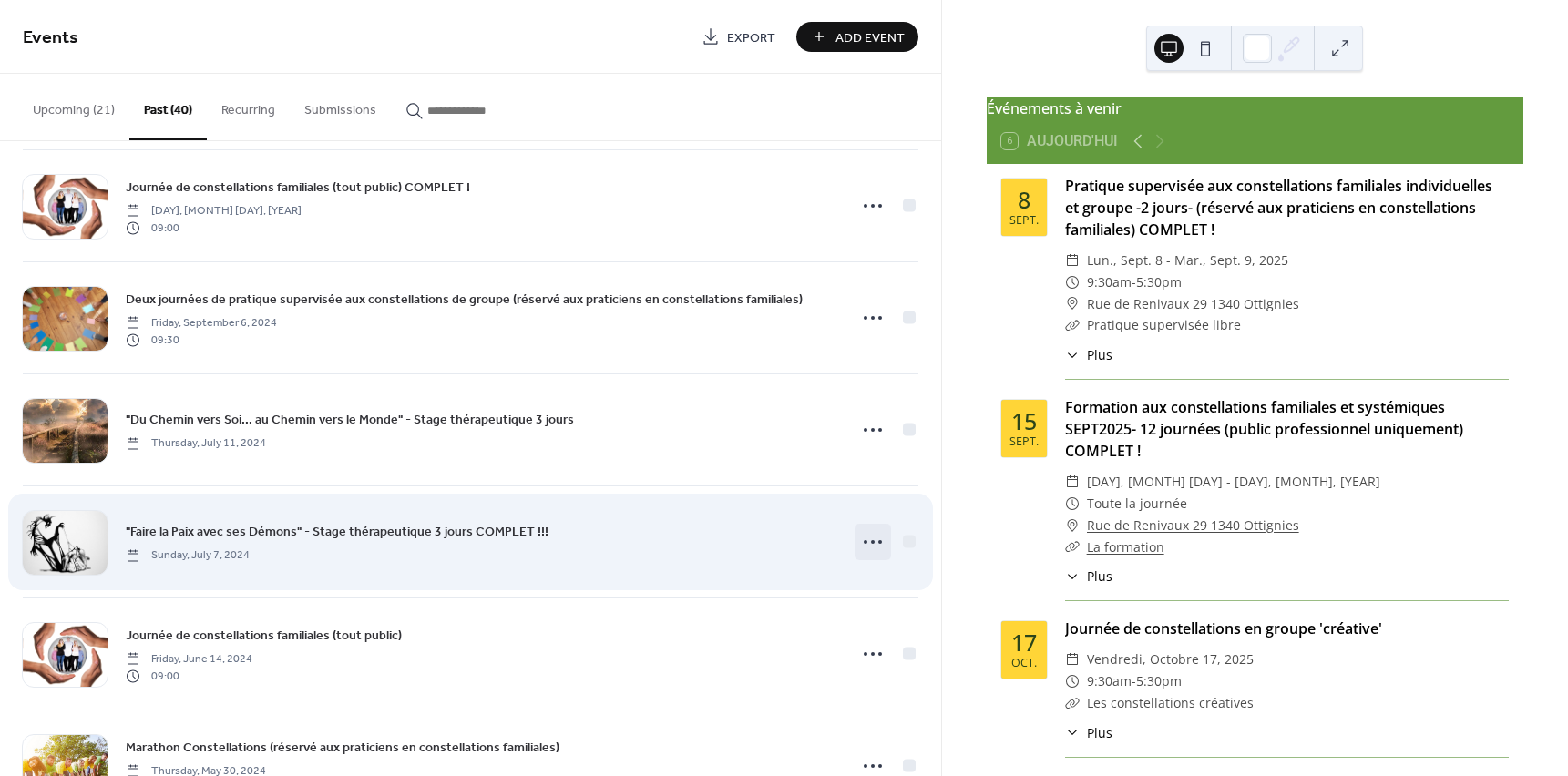 click 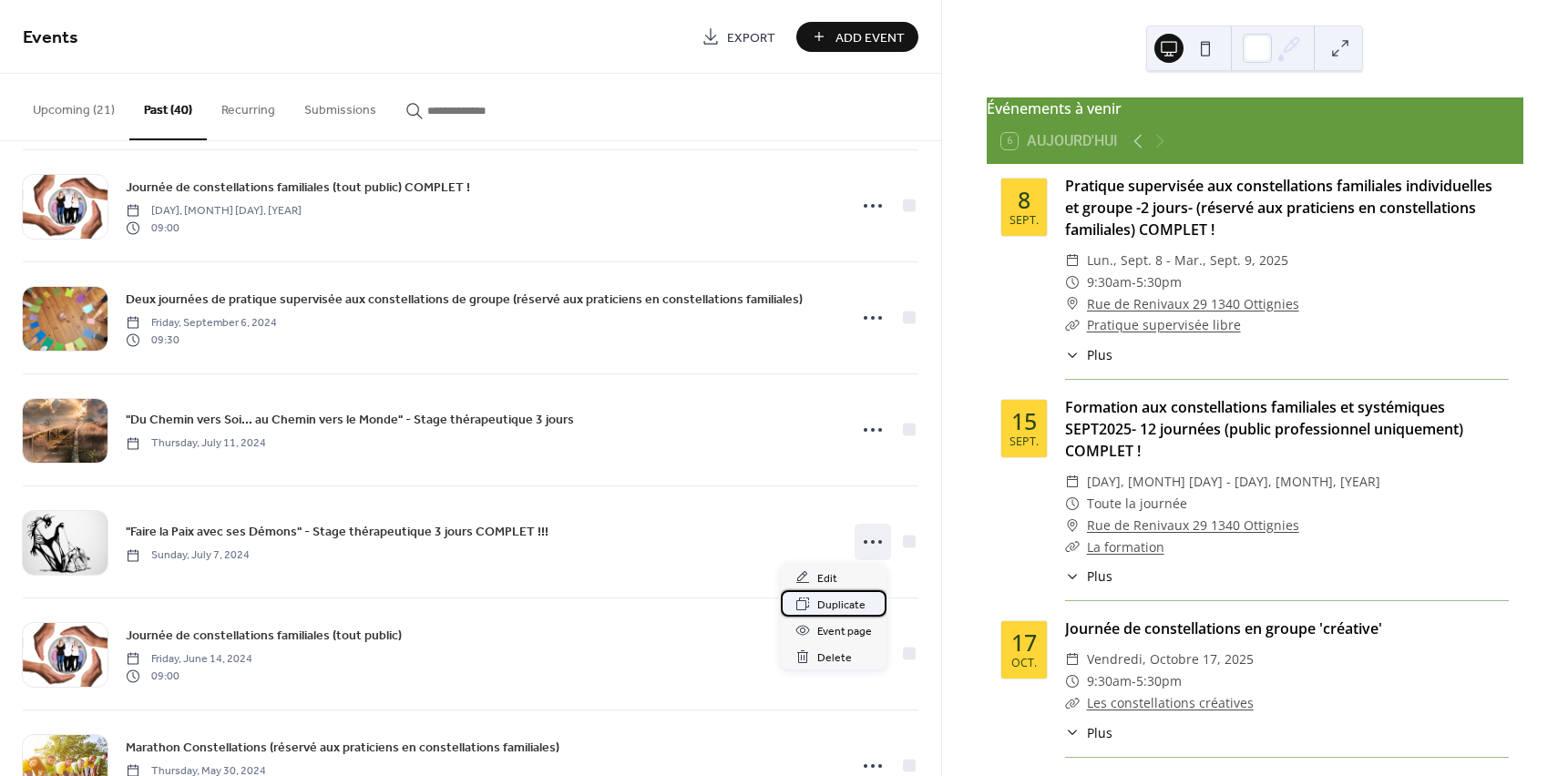 click on "Duplicate" at bounding box center [841, 605] 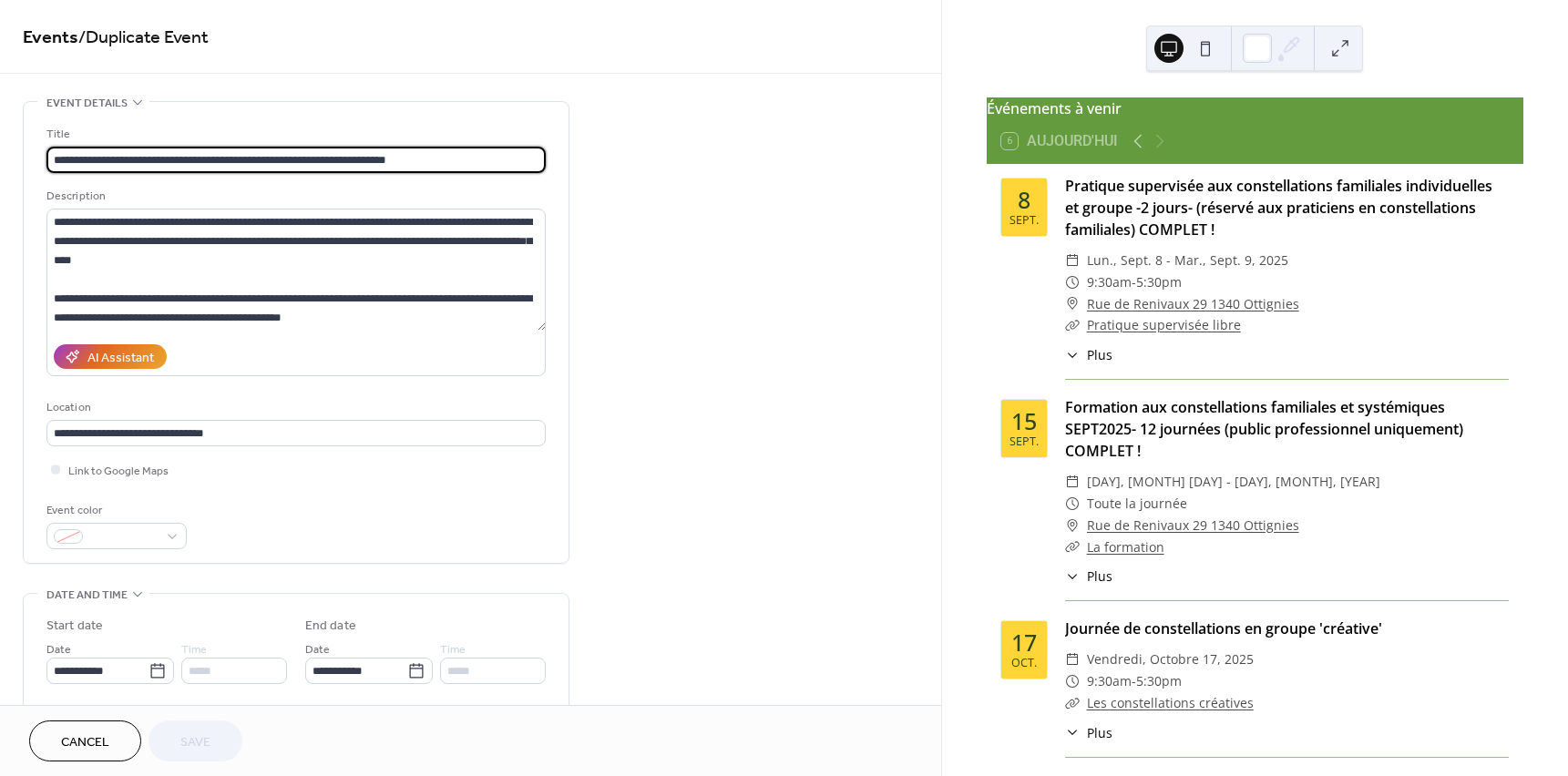 drag, startPoint x: 423, startPoint y: 156, endPoint x: 345, endPoint y: 156, distance: 78 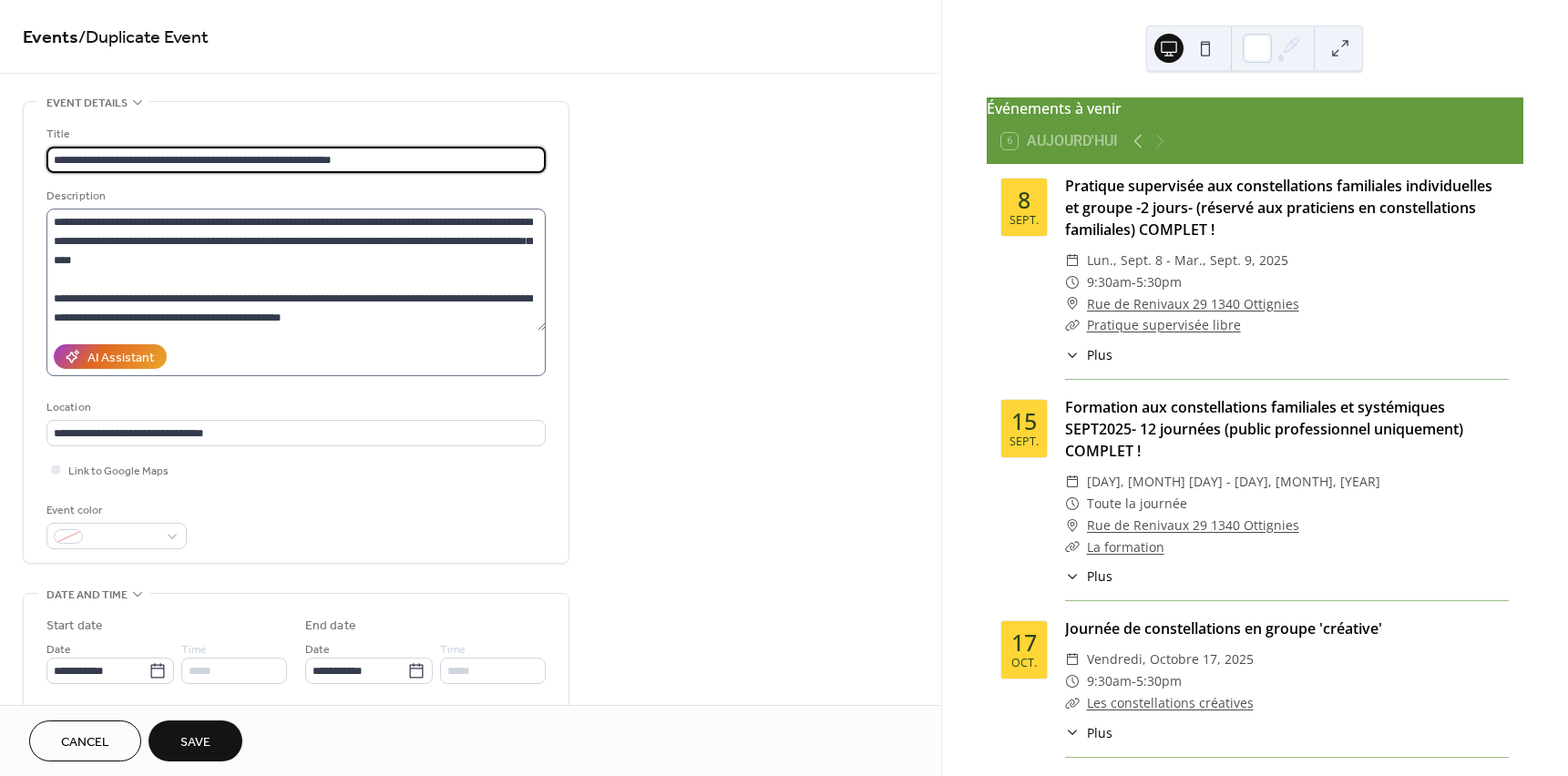 type on "**********" 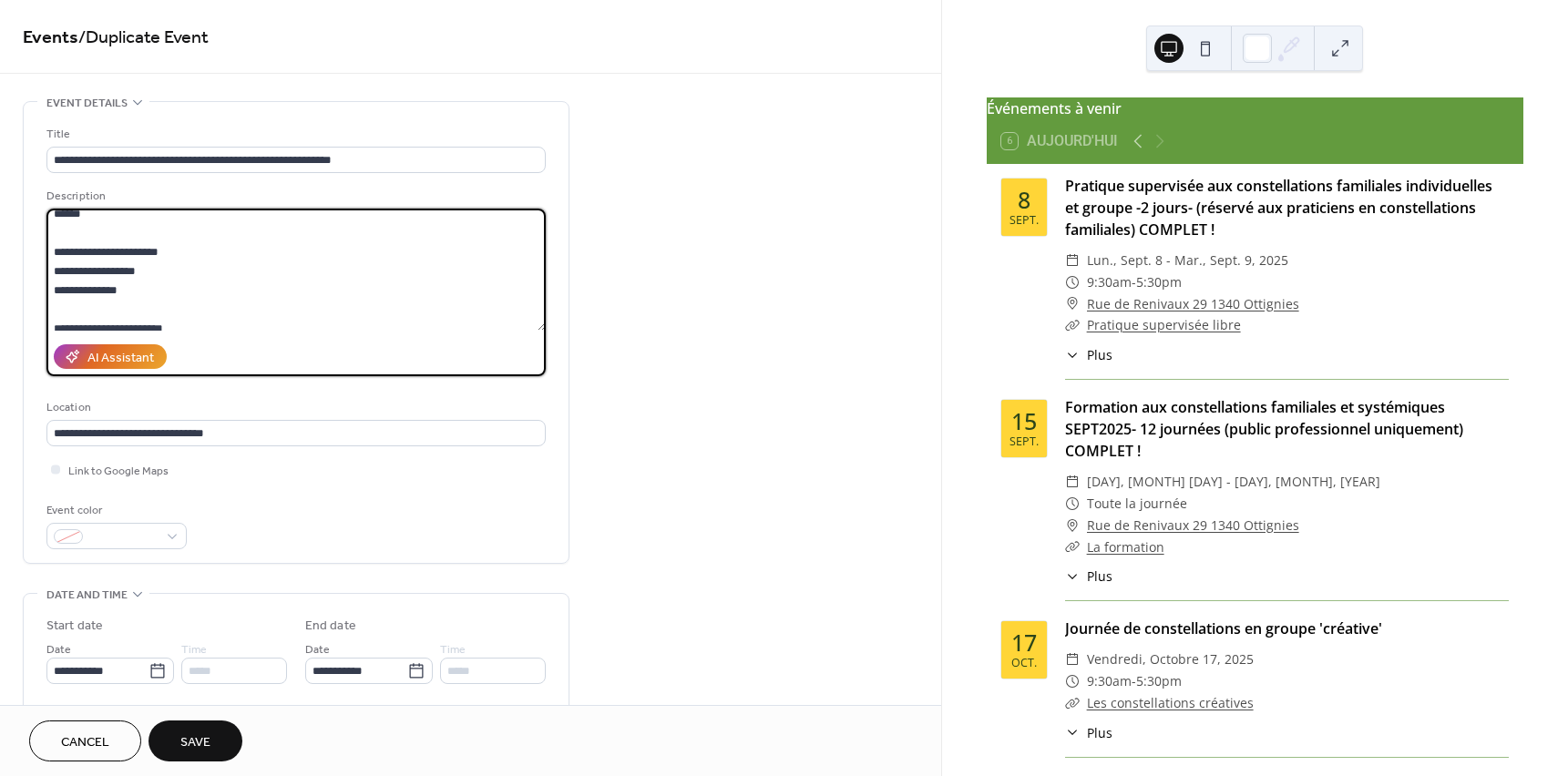 scroll, scrollTop: 297, scrollLeft: 0, axis: vertical 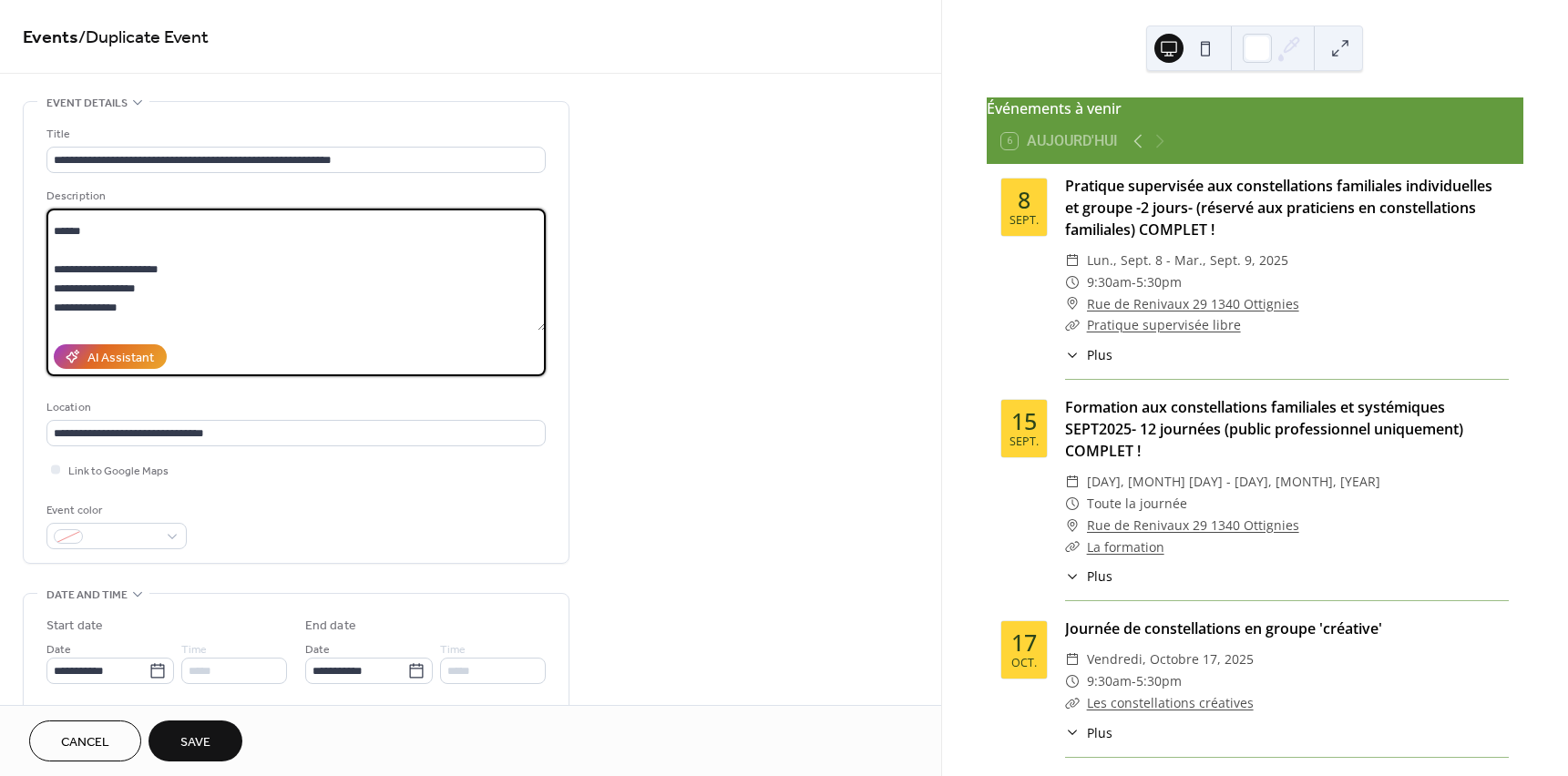 click on "**********" at bounding box center [296, 270] 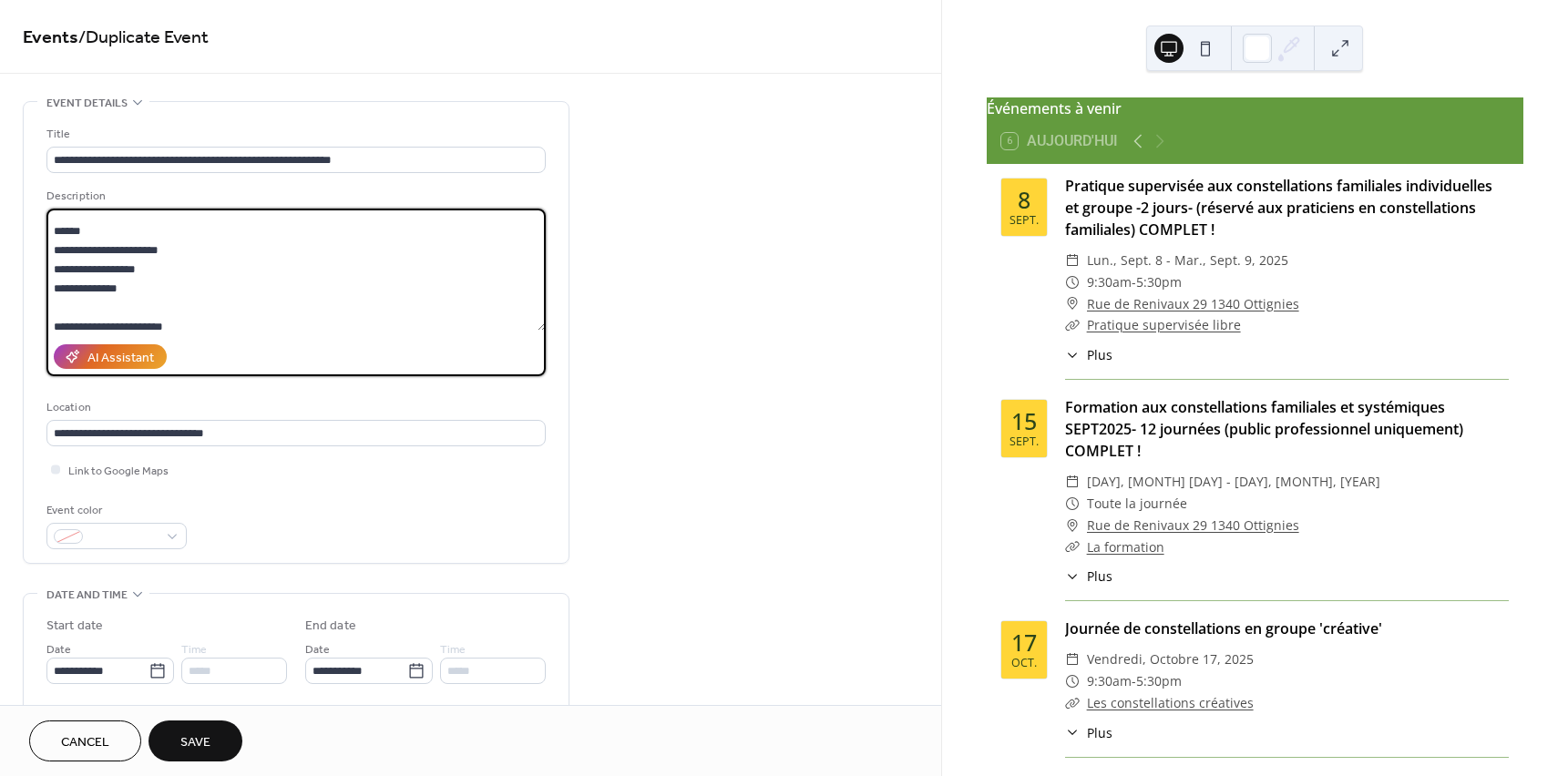 click on "**********" at bounding box center [296, 270] 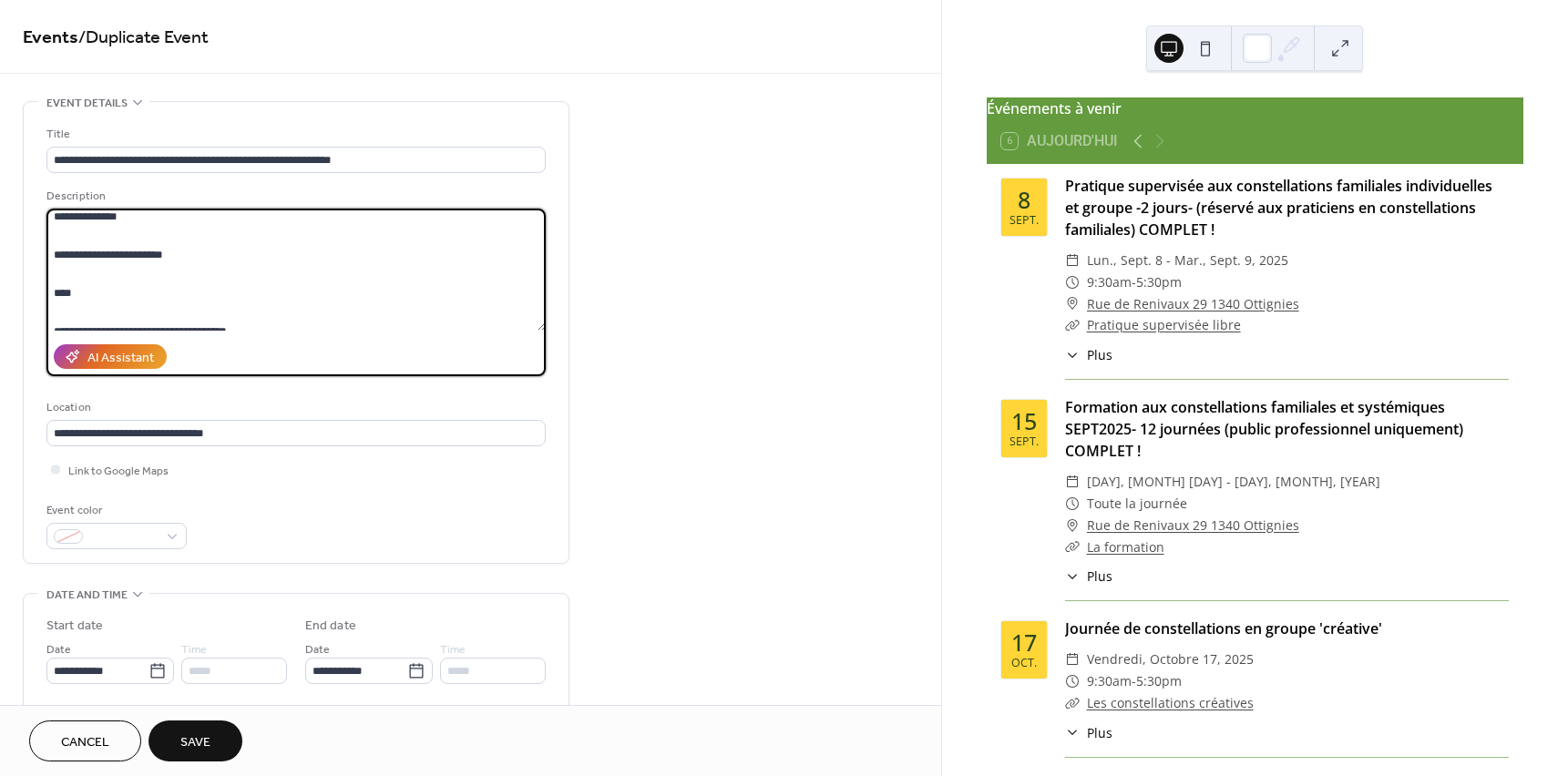 scroll, scrollTop: 402, scrollLeft: 0, axis: vertical 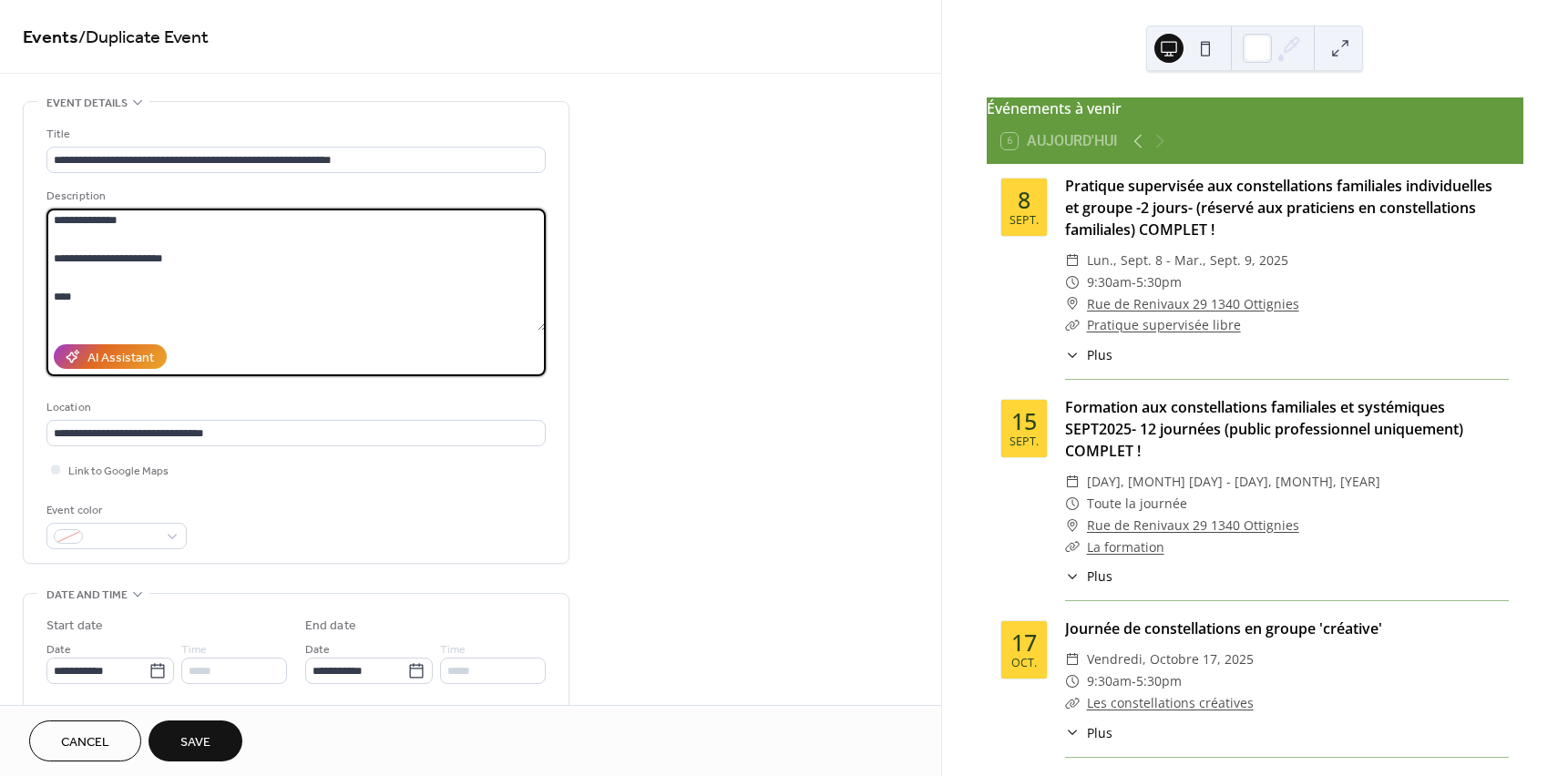 click on "**********" at bounding box center [296, 270] 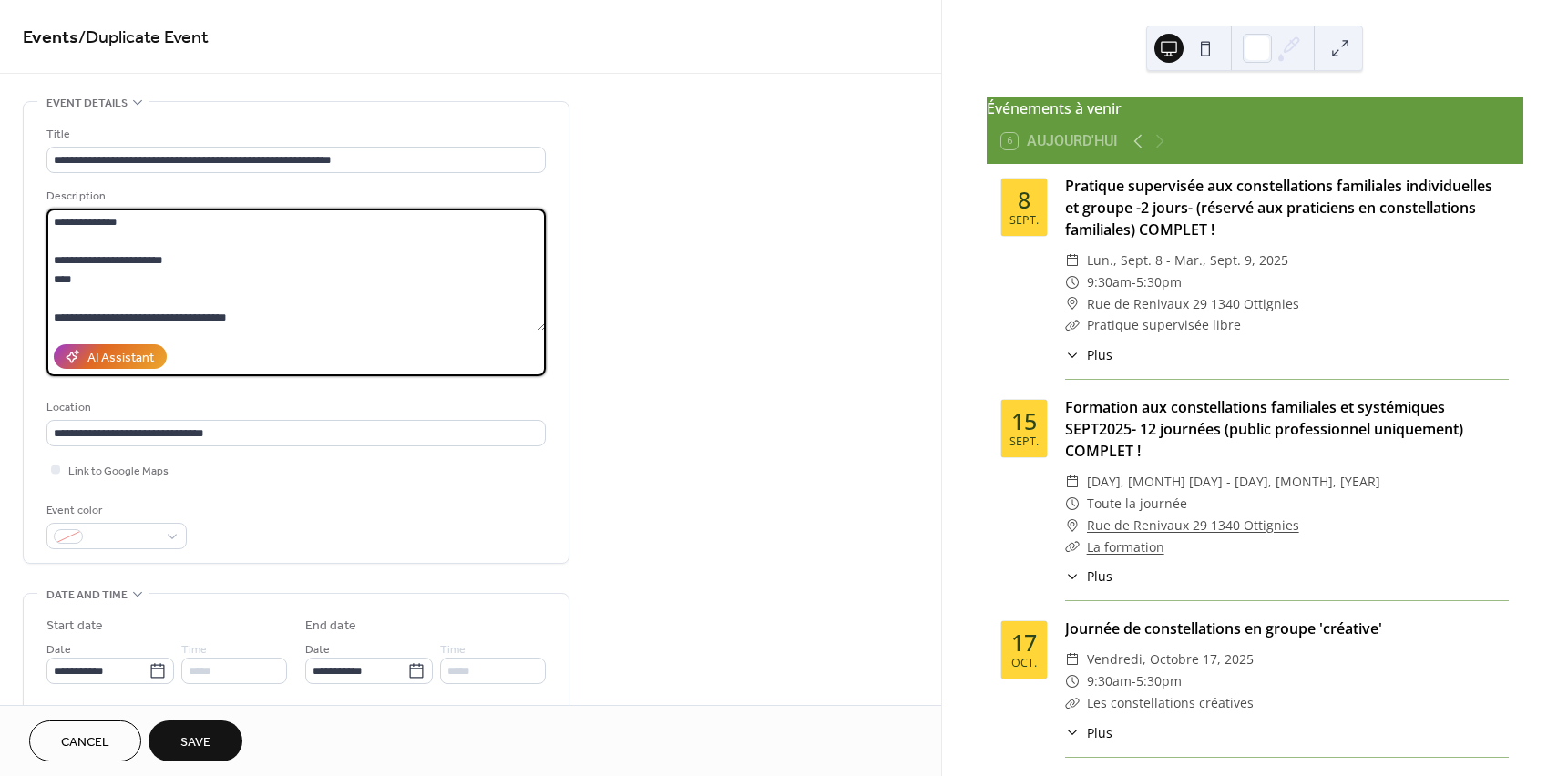click on "**********" at bounding box center [296, 270] 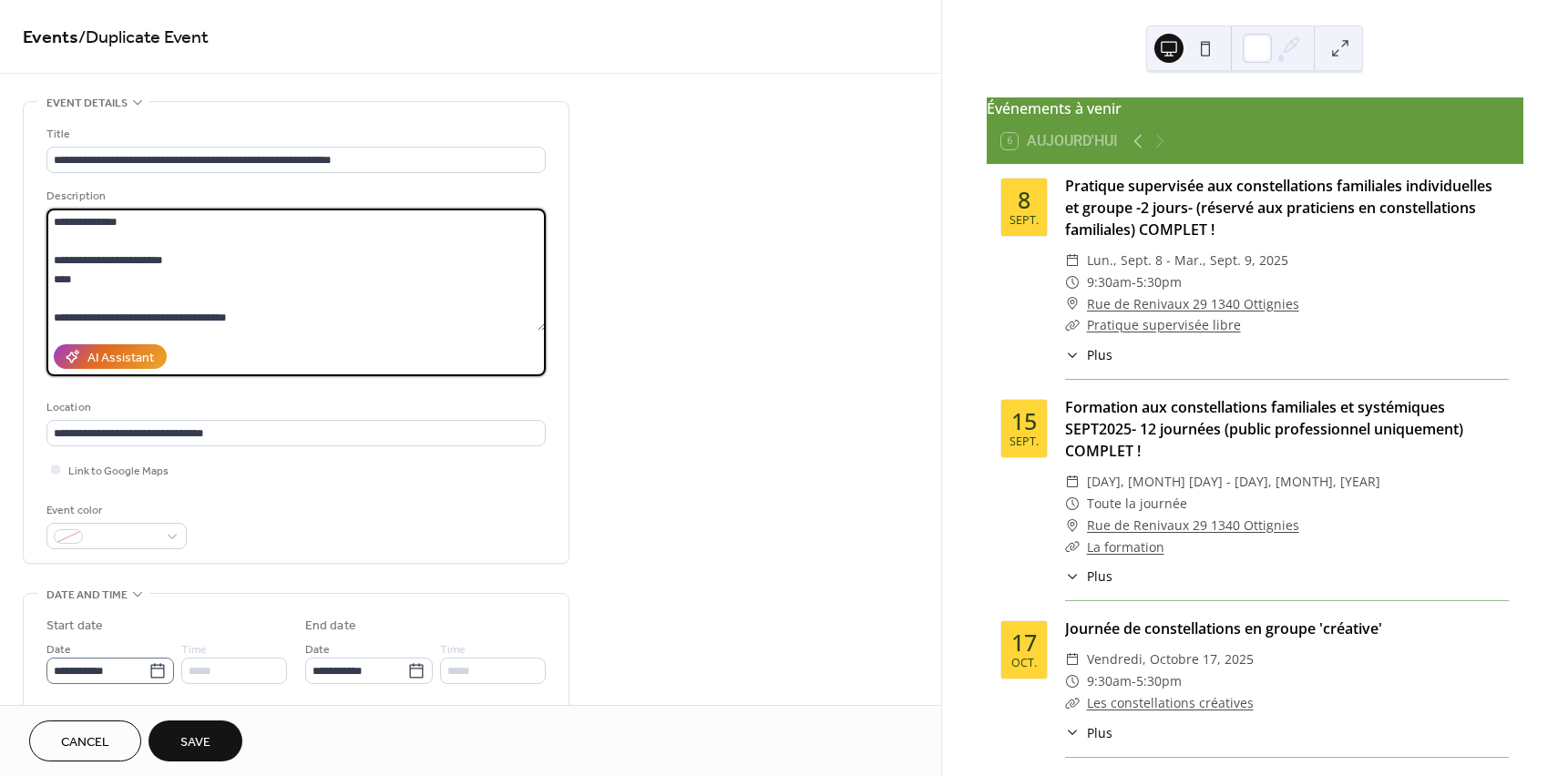 type on "**********" 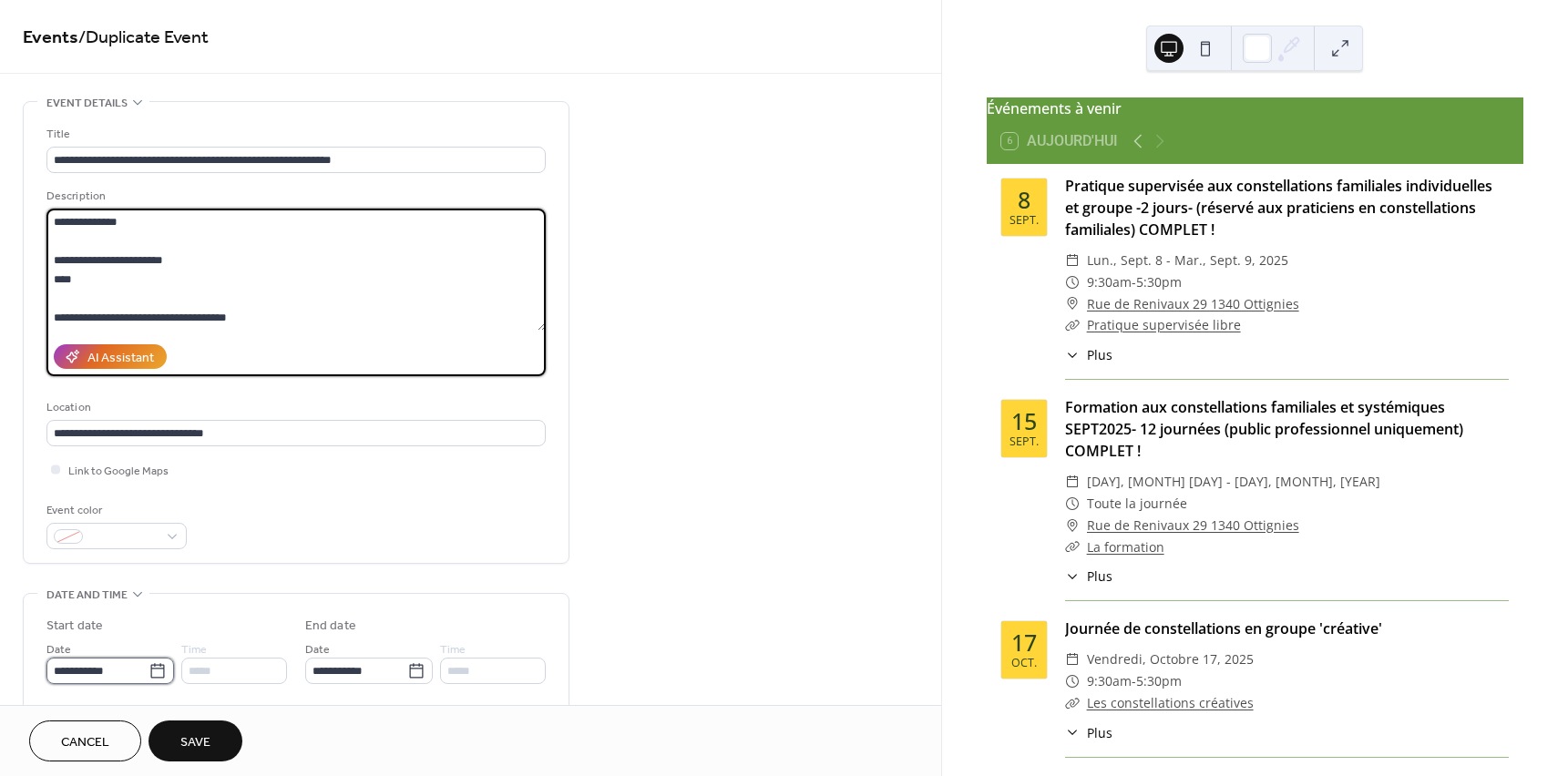 click on "**********" at bounding box center [97, 670] 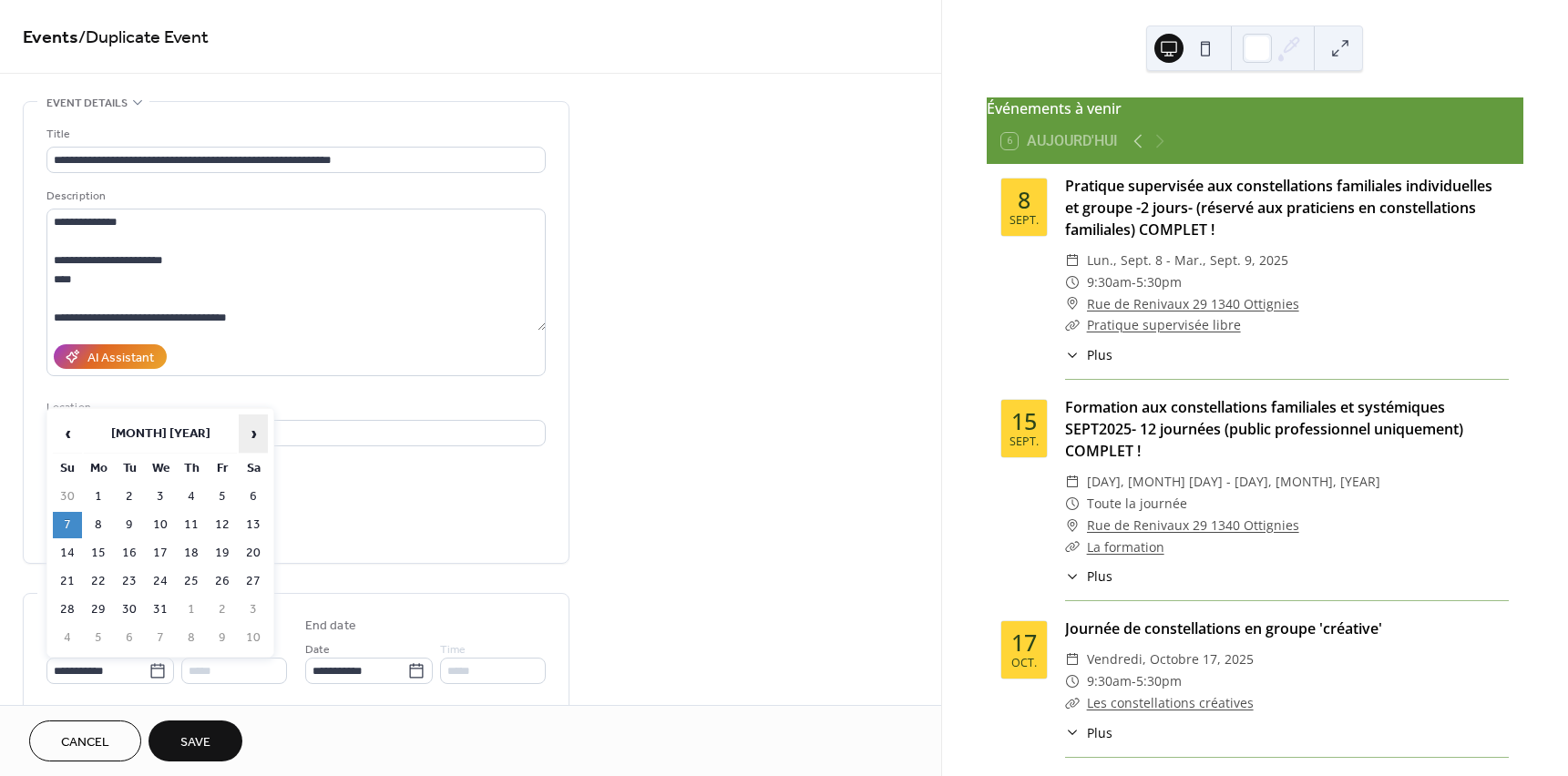 click on "›" at bounding box center [253, 434] 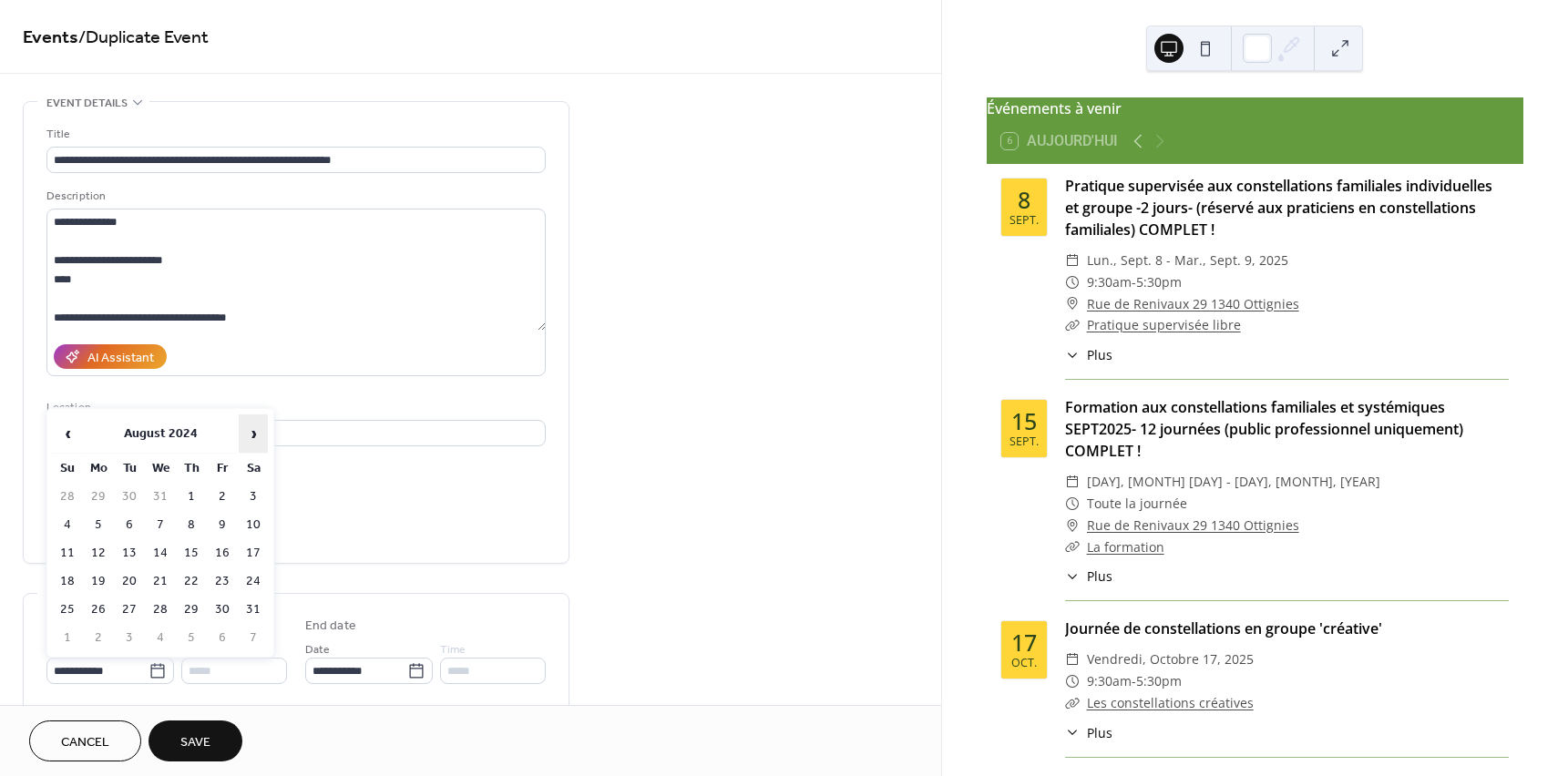 click on "›" at bounding box center (253, 434) 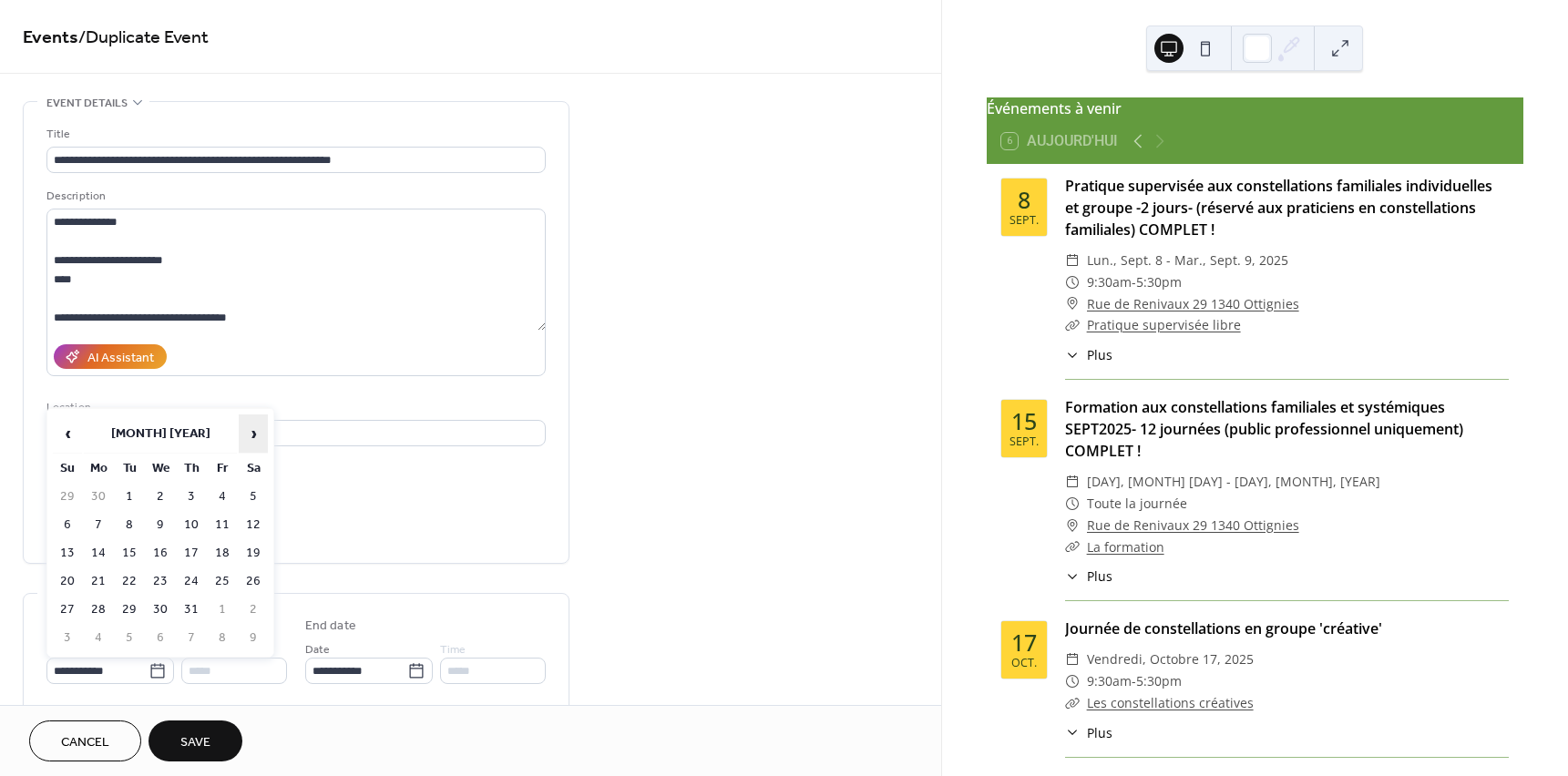 click on "›" at bounding box center (253, 434) 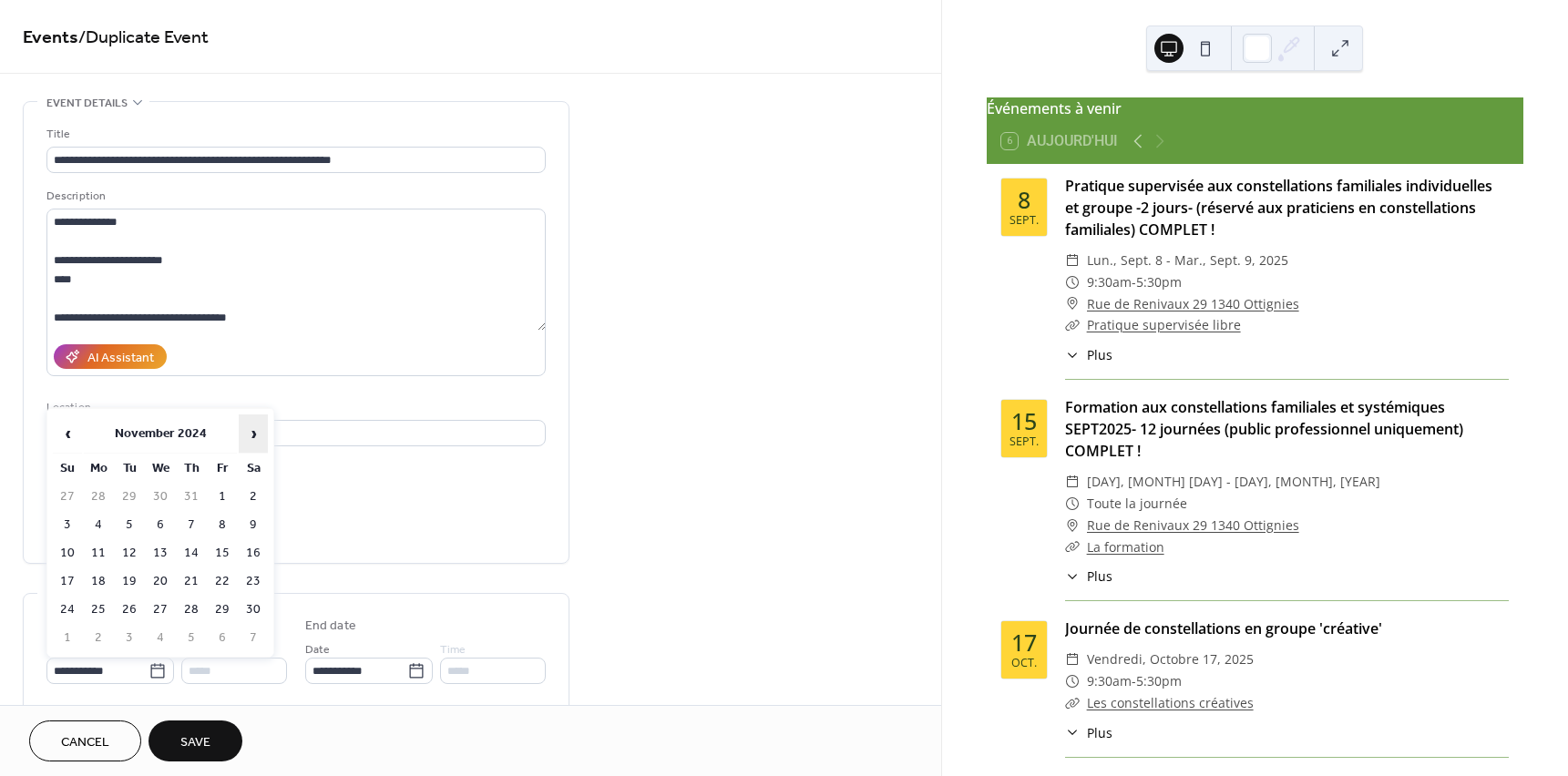 click on "›" at bounding box center [253, 434] 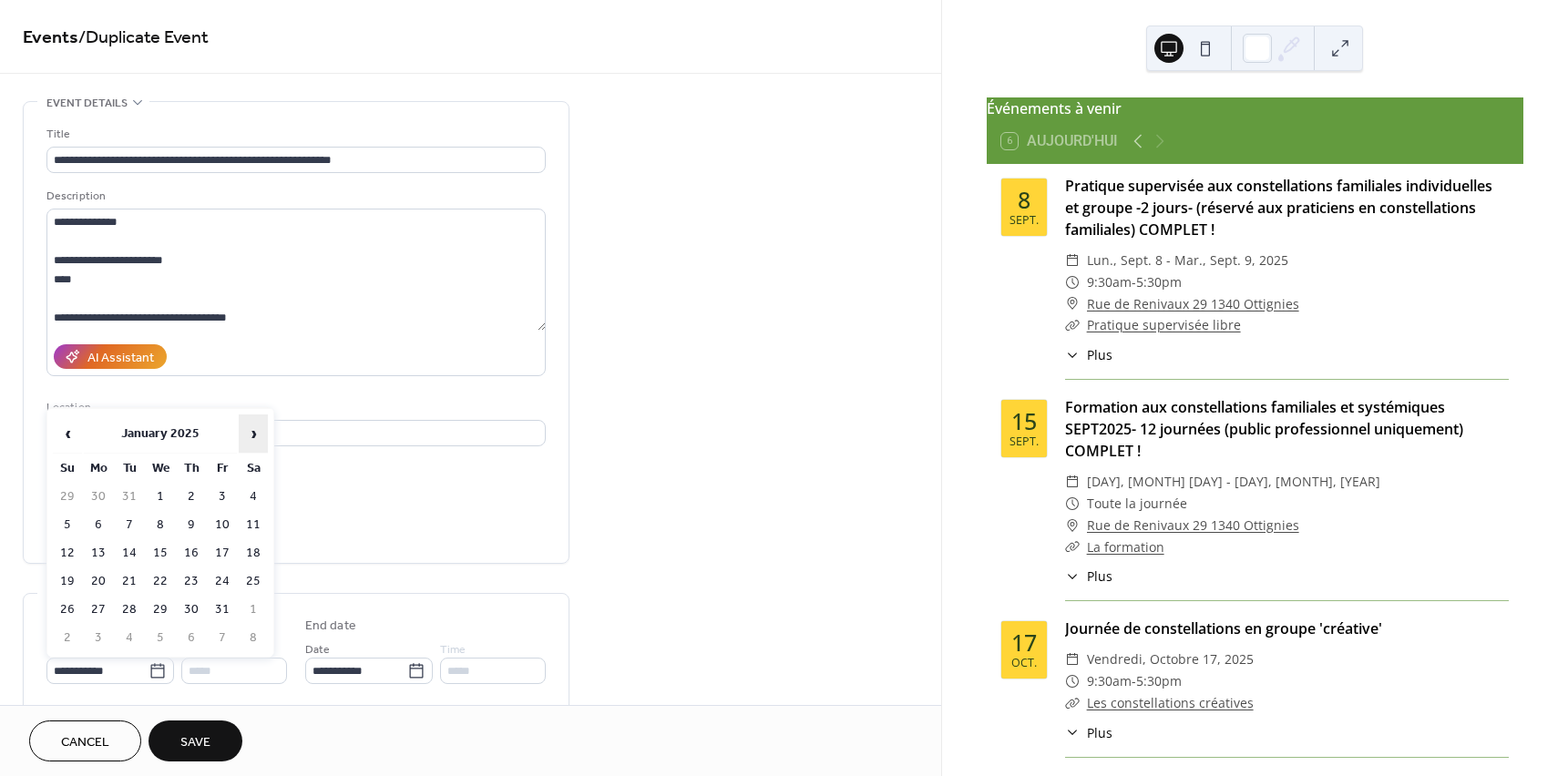 click on "›" at bounding box center (253, 434) 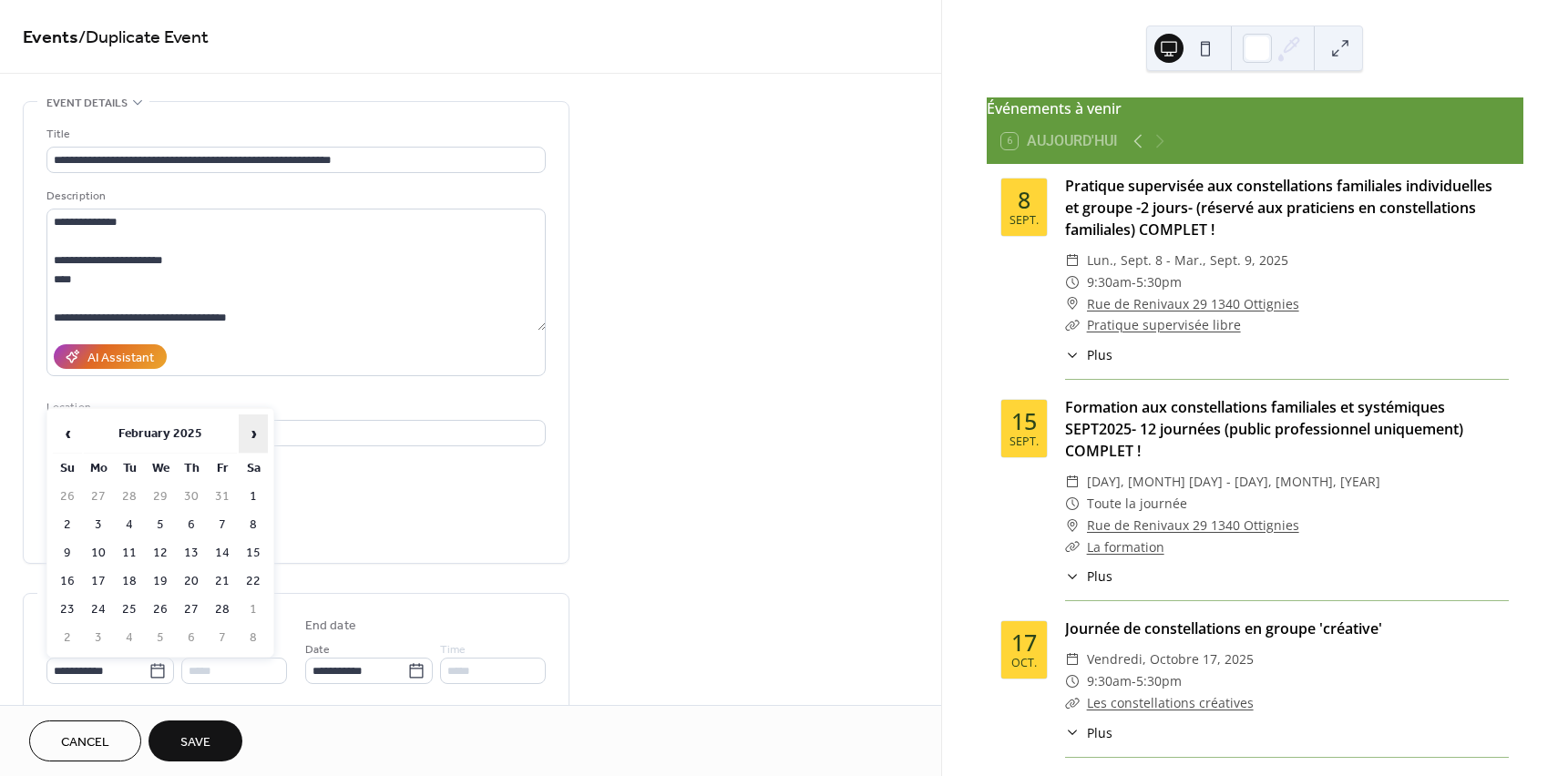 click on "›" at bounding box center [253, 434] 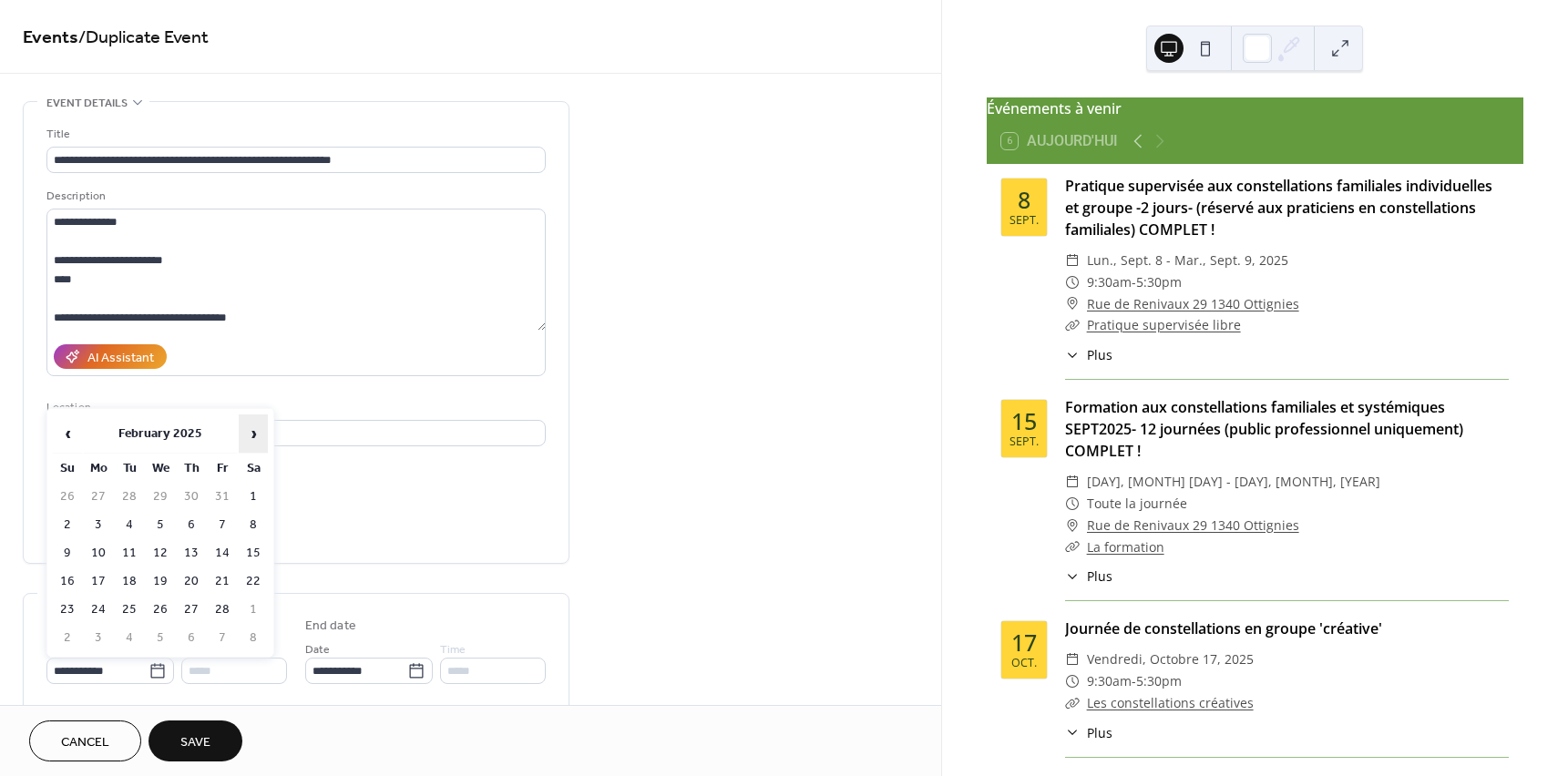 click on "›" at bounding box center (253, 434) 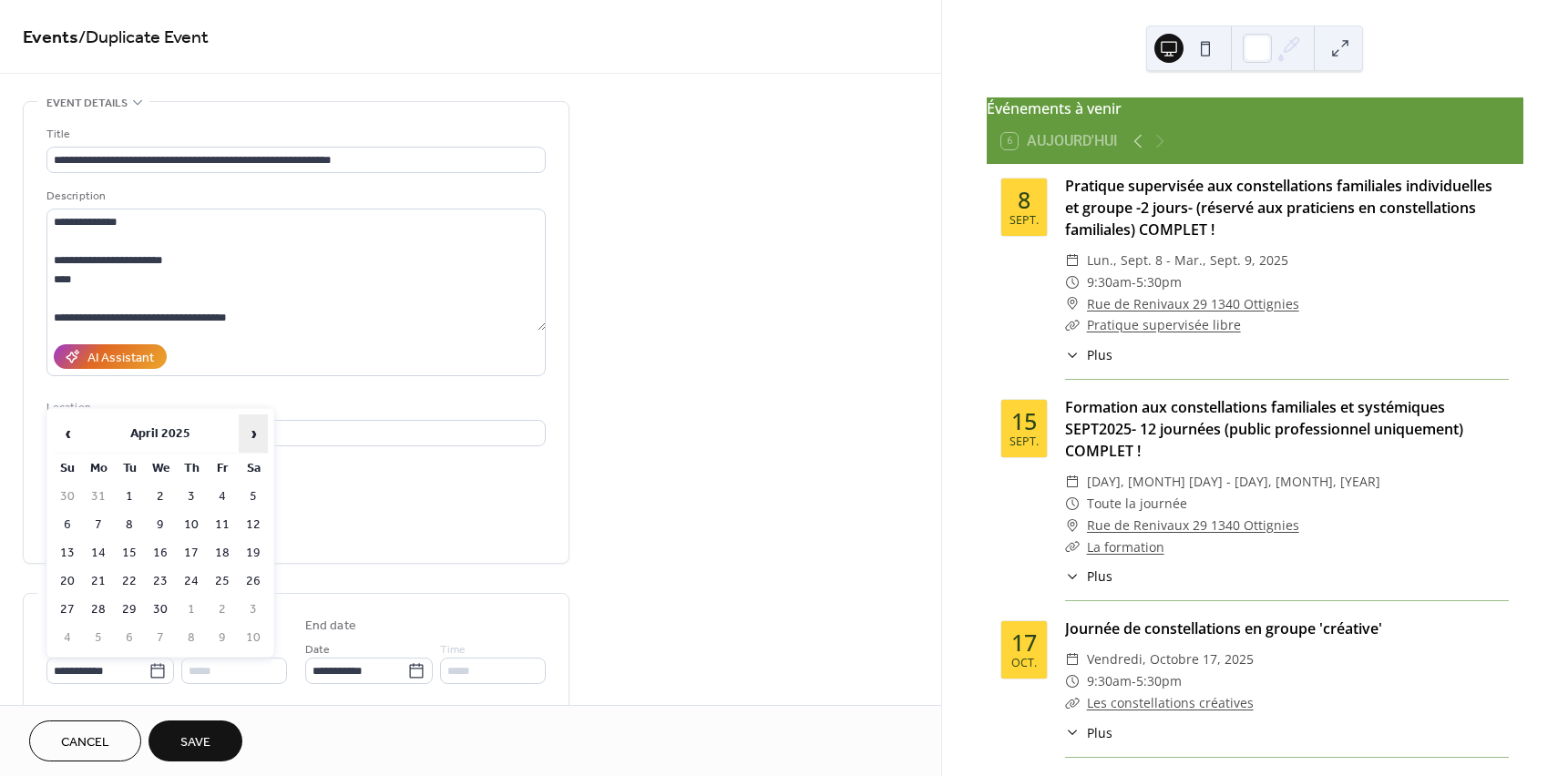 click on "›" at bounding box center (253, 434) 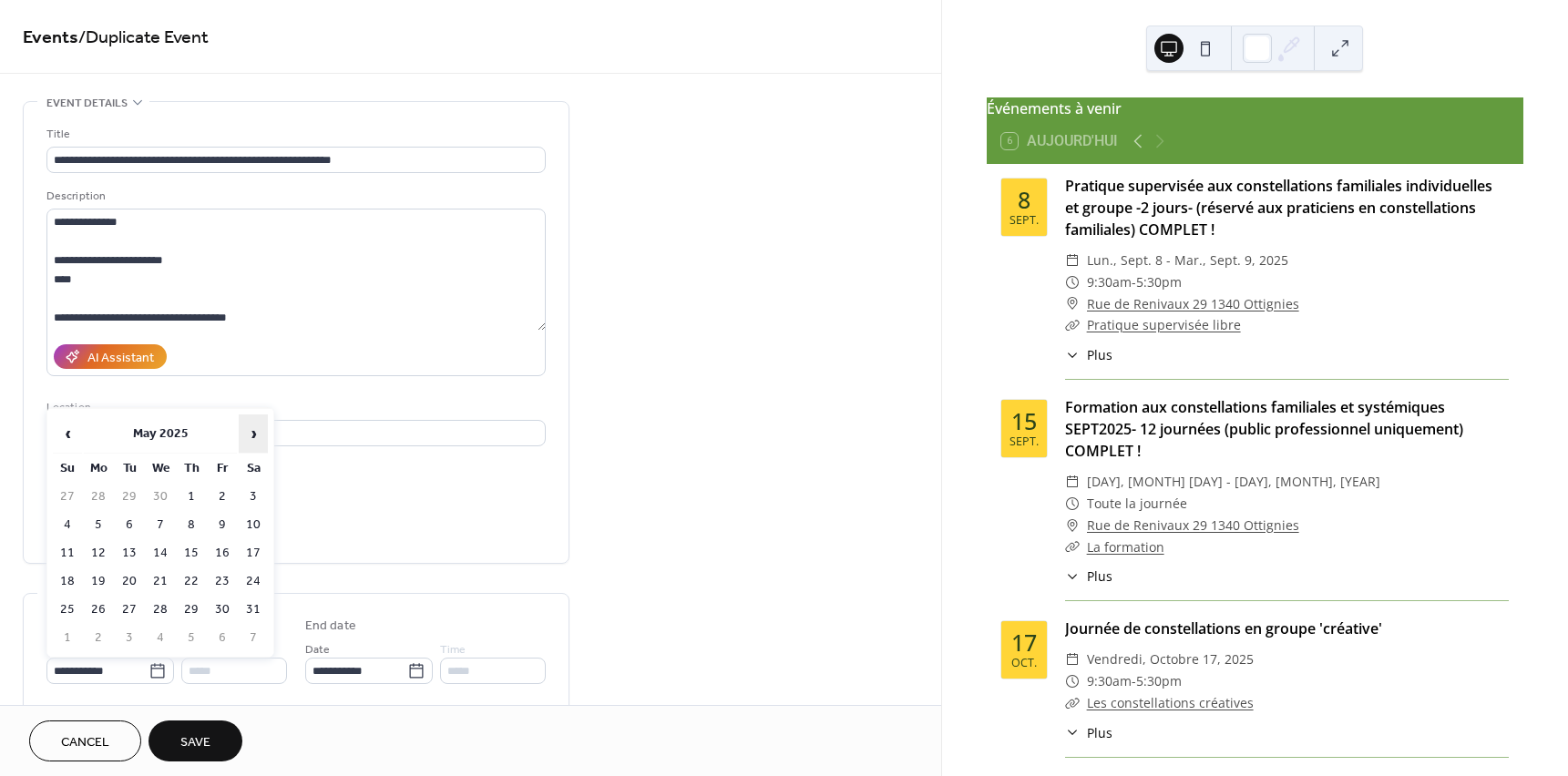 click on "›" at bounding box center [253, 434] 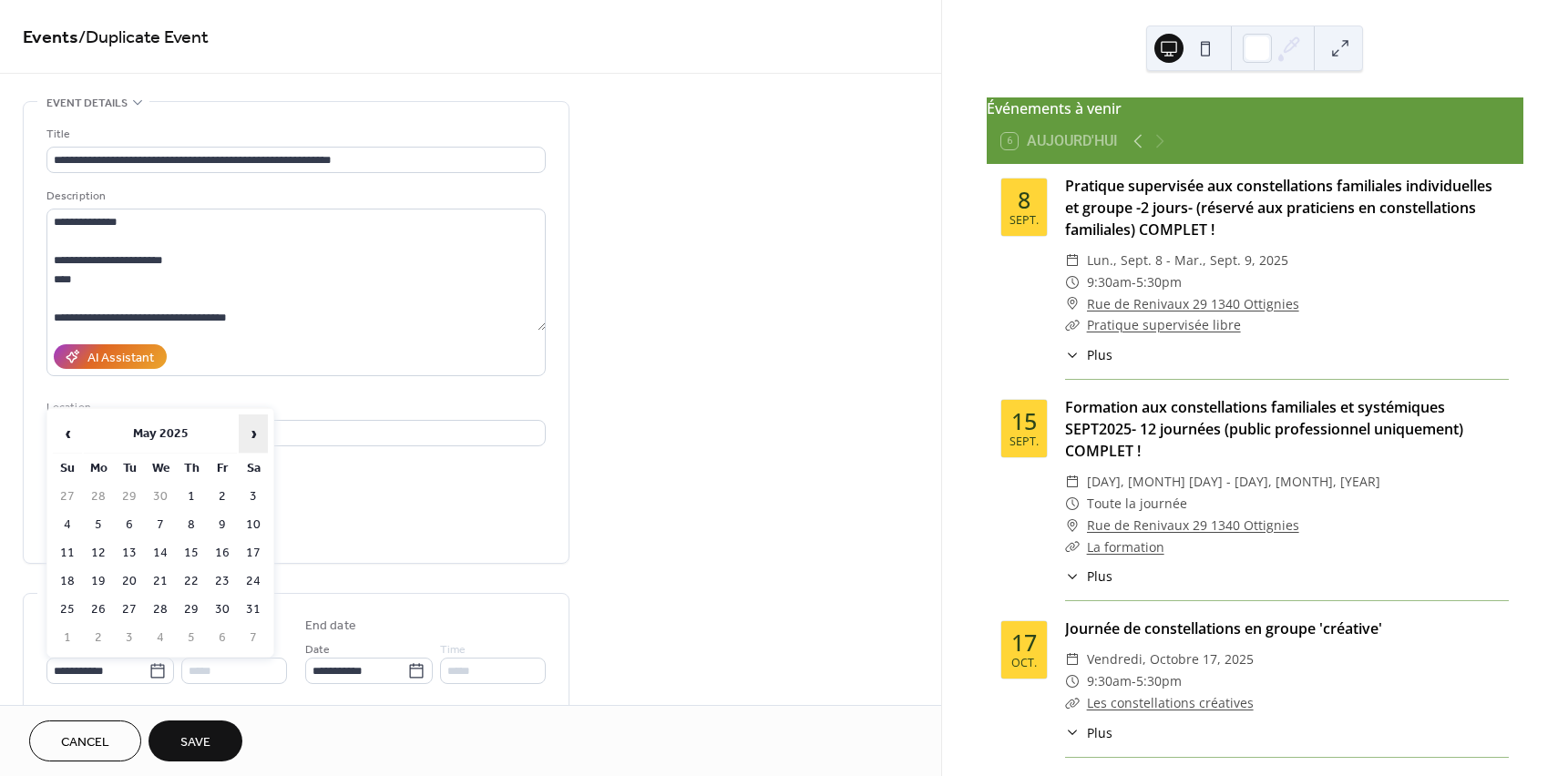 click on "›" at bounding box center (253, 434) 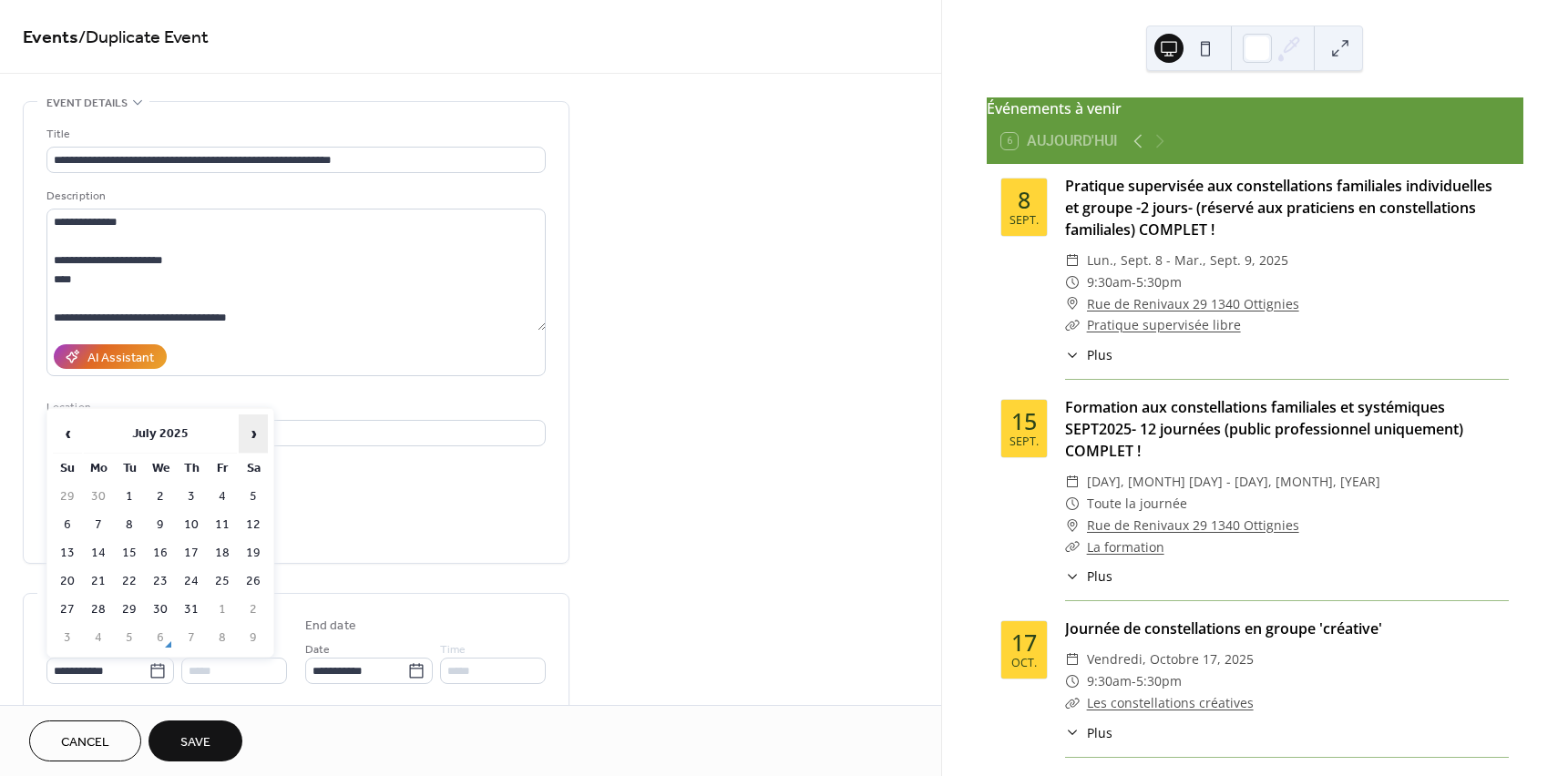 click on "›" at bounding box center (253, 434) 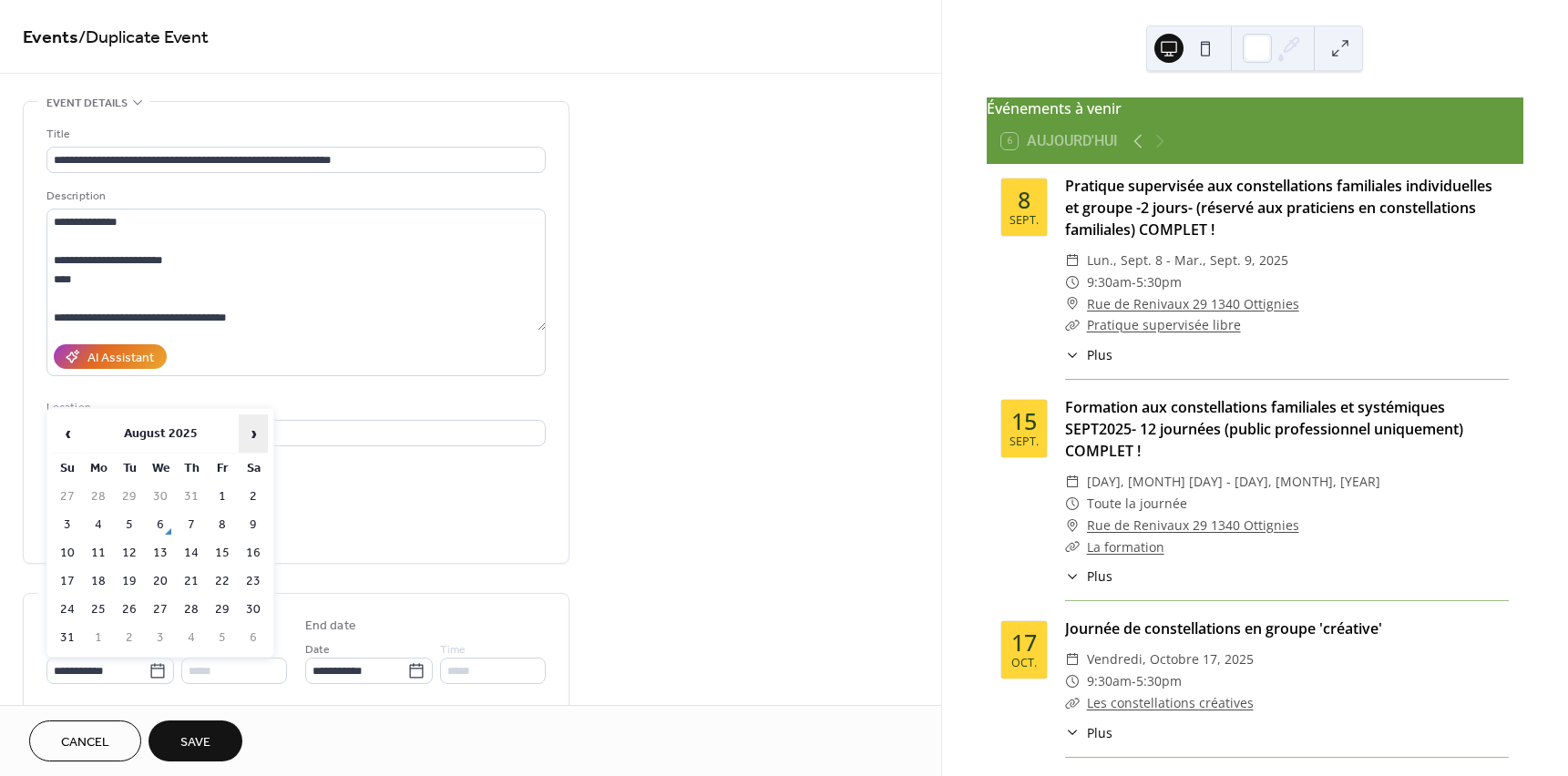click on "›" at bounding box center (253, 434) 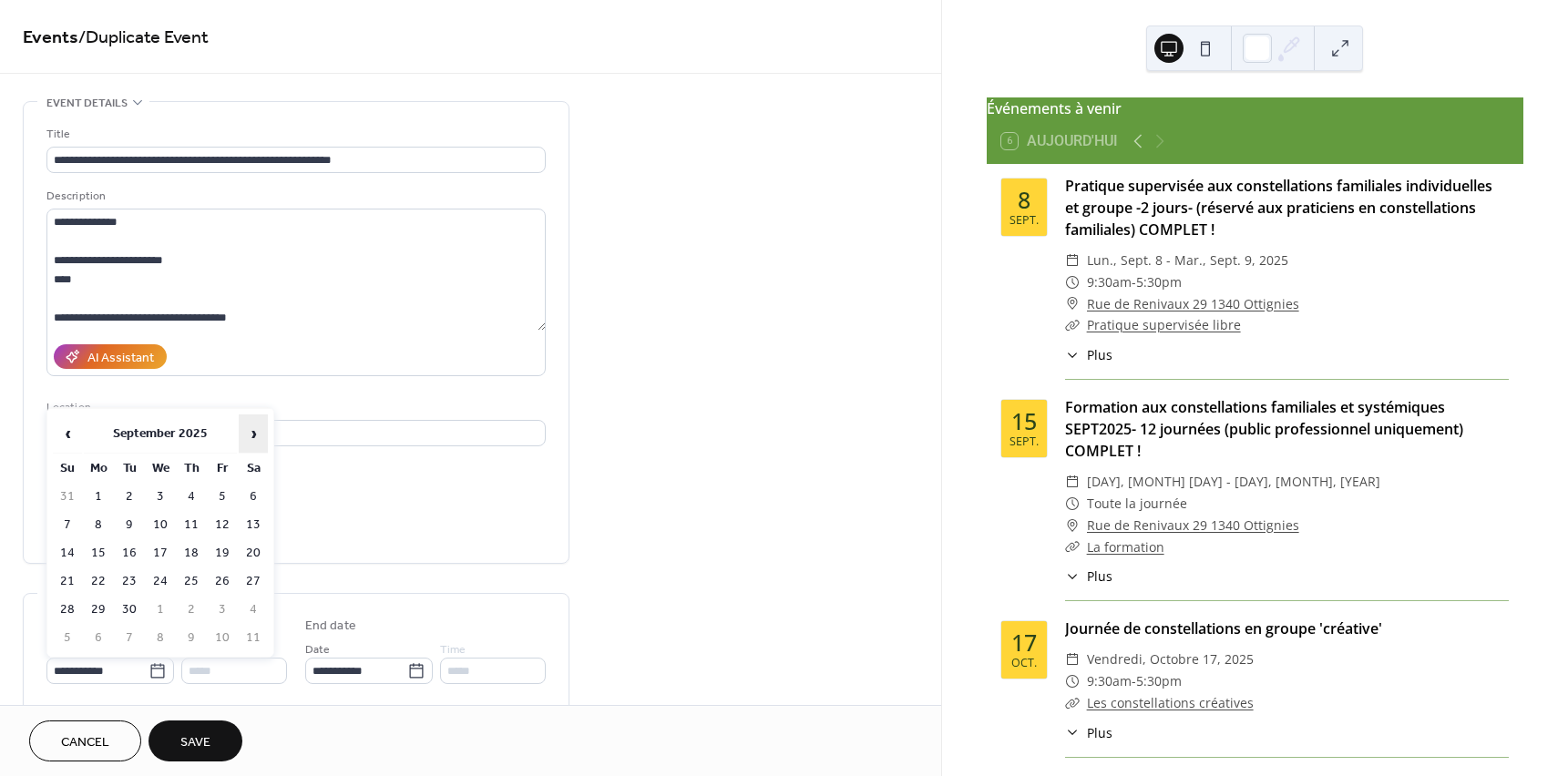 click on "›" at bounding box center (253, 434) 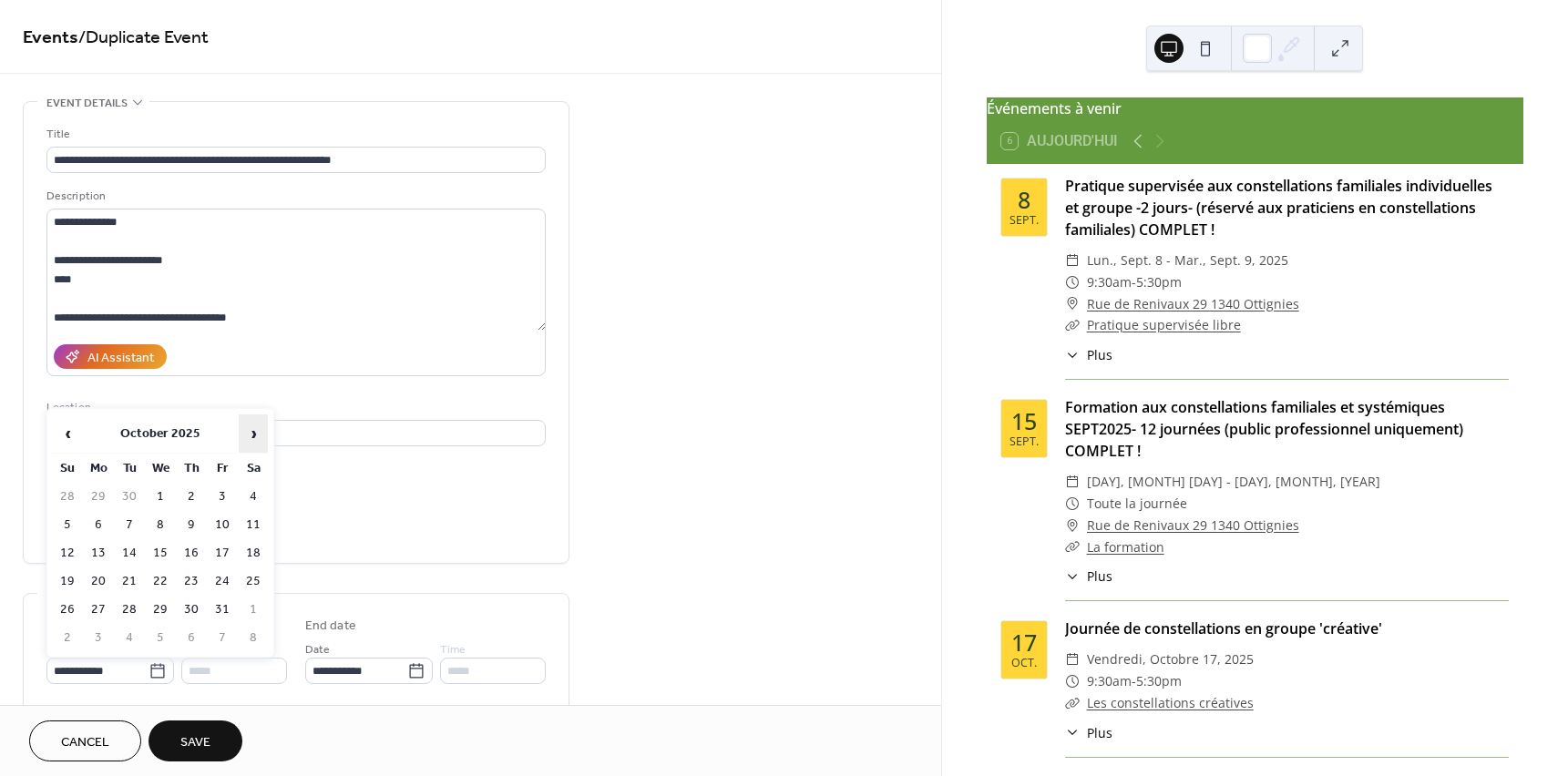 click on "›" at bounding box center [253, 434] 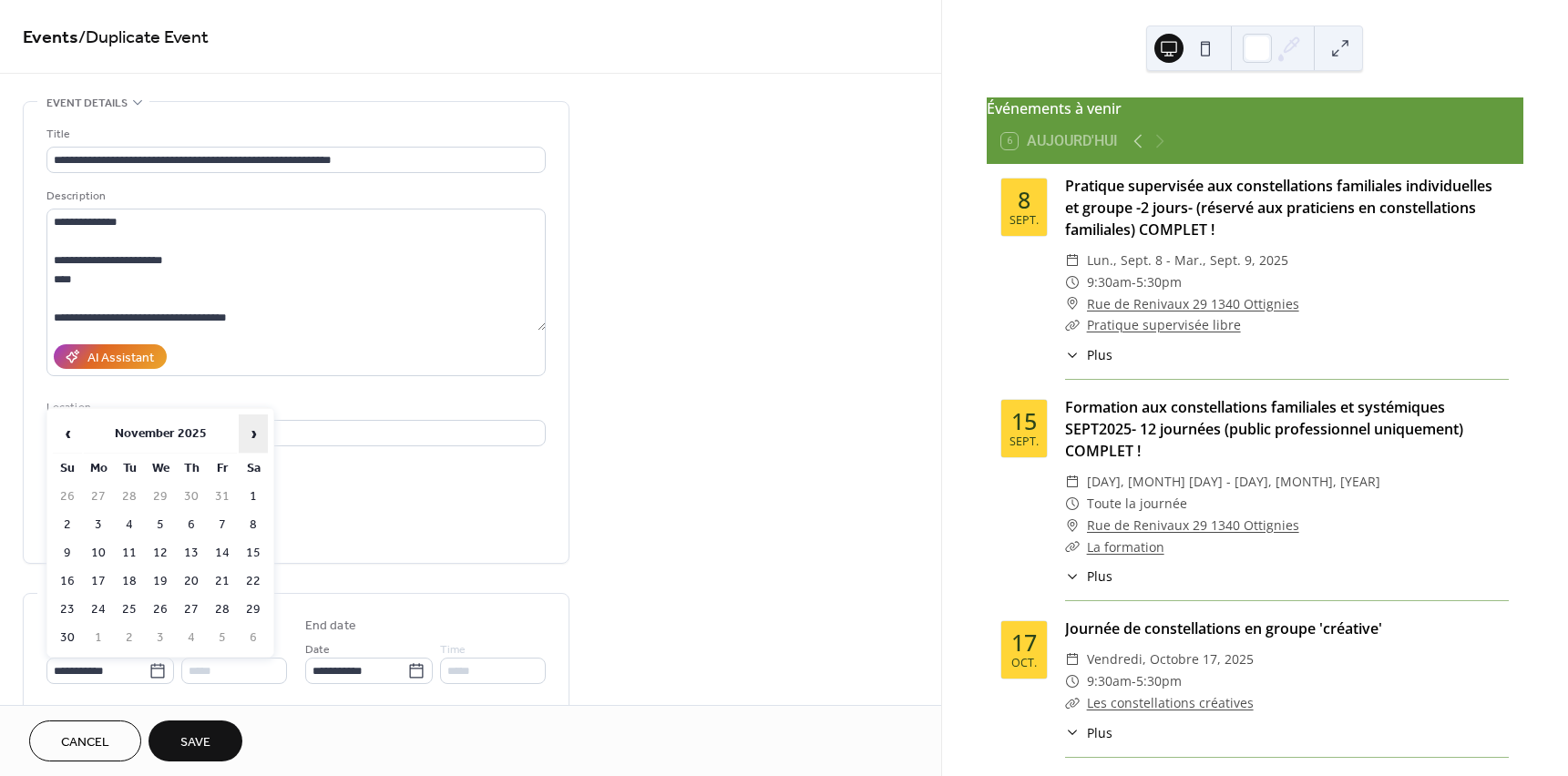 click on "›" at bounding box center (253, 434) 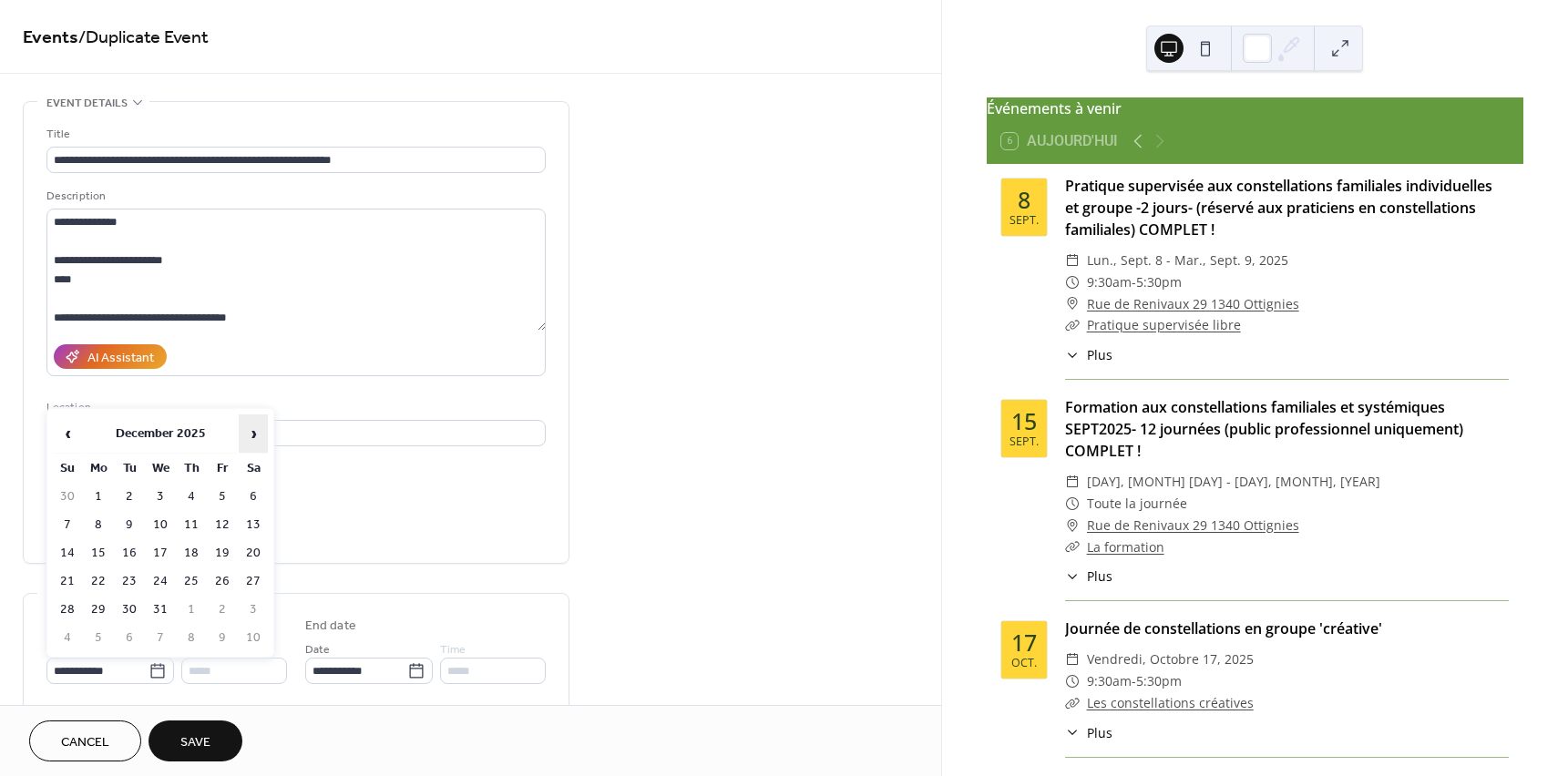 click on "›" at bounding box center [253, 434] 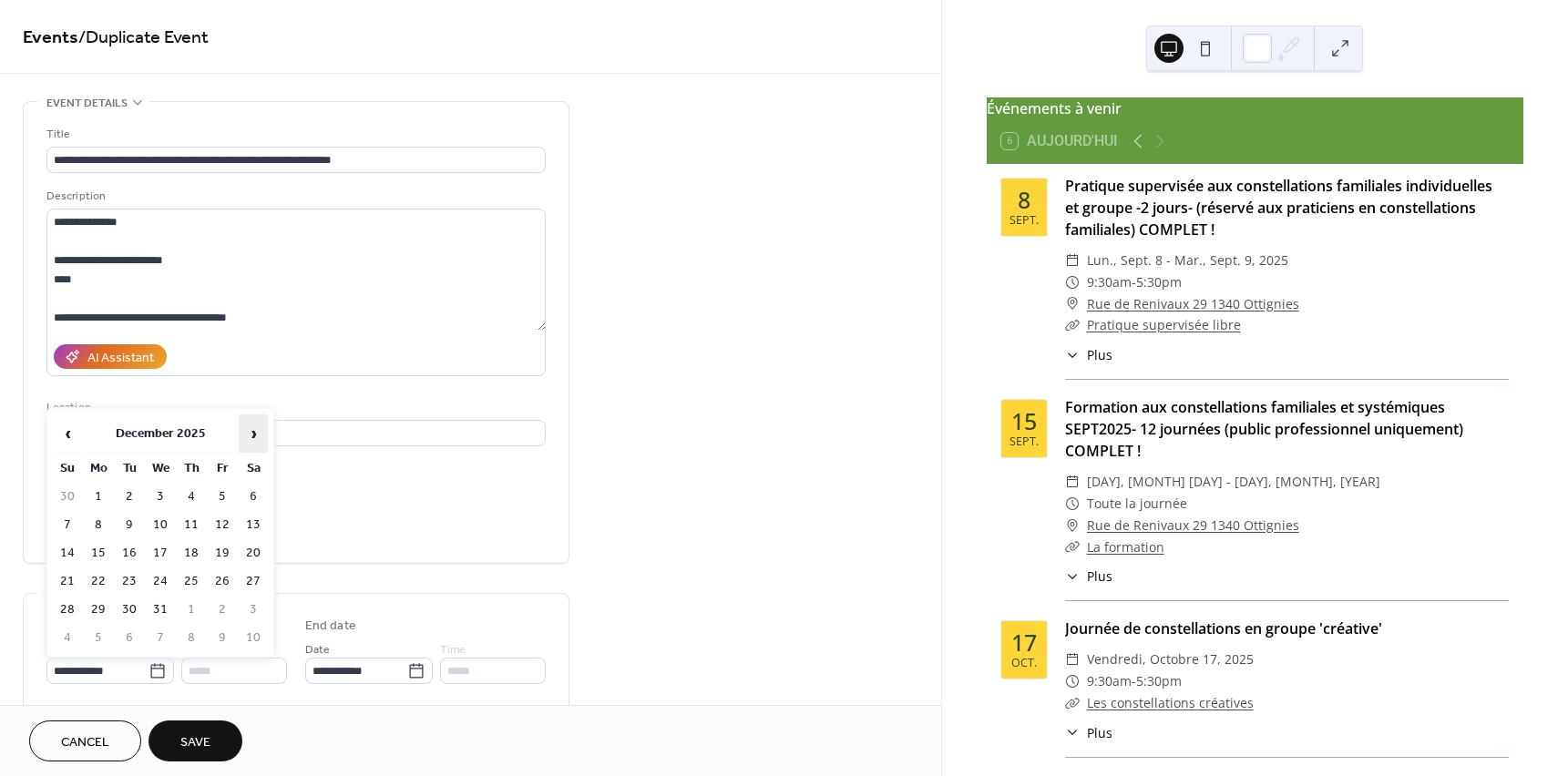 click on "›" at bounding box center [253, 434] 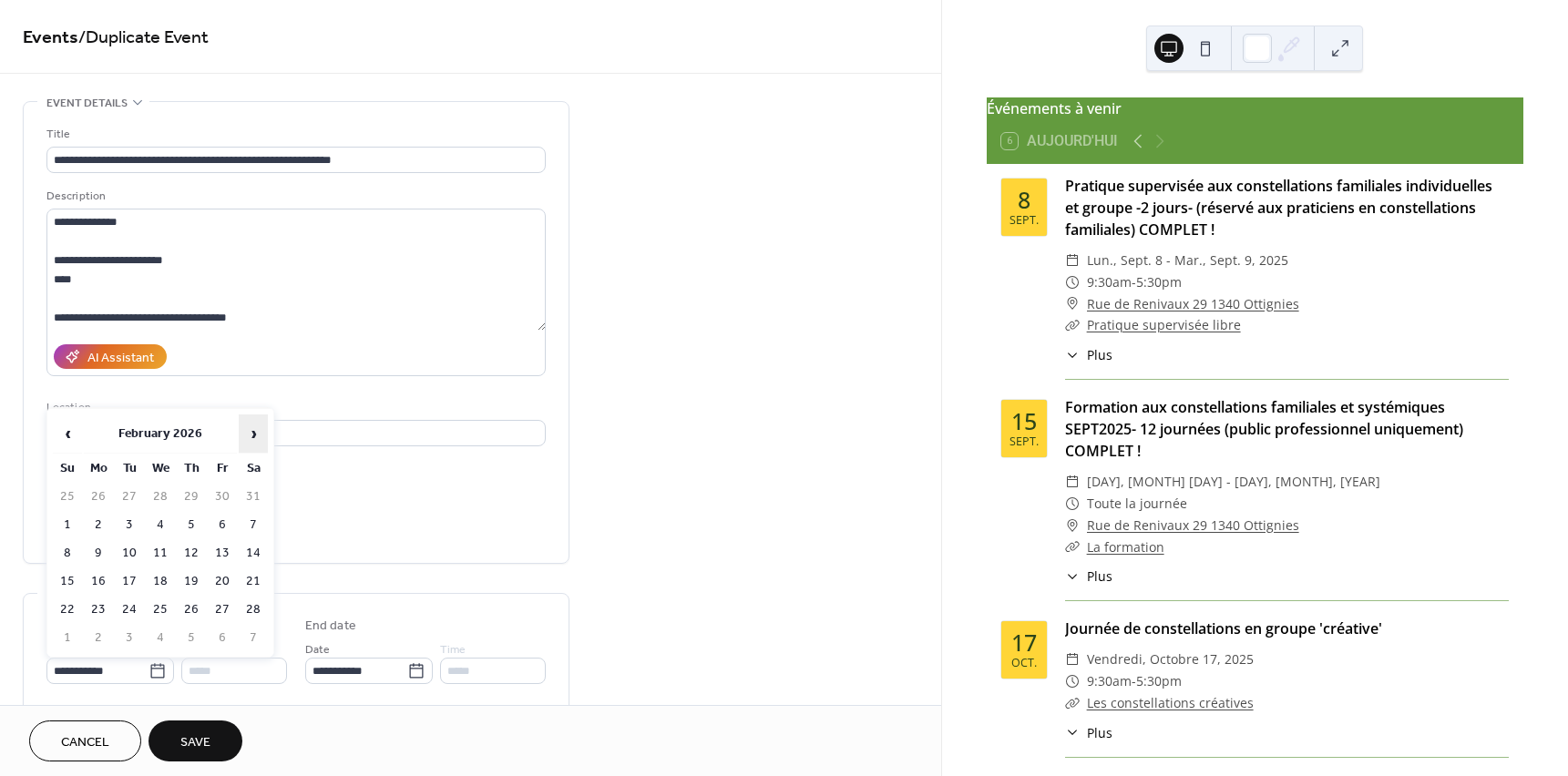 click on "›" at bounding box center (253, 434) 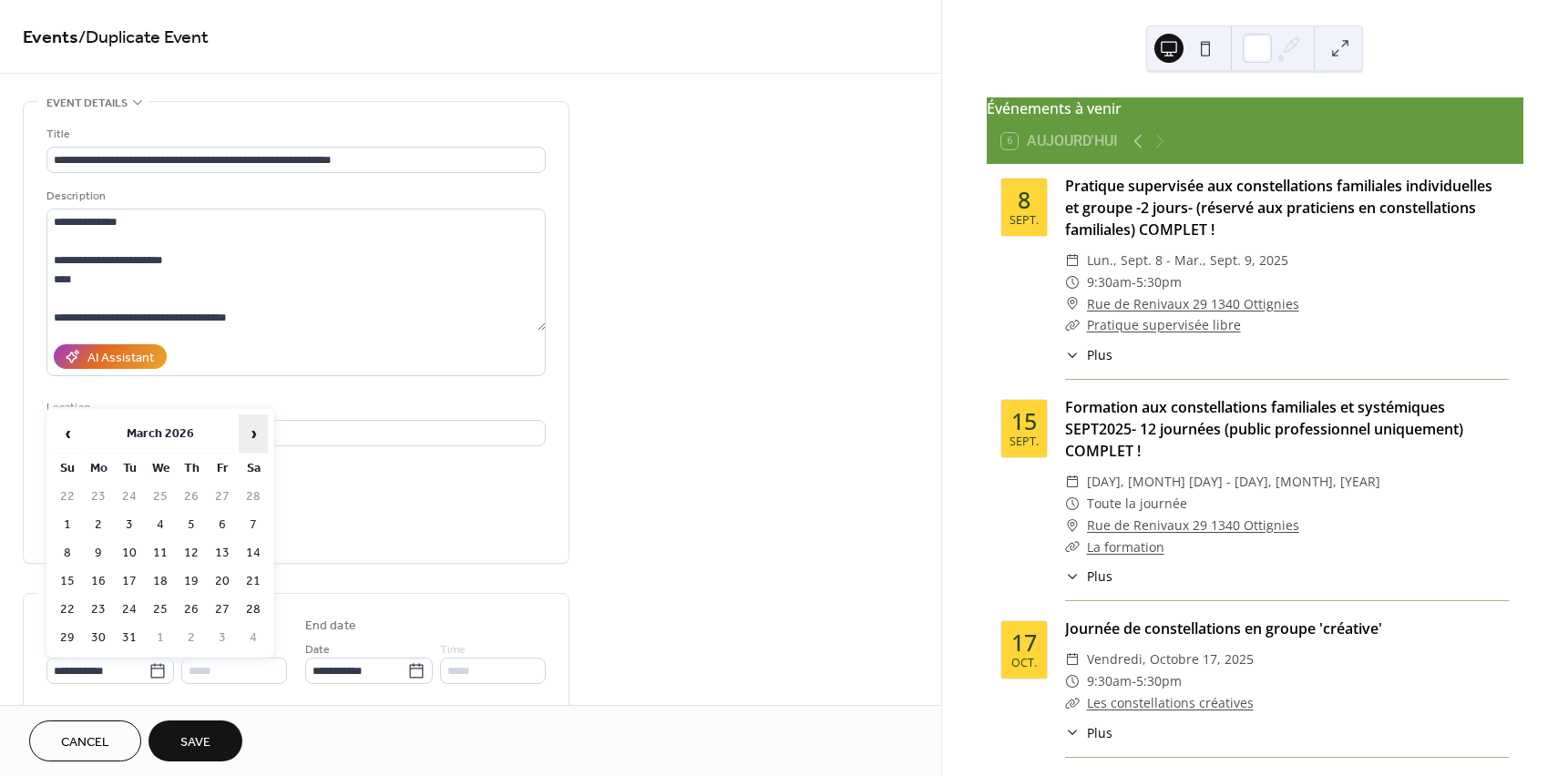 click on "›" at bounding box center [253, 434] 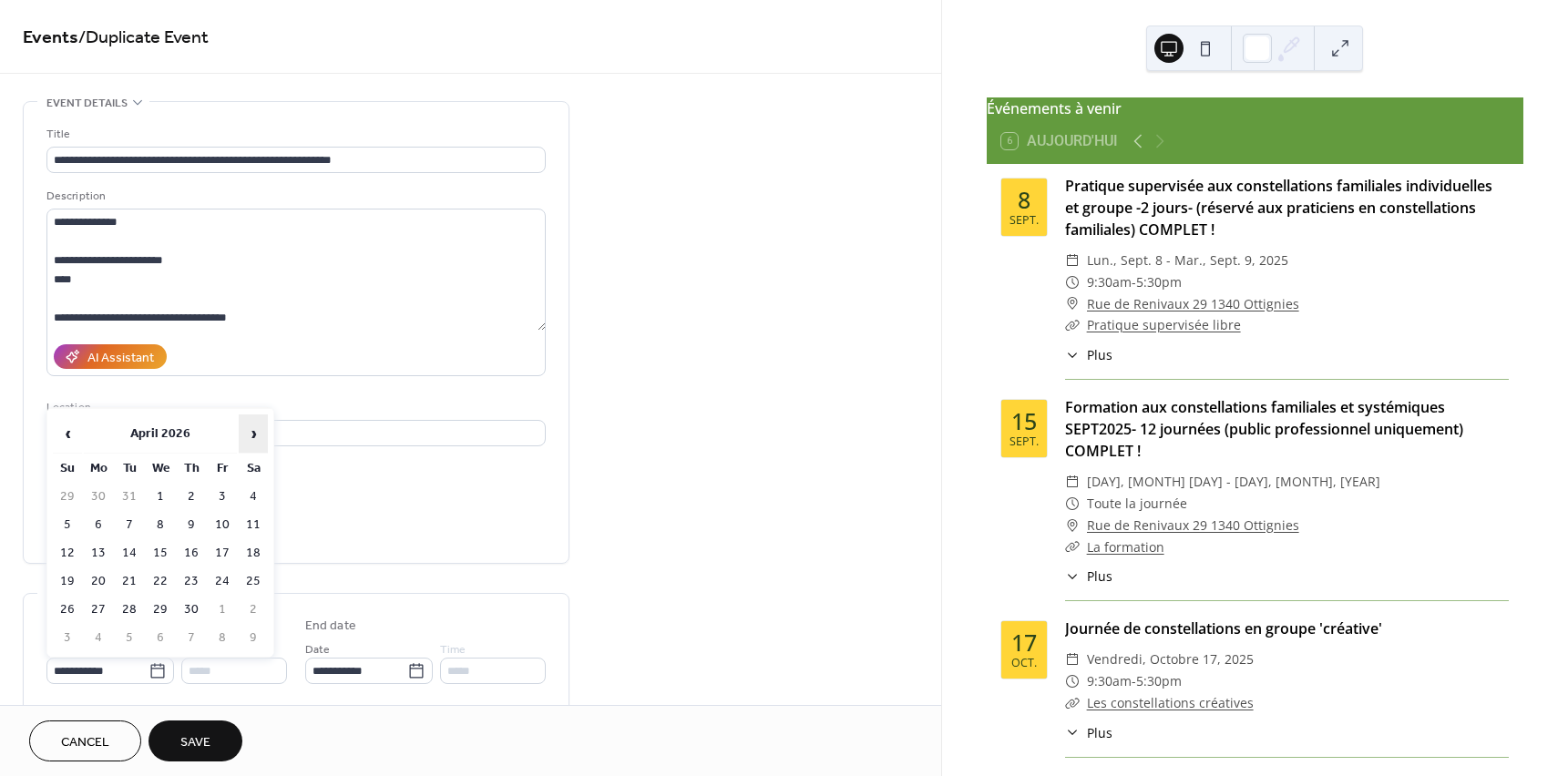 click on "›" at bounding box center (253, 434) 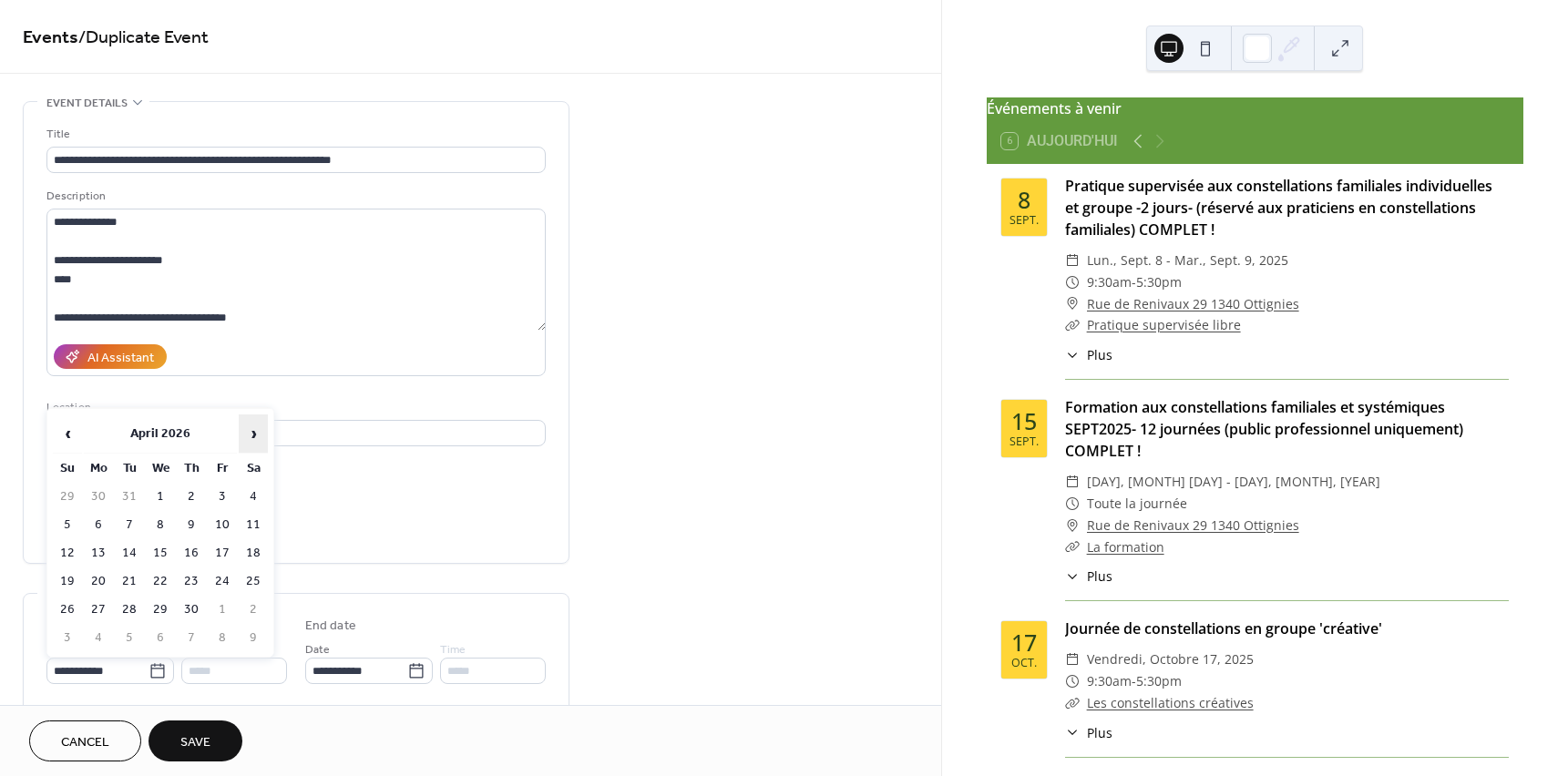 click on "›" at bounding box center (253, 434) 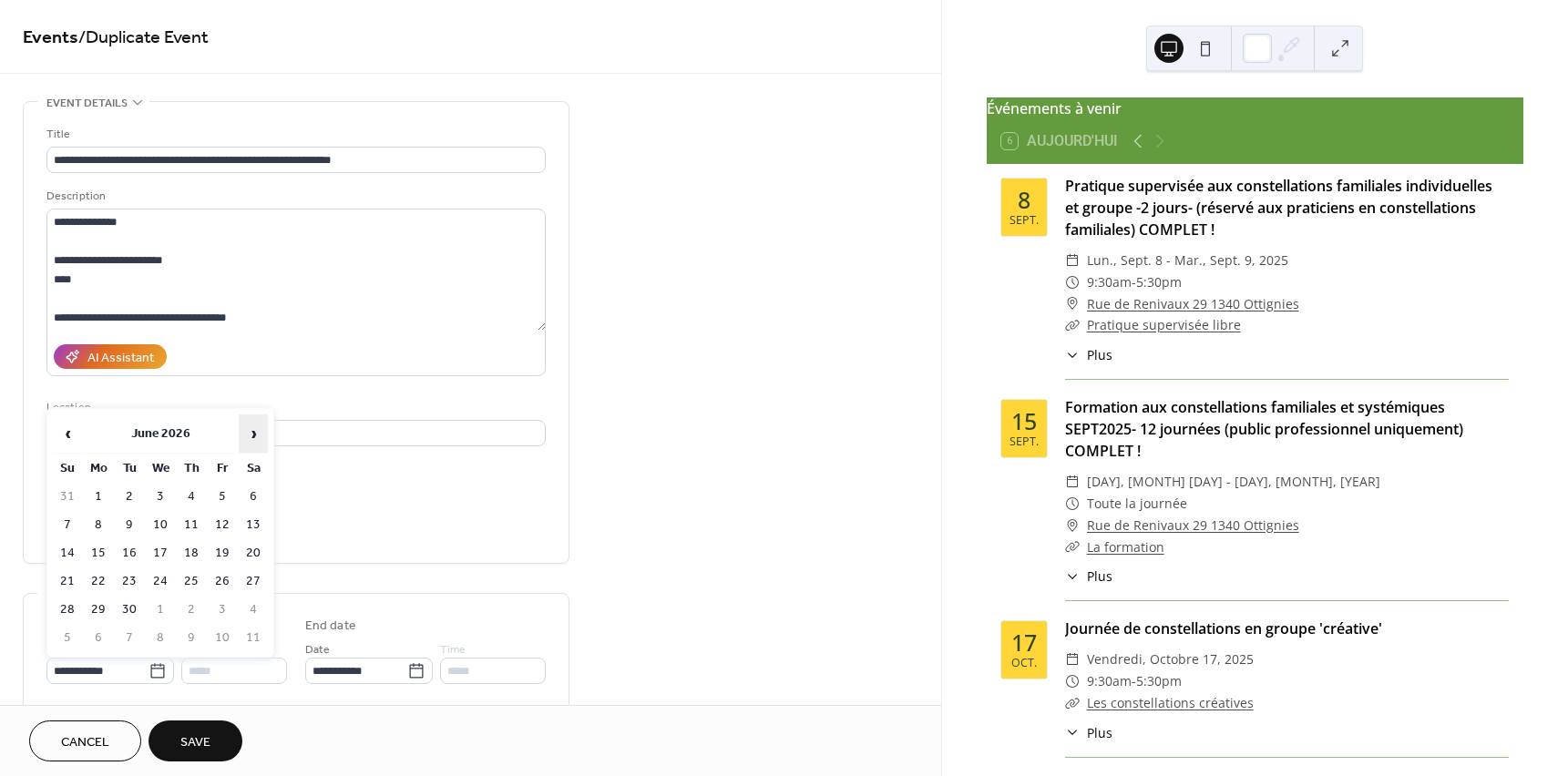 click on "›" at bounding box center (253, 434) 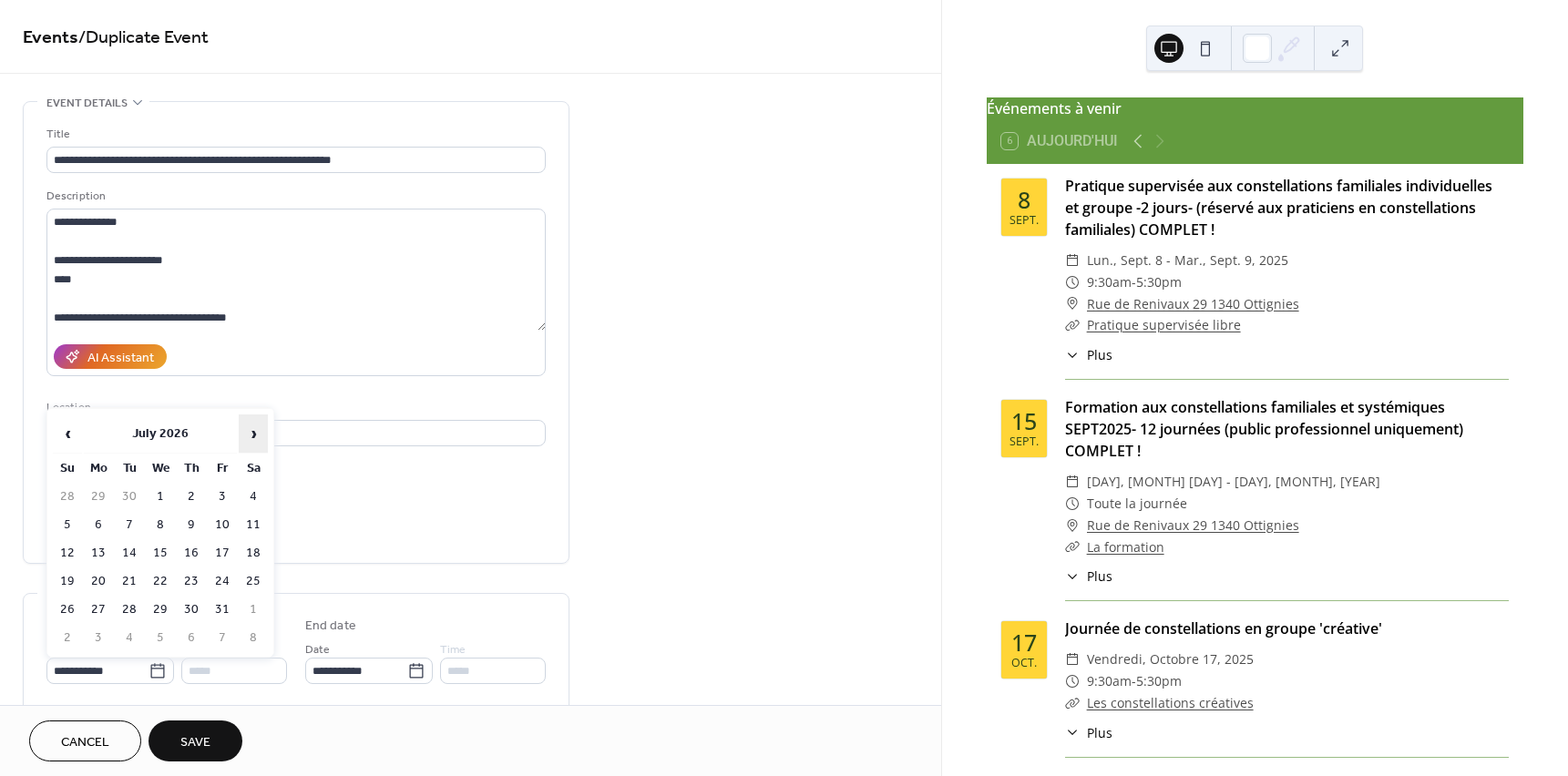 click on "›" at bounding box center [253, 434] 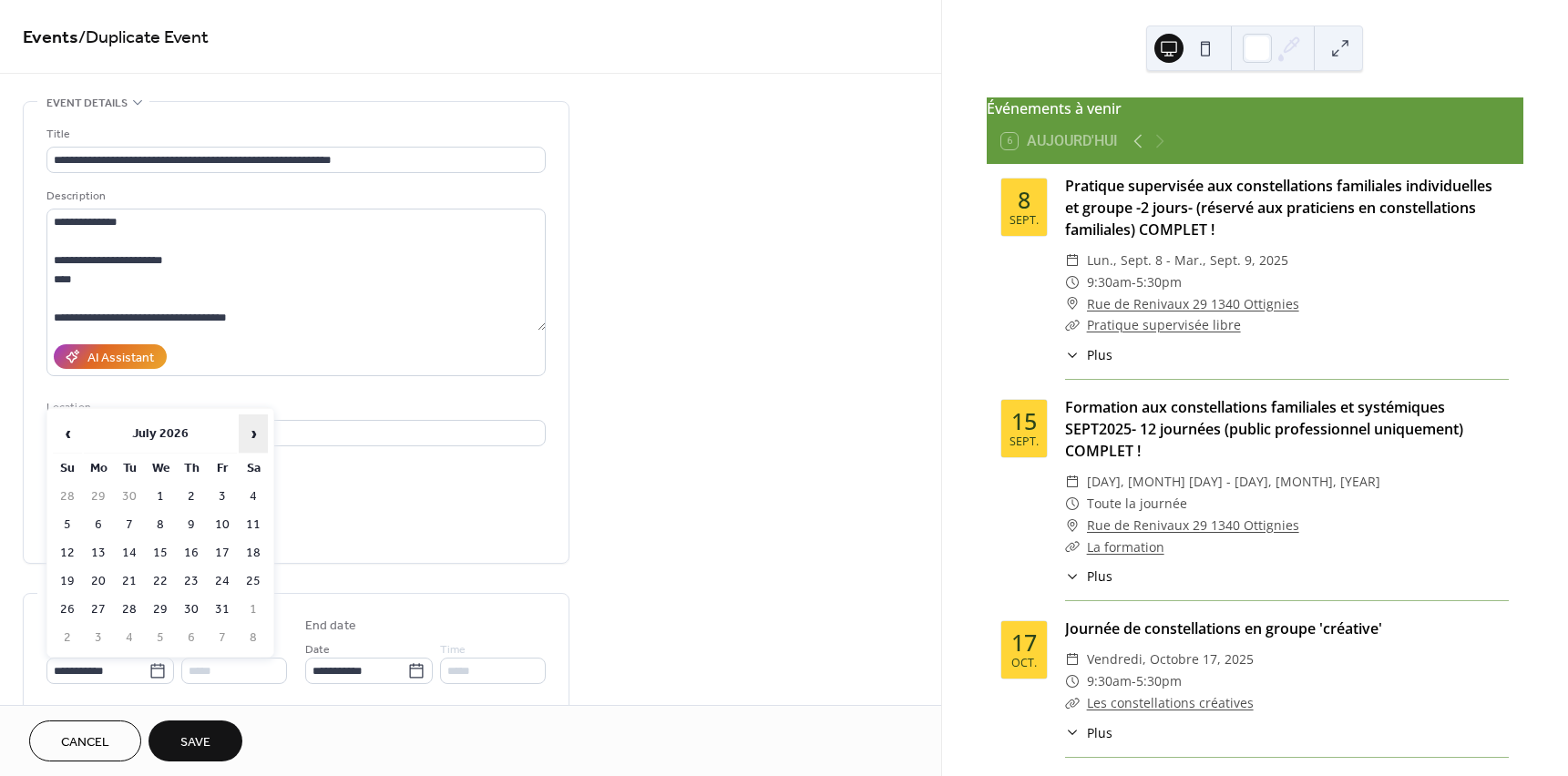 click on "›" at bounding box center [253, 434] 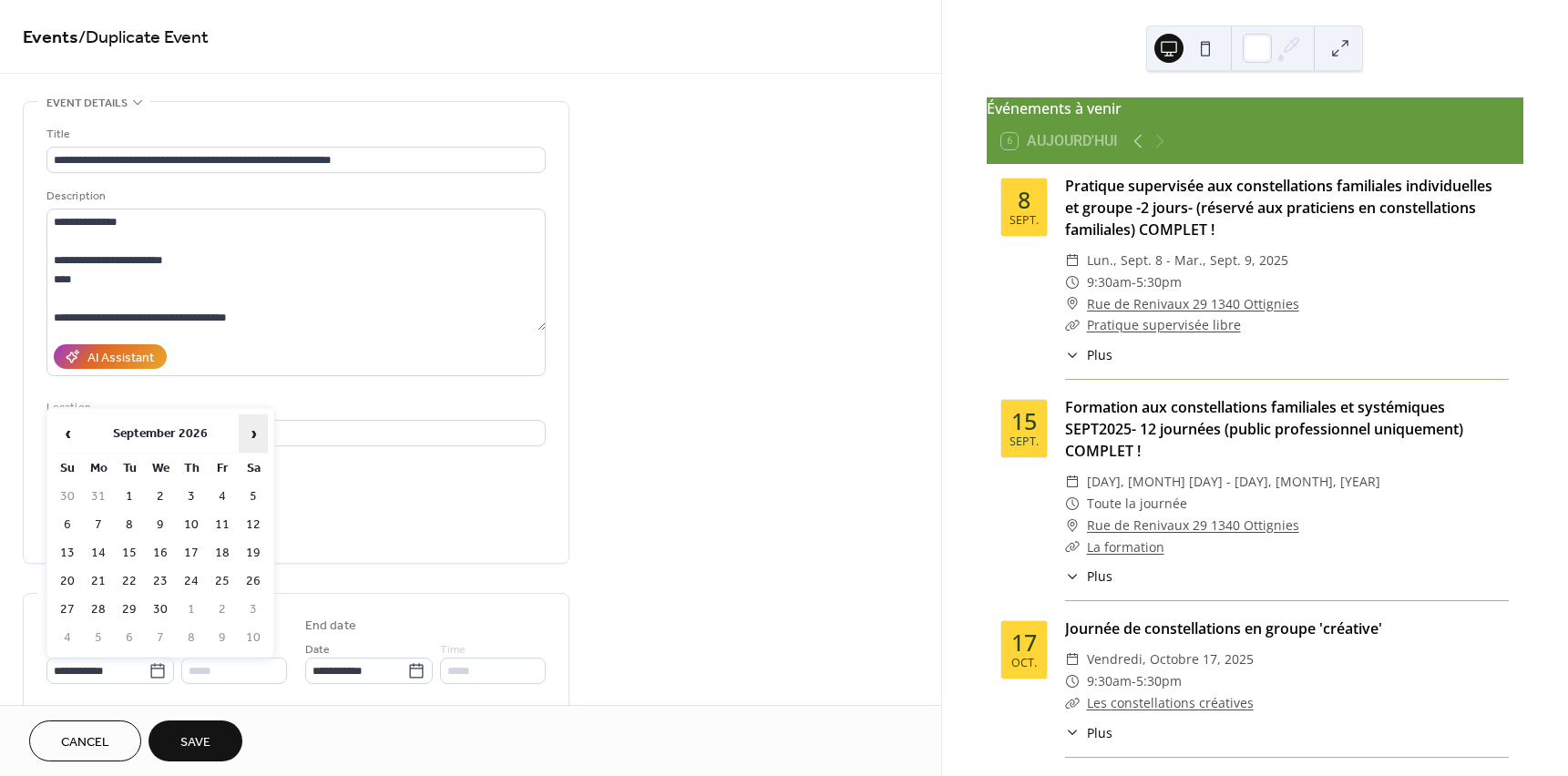 click on "›" at bounding box center [253, 434] 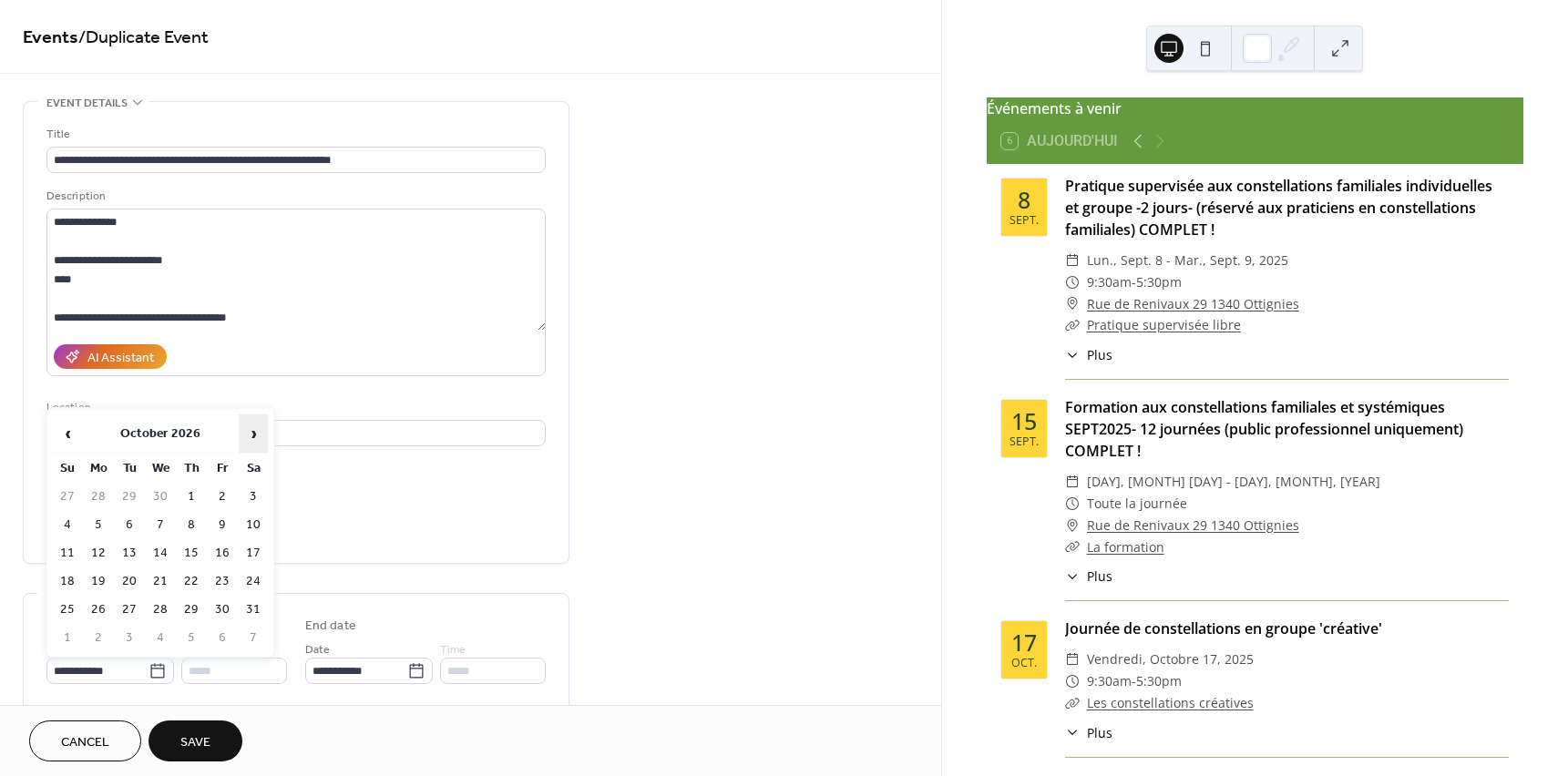 click on "›" at bounding box center (253, 434) 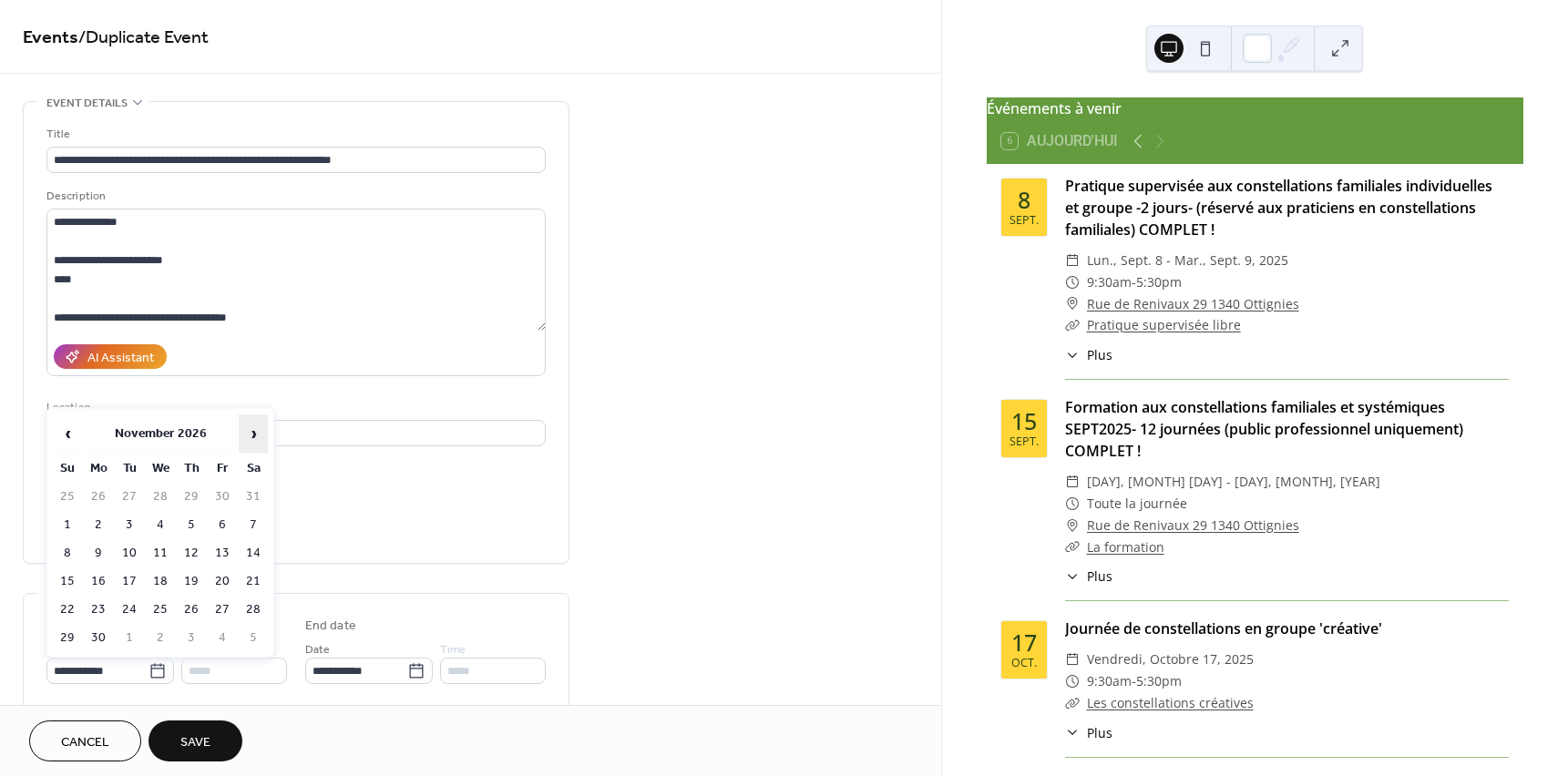 click on "›" at bounding box center (253, 434) 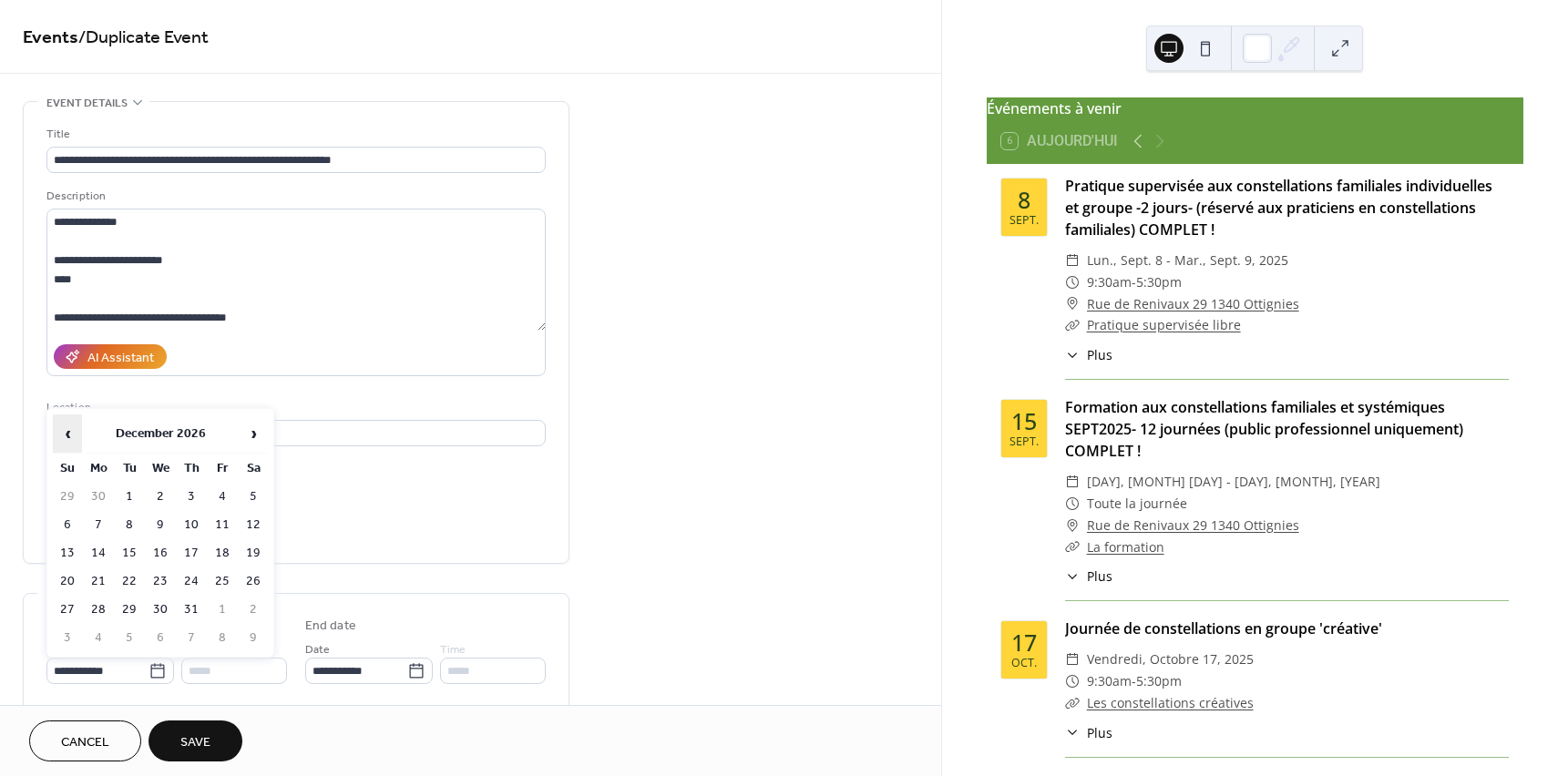 click on "‹" at bounding box center [67, 434] 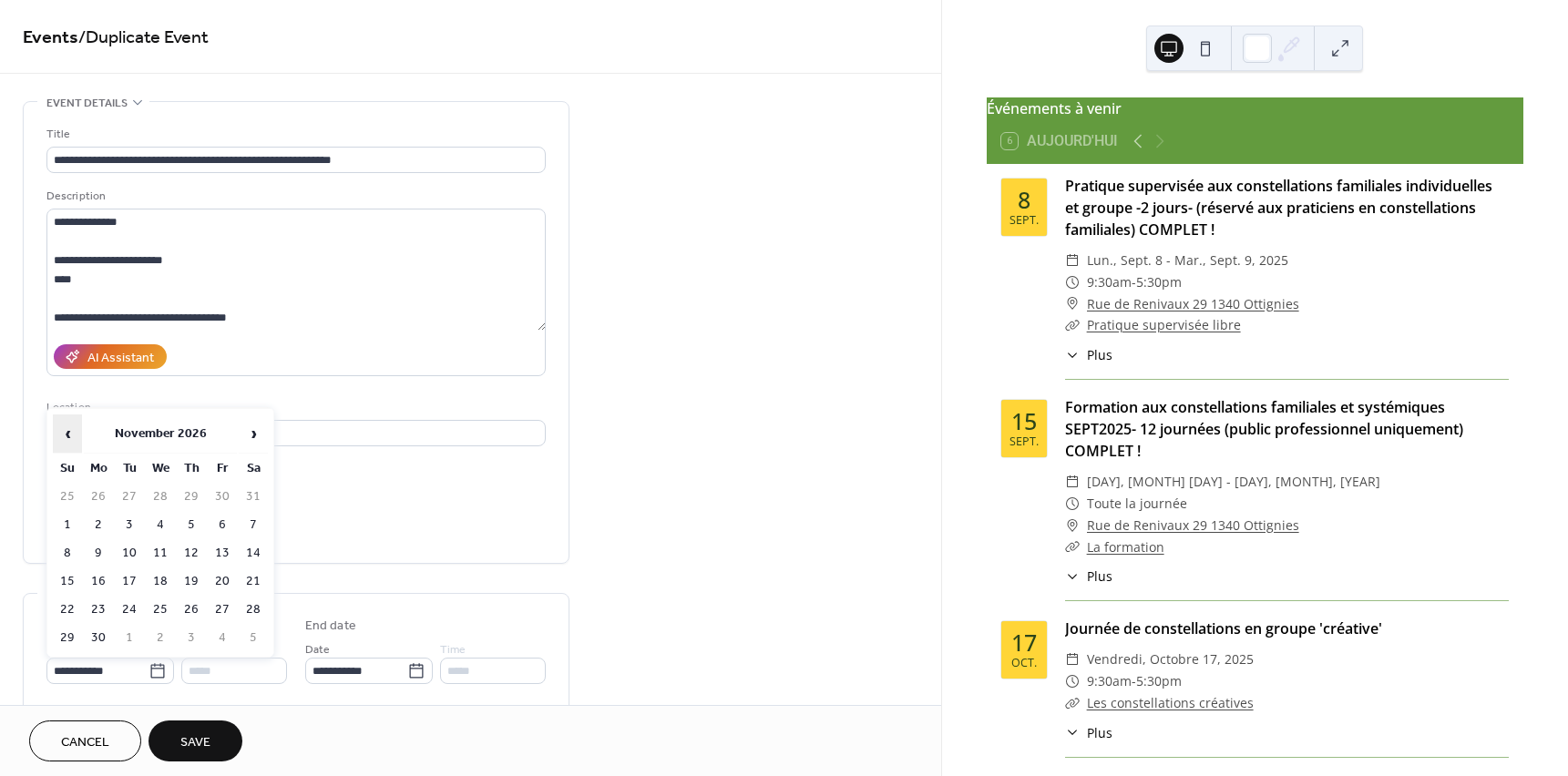 click on "‹" at bounding box center (67, 434) 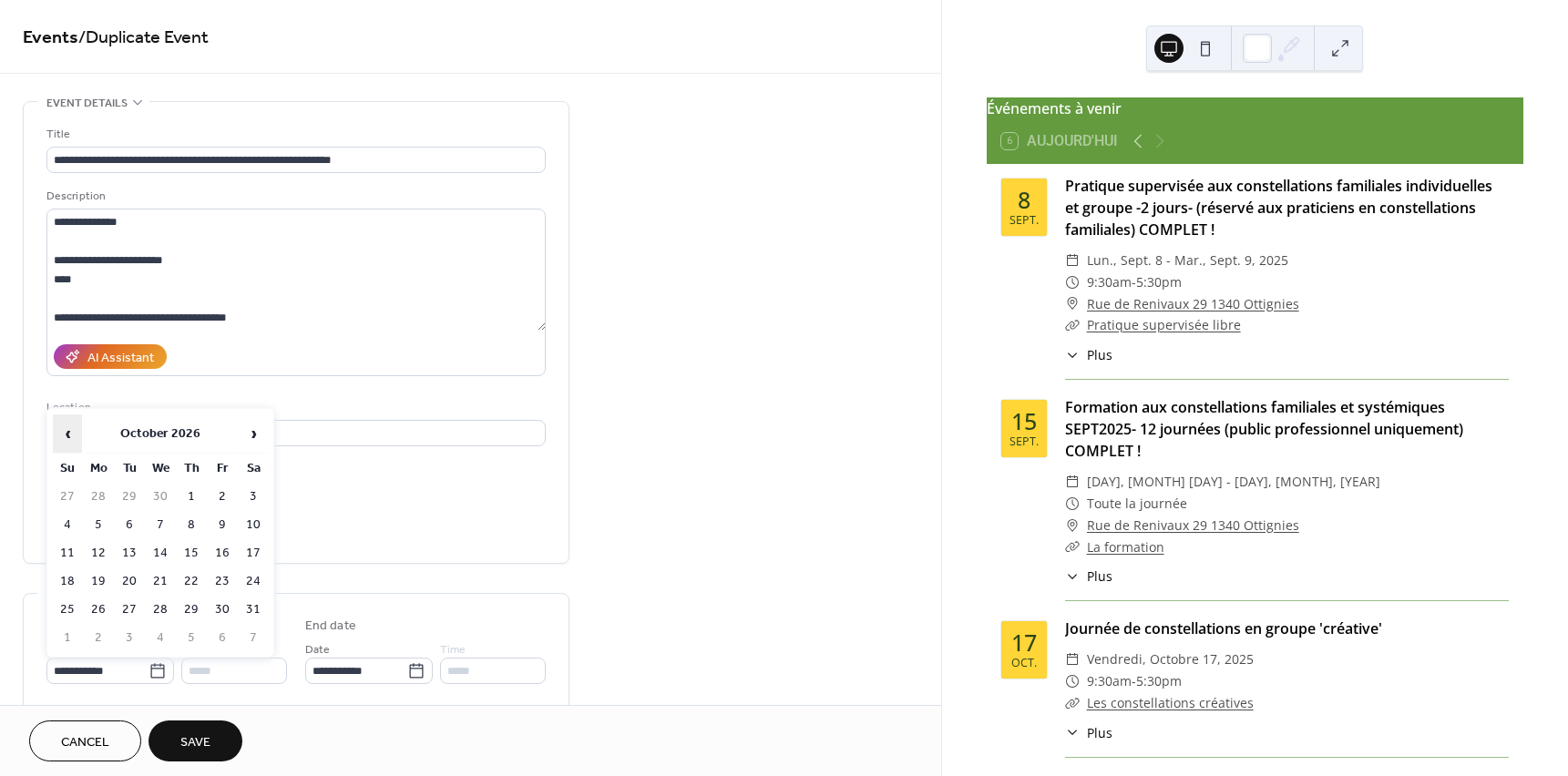 click on "‹" at bounding box center (67, 434) 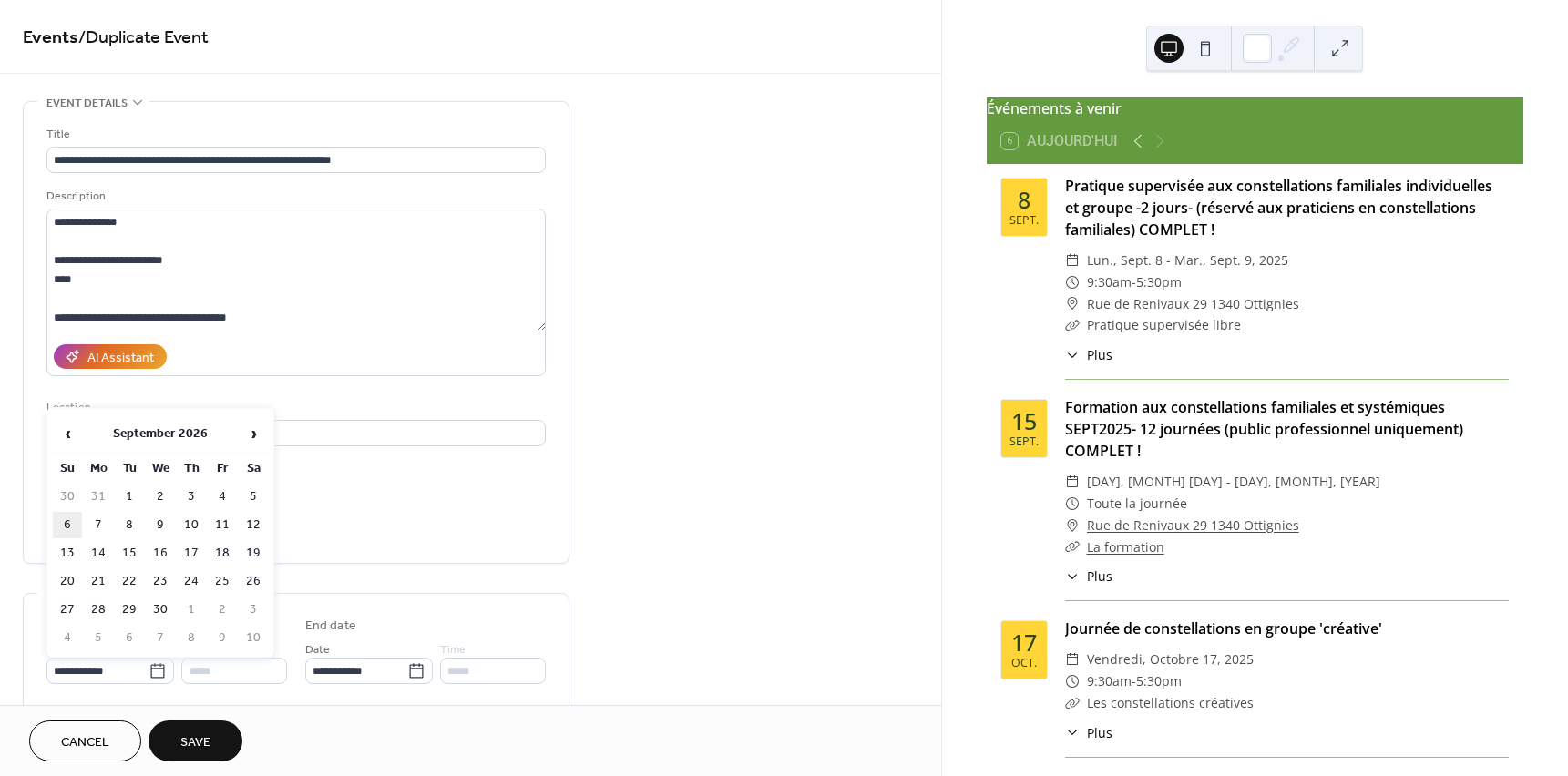 click on "6" at bounding box center [67, 525] 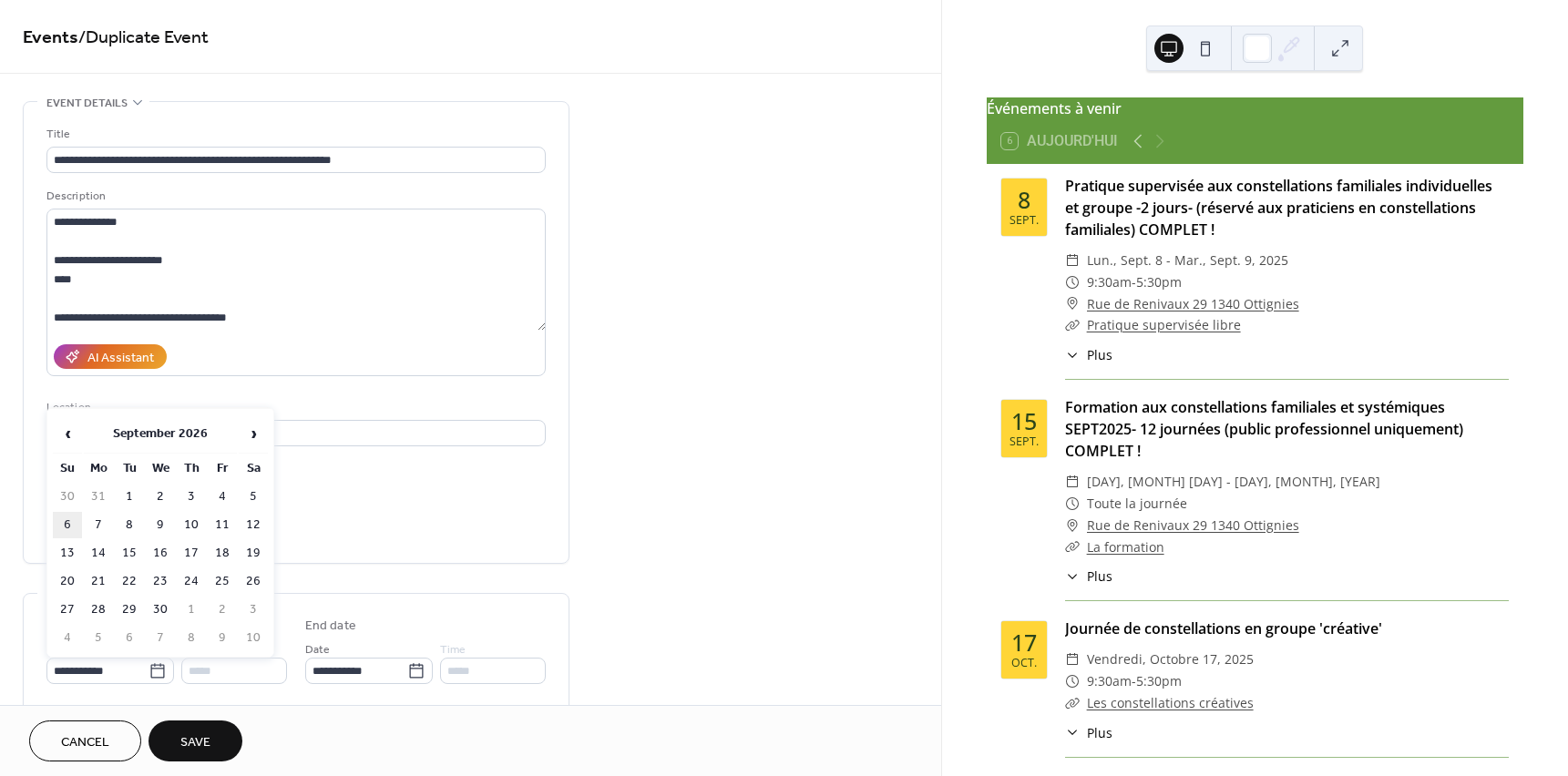 type on "**********" 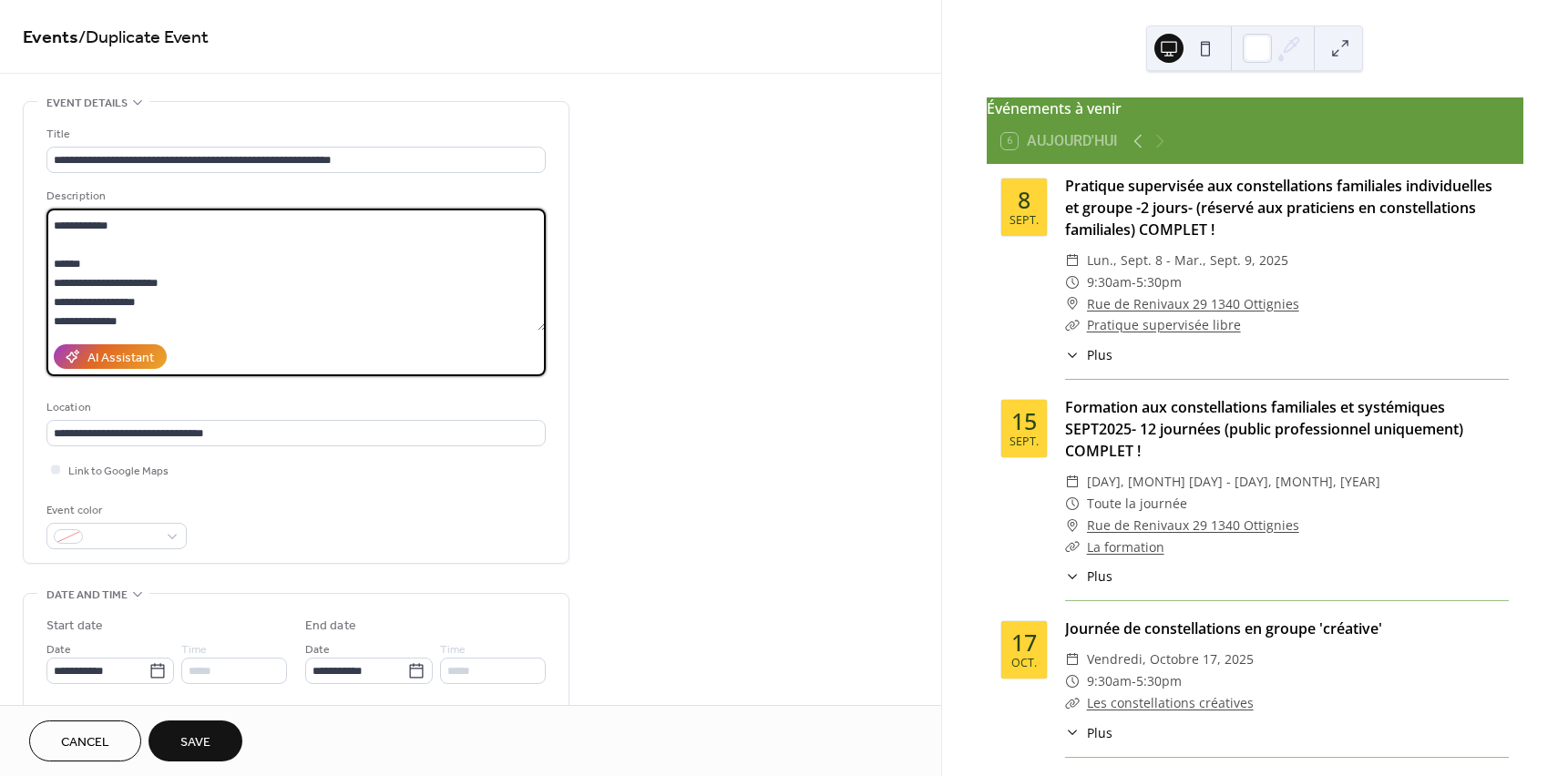 scroll, scrollTop: 220, scrollLeft: 0, axis: vertical 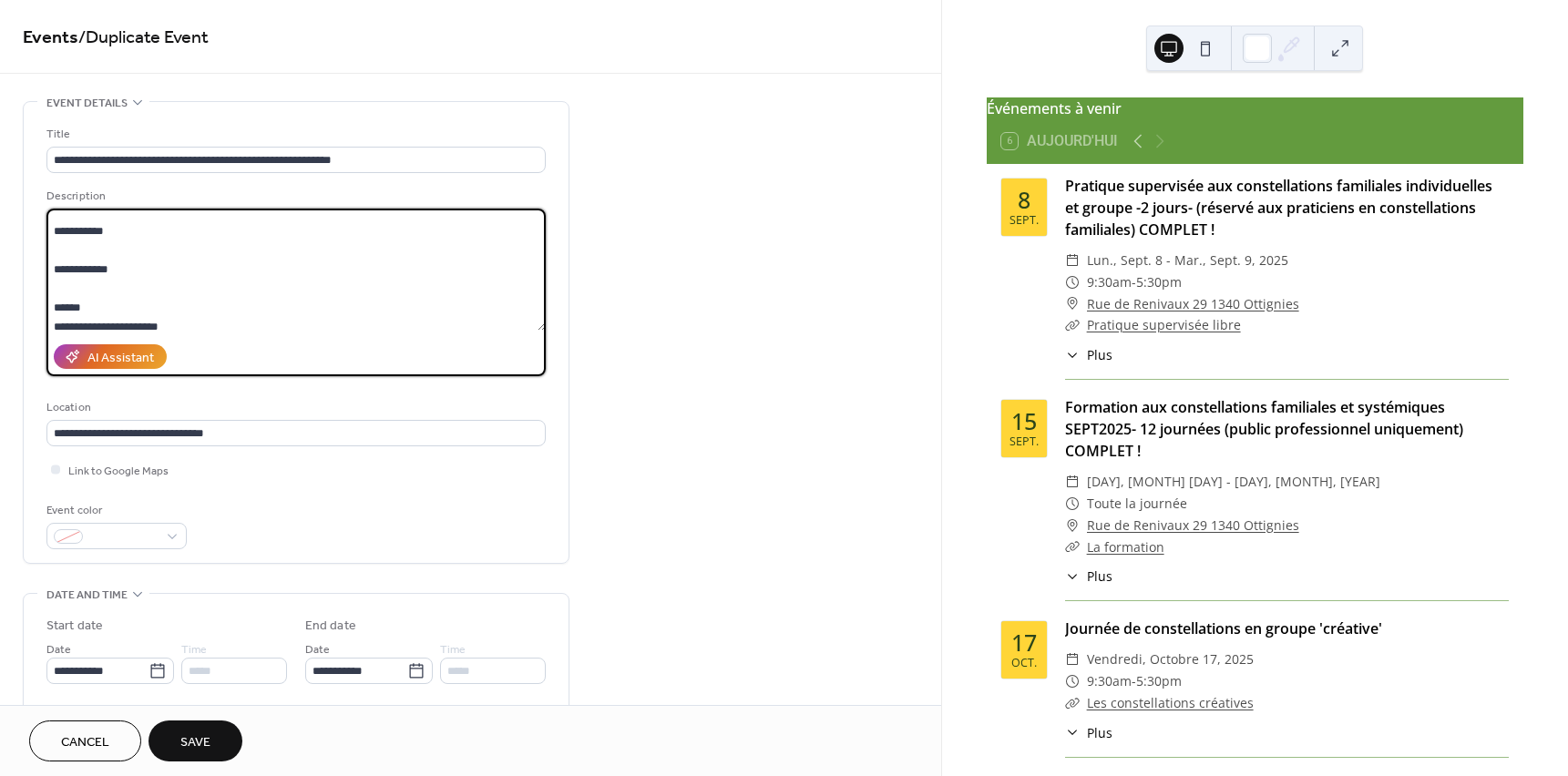 click on "**********" at bounding box center [296, 270] 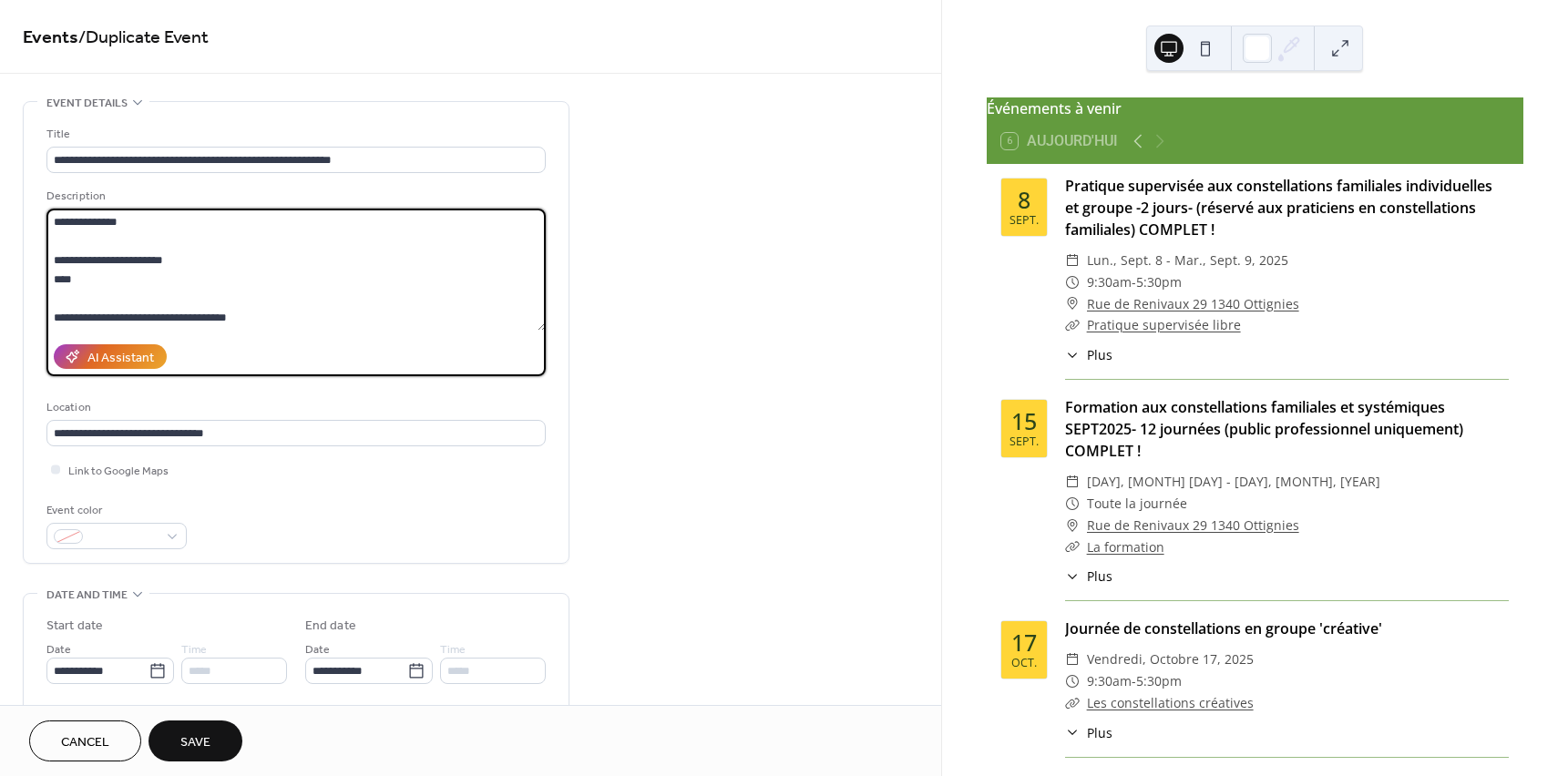 scroll, scrollTop: 363, scrollLeft: 0, axis: vertical 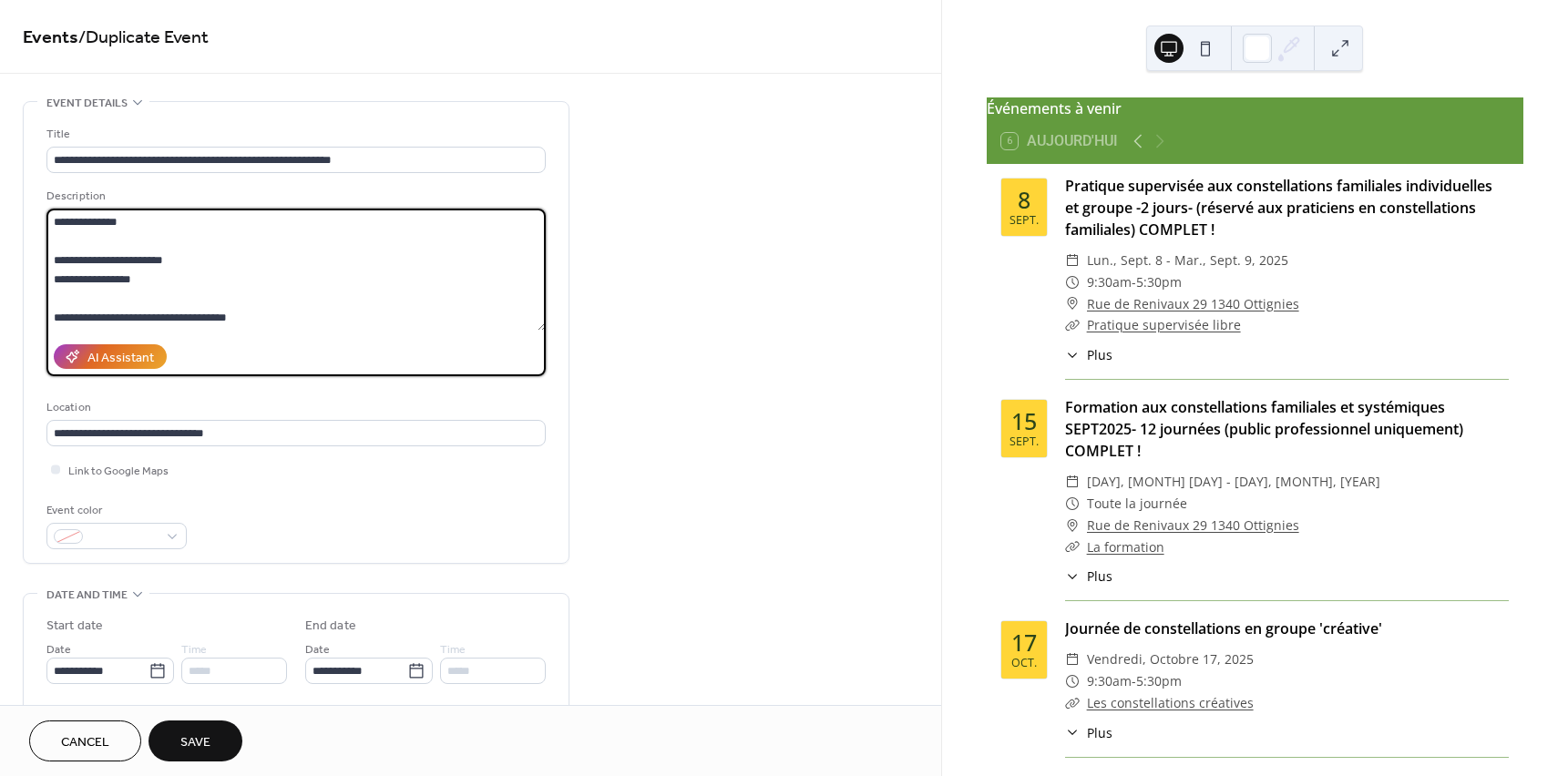 click on "**********" at bounding box center (296, 270) 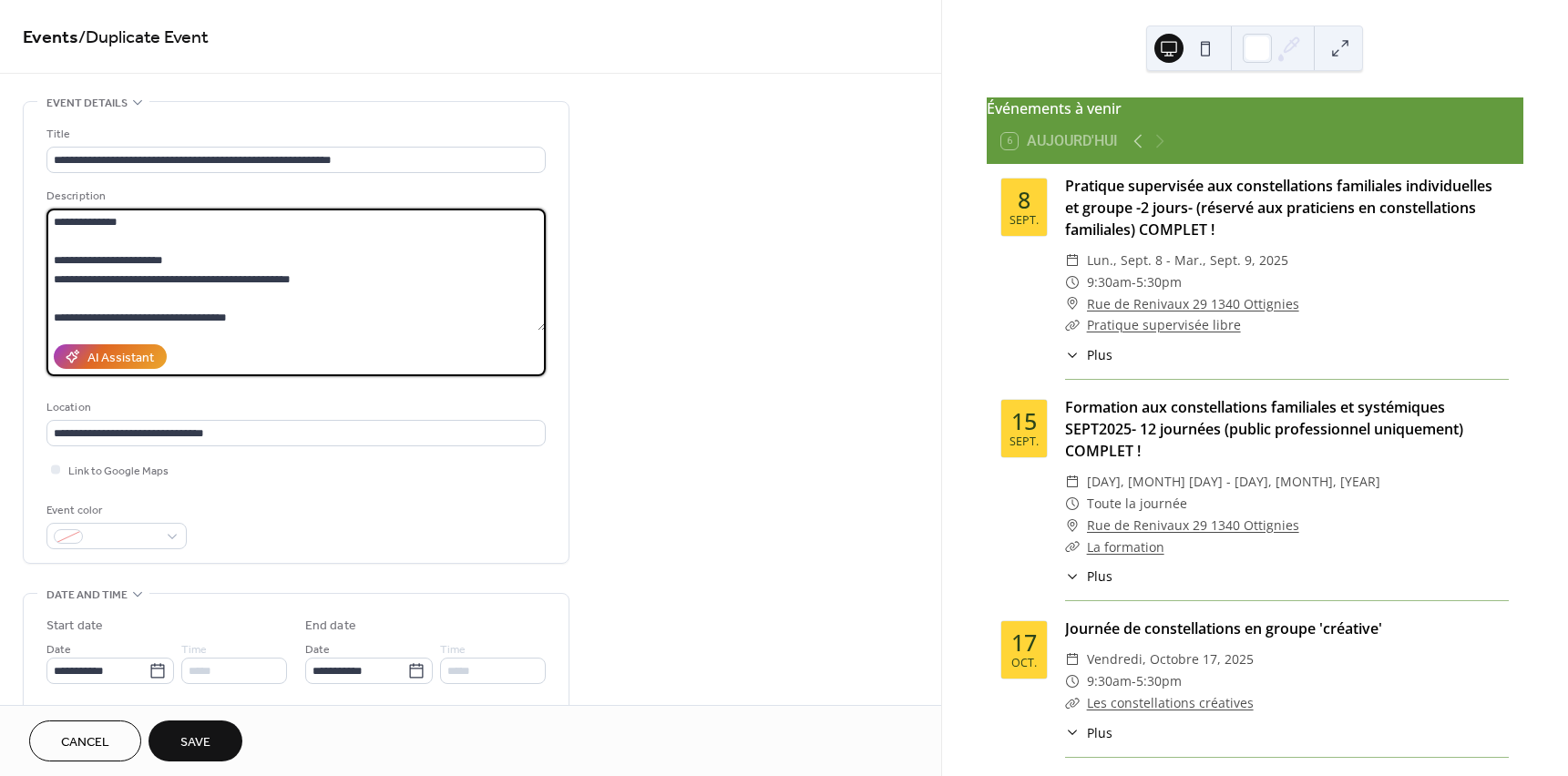 click on "**********" at bounding box center [296, 270] 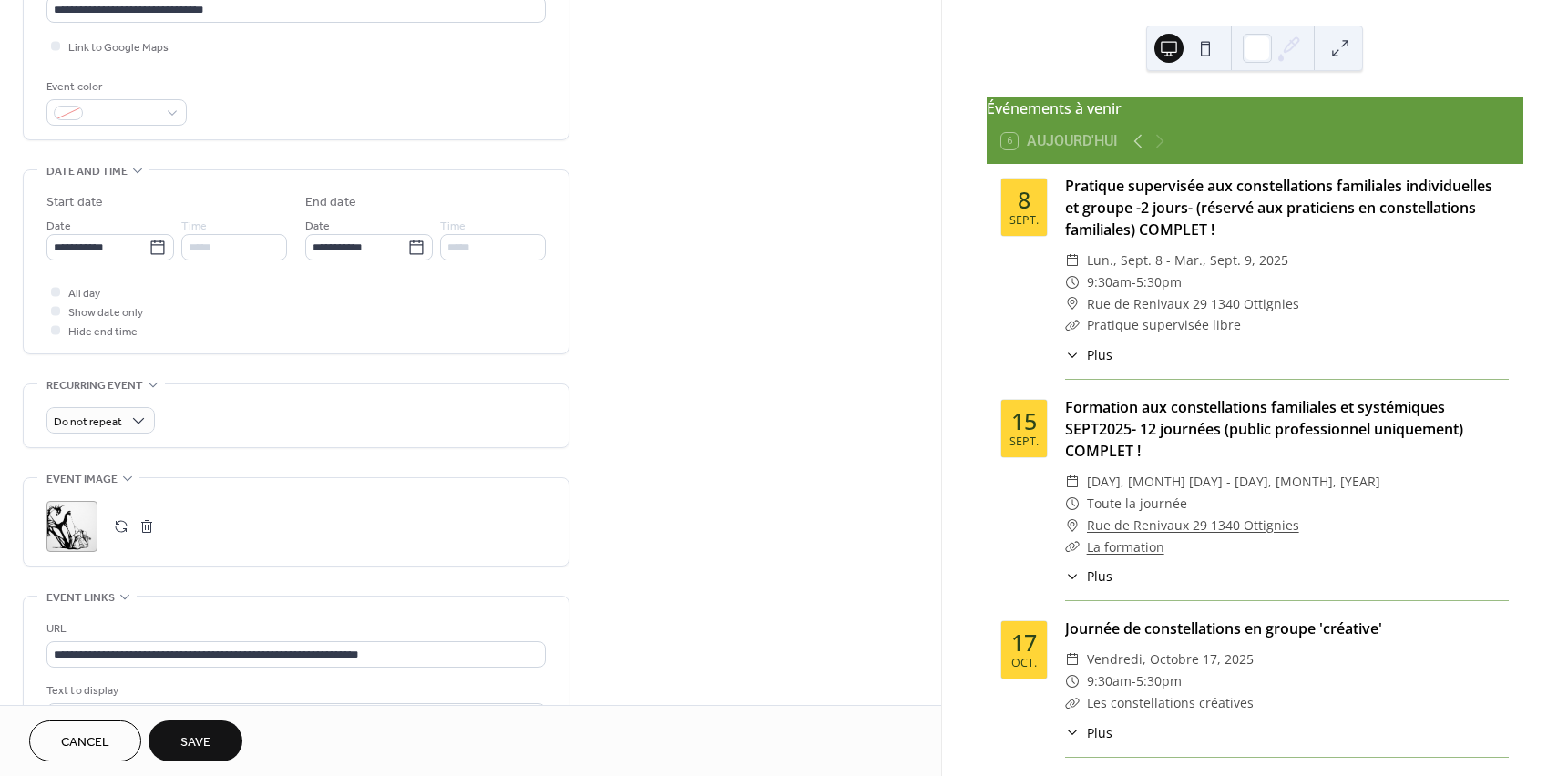 scroll, scrollTop: 430, scrollLeft: 0, axis: vertical 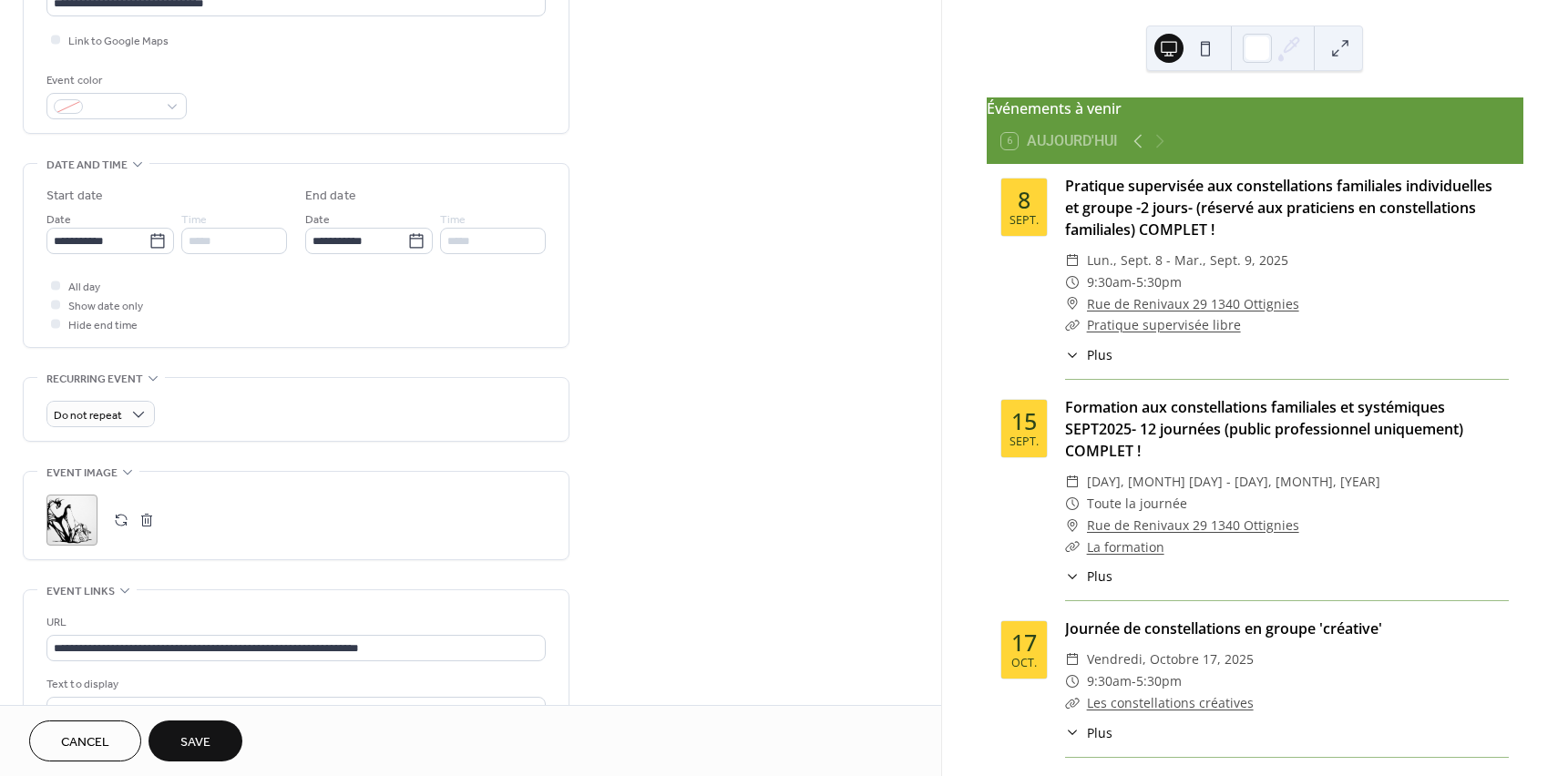 type on "**********" 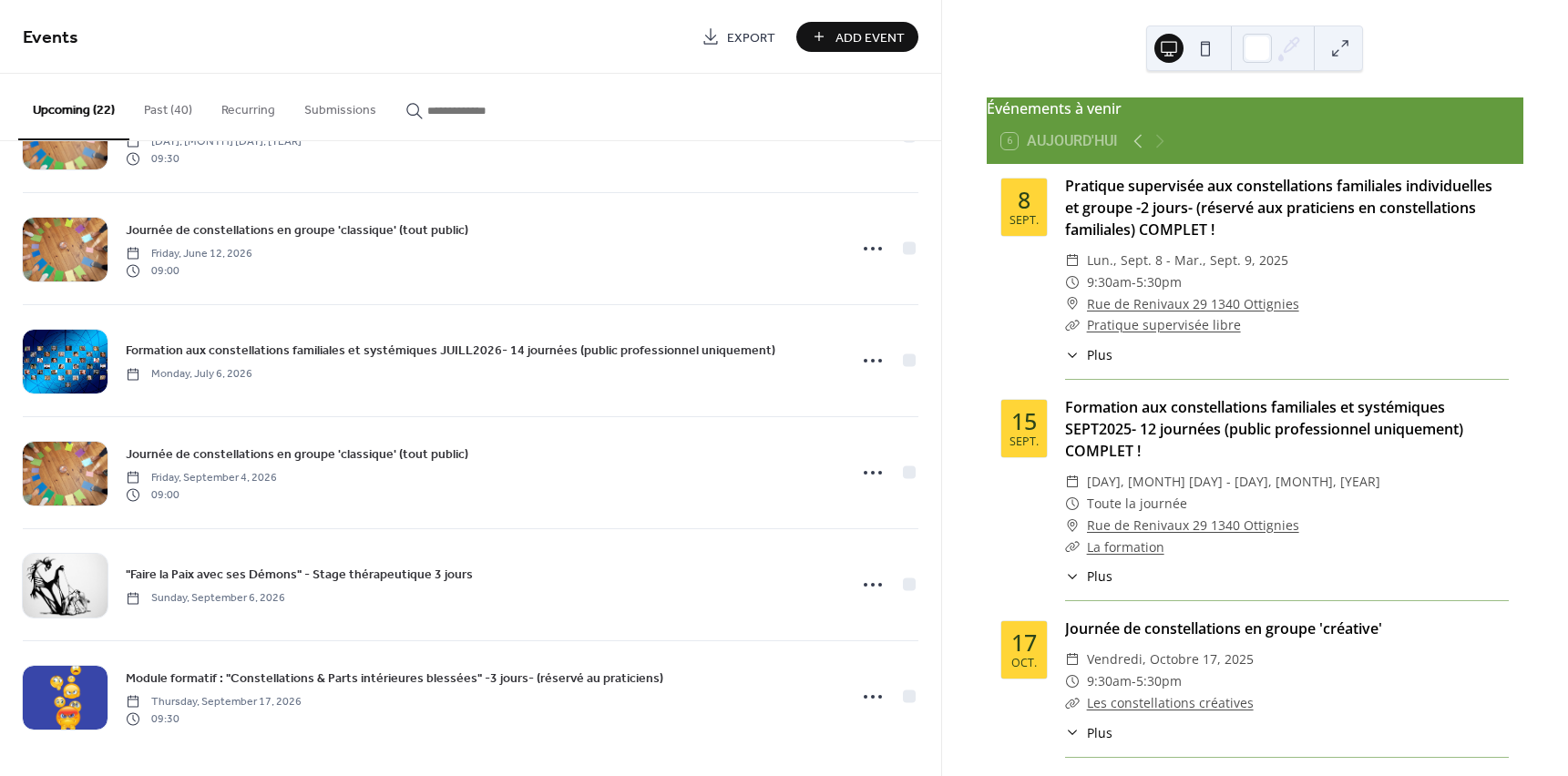 scroll, scrollTop: 1884, scrollLeft: 0, axis: vertical 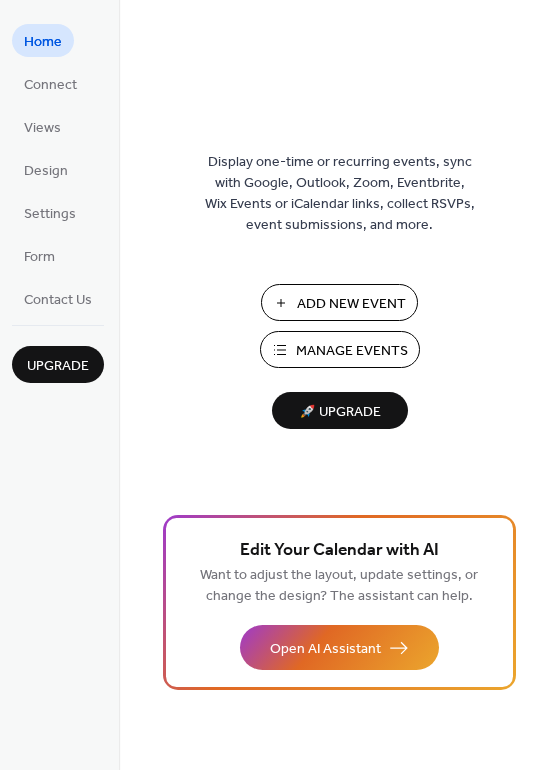 click on "Manage Events" at bounding box center (352, 351) 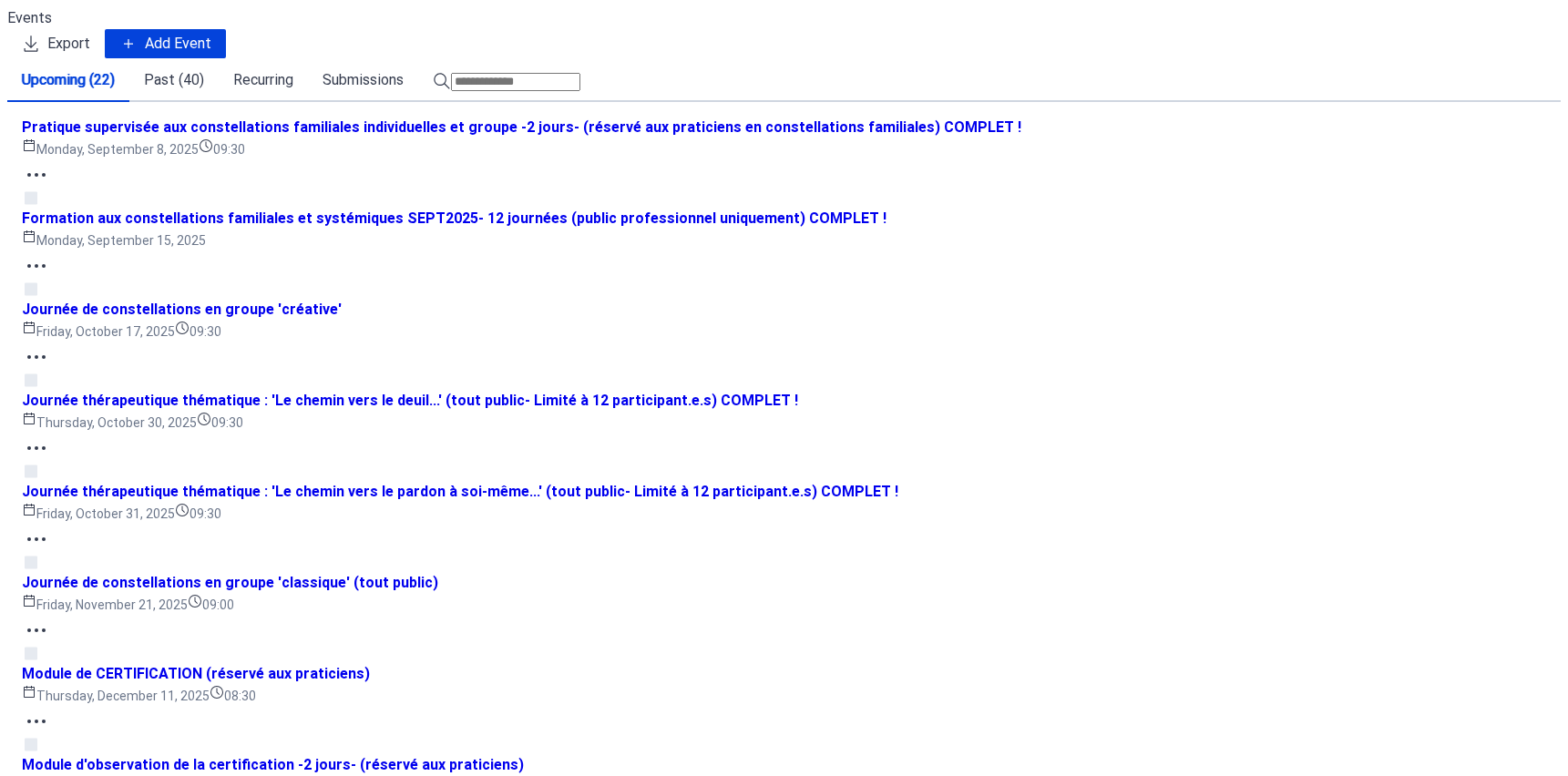 scroll, scrollTop: 0, scrollLeft: 0, axis: both 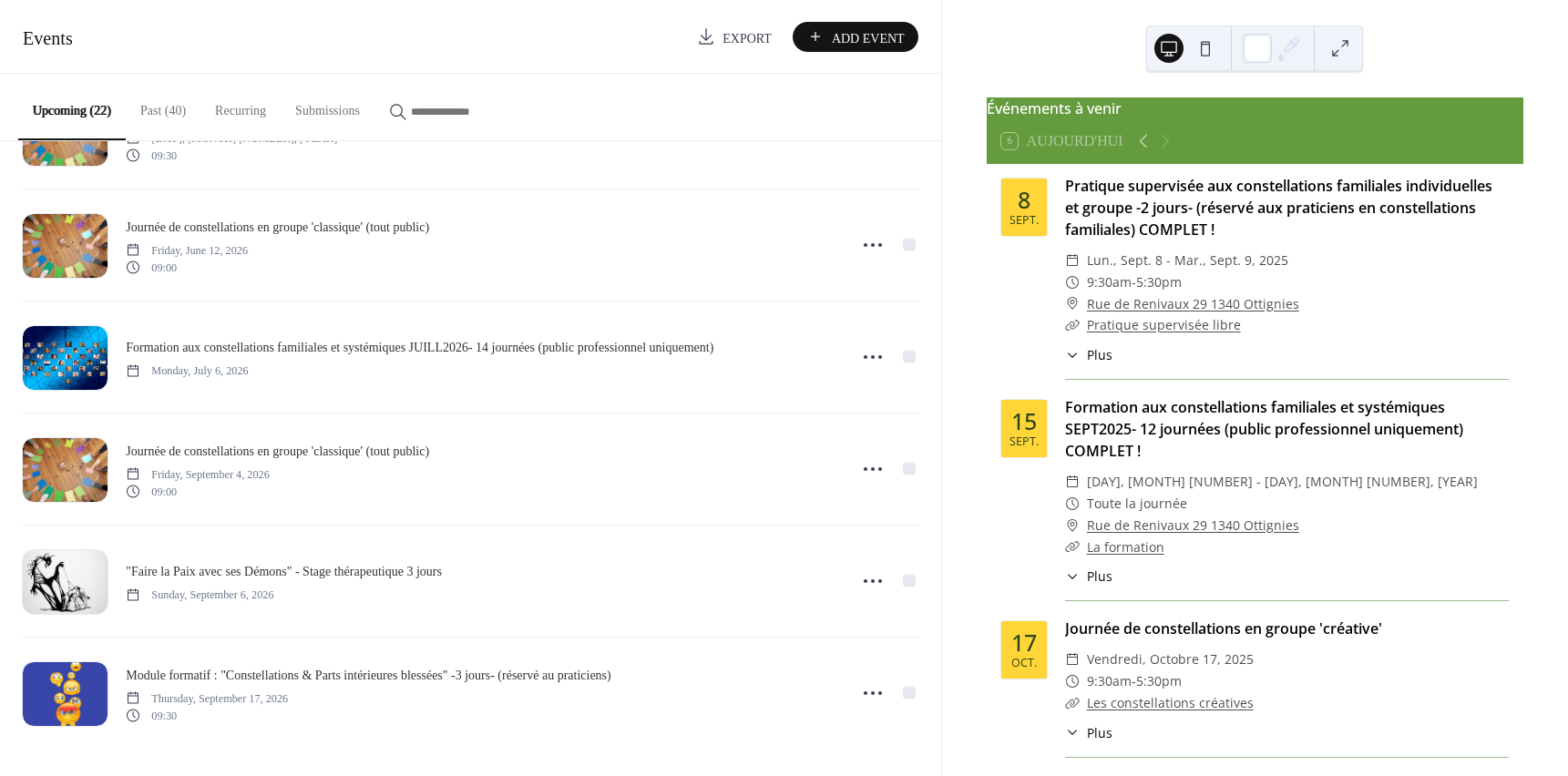 click on "Past (40)" at bounding box center [163, 106] 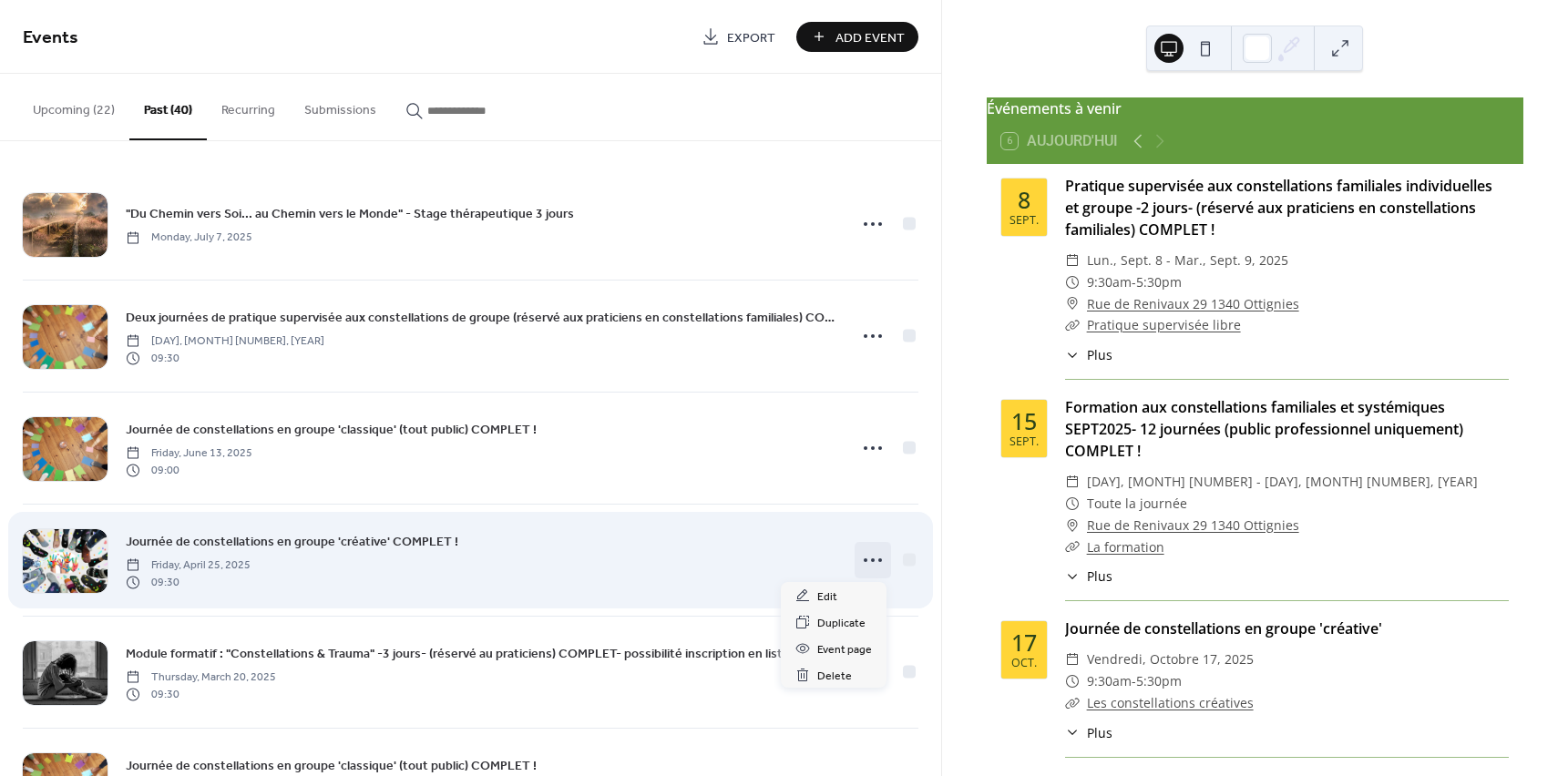 click 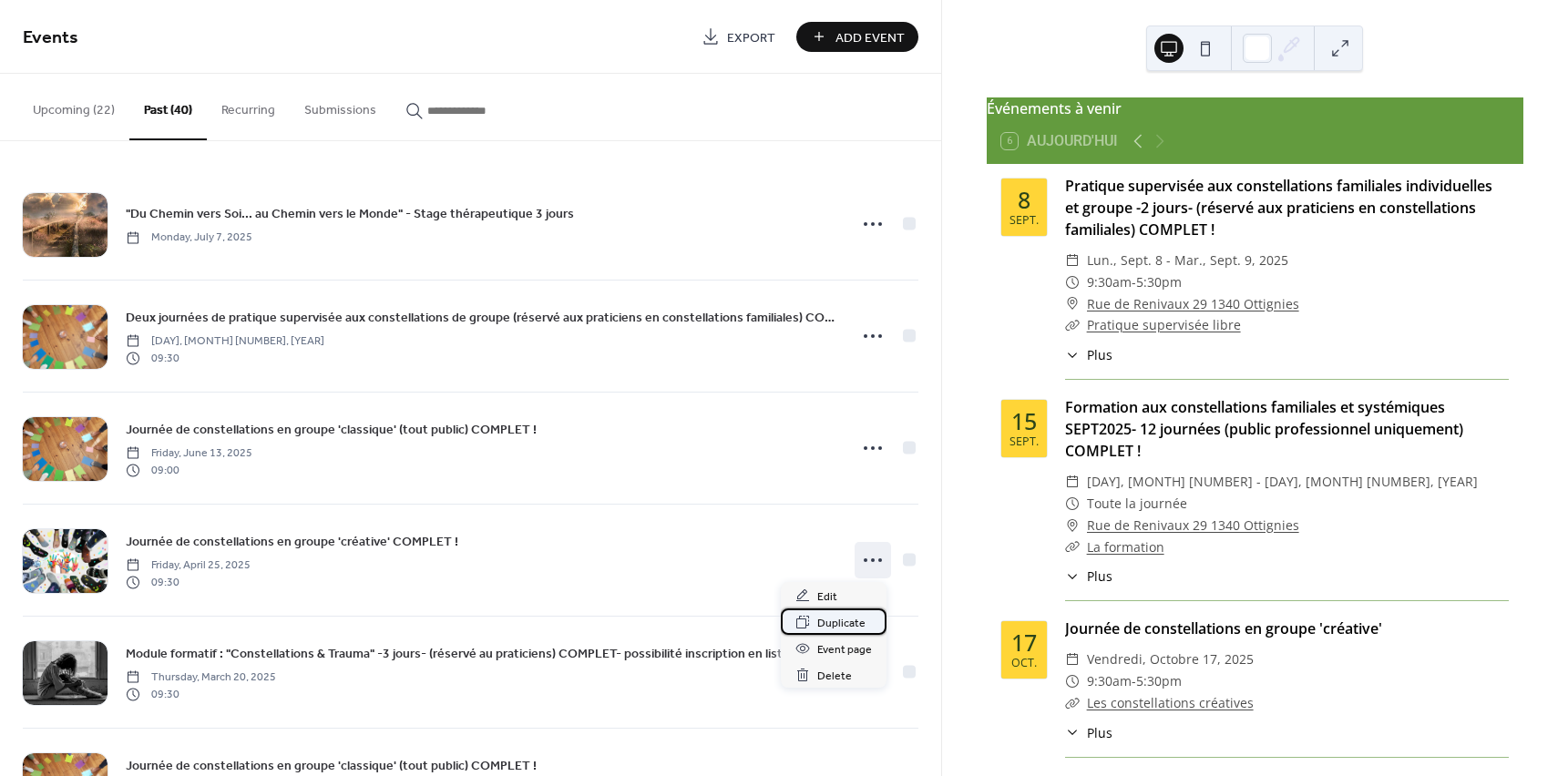 click on "Duplicate" at bounding box center [841, 623] 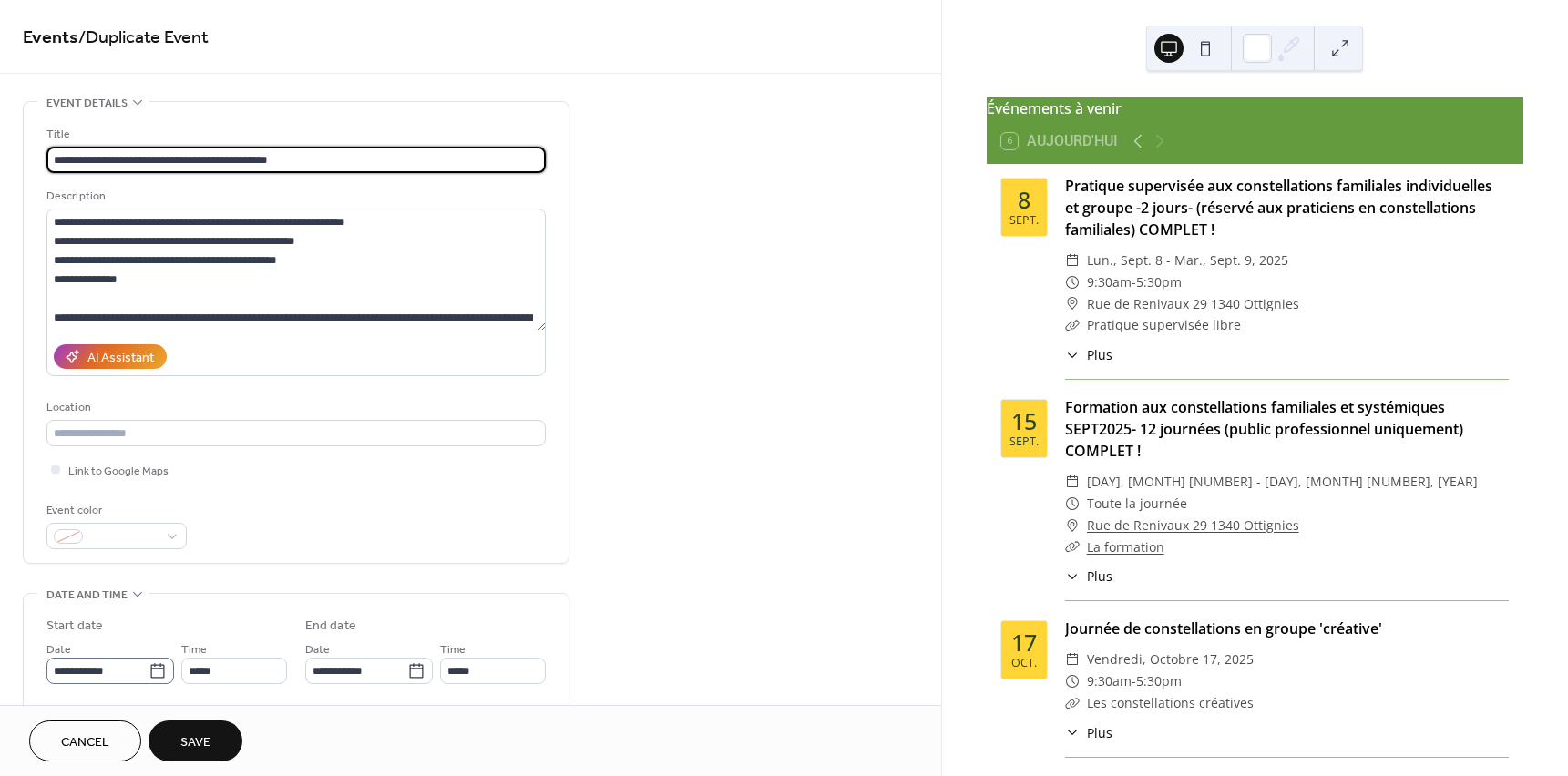 type on "**********" 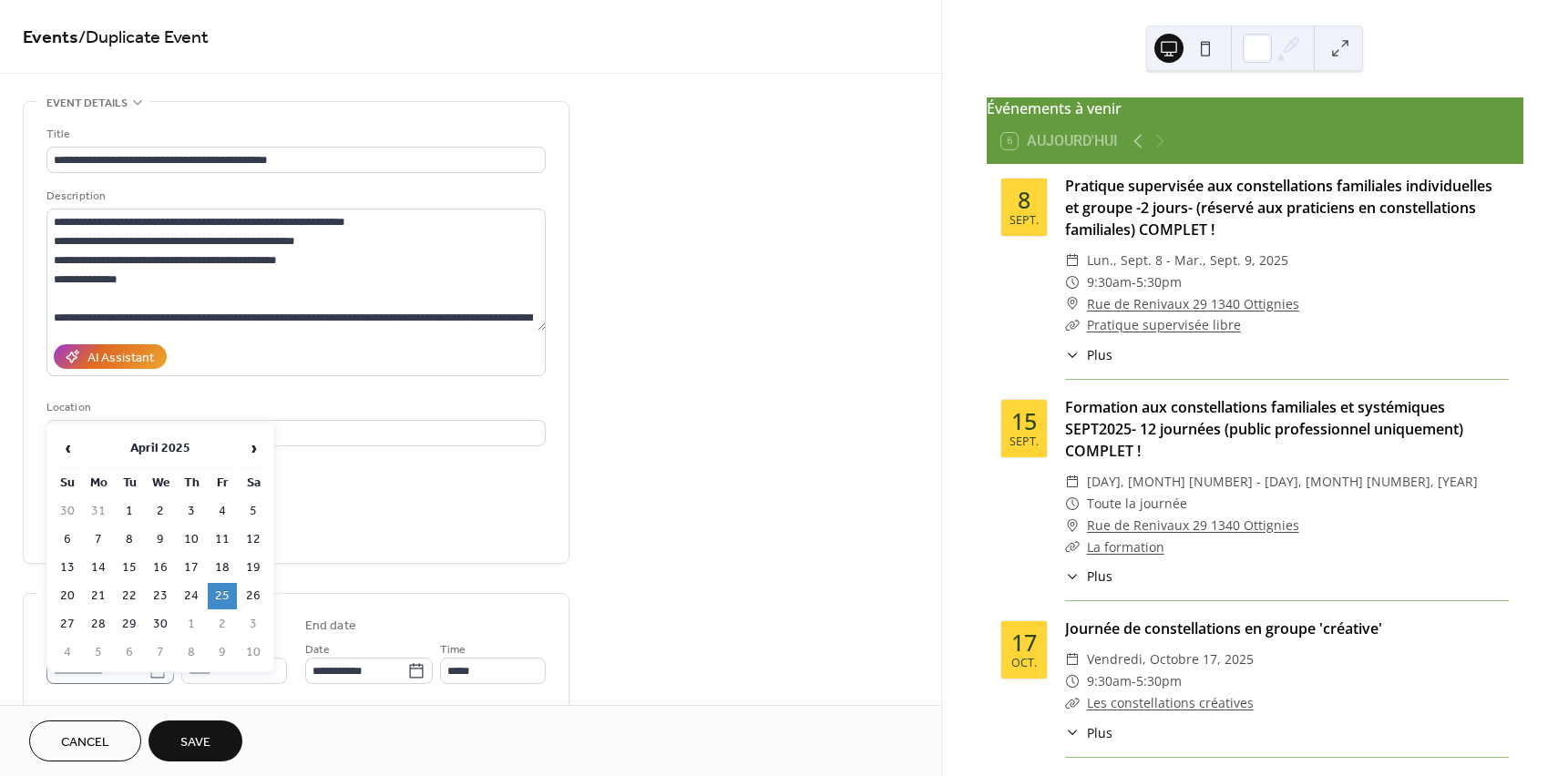 click 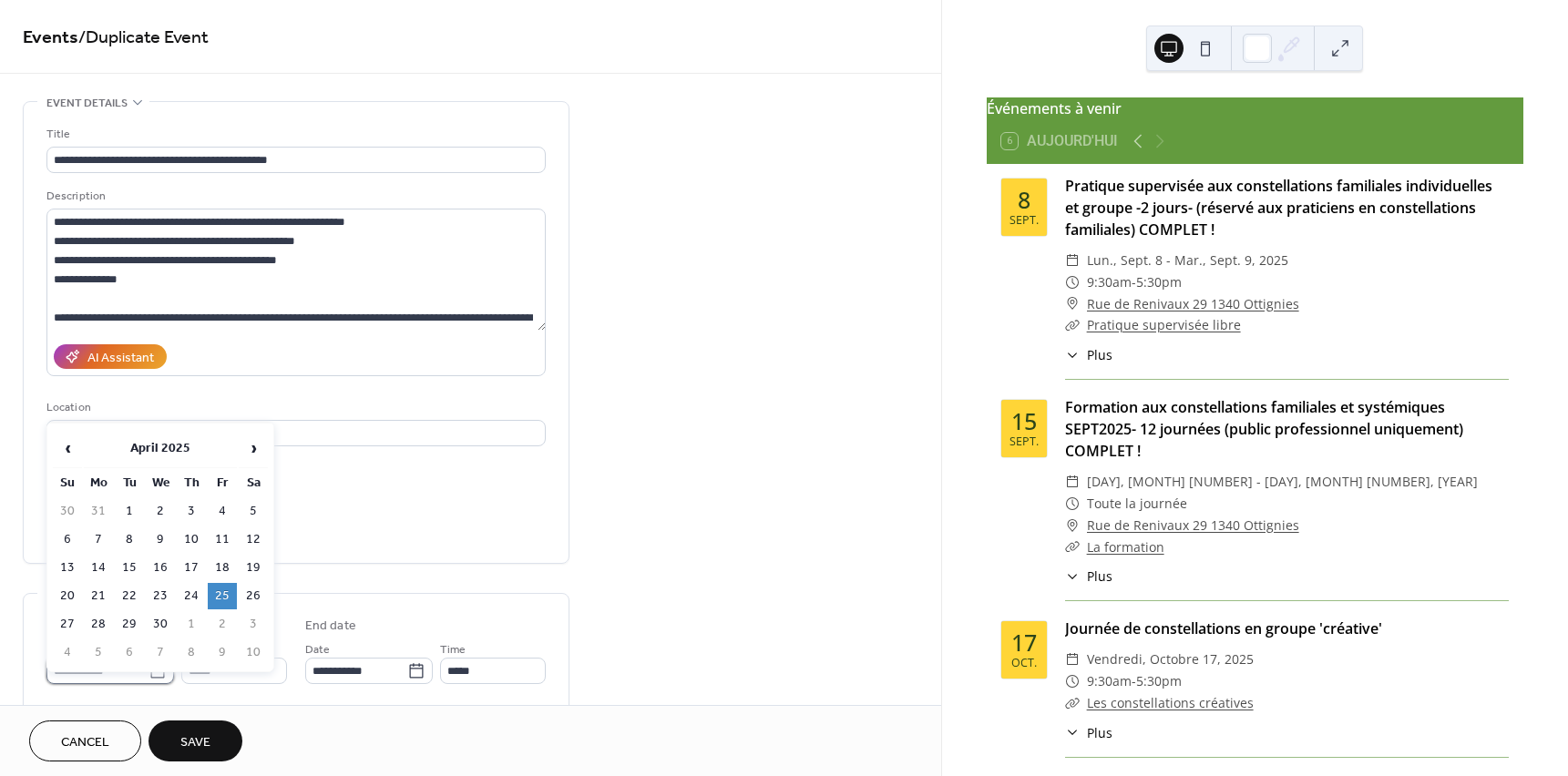click on "**********" at bounding box center [97, 670] 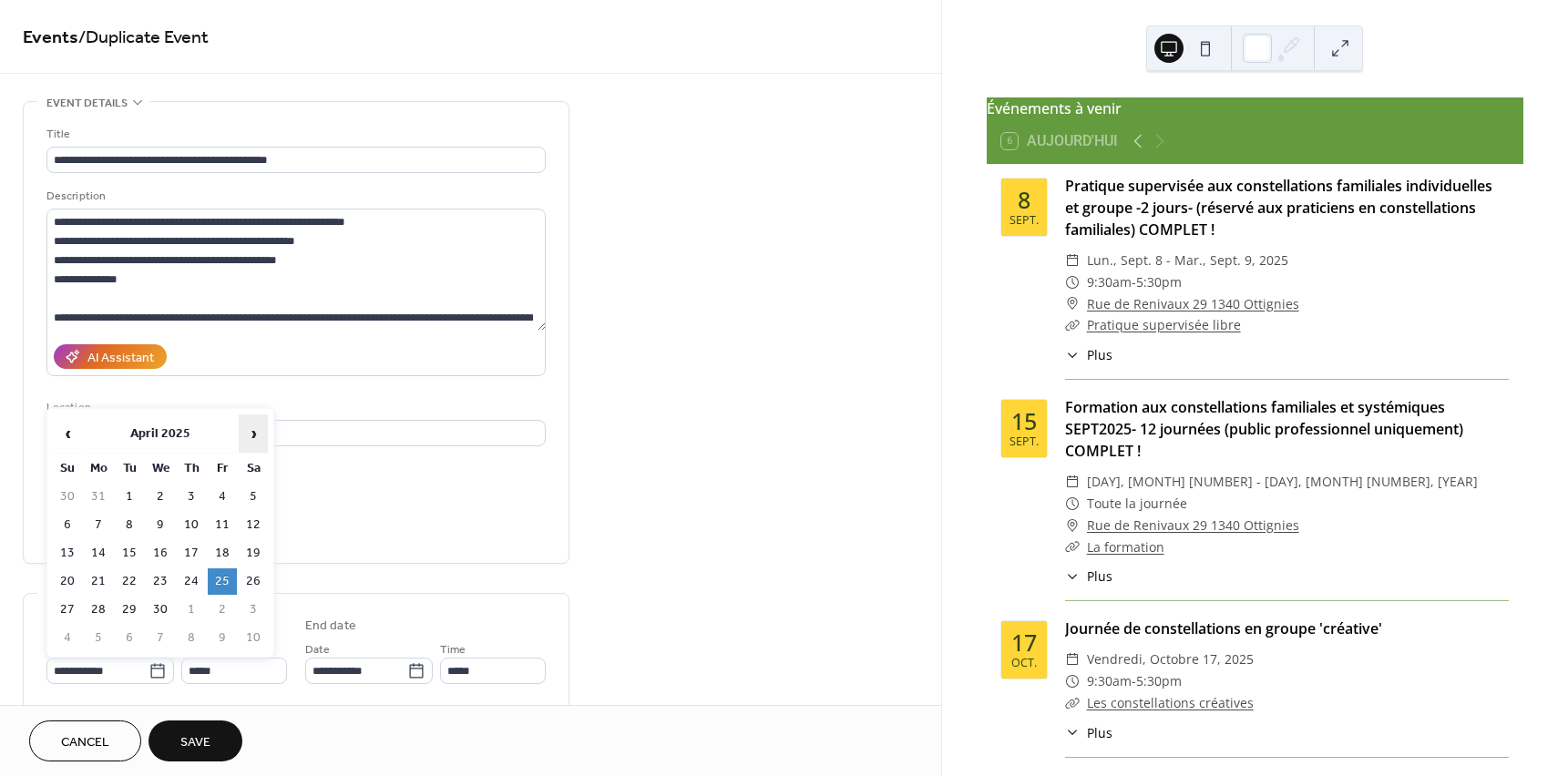 click on "›" at bounding box center [253, 434] 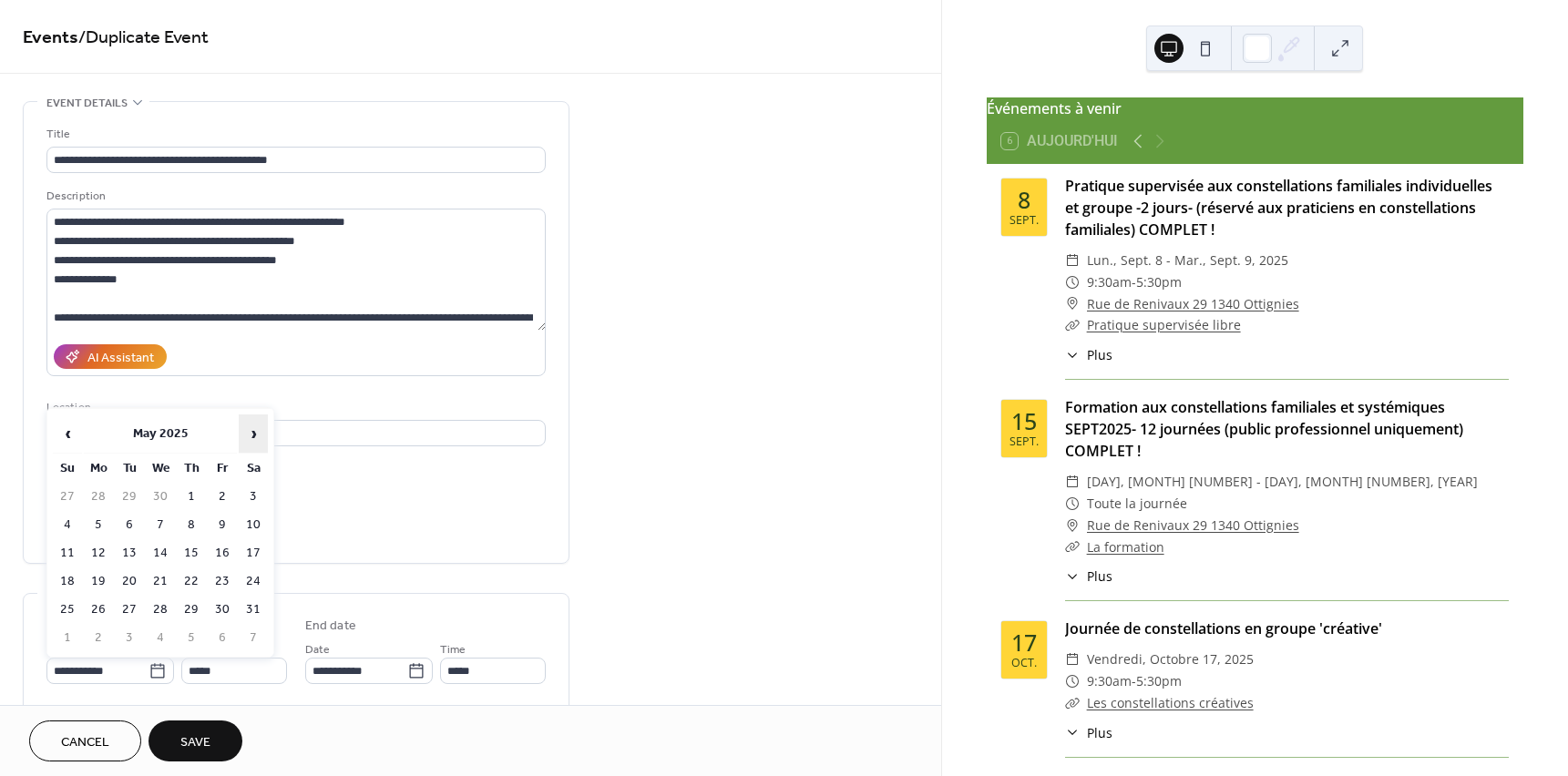 click on "›" at bounding box center (253, 434) 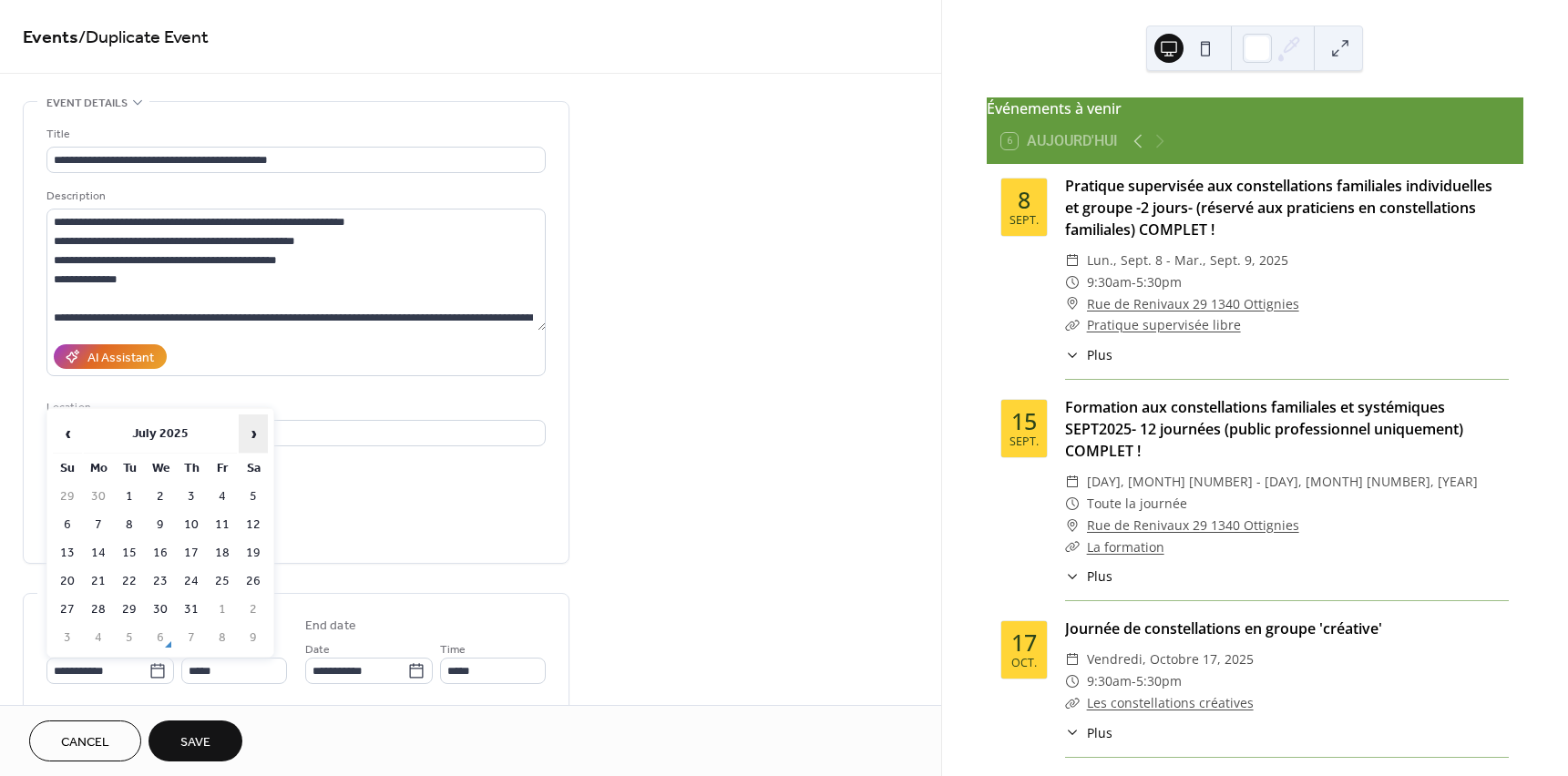 click on "›" at bounding box center (253, 434) 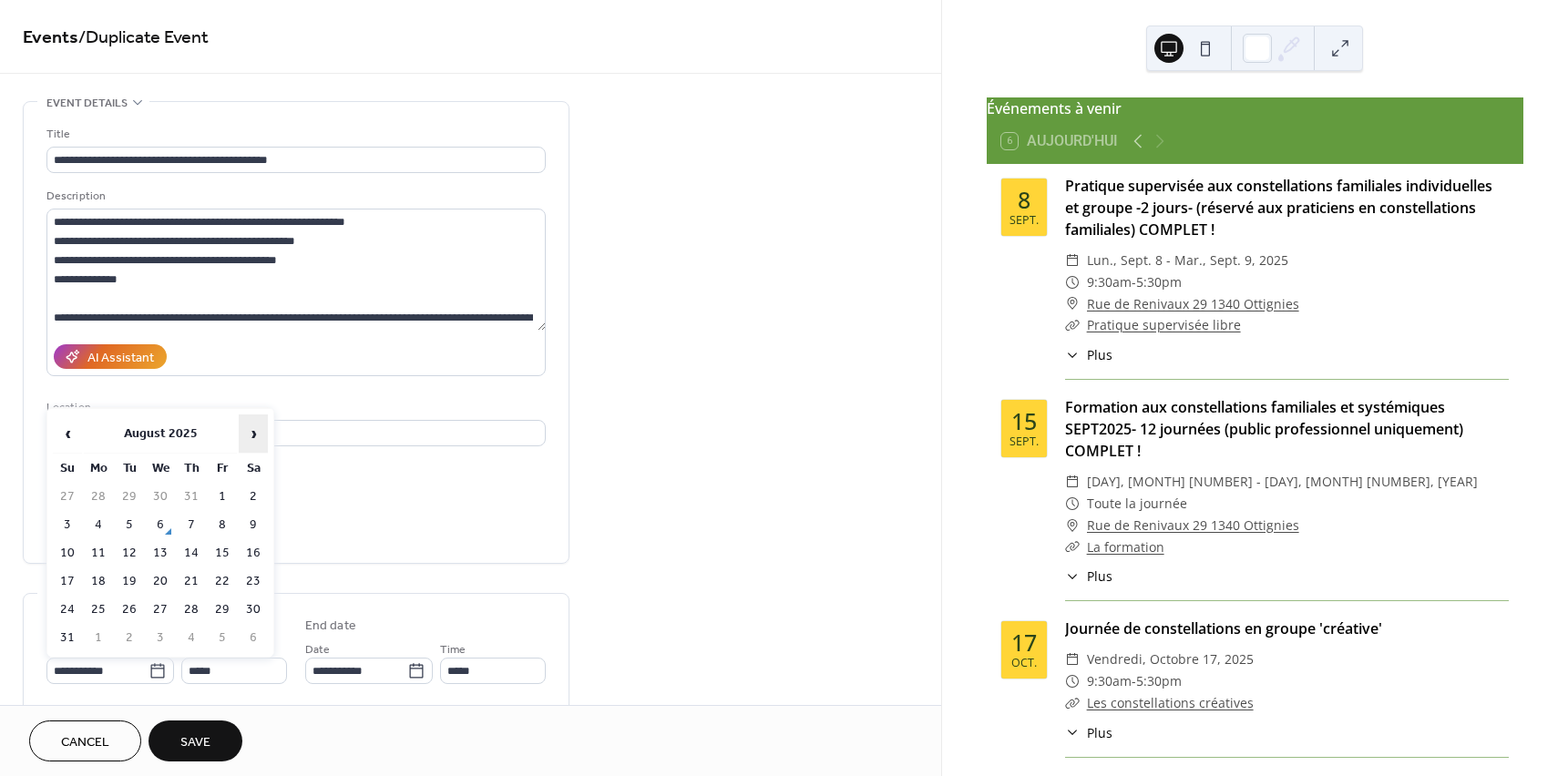click on "›" at bounding box center (253, 434) 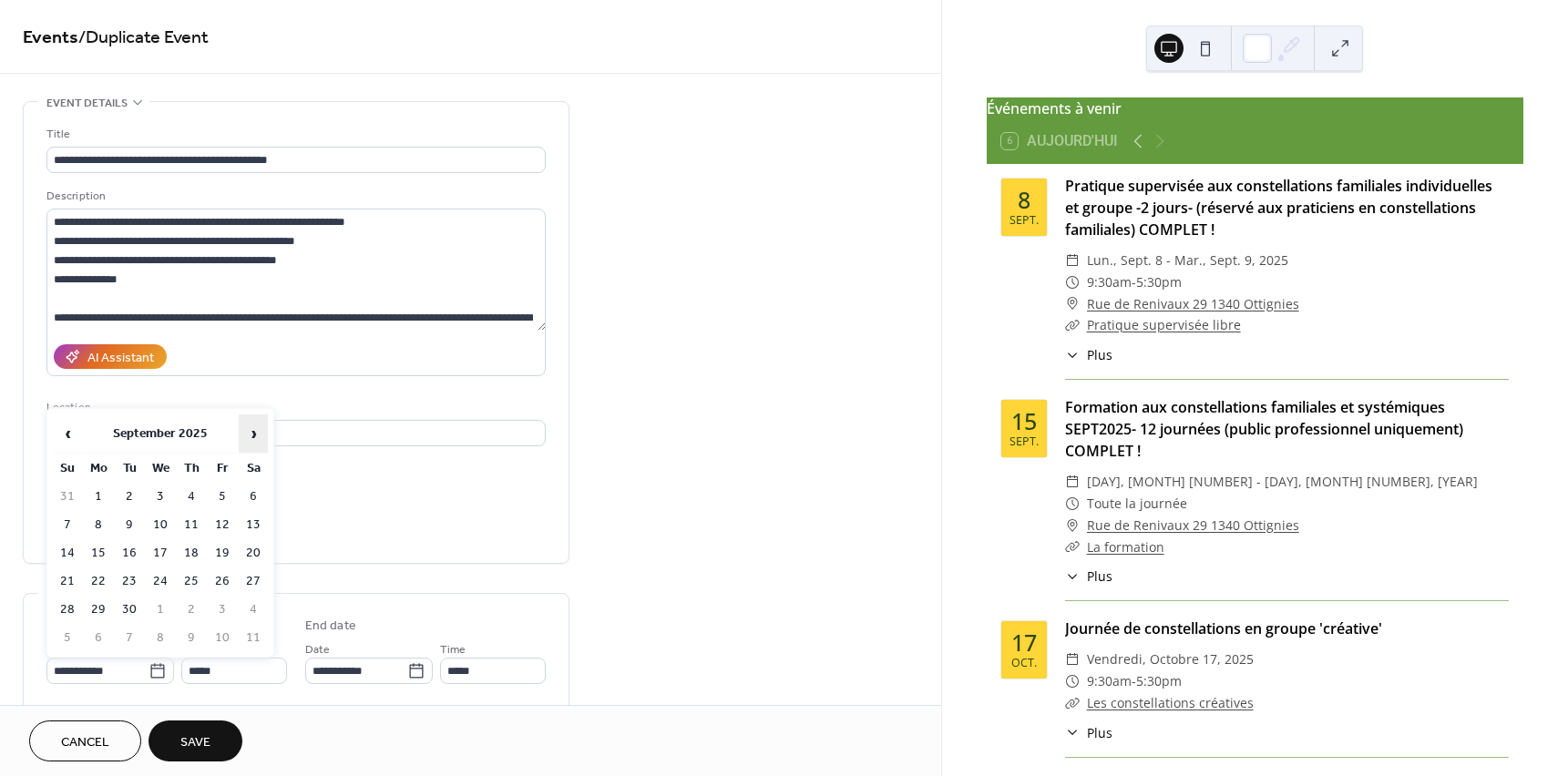 click on "›" at bounding box center (253, 434) 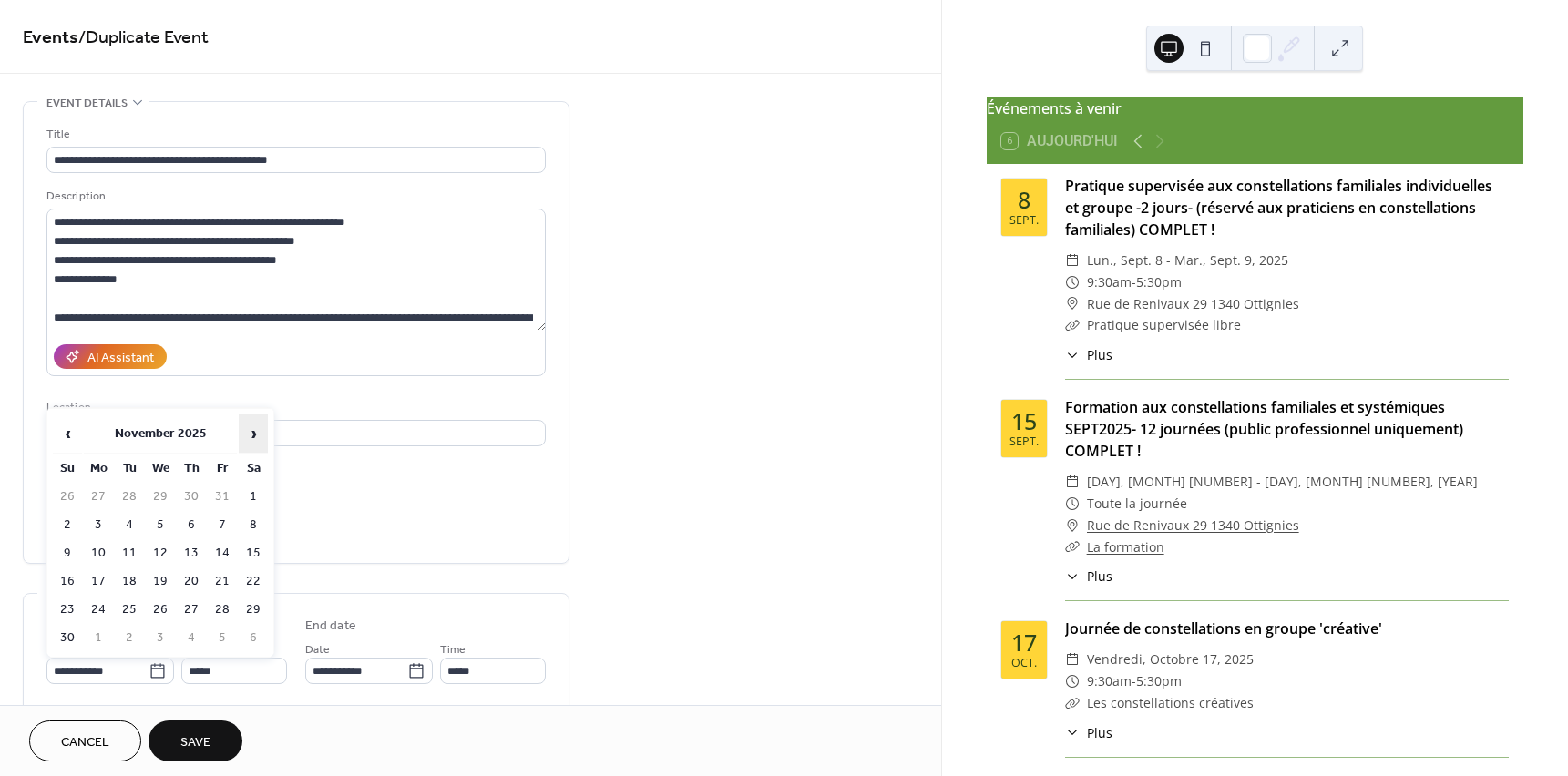 click on "›" at bounding box center [253, 434] 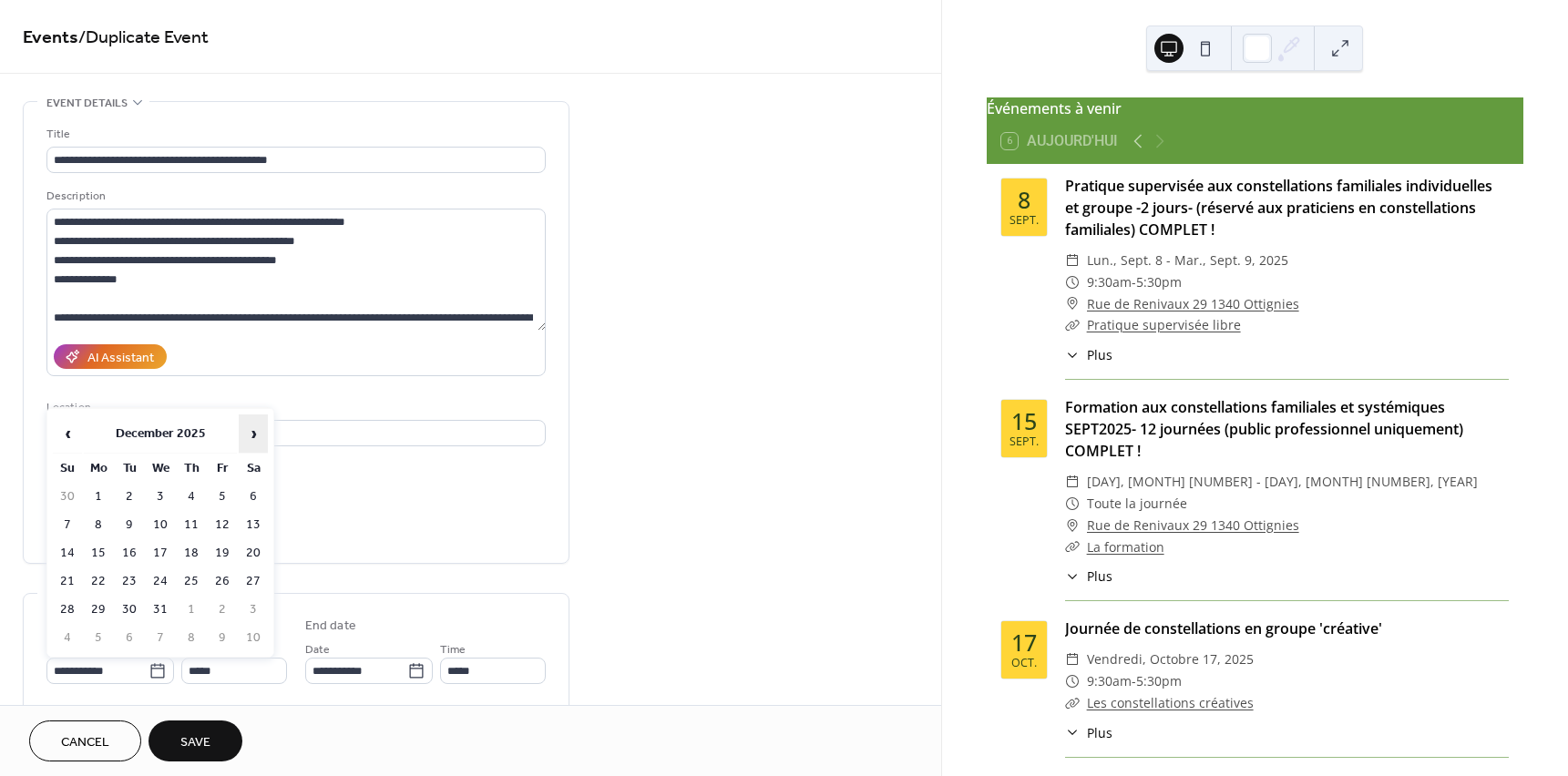 click on "›" at bounding box center (253, 434) 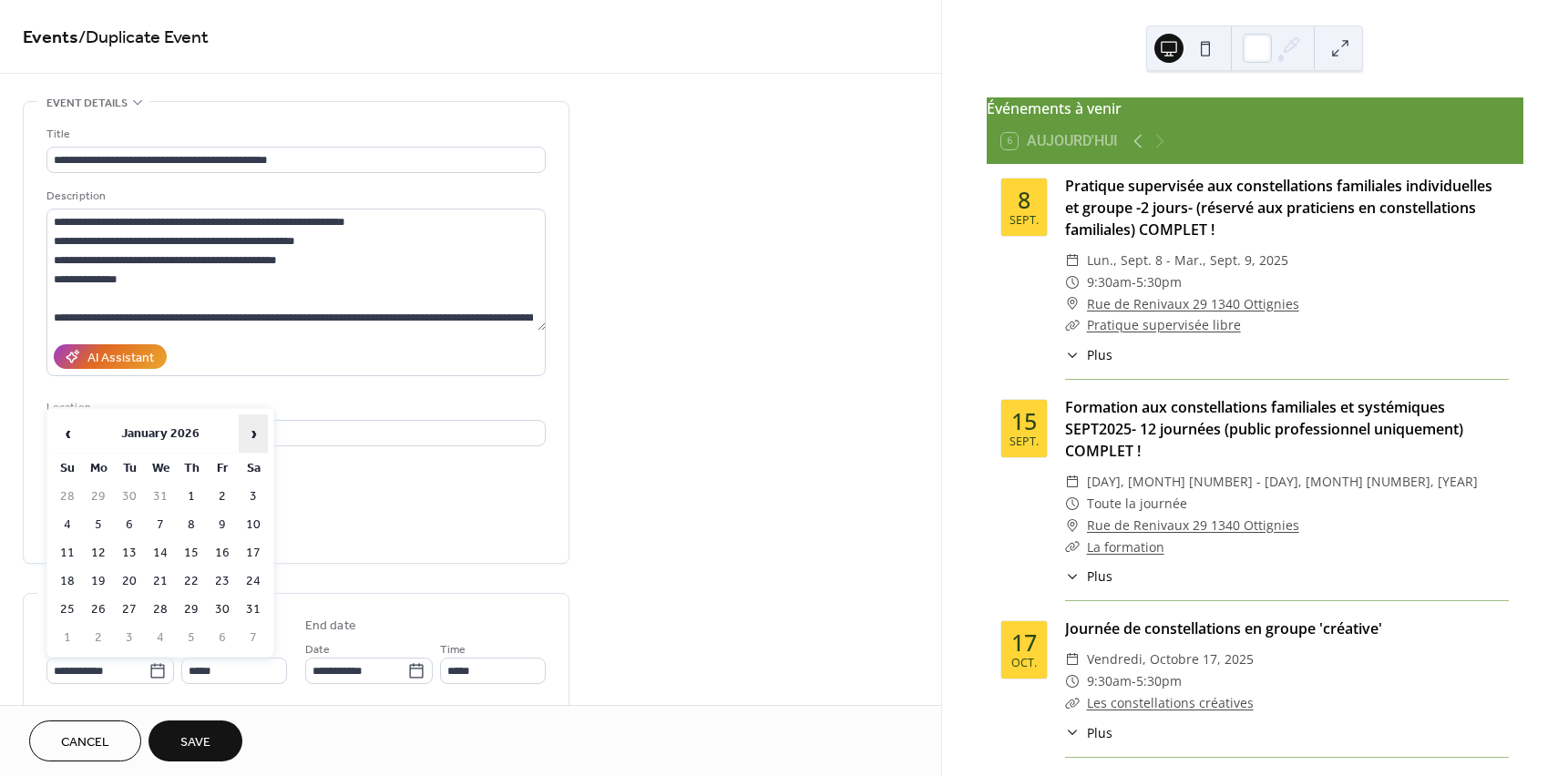 click on "›" at bounding box center [253, 434] 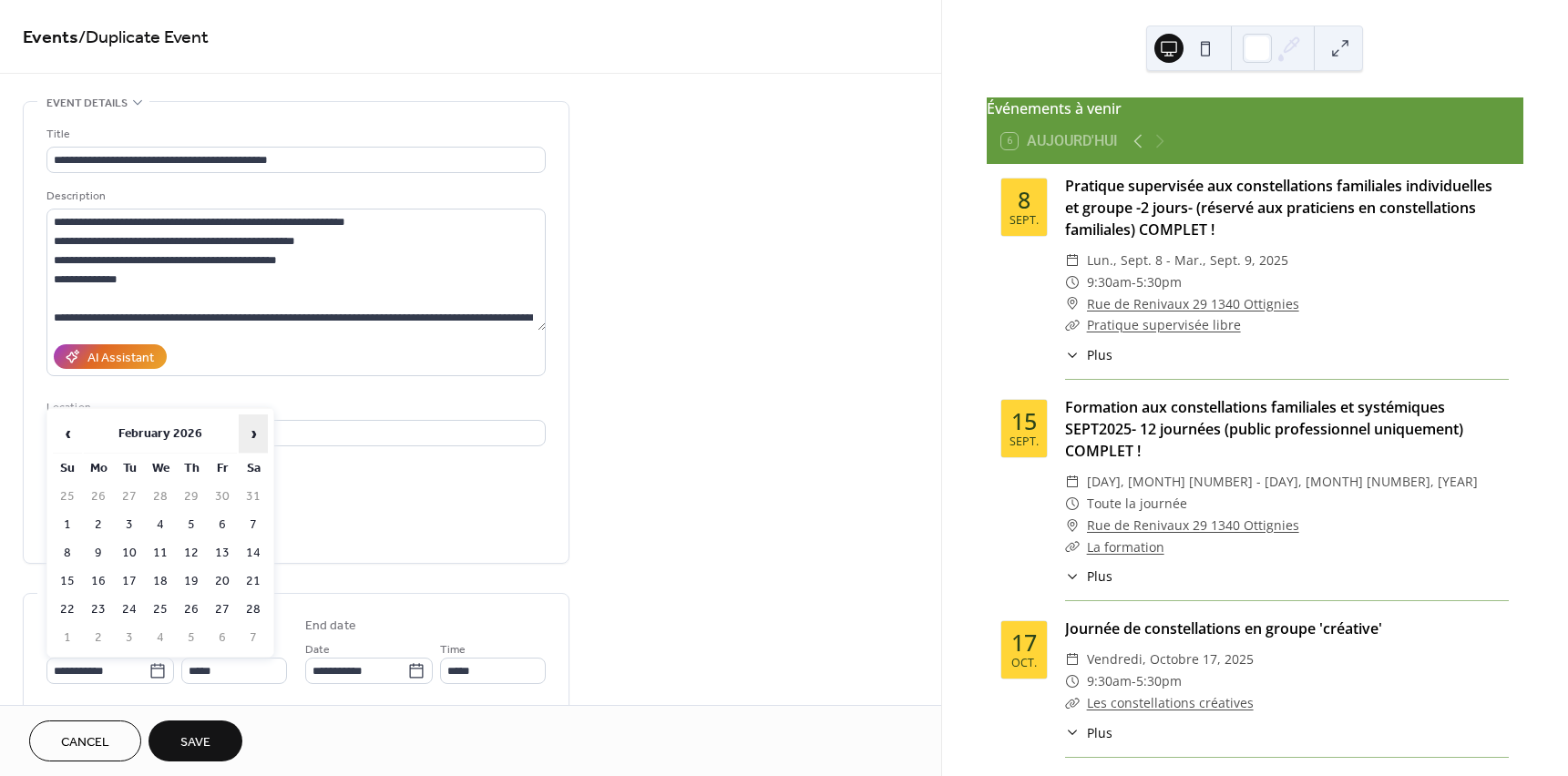 click on "›" at bounding box center (253, 434) 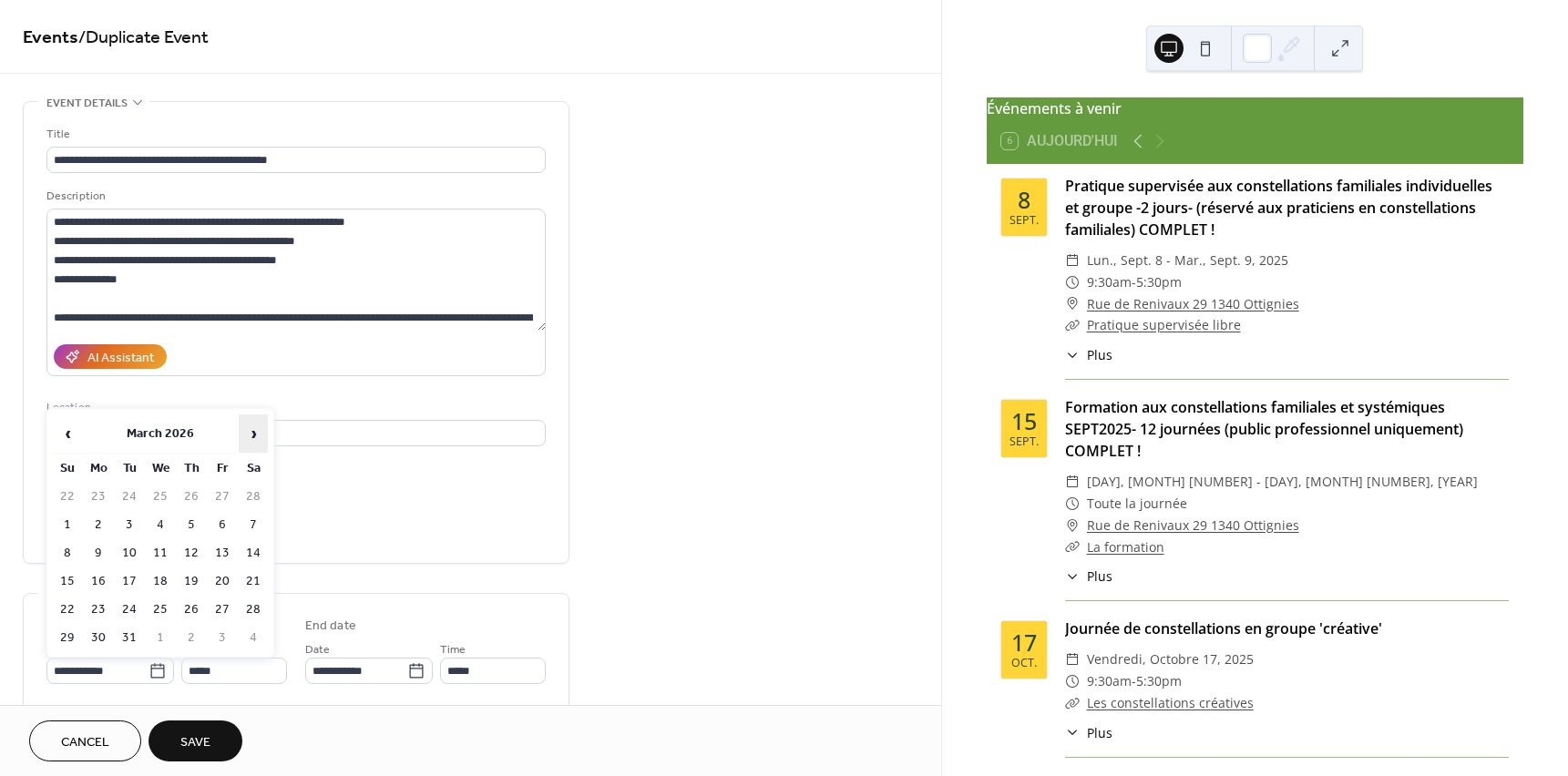 click on "›" at bounding box center (253, 434) 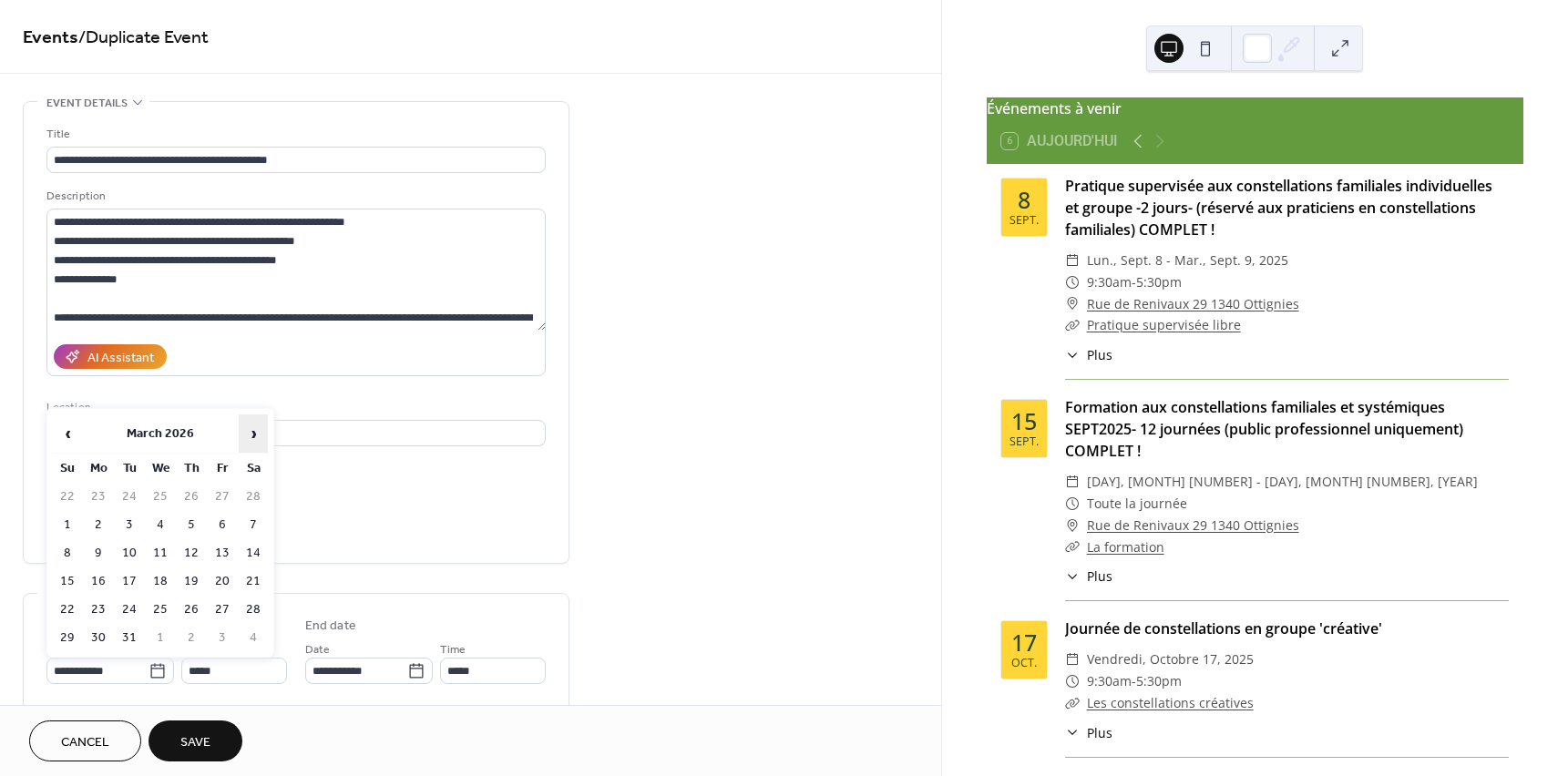 click on "›" at bounding box center (253, 434) 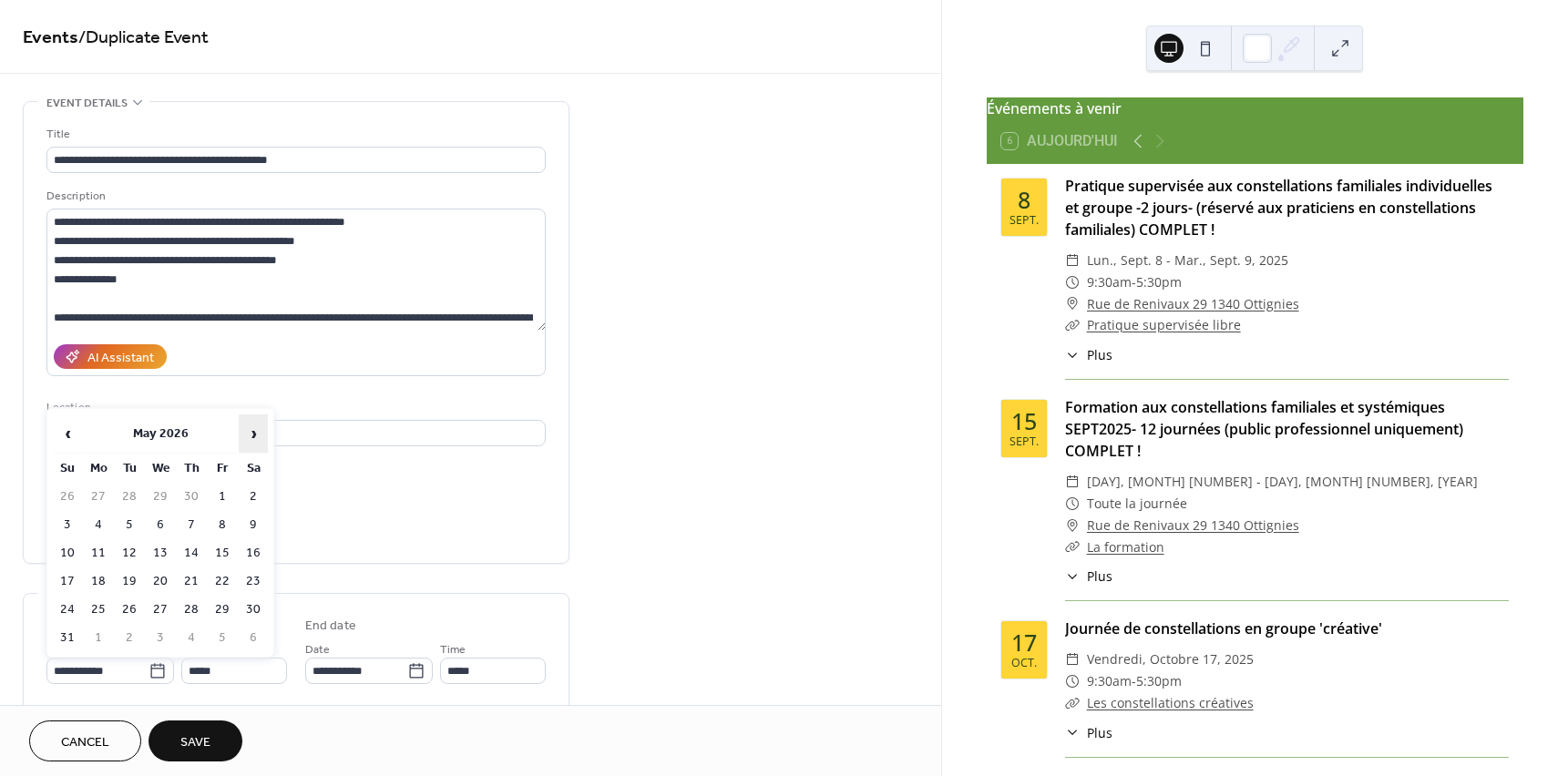 click on "›" at bounding box center (253, 434) 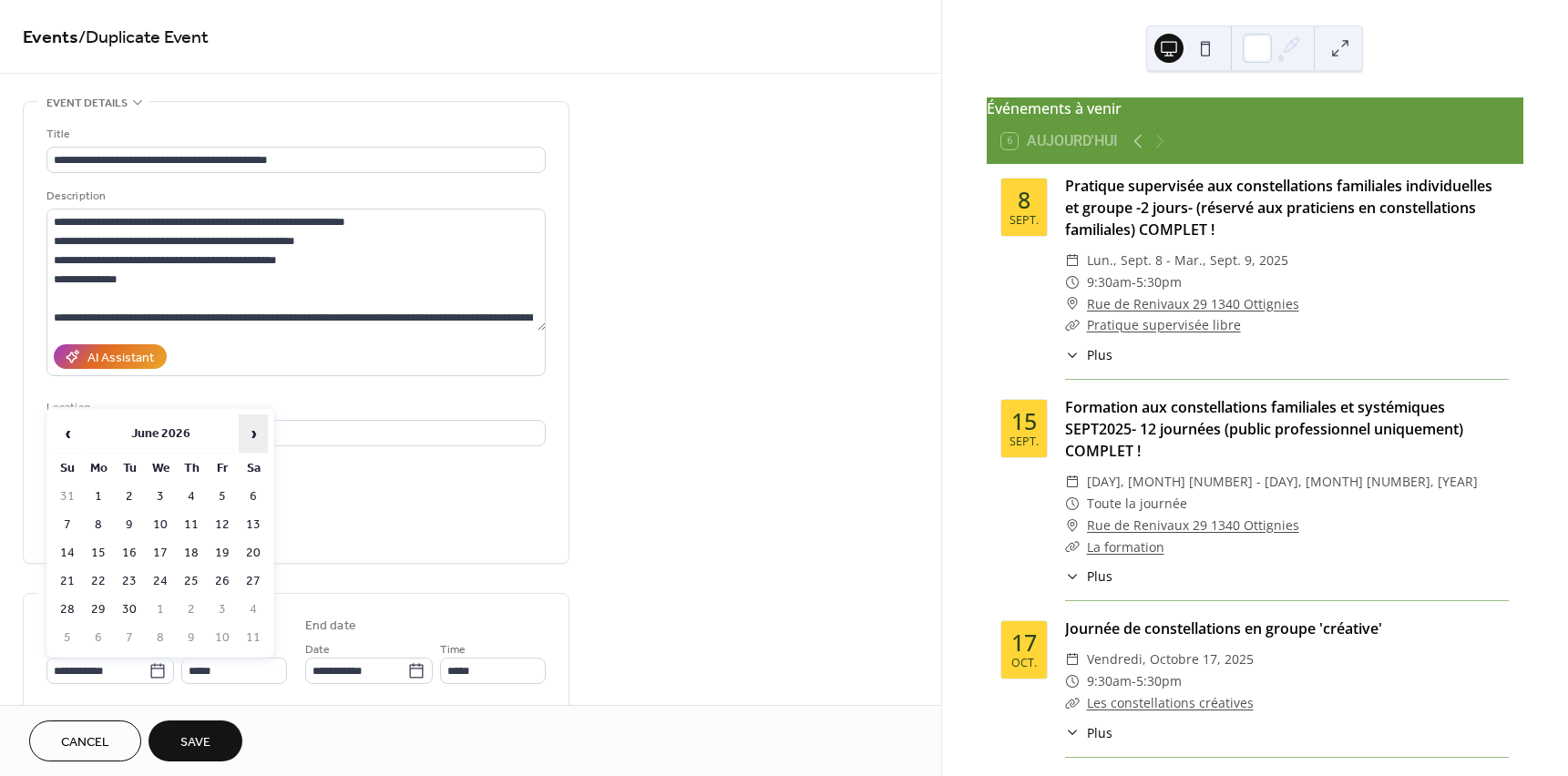 click on "›" at bounding box center [253, 434] 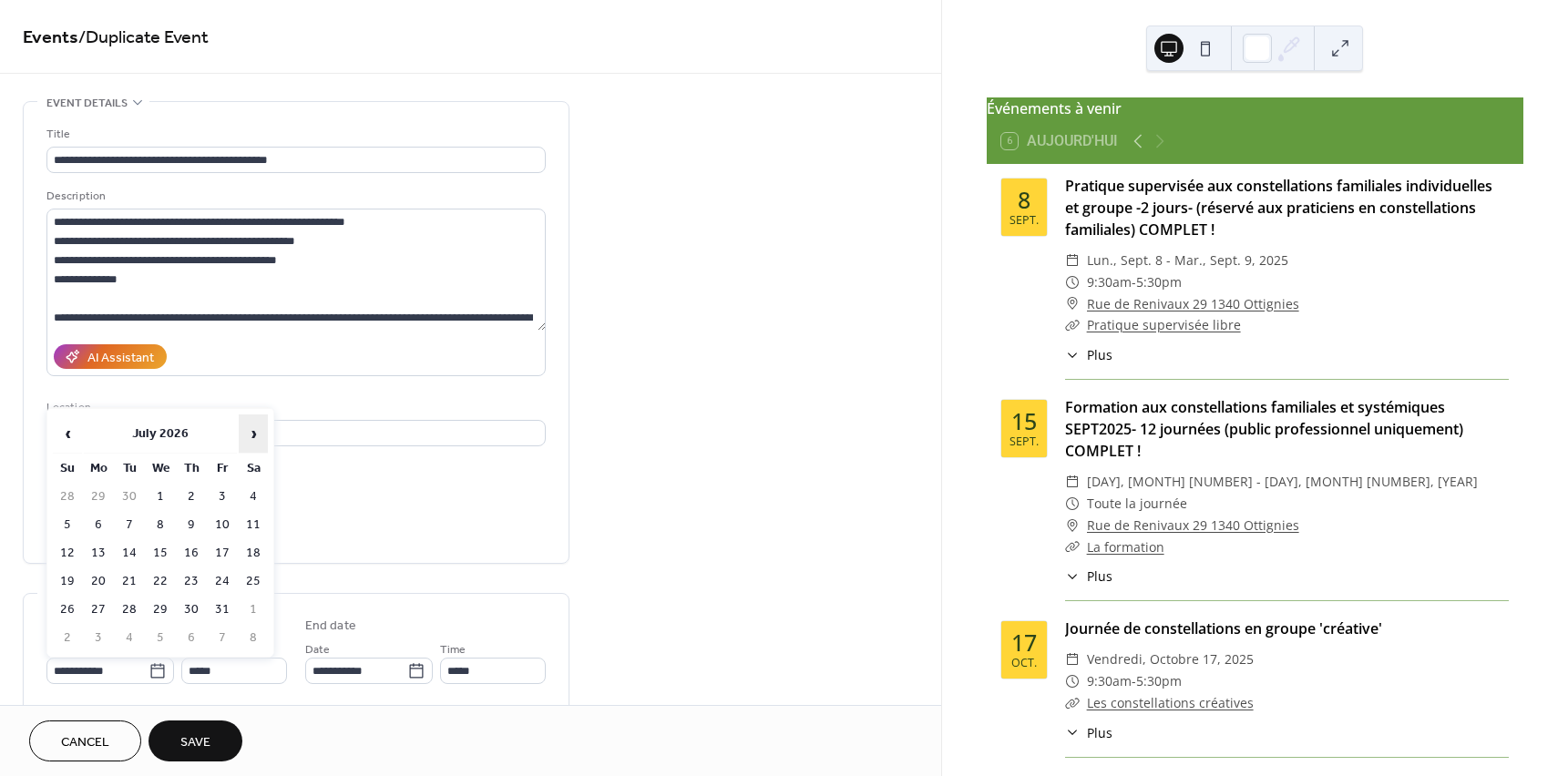 click on "›" at bounding box center (253, 434) 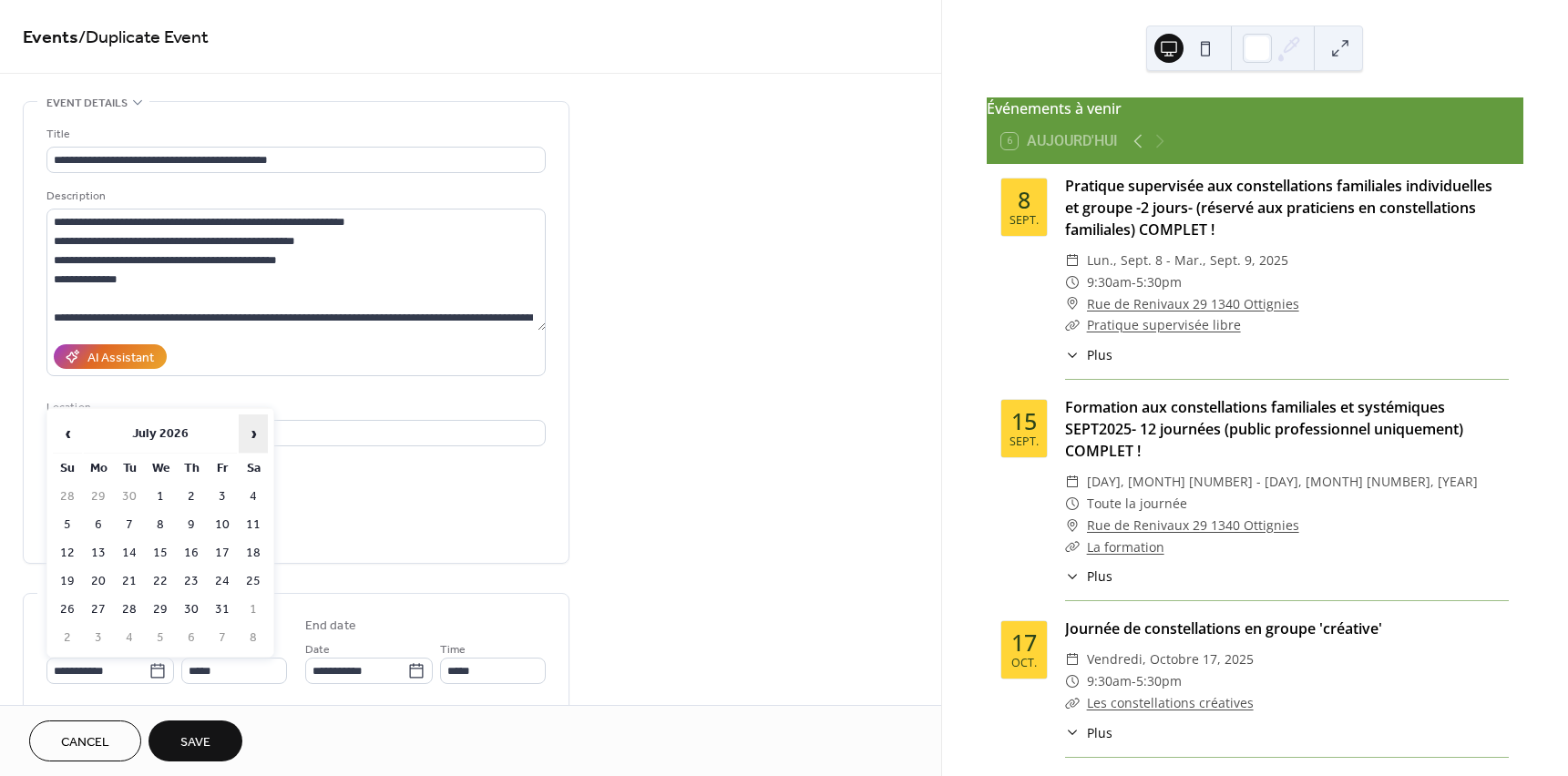 click on "›" at bounding box center [253, 434] 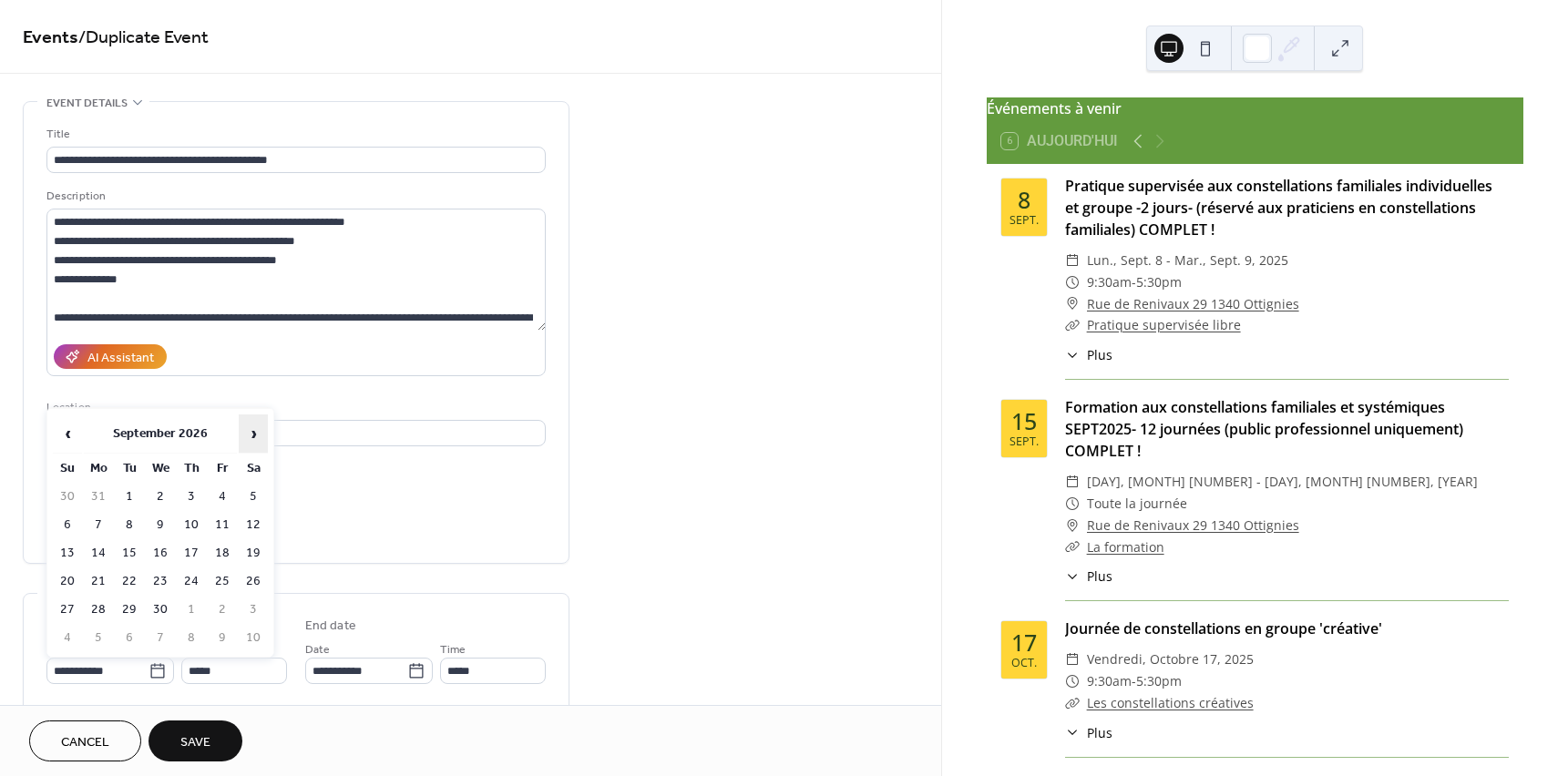 click on "›" at bounding box center [253, 434] 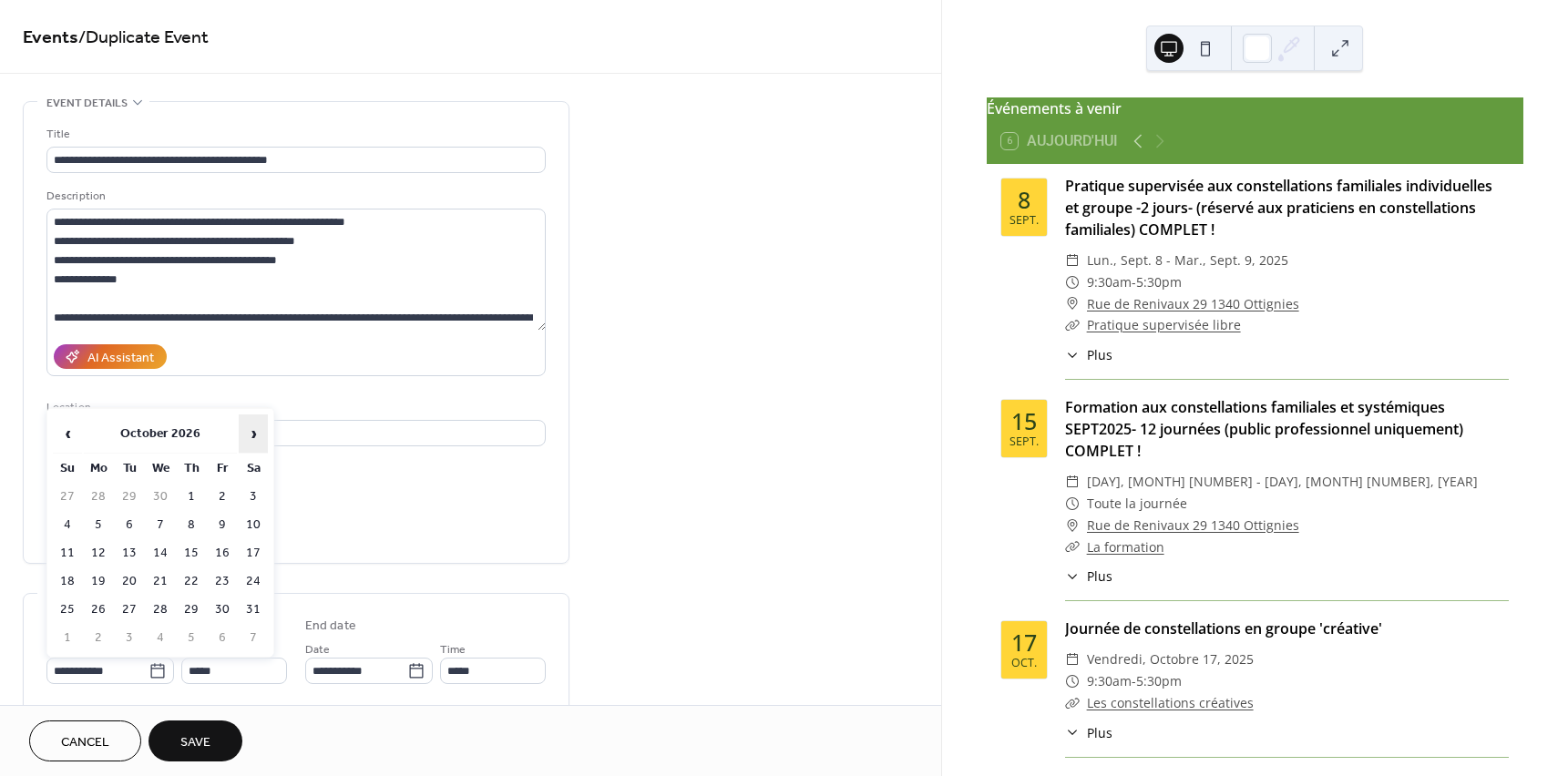click on "›" at bounding box center (253, 434) 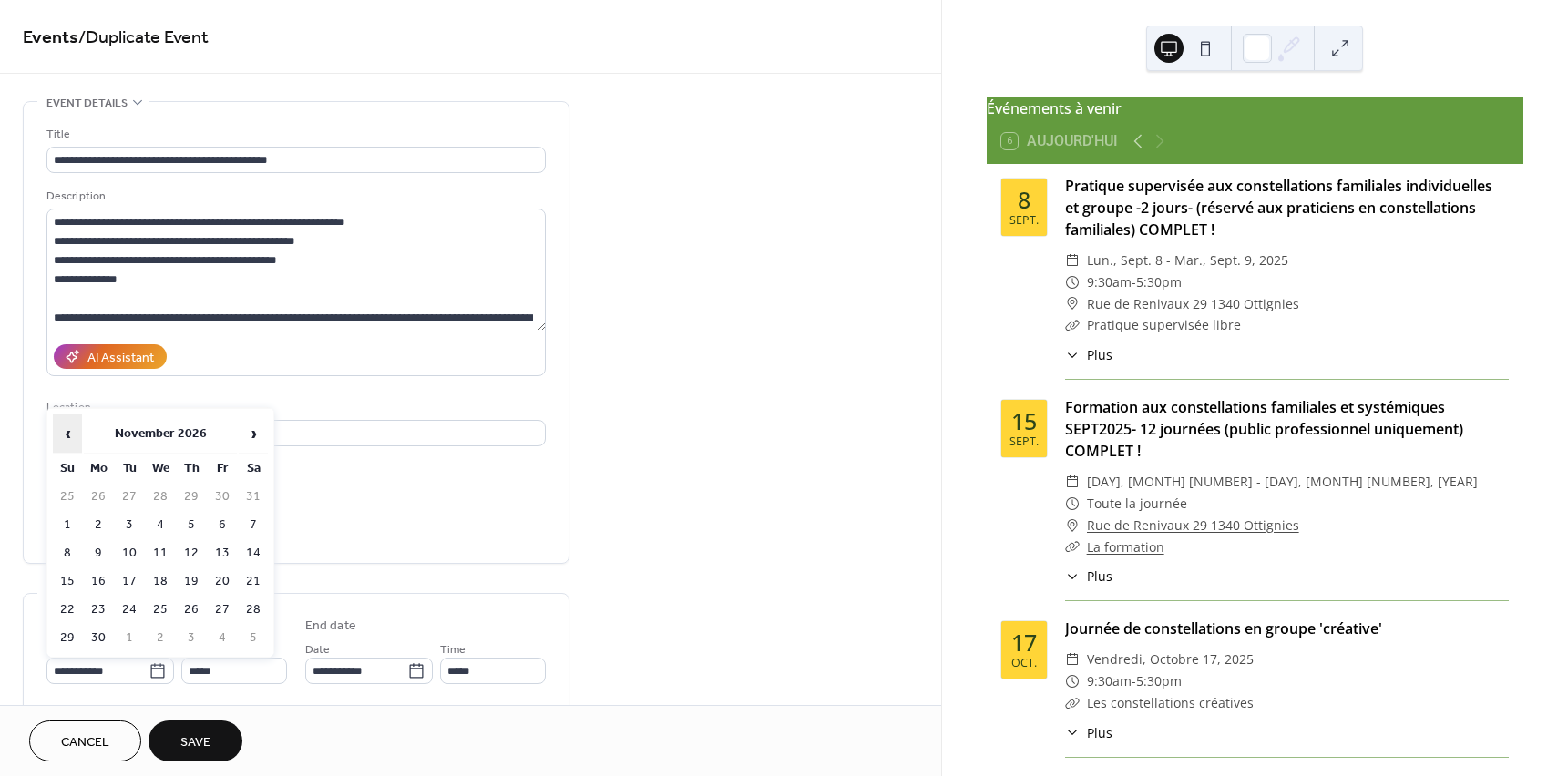 click on "‹" at bounding box center (67, 434) 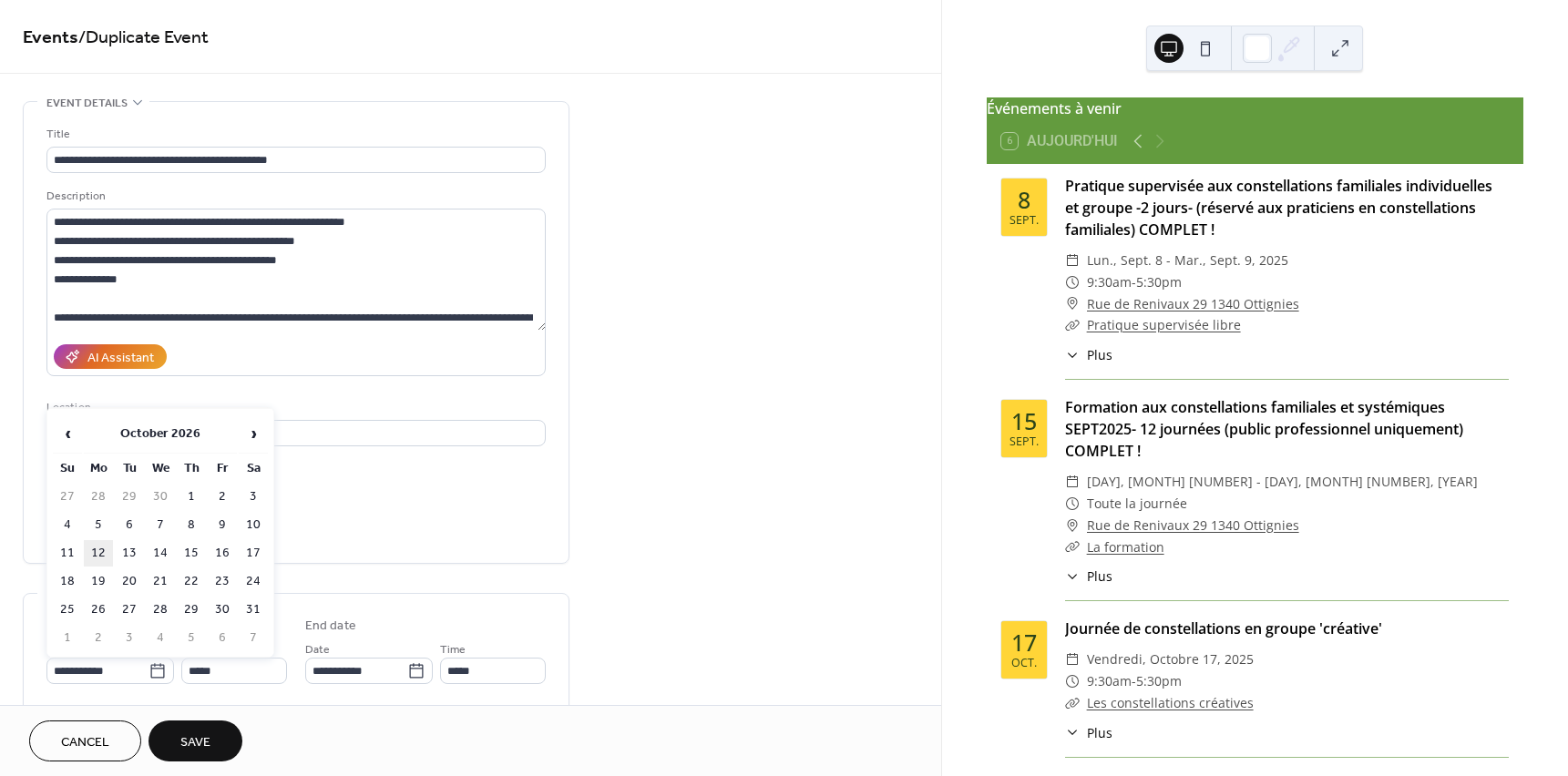 click on "12" at bounding box center [98, 553] 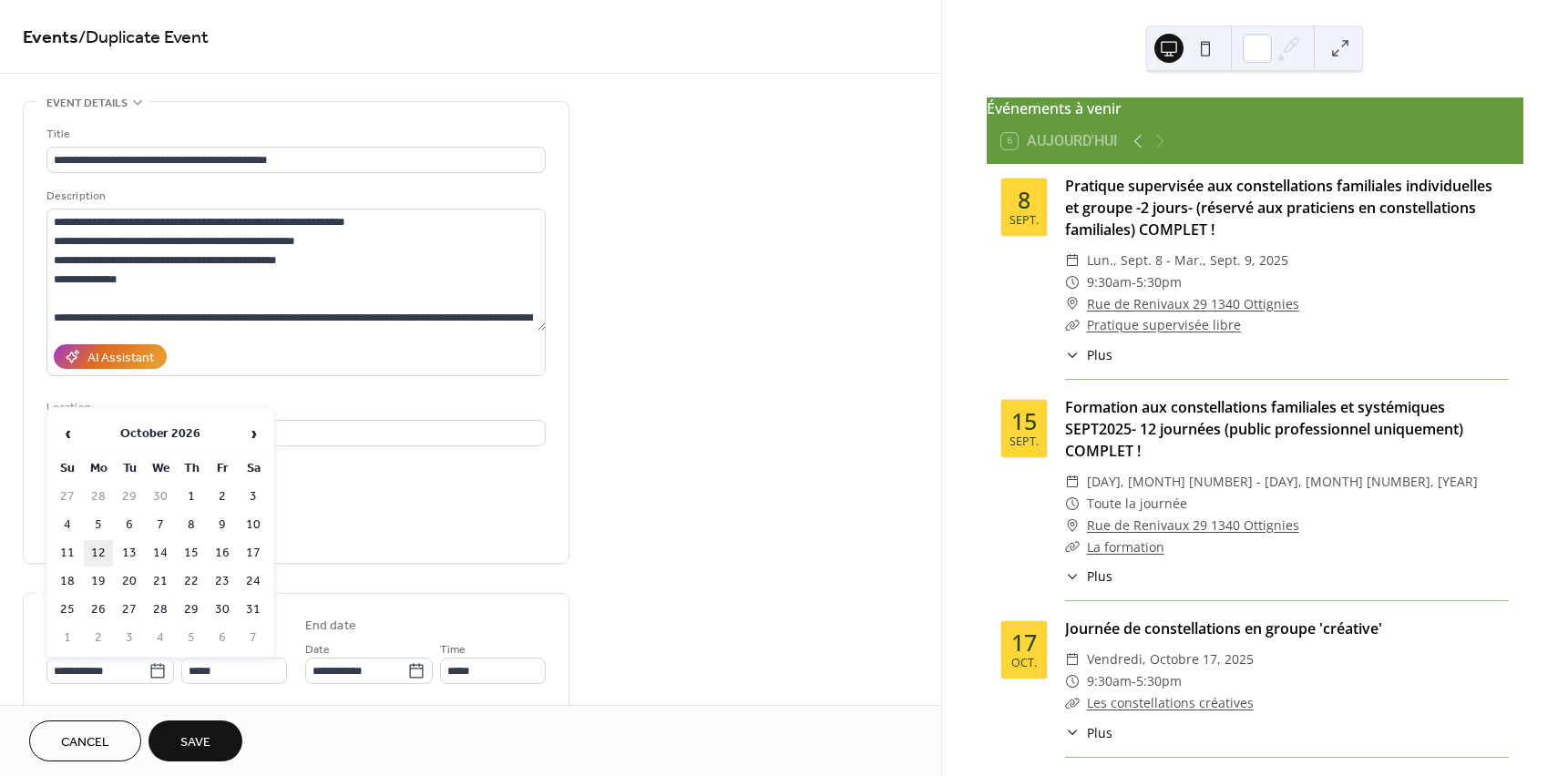 type on "**********" 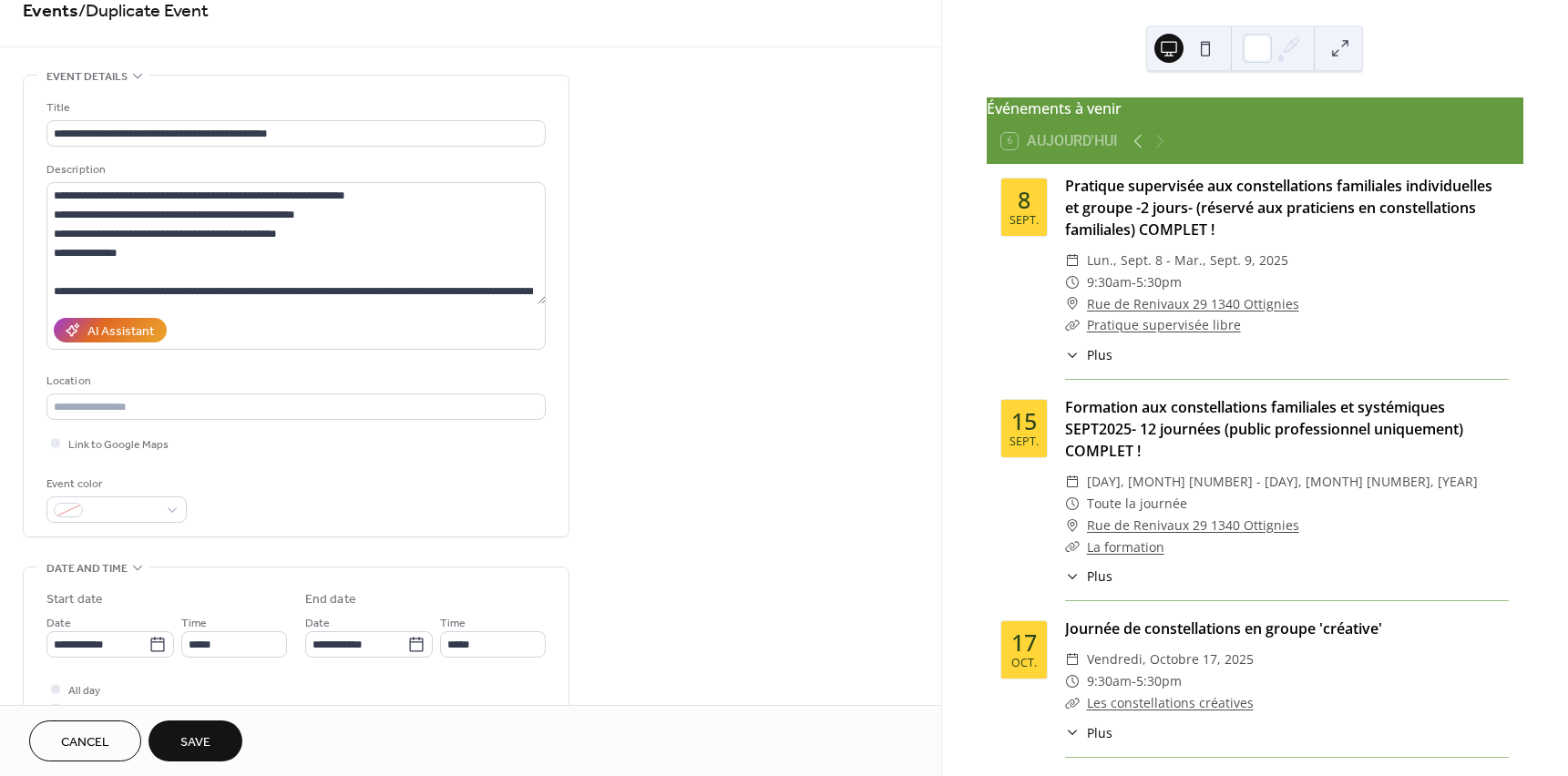 scroll, scrollTop: 23, scrollLeft: 0, axis: vertical 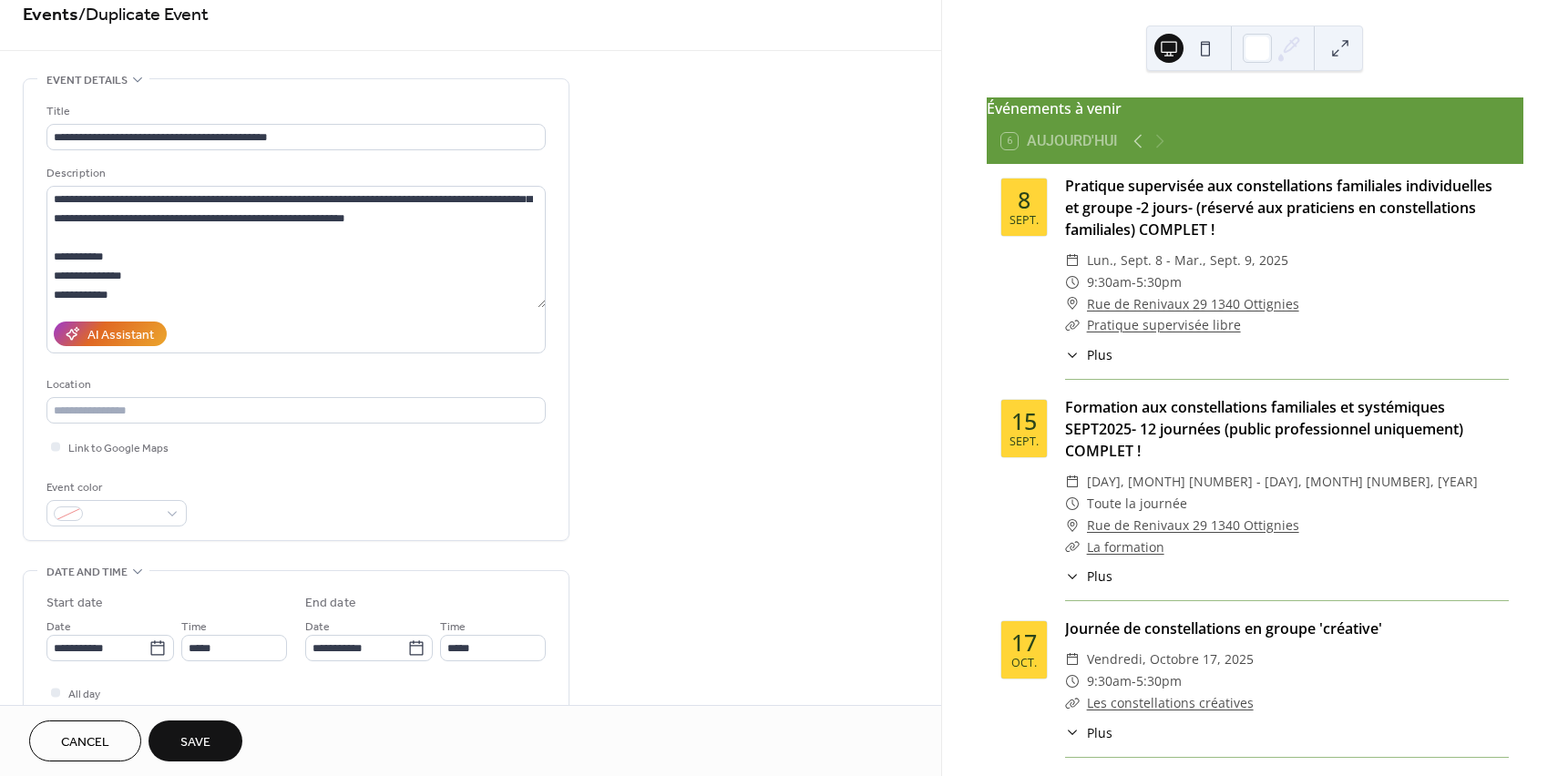 click on "Save" at bounding box center [195, 740] 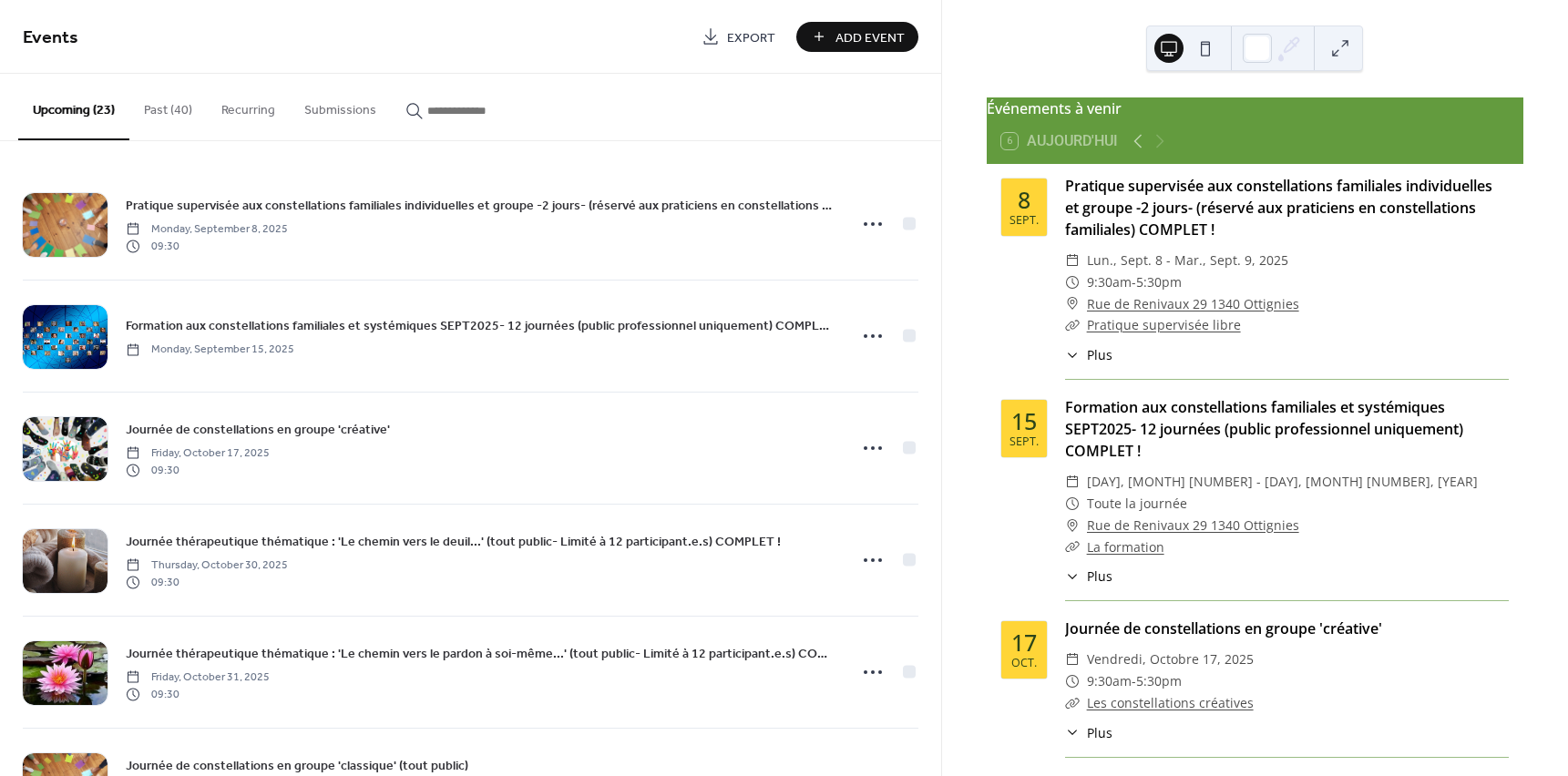 click on "Past (40)" at bounding box center (168, 106) 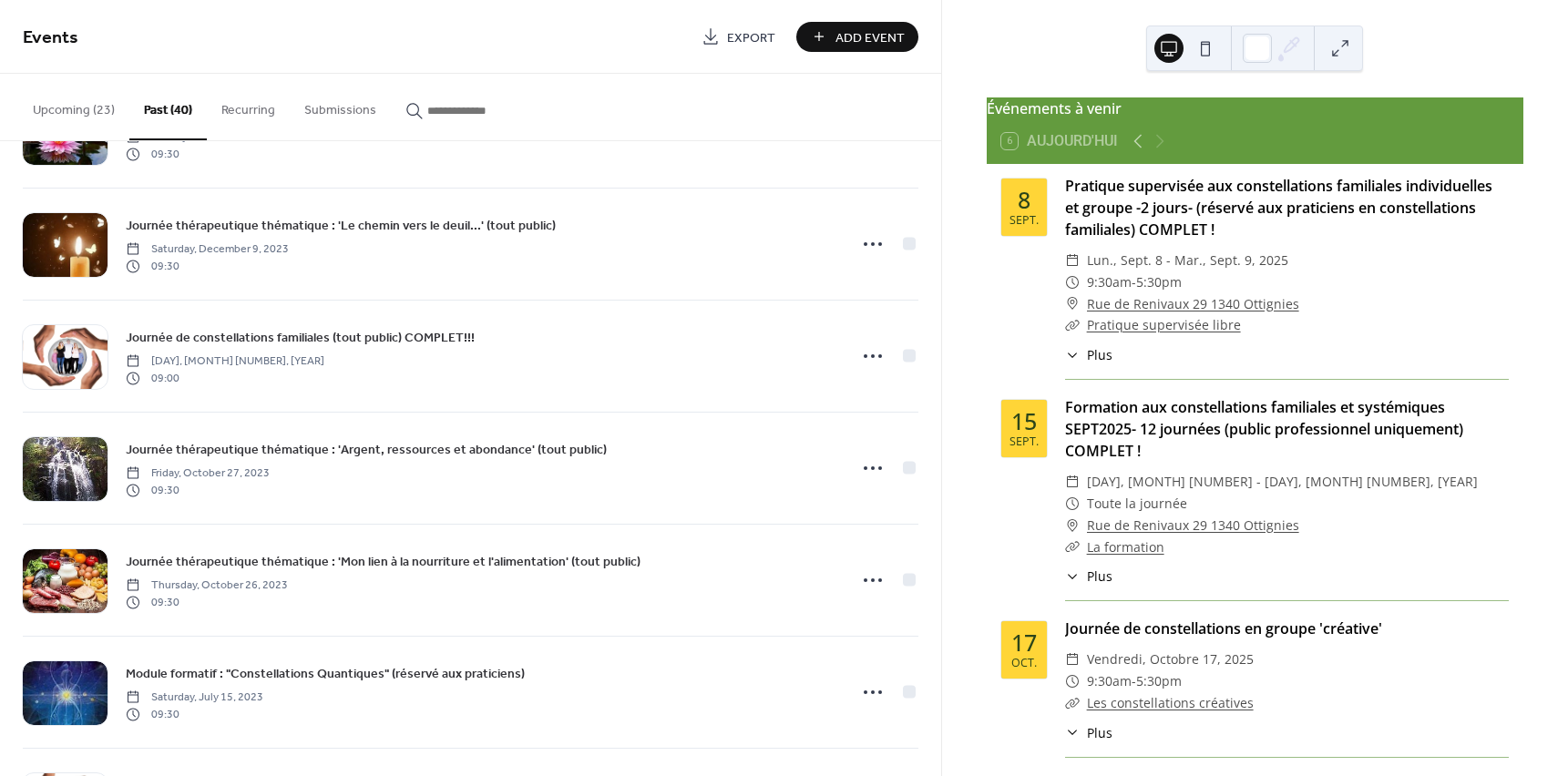 scroll, scrollTop: 2251, scrollLeft: 0, axis: vertical 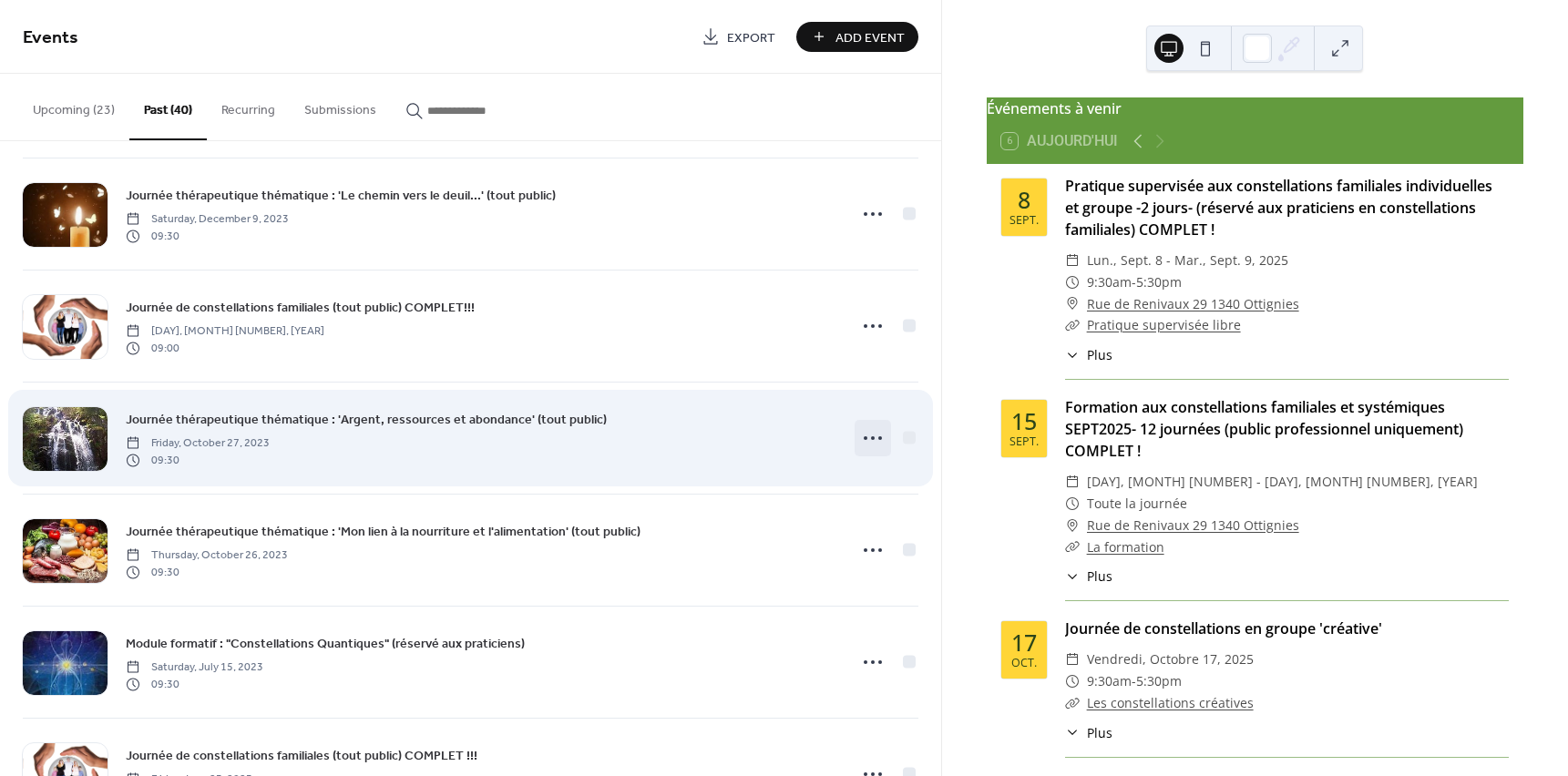 click 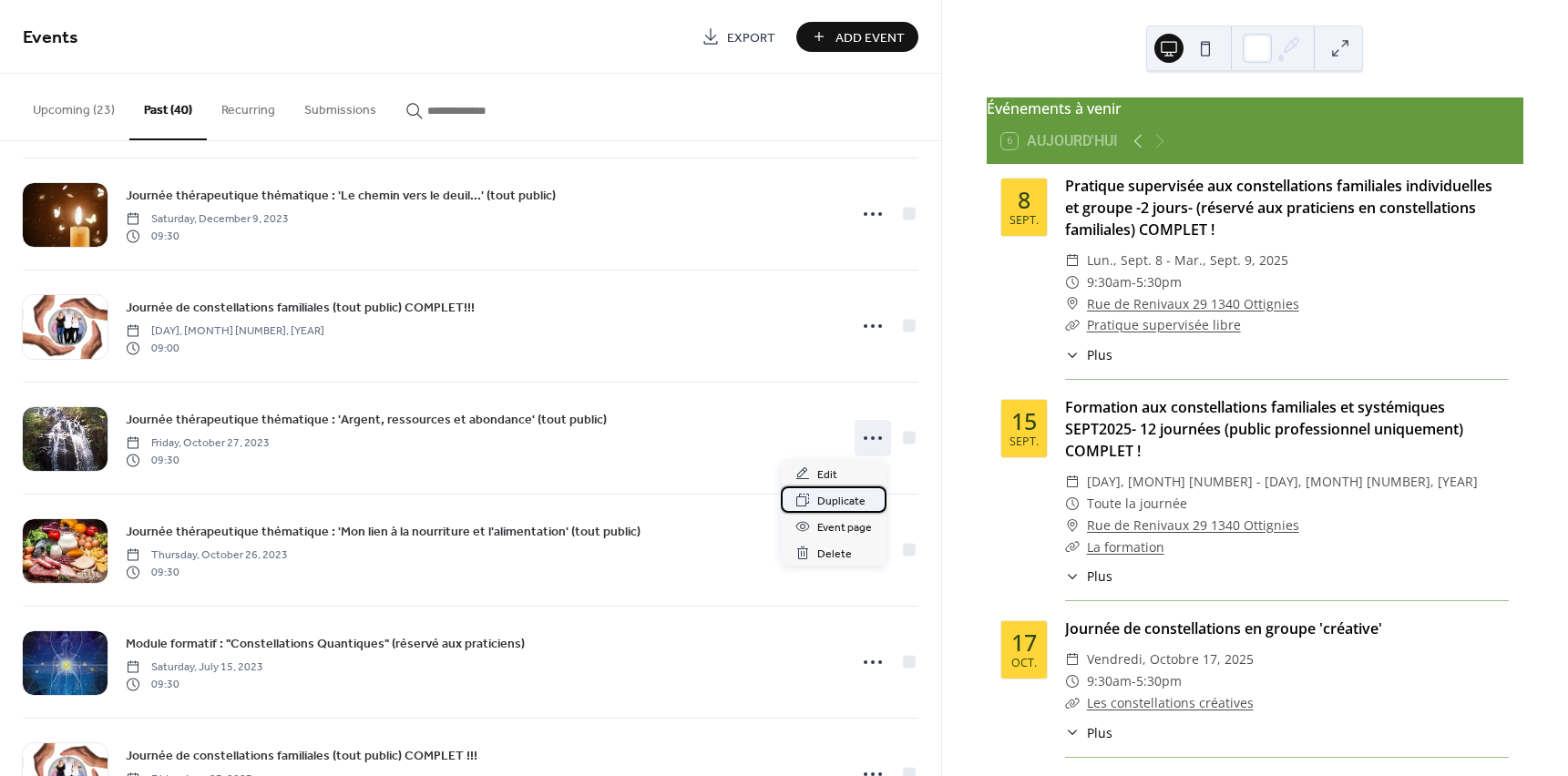 click on "Duplicate" at bounding box center (841, 501) 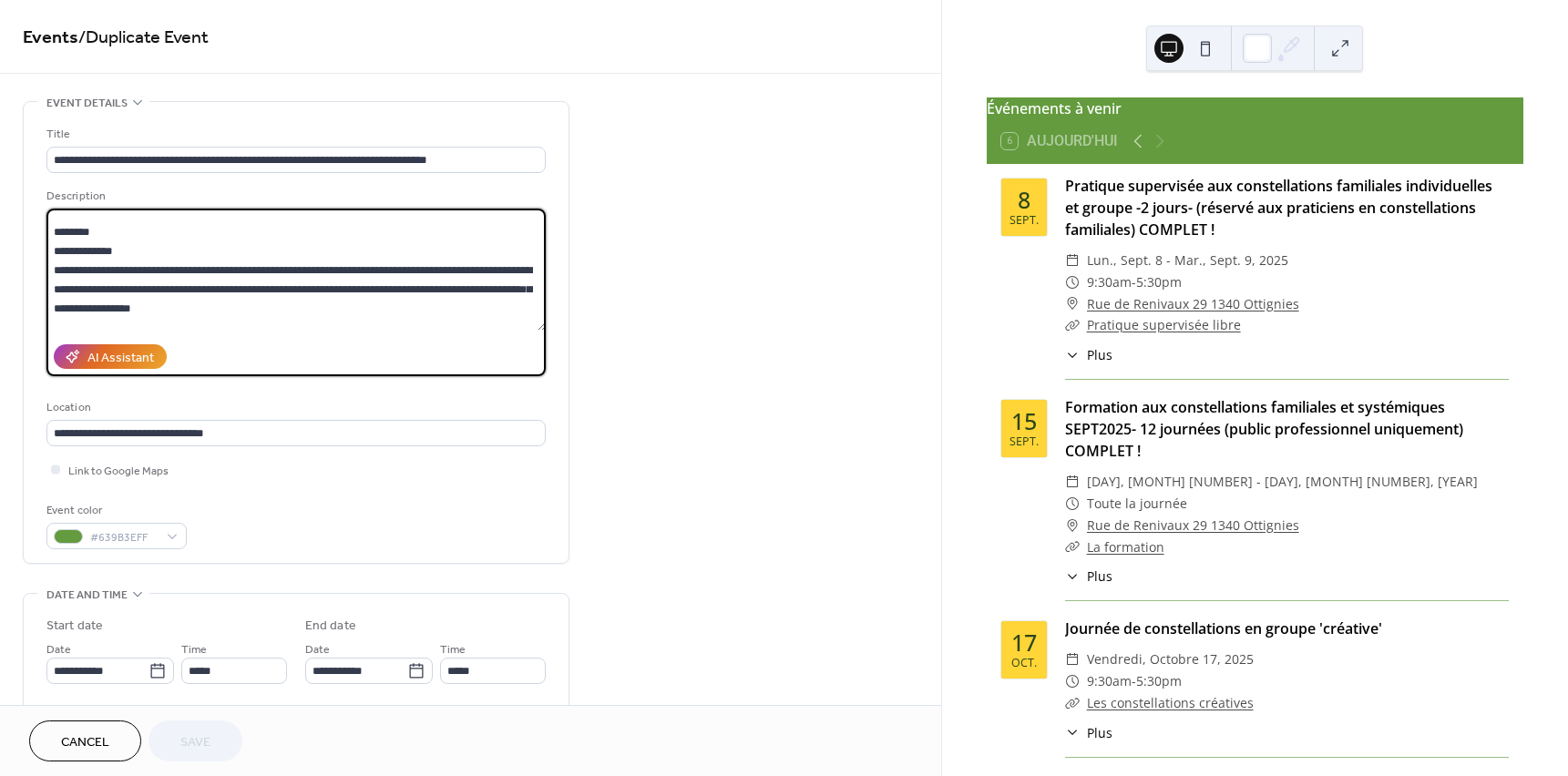 scroll, scrollTop: 300, scrollLeft: 0, axis: vertical 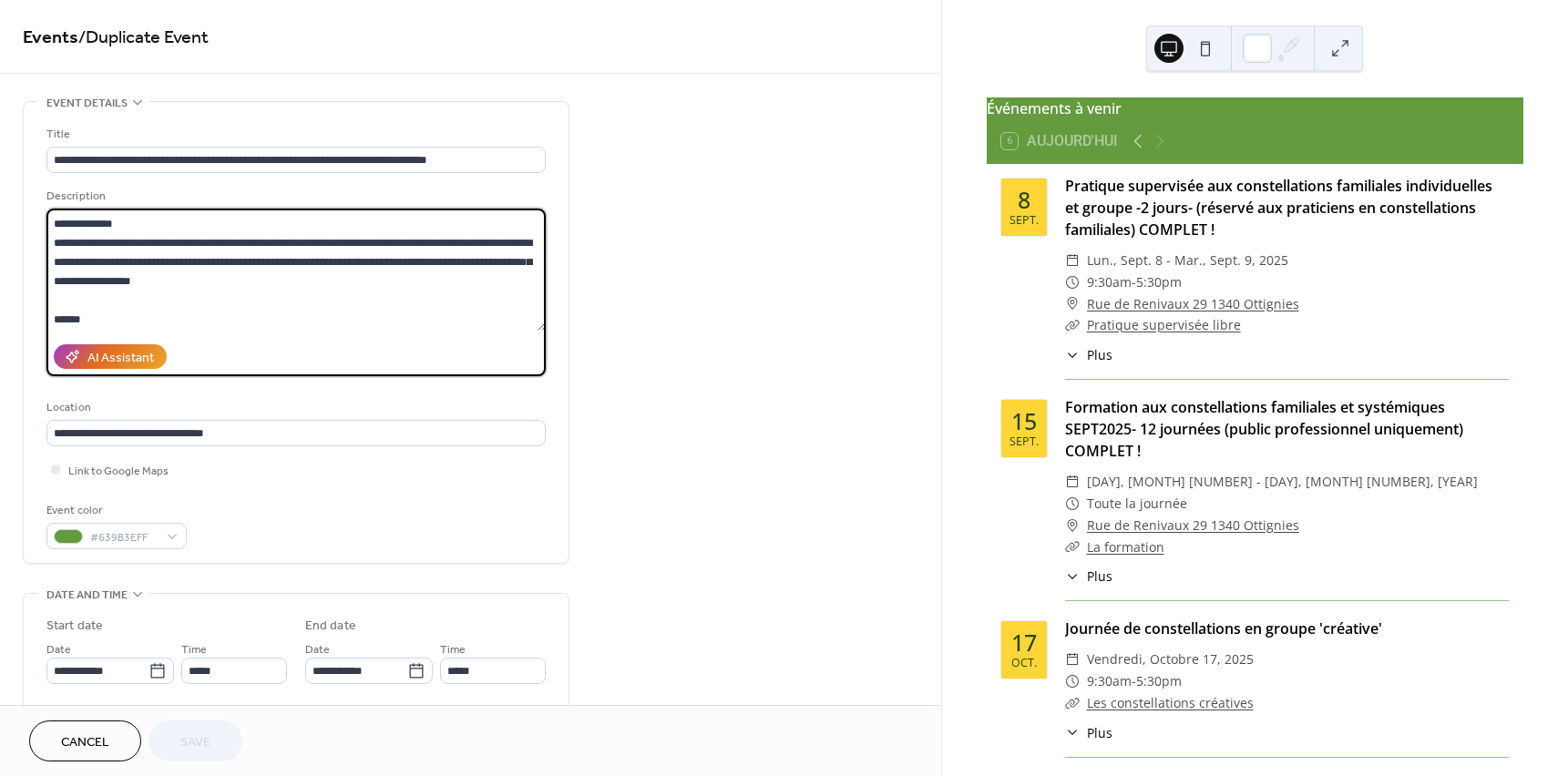 drag, startPoint x: 284, startPoint y: 322, endPoint x: 49, endPoint y: 265, distance: 241.81398 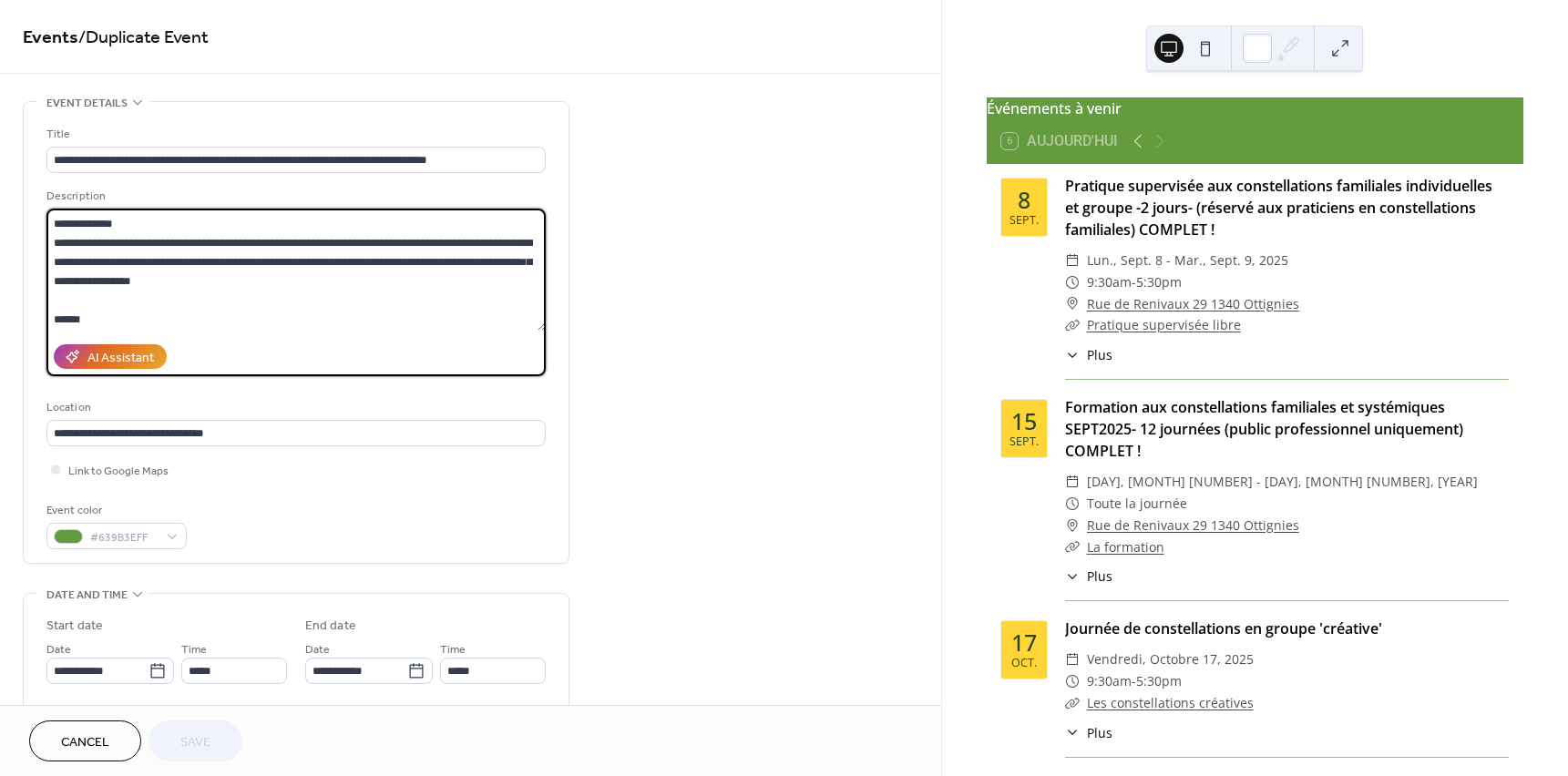 click at bounding box center [296, 270] 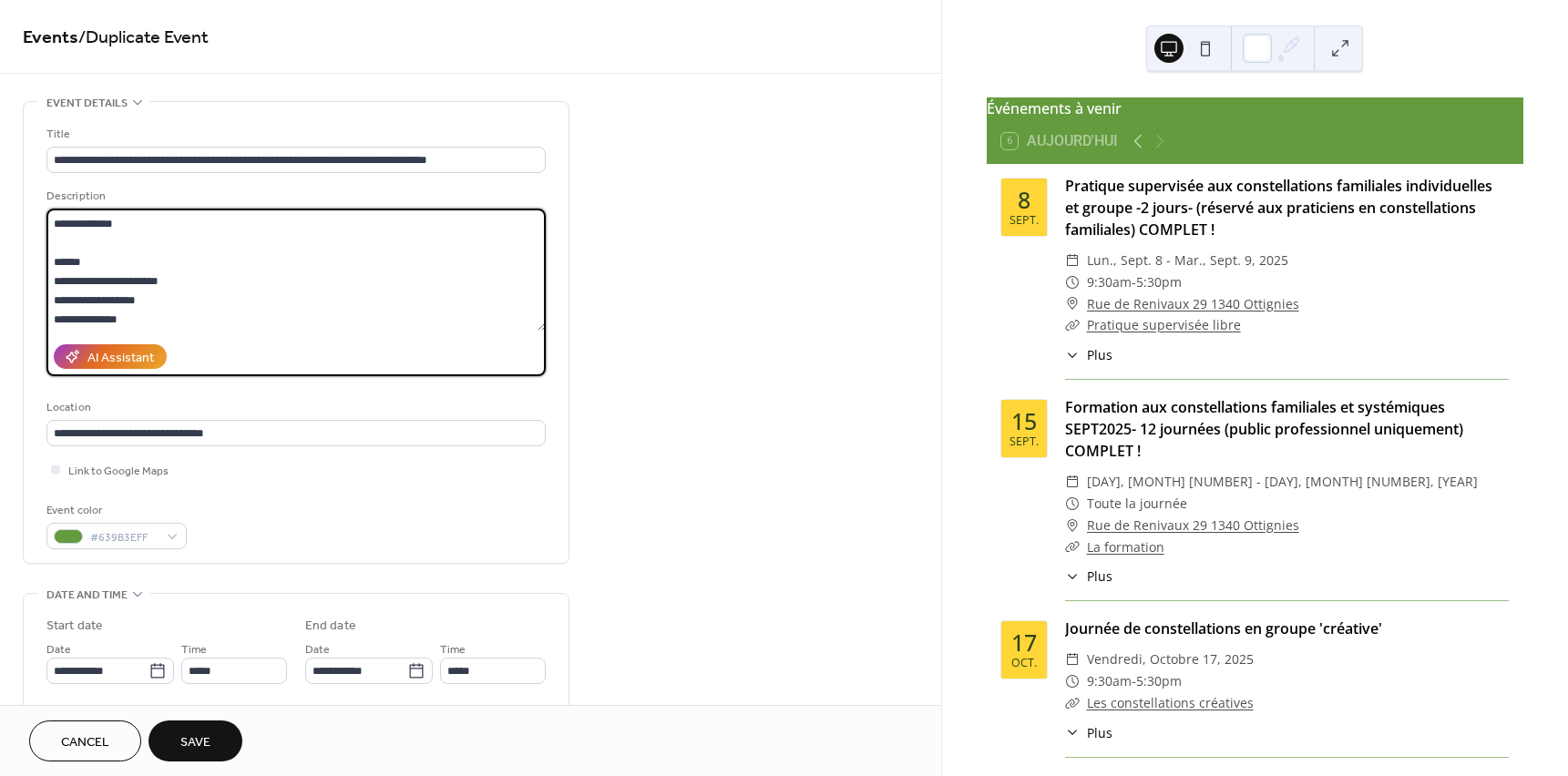 click on "**********" at bounding box center (296, 270) 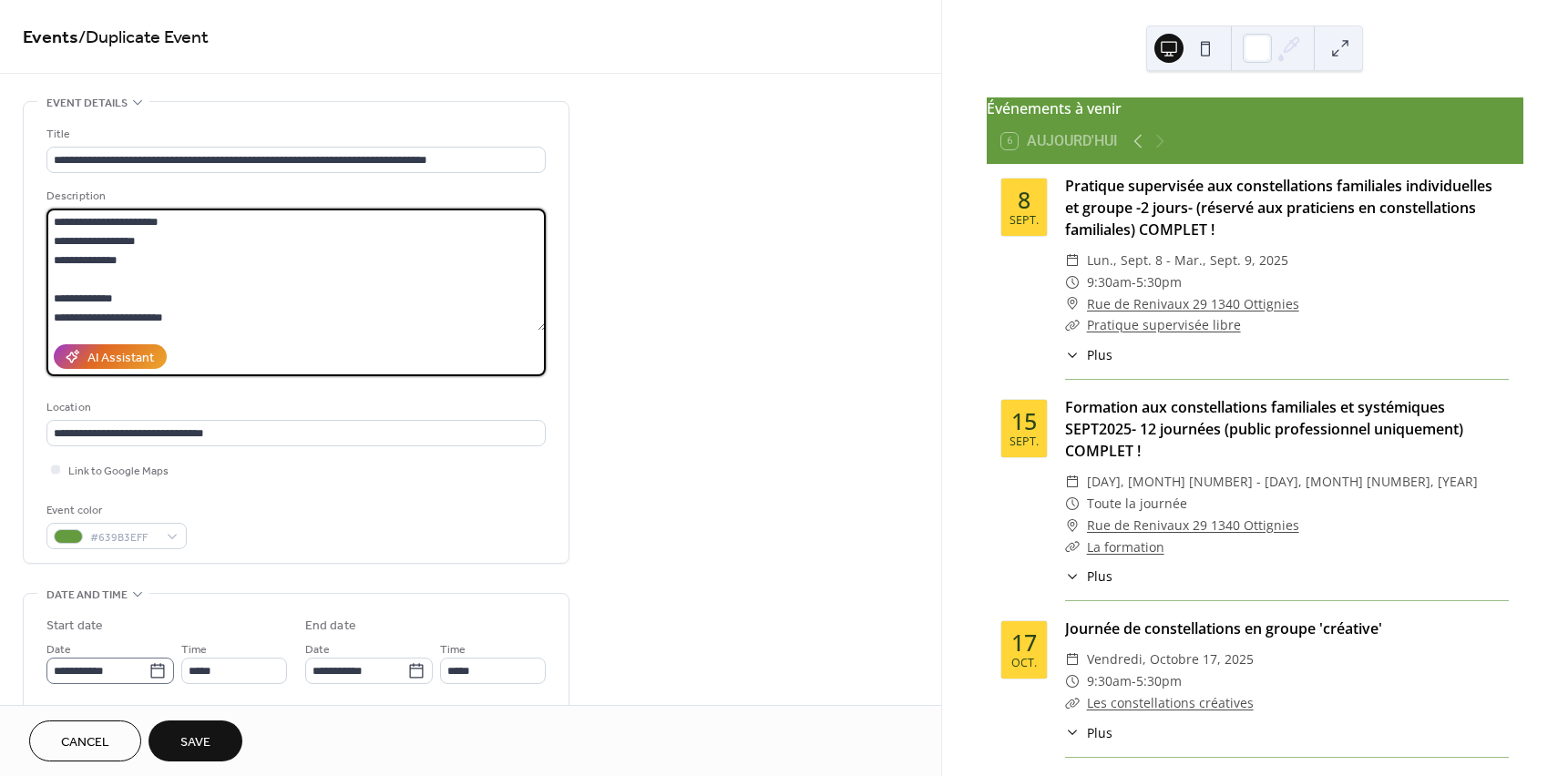 type on "**********" 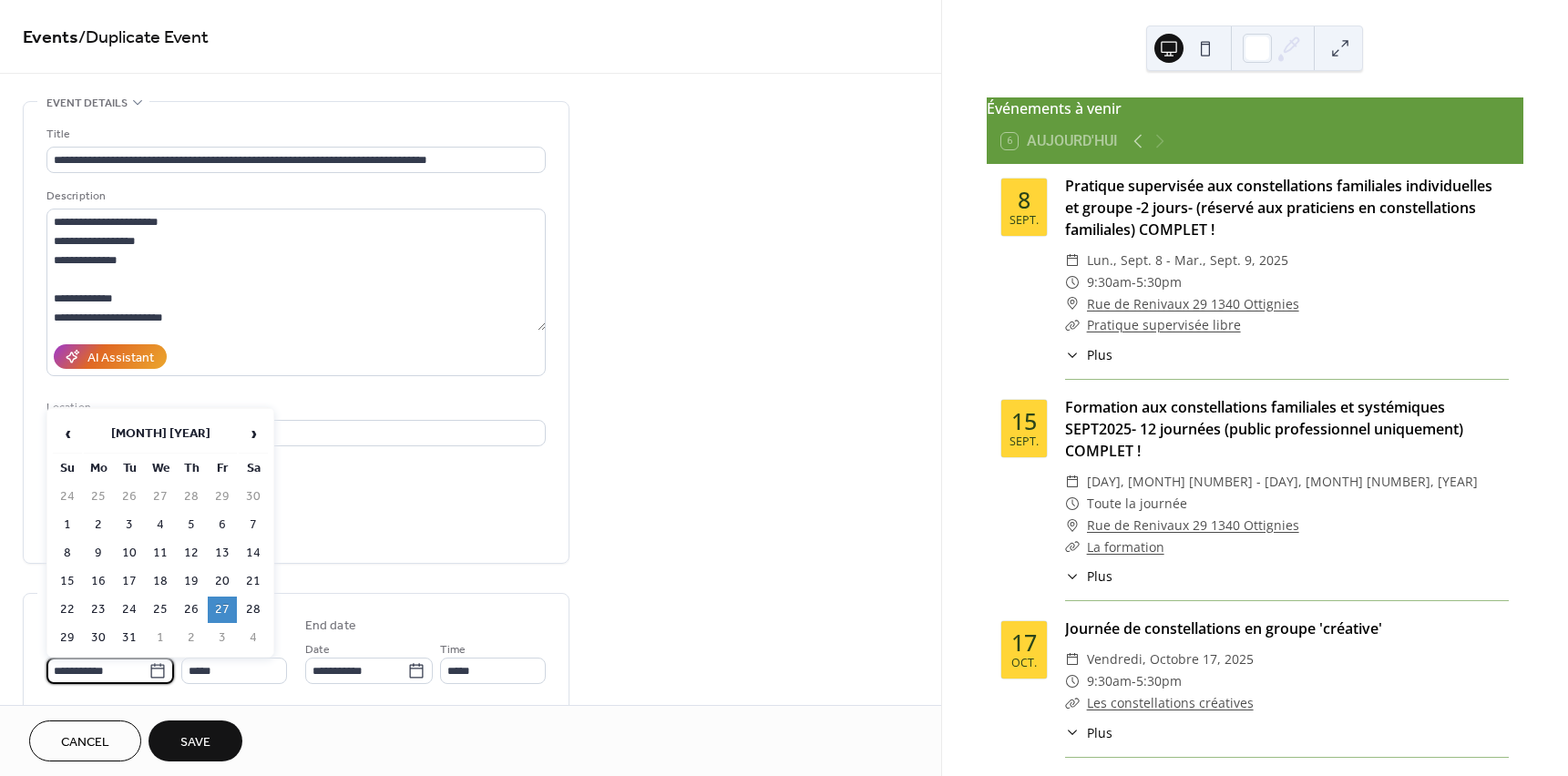 click on "**********" at bounding box center [97, 670] 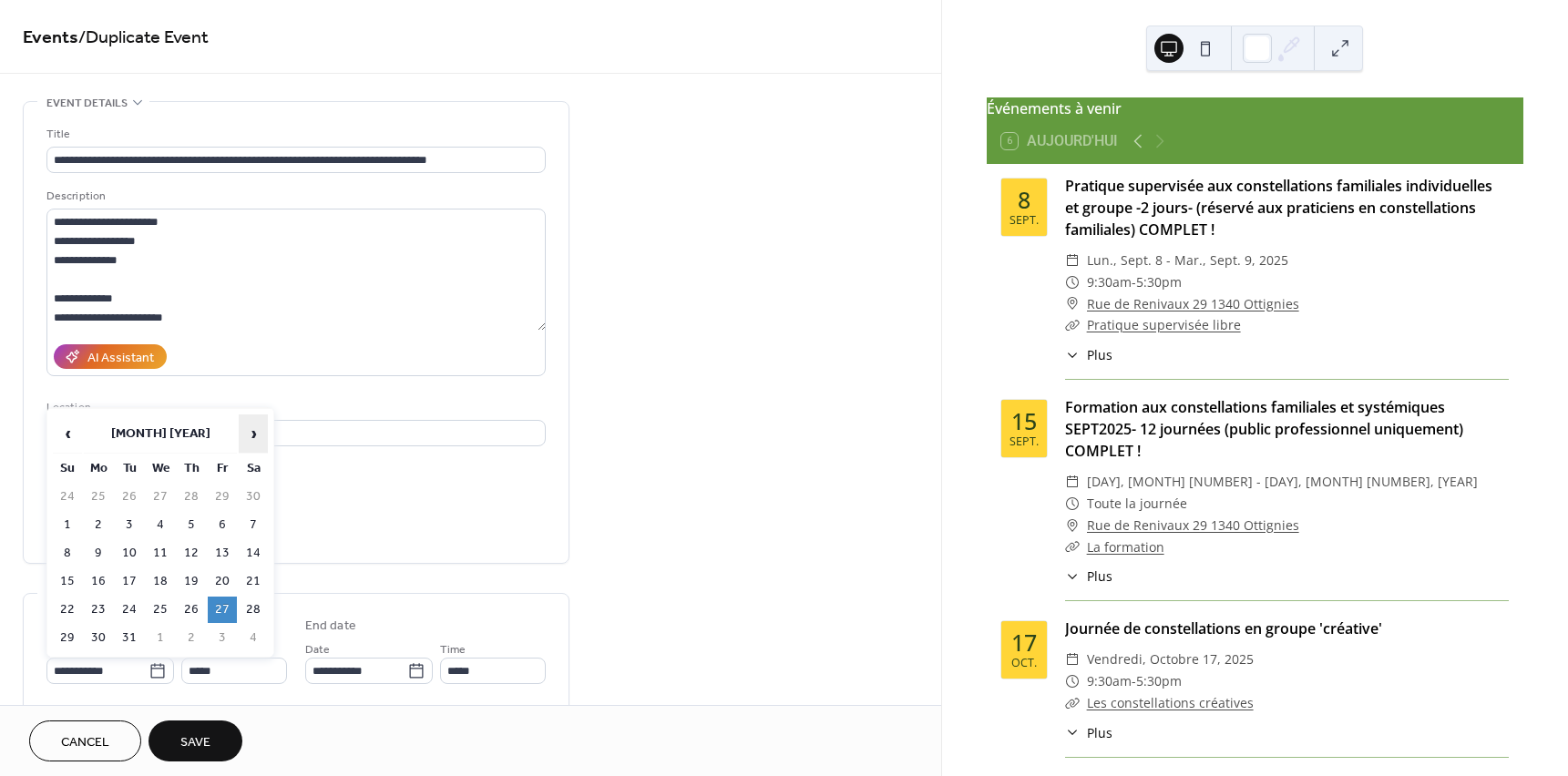 click on "›" at bounding box center [253, 434] 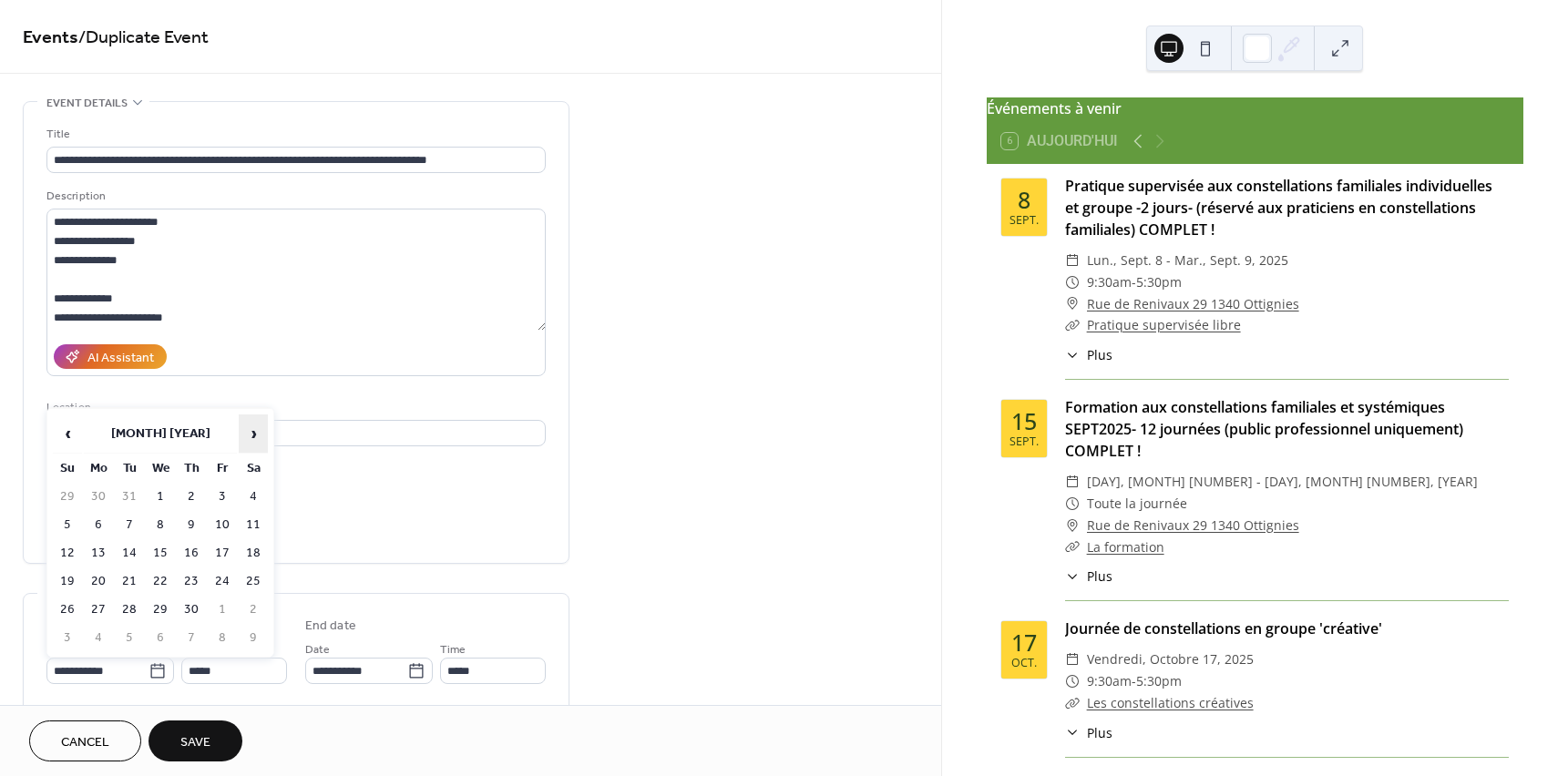 click on "›" at bounding box center [253, 434] 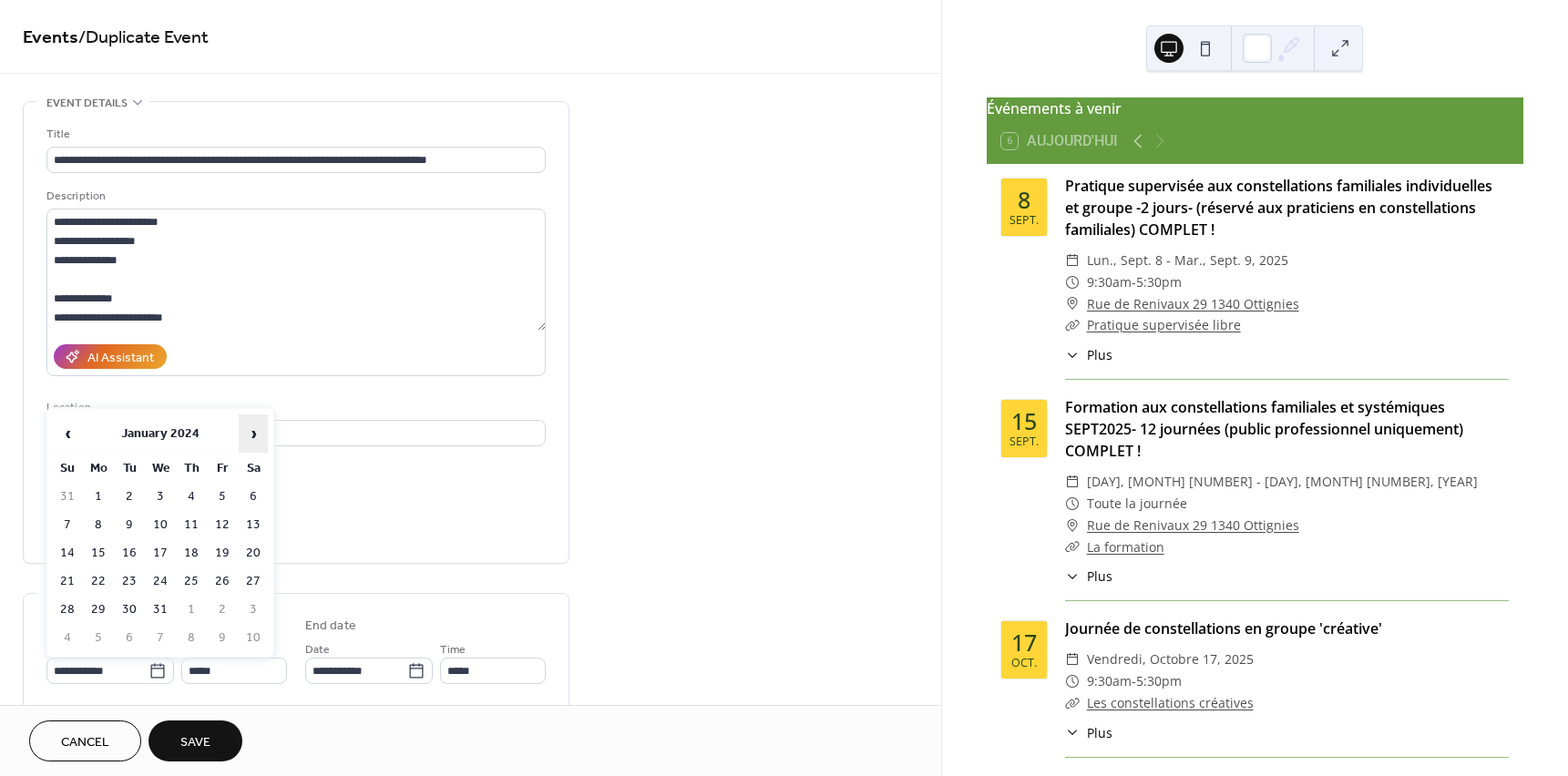 click on "›" at bounding box center (253, 434) 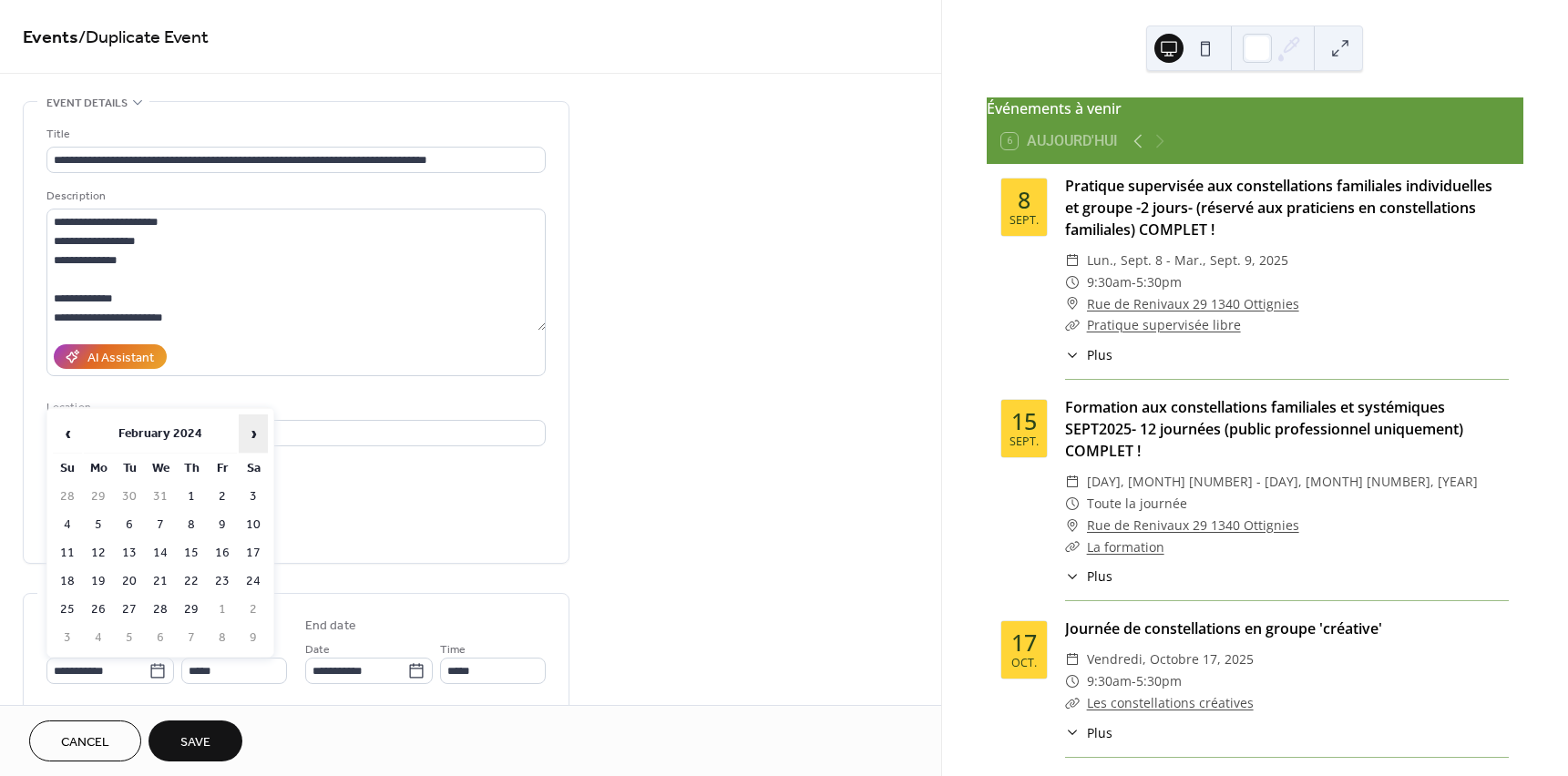 click on "›" at bounding box center (253, 434) 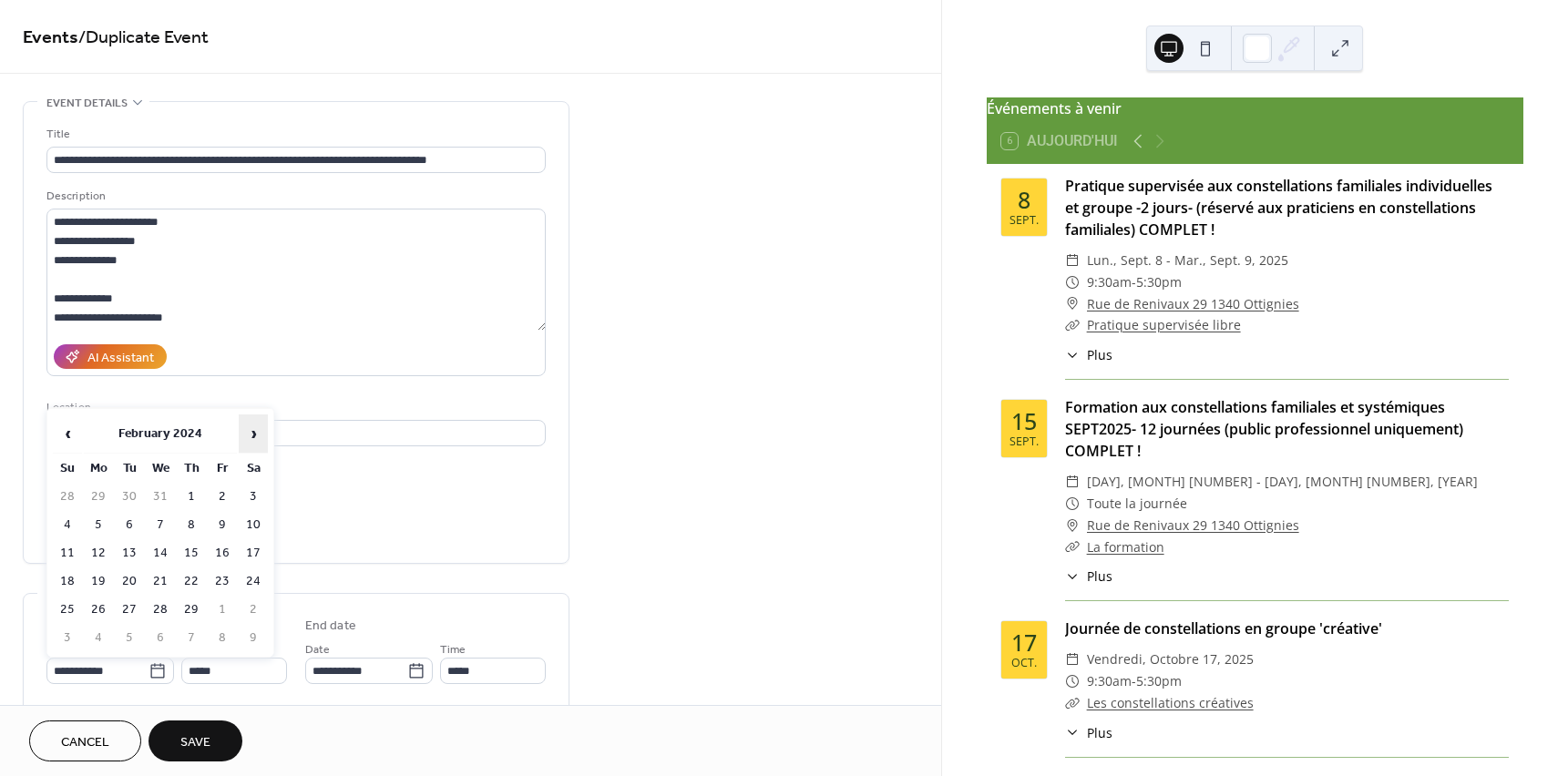 click on "›" at bounding box center [253, 434] 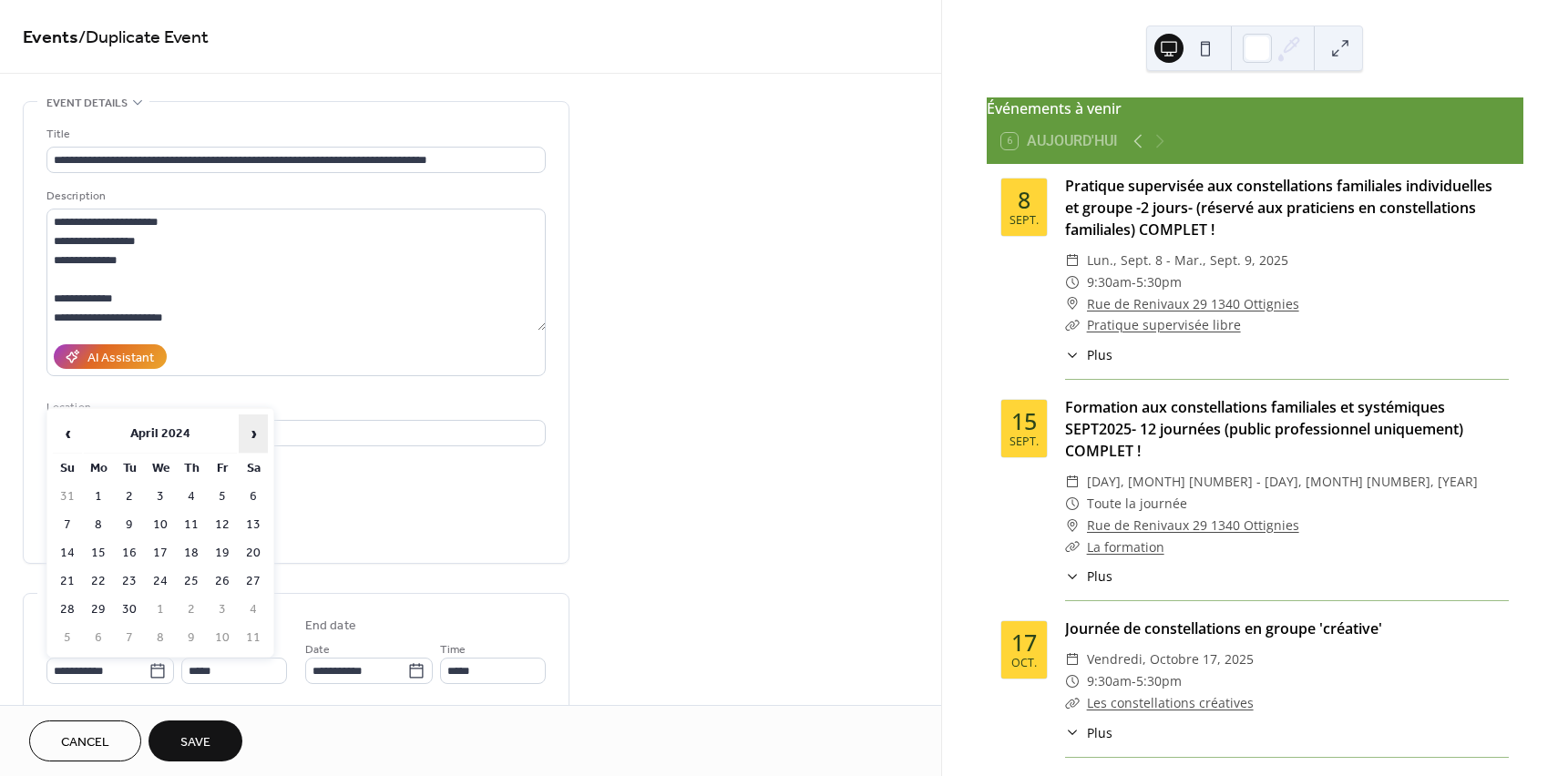 click on "›" at bounding box center [253, 434] 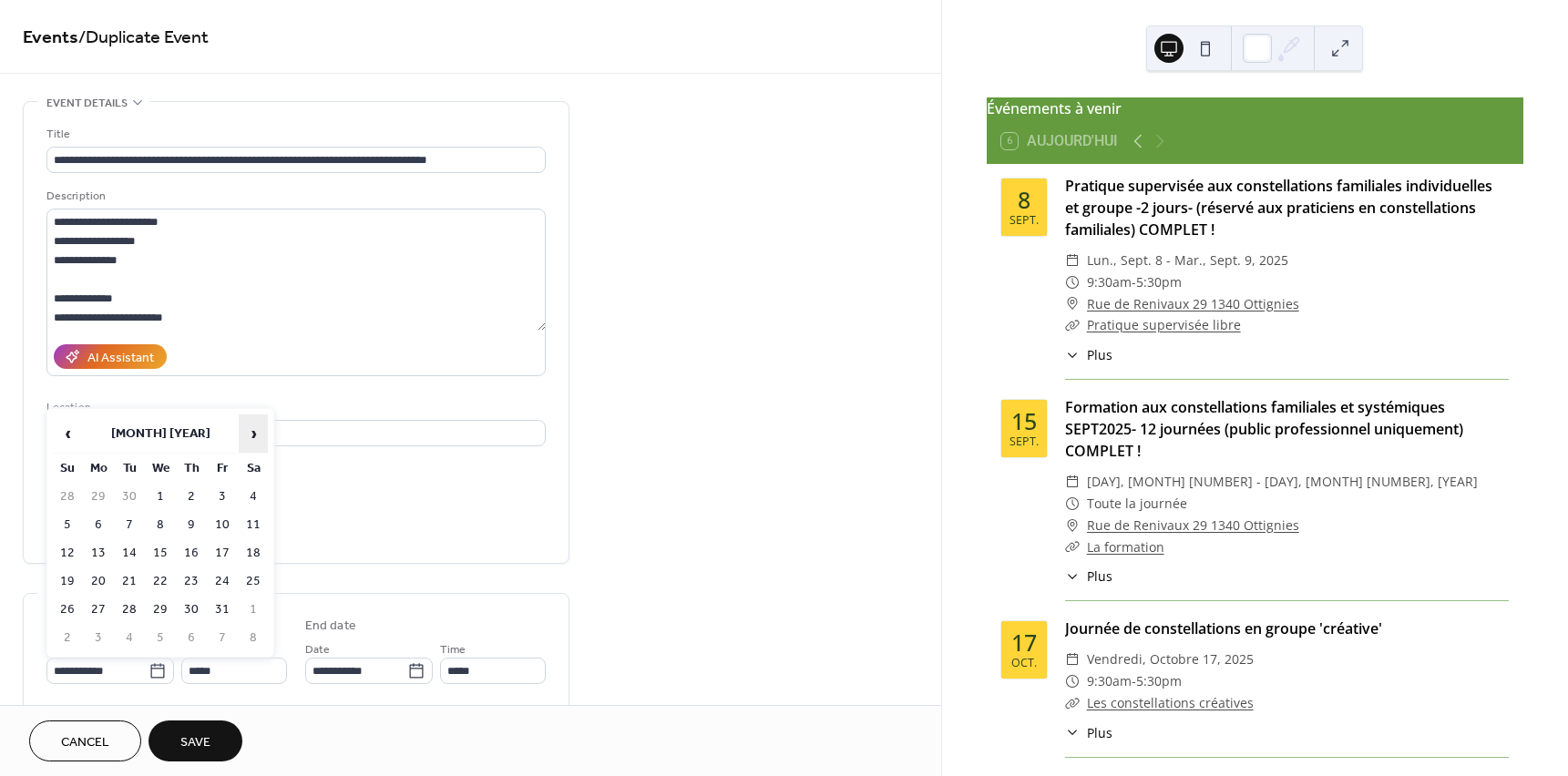 click on "›" at bounding box center (253, 434) 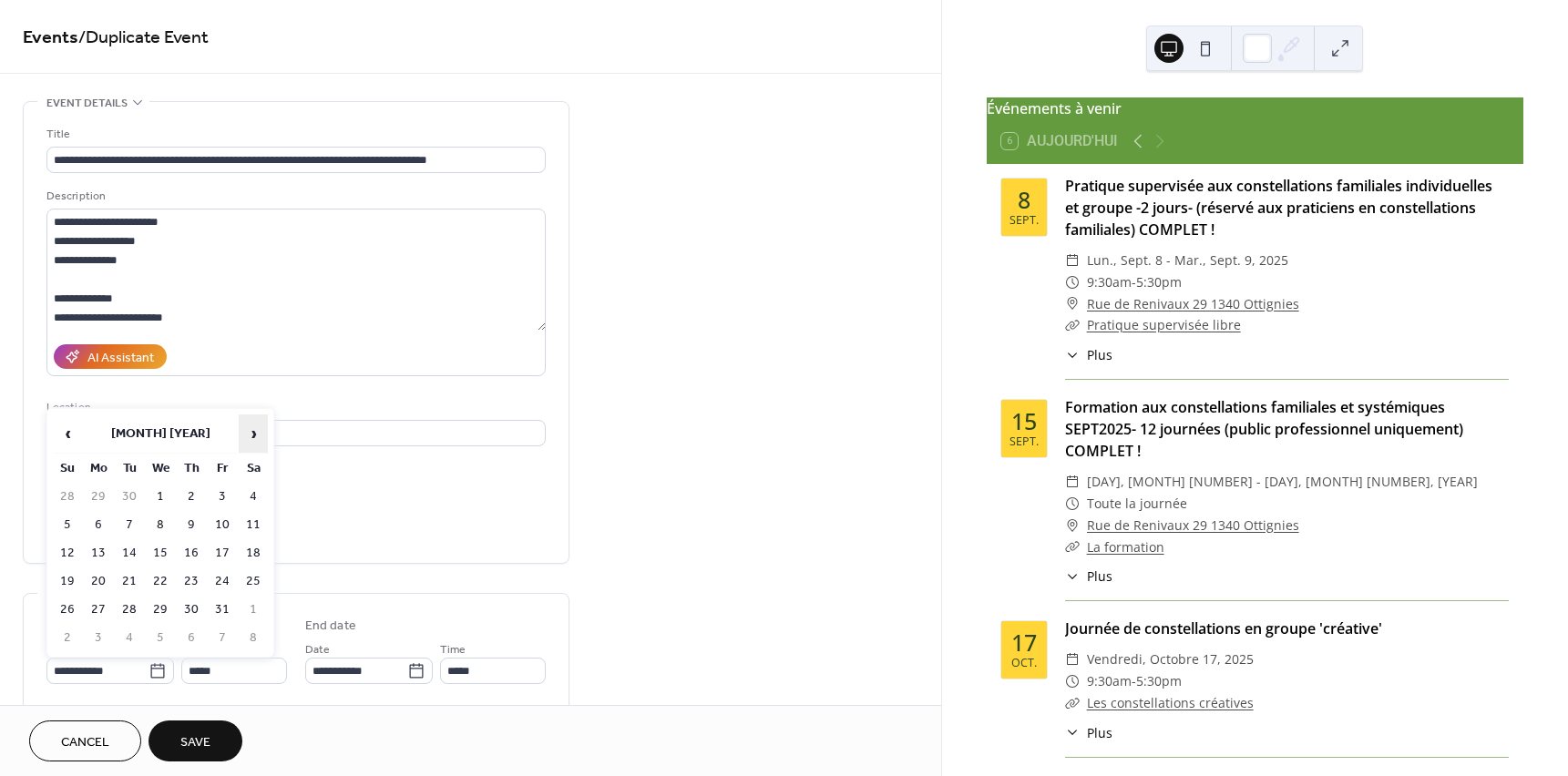 click on "›" at bounding box center [253, 434] 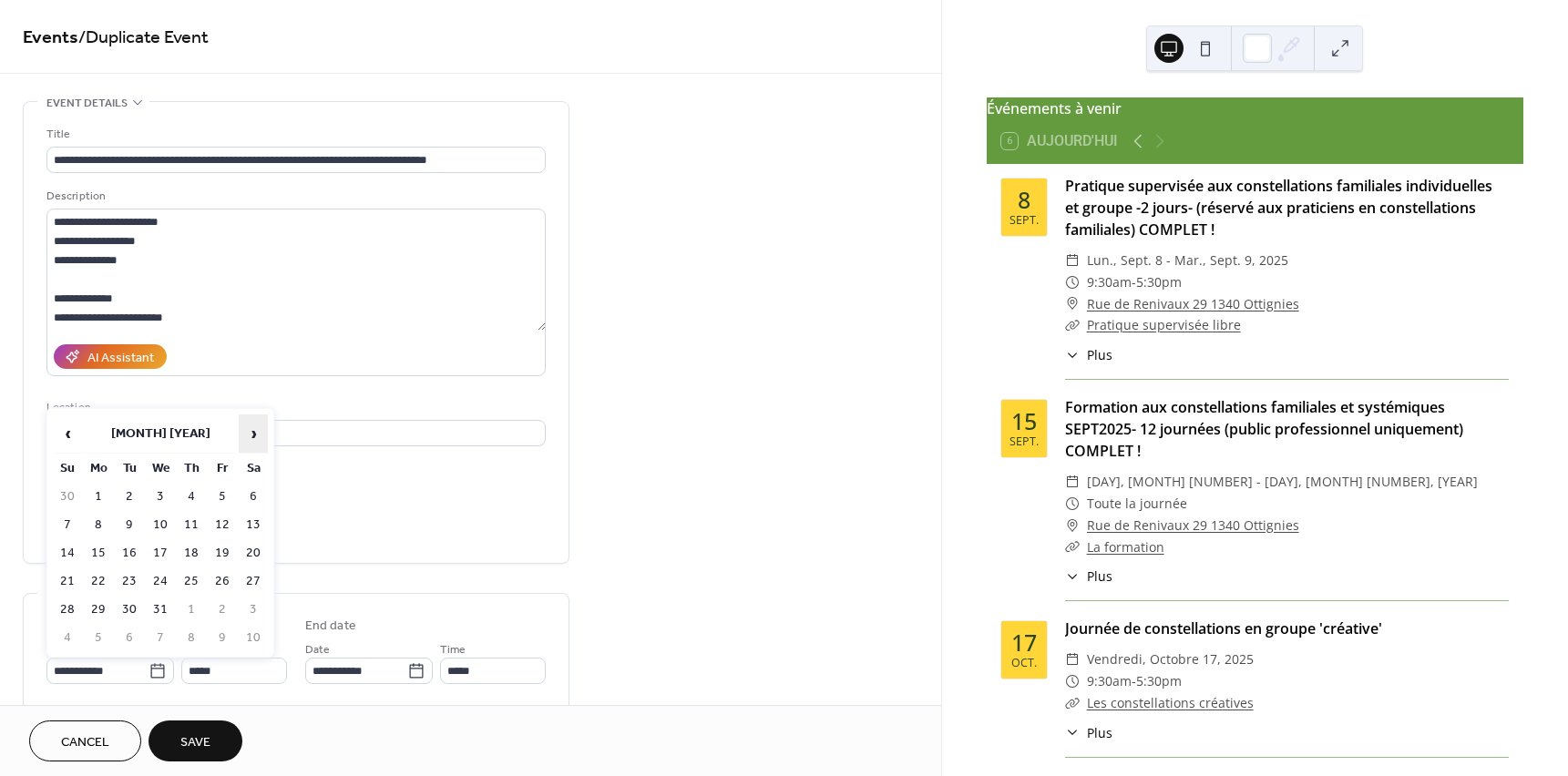 click on "›" at bounding box center (253, 434) 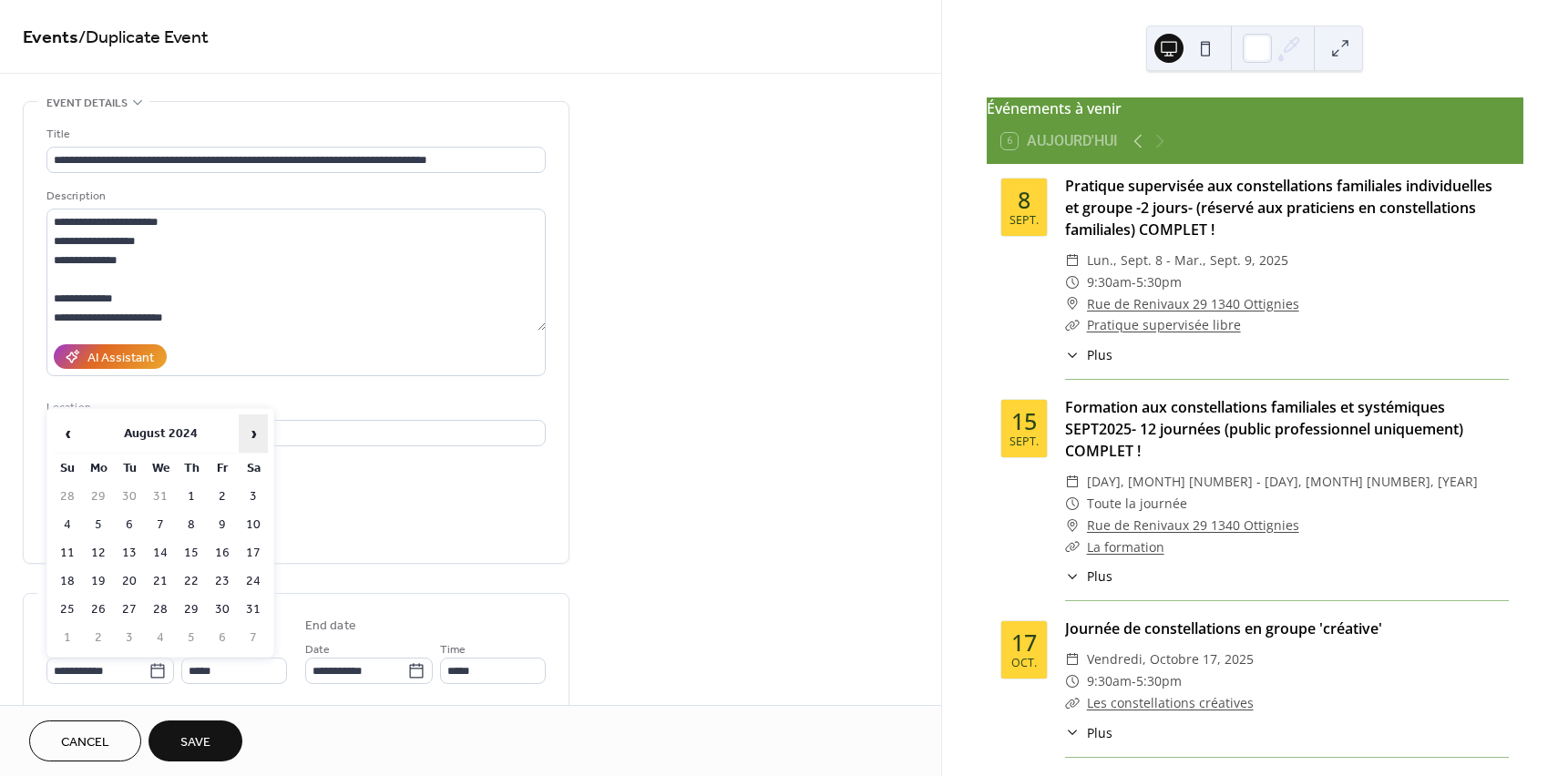 click on "›" at bounding box center (253, 434) 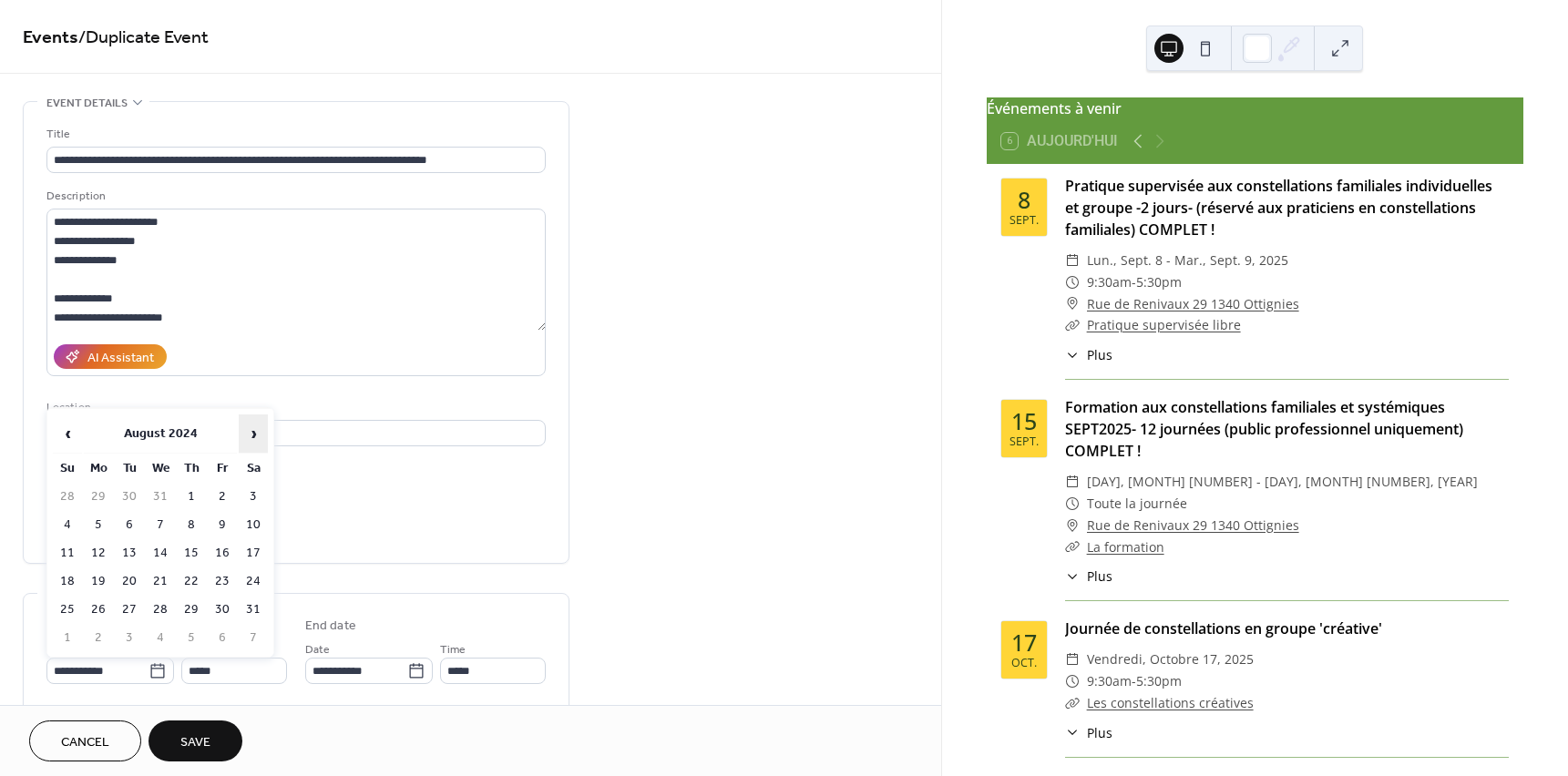 click on "›" at bounding box center [253, 434] 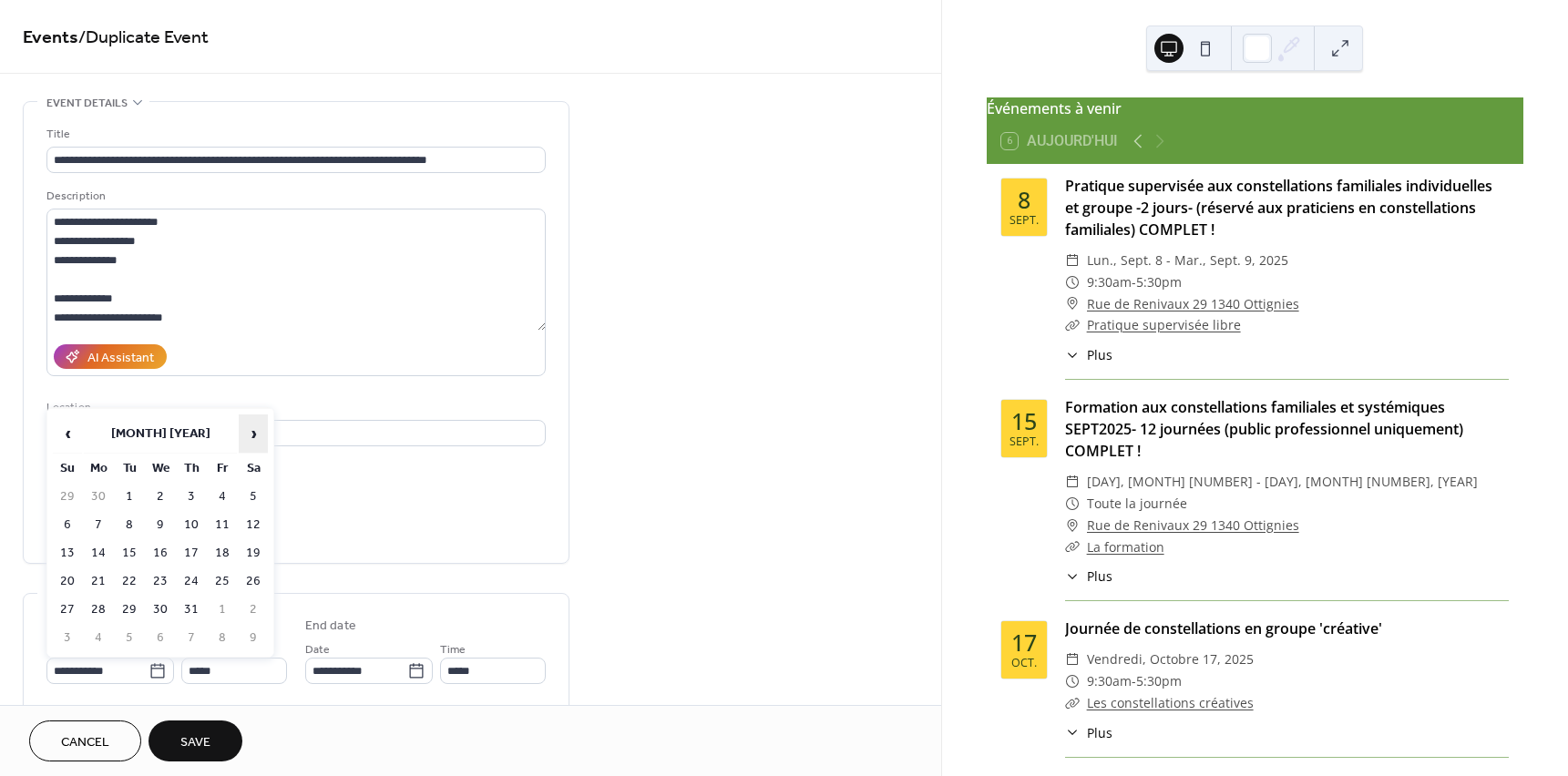 click on "›" at bounding box center [253, 434] 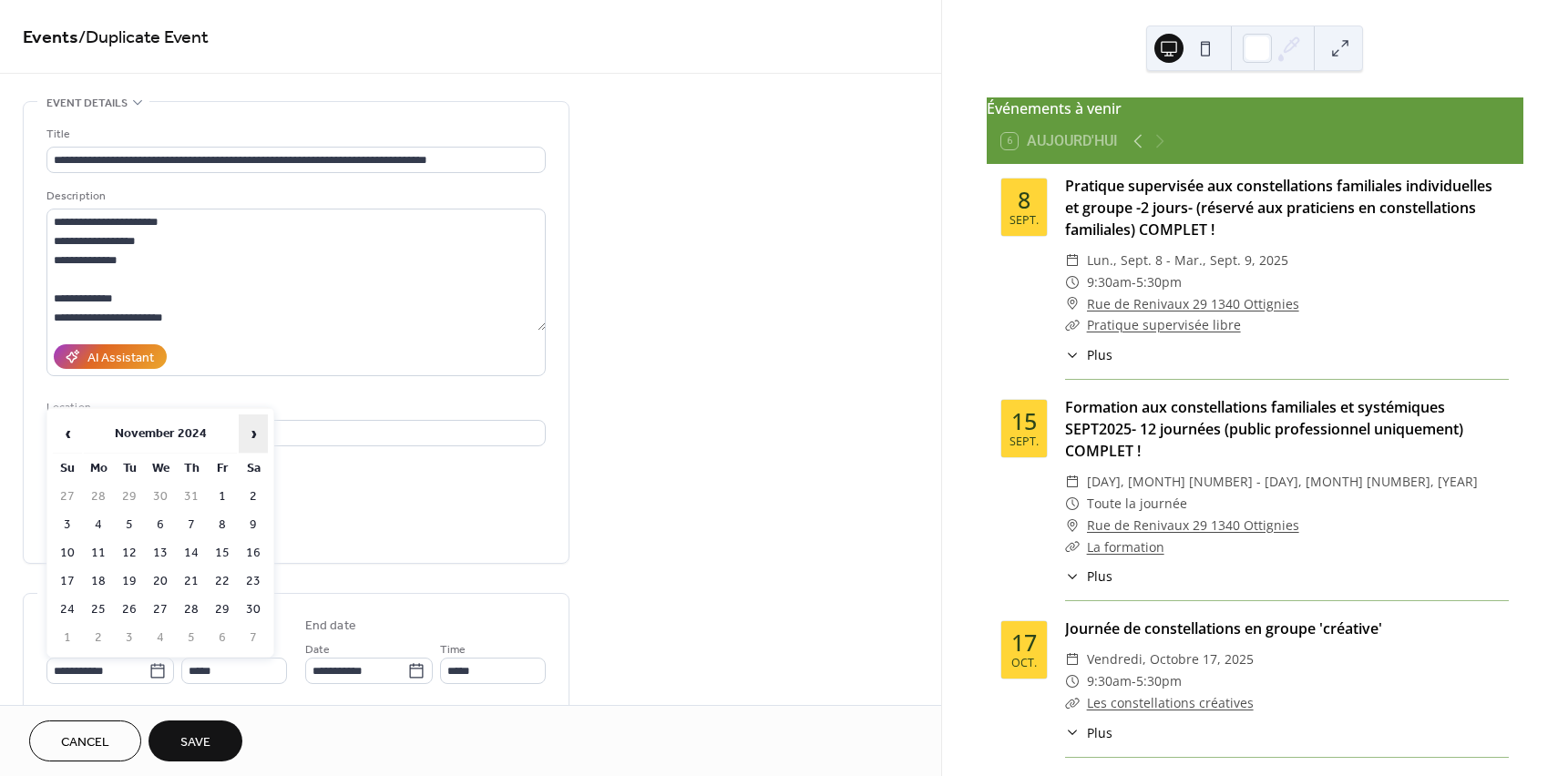 click on "›" at bounding box center [253, 434] 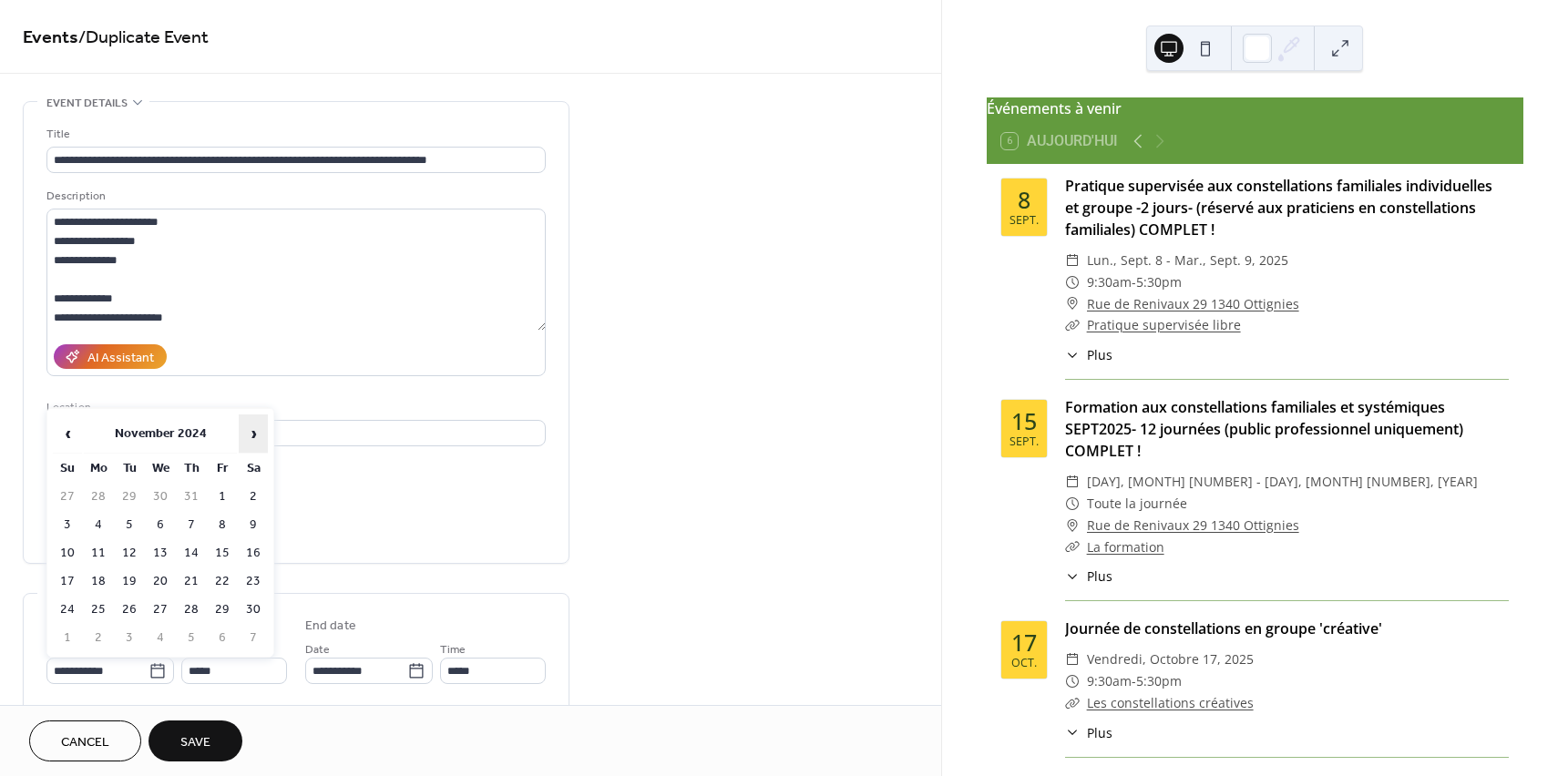 click on "›" at bounding box center [253, 434] 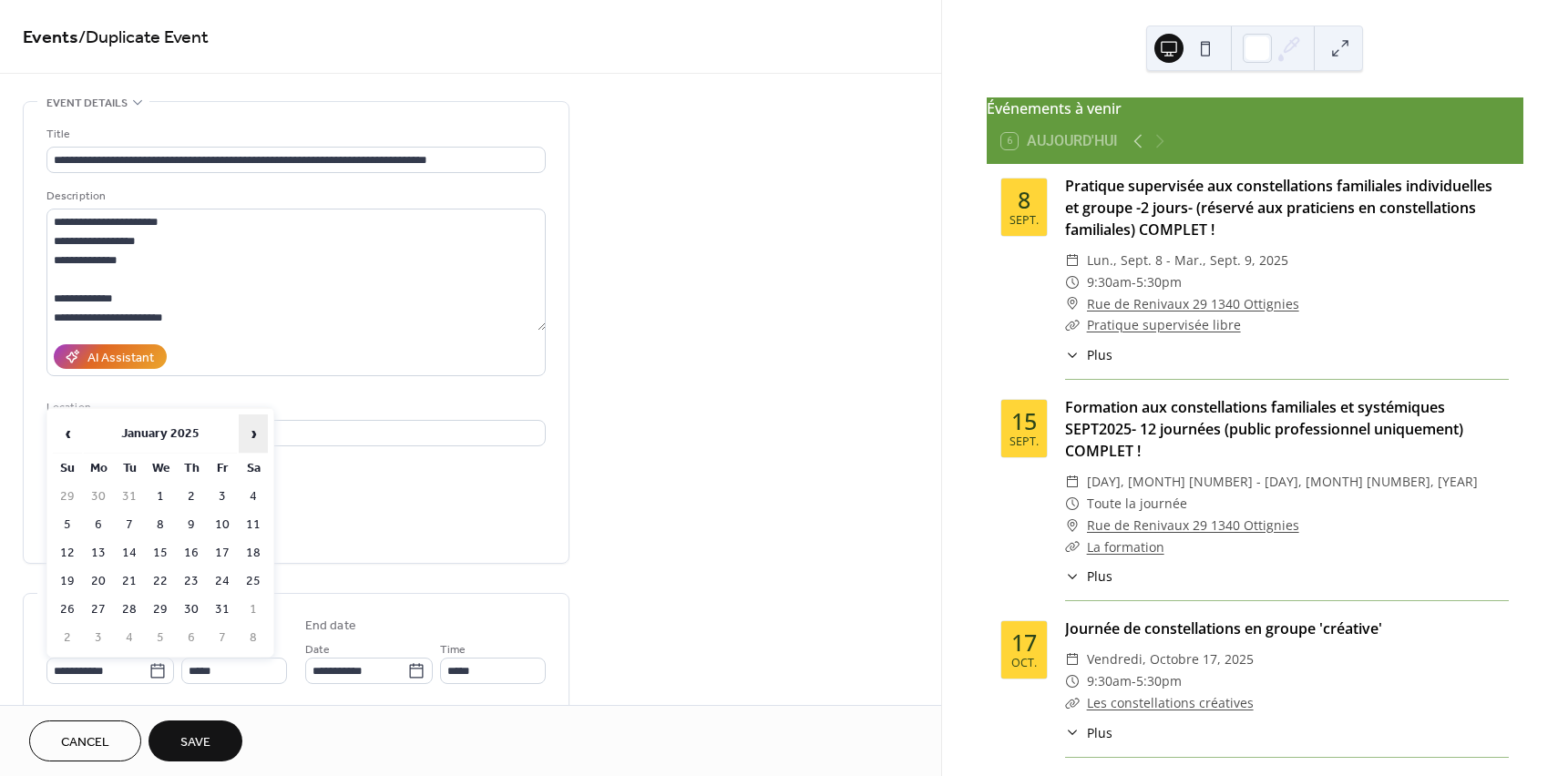 click on "›" at bounding box center [253, 434] 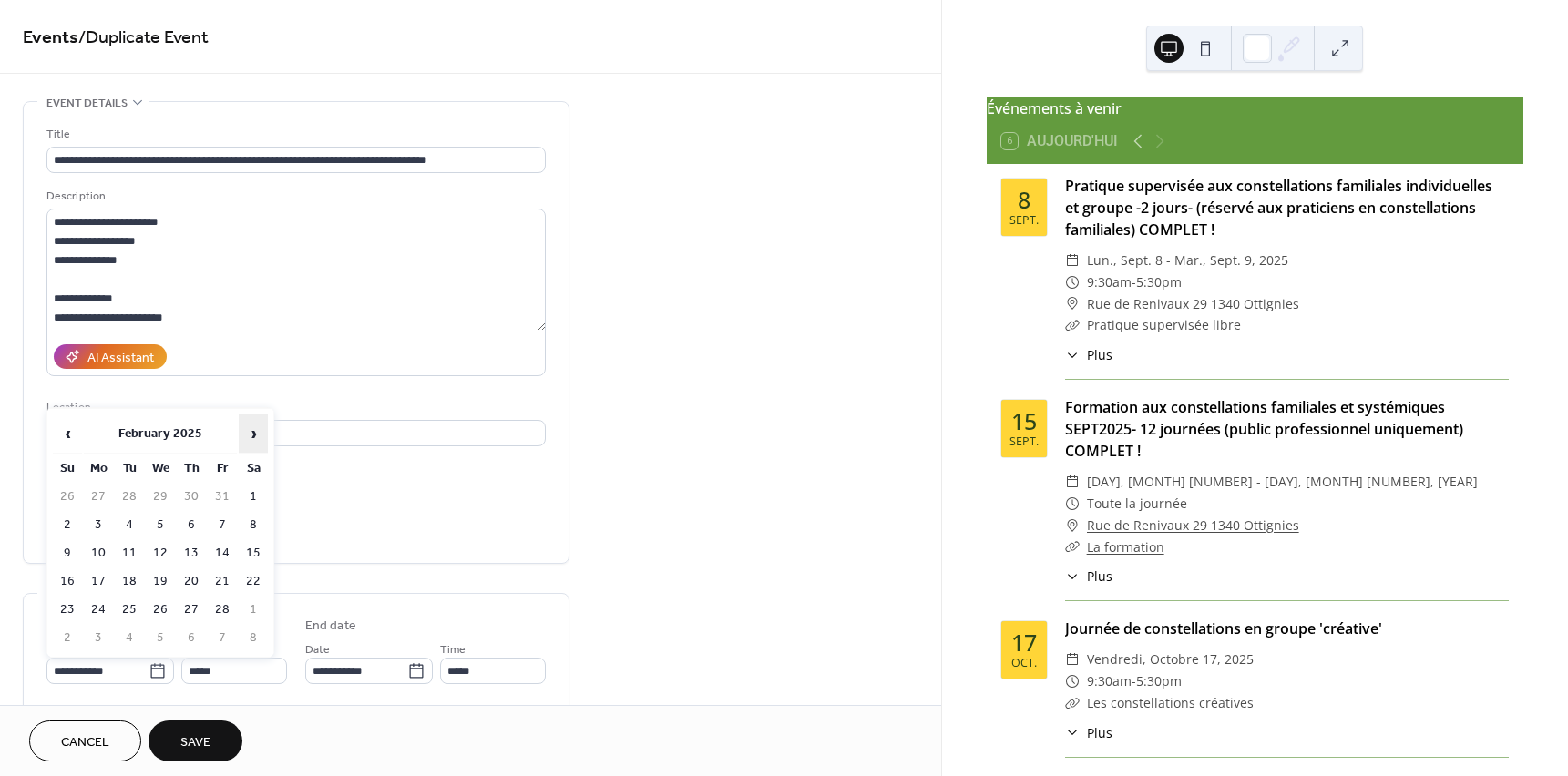 click on "›" at bounding box center (253, 434) 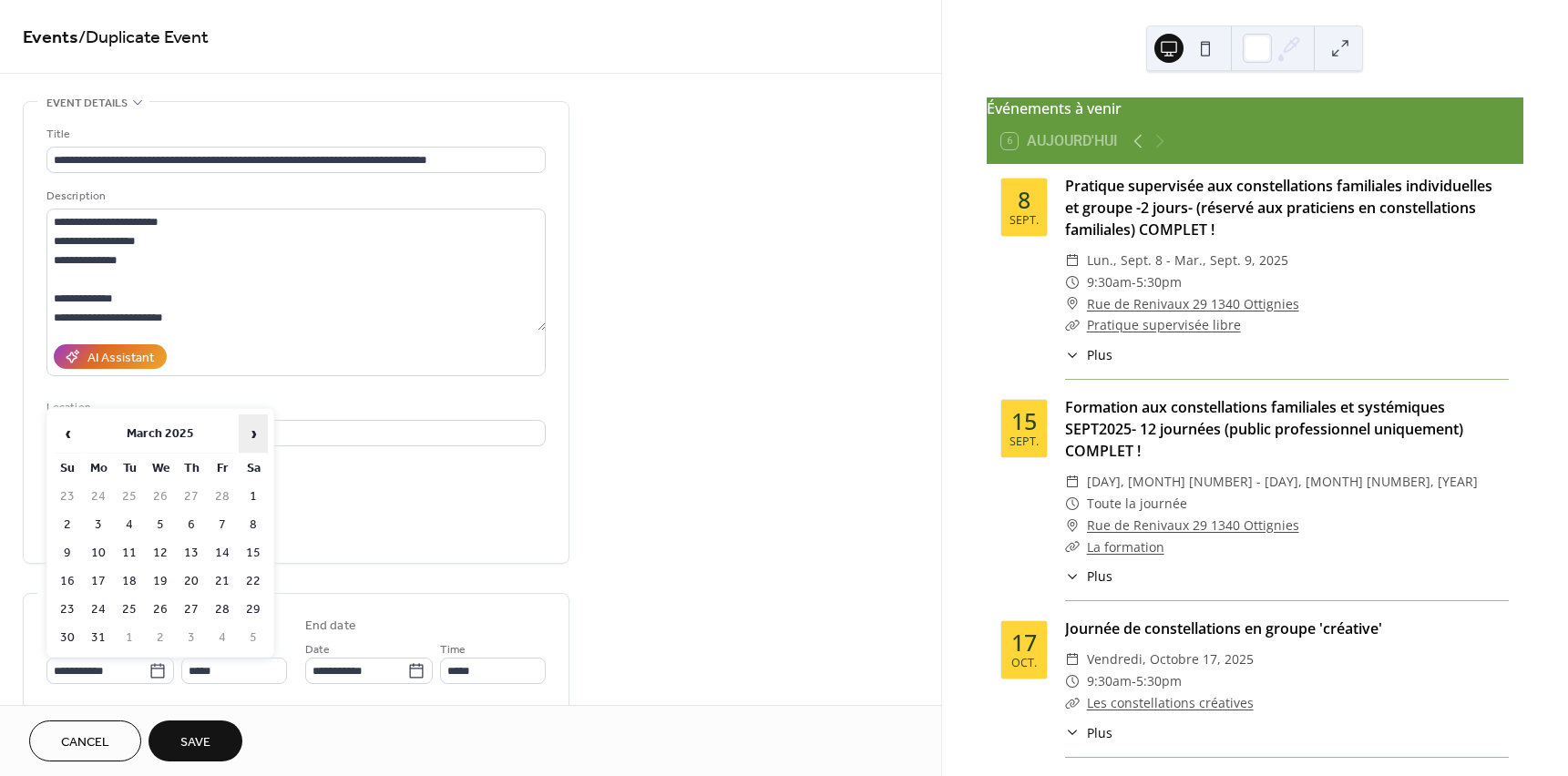 click on "›" at bounding box center [253, 434] 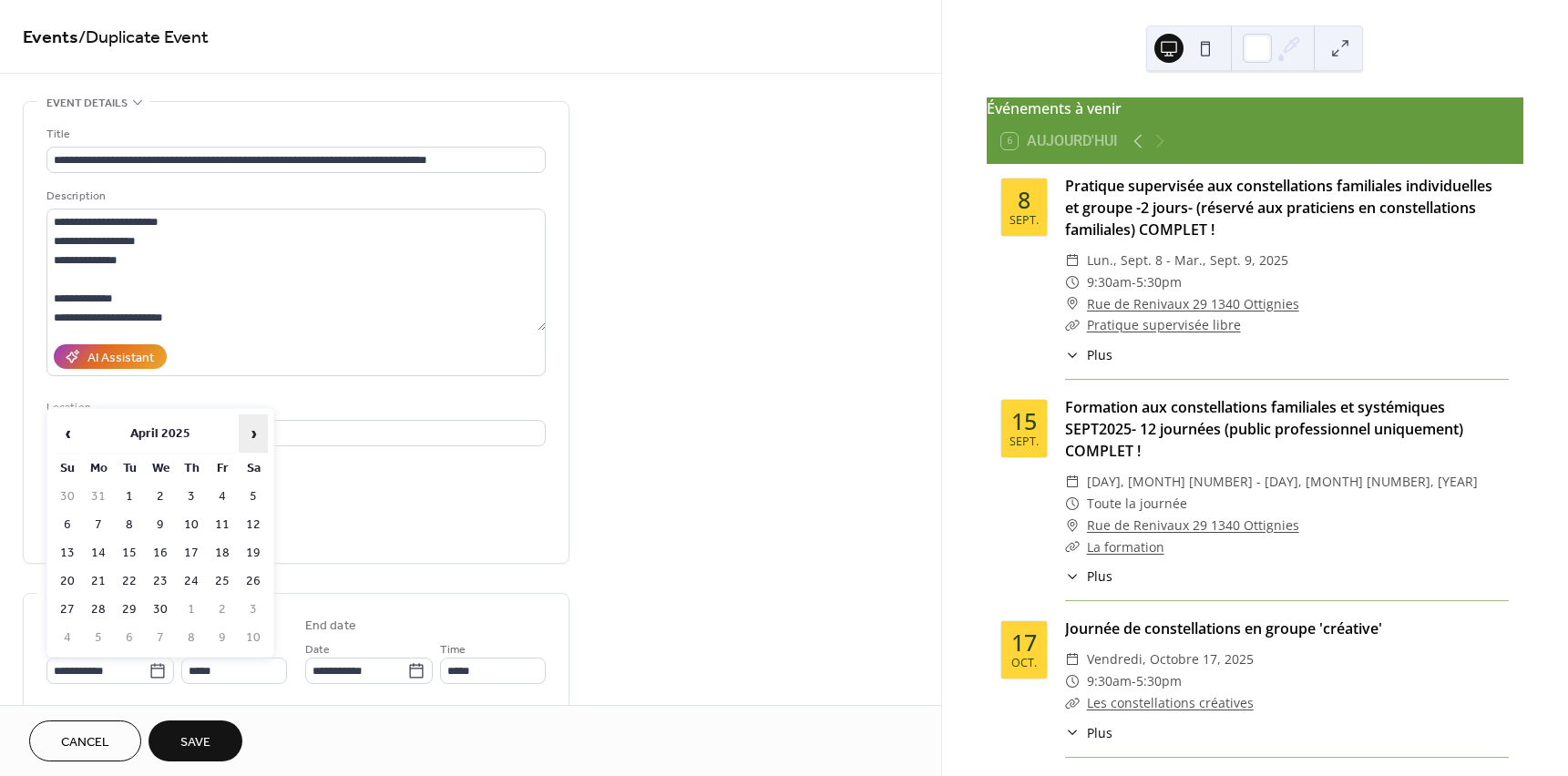 click on "›" at bounding box center (253, 434) 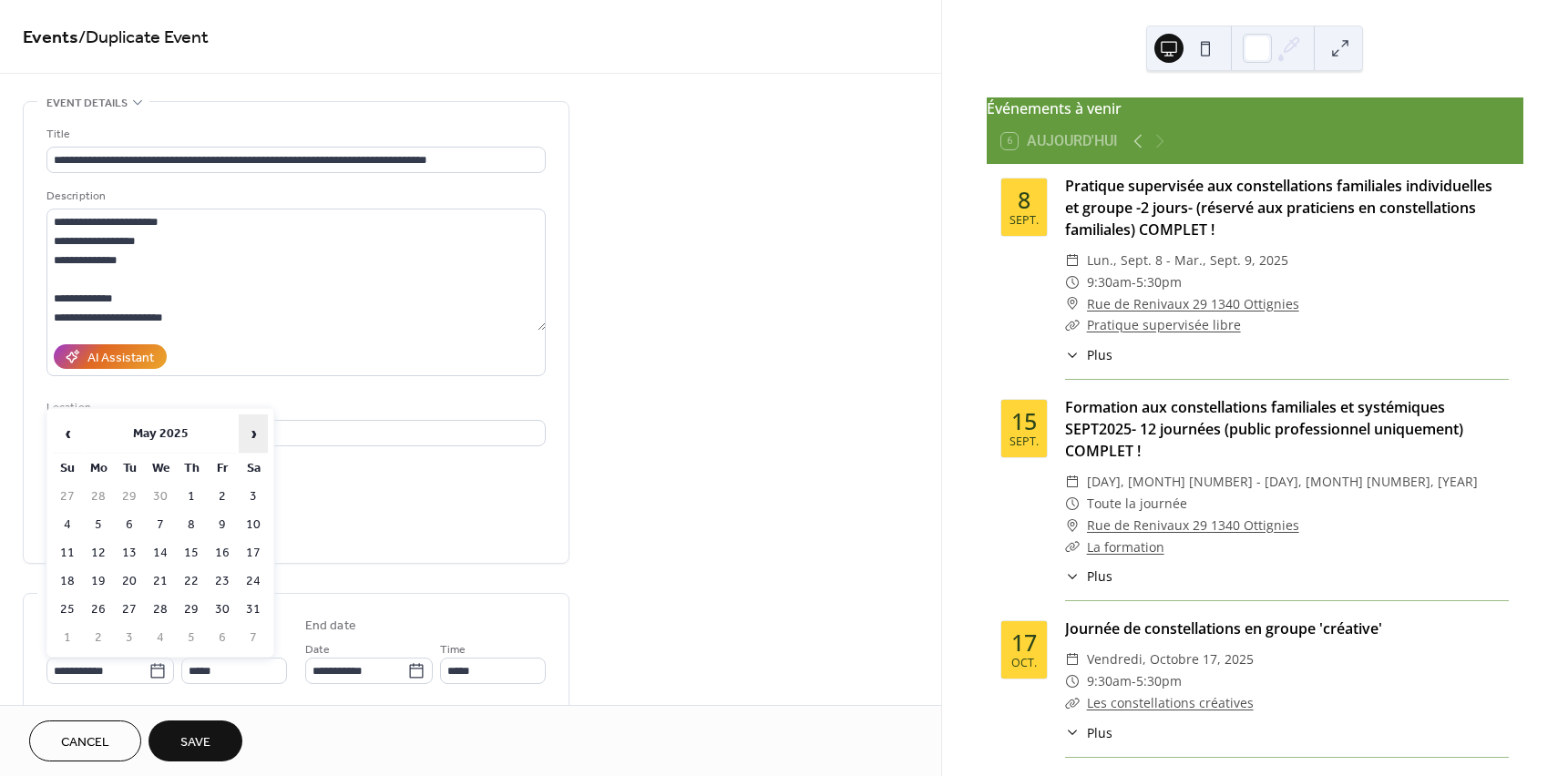 click on "›" at bounding box center [253, 434] 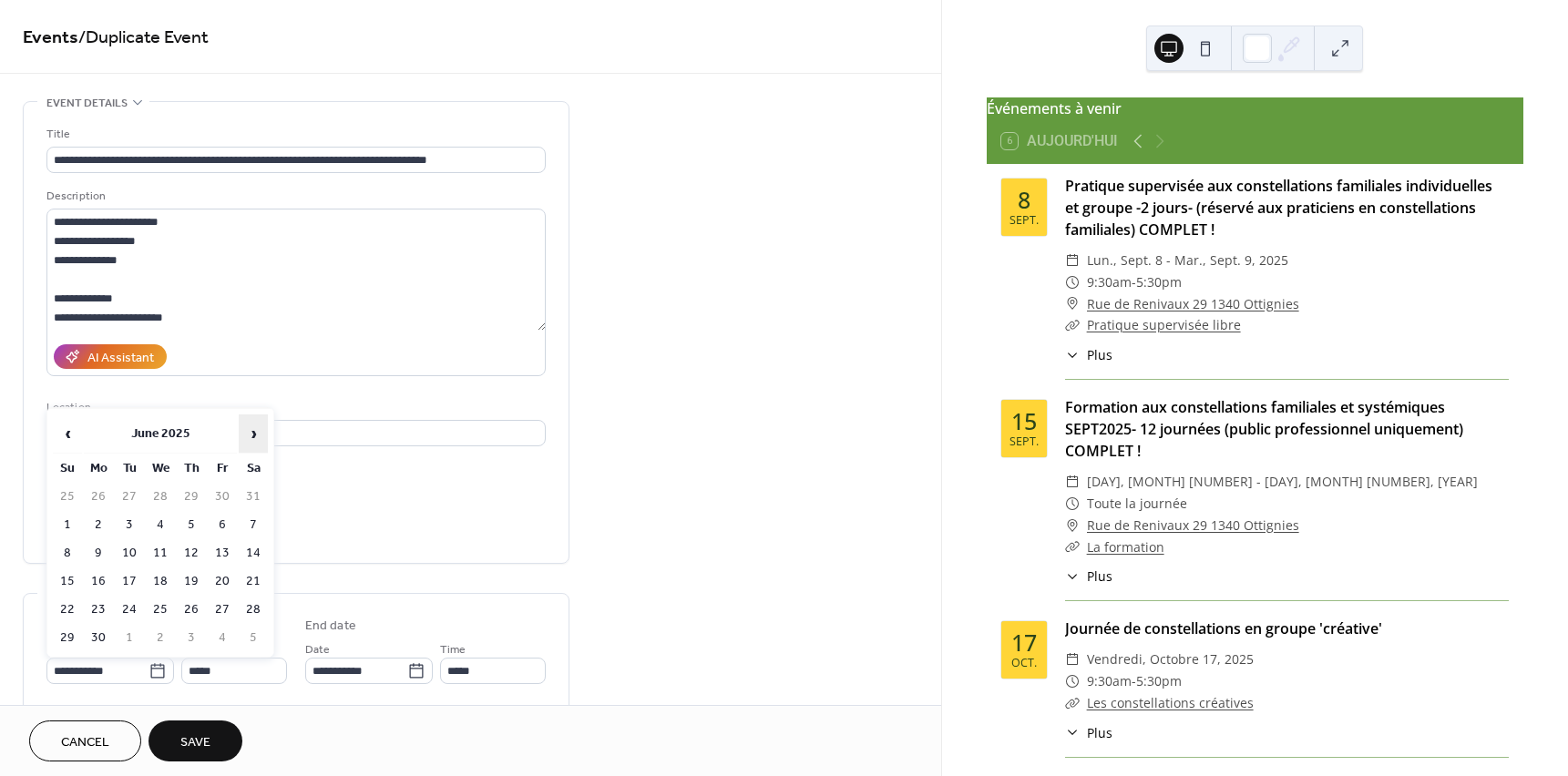 click on "›" at bounding box center [253, 434] 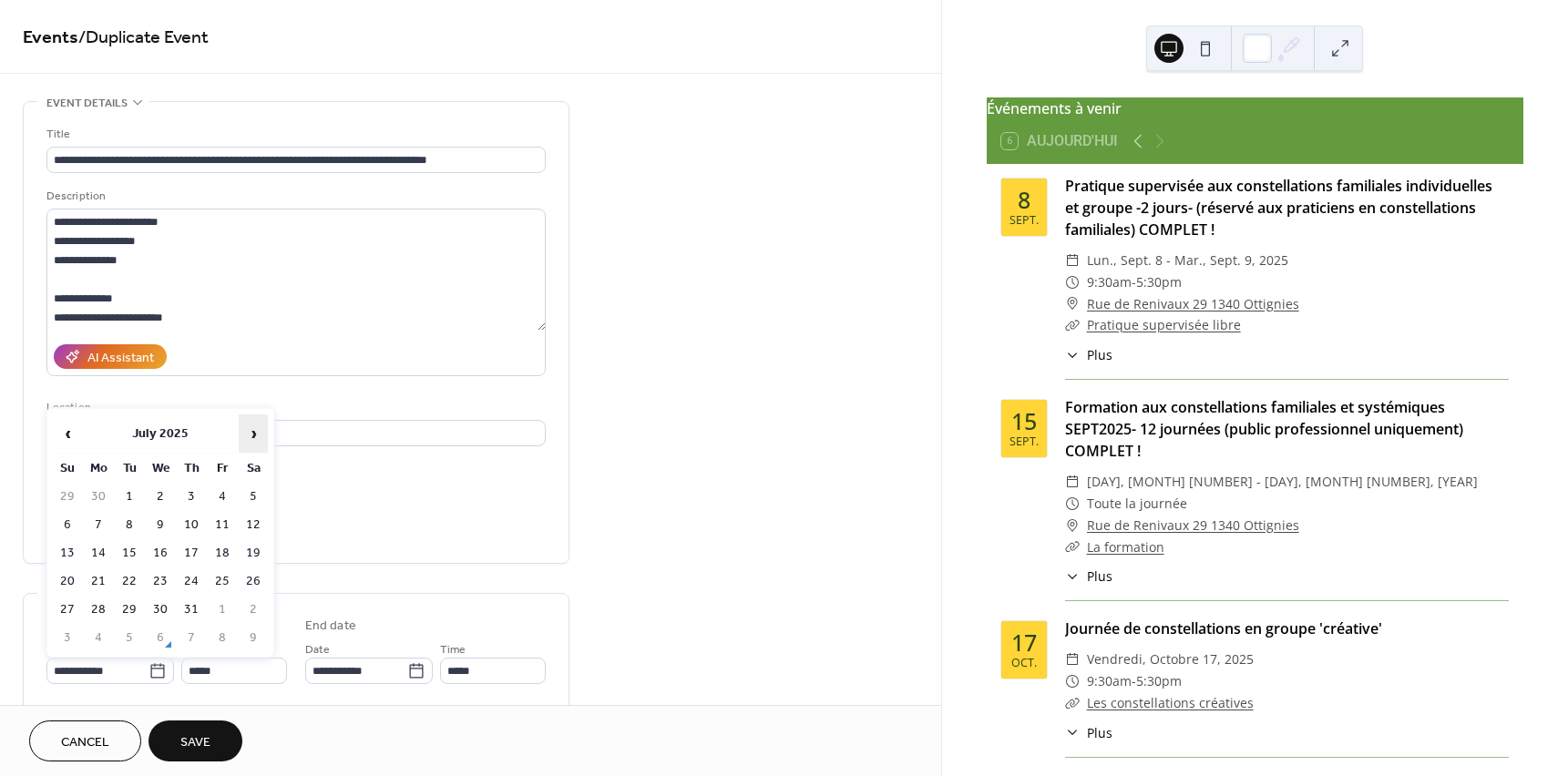 click on "›" at bounding box center [253, 434] 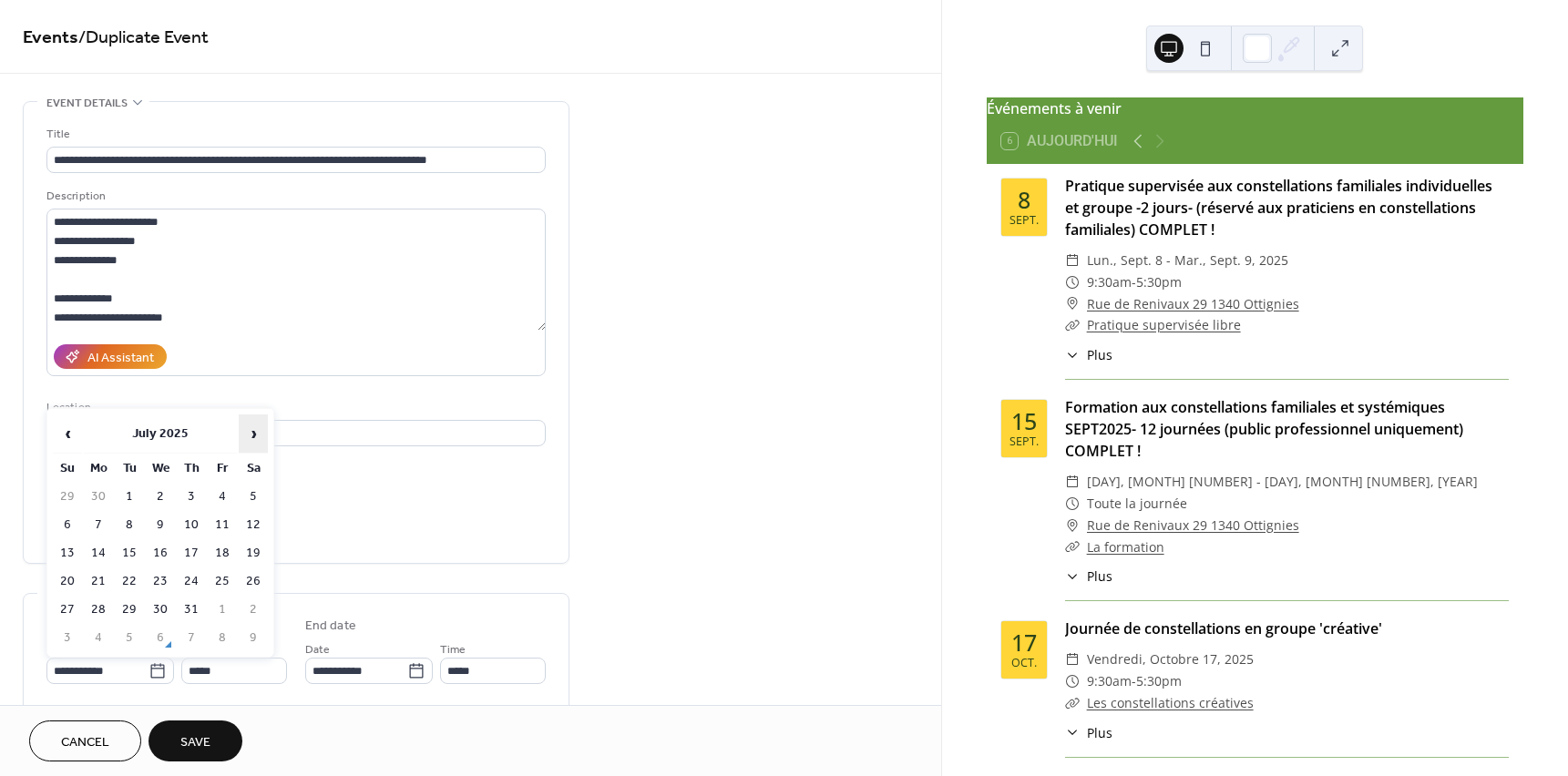 click on "›" at bounding box center [253, 434] 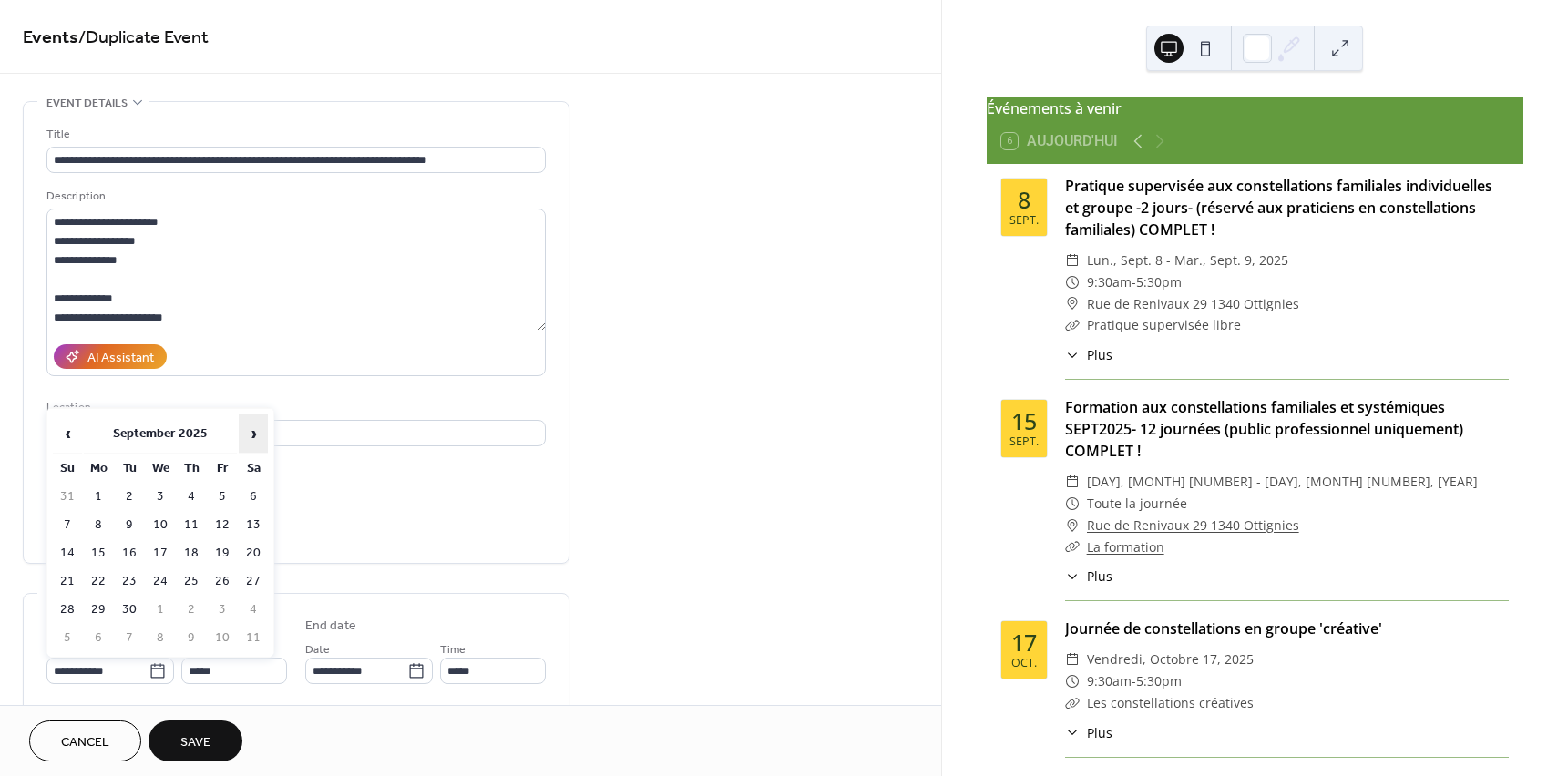 click on "›" at bounding box center [253, 434] 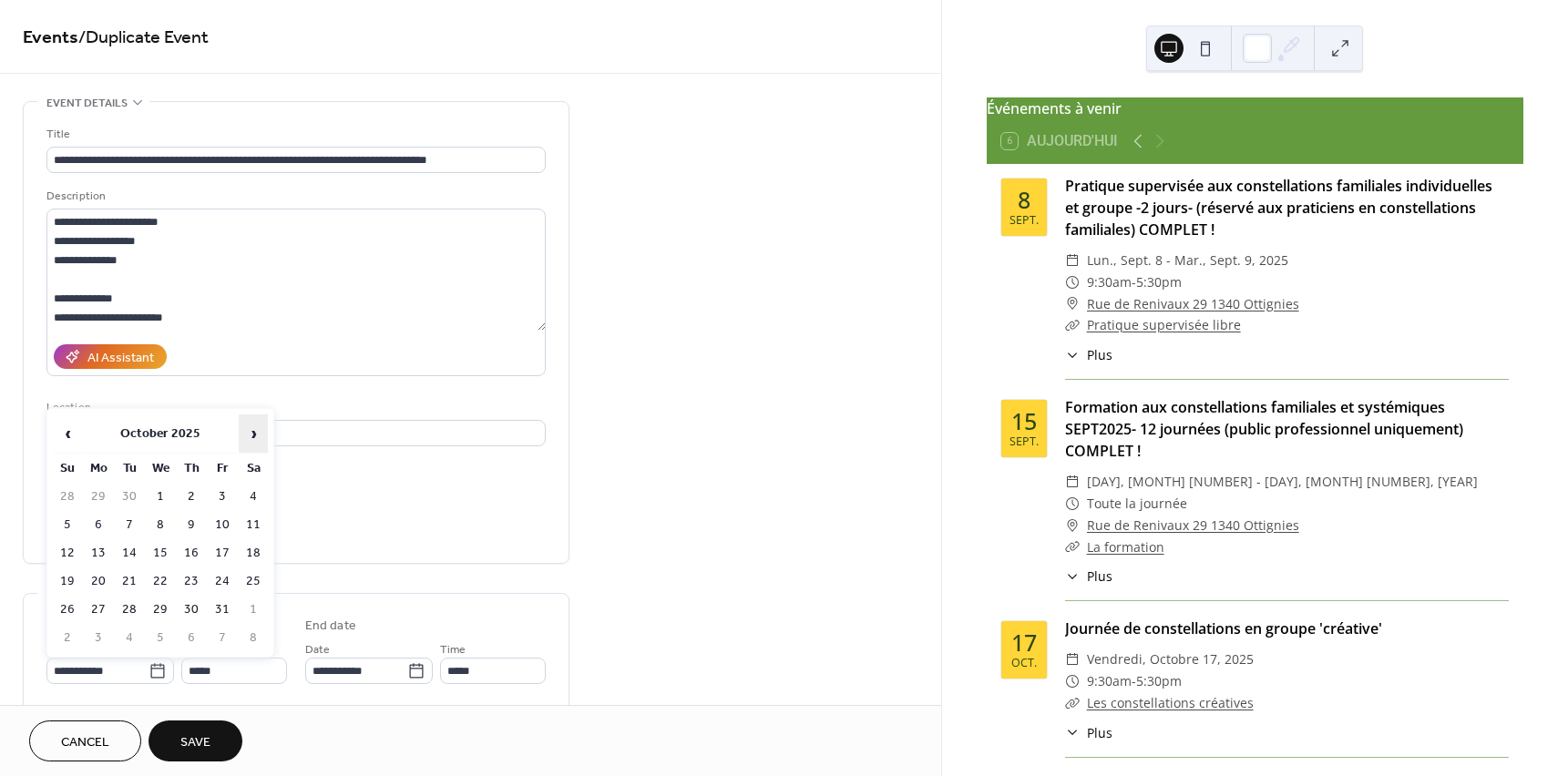 click on "›" at bounding box center [253, 434] 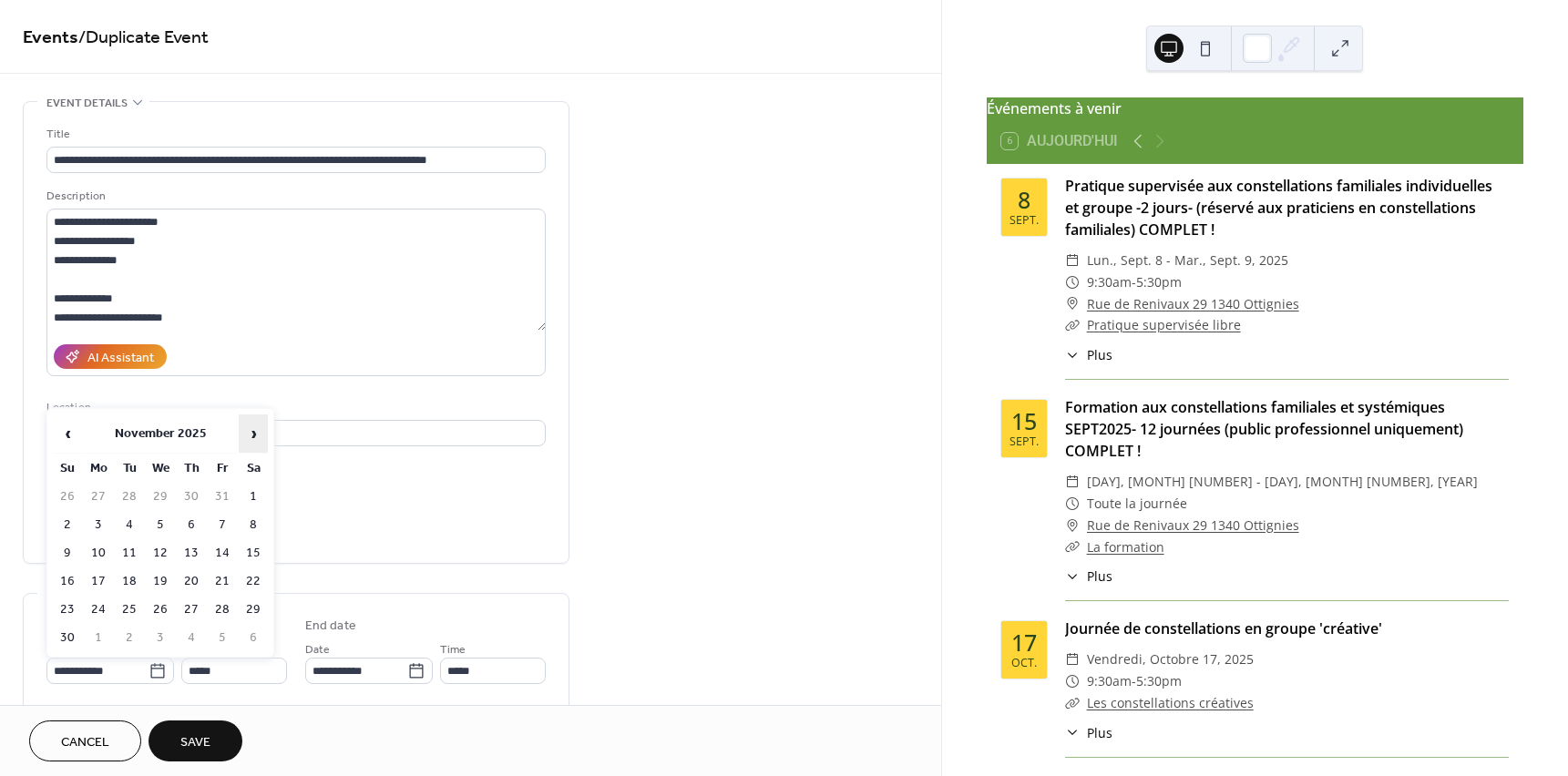 click on "›" at bounding box center (253, 434) 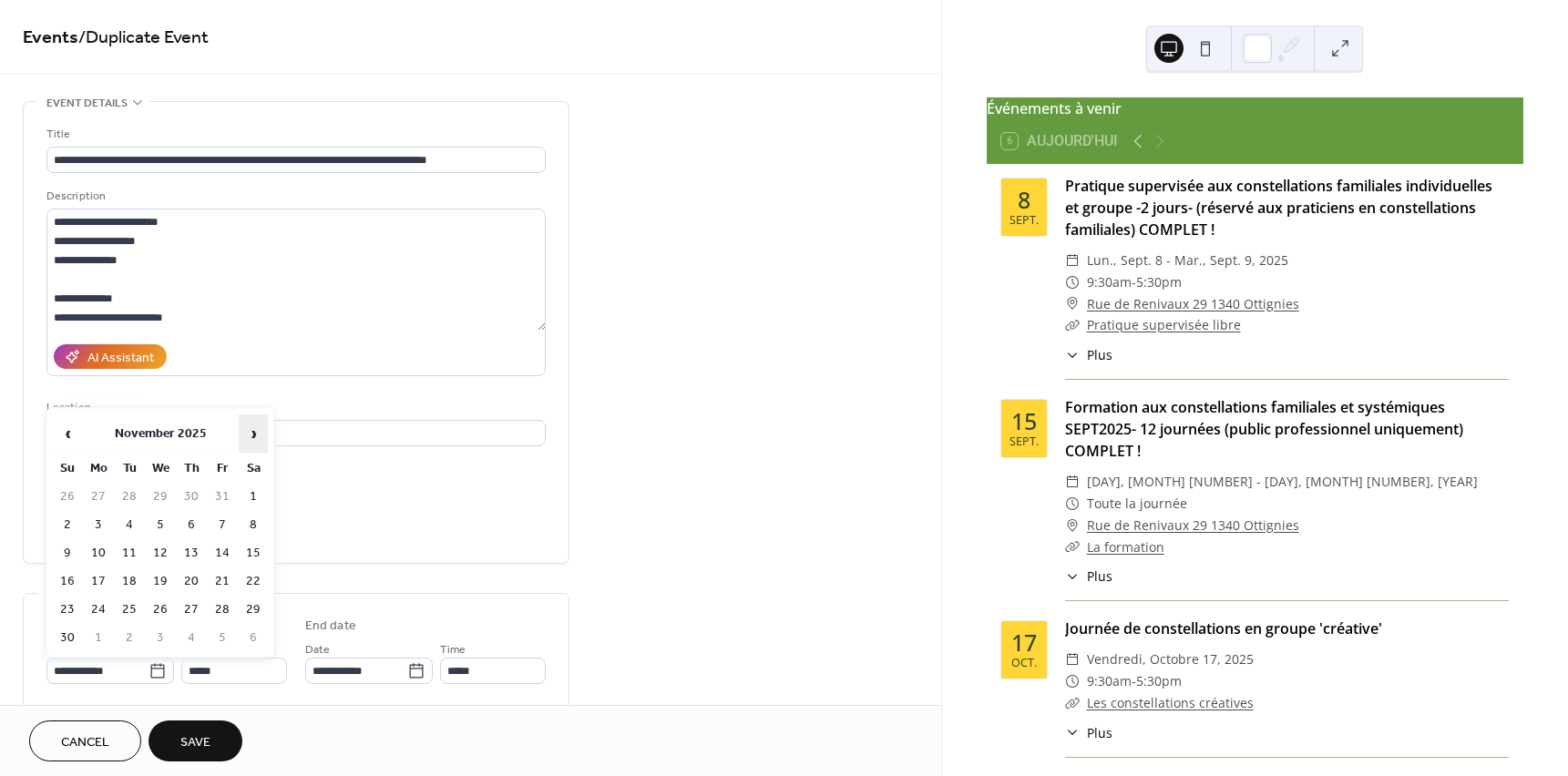 click on "›" at bounding box center (253, 434) 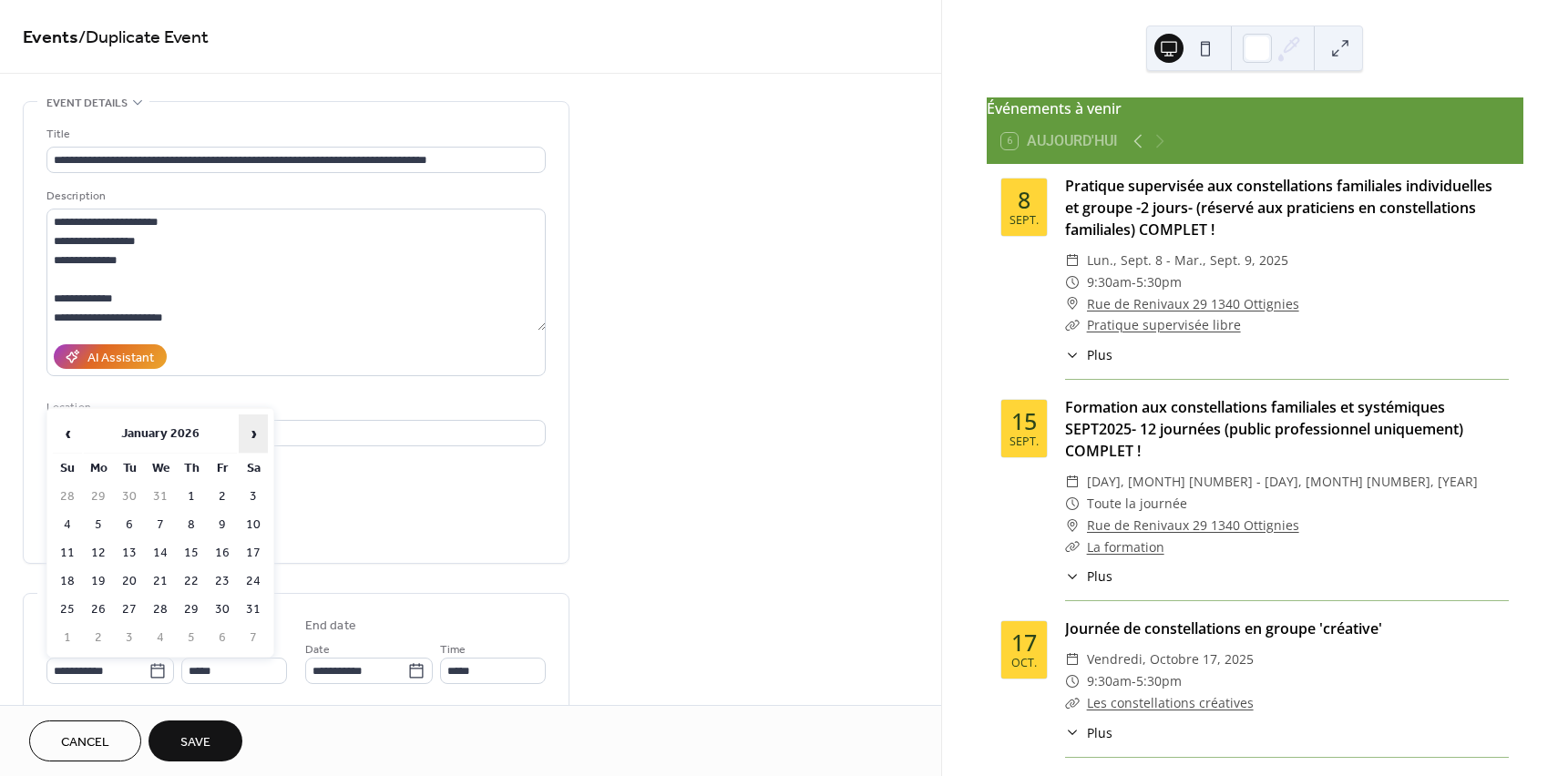 click on "›" at bounding box center (253, 434) 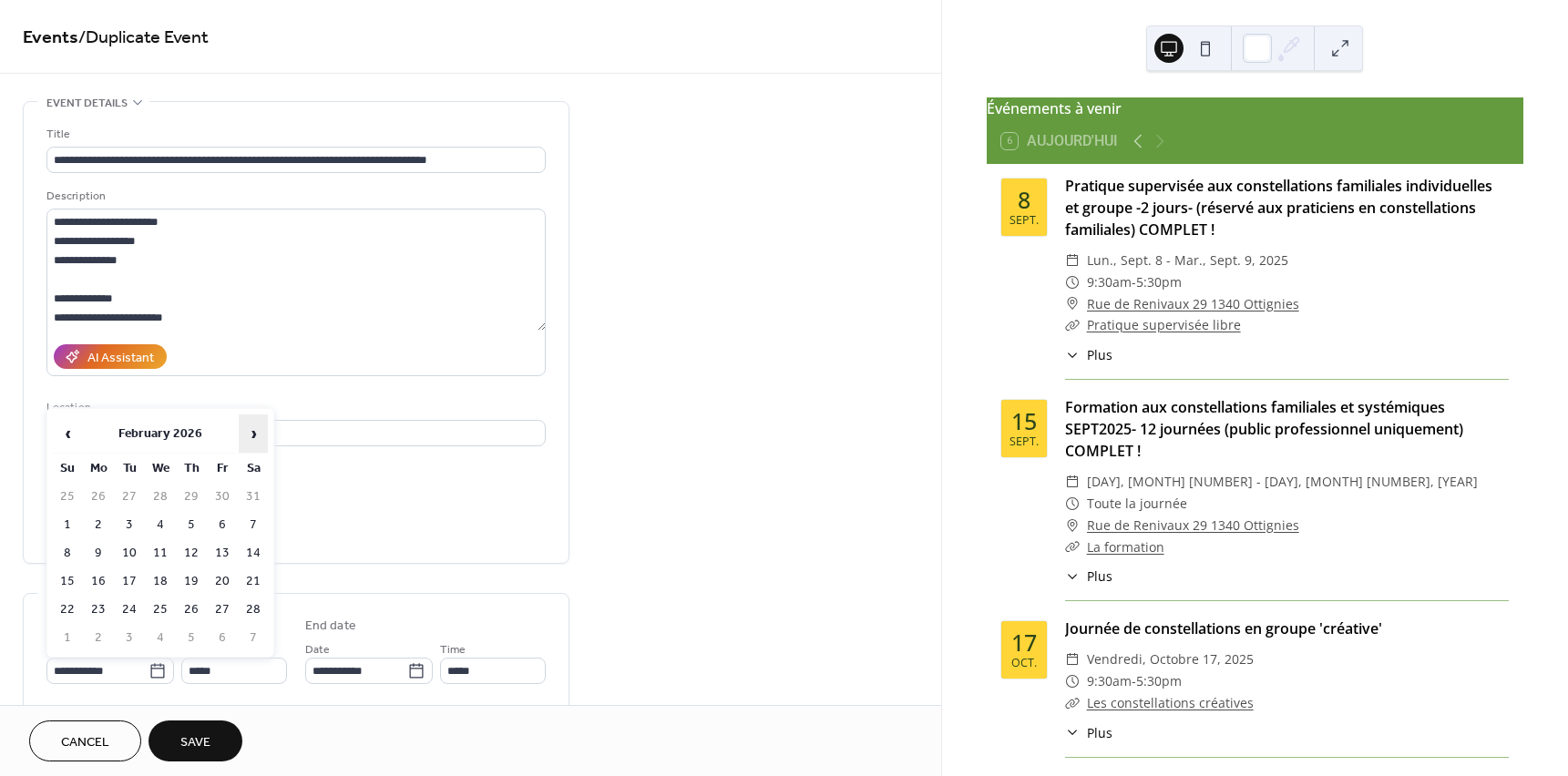 click on "›" at bounding box center (253, 434) 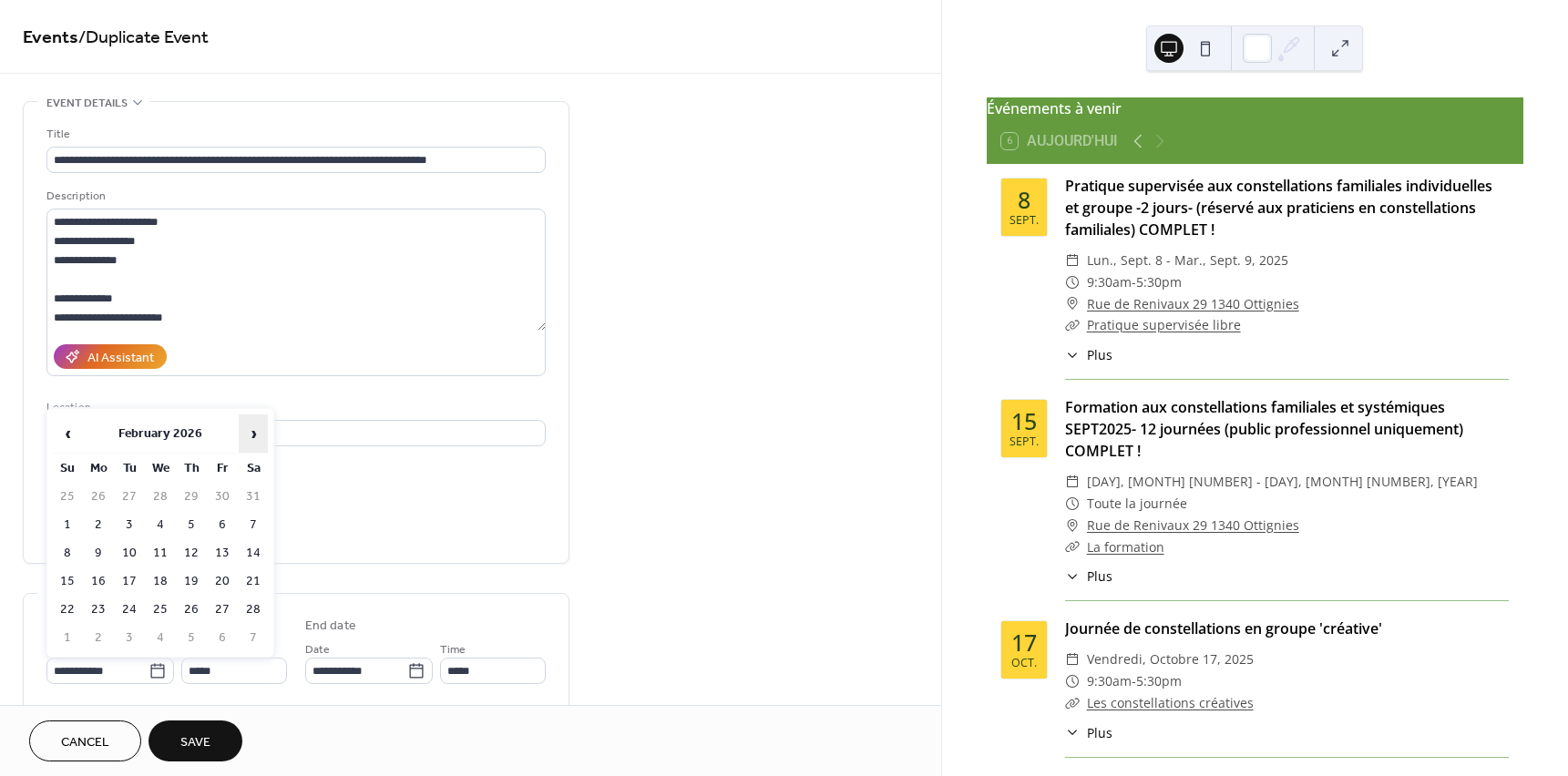 click on "›" at bounding box center (253, 434) 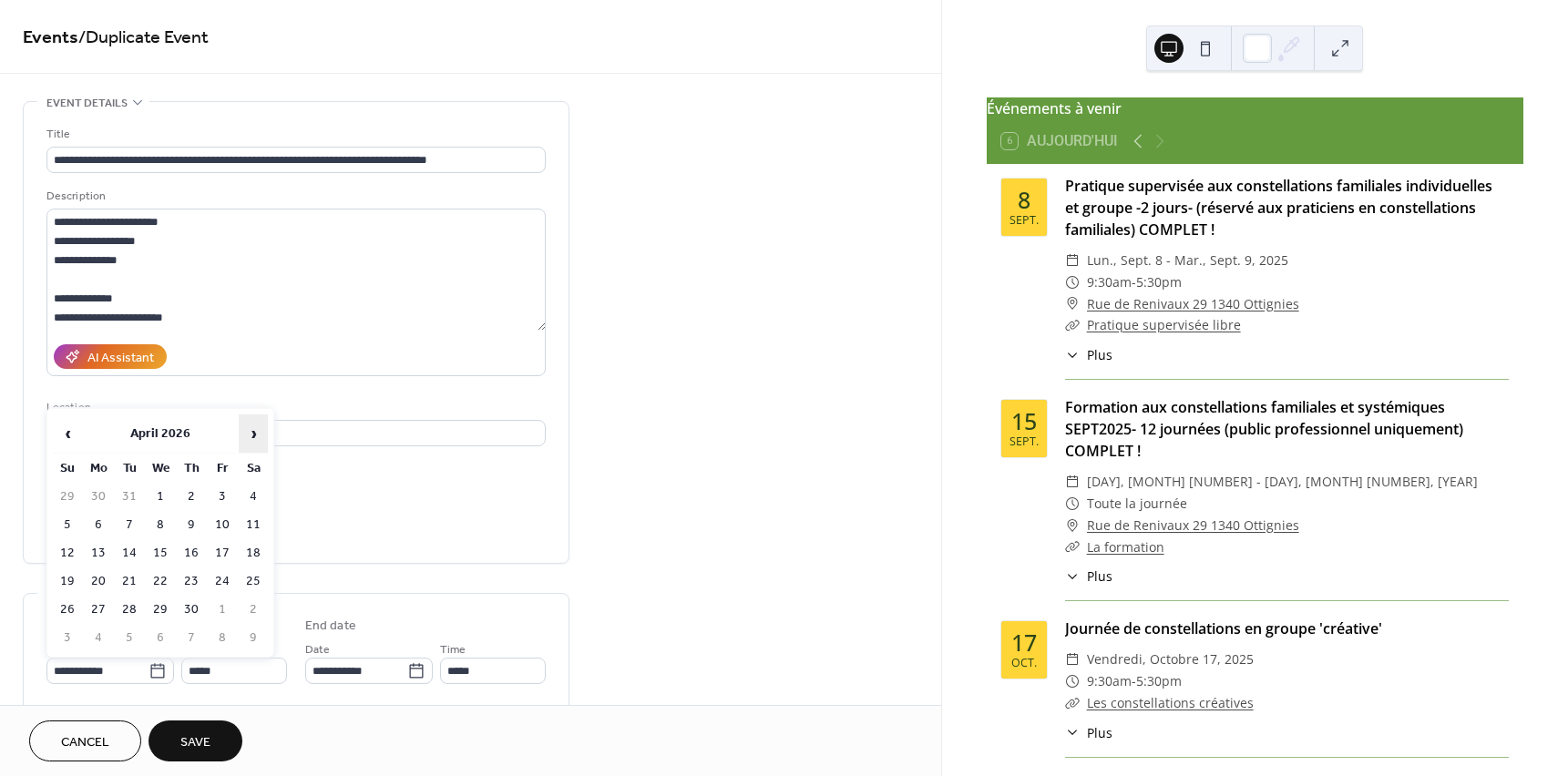 click on "›" at bounding box center [253, 434] 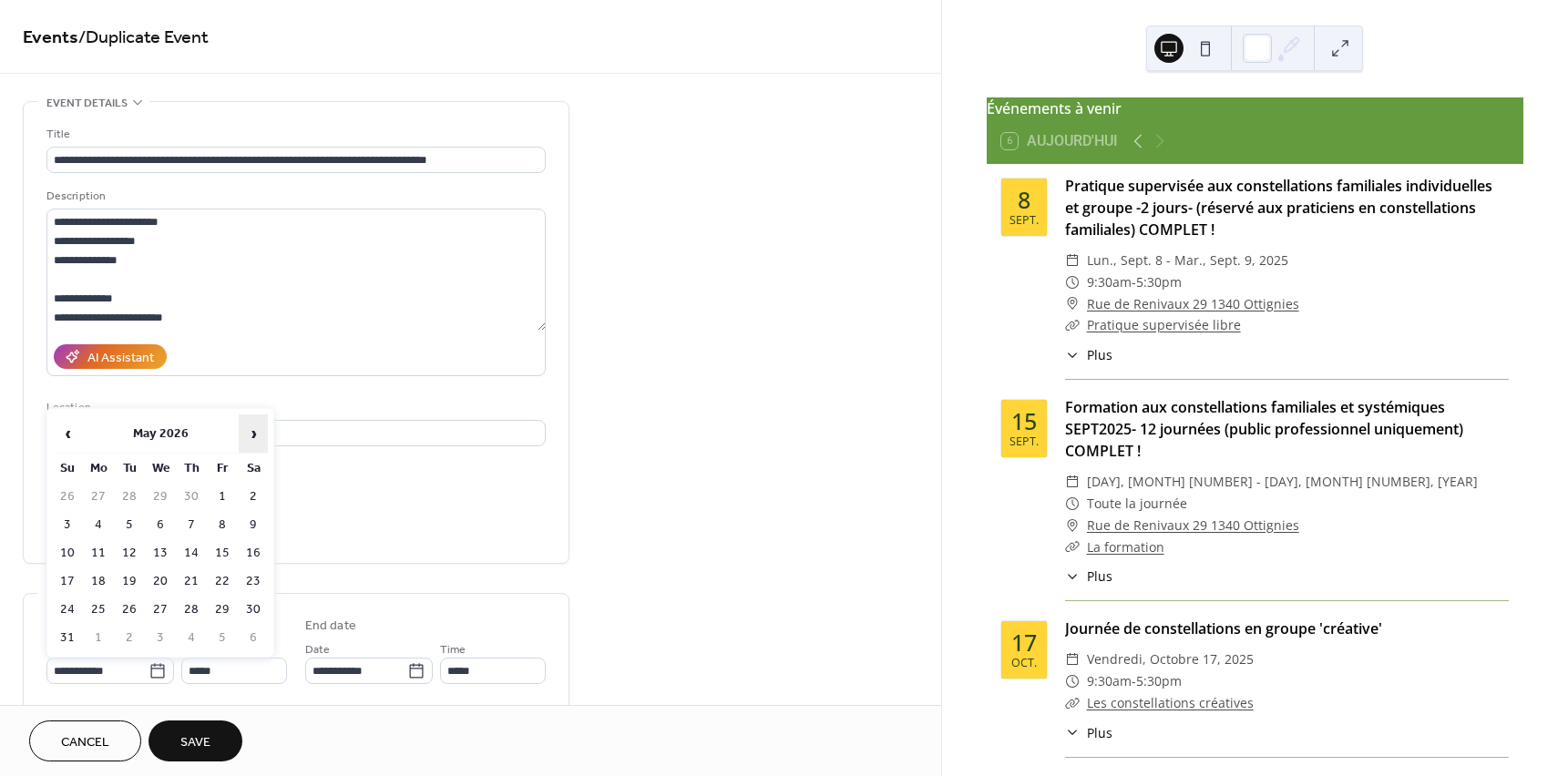 click on "›" at bounding box center [253, 434] 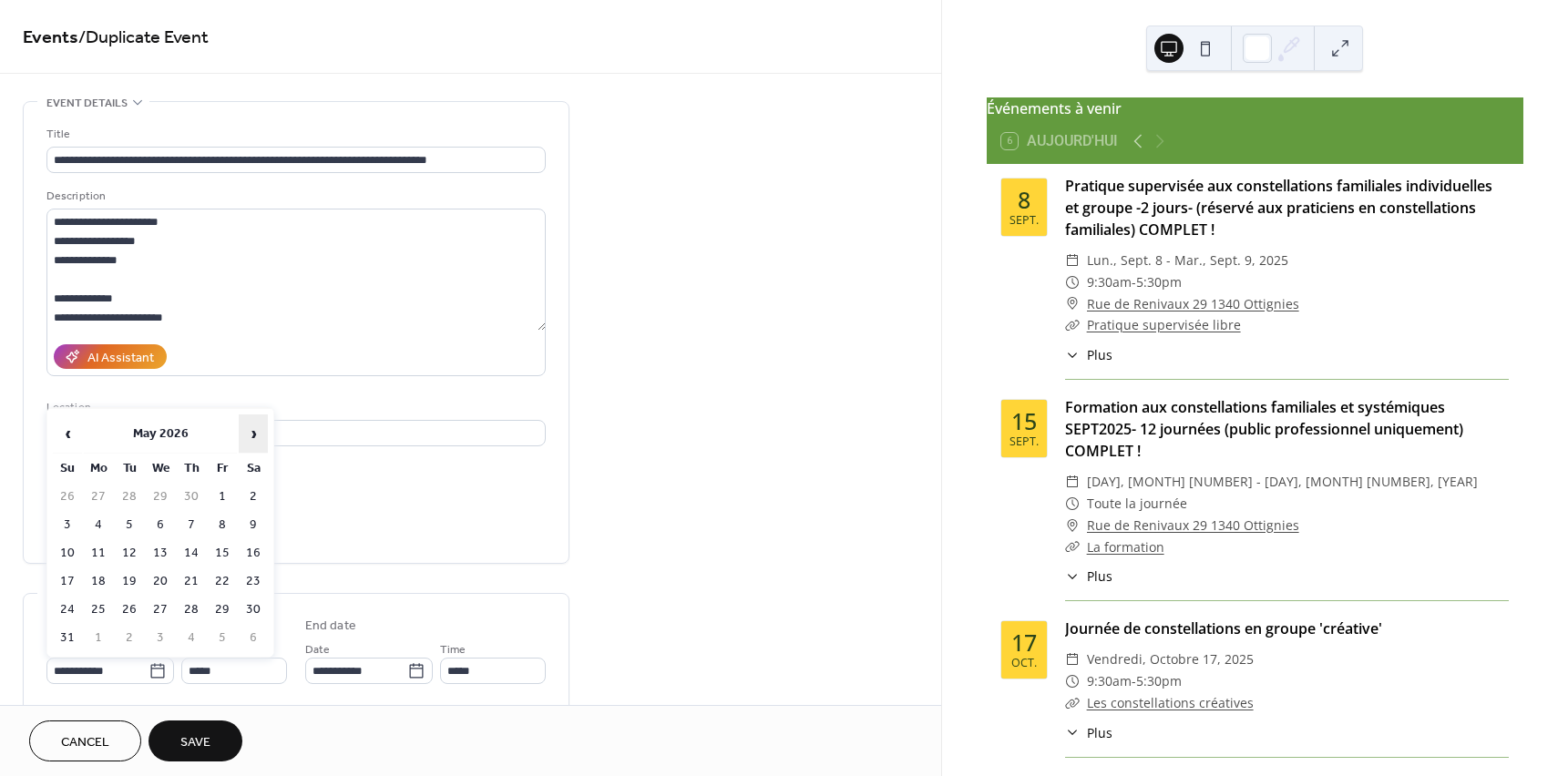 click on "›" at bounding box center (253, 434) 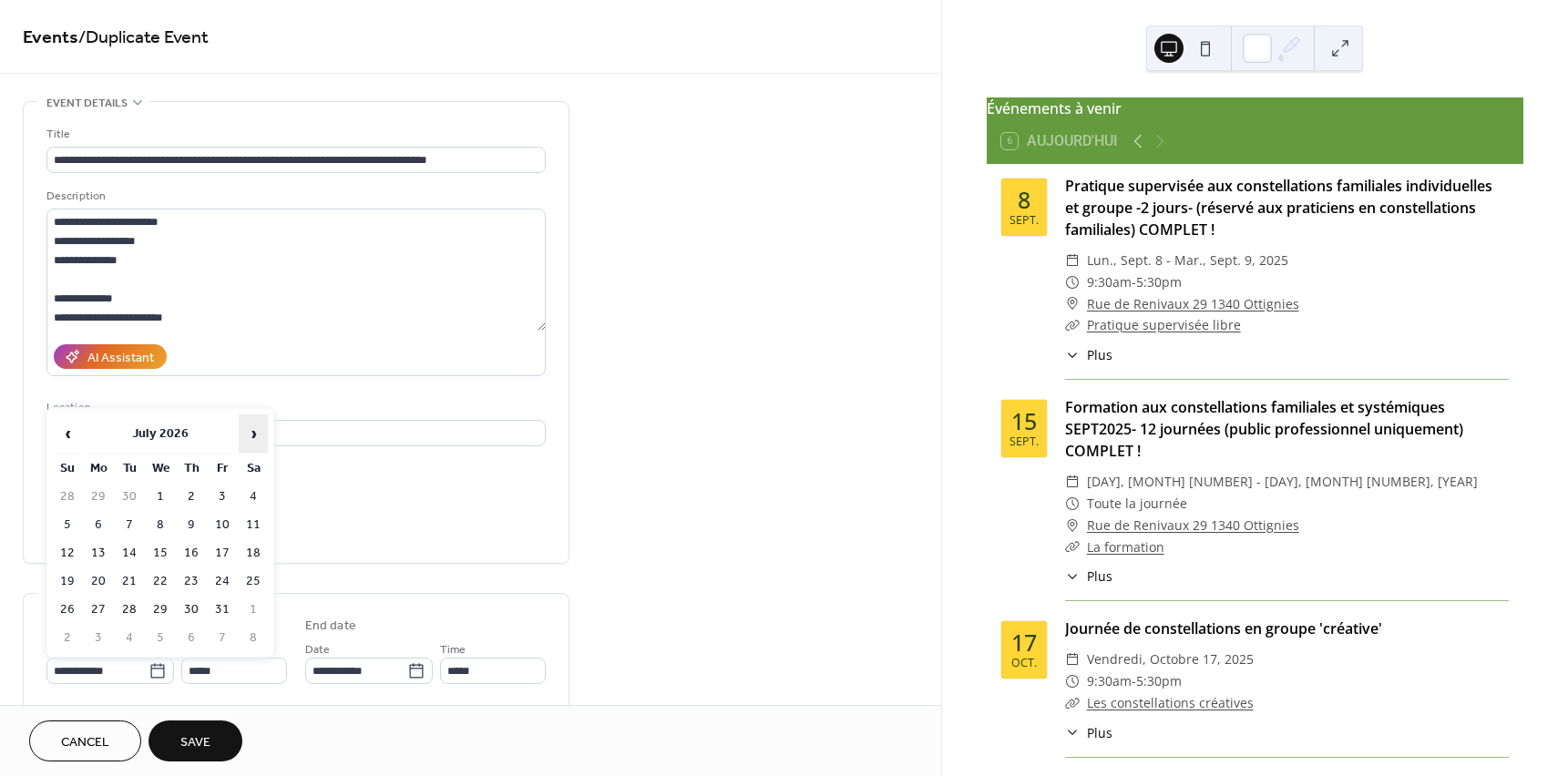 click on "›" at bounding box center [253, 434] 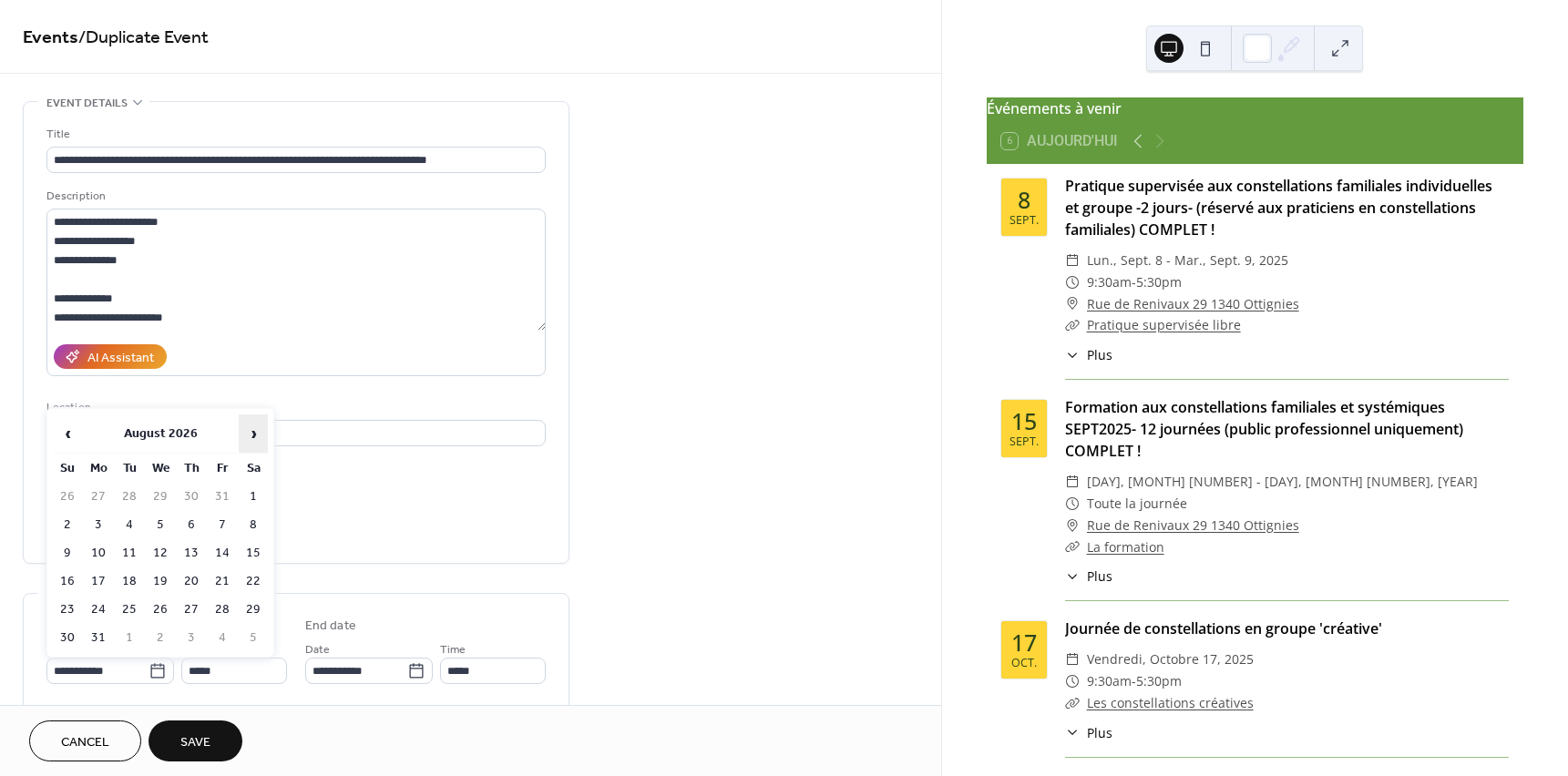click on "›" at bounding box center [253, 434] 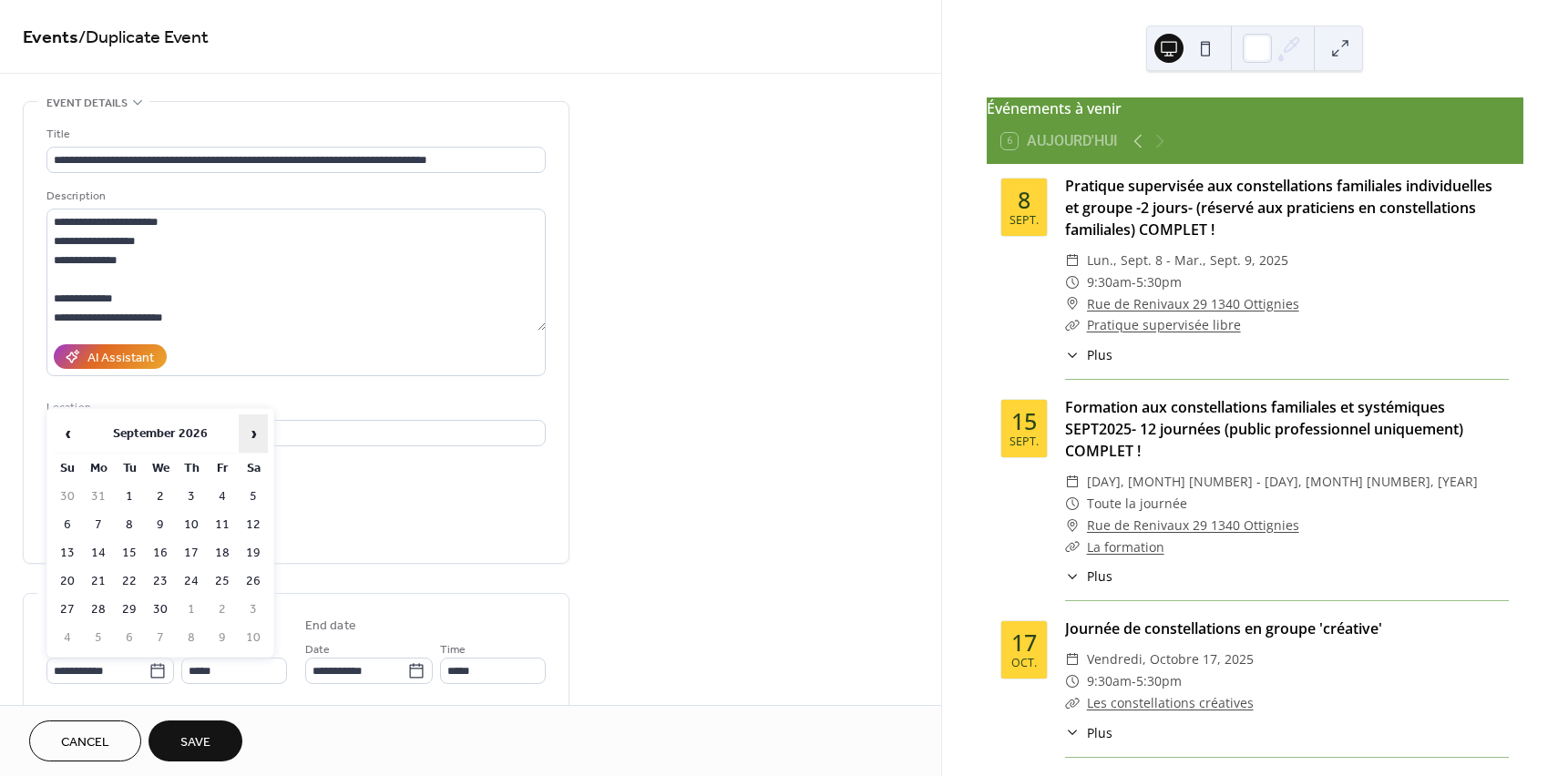 click on "›" at bounding box center [253, 434] 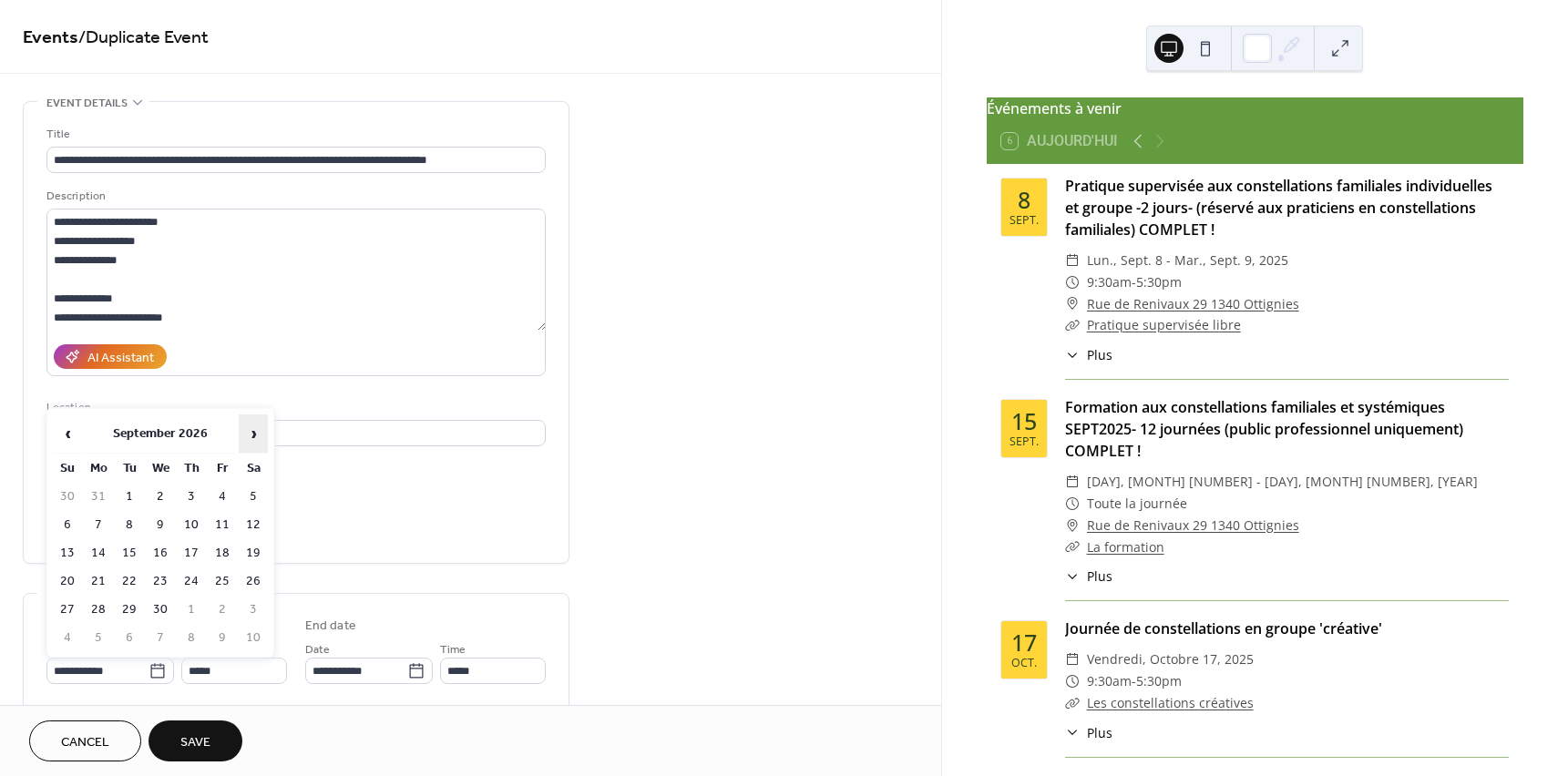 click on "›" at bounding box center [253, 434] 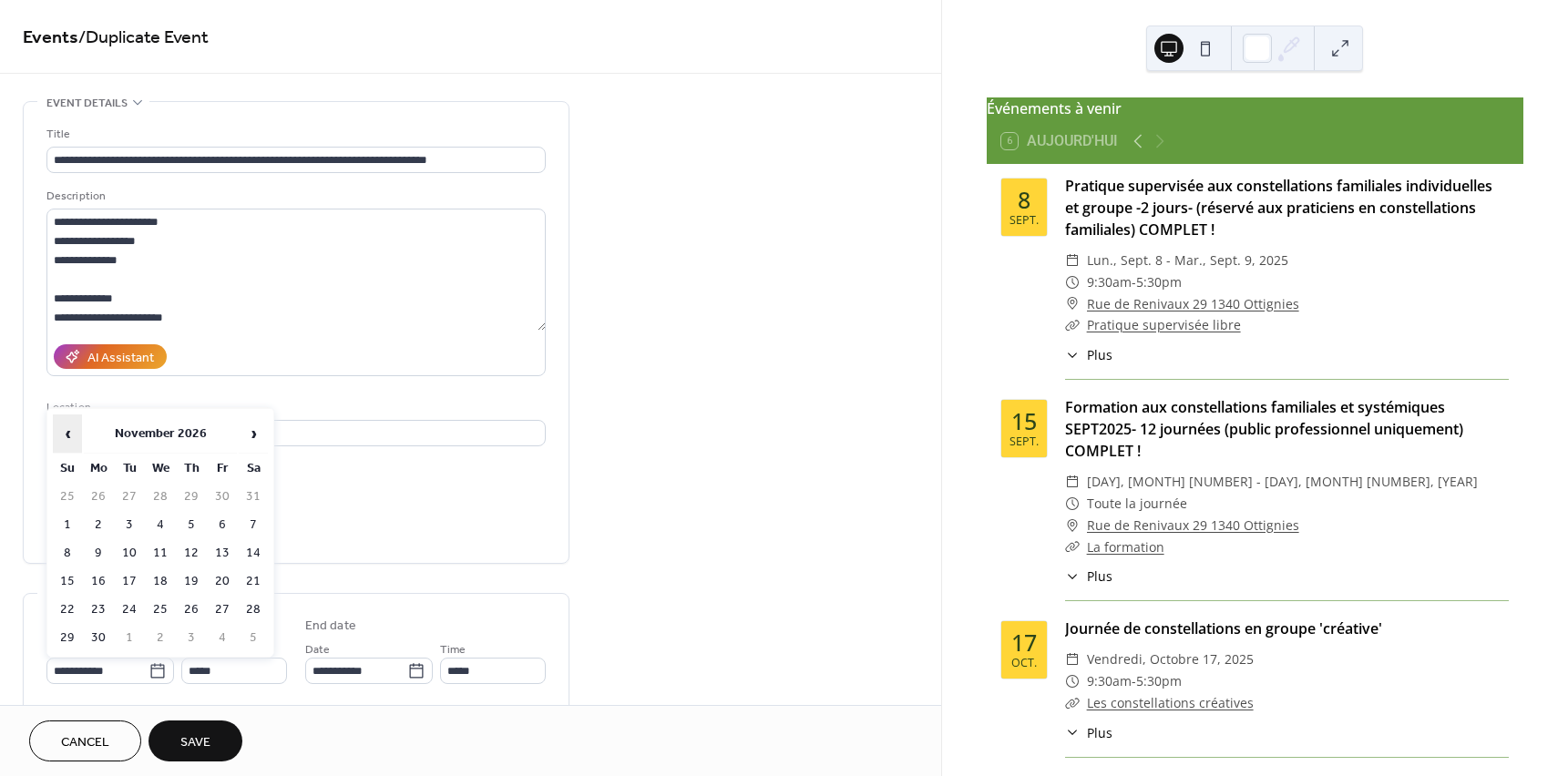click on "‹" at bounding box center (67, 434) 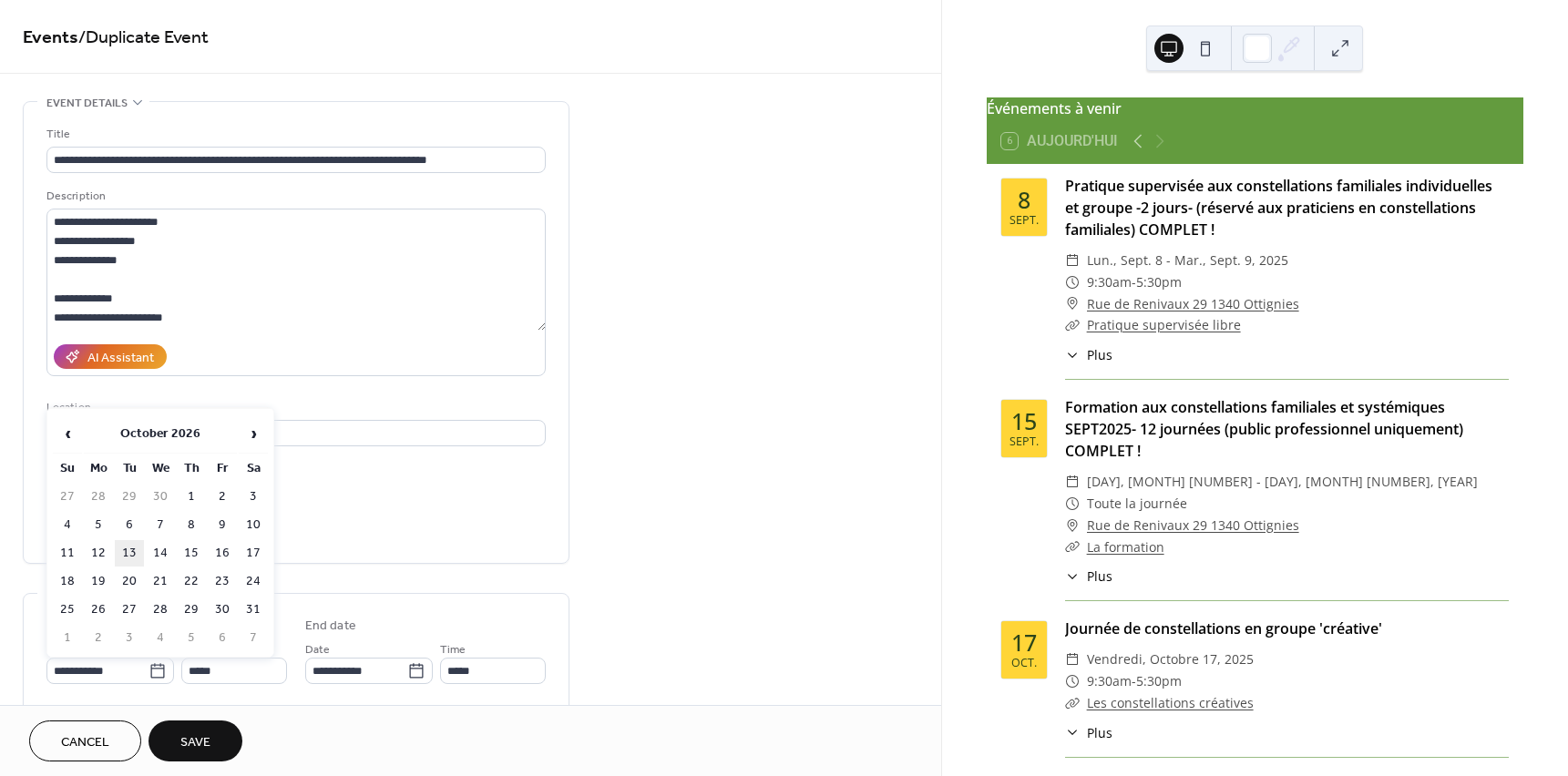 click on "13" at bounding box center (129, 553) 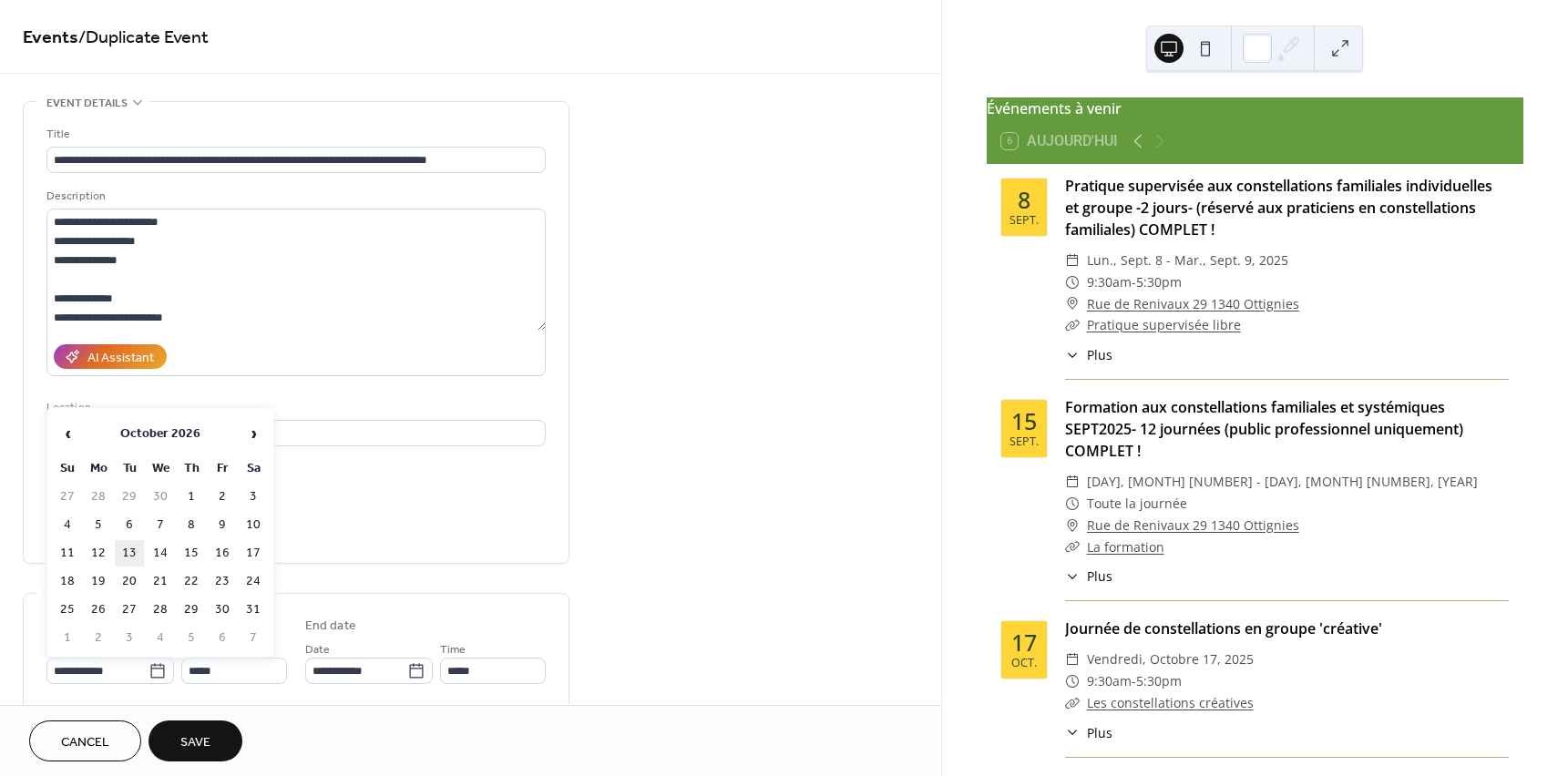 type on "**********" 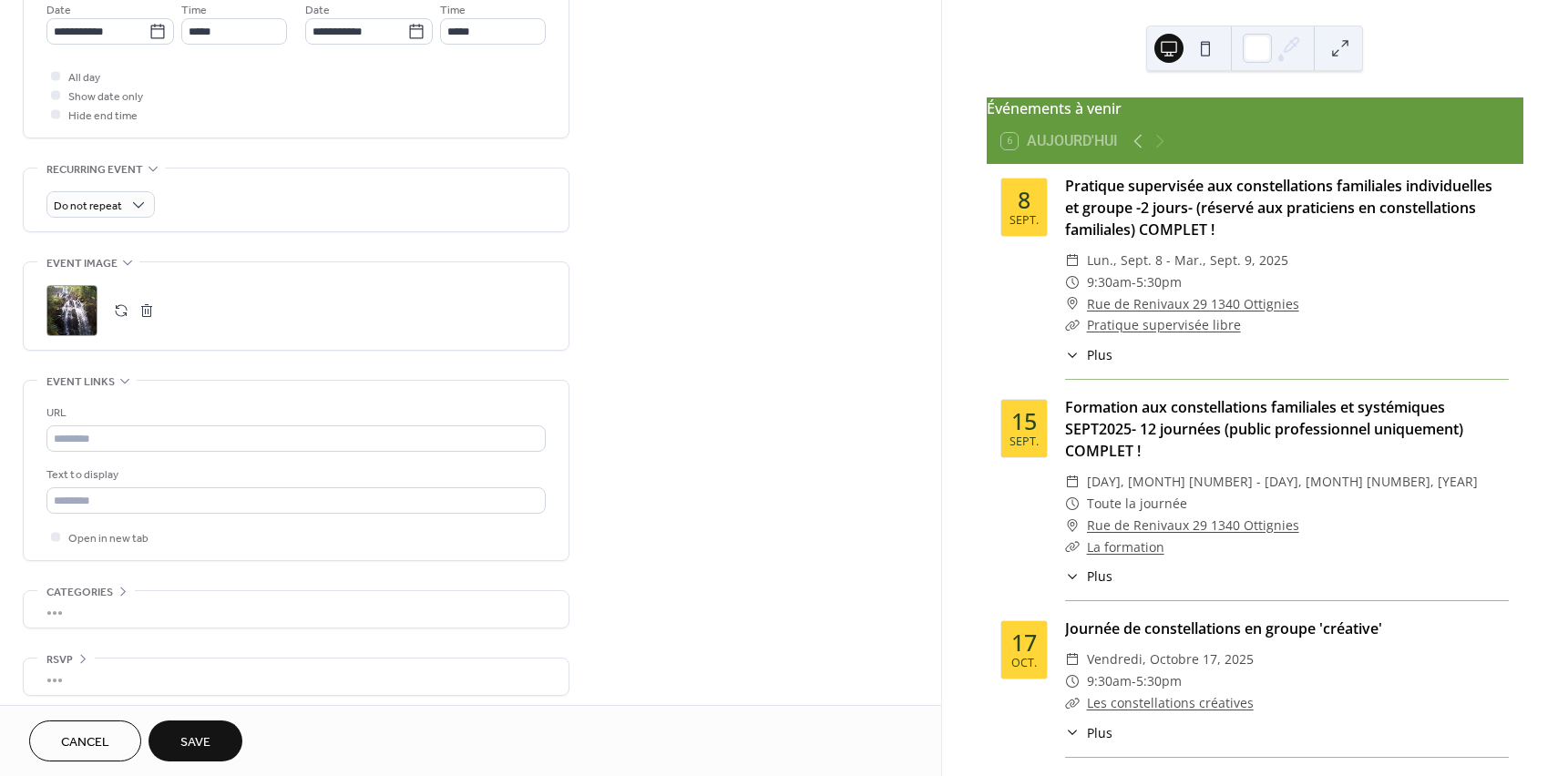 scroll, scrollTop: 647, scrollLeft: 0, axis: vertical 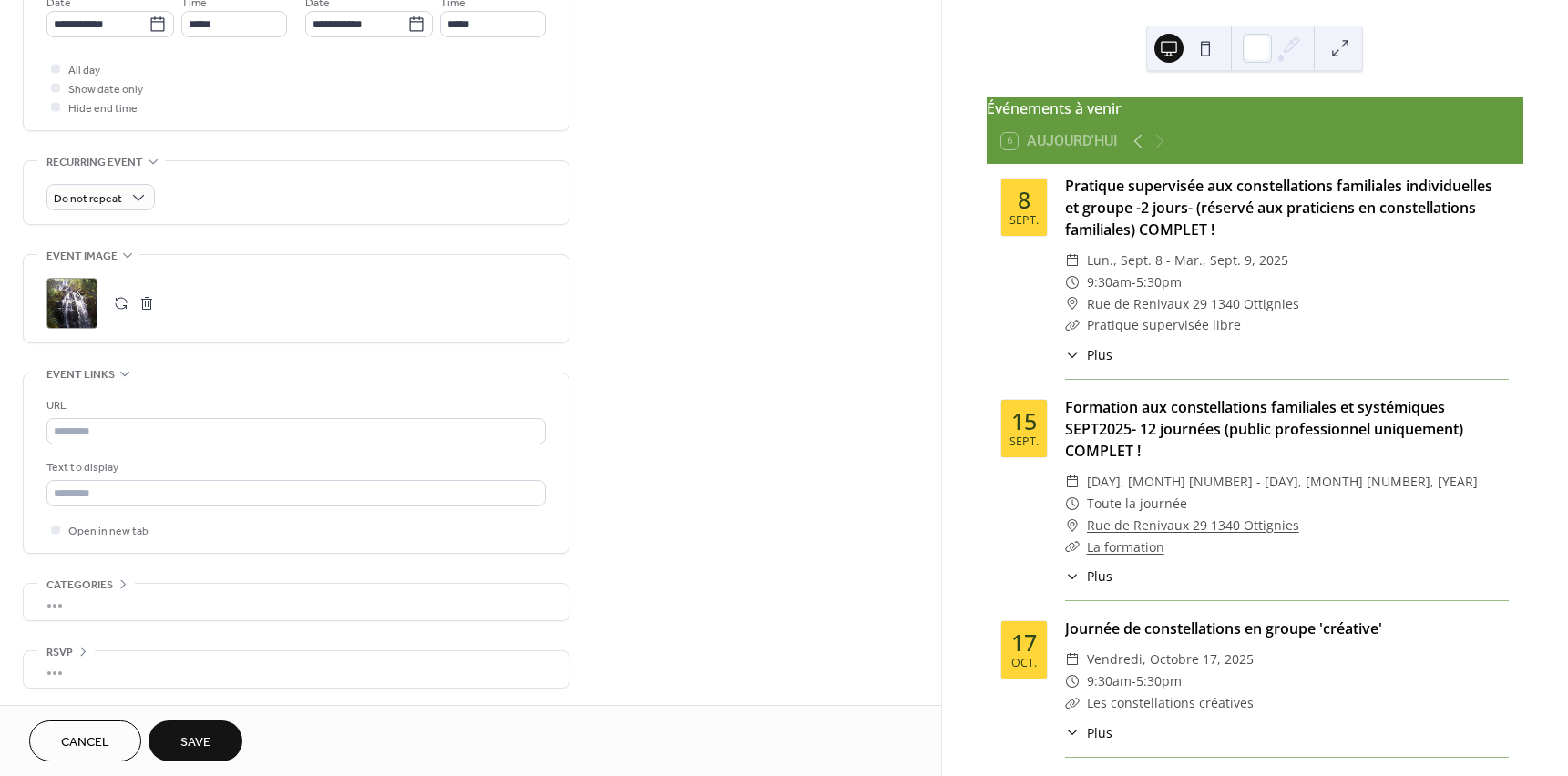click on "Save" at bounding box center [195, 742] 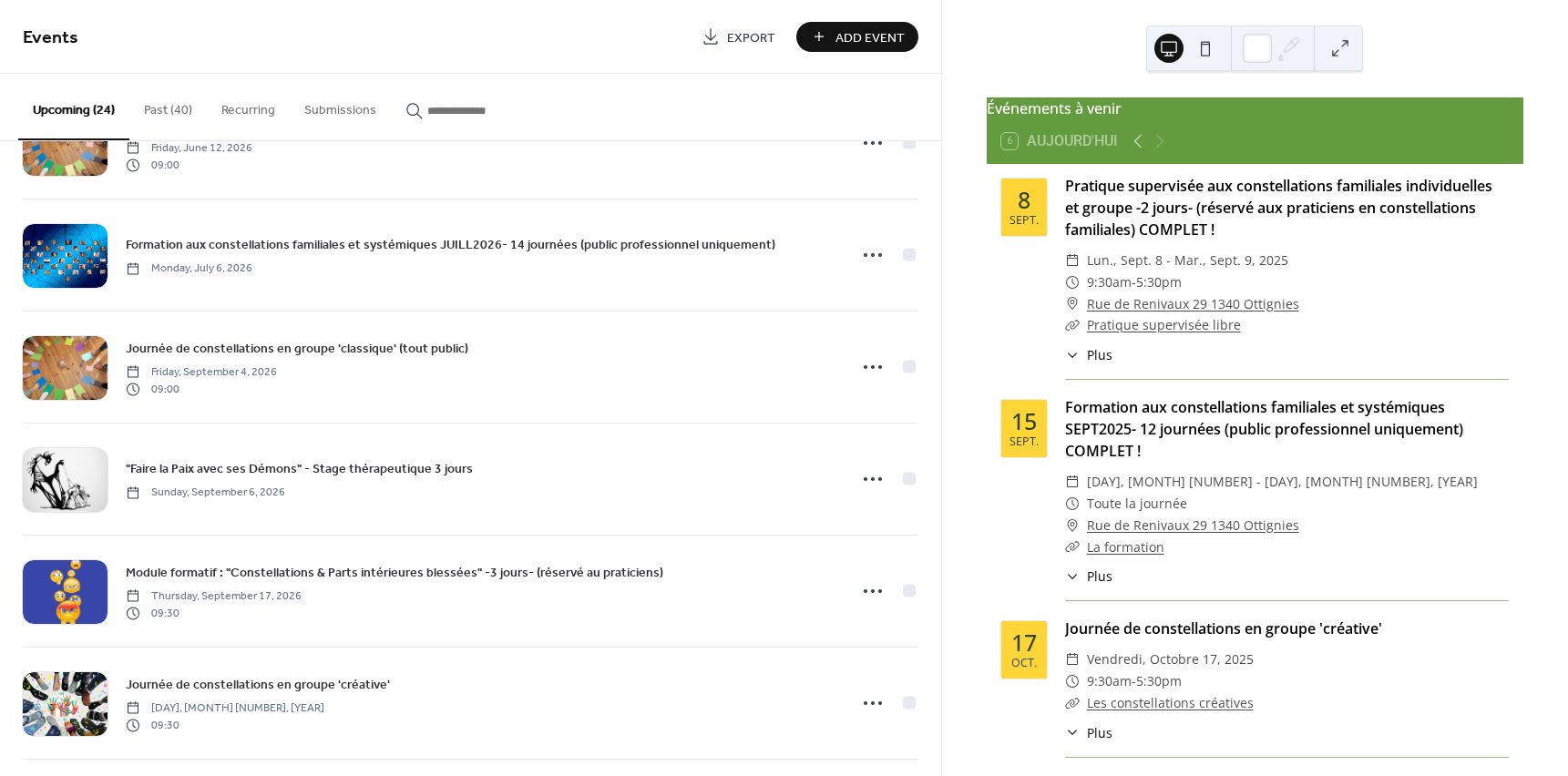 scroll, scrollTop: 2108, scrollLeft: 0, axis: vertical 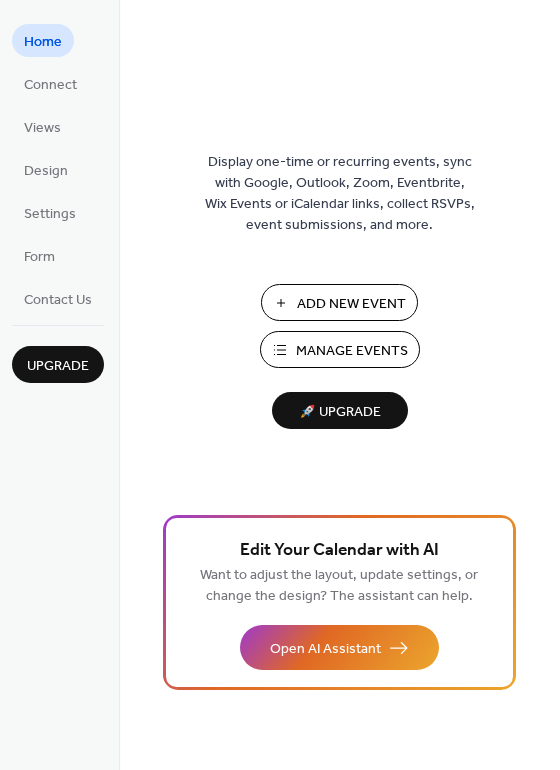 click on "Manage Events" at bounding box center (352, 351) 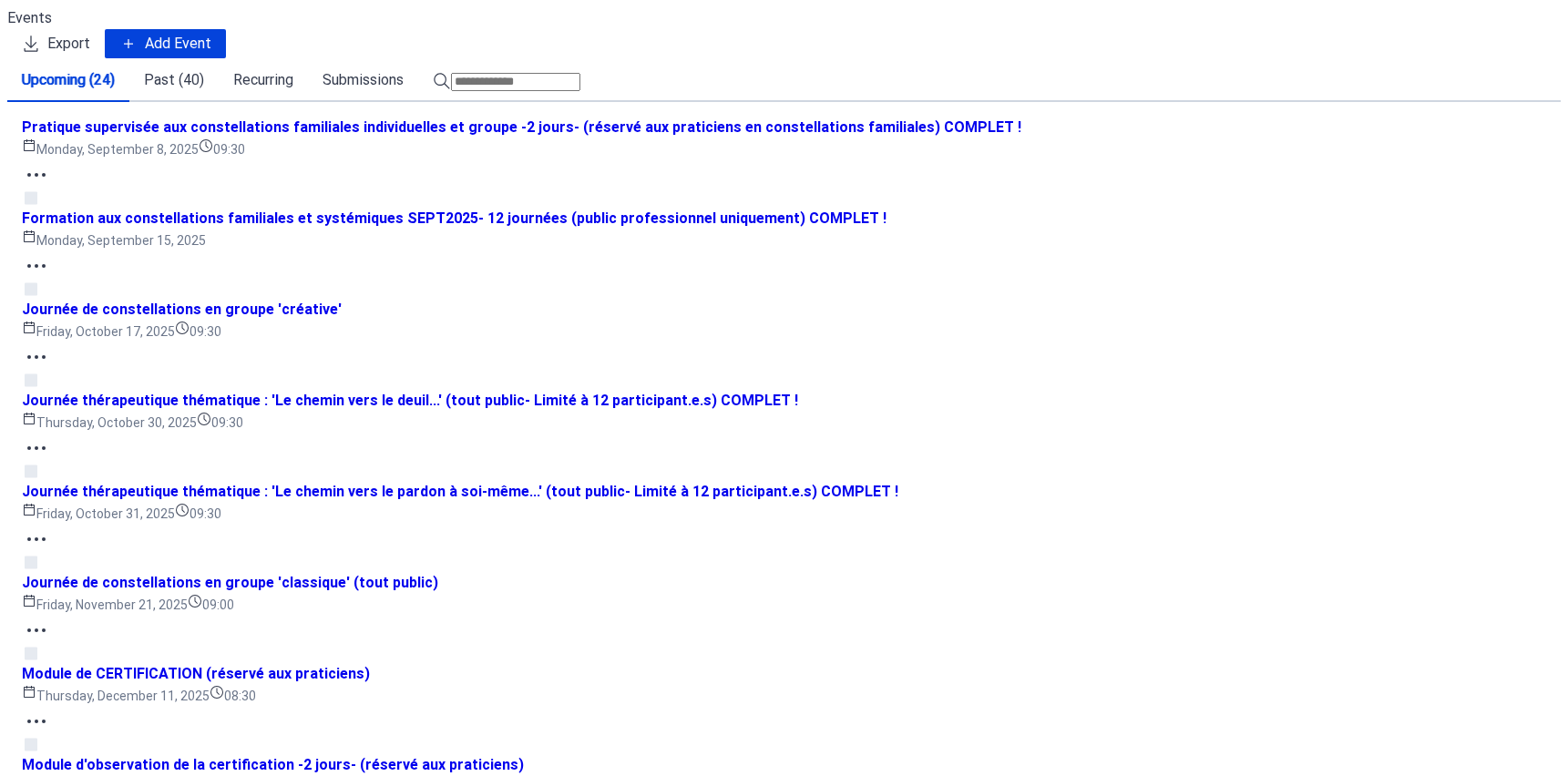 scroll, scrollTop: 0, scrollLeft: 0, axis: both 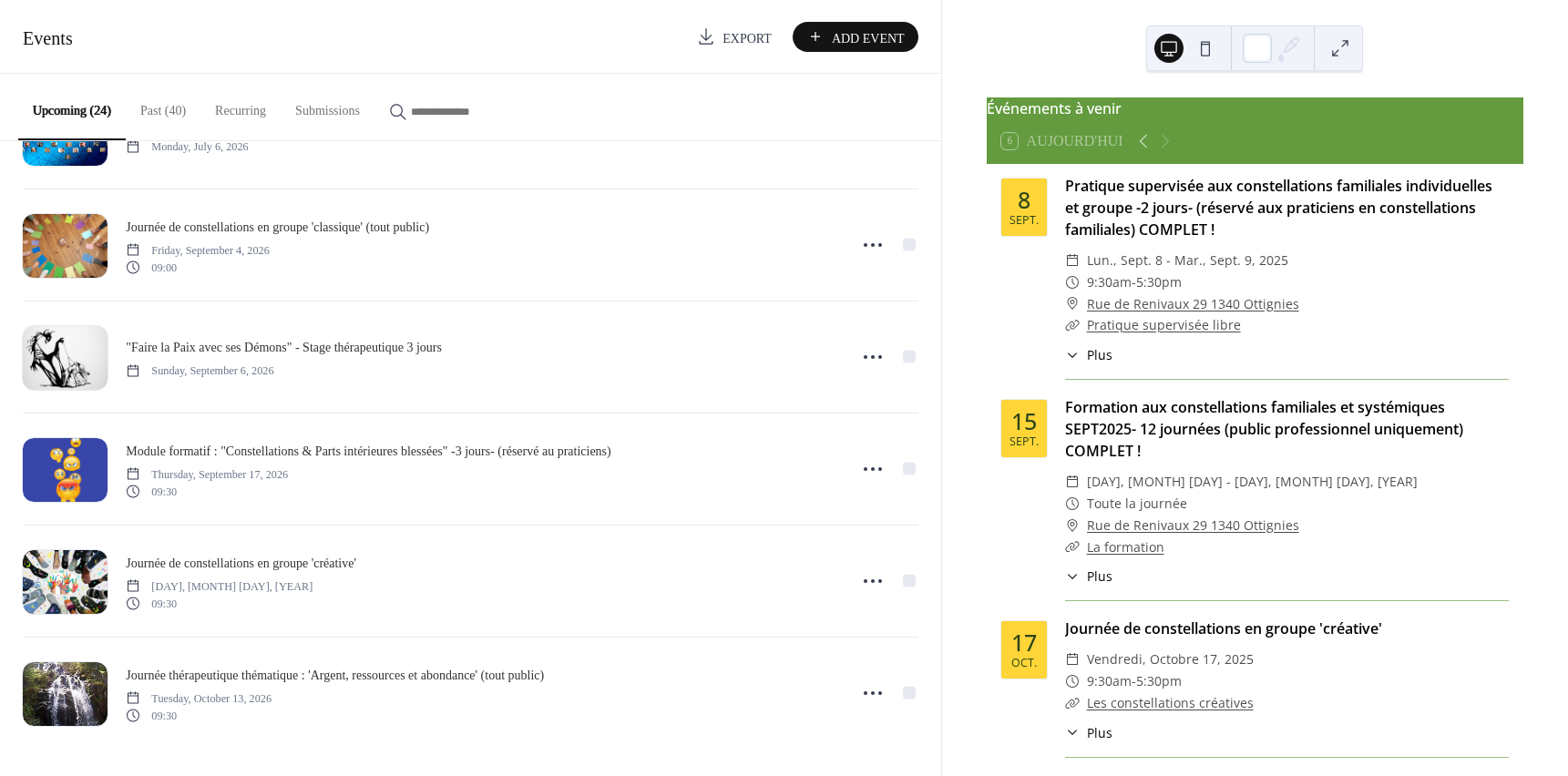 drag, startPoint x: 935, startPoint y: 681, endPoint x: 939, endPoint y: 650, distance: 31.257 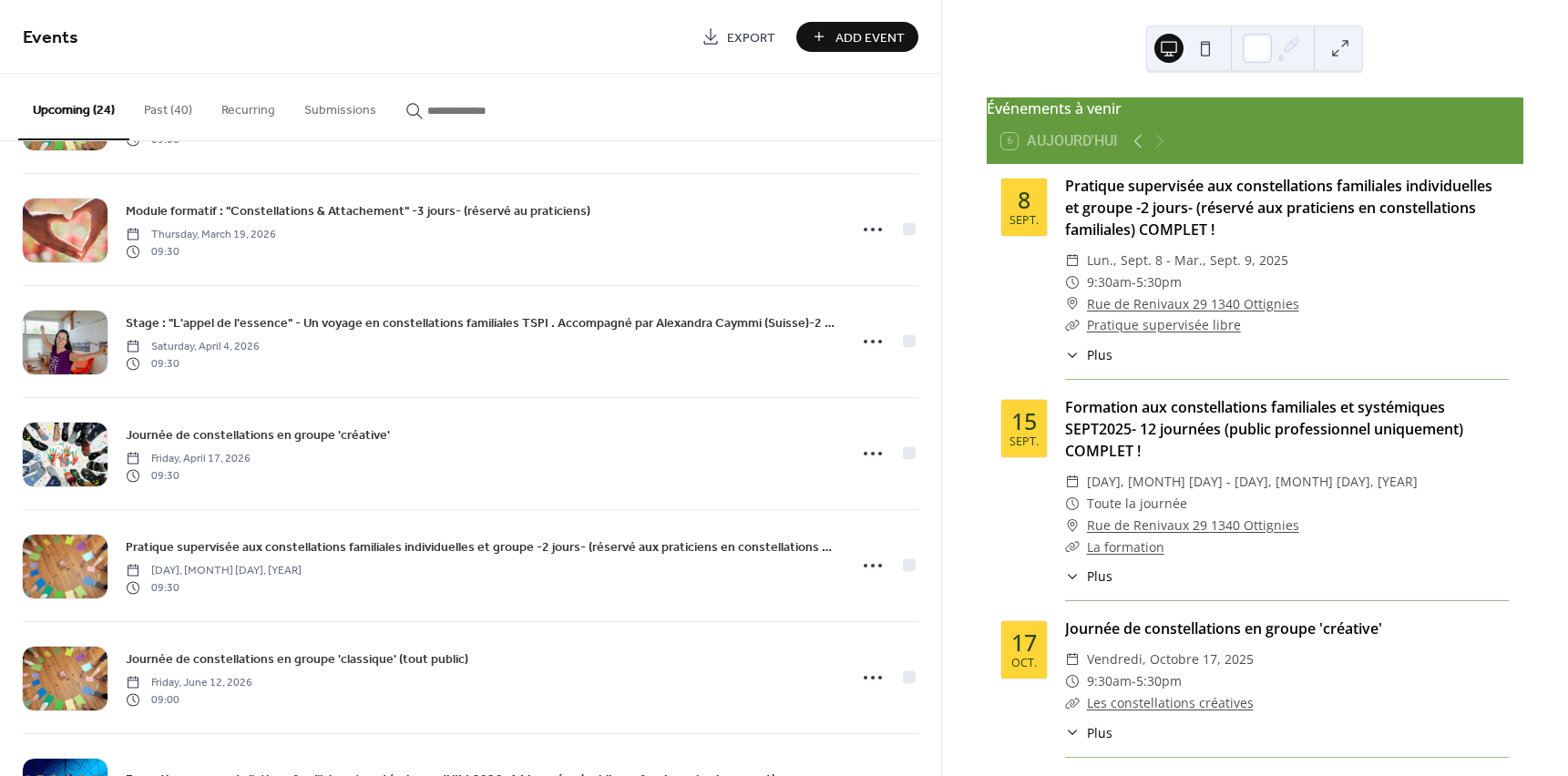 scroll, scrollTop: 1466, scrollLeft: 0, axis: vertical 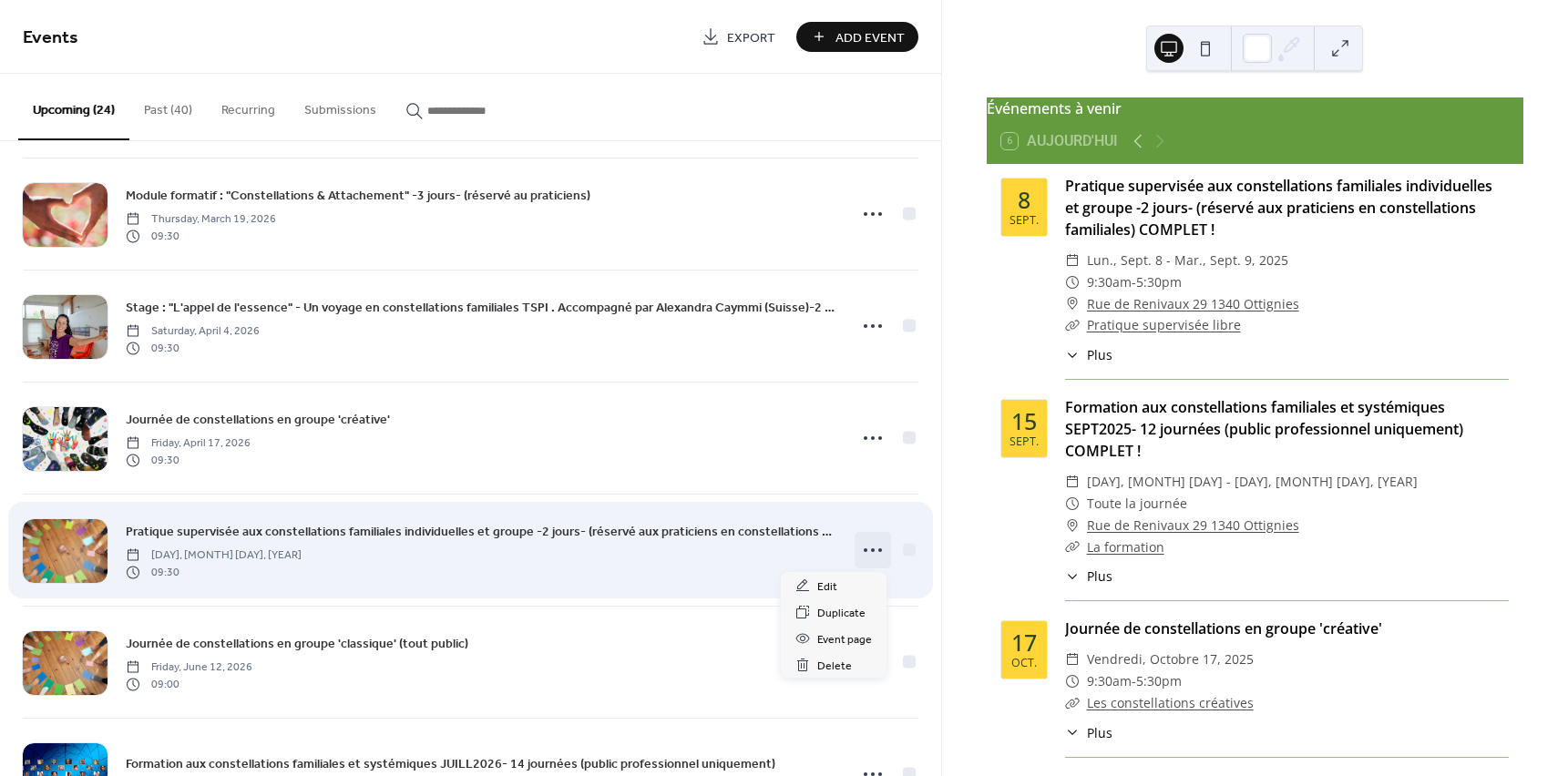 click 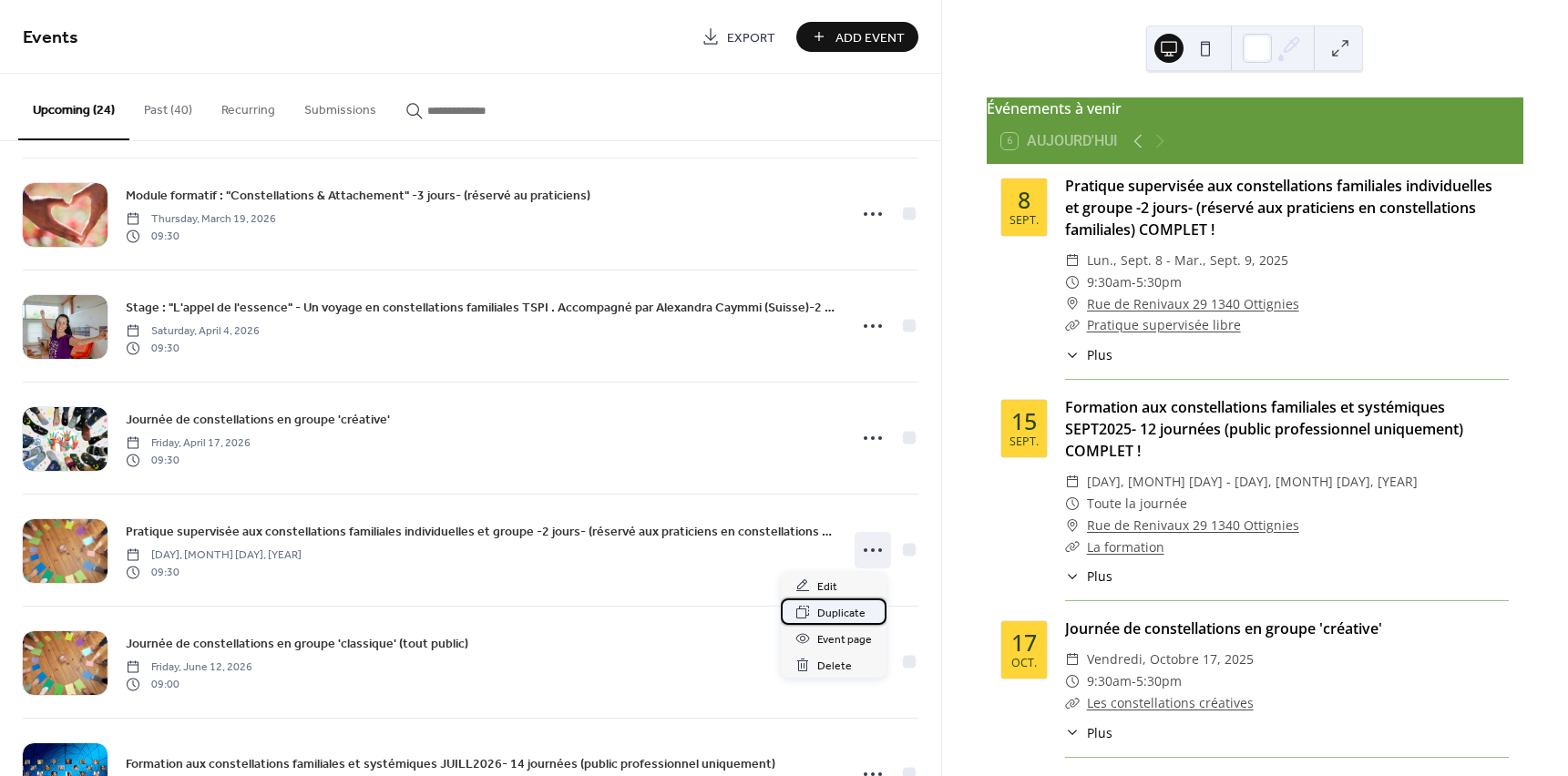 click on "Duplicate" at bounding box center [841, 613] 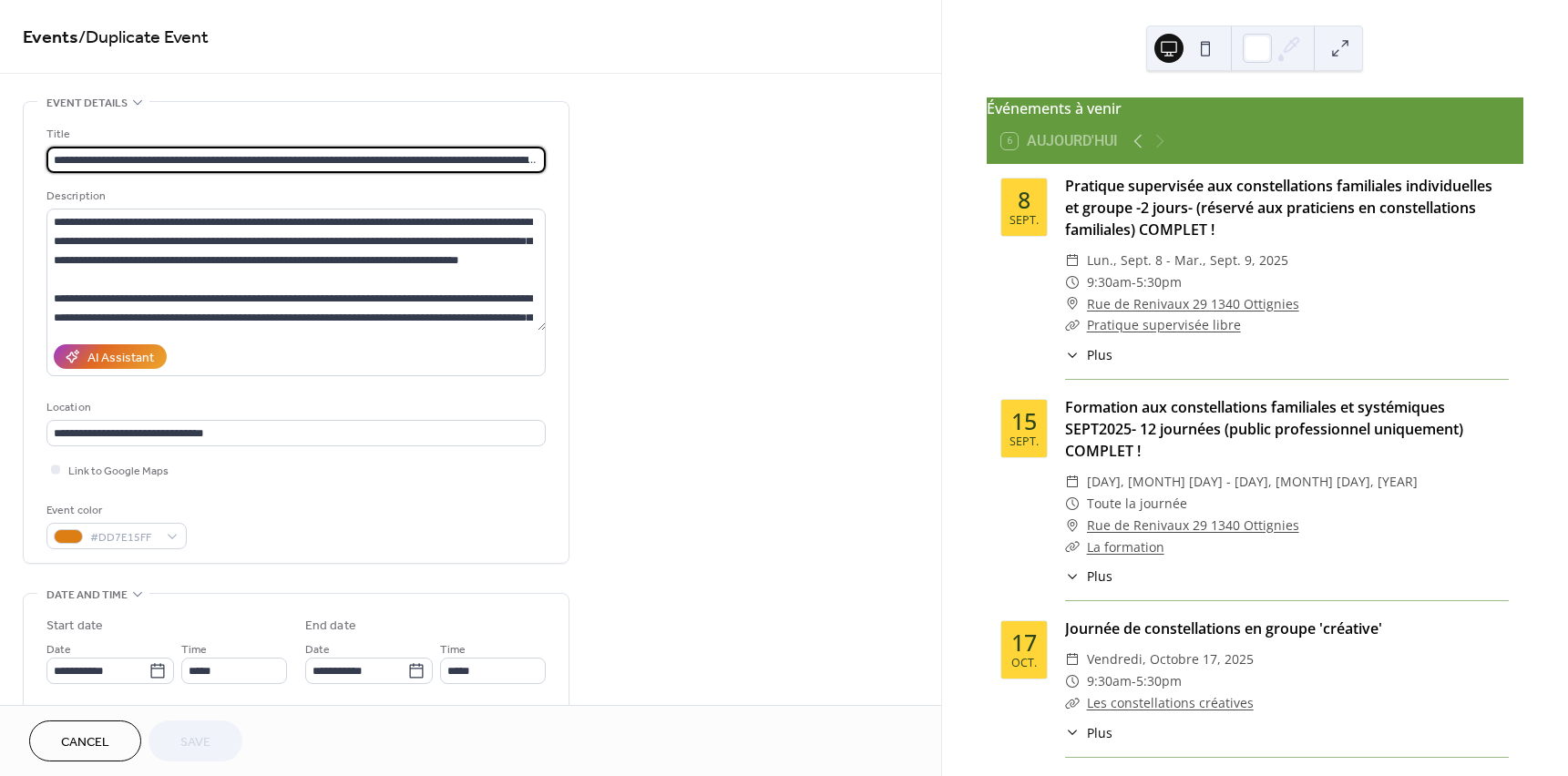 scroll, scrollTop: 0, scrollLeft: 151, axis: horizontal 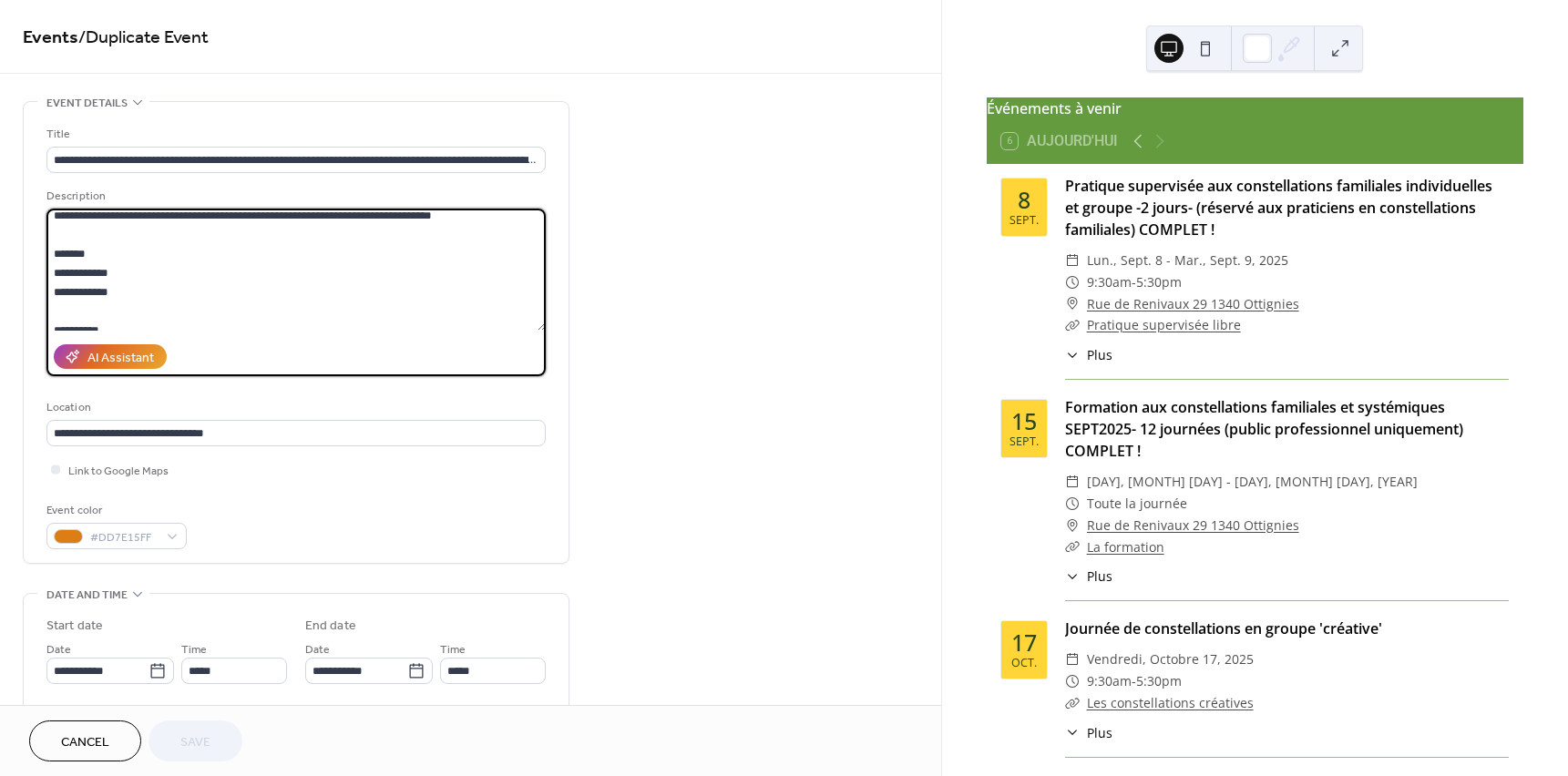 drag, startPoint x: 82, startPoint y: 271, endPoint x: 118, endPoint y: 273, distance: 36.055513 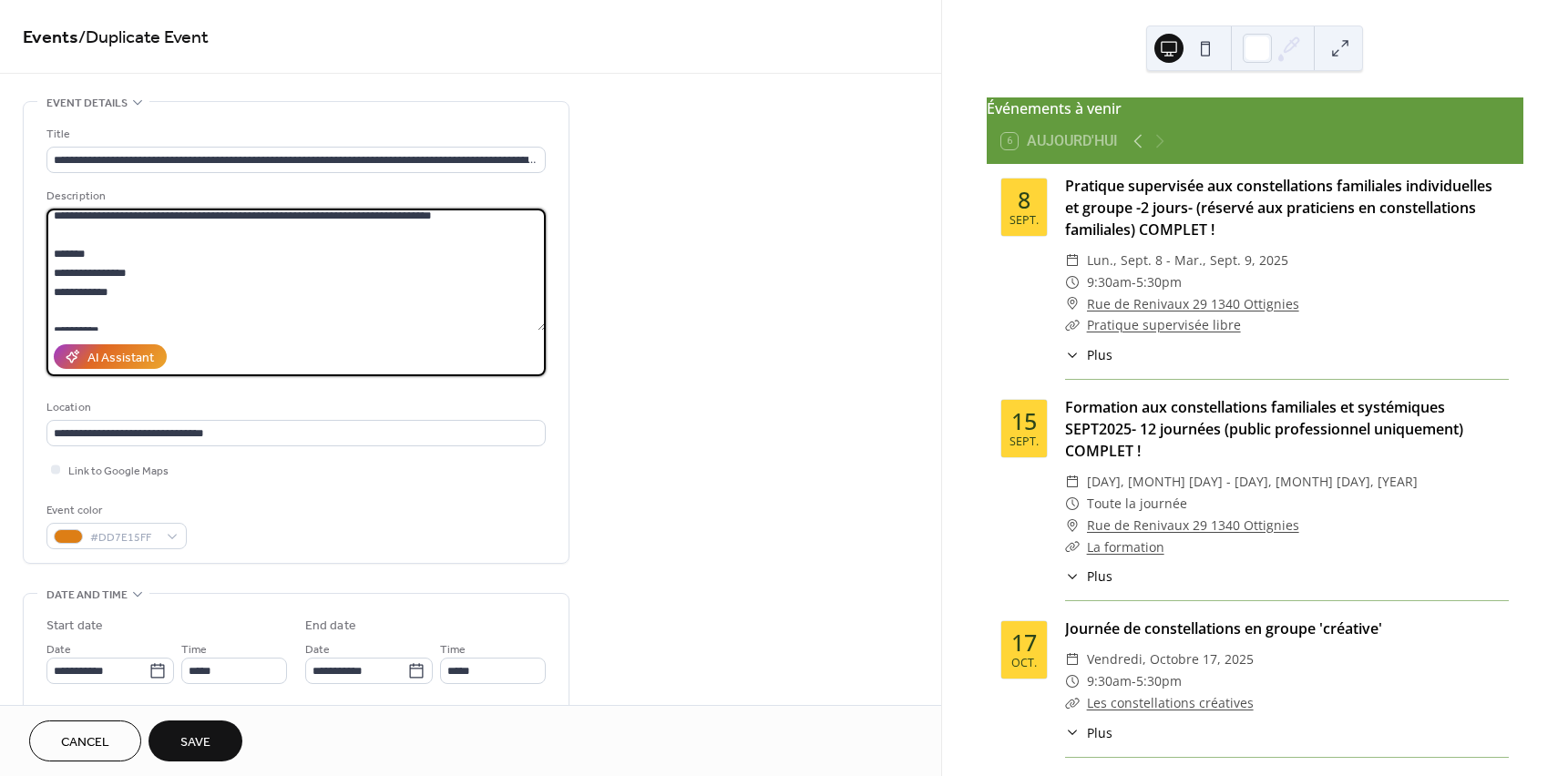 drag, startPoint x: 83, startPoint y: 289, endPoint x: 113, endPoint y: 289, distance: 30 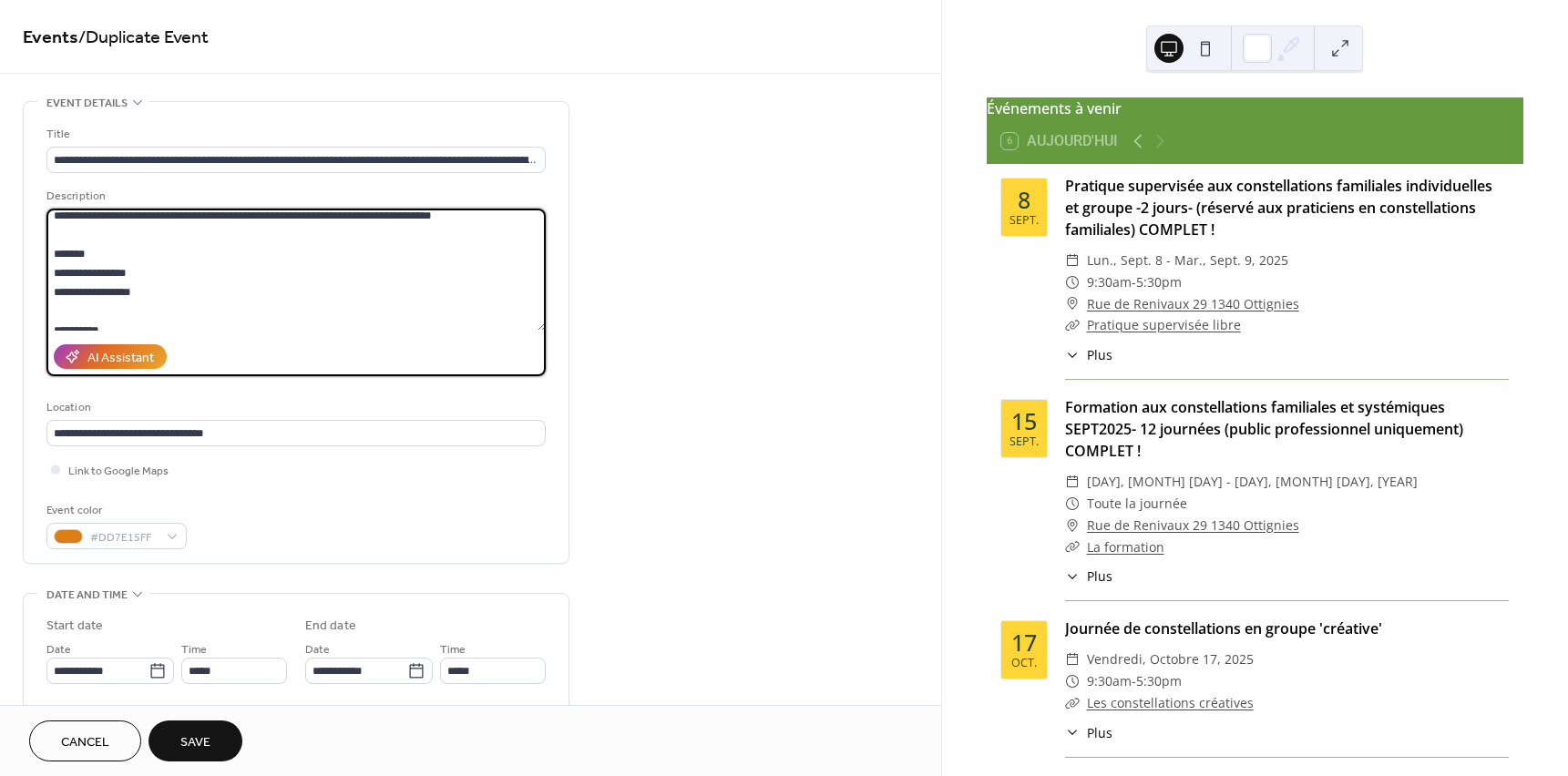 drag, startPoint x: 539, startPoint y: 247, endPoint x: 538, endPoint y: 280, distance: 33.01515 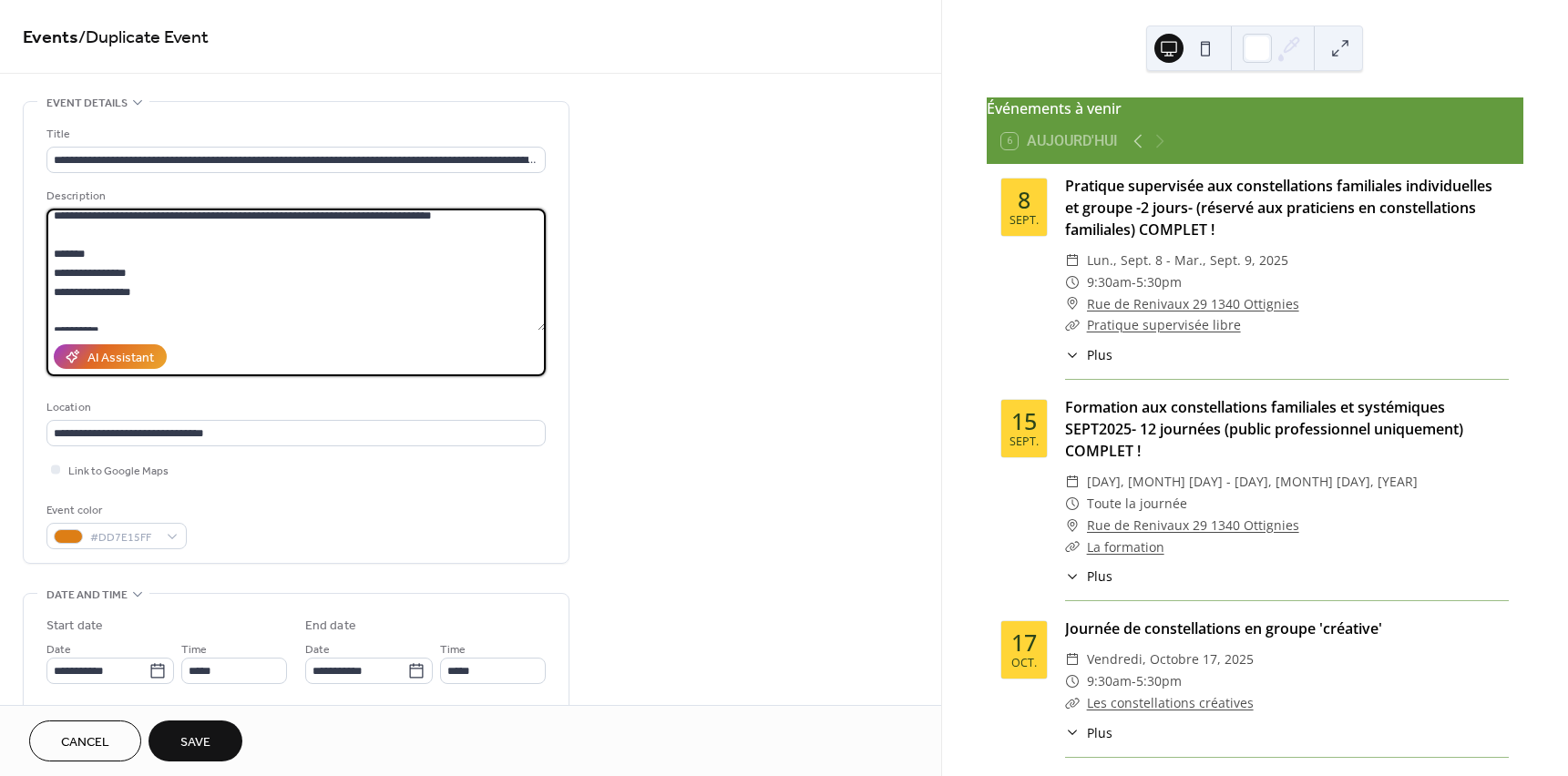click at bounding box center (296, 270) 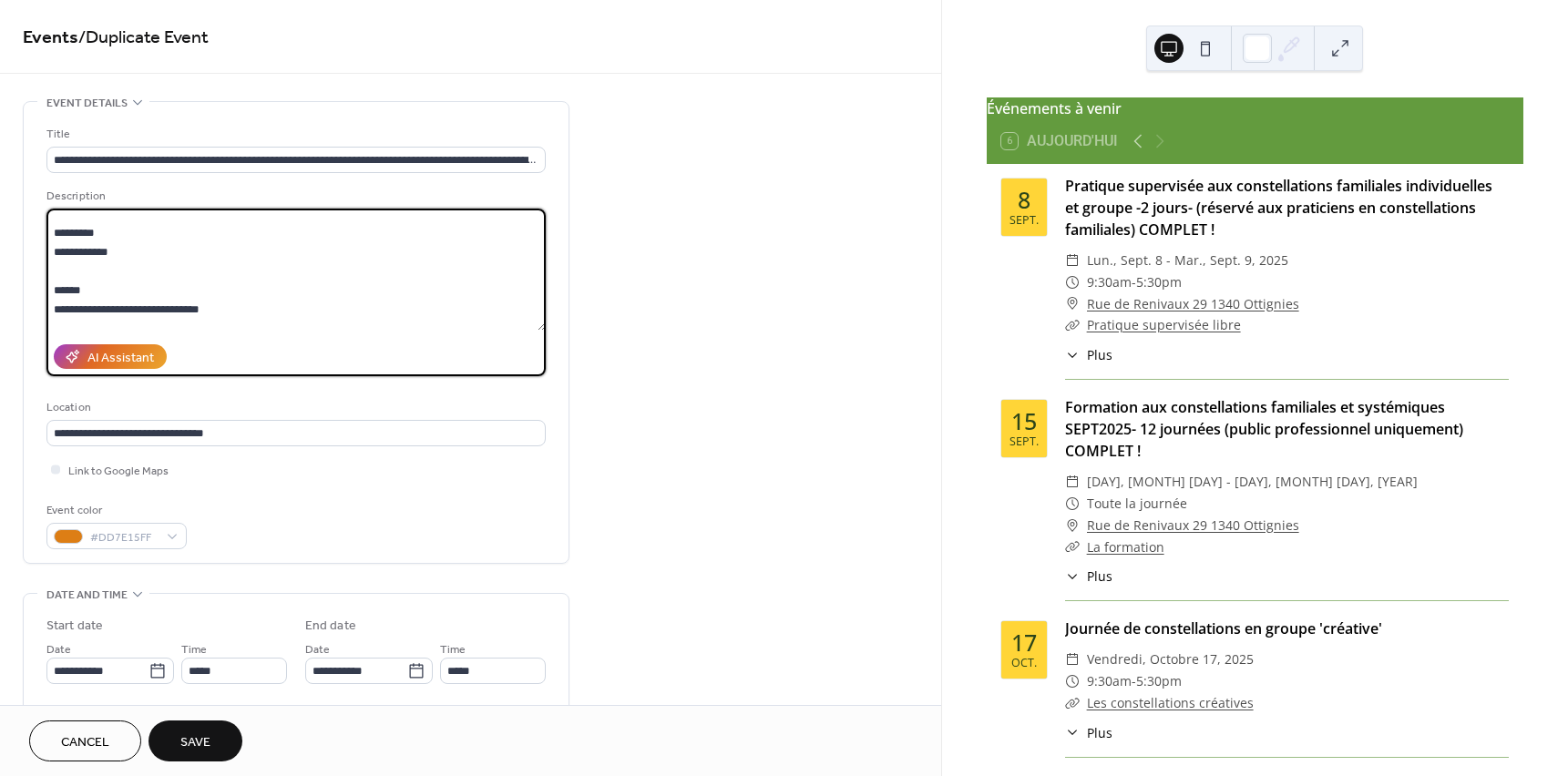 scroll, scrollTop: 574, scrollLeft: 0, axis: vertical 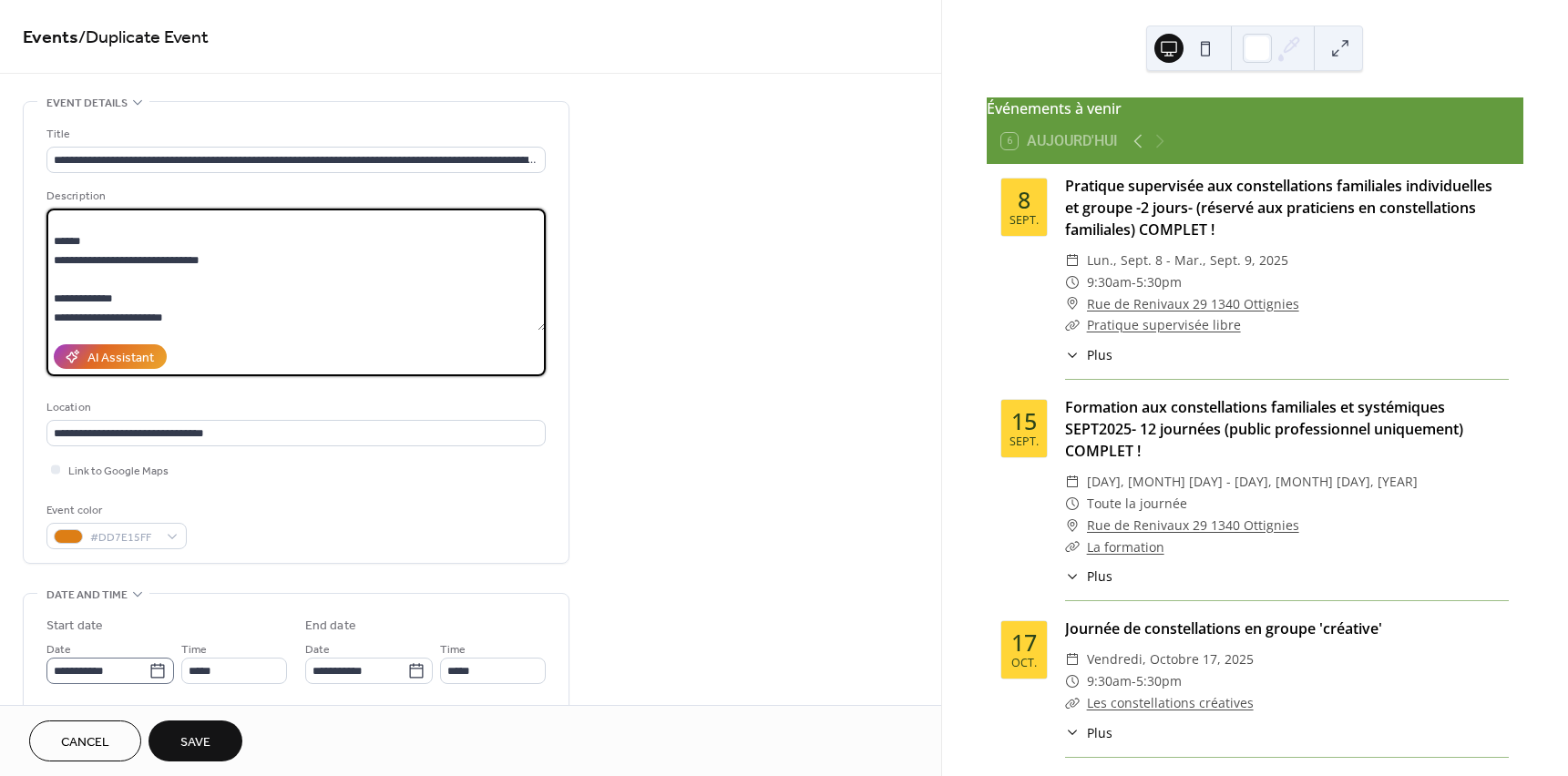 type on "**********" 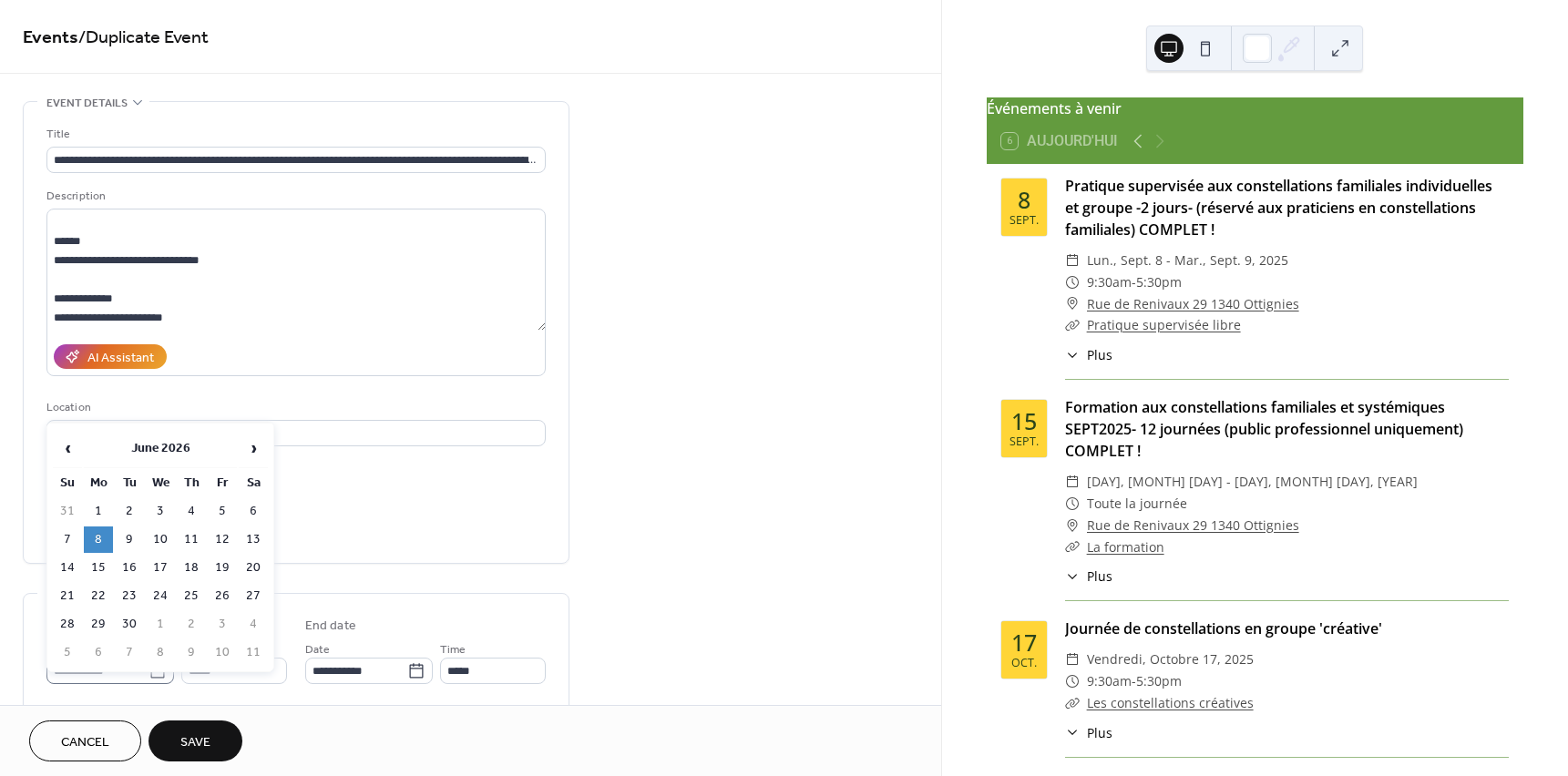 click on "**********" at bounding box center [784, 388] 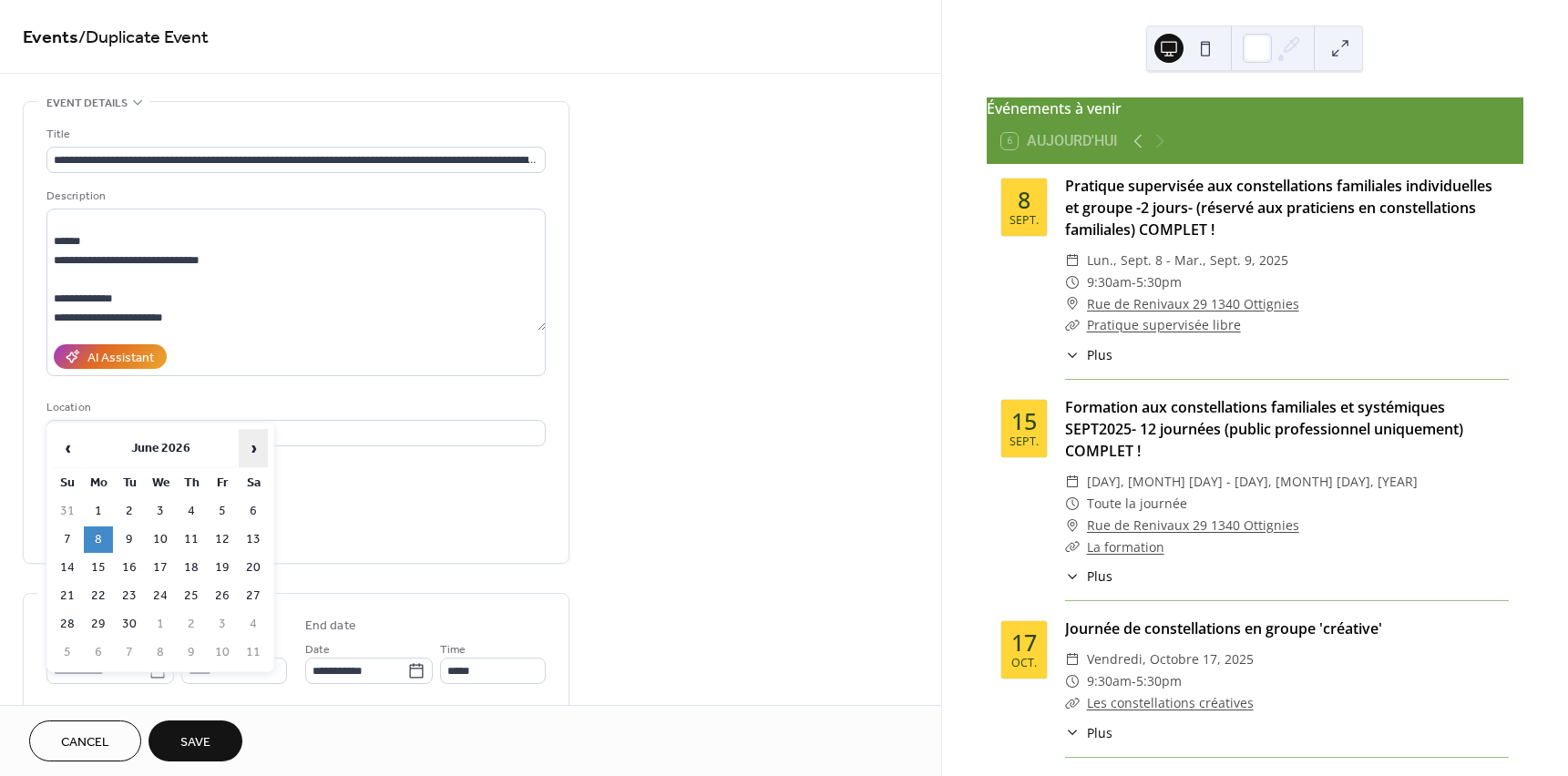 click on "›" at bounding box center (253, 448) 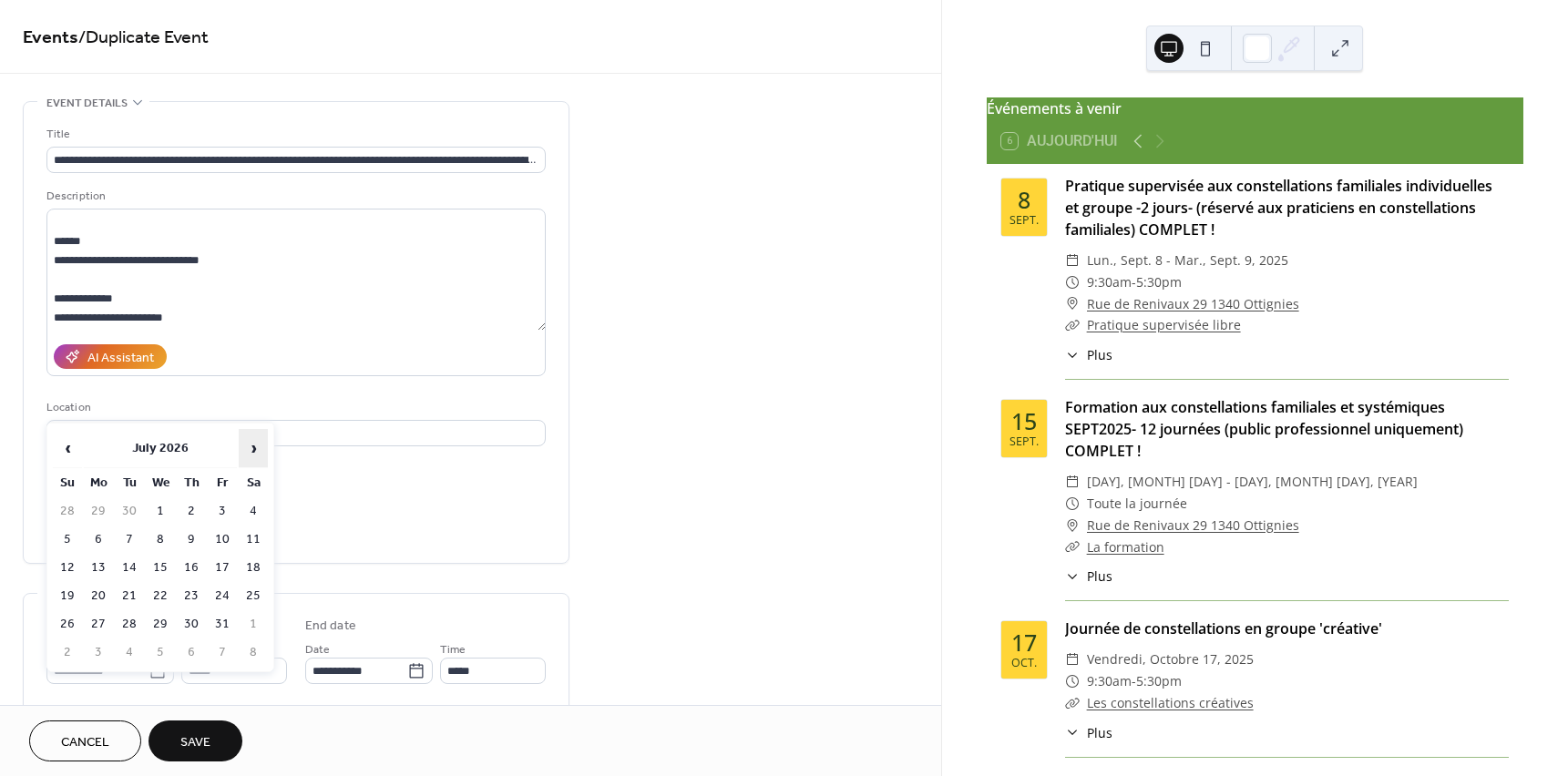 click on "›" at bounding box center (253, 448) 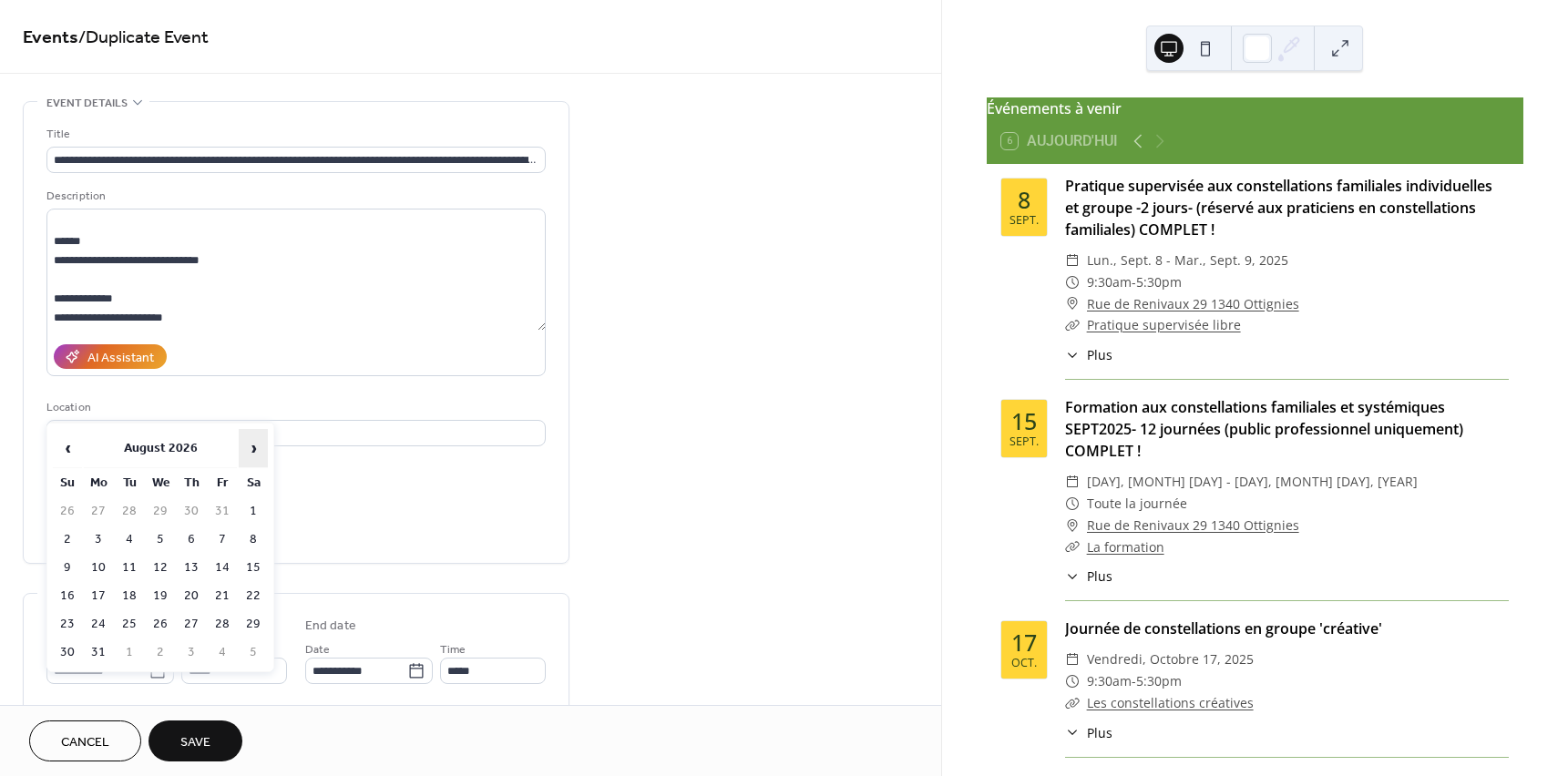 click on "›" at bounding box center (253, 448) 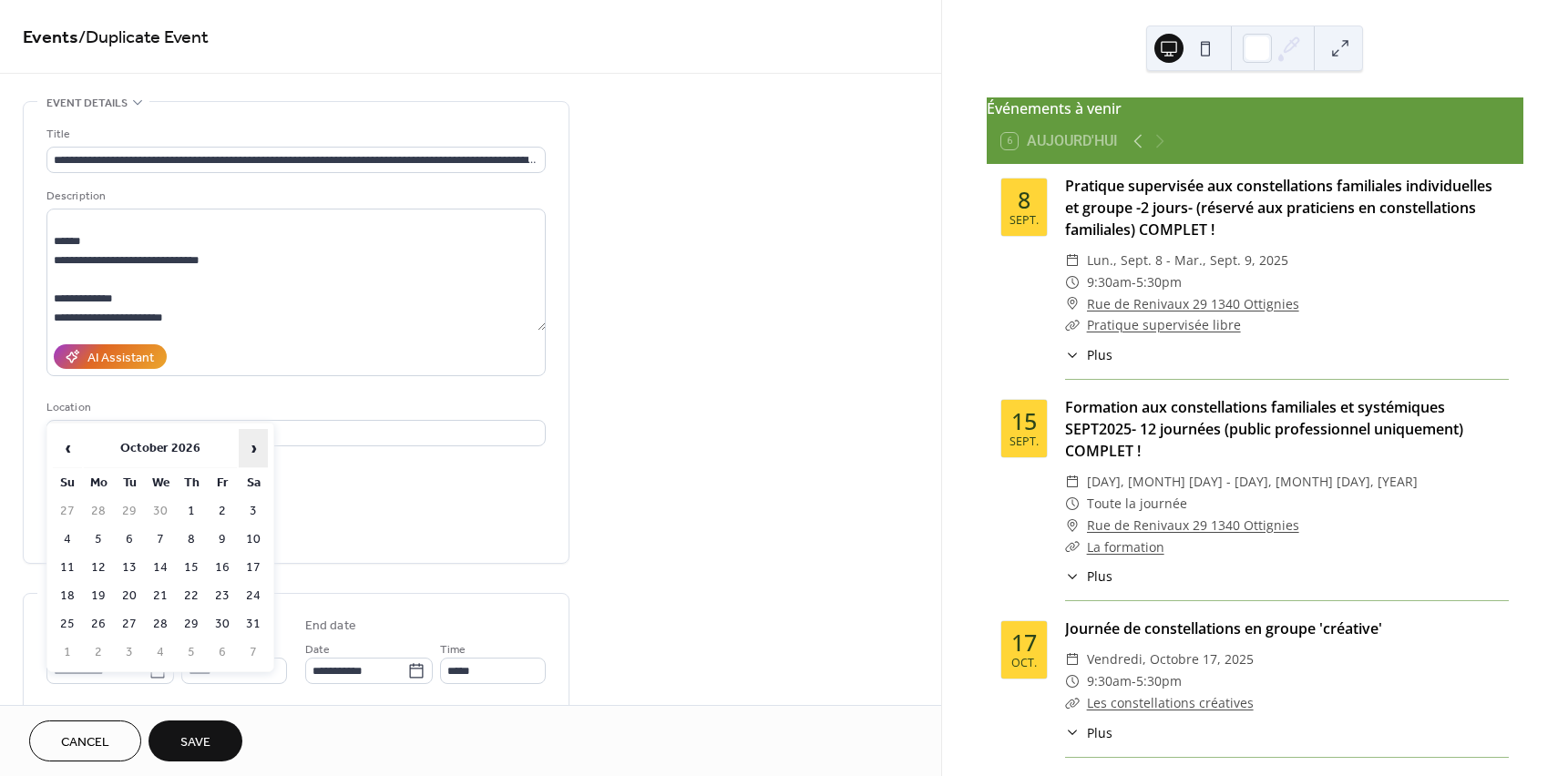 click on "›" at bounding box center [253, 448] 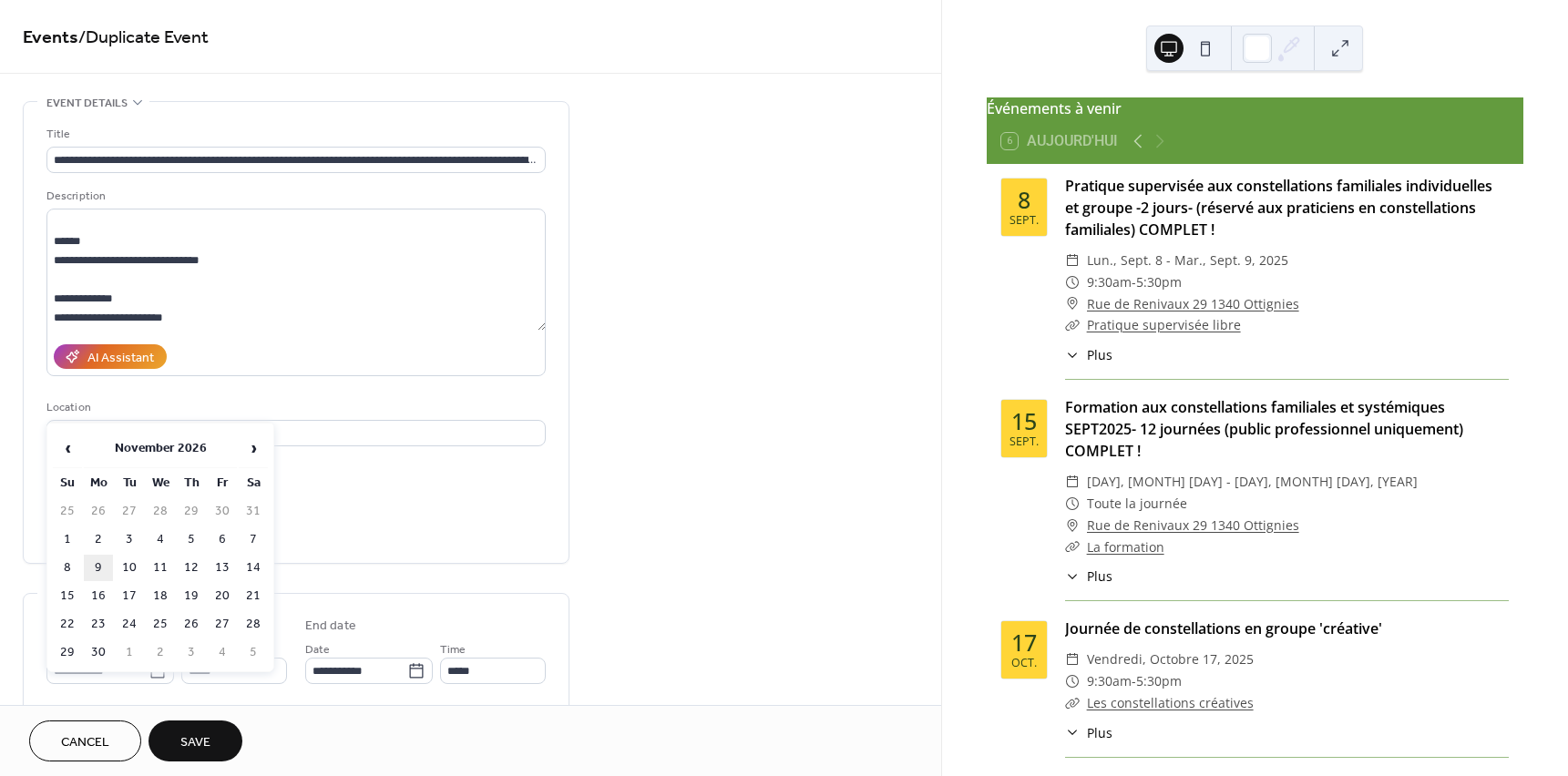click on "9" at bounding box center (98, 567) 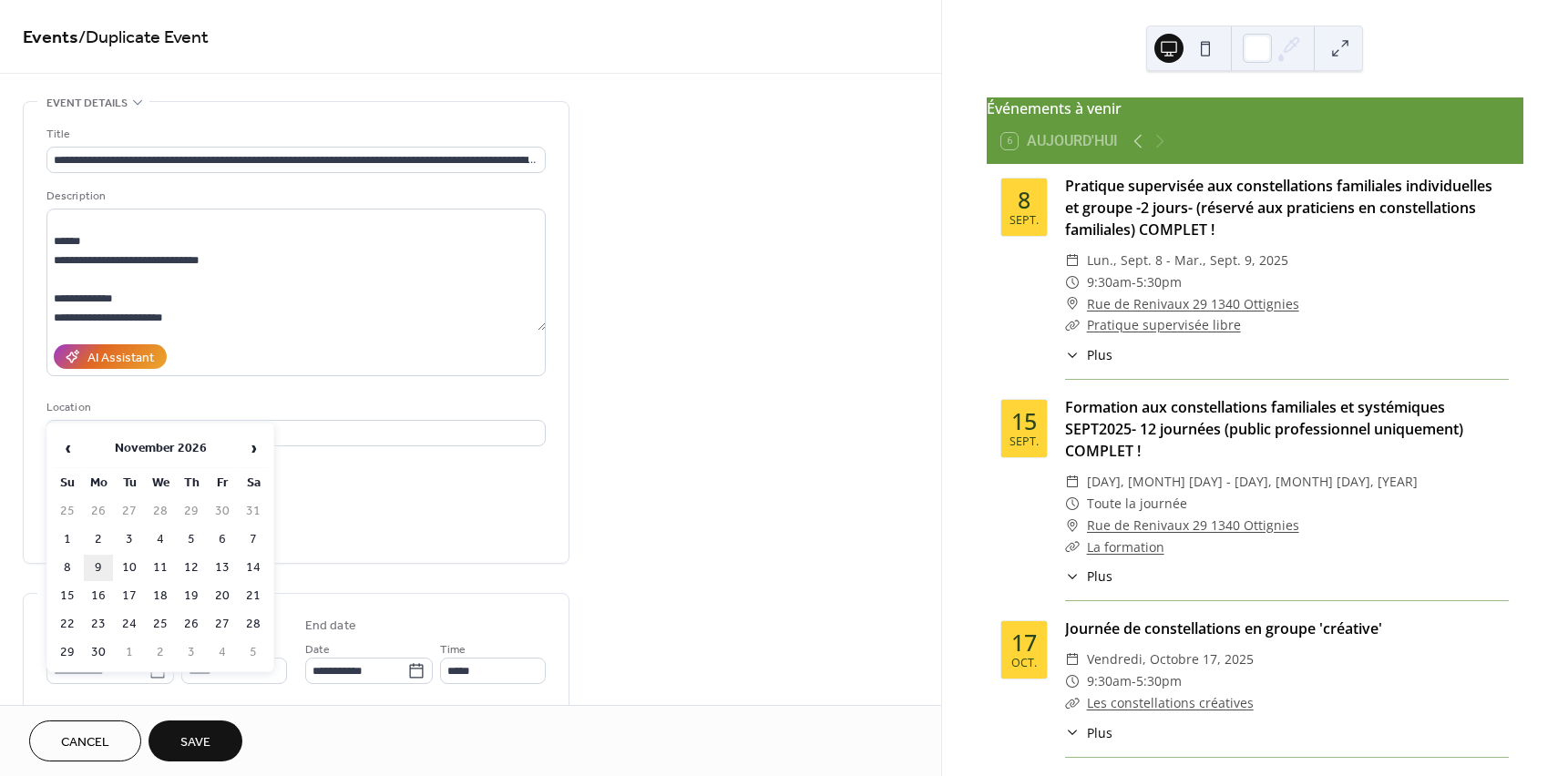 type on "**********" 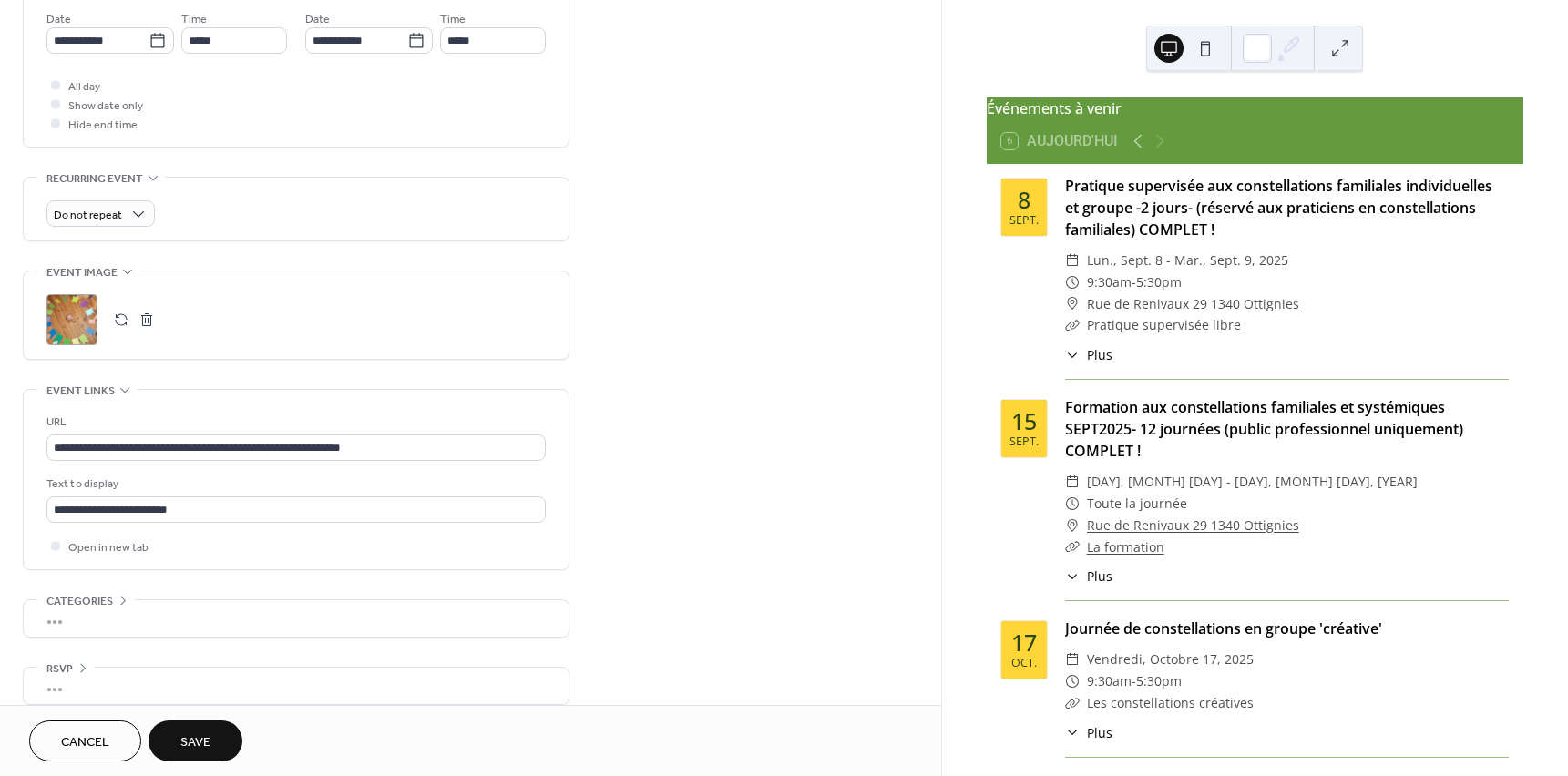 scroll, scrollTop: 648, scrollLeft: 0, axis: vertical 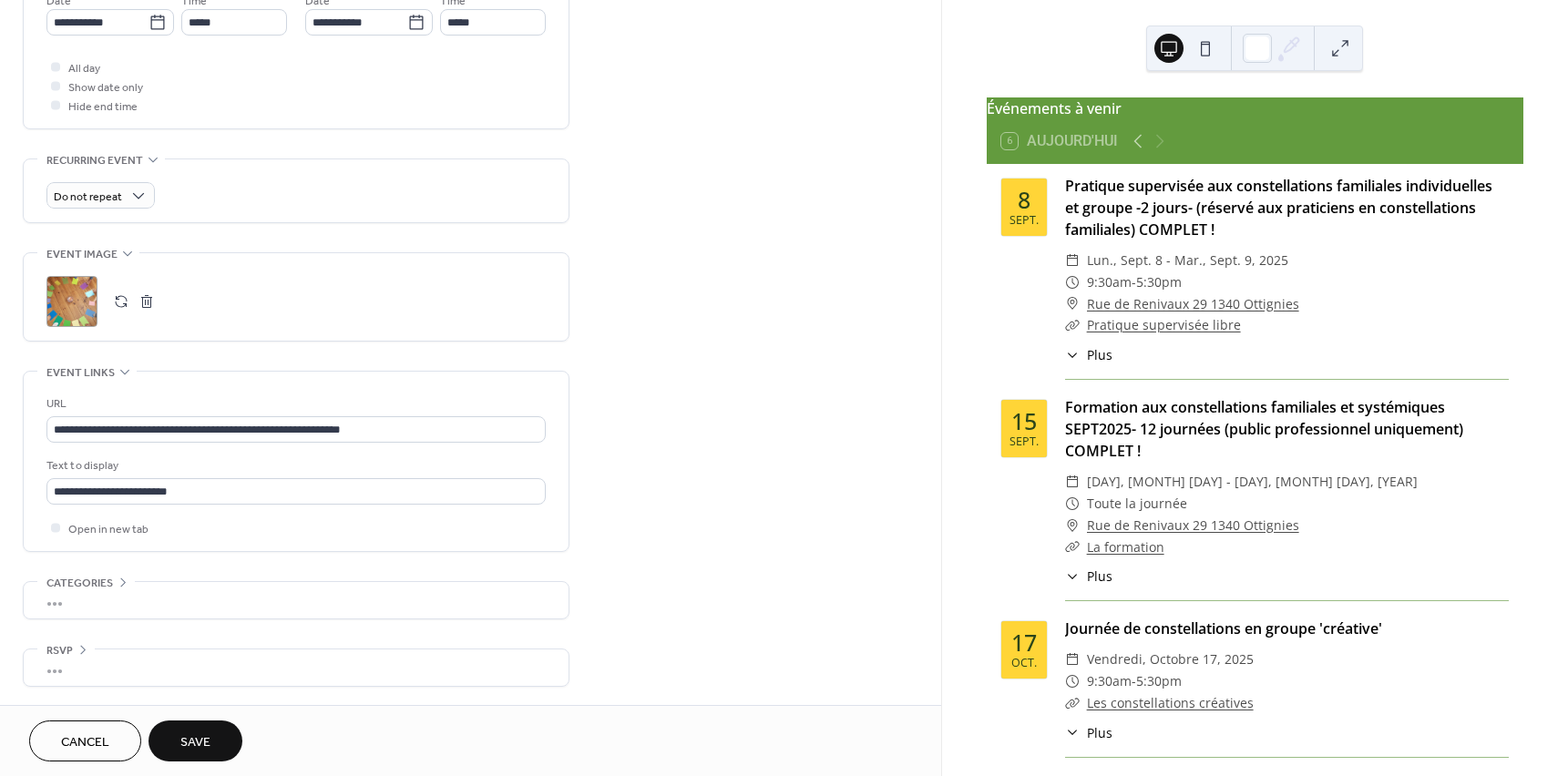 click on "Save" at bounding box center [195, 740] 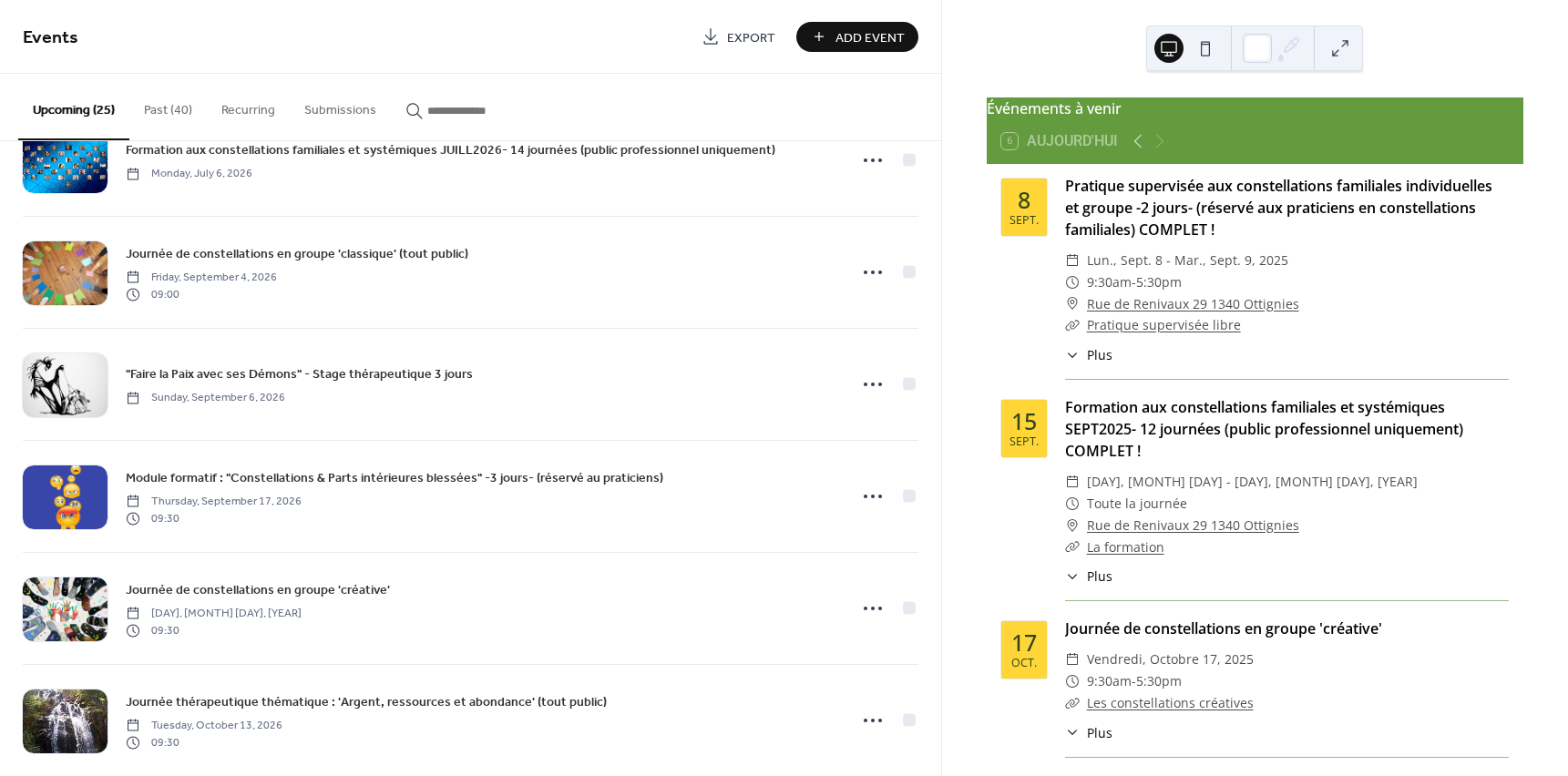 scroll, scrollTop: 2220, scrollLeft: 0, axis: vertical 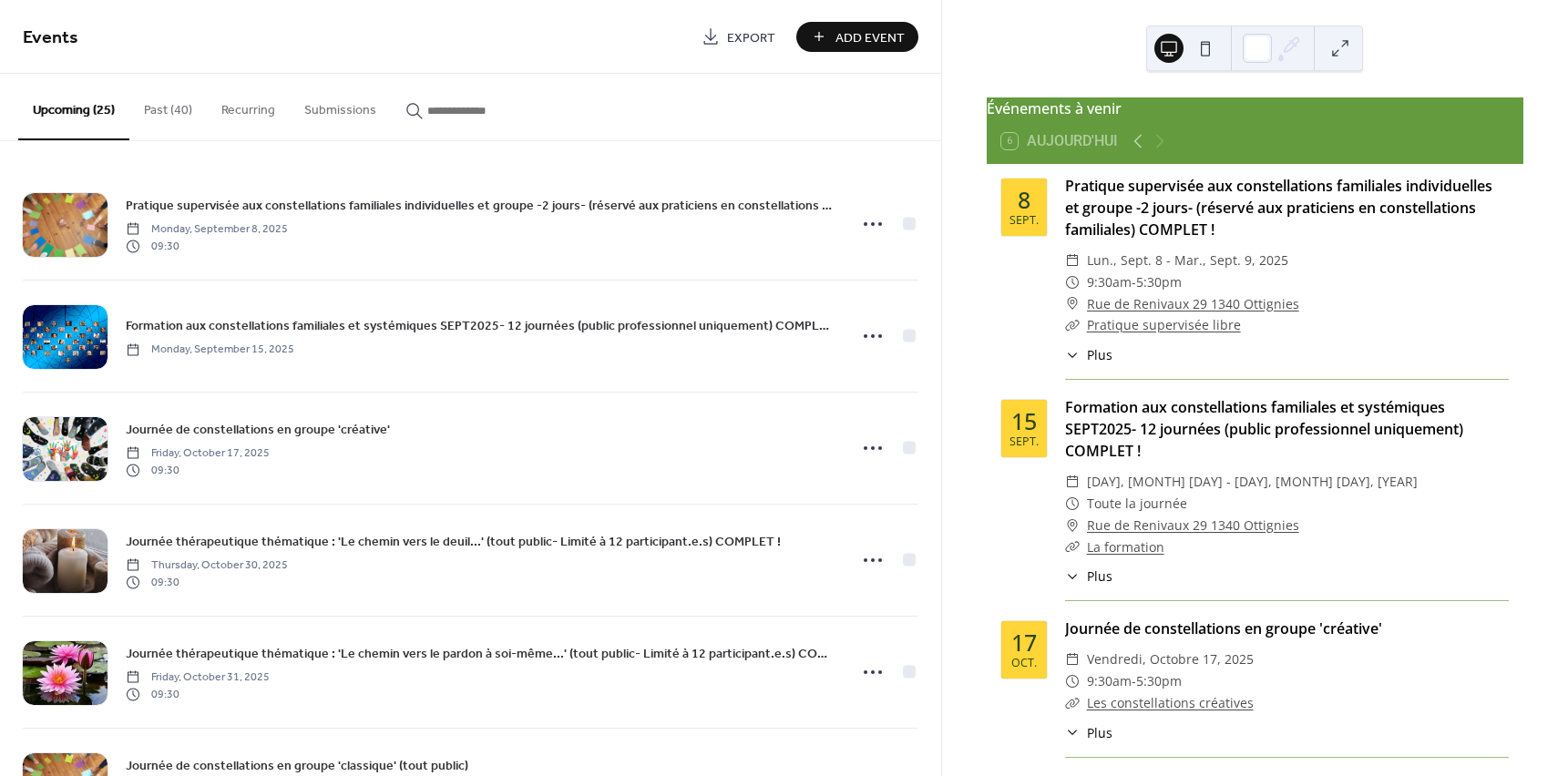 click on "Past (40)" at bounding box center [168, 106] 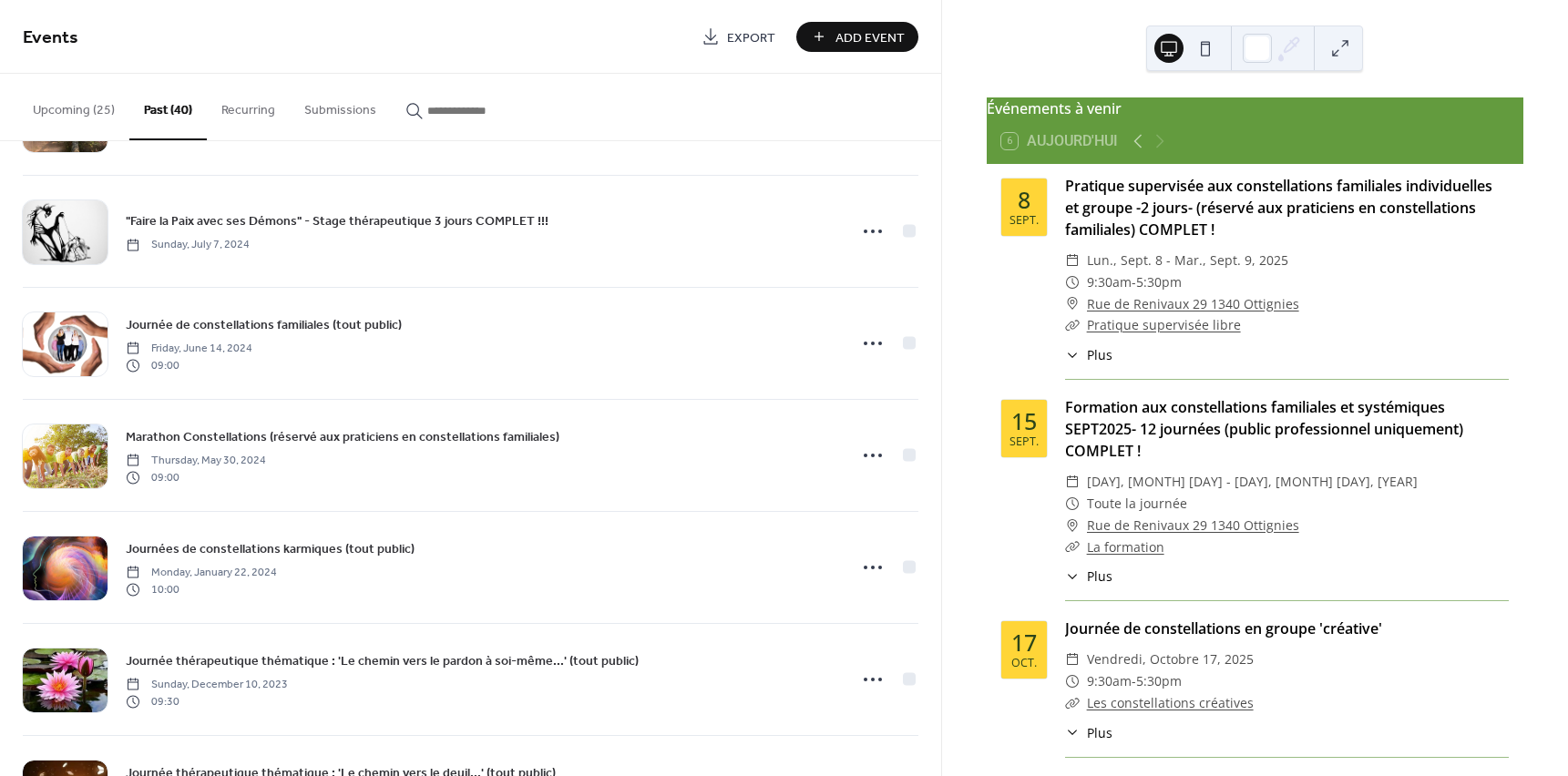 scroll, scrollTop: 618, scrollLeft: 0, axis: vertical 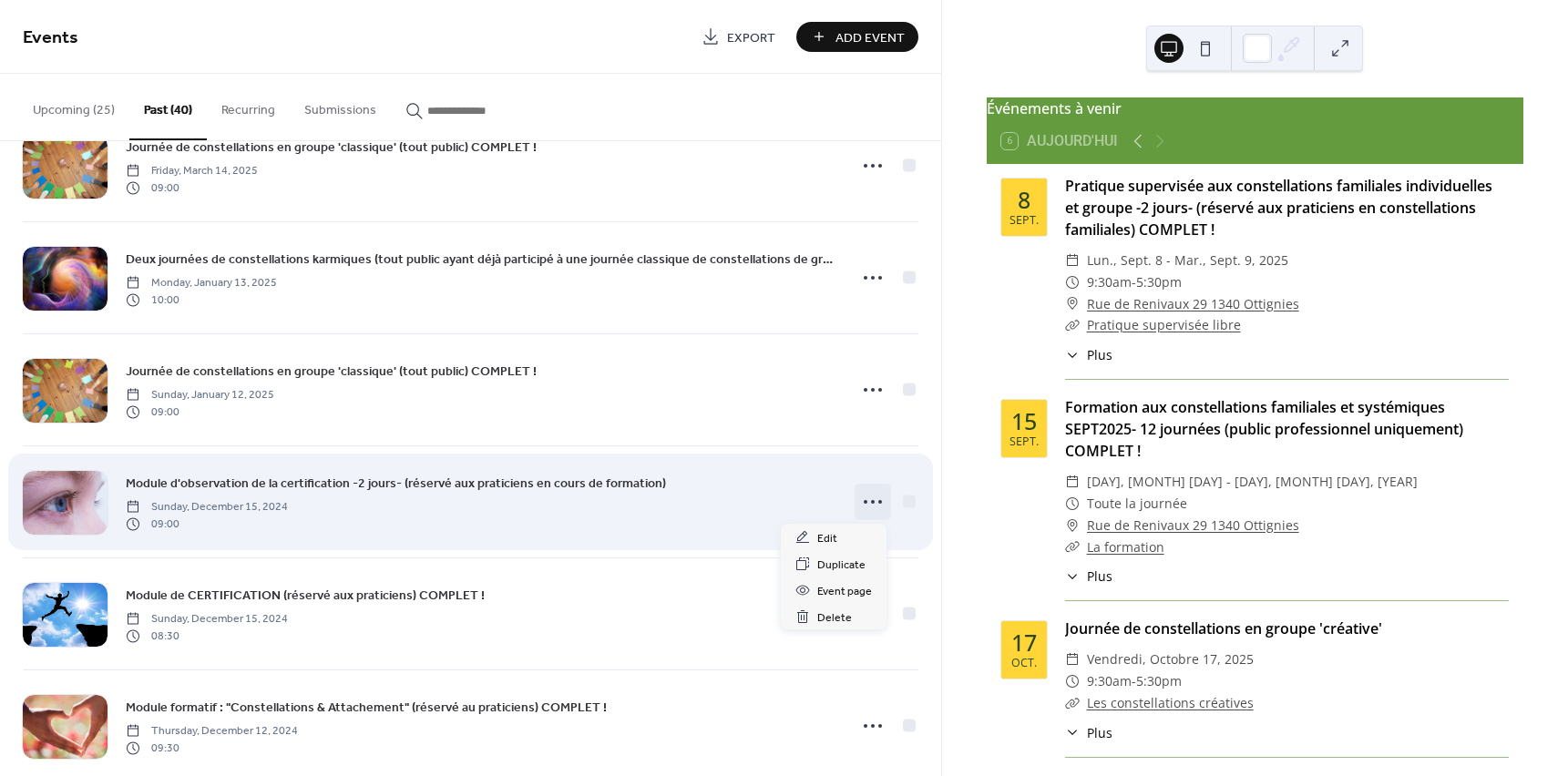 click 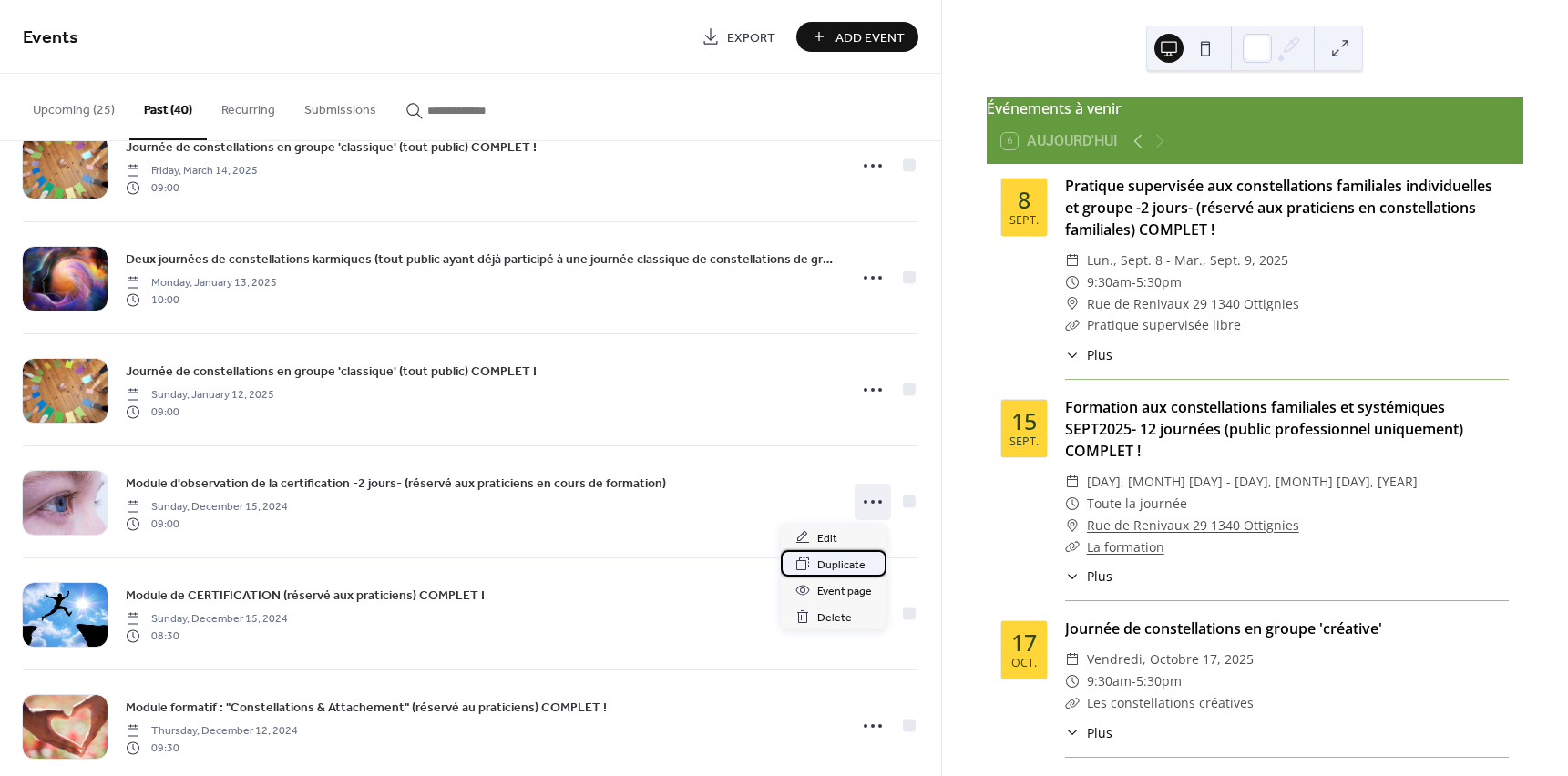 click on "Duplicate" at bounding box center (841, 565) 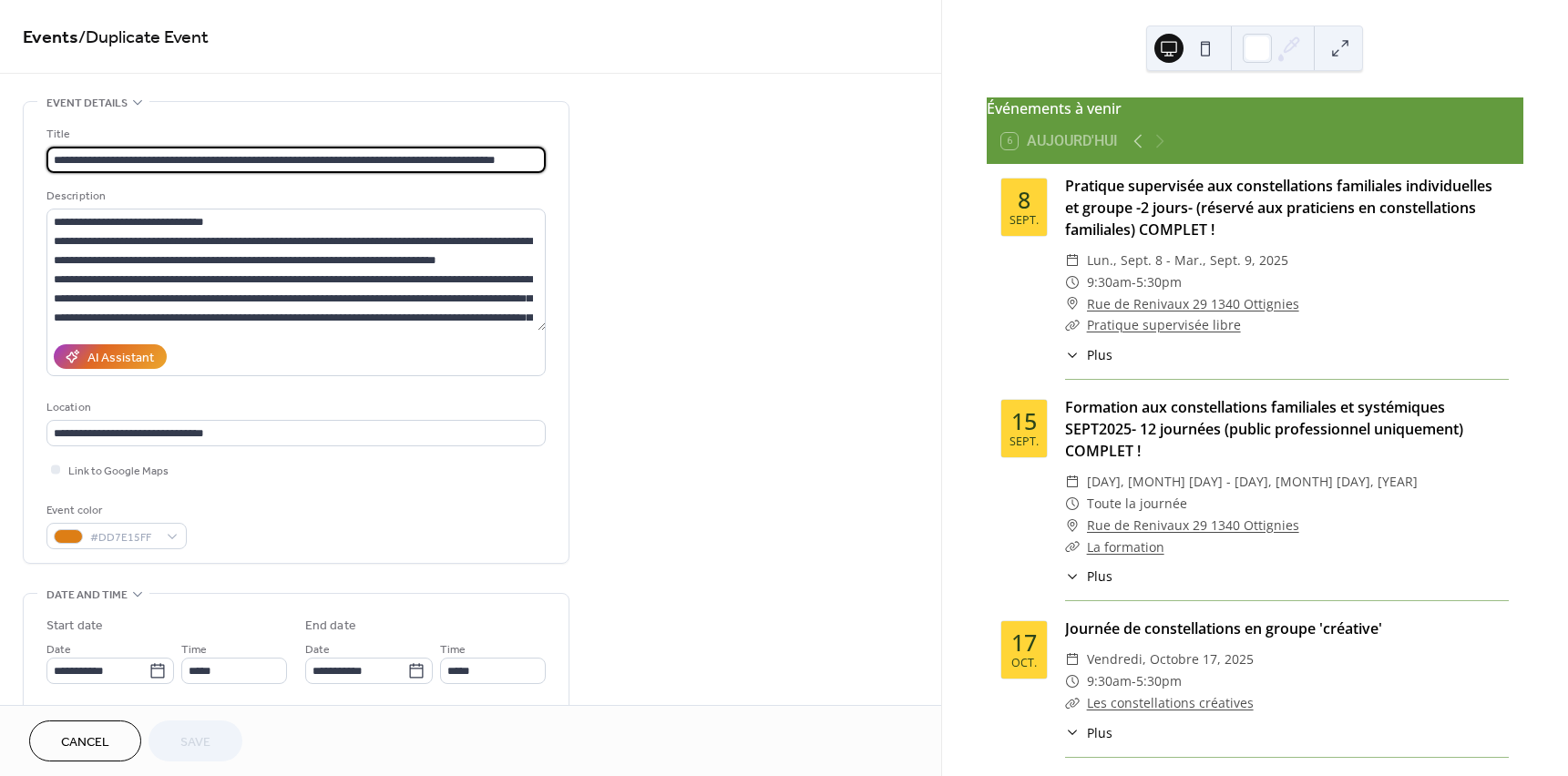 drag, startPoint x: 520, startPoint y: 158, endPoint x: 395, endPoint y: 161, distance: 125.03599 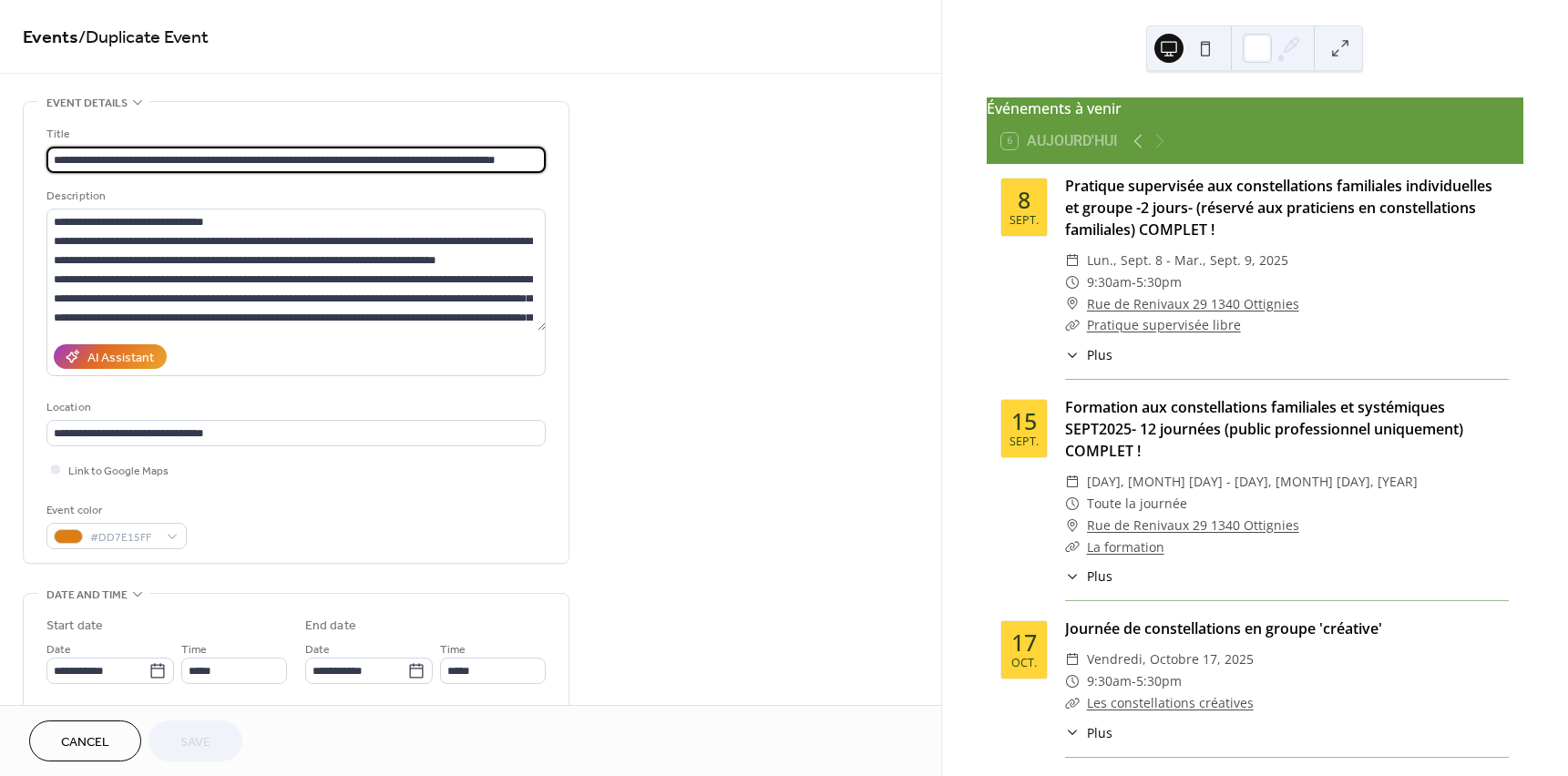 click on "**********" at bounding box center (296, 159) 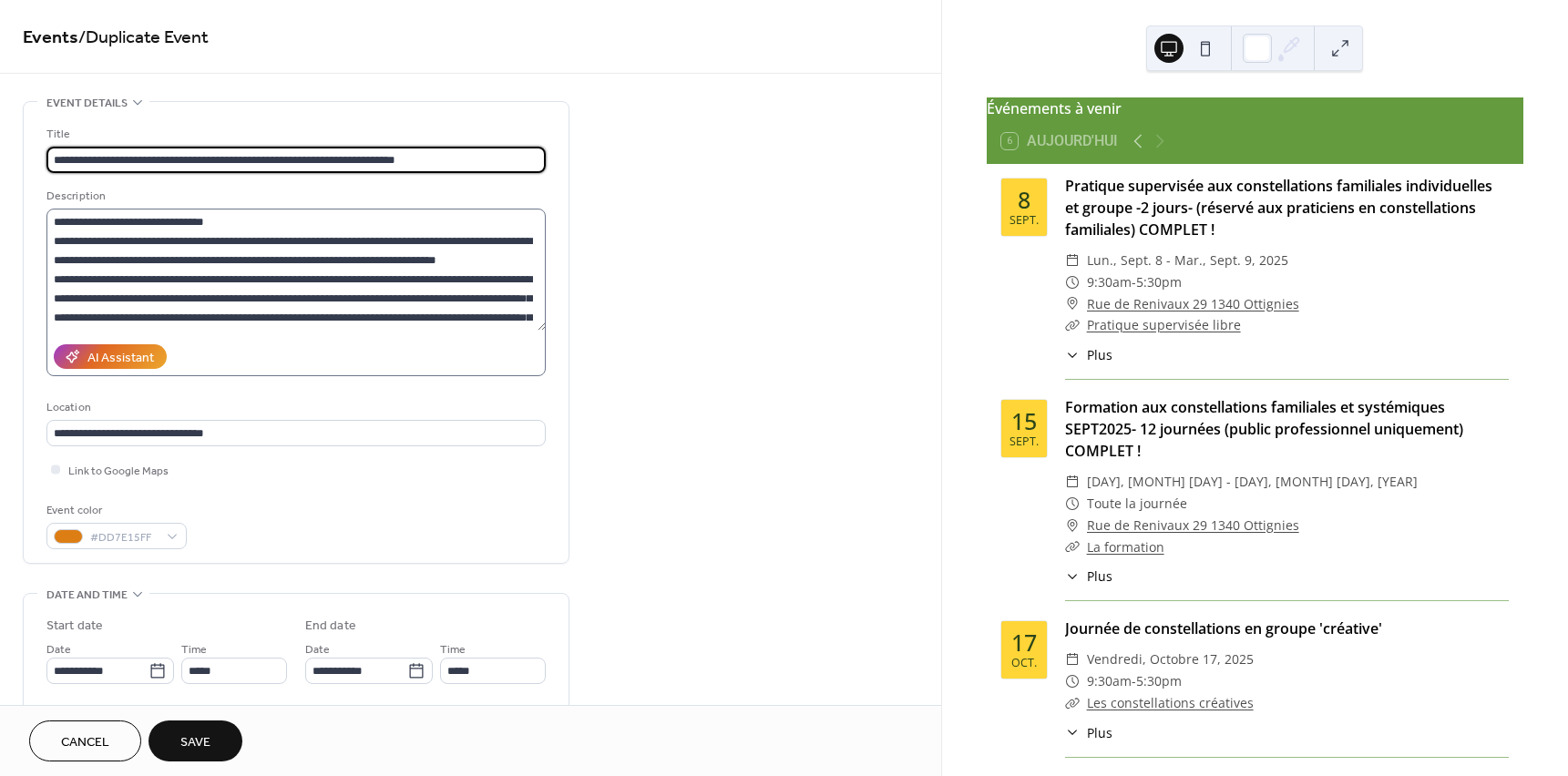 type on "**********" 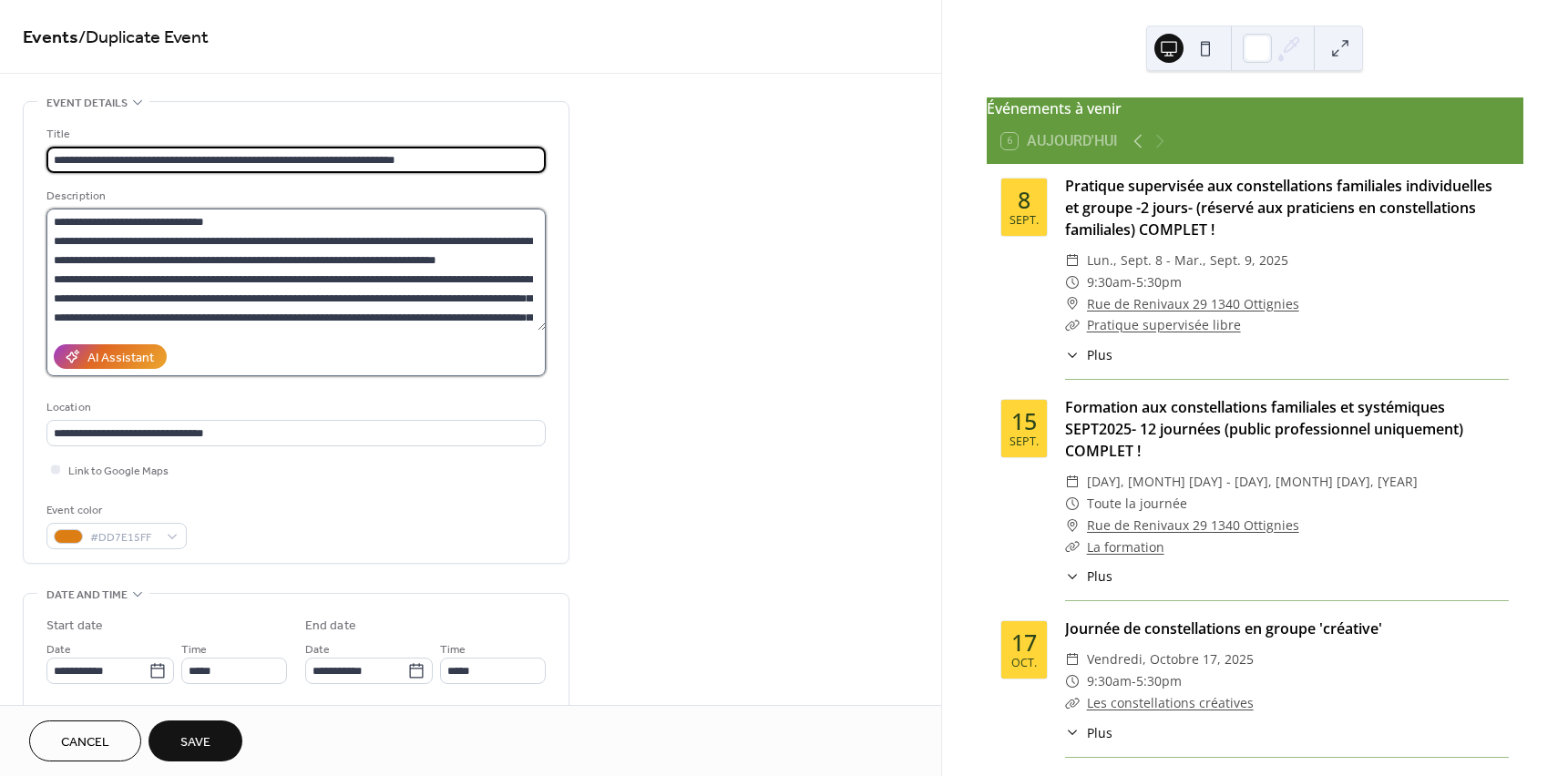click on "**********" at bounding box center (296, 270) 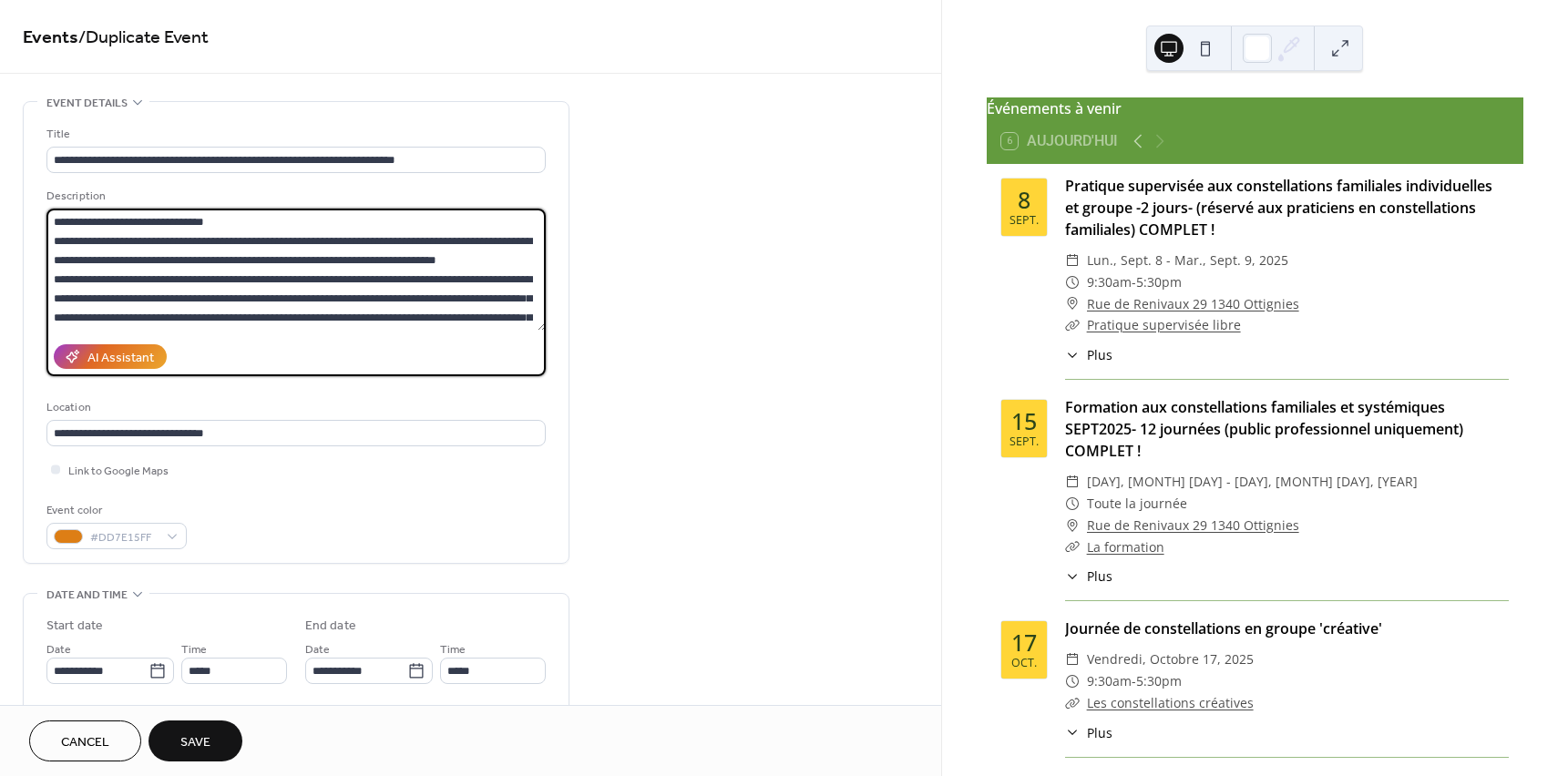 drag, startPoint x: 252, startPoint y: 245, endPoint x: 408, endPoint y: 244, distance: 156.00321 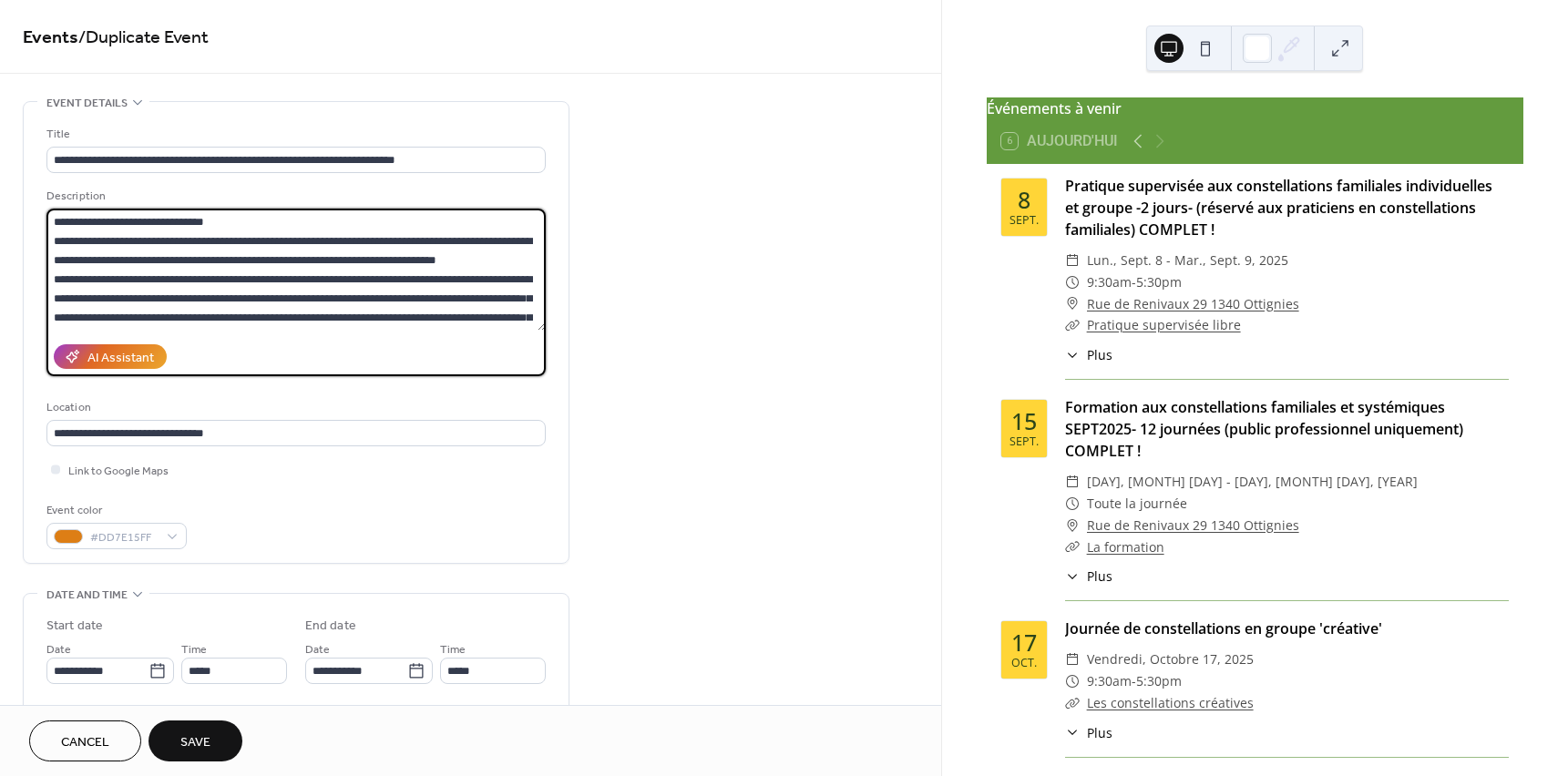 click on "**********" at bounding box center [296, 270] 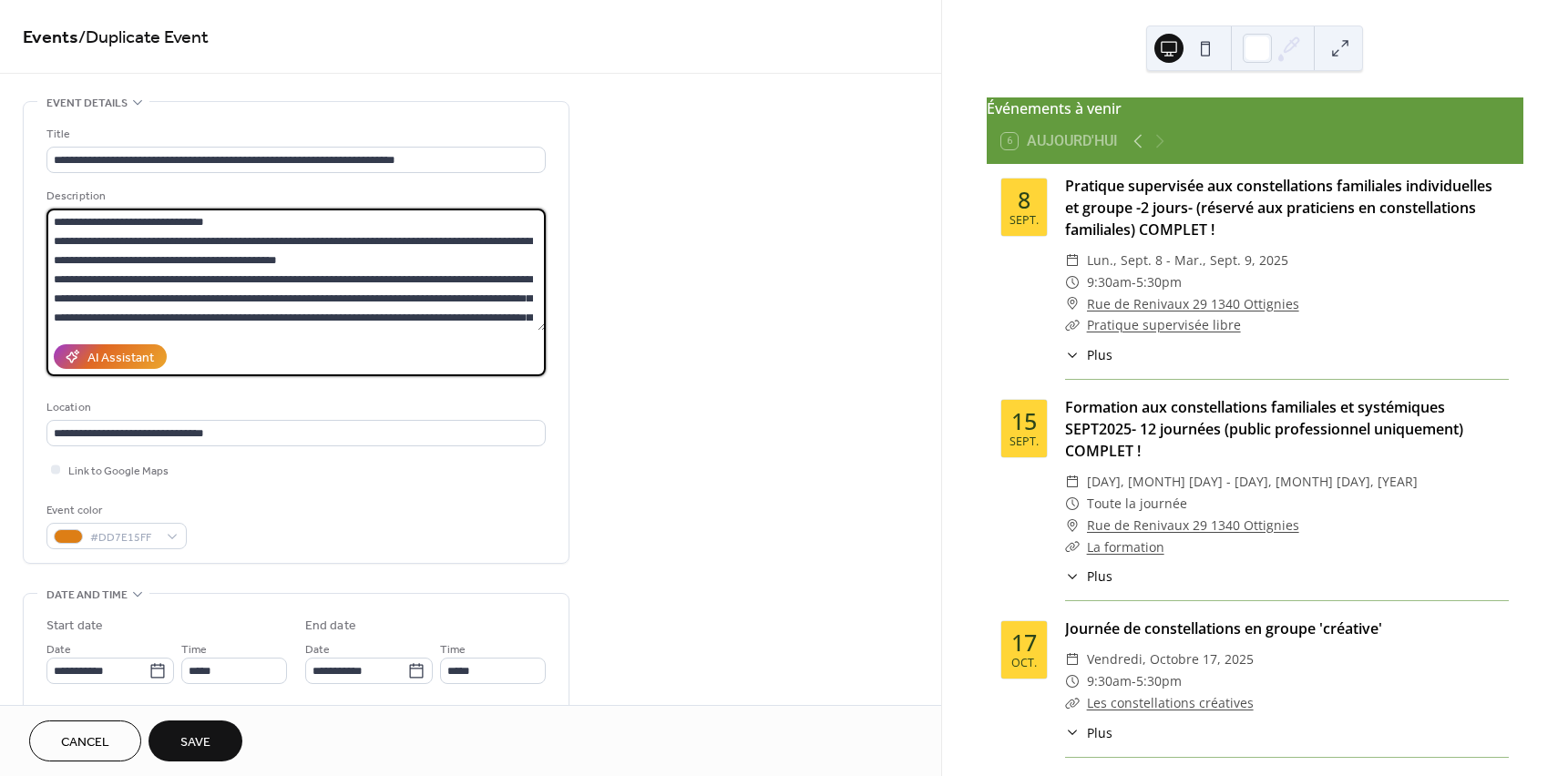 click on "**********" at bounding box center [296, 270] 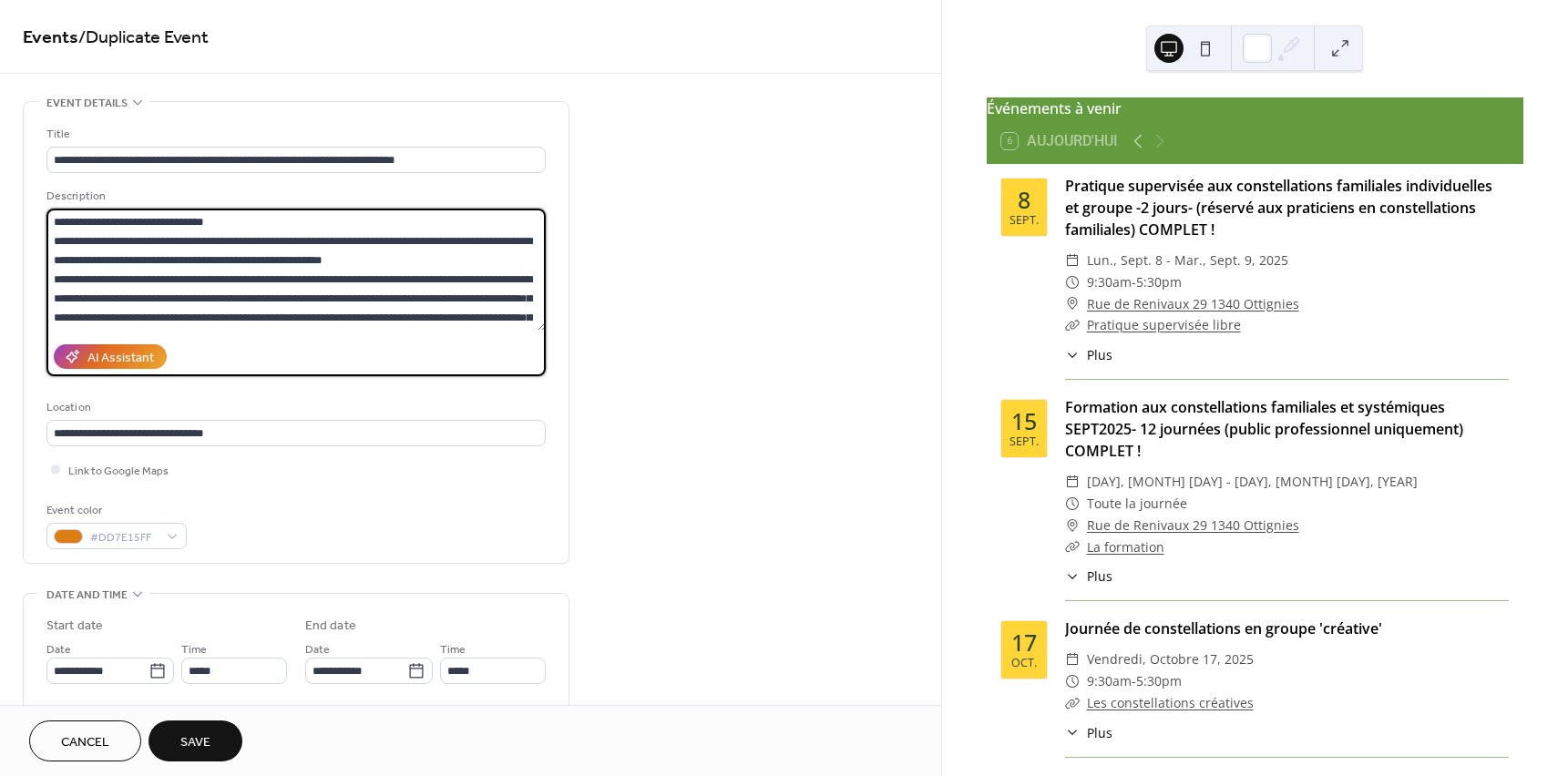 click on "**********" at bounding box center [296, 270] 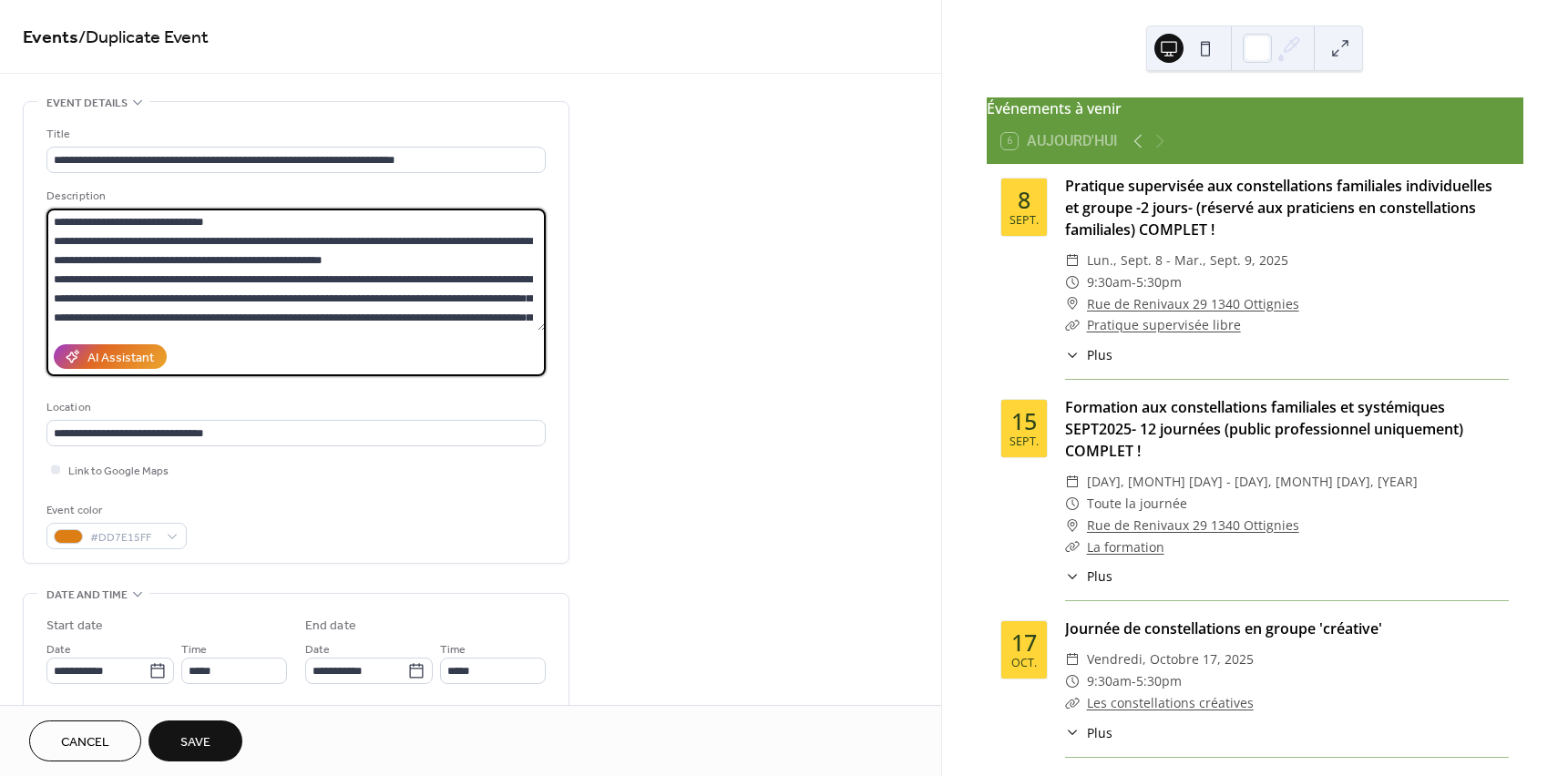 drag, startPoint x: 252, startPoint y: 241, endPoint x: 346, endPoint y: 242, distance: 94.00532 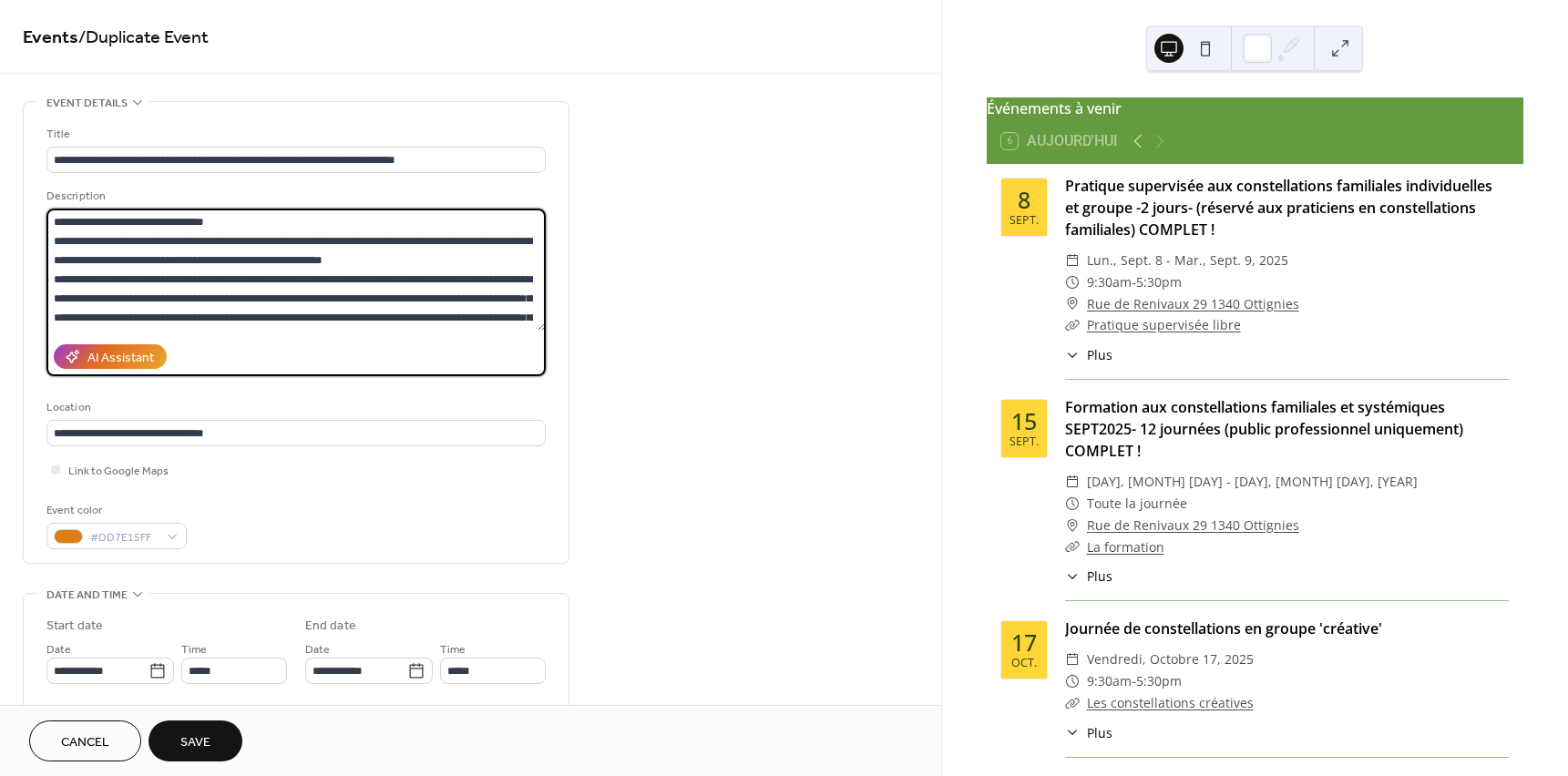 click on "**********" at bounding box center [296, 270] 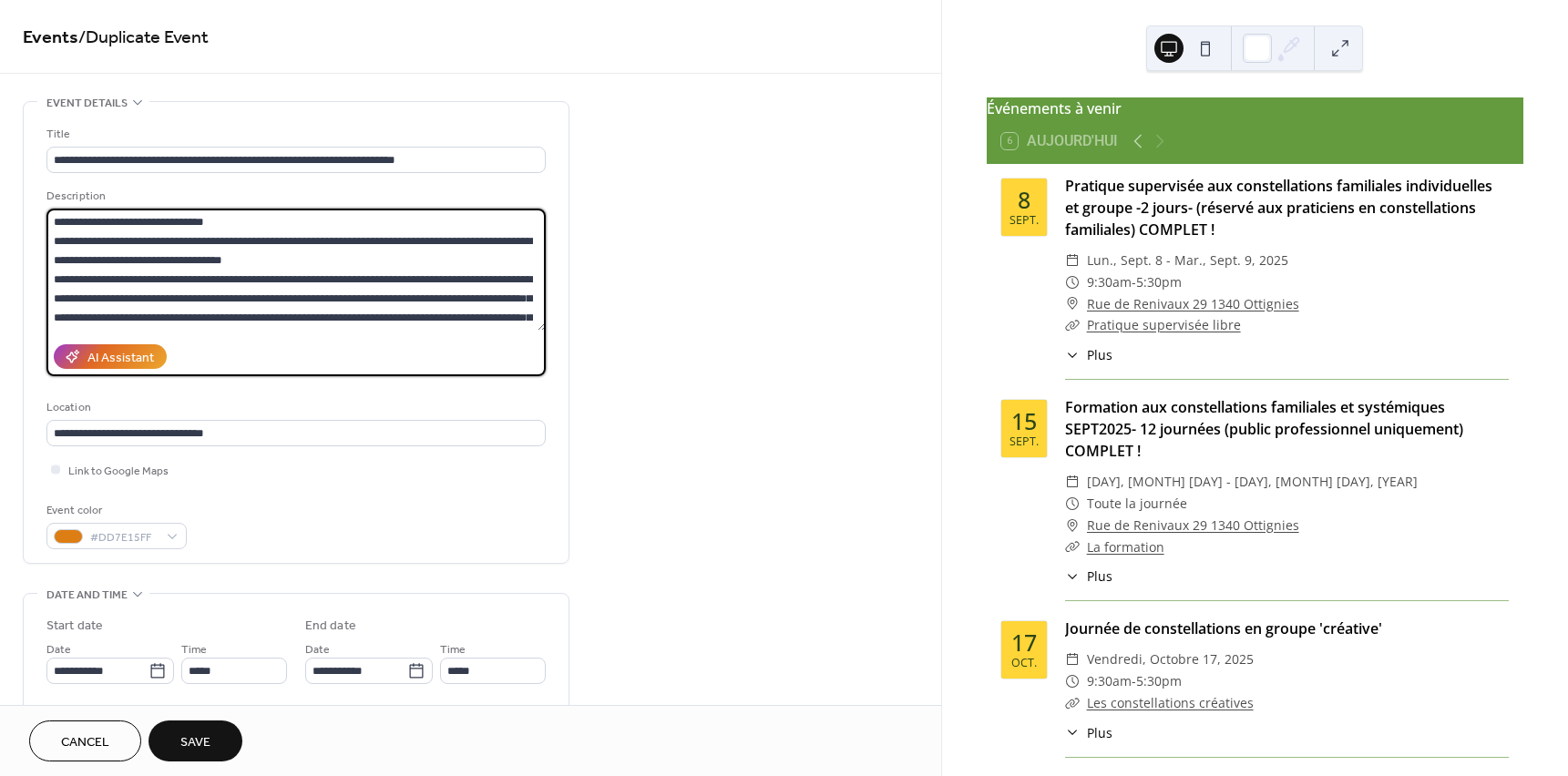 click on "**********" at bounding box center (296, 270) 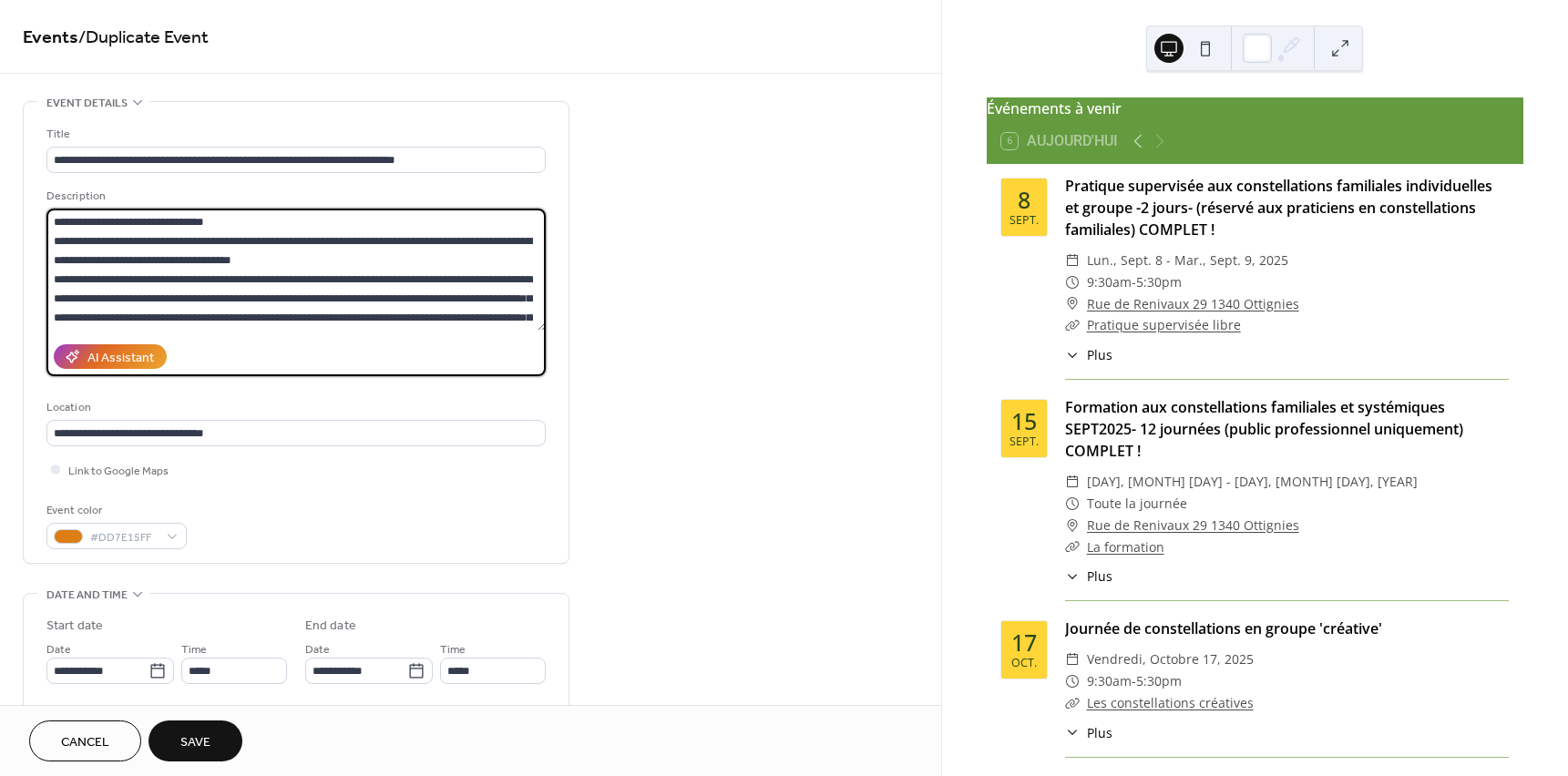 drag, startPoint x: 254, startPoint y: 243, endPoint x: 382, endPoint y: 245, distance: 128.01562 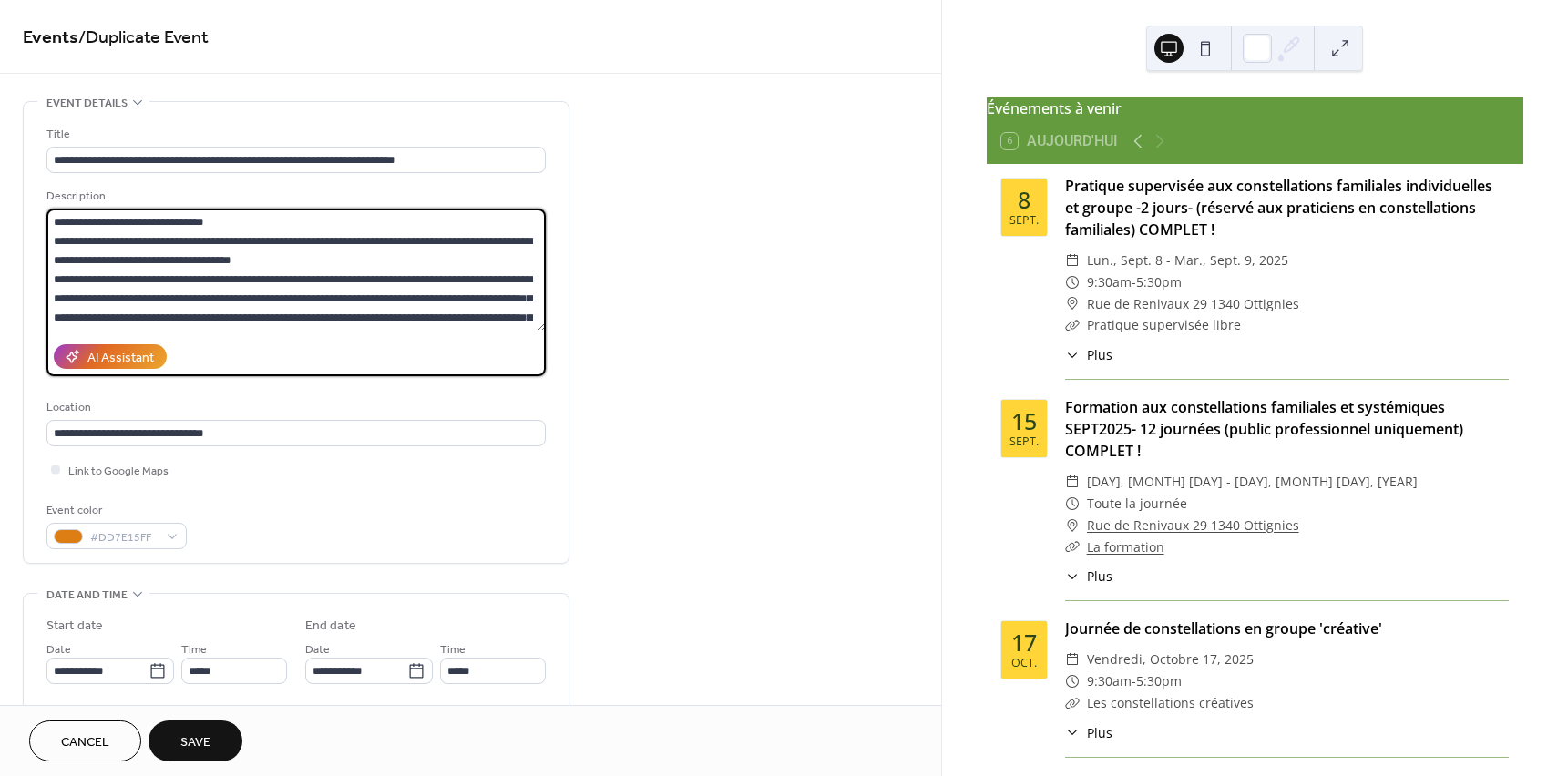 click on "**********" at bounding box center (296, 270) 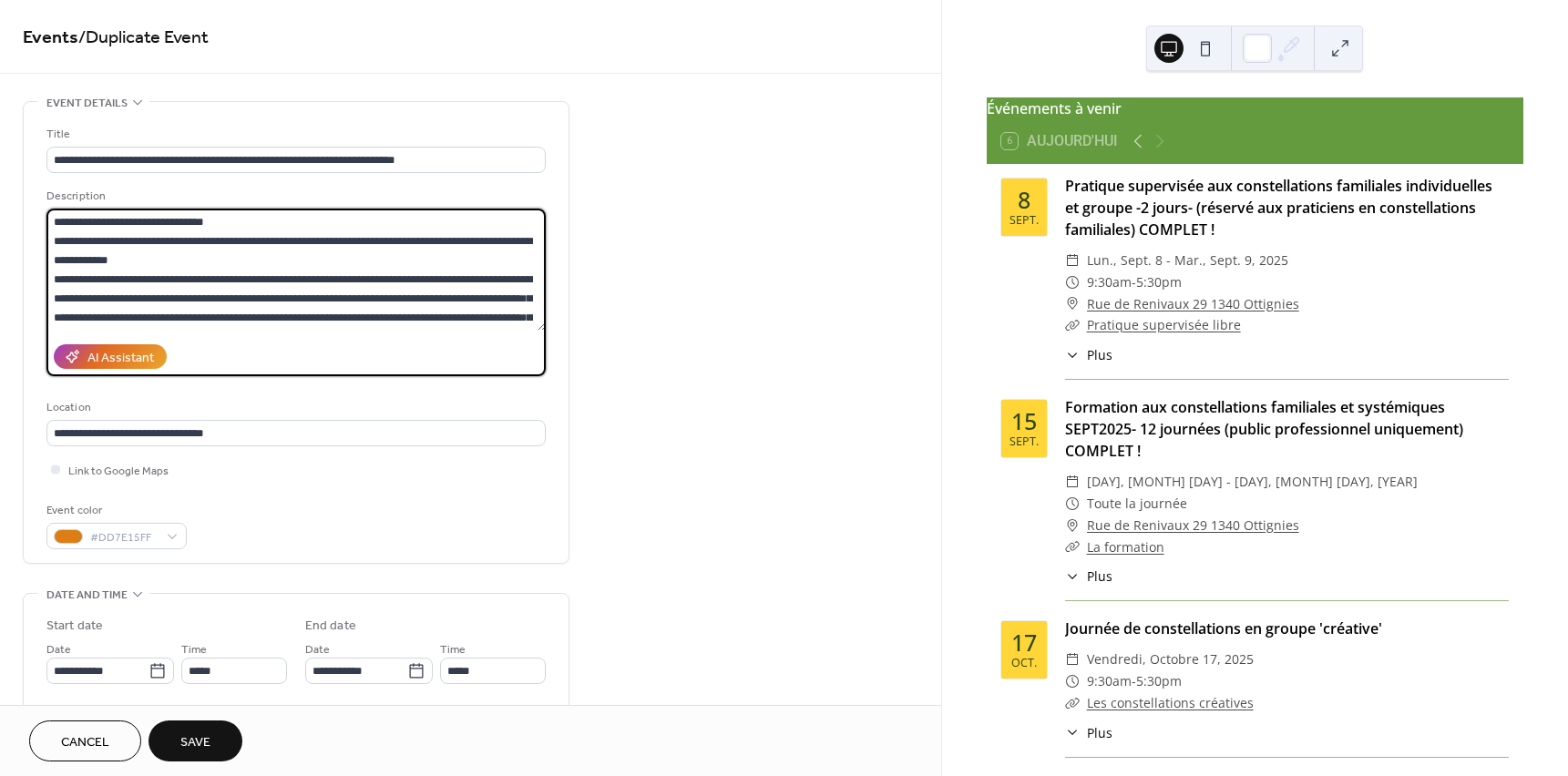 click on "**********" at bounding box center [296, 270] 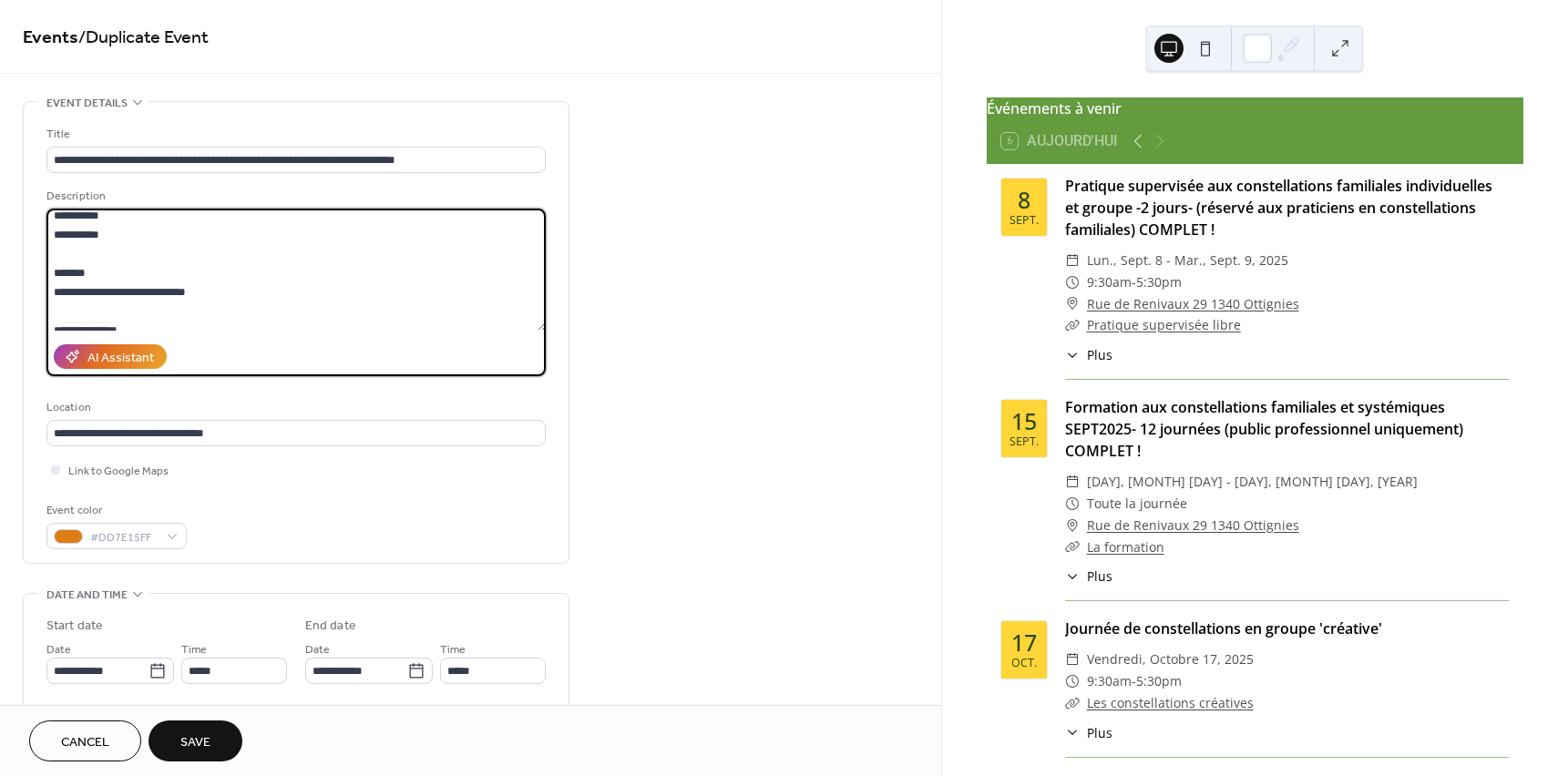 scroll, scrollTop: 223, scrollLeft: 0, axis: vertical 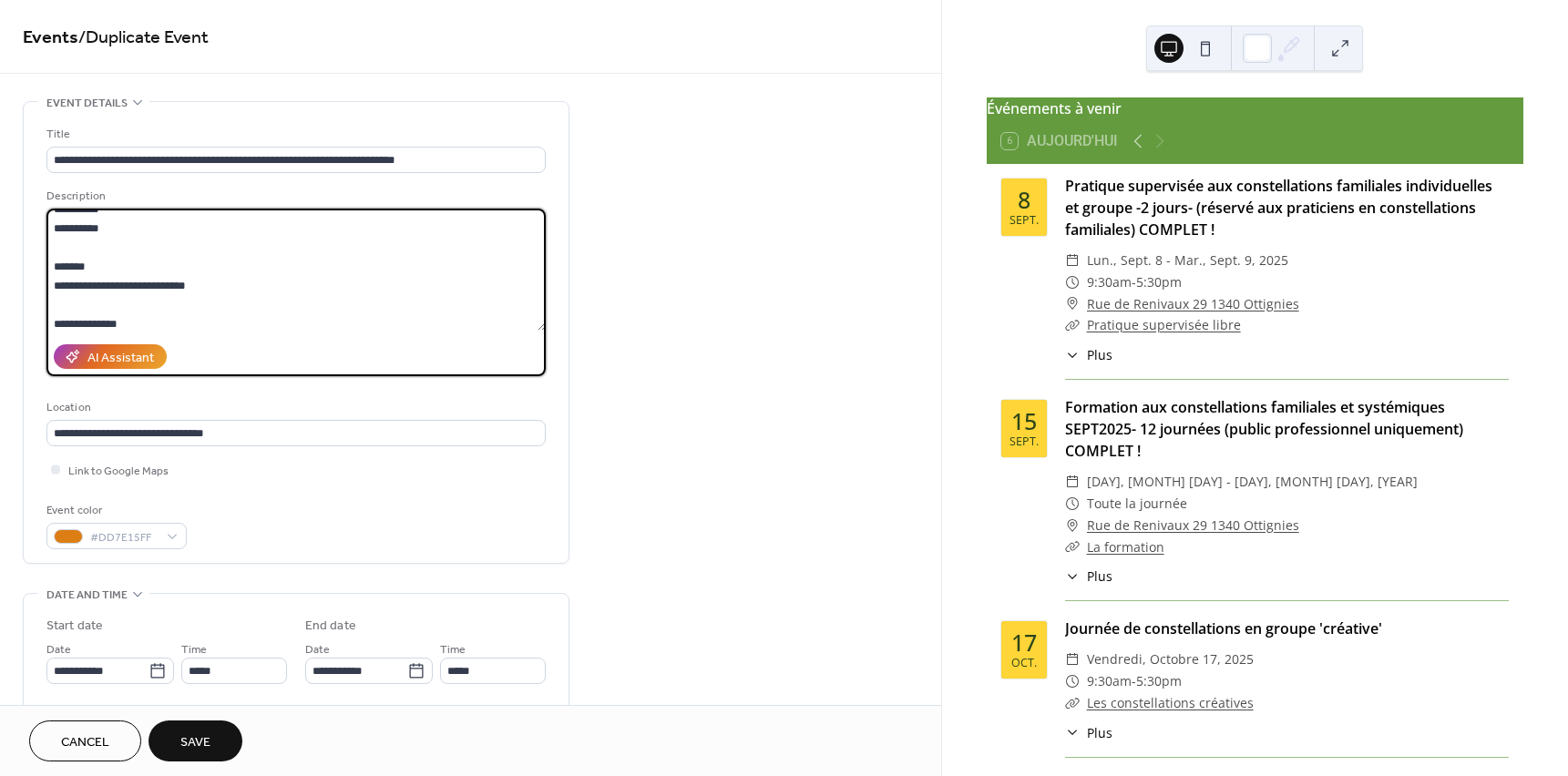 click on "**********" at bounding box center (296, 270) 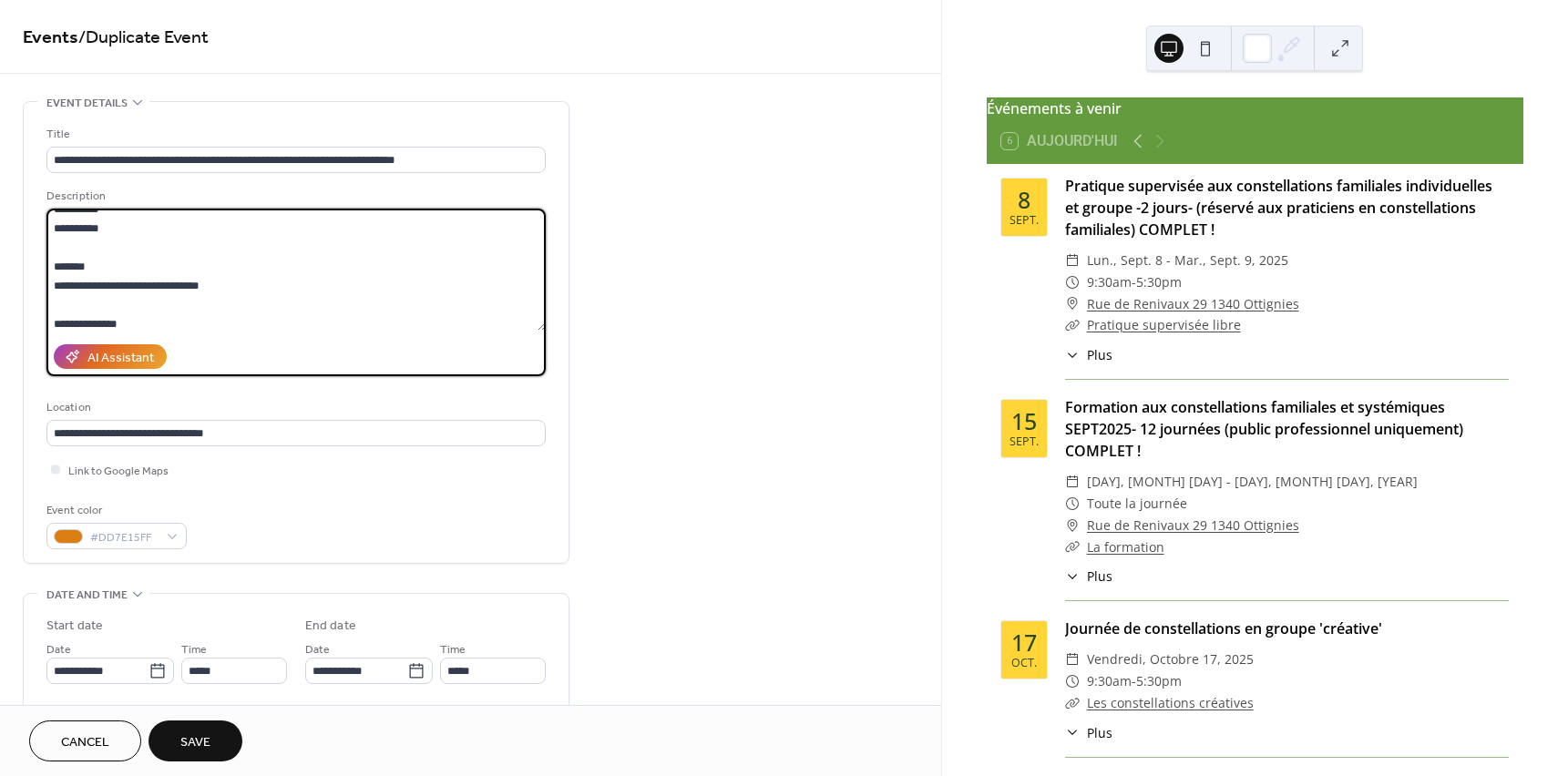 click on "**********" at bounding box center (296, 270) 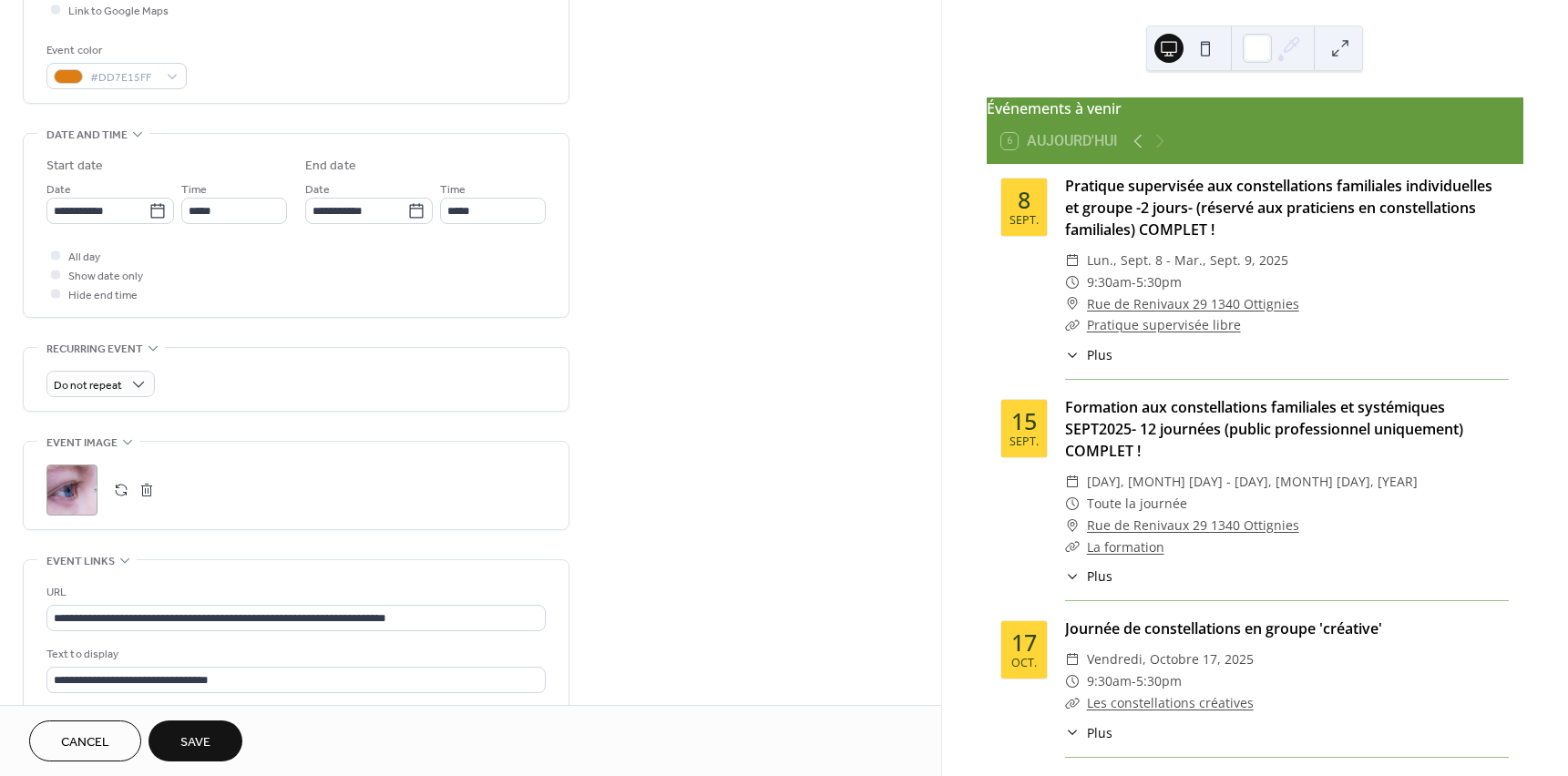 scroll, scrollTop: 470, scrollLeft: 0, axis: vertical 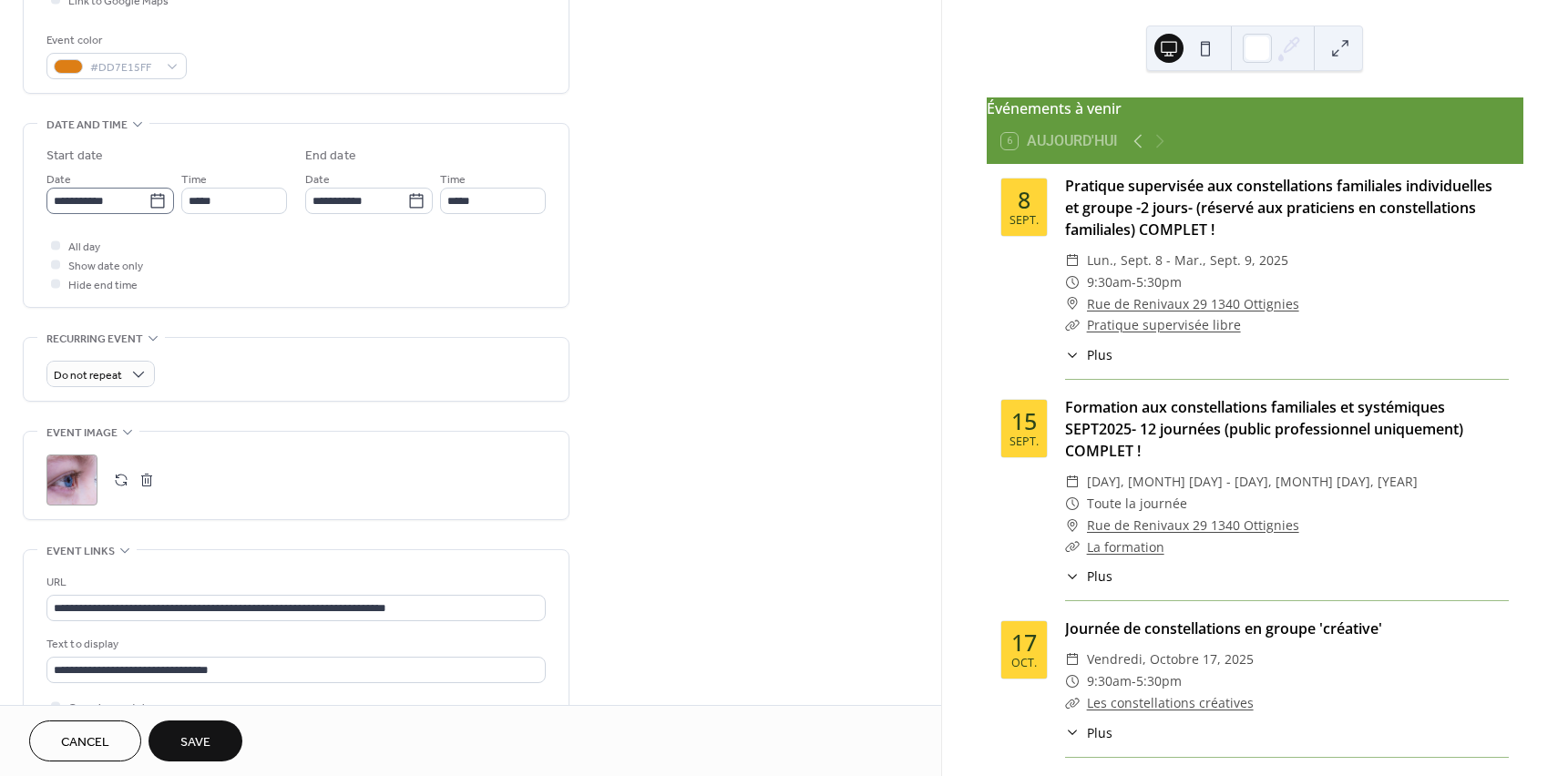 type on "**********" 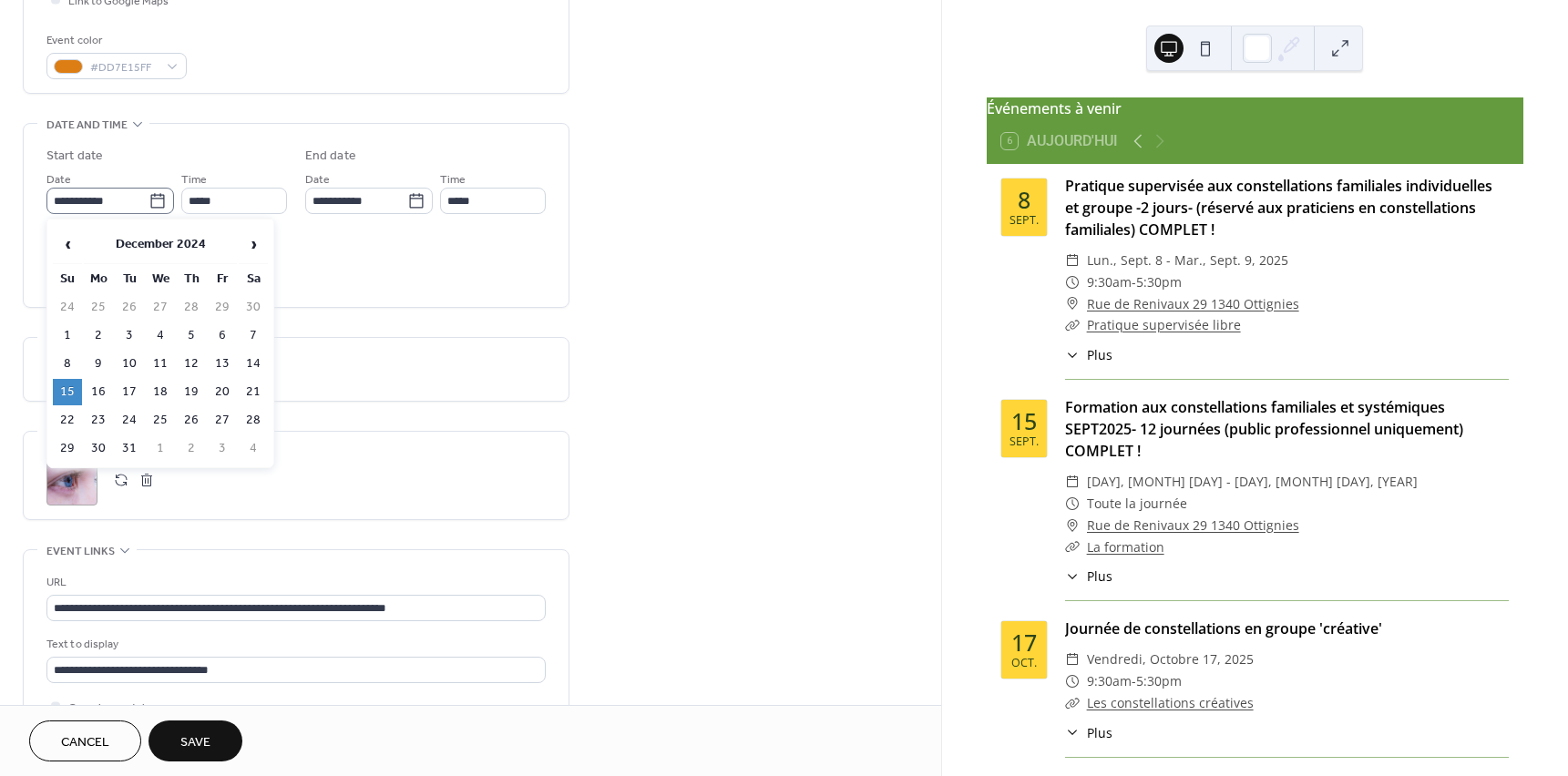 click 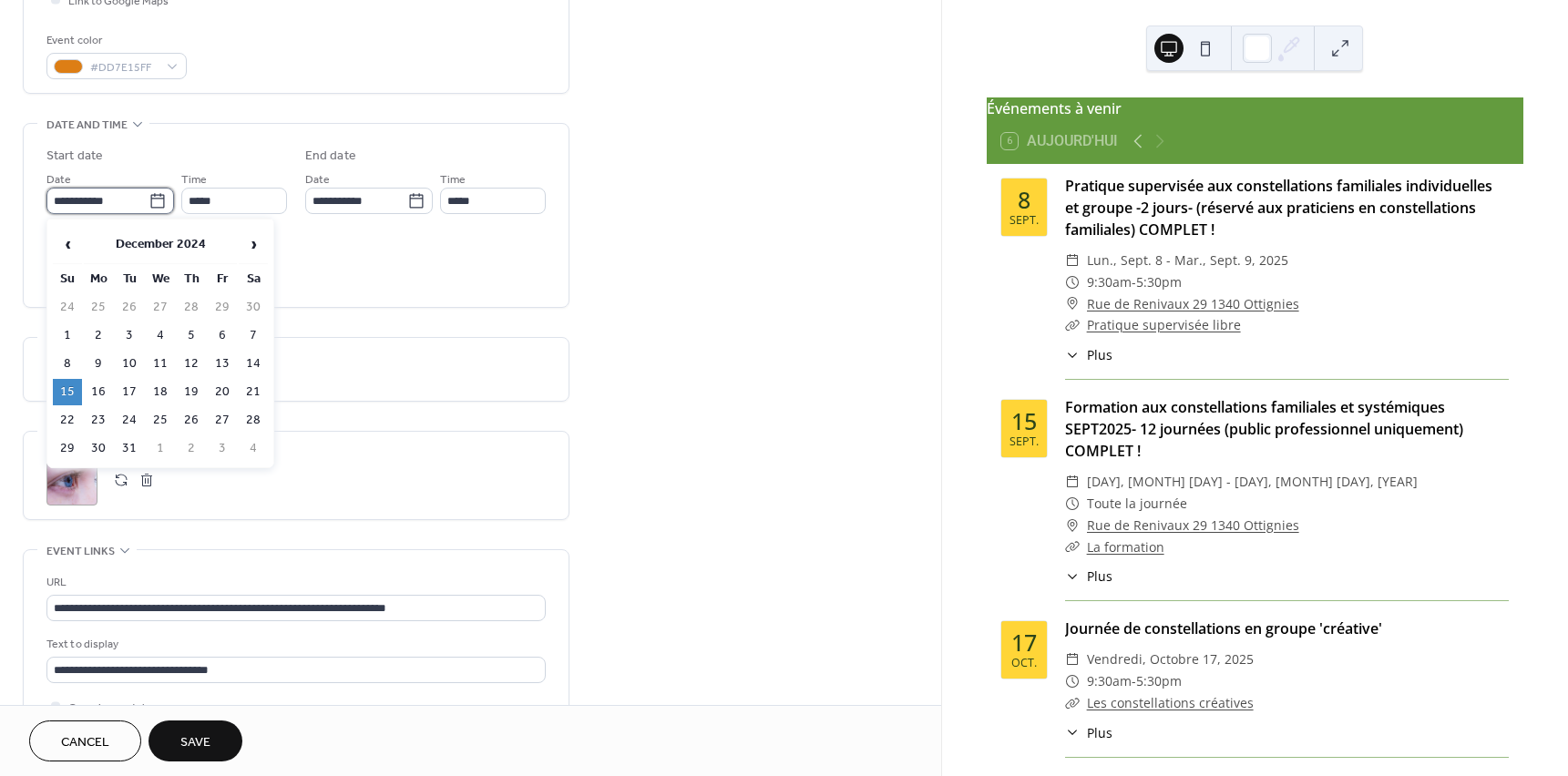 click on "**********" at bounding box center [97, 200] 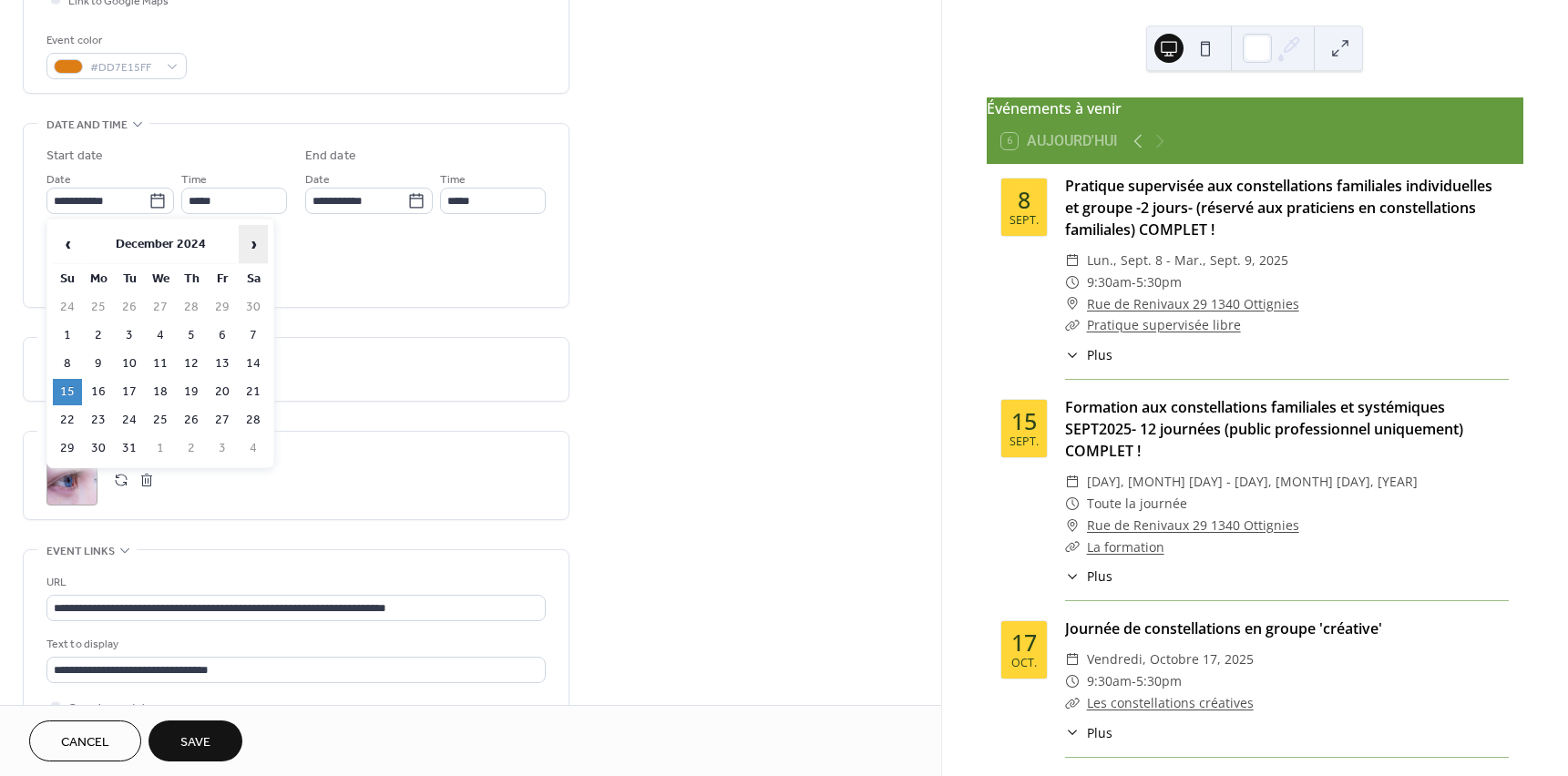 click on "›" at bounding box center [253, 244] 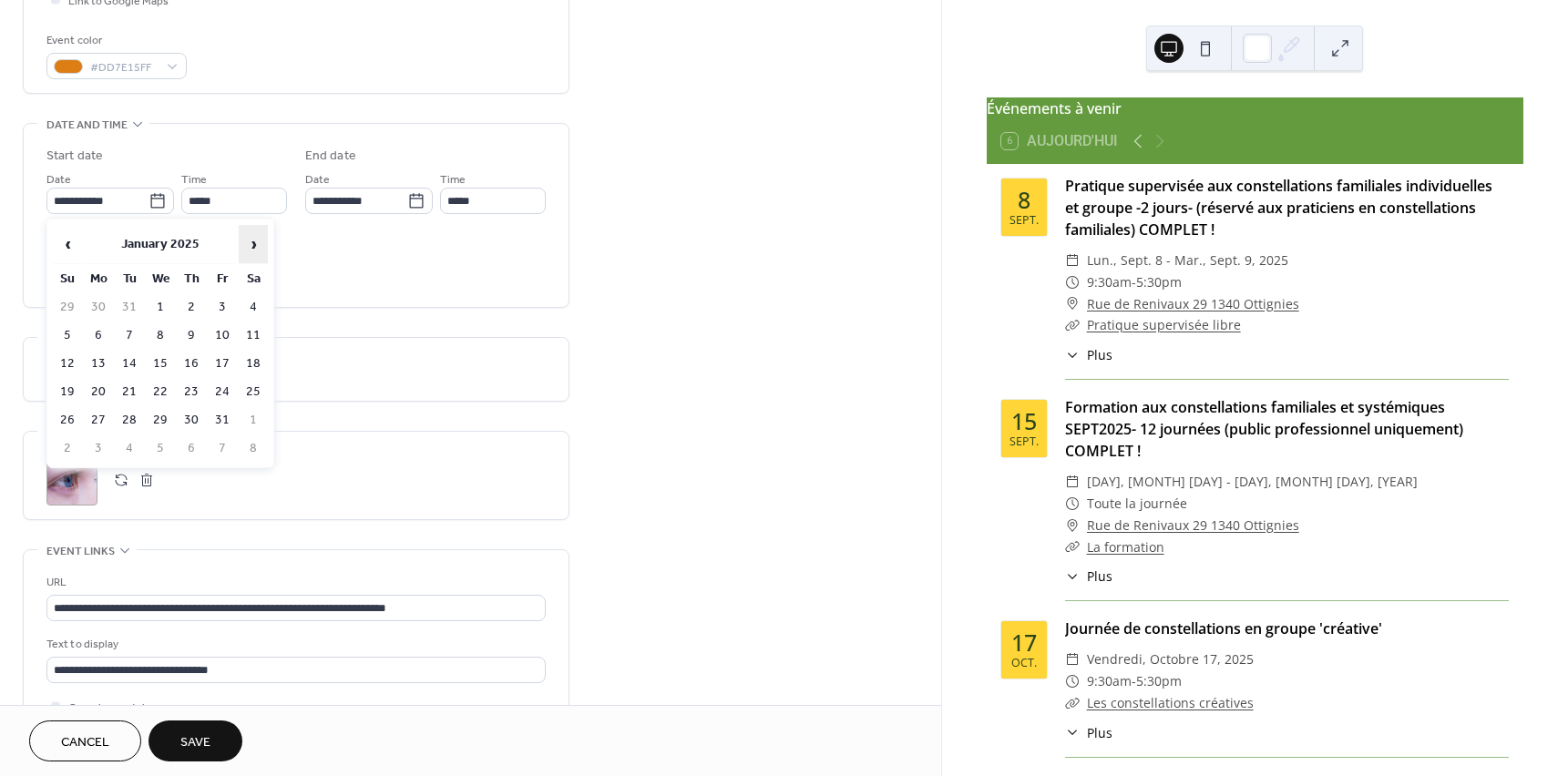 click on "›" at bounding box center [253, 244] 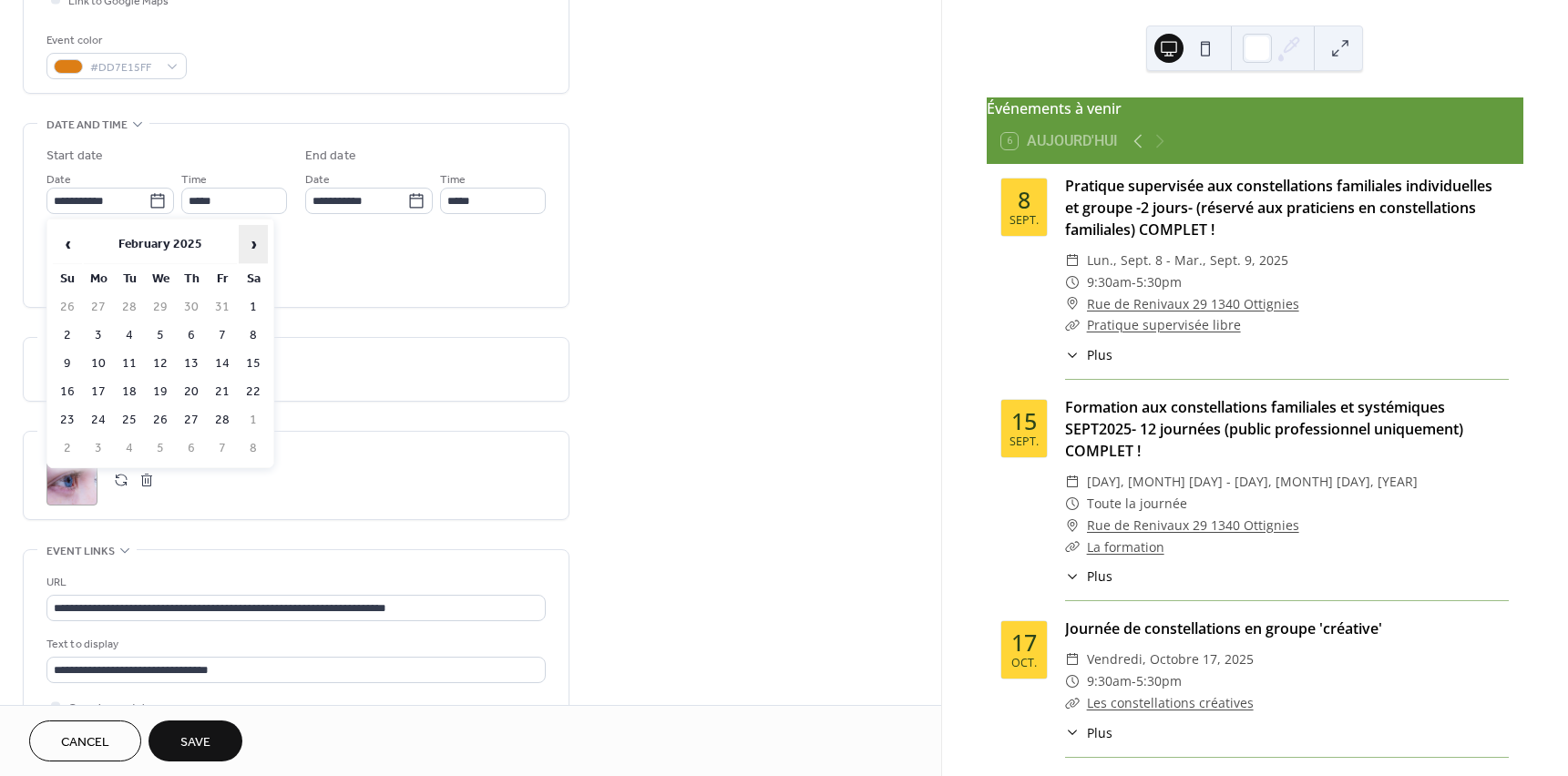 click on "›" at bounding box center [253, 244] 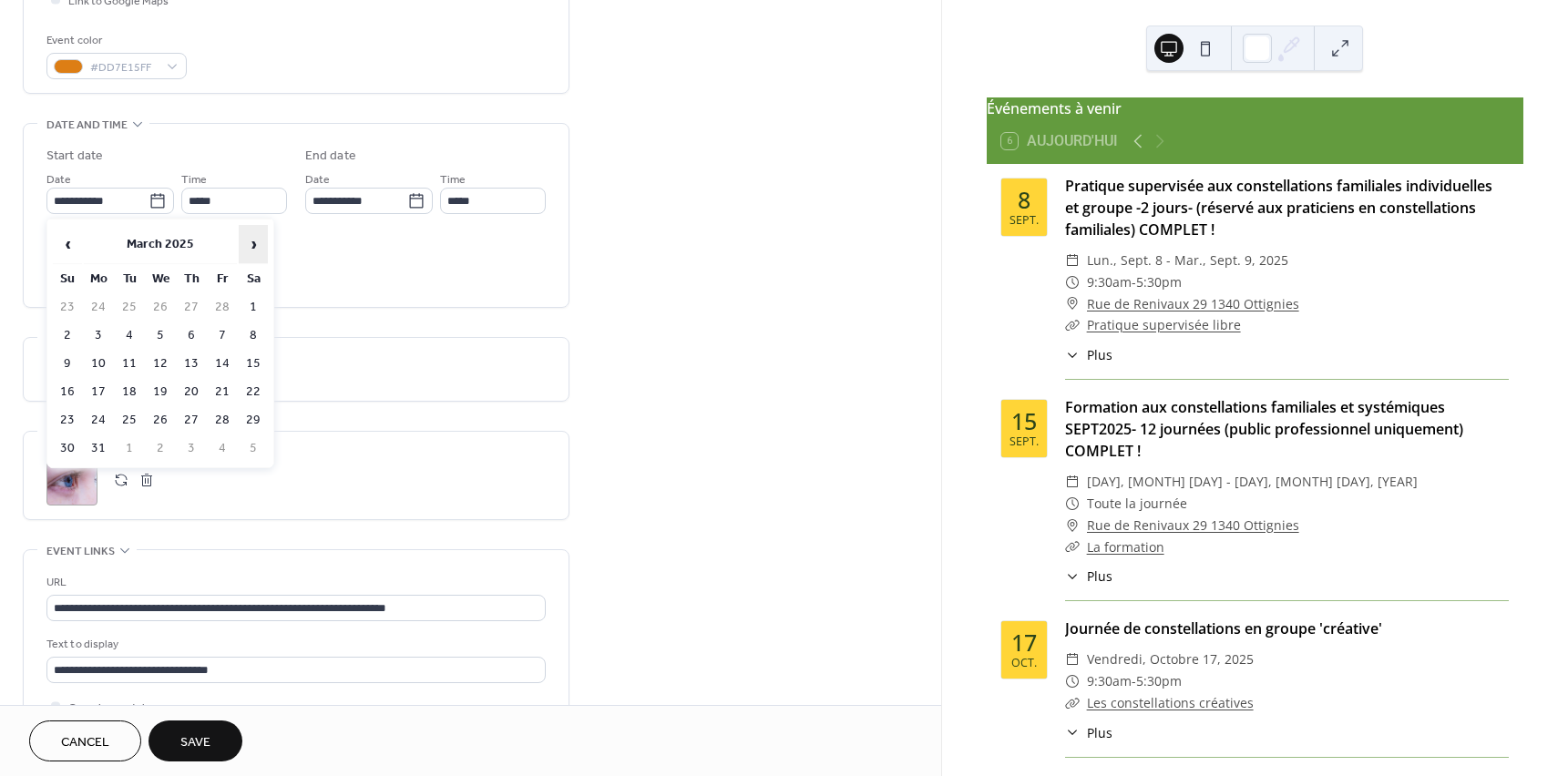 click on "›" at bounding box center [253, 244] 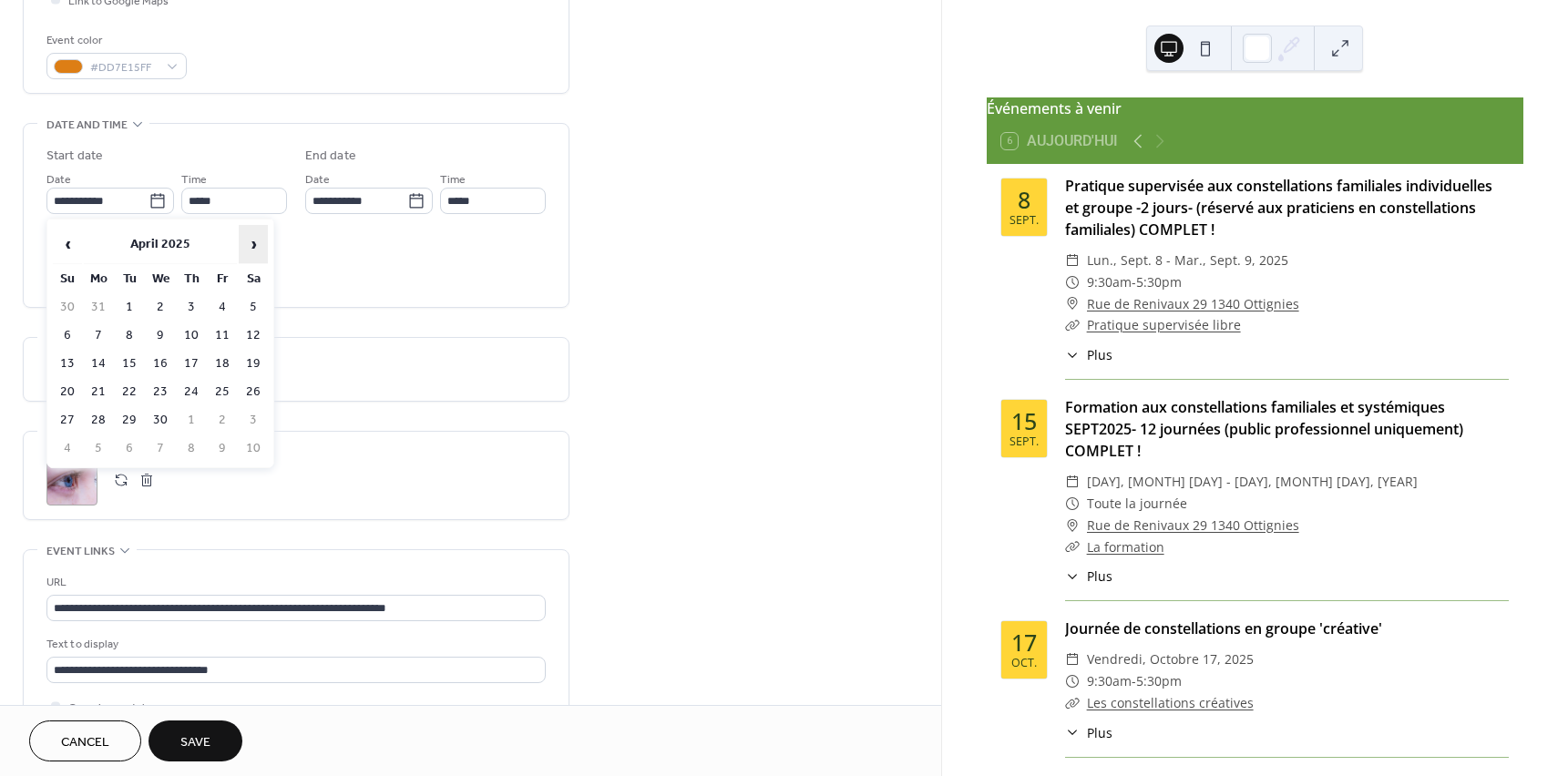click on "›" at bounding box center (253, 244) 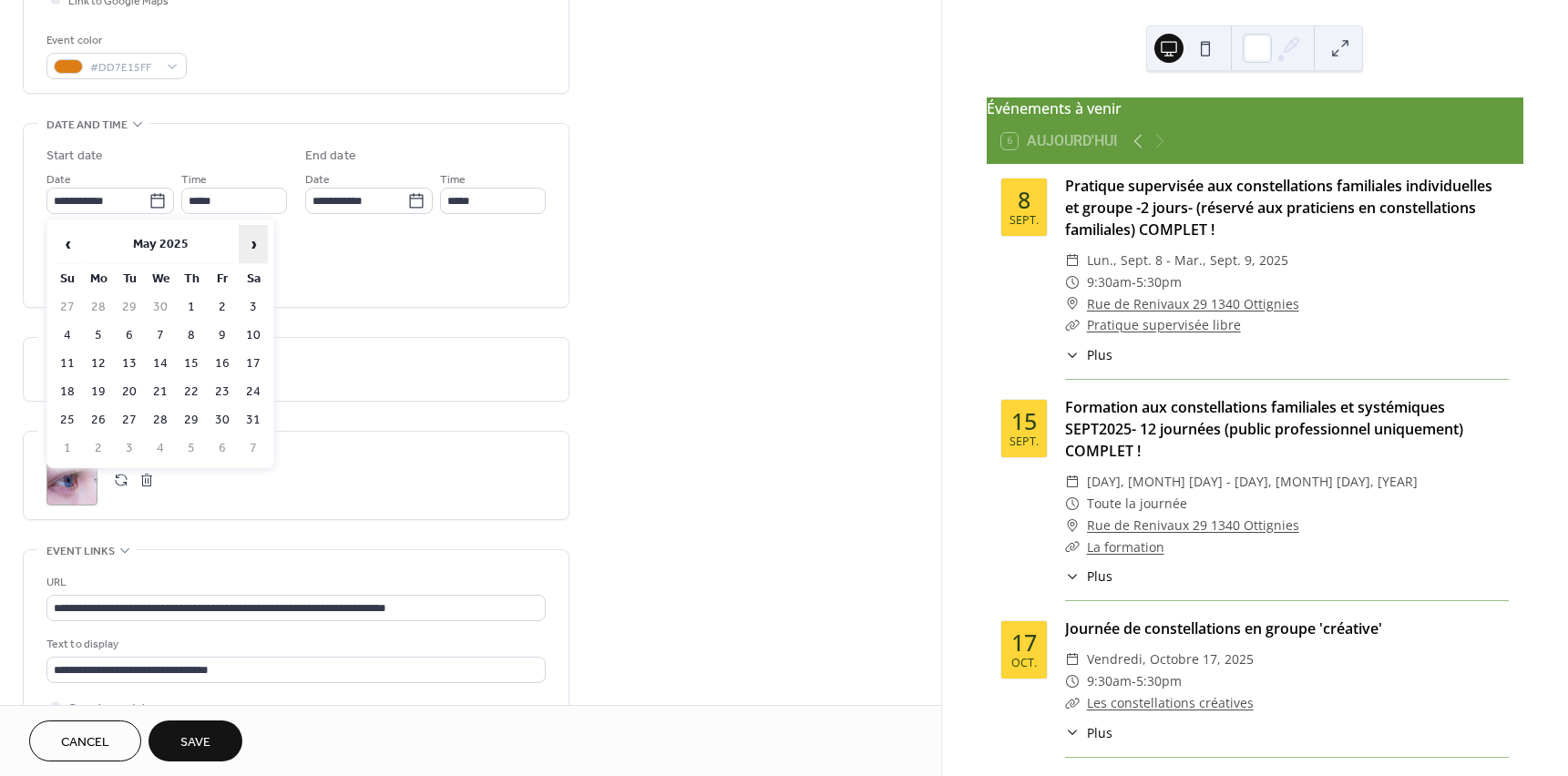 click on "›" at bounding box center [253, 244] 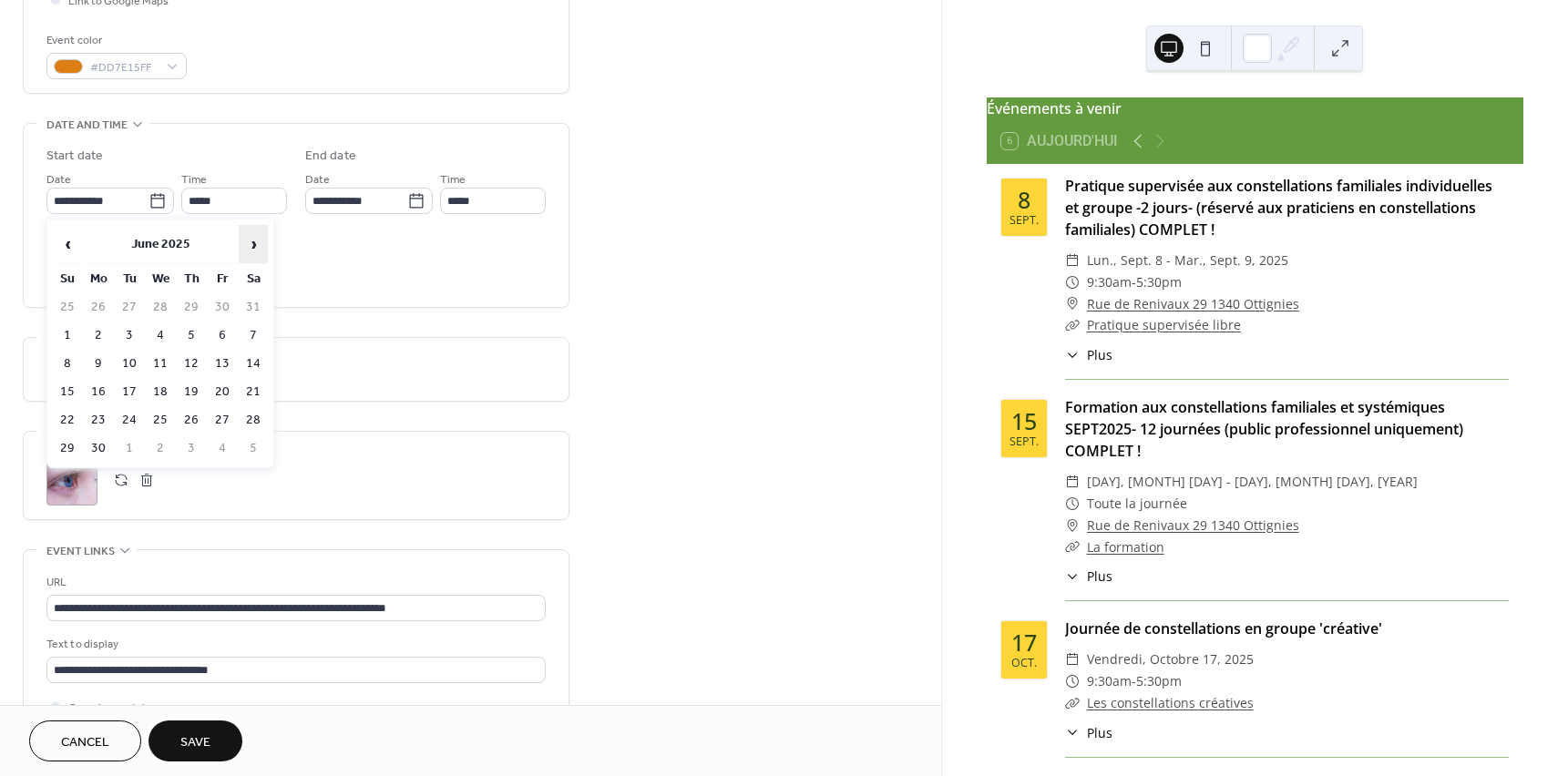 click on "›" at bounding box center (253, 244) 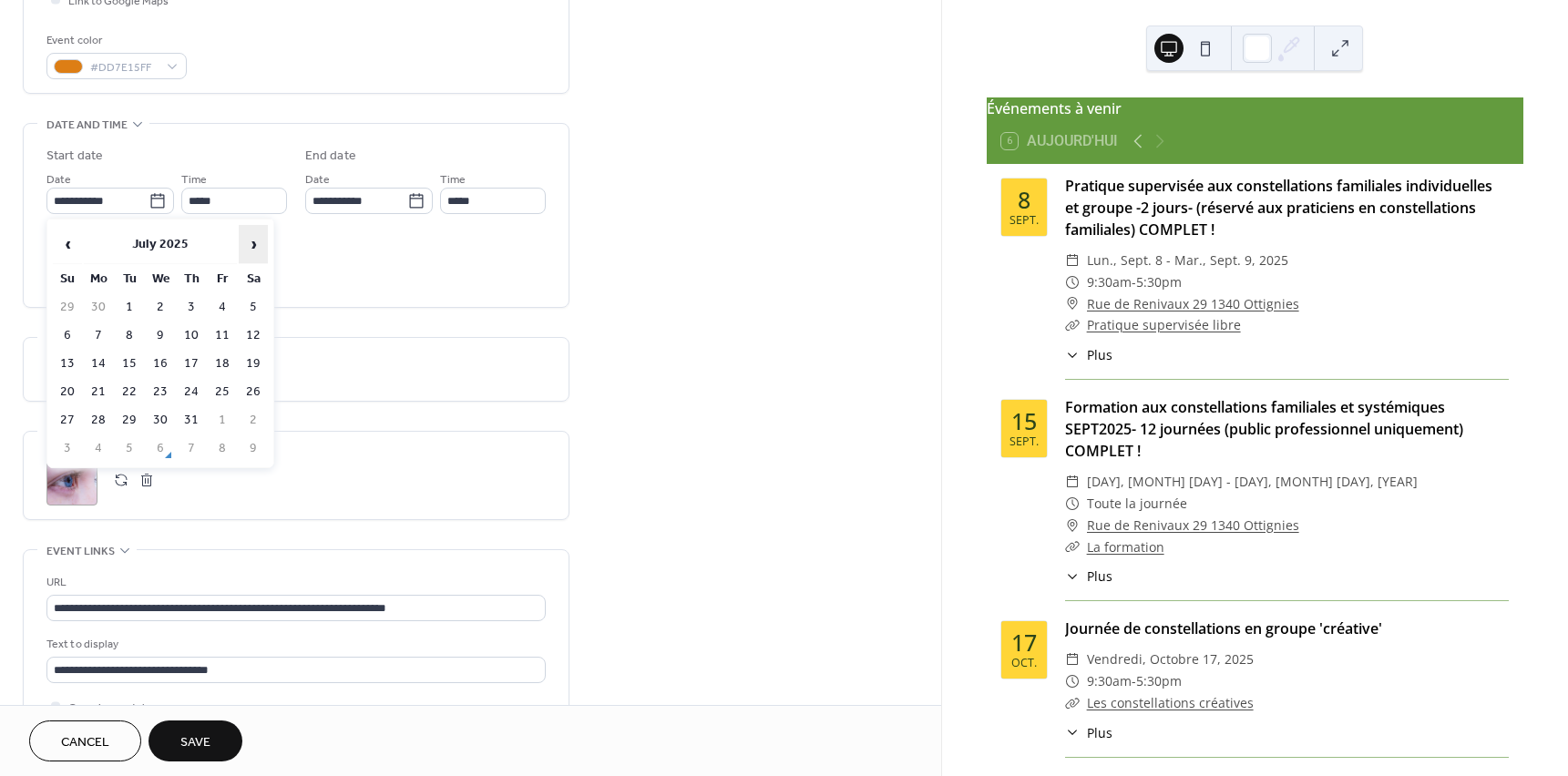 click on "›" at bounding box center (253, 244) 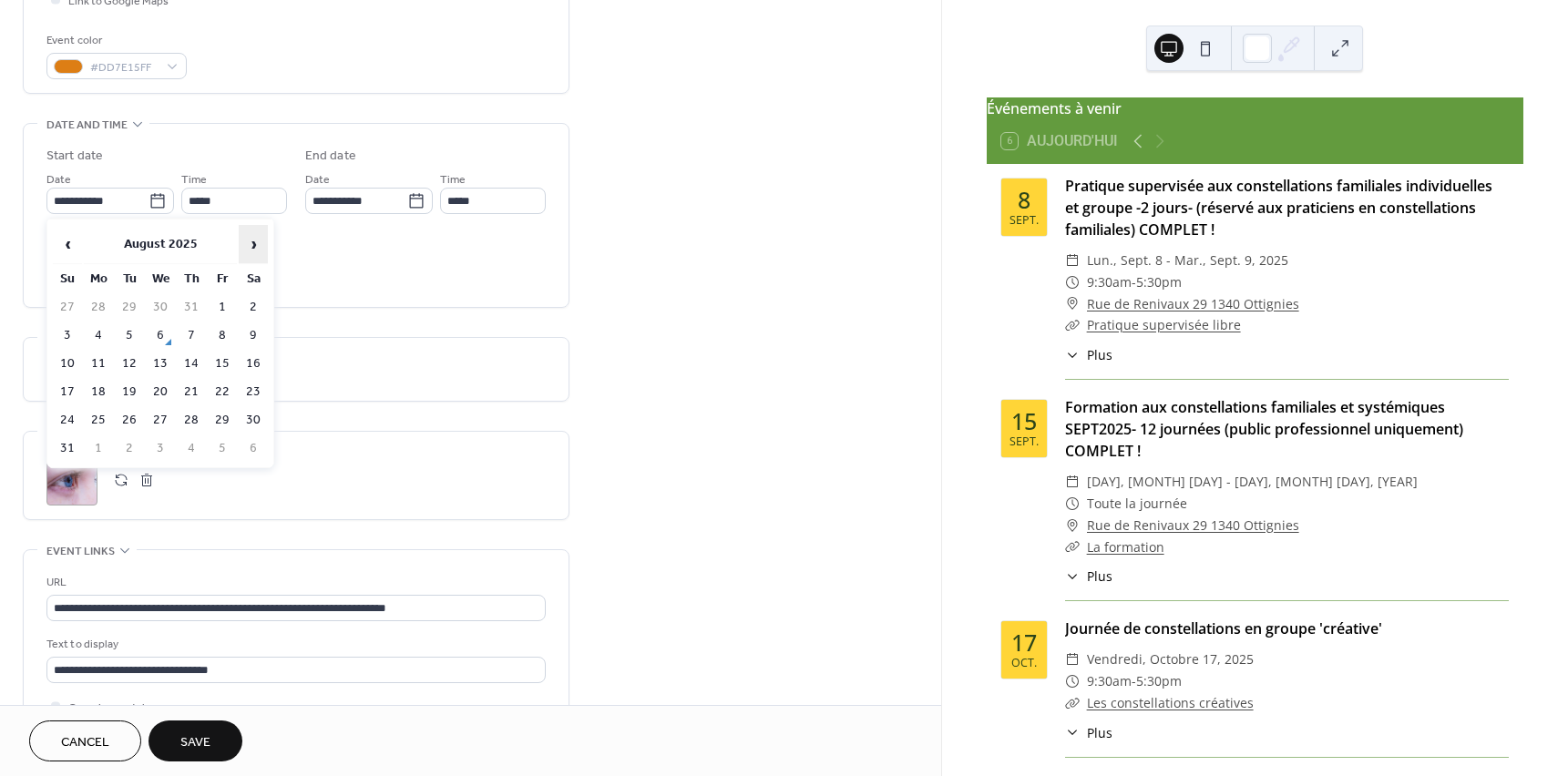 click on "›" at bounding box center (253, 244) 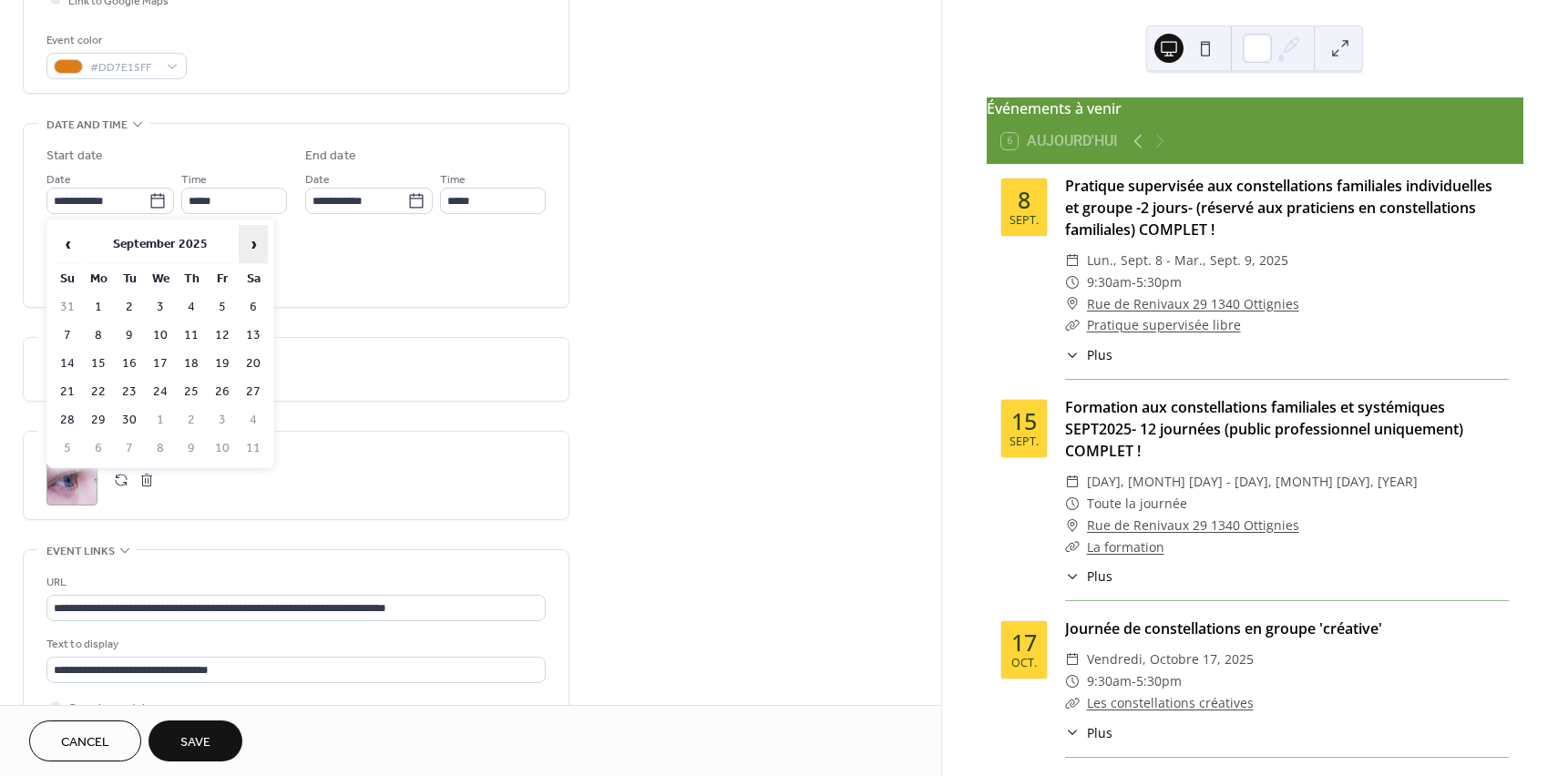 click on "›" at bounding box center [253, 244] 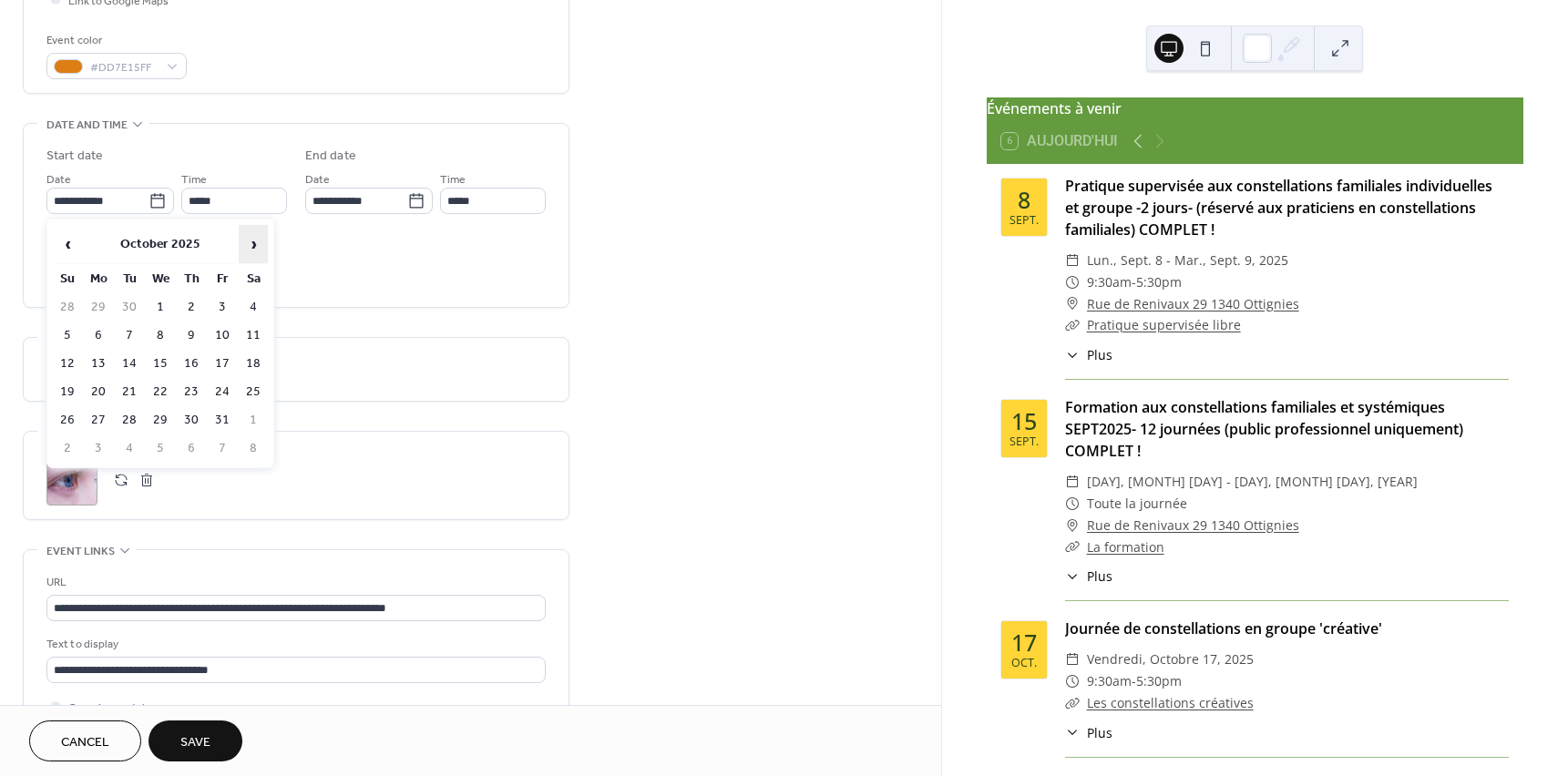 click on "›" at bounding box center (253, 244) 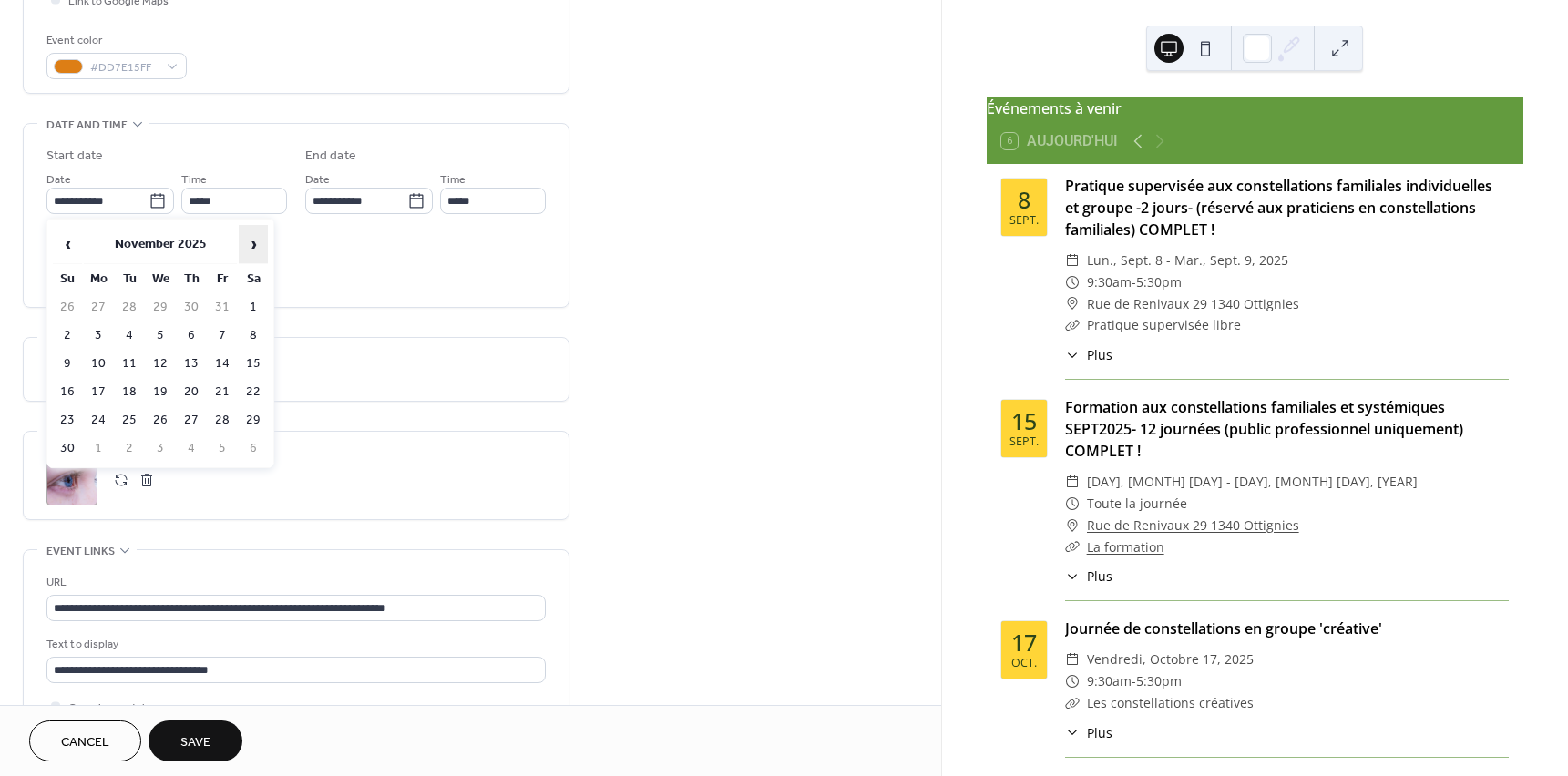 click on "›" at bounding box center (253, 244) 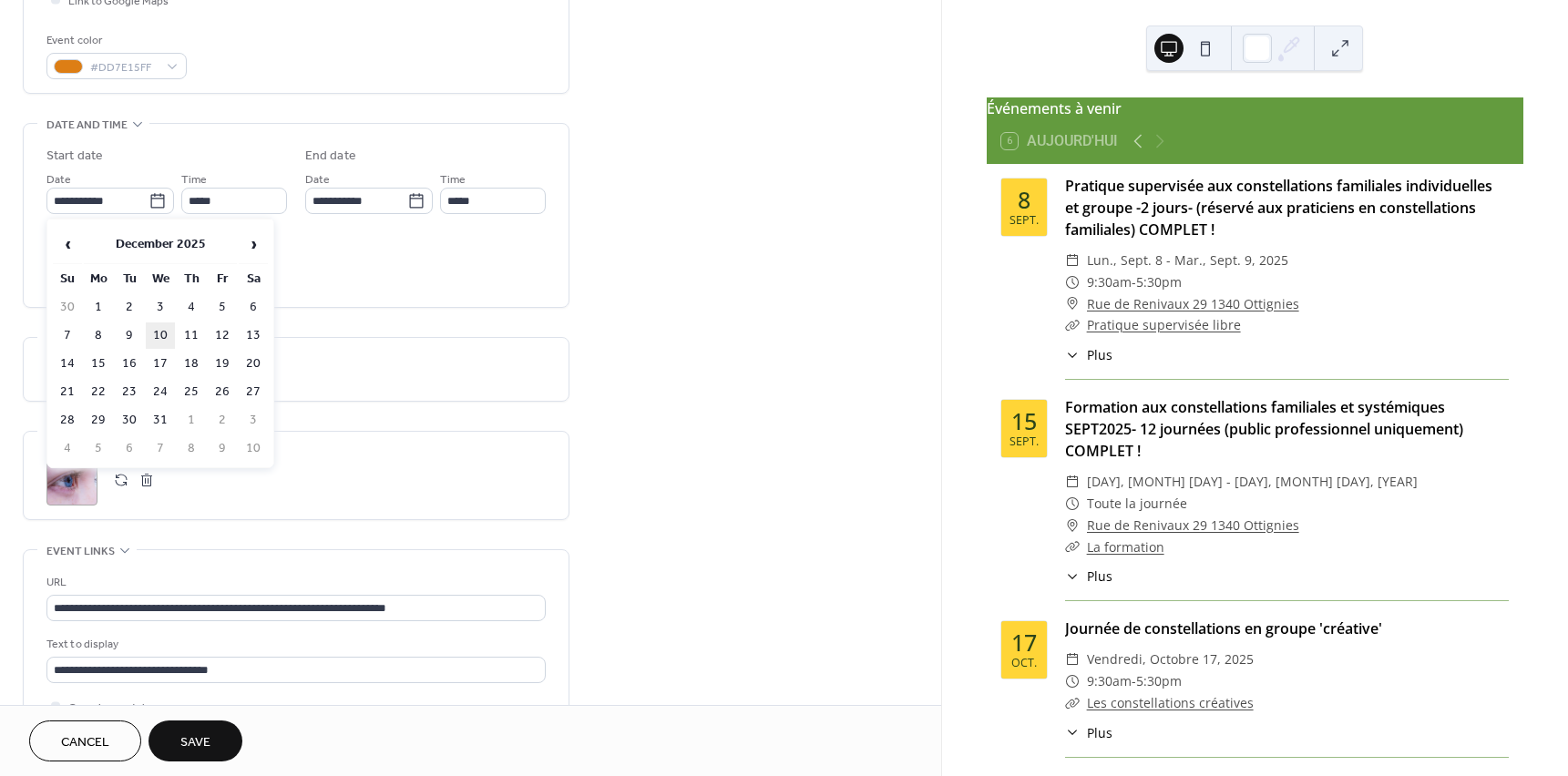 click on "10" at bounding box center (160, 335) 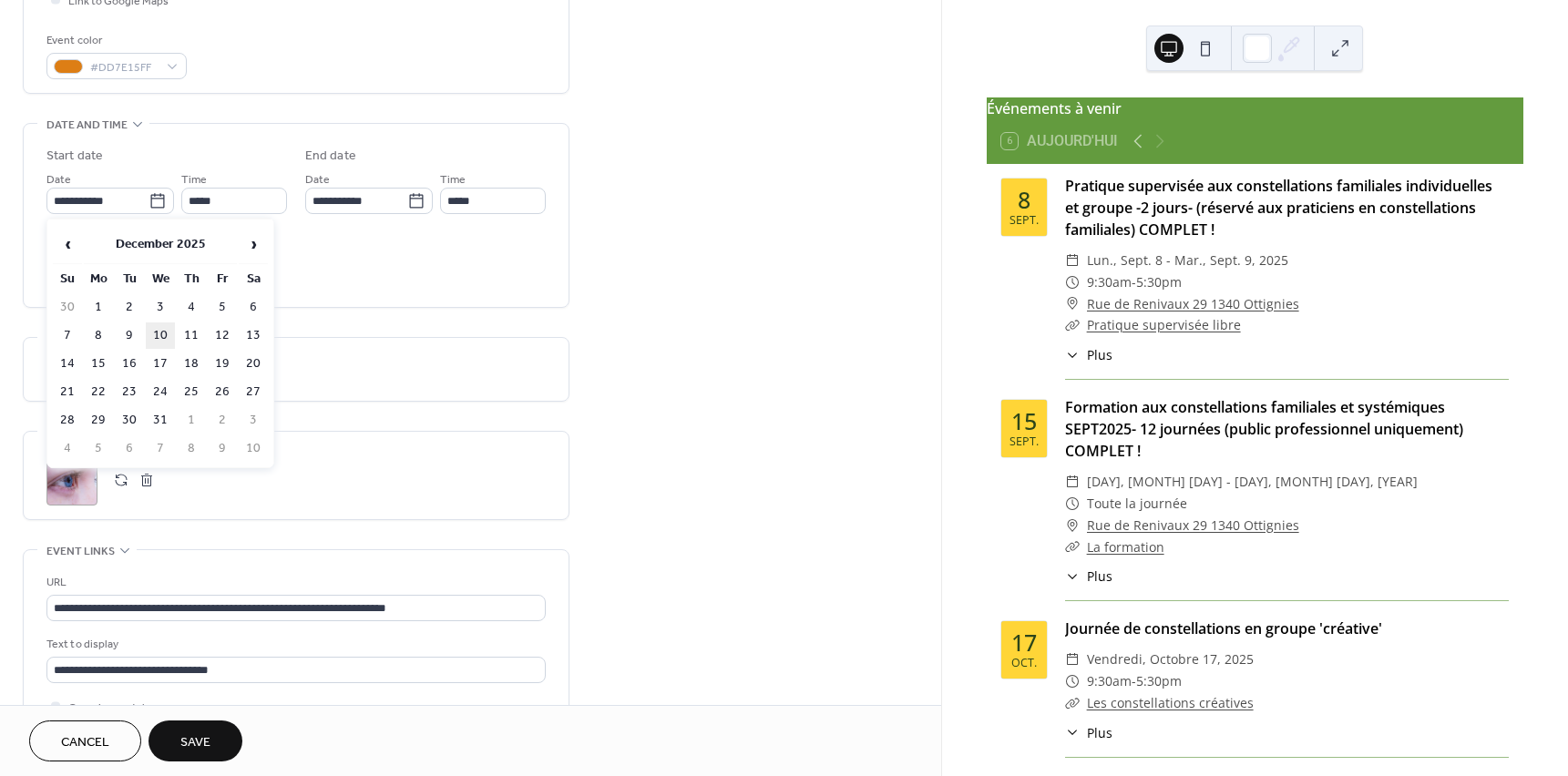 type on "**********" 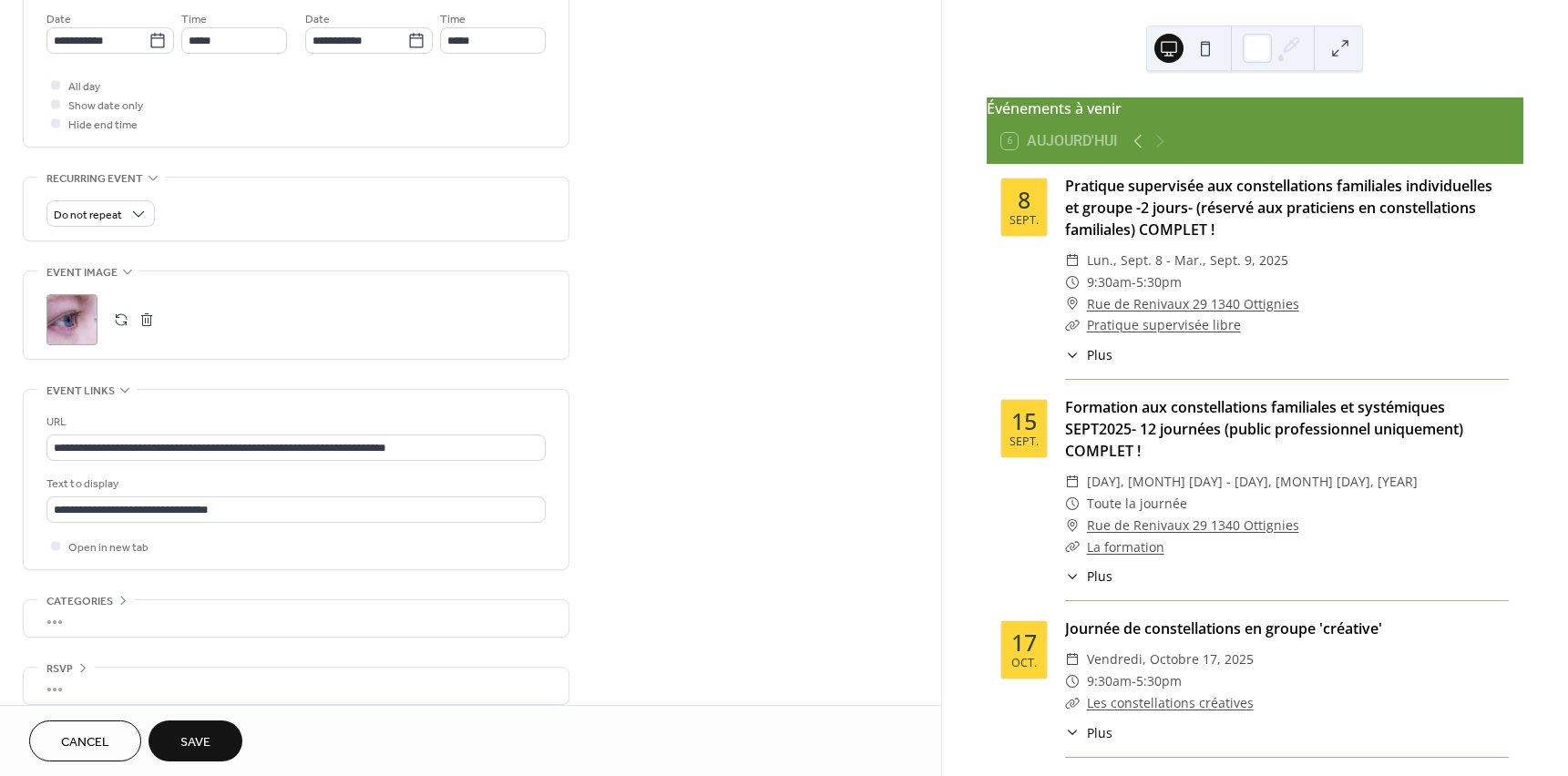 scroll, scrollTop: 648, scrollLeft: 0, axis: vertical 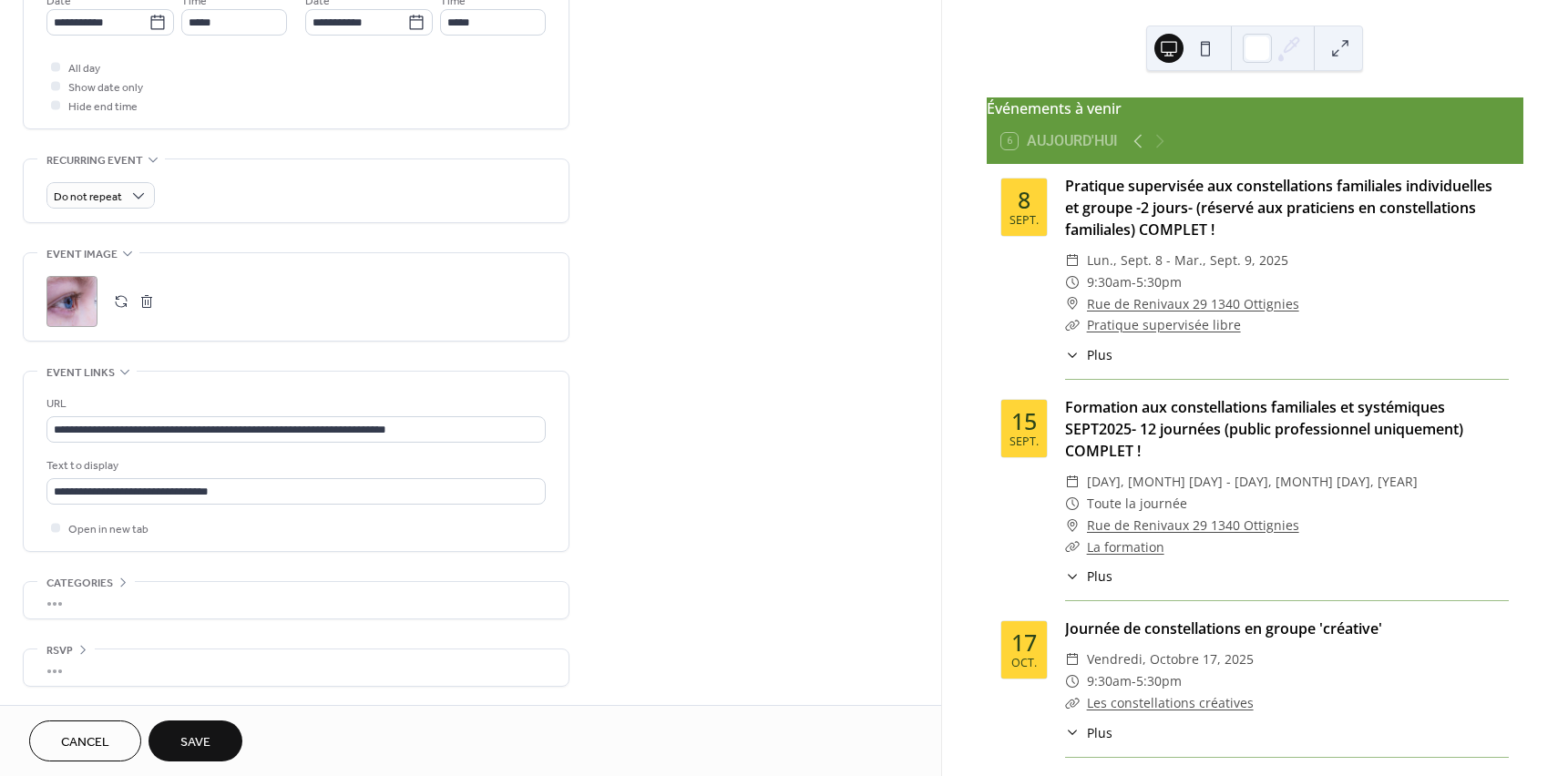 click on "Save" at bounding box center [195, 740] 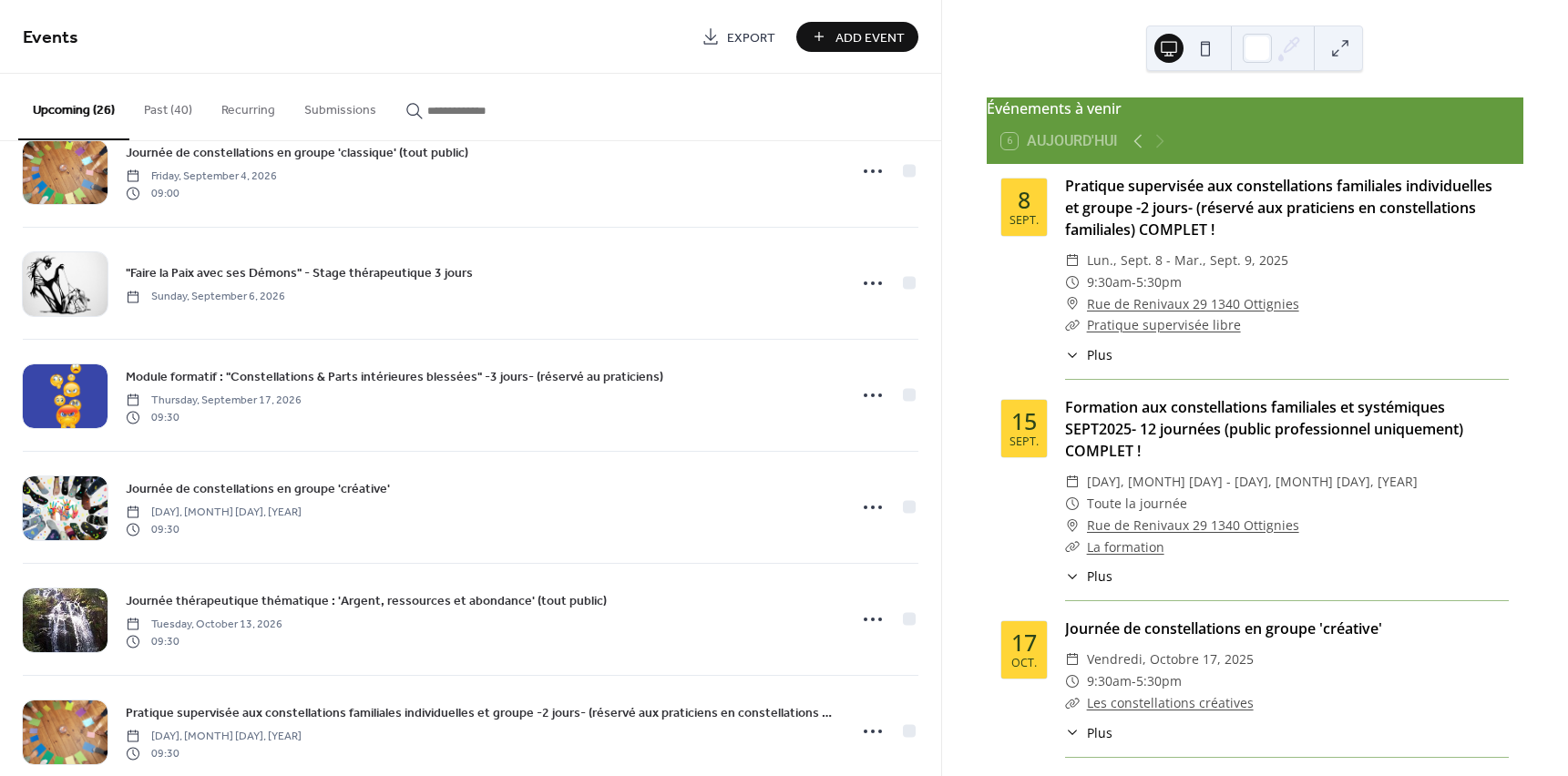 scroll, scrollTop: 2332, scrollLeft: 0, axis: vertical 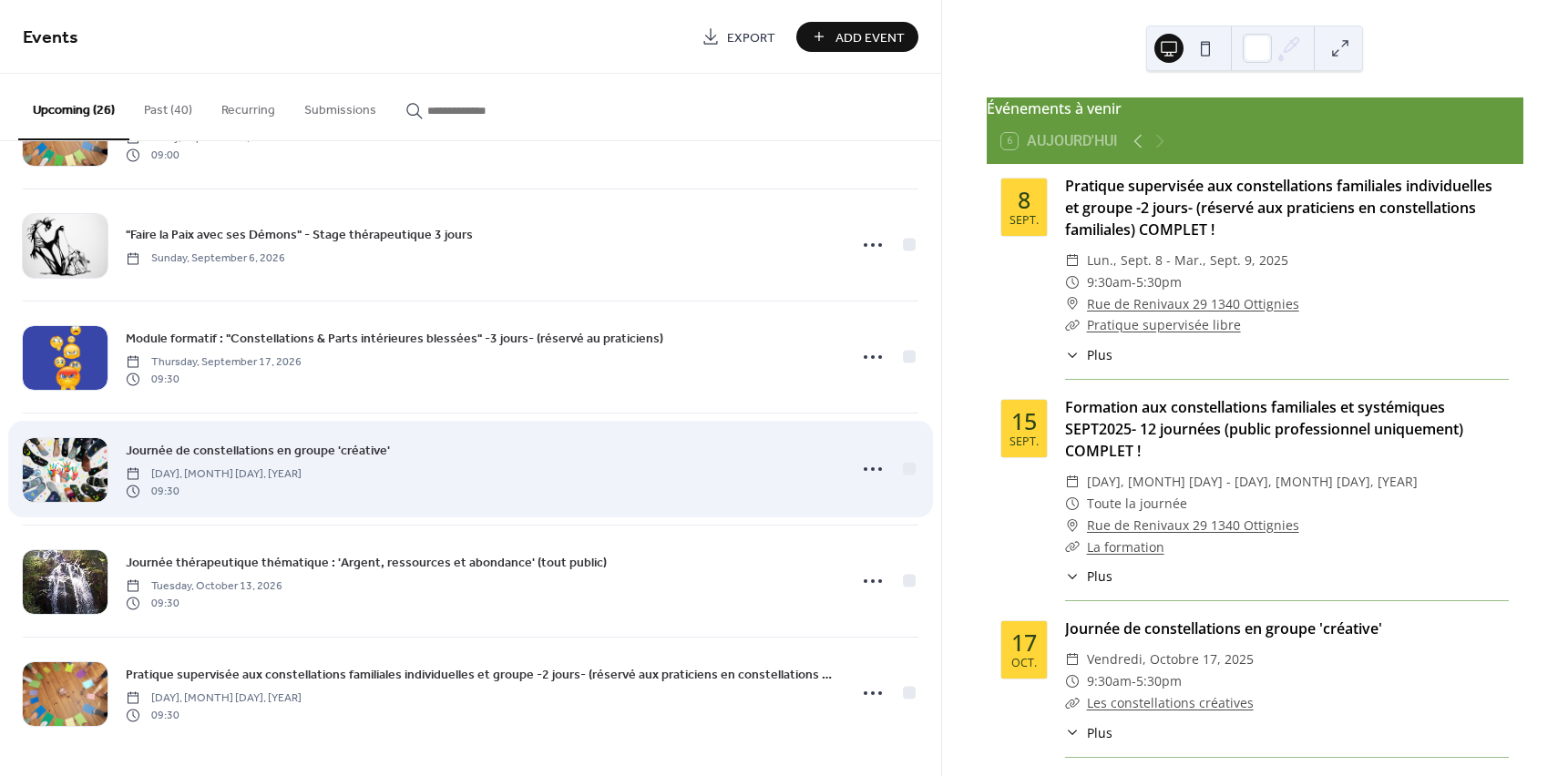 click on "Journée de constellations en groupe 'créative'  [DAY], [MONTH] [DAY], [YEAR] [TIME]" at bounding box center (480, 469) 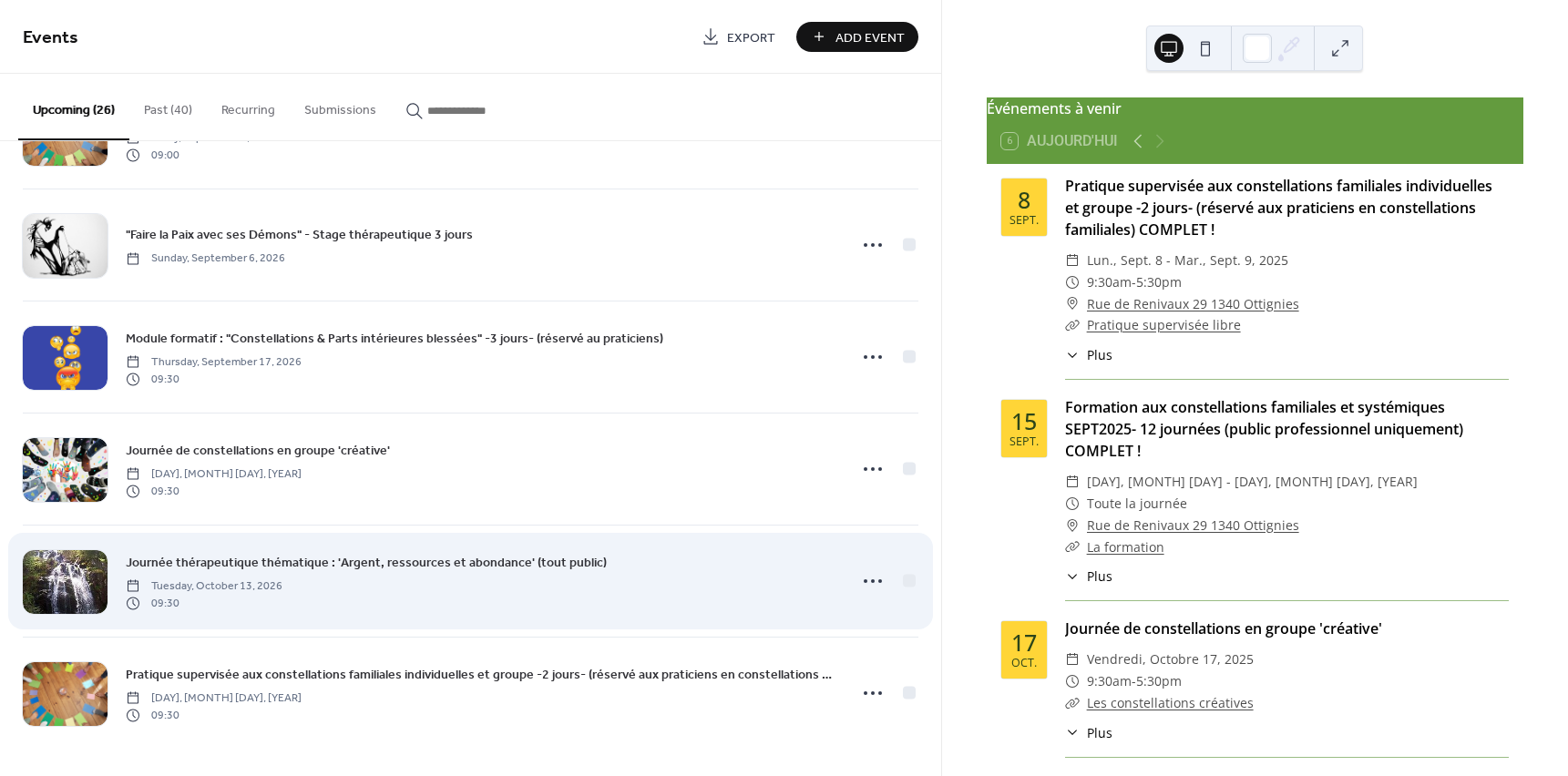 click on "Journée thérapeutique thématique : 'Argent, ressources et abondance' (tout public) [DAY], [MONTH] [DAY], [YEAR] [TIME]" at bounding box center [480, 581] 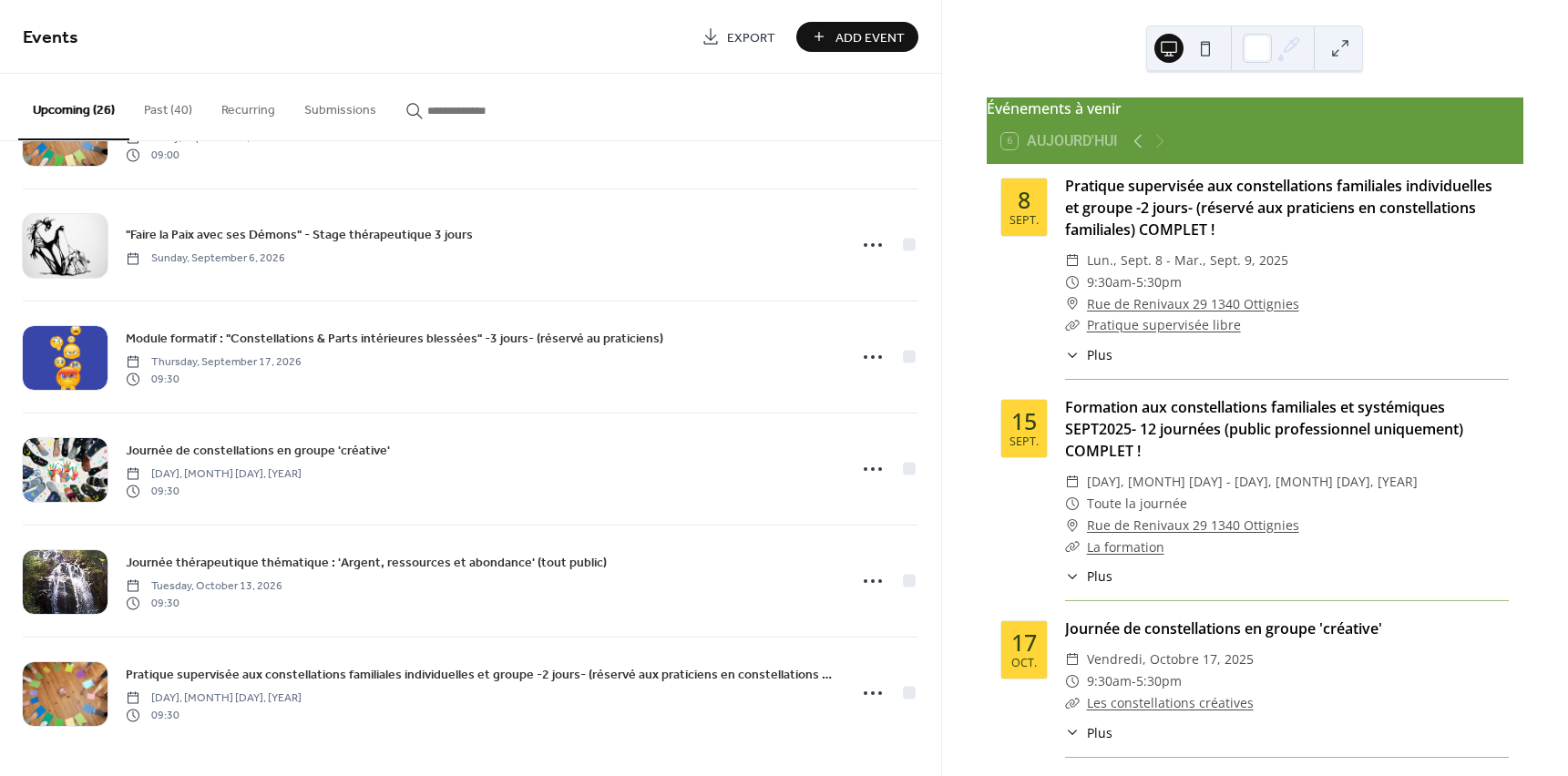 scroll, scrollTop: 0, scrollLeft: 0, axis: both 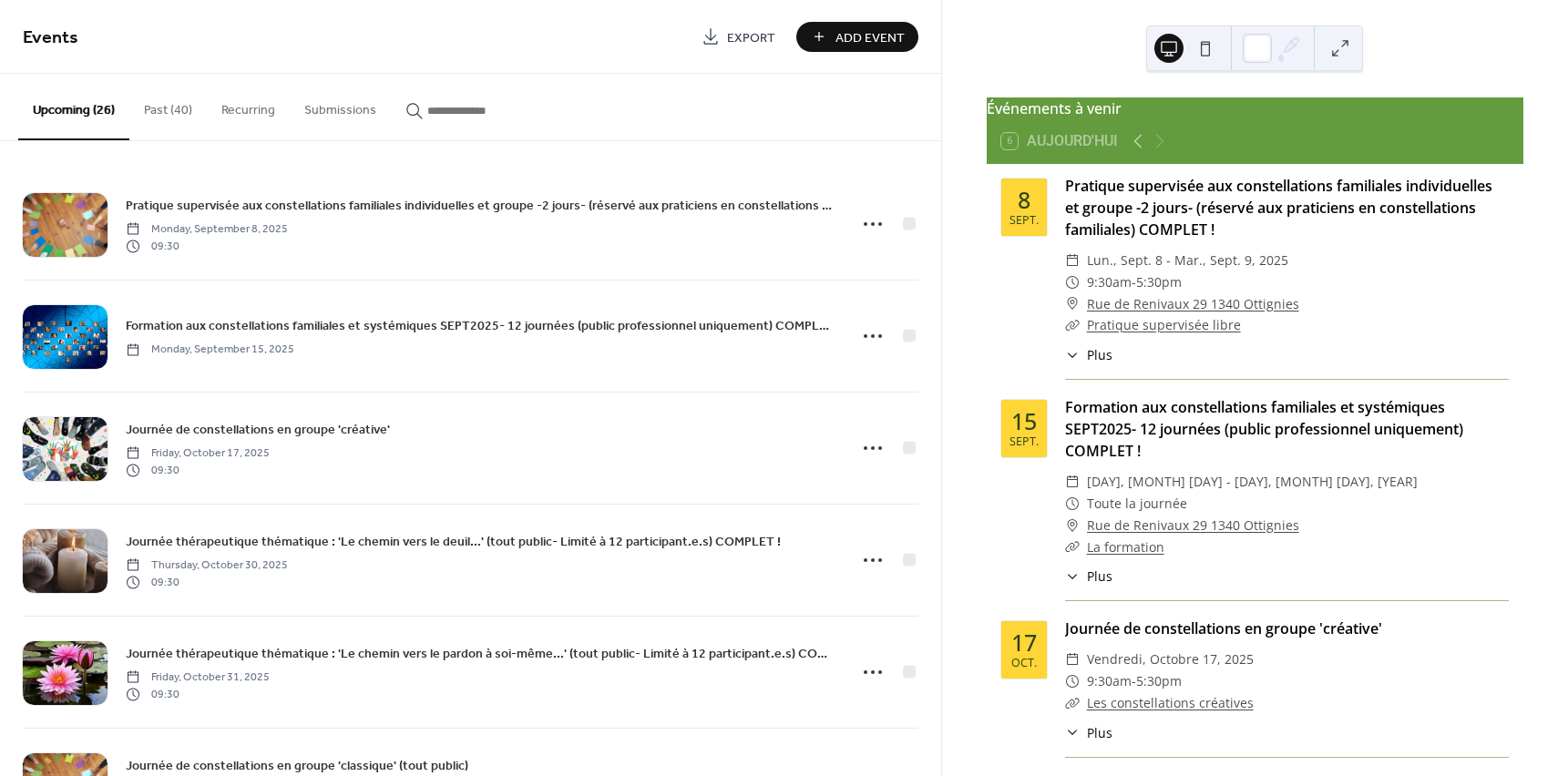 click on "Past (40)" at bounding box center [168, 106] 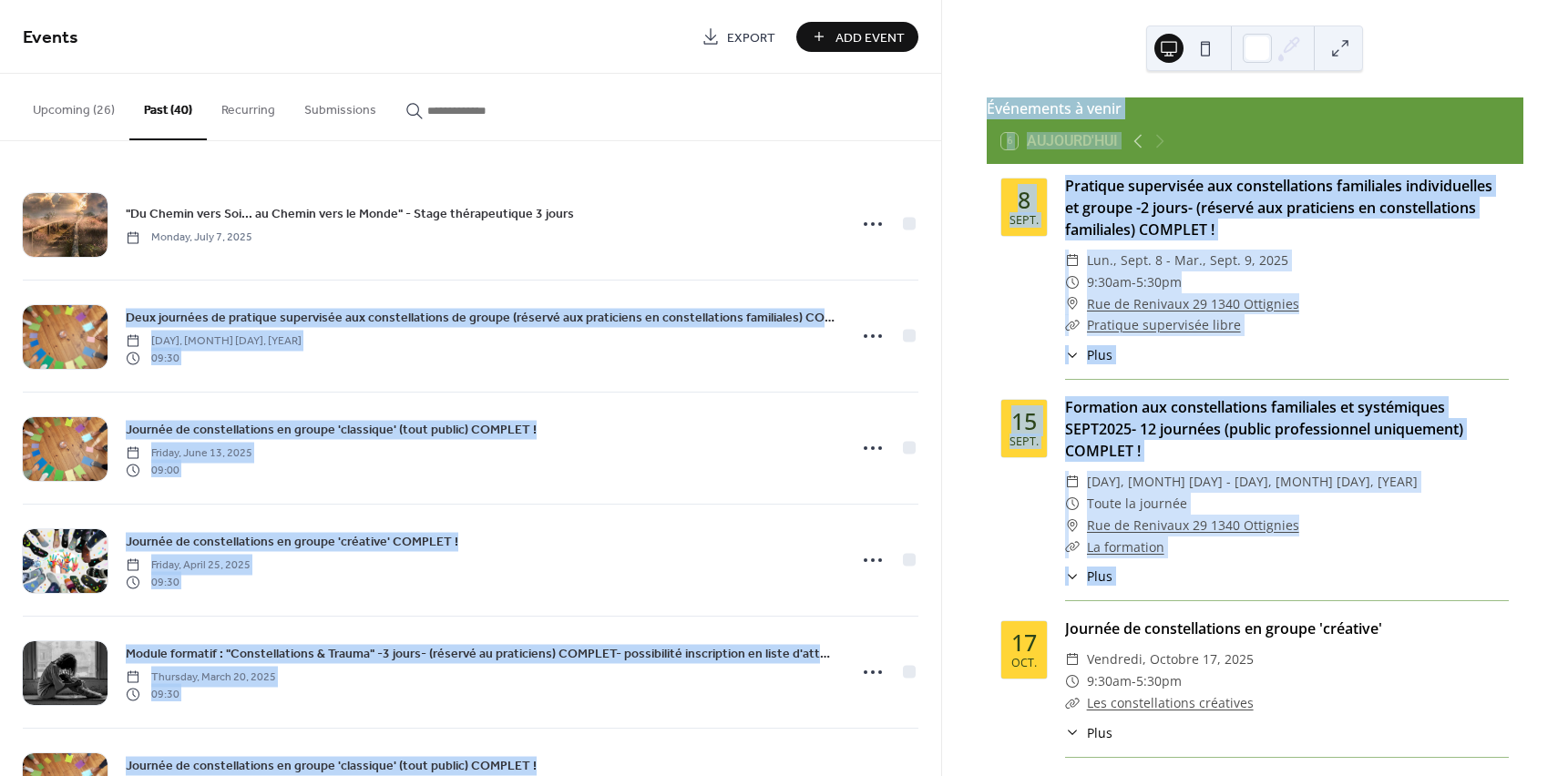 drag, startPoint x: 935, startPoint y: 187, endPoint x: 951, endPoint y: 622, distance: 435.2942 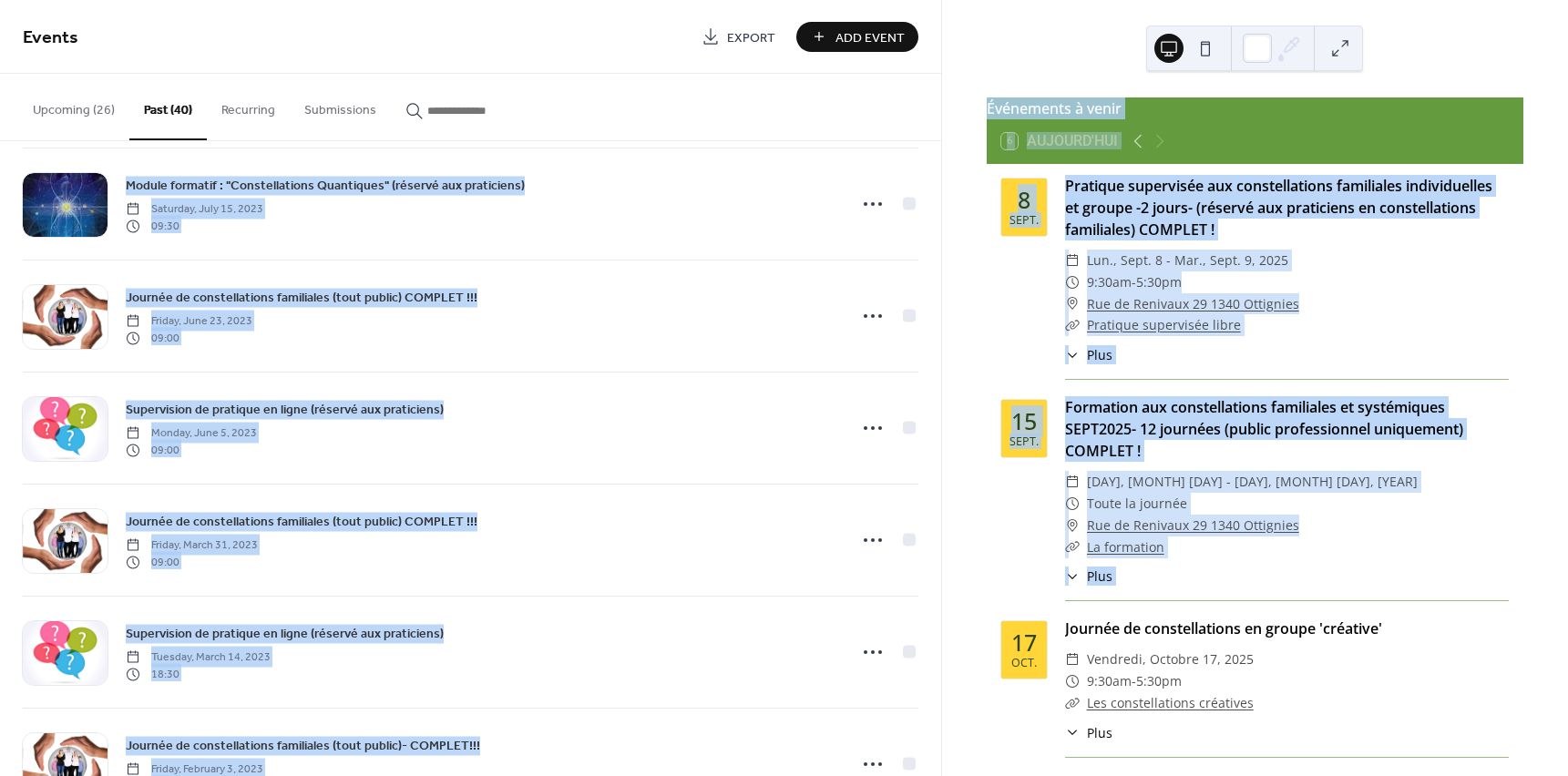 scroll, scrollTop: 3087, scrollLeft: 0, axis: vertical 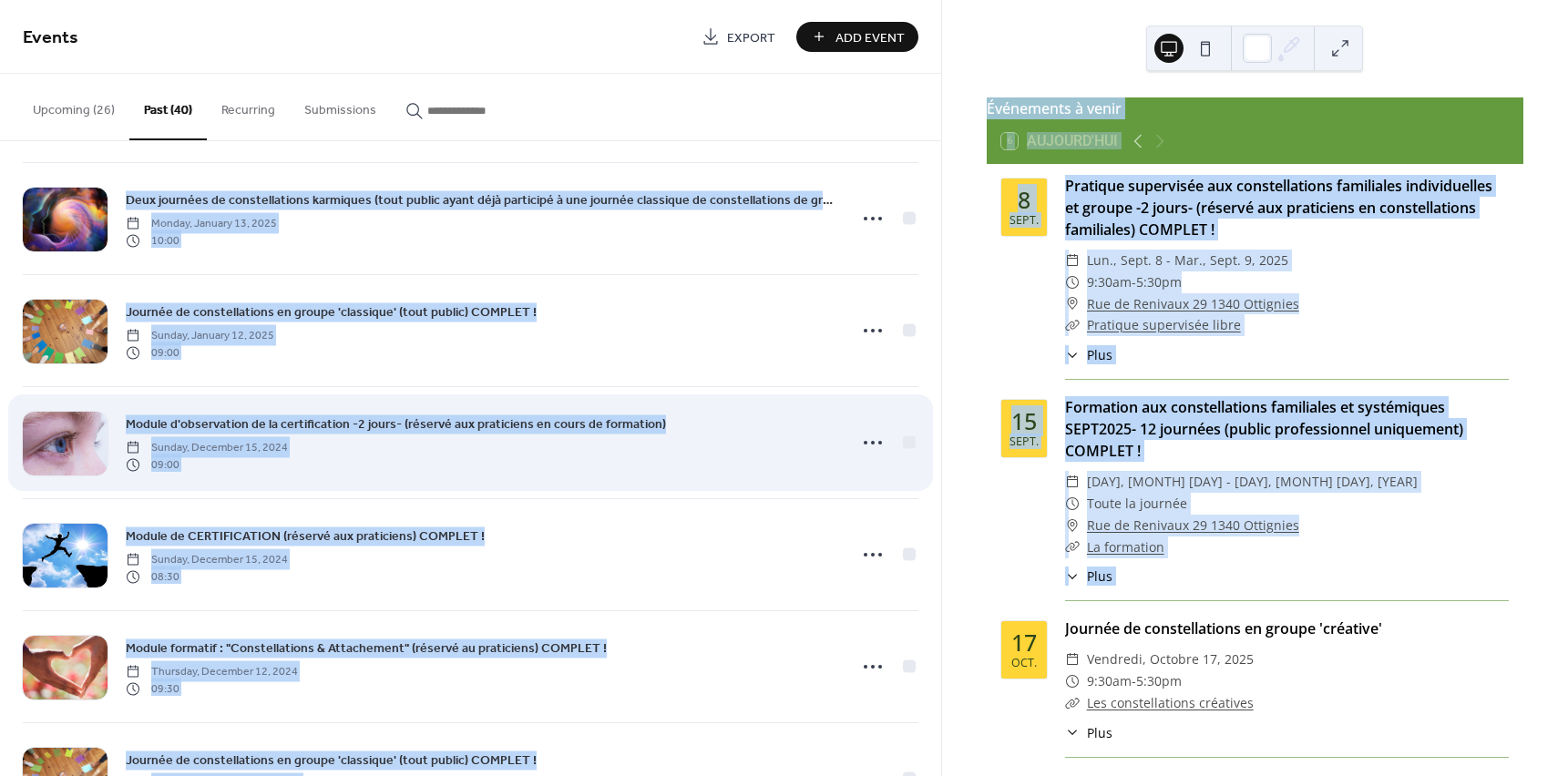 click on "Module d'observation de la certification -2 jours- (réservé aux praticiens en cours de formation) [DAY], [MONTH] [DAY], [YEAR] [TIME]" at bounding box center [480, 443] 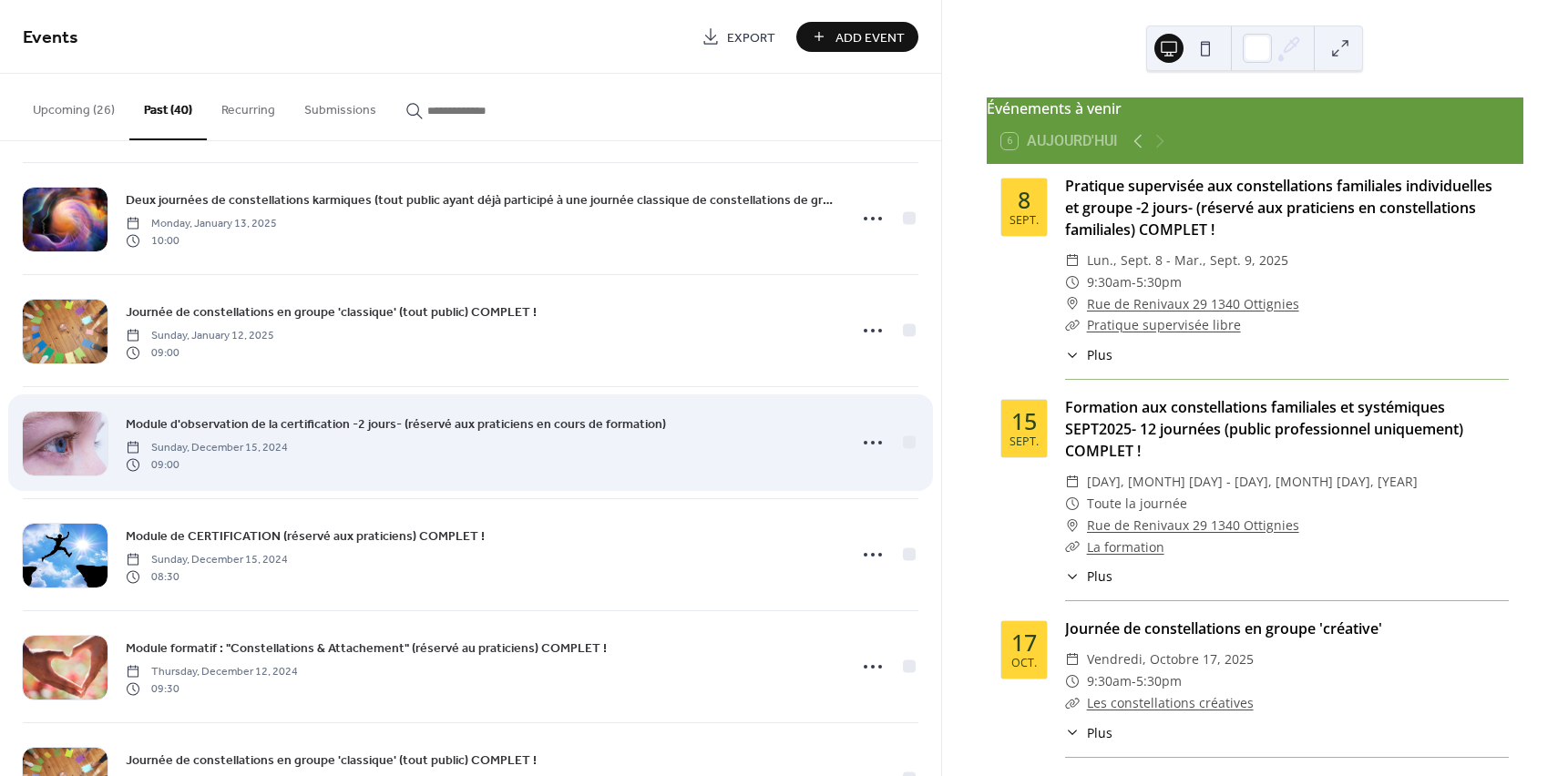 click on "Module d'observation de la certification -2 jours- (réservé aux praticiens en cours de formation)" at bounding box center (395, 424) 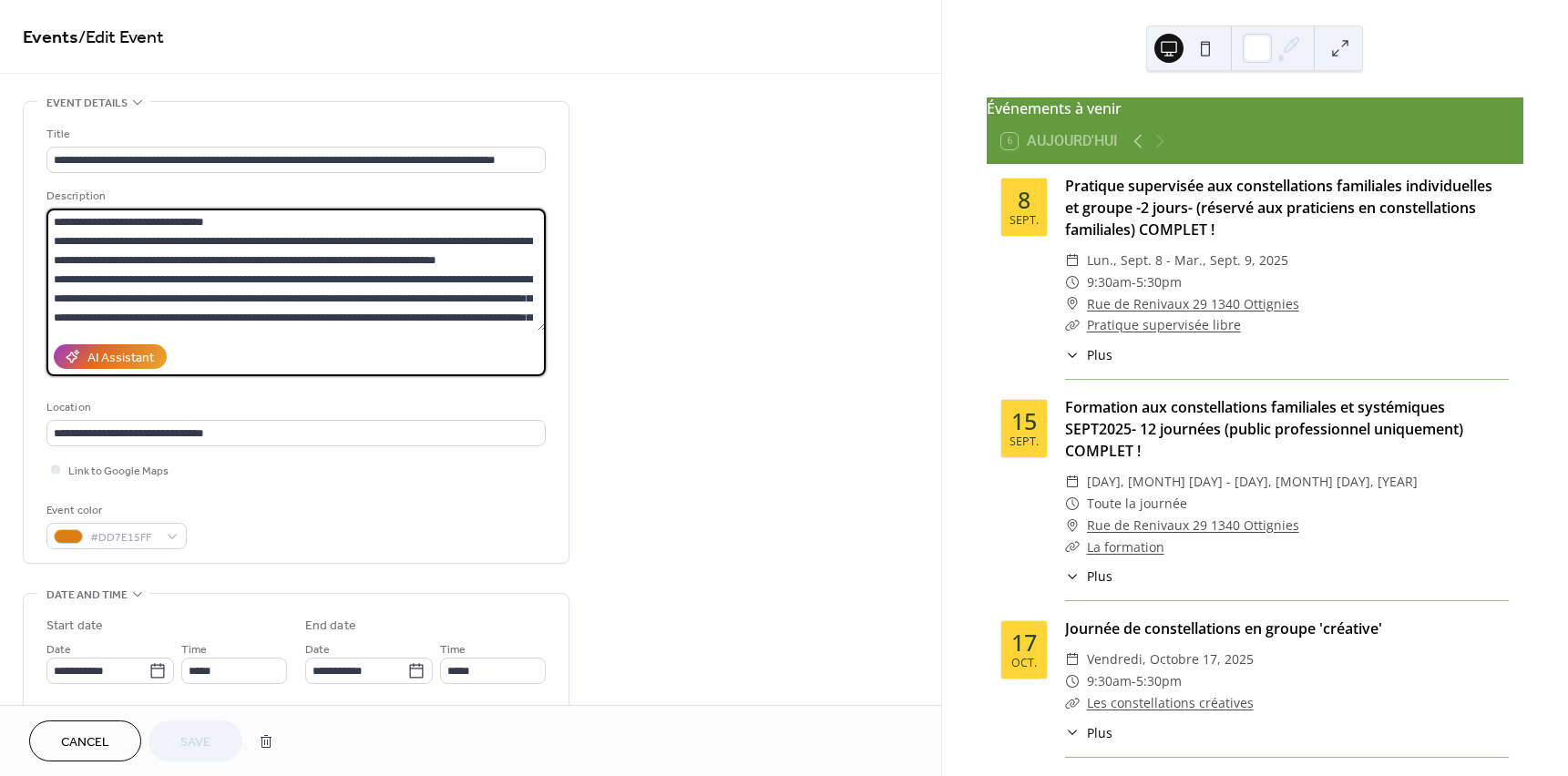 click on "**********" at bounding box center (296, 270) 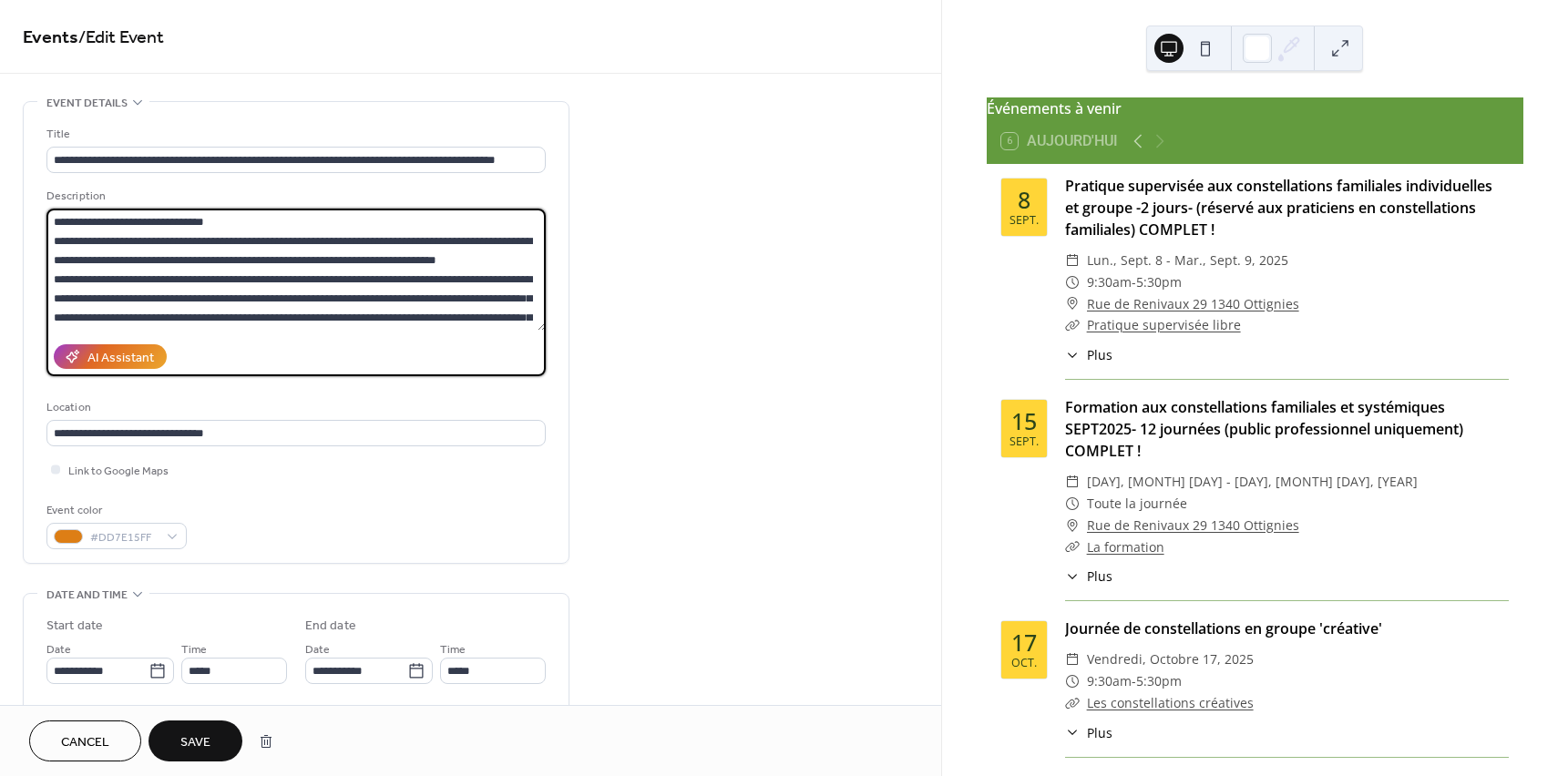 drag, startPoint x: 253, startPoint y: 242, endPoint x: 116, endPoint y: 260, distance: 138.17742 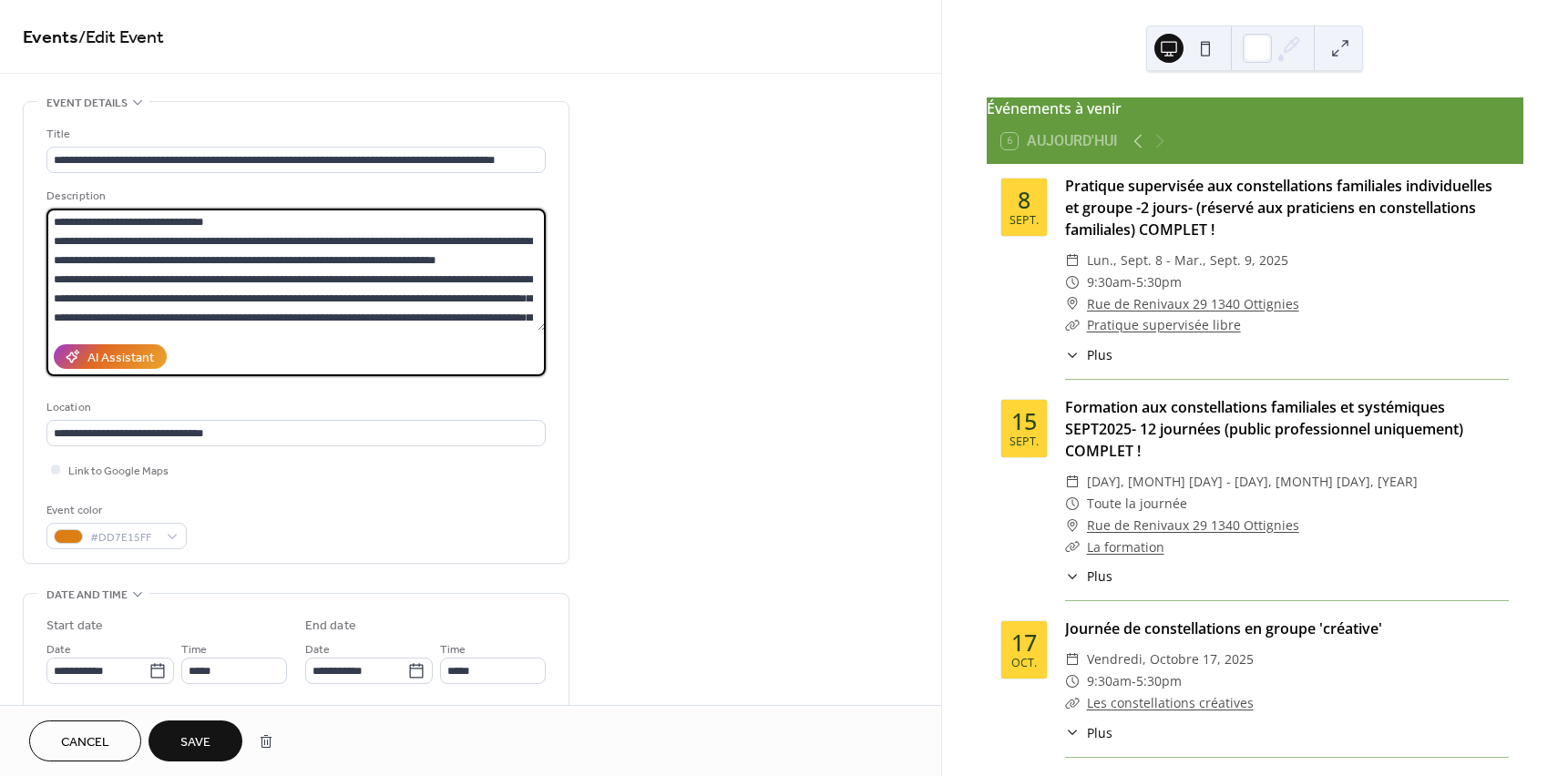 click on "**********" at bounding box center (296, 270) 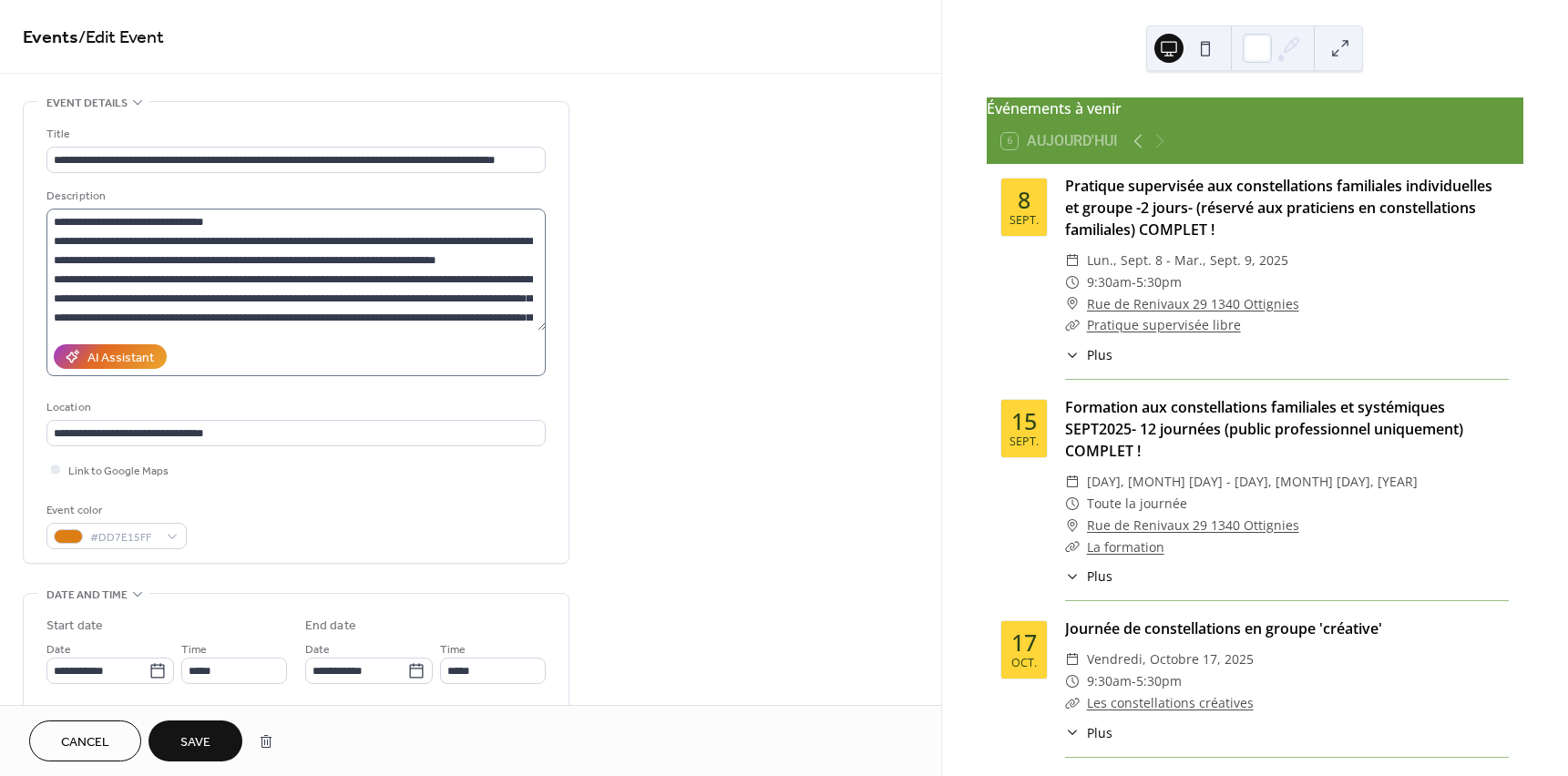 click on "**********" at bounding box center [296, 292] 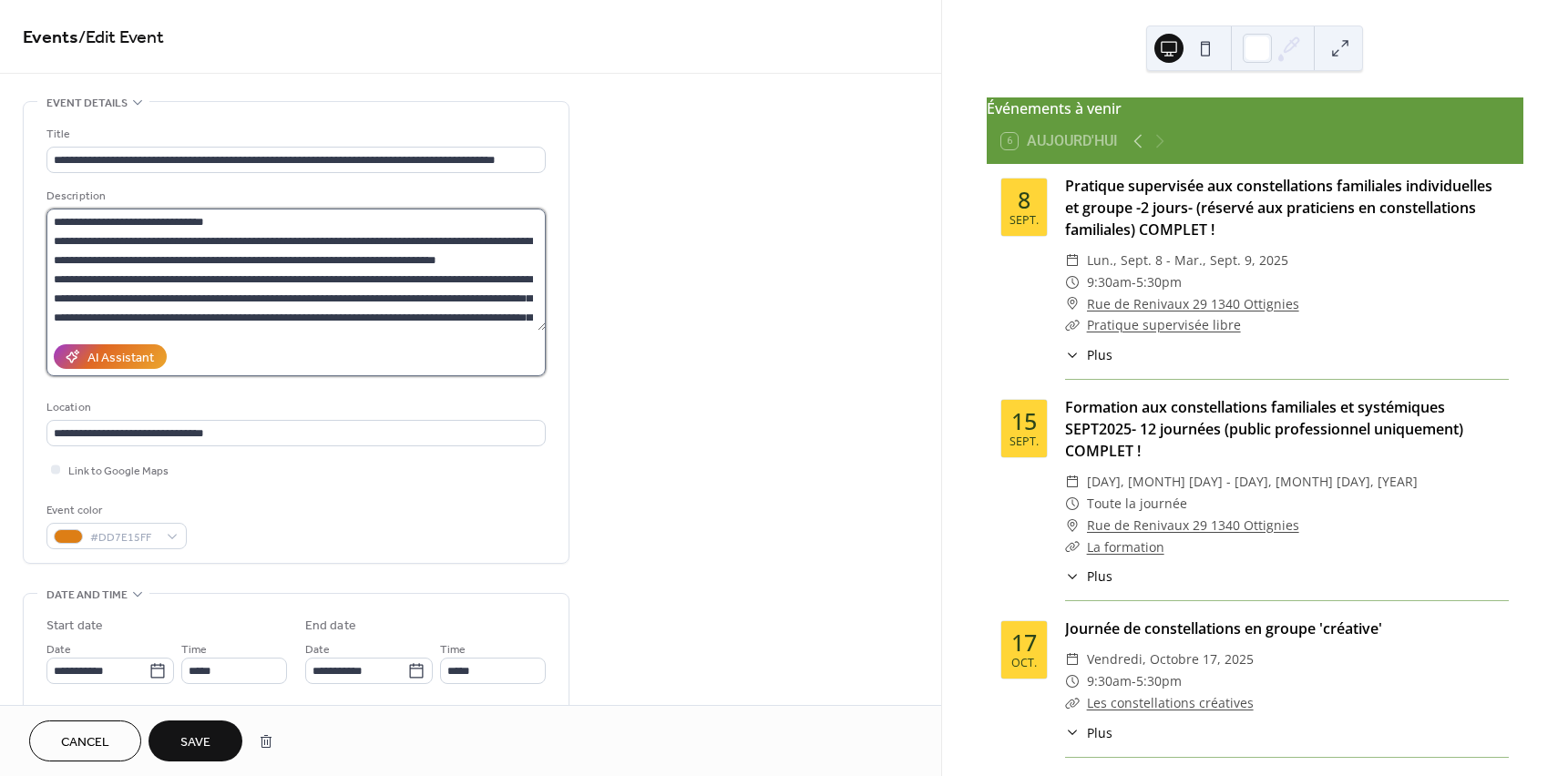 click on "**********" at bounding box center [296, 270] 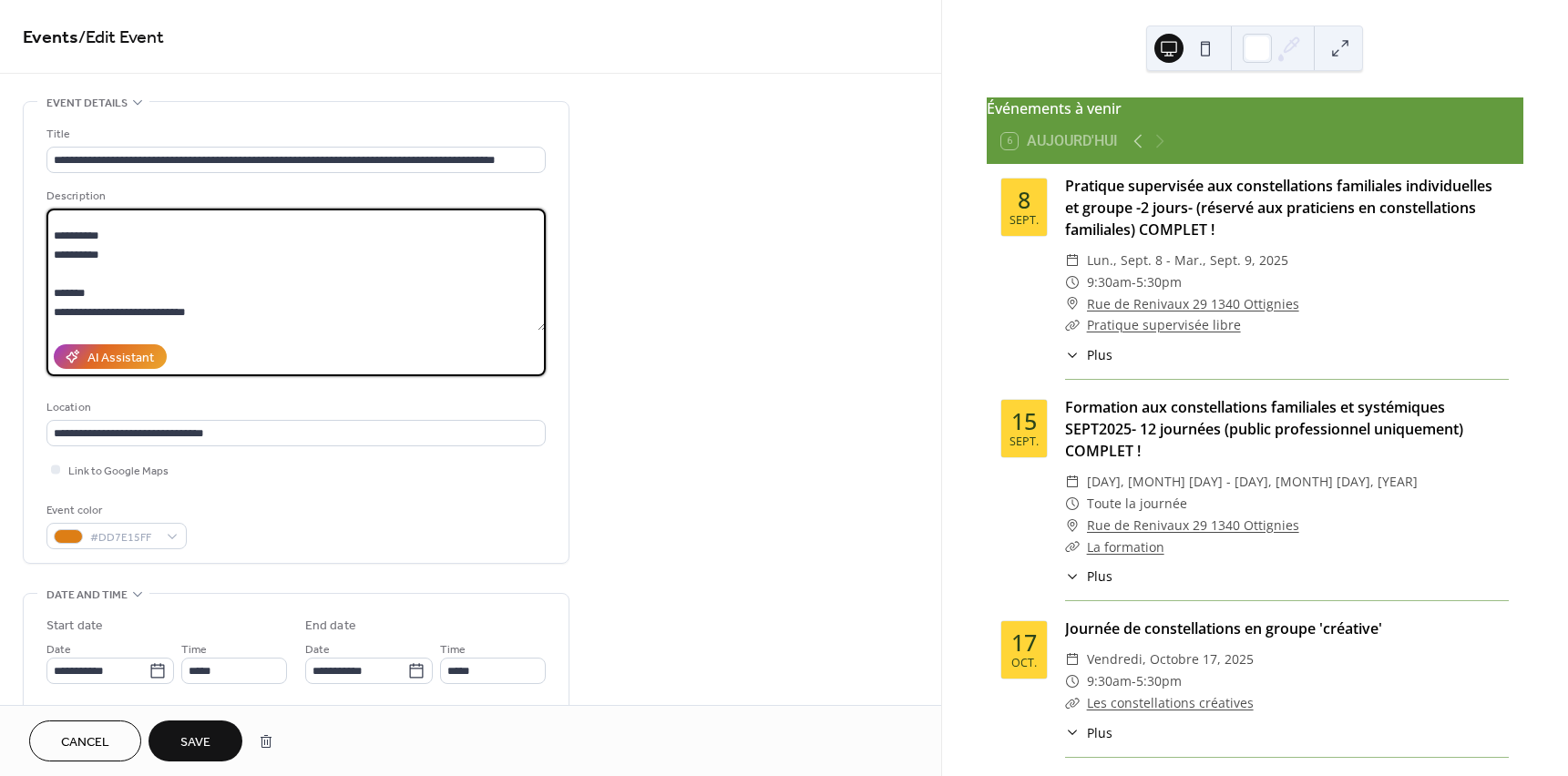 scroll, scrollTop: 205, scrollLeft: 0, axis: vertical 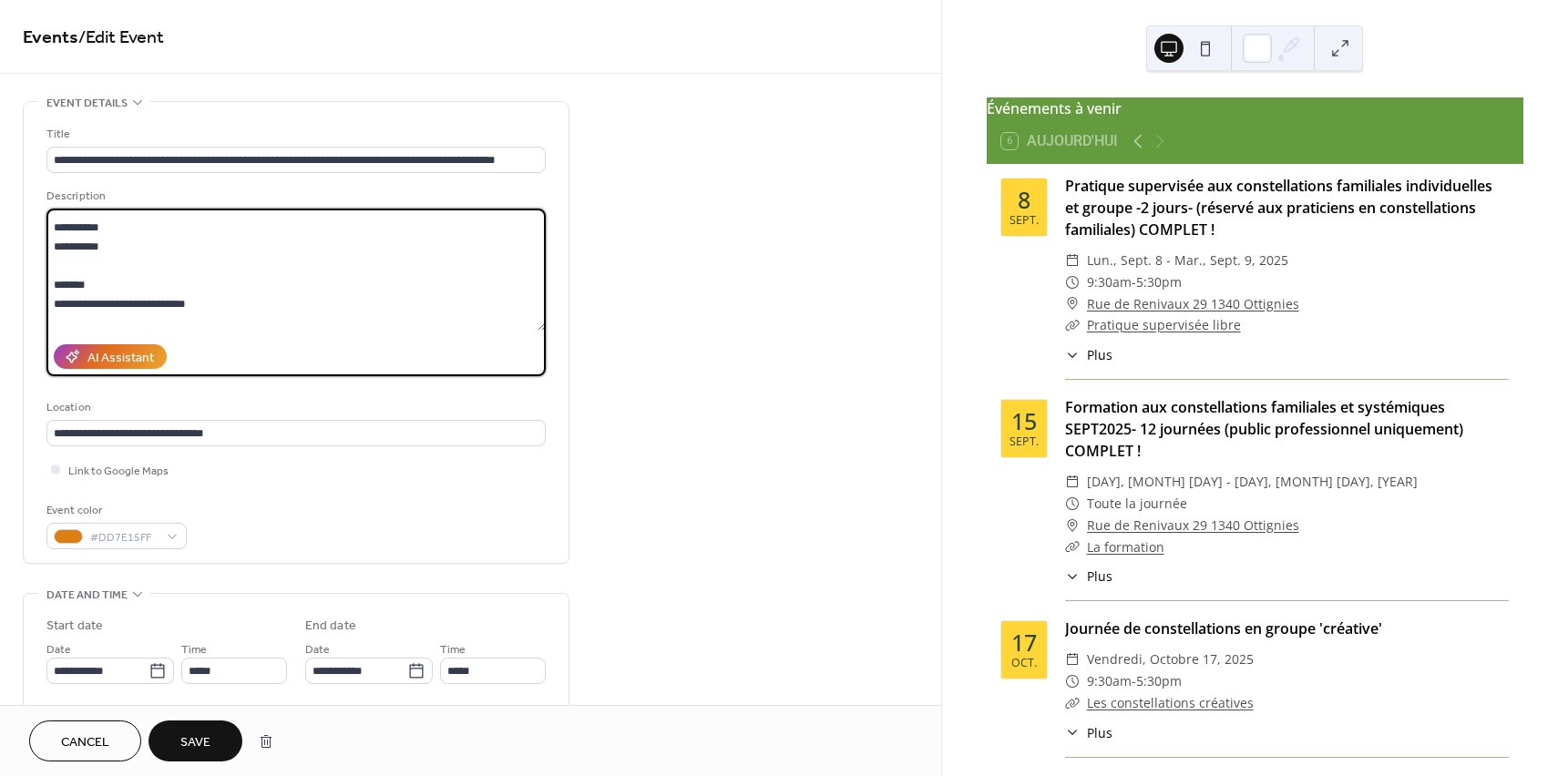 click on "**********" at bounding box center [296, 270] 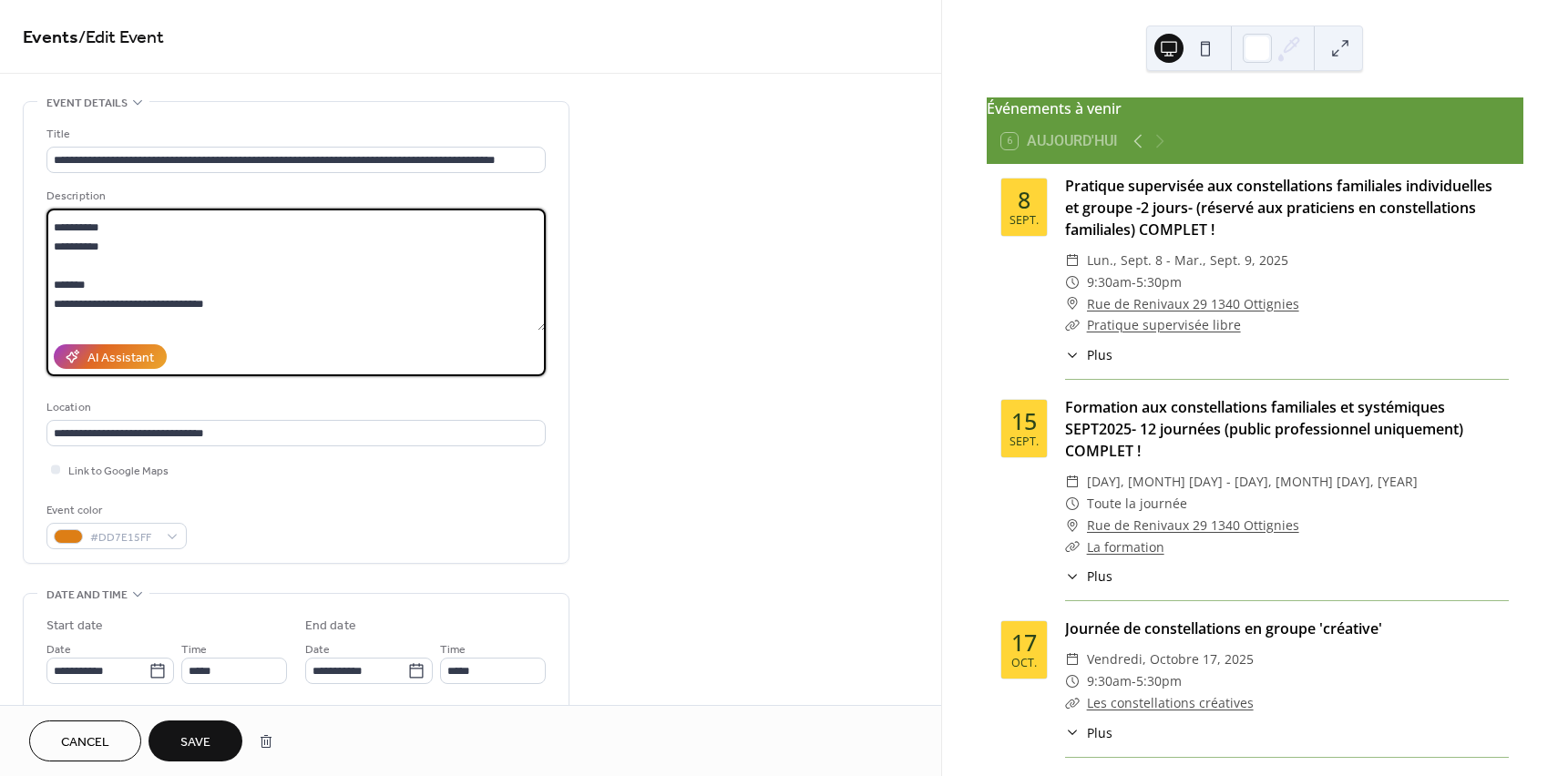 scroll, scrollTop: 249, scrollLeft: 0, axis: vertical 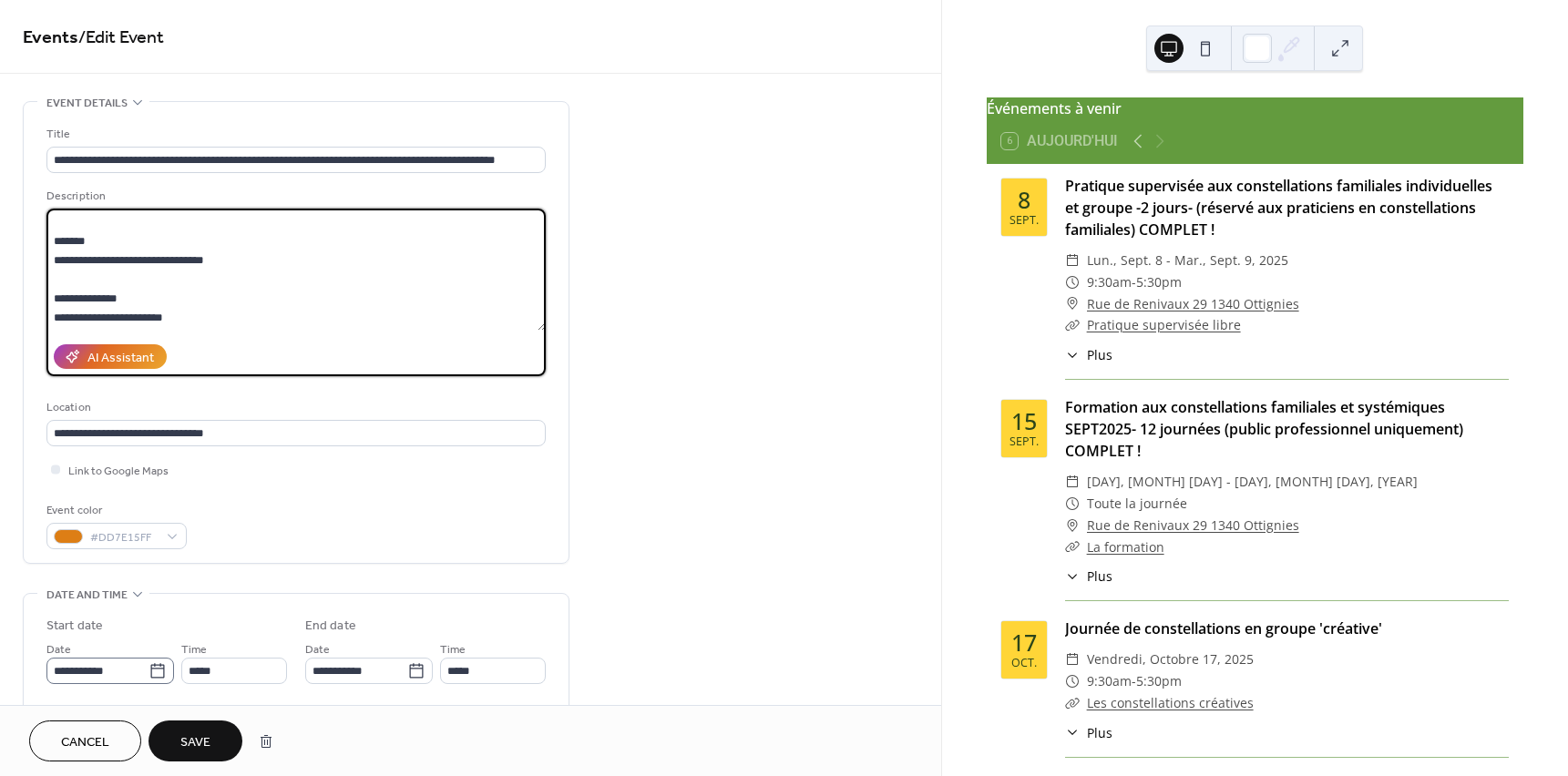 type on "**********" 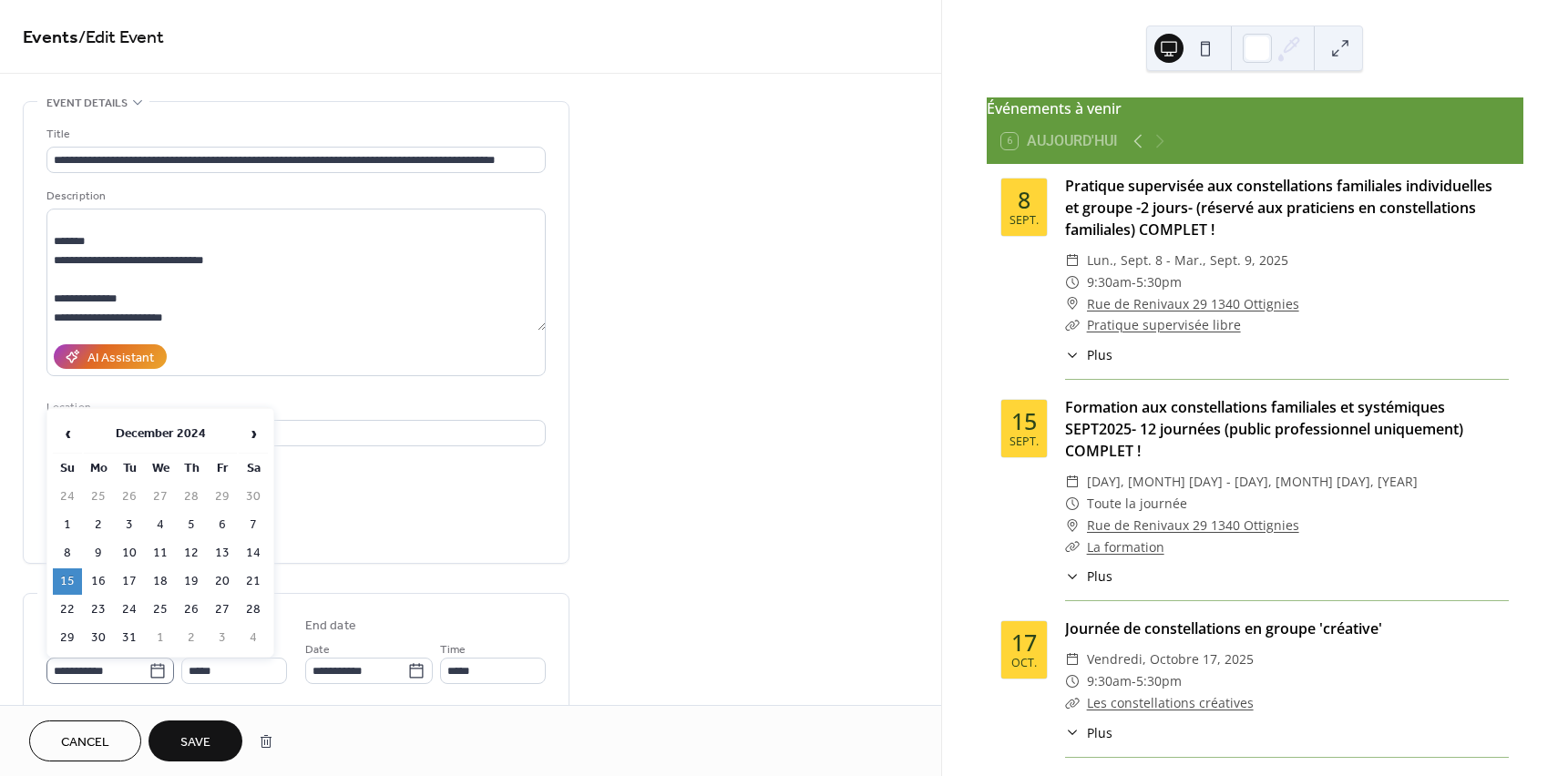 click 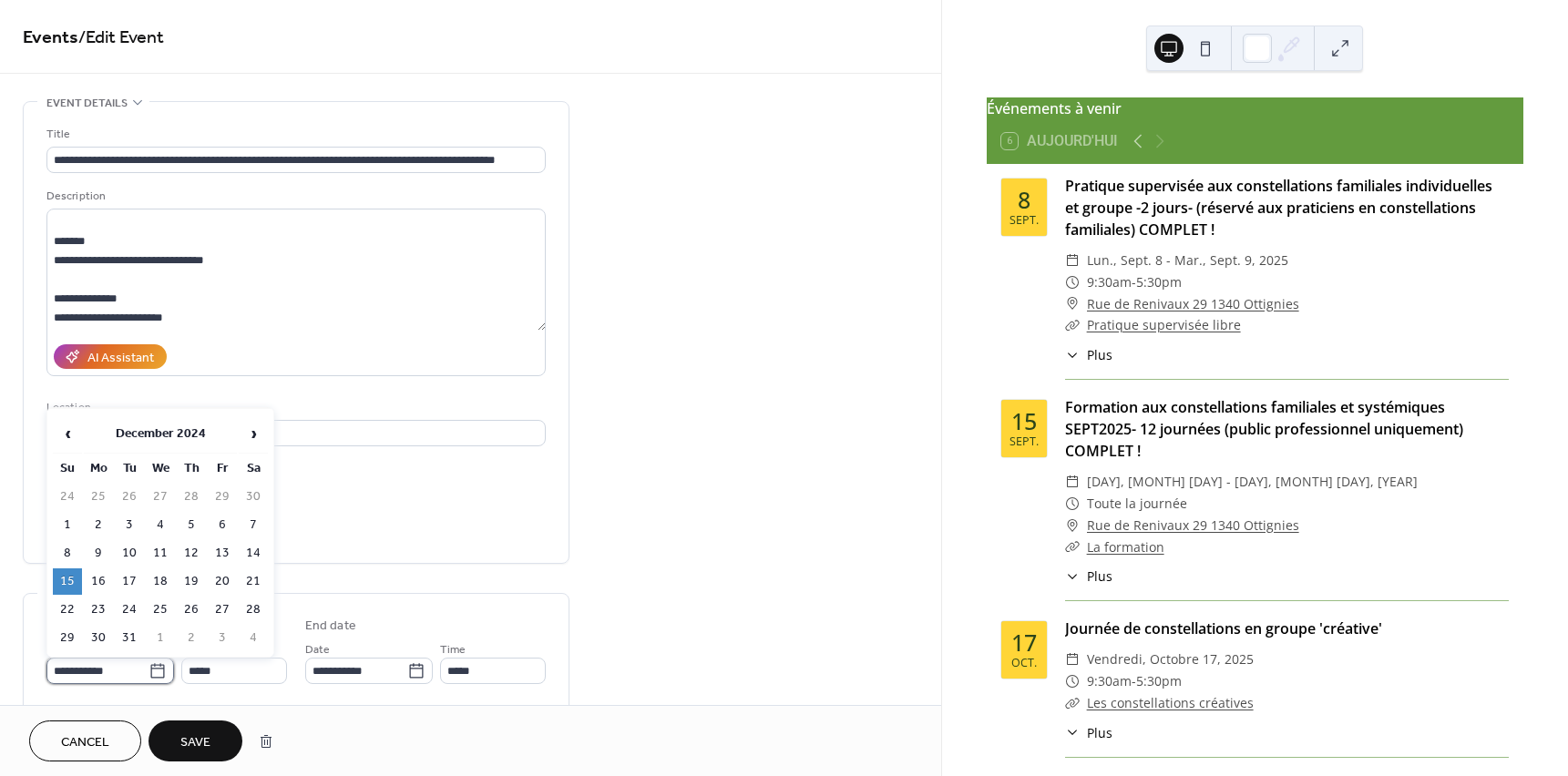 click on "**********" at bounding box center [97, 670] 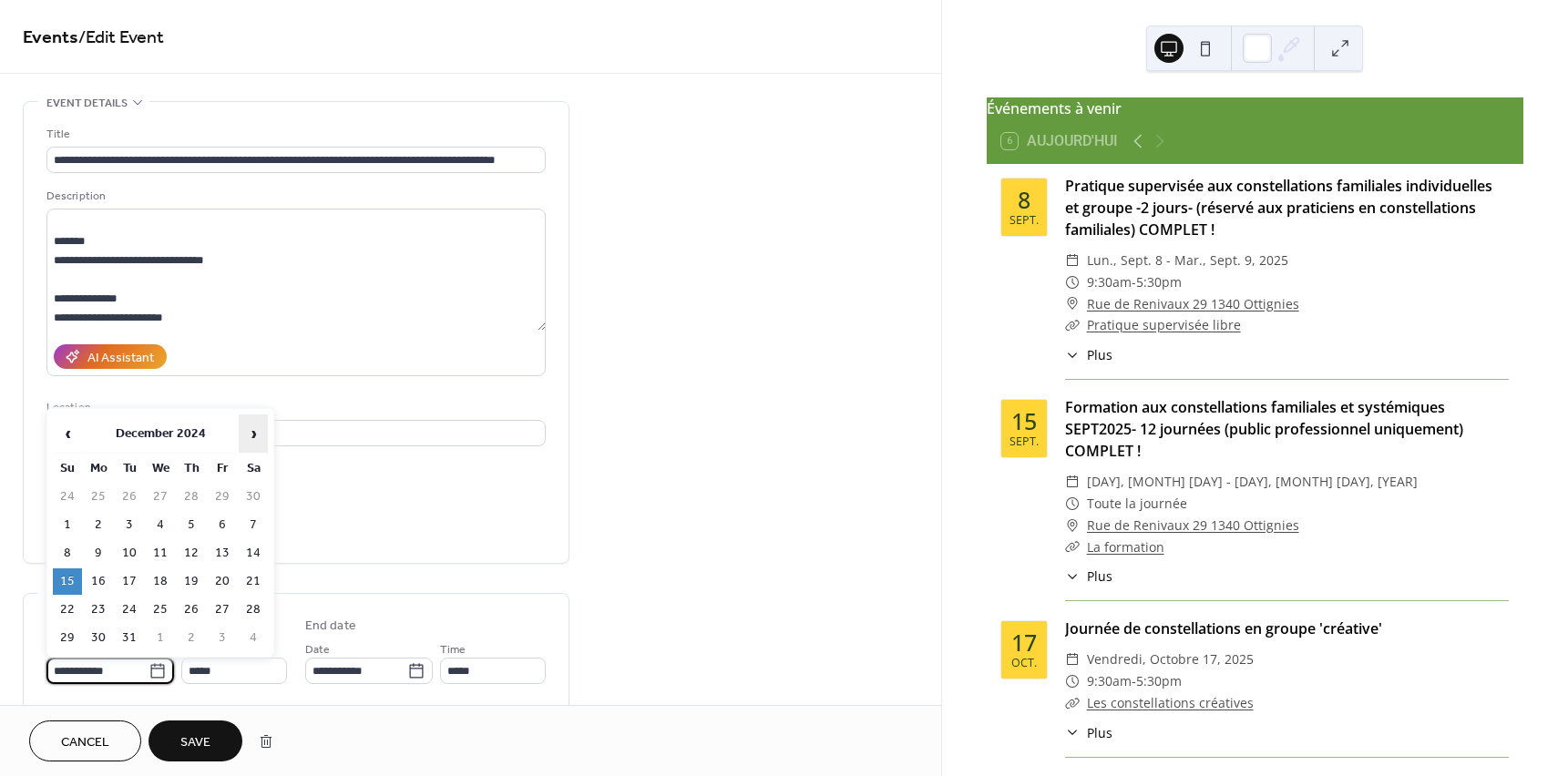 click on "›" at bounding box center [253, 434] 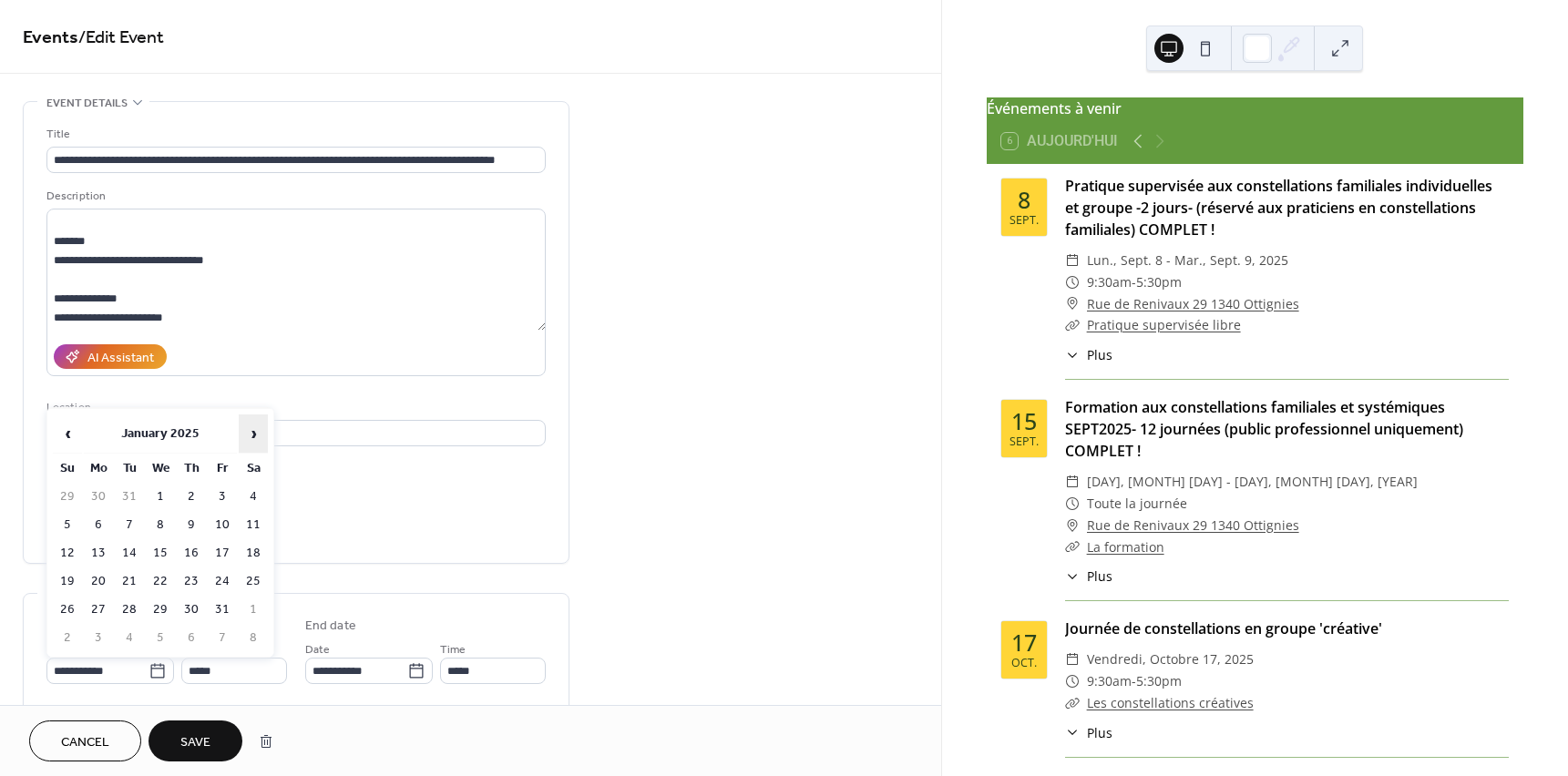 click on "›" at bounding box center (253, 434) 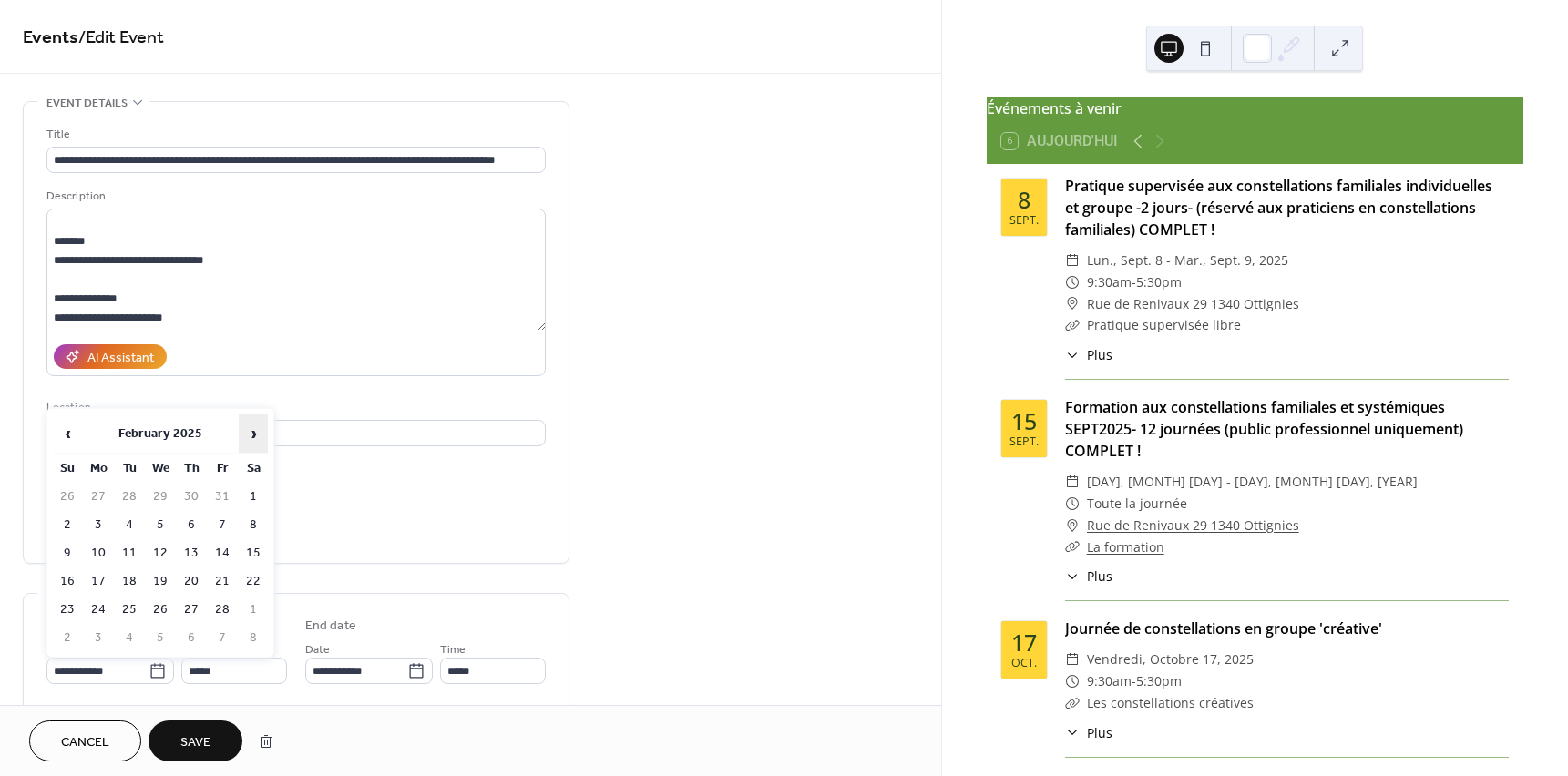 click on "›" at bounding box center [253, 434] 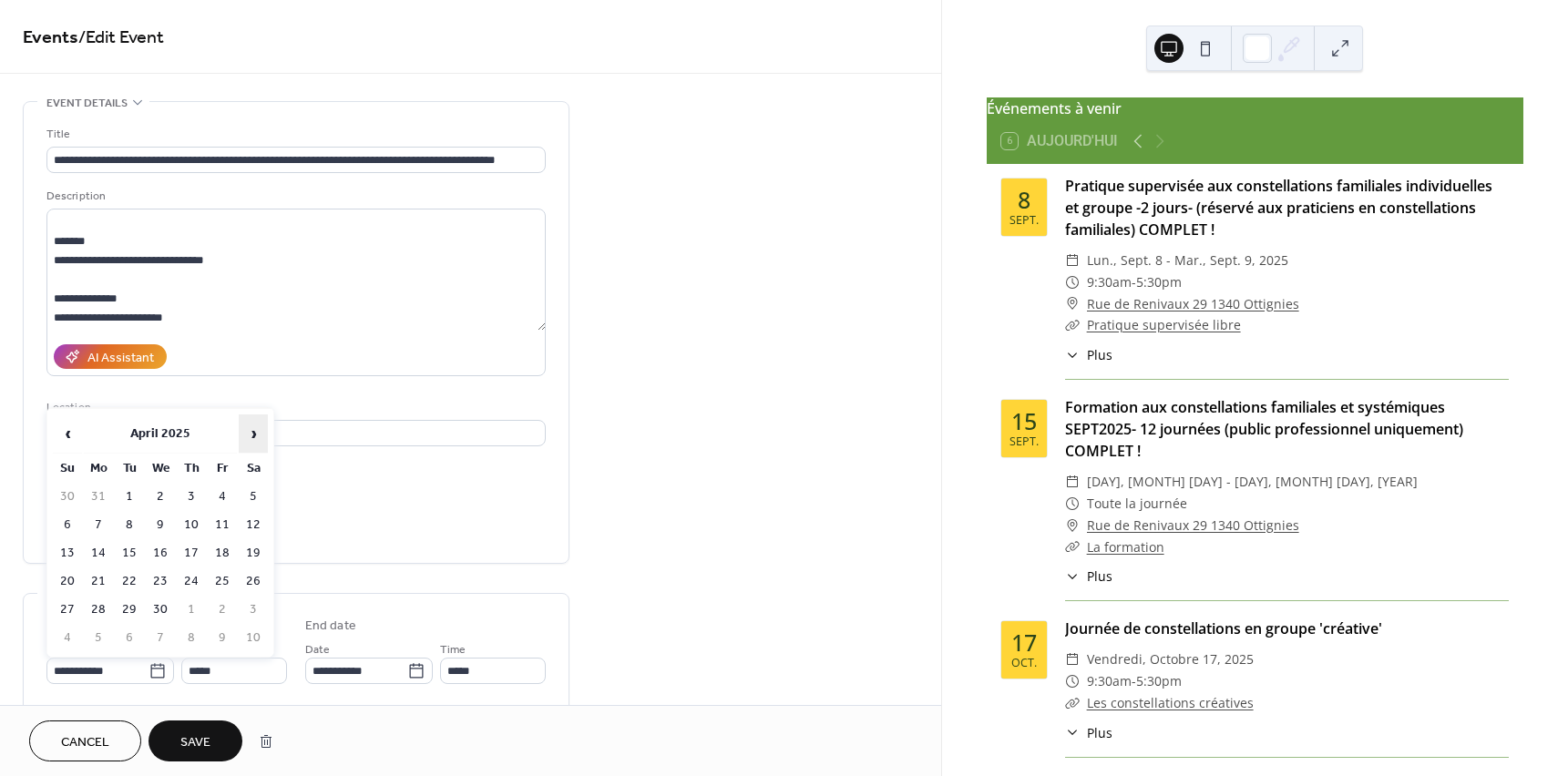click on "›" at bounding box center [253, 434] 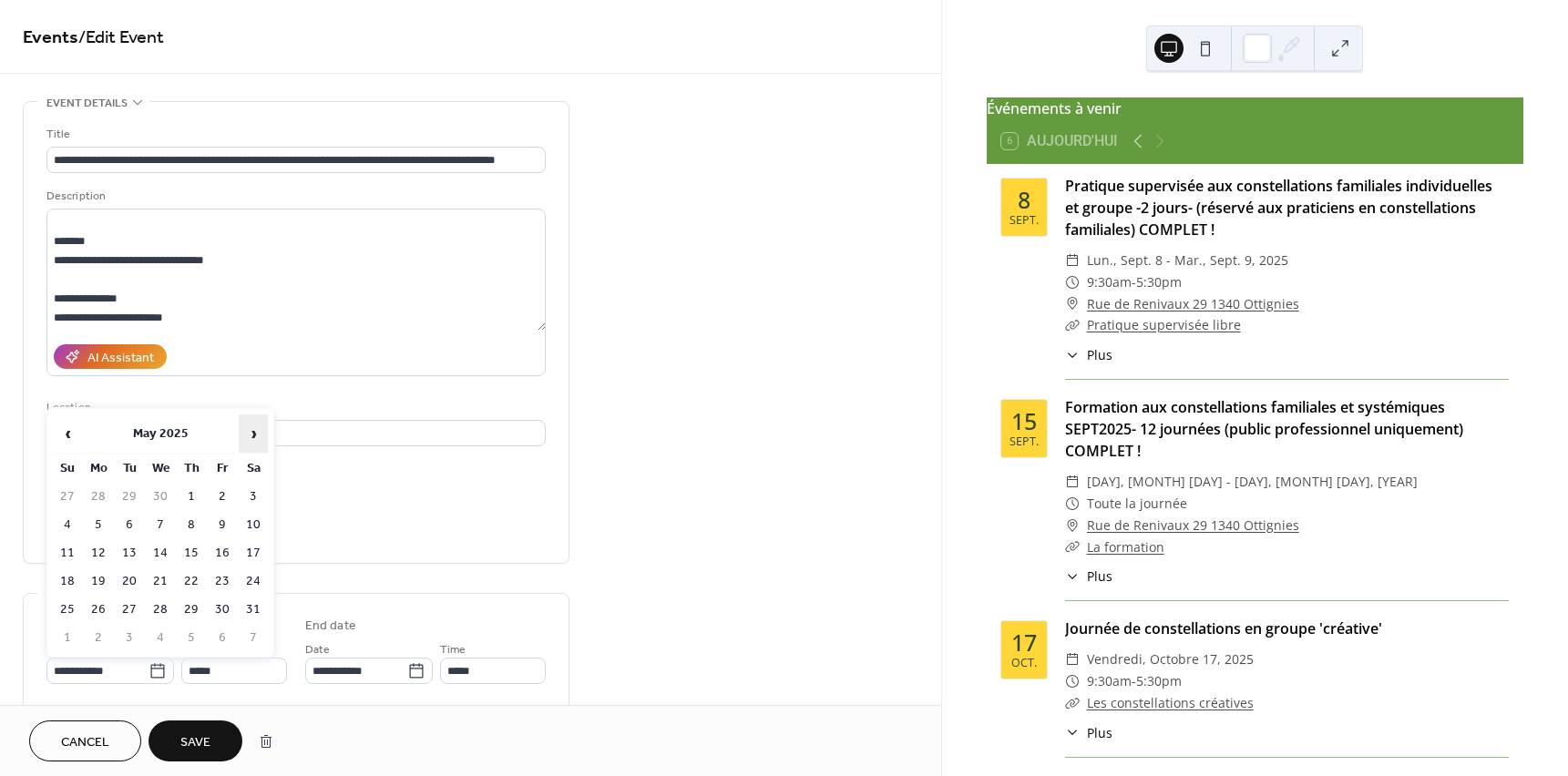 click on "›" at bounding box center (253, 434) 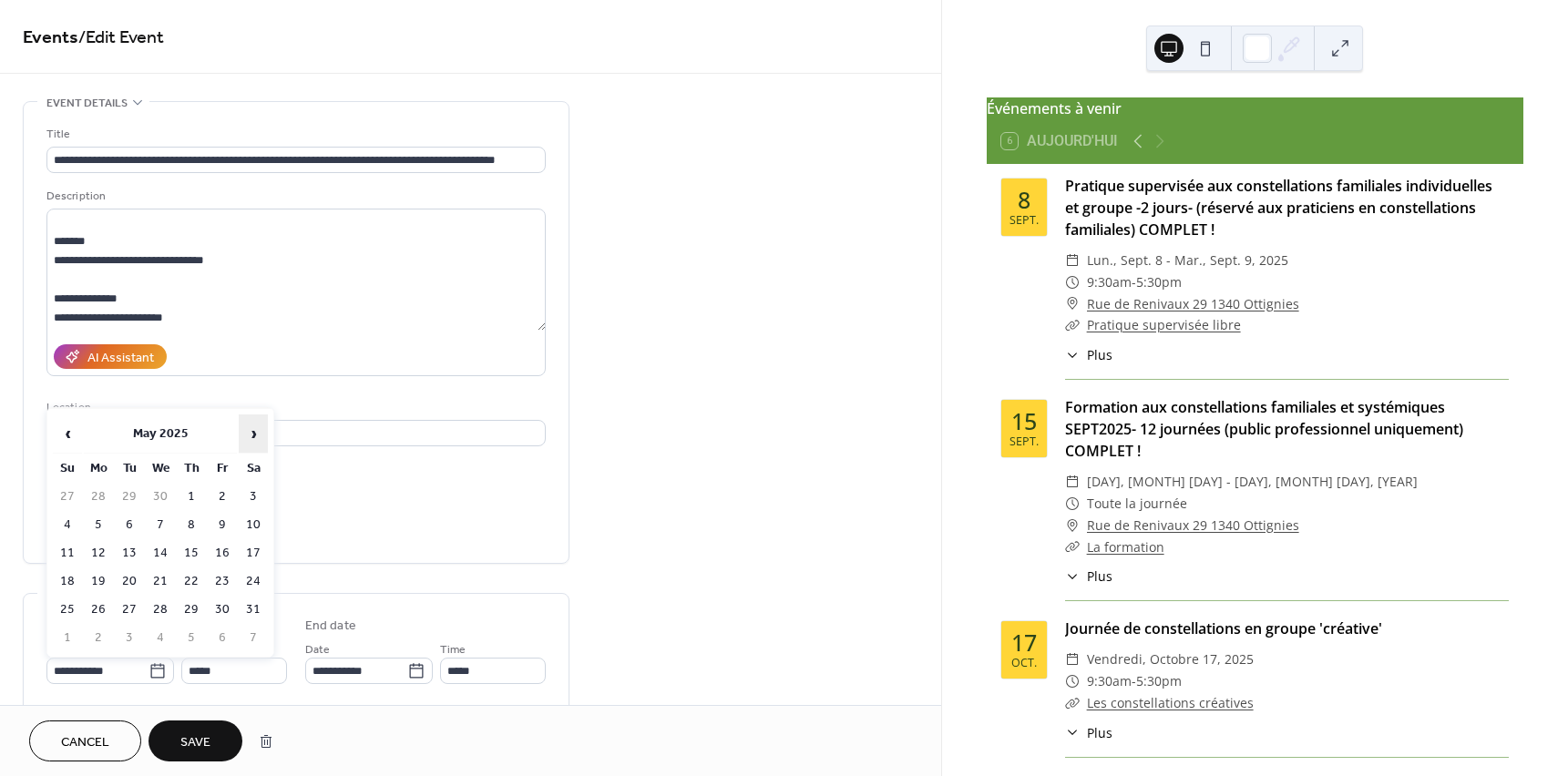 click on "›" at bounding box center (253, 434) 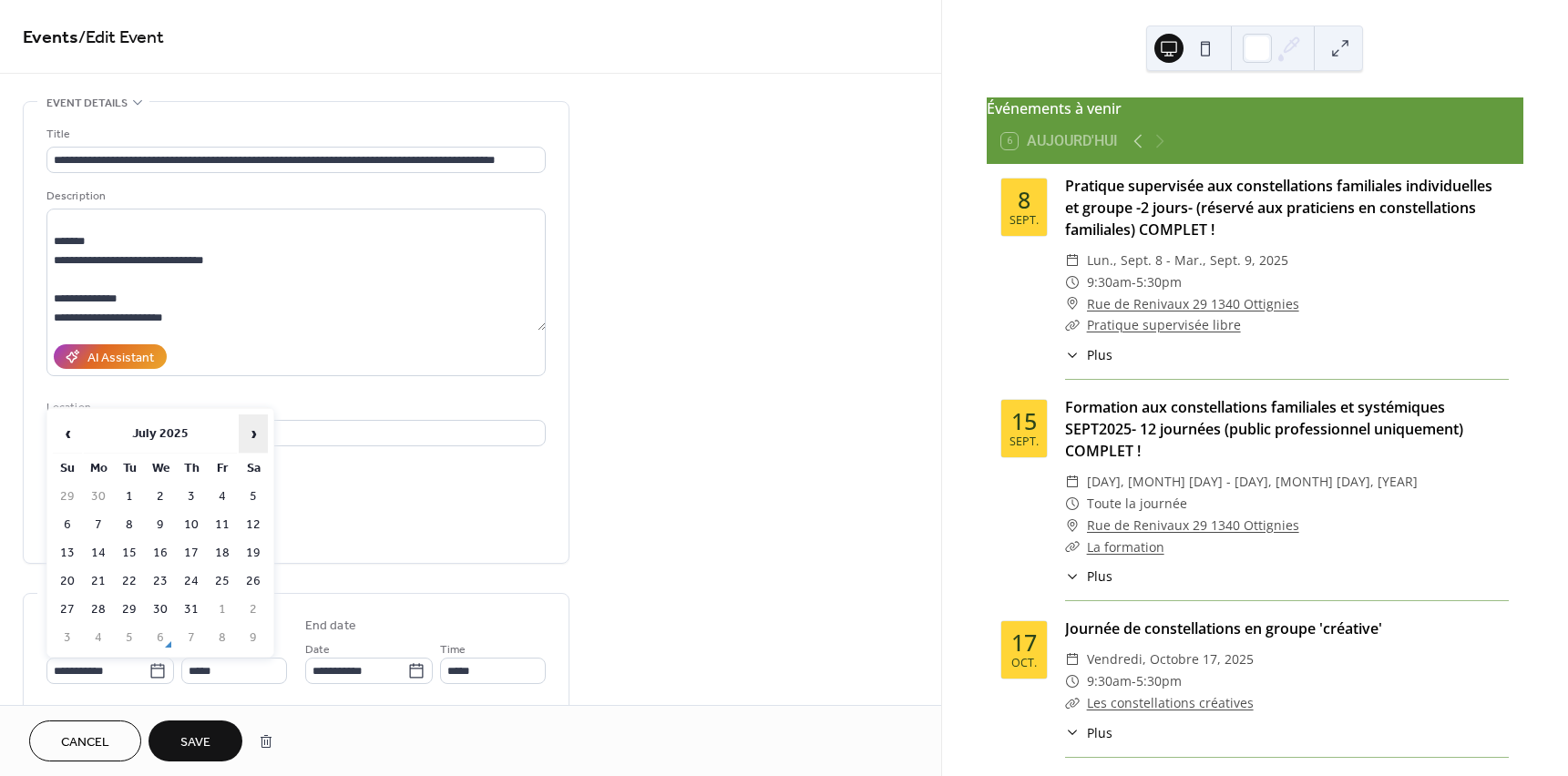 click on "›" at bounding box center [253, 434] 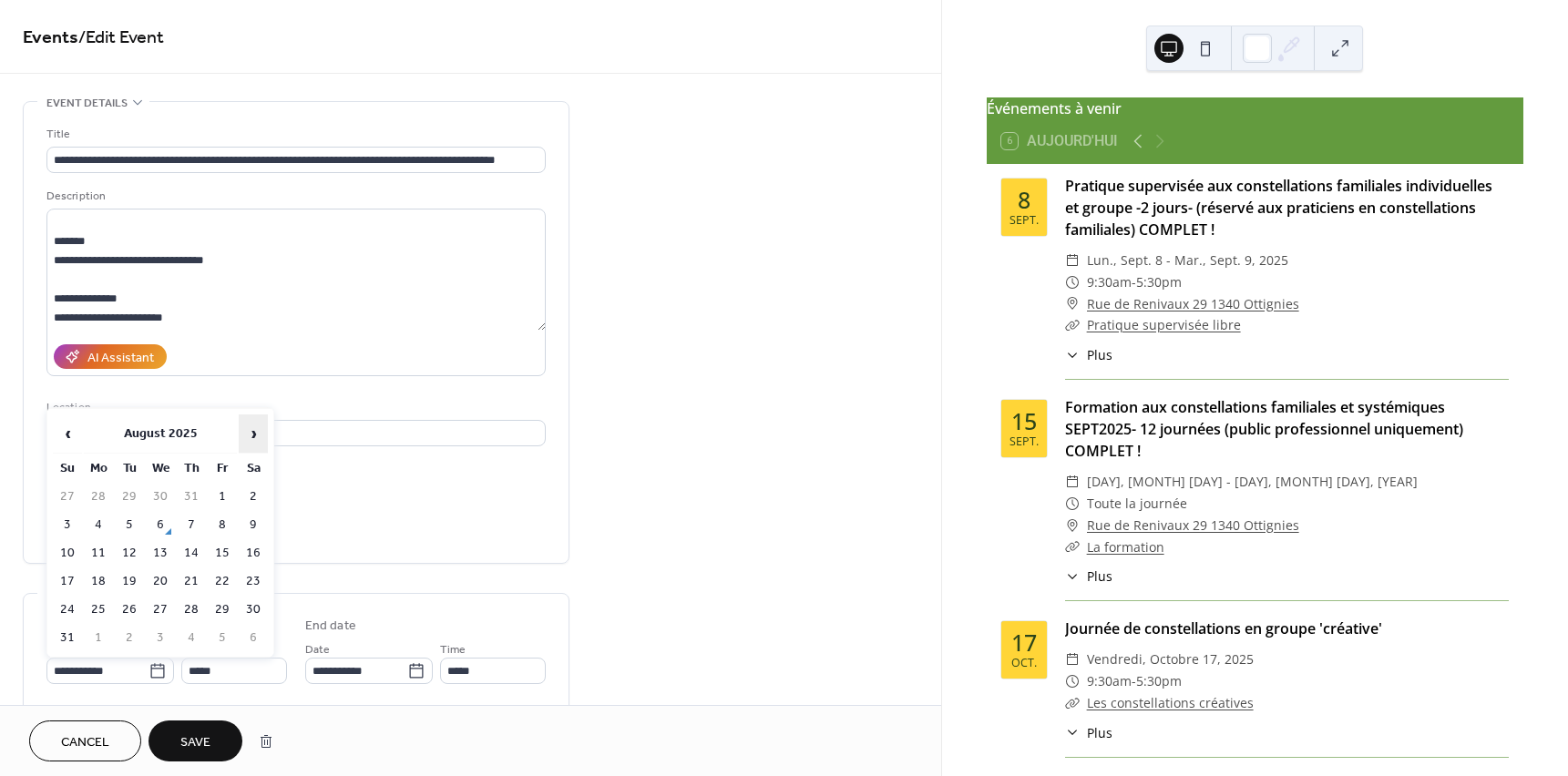 click on "›" at bounding box center (253, 434) 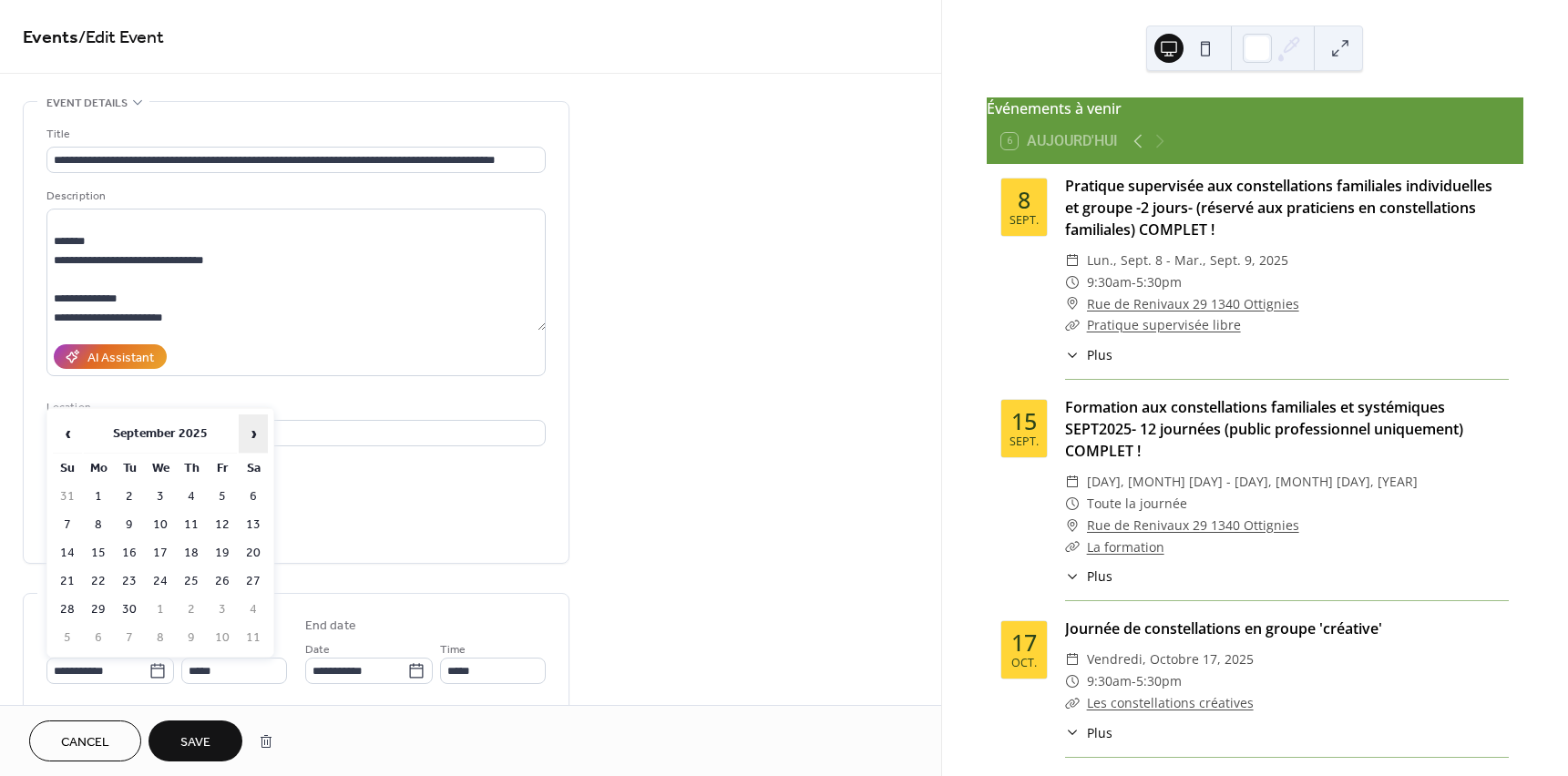 click on "›" at bounding box center (253, 434) 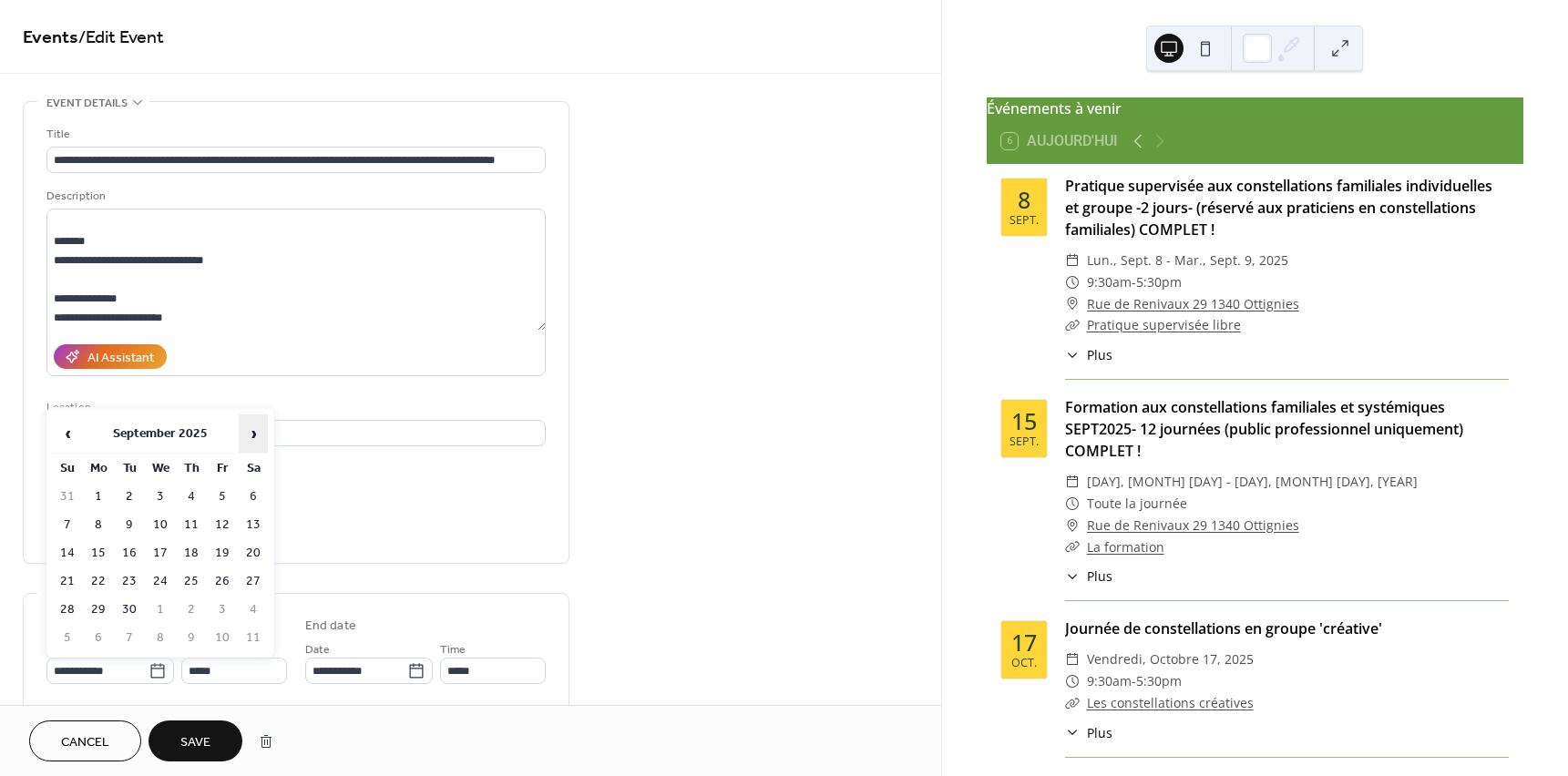 click on "›" at bounding box center (253, 434) 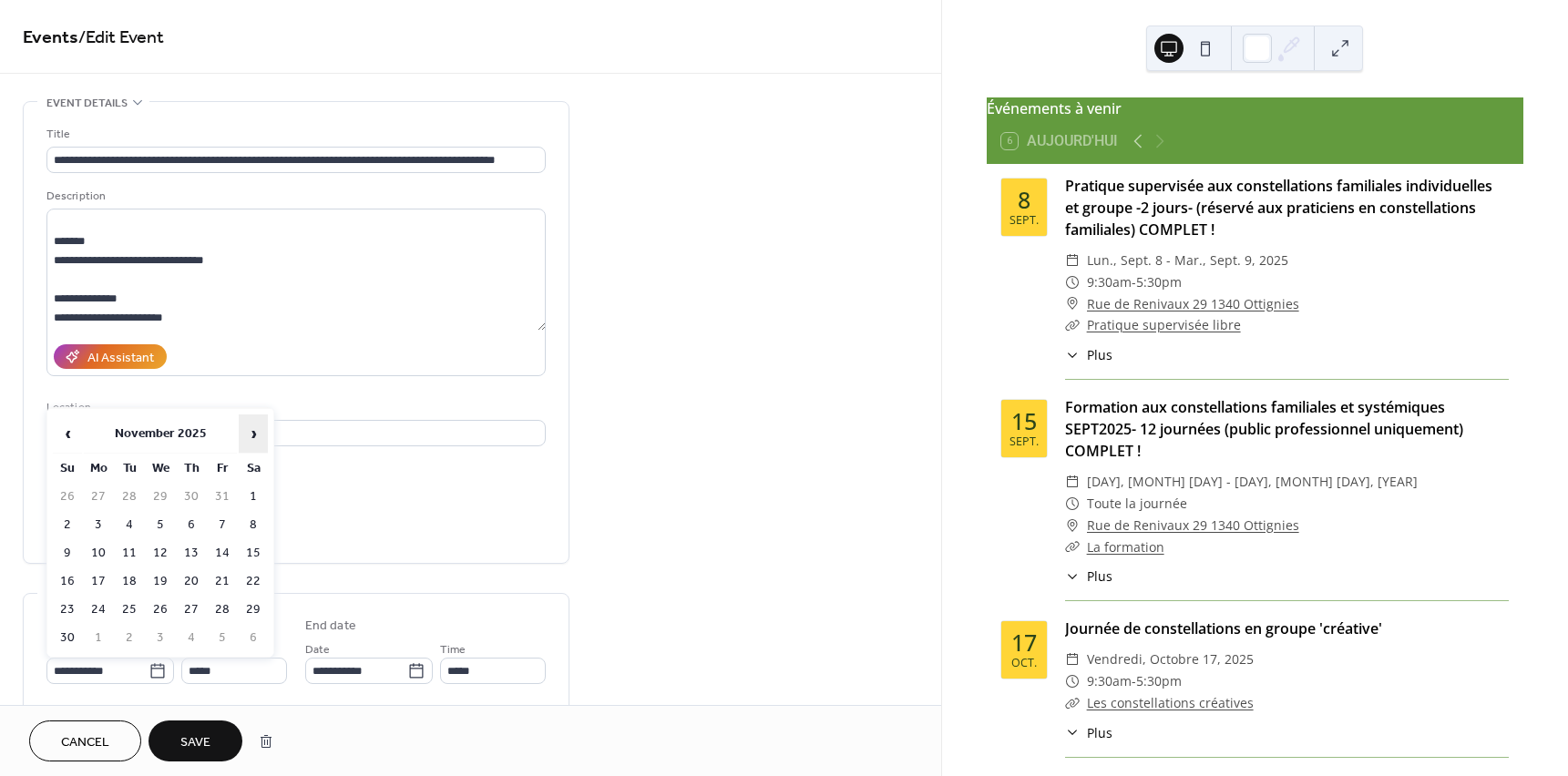 click on "›" at bounding box center (253, 434) 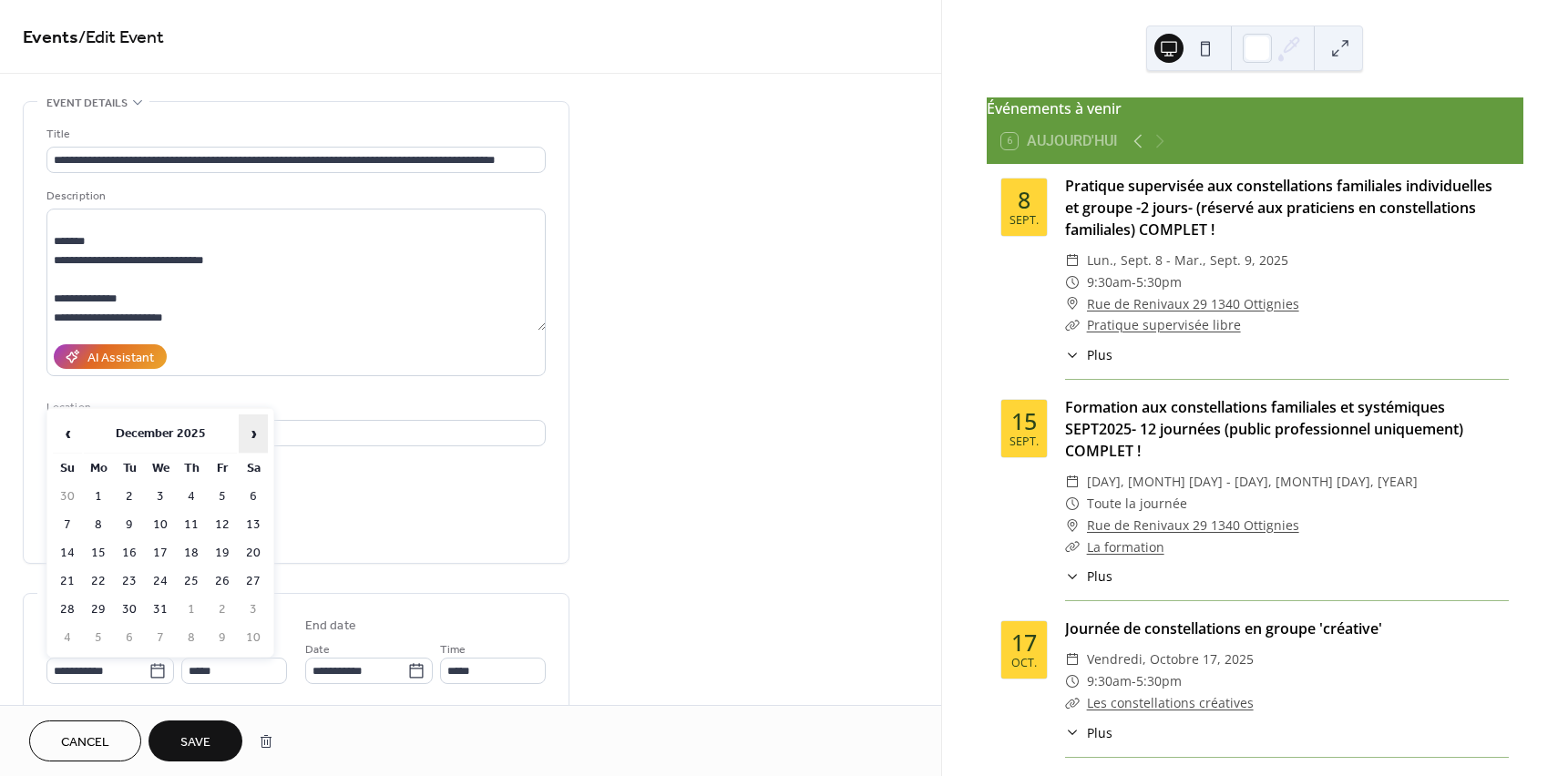 click on "›" at bounding box center (253, 434) 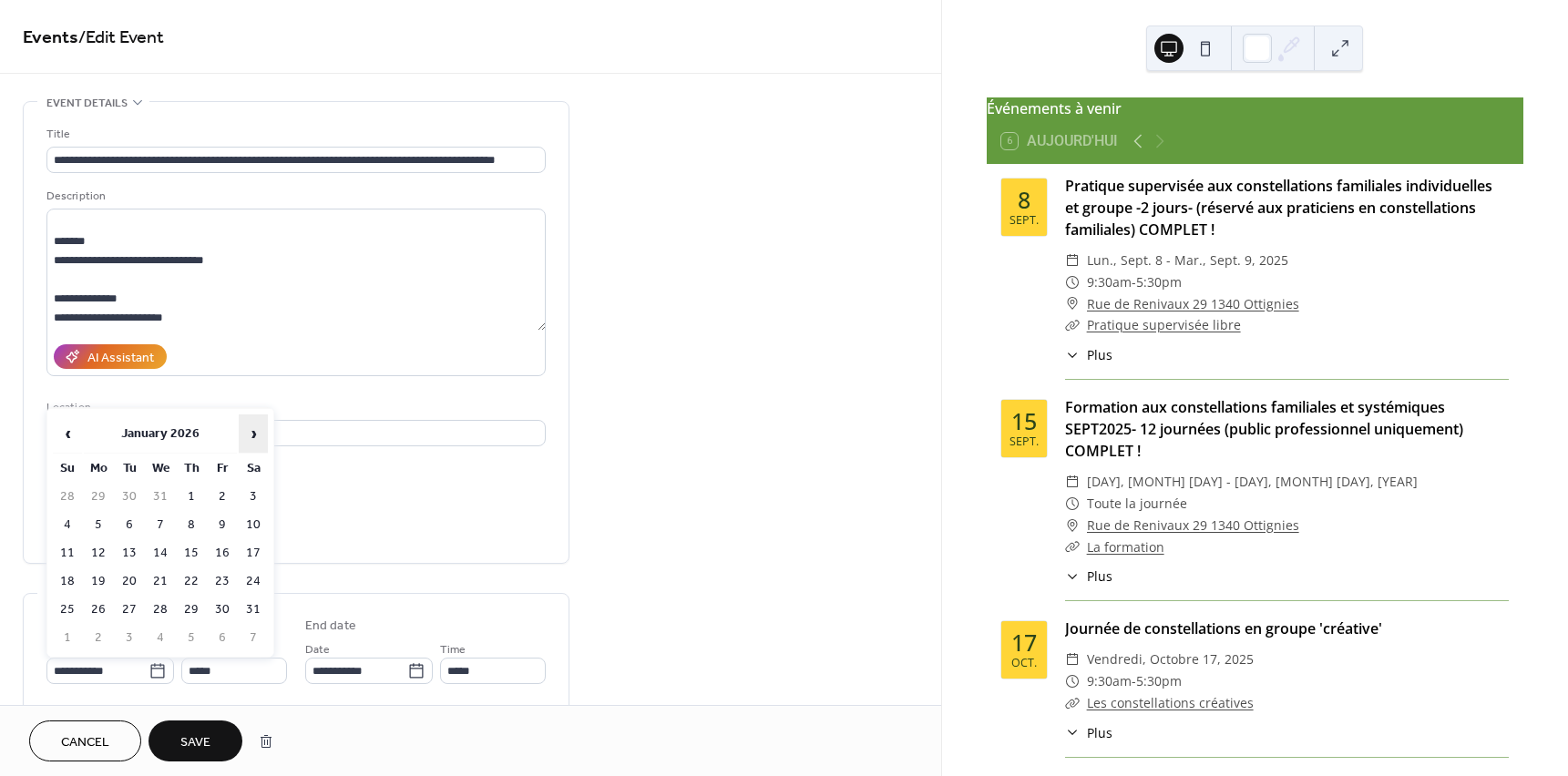 click on "›" at bounding box center [253, 434] 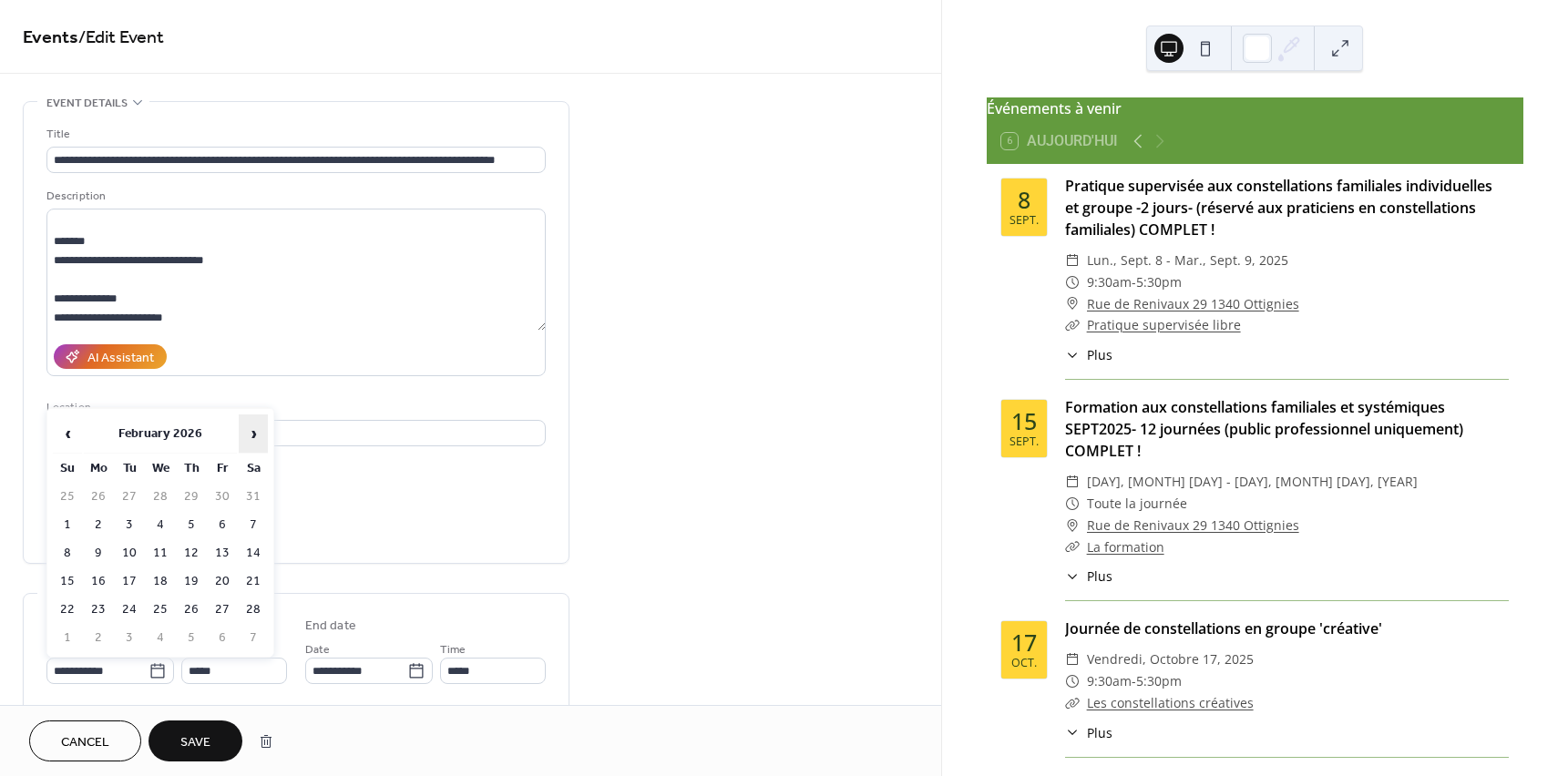 click on "›" at bounding box center [253, 434] 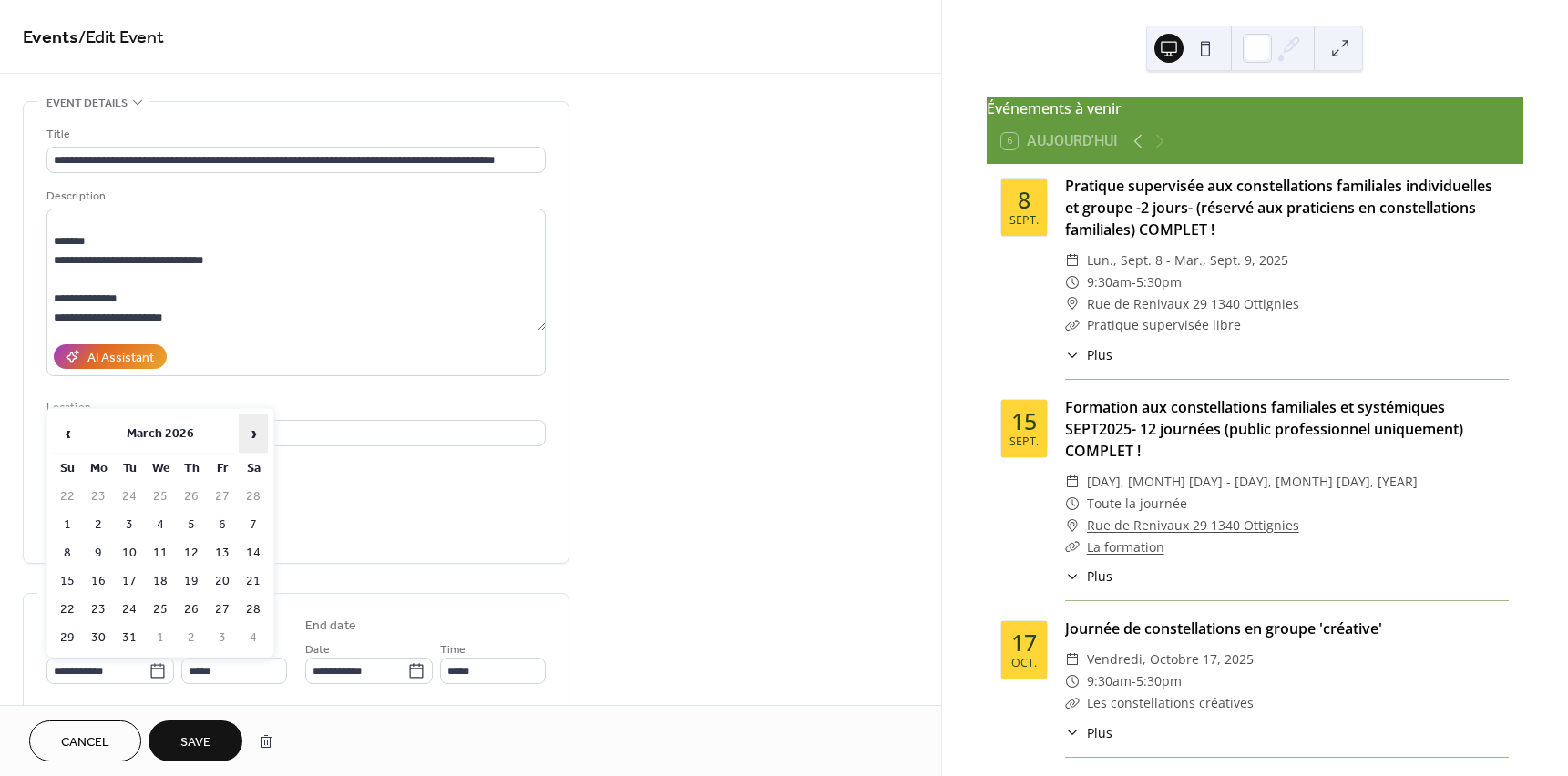 click on "›" at bounding box center (253, 434) 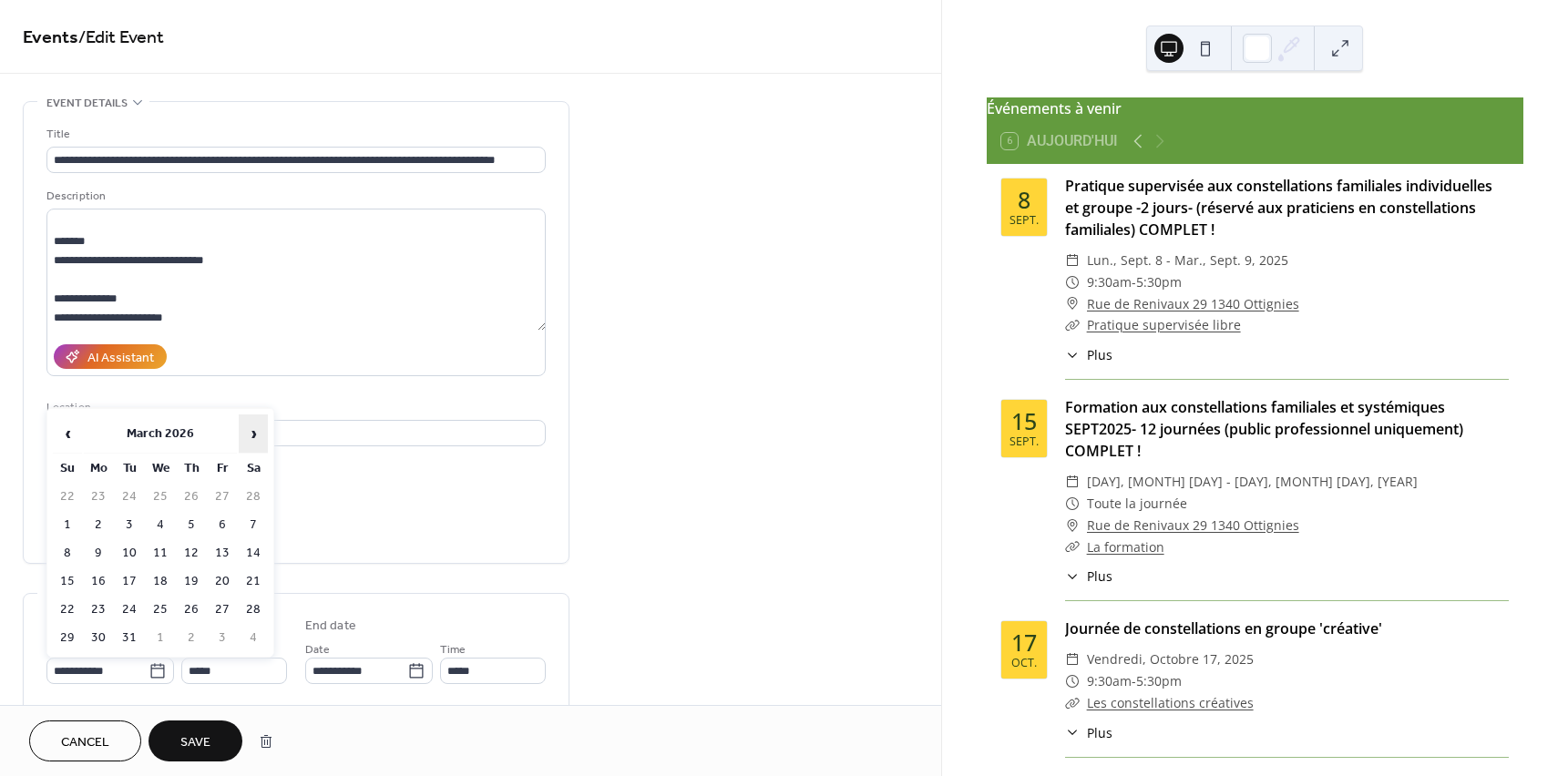 click on "›" at bounding box center [253, 434] 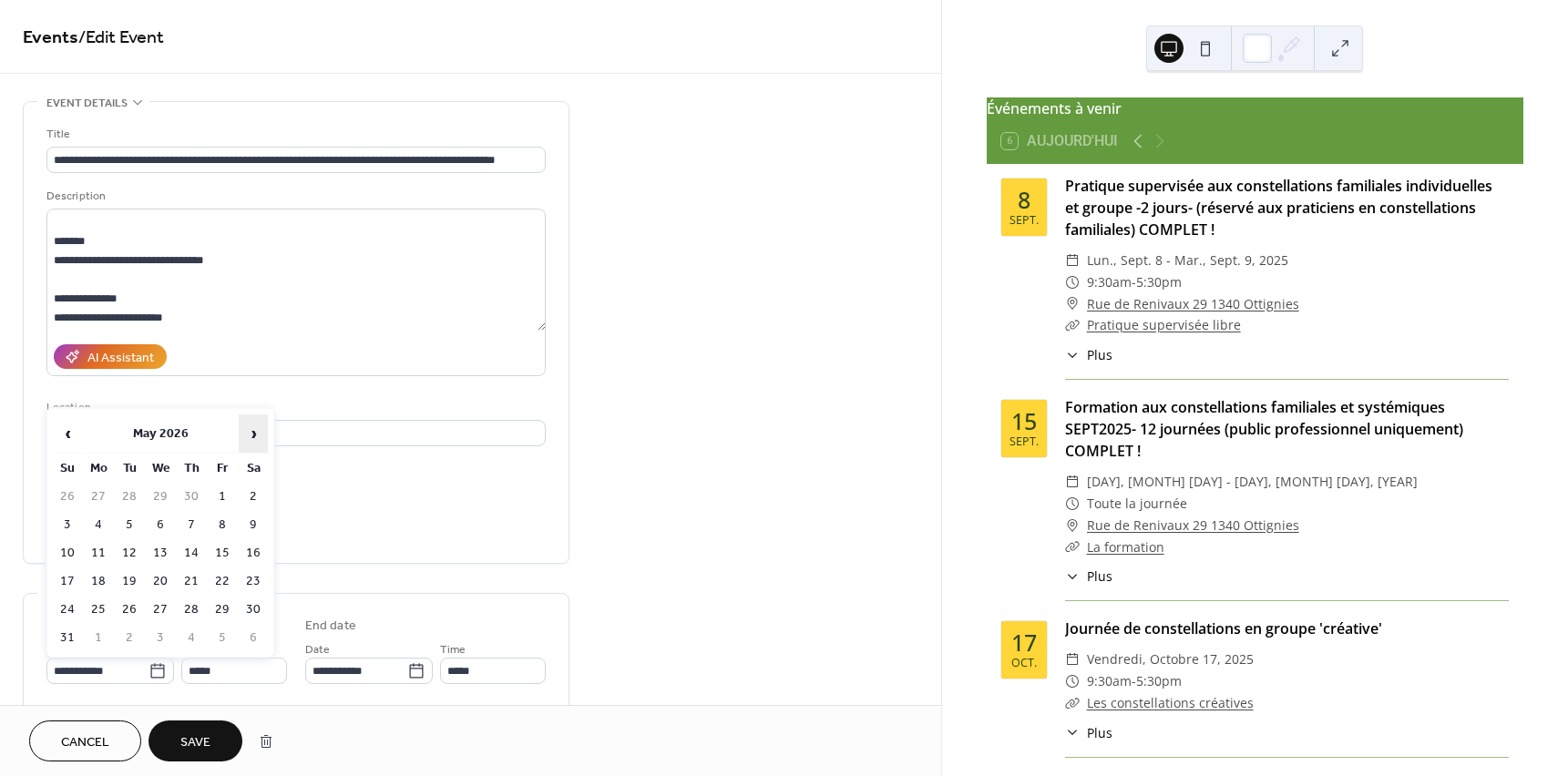 click on "›" at bounding box center (253, 434) 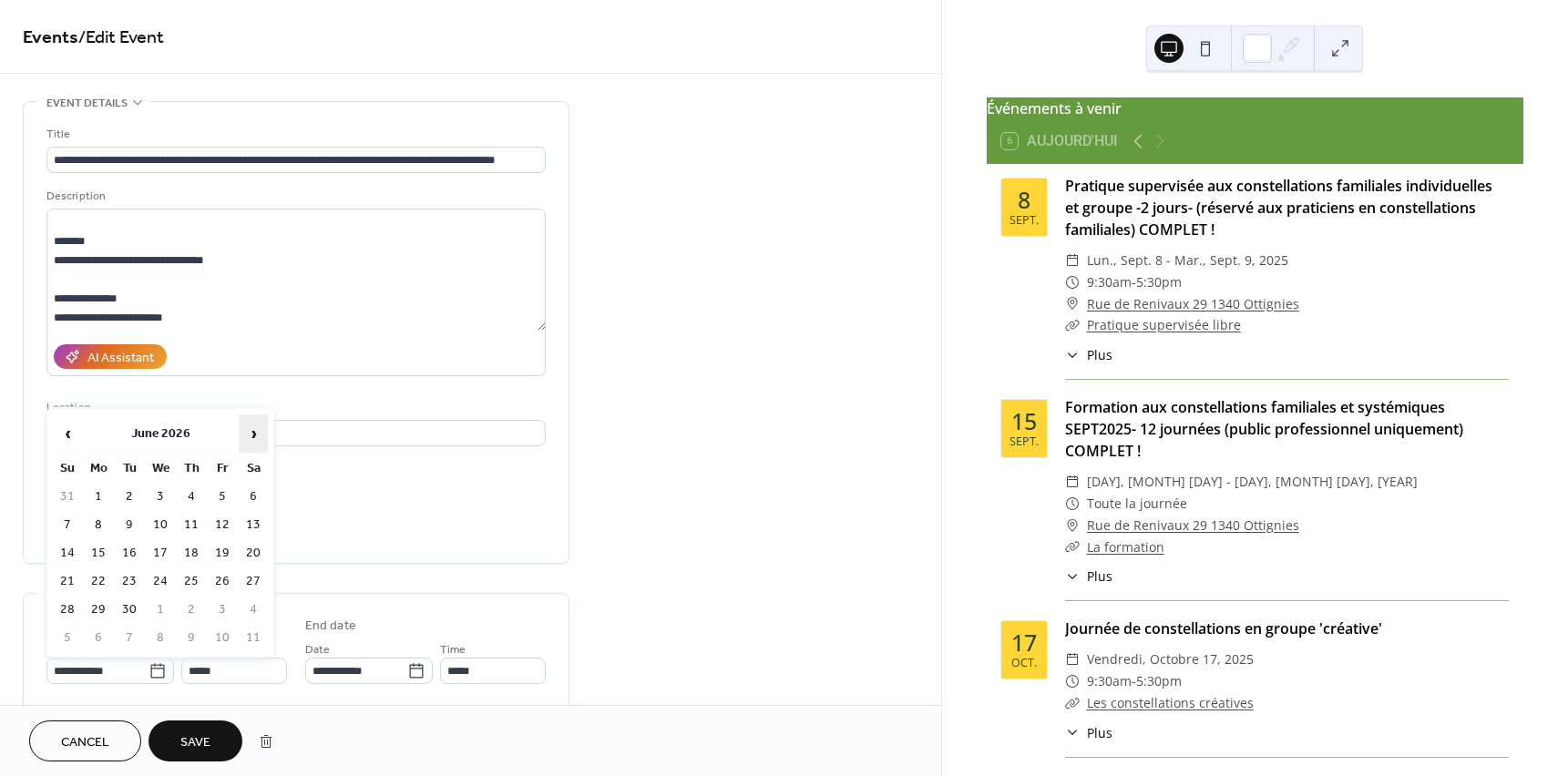 click on "›" at bounding box center [253, 434] 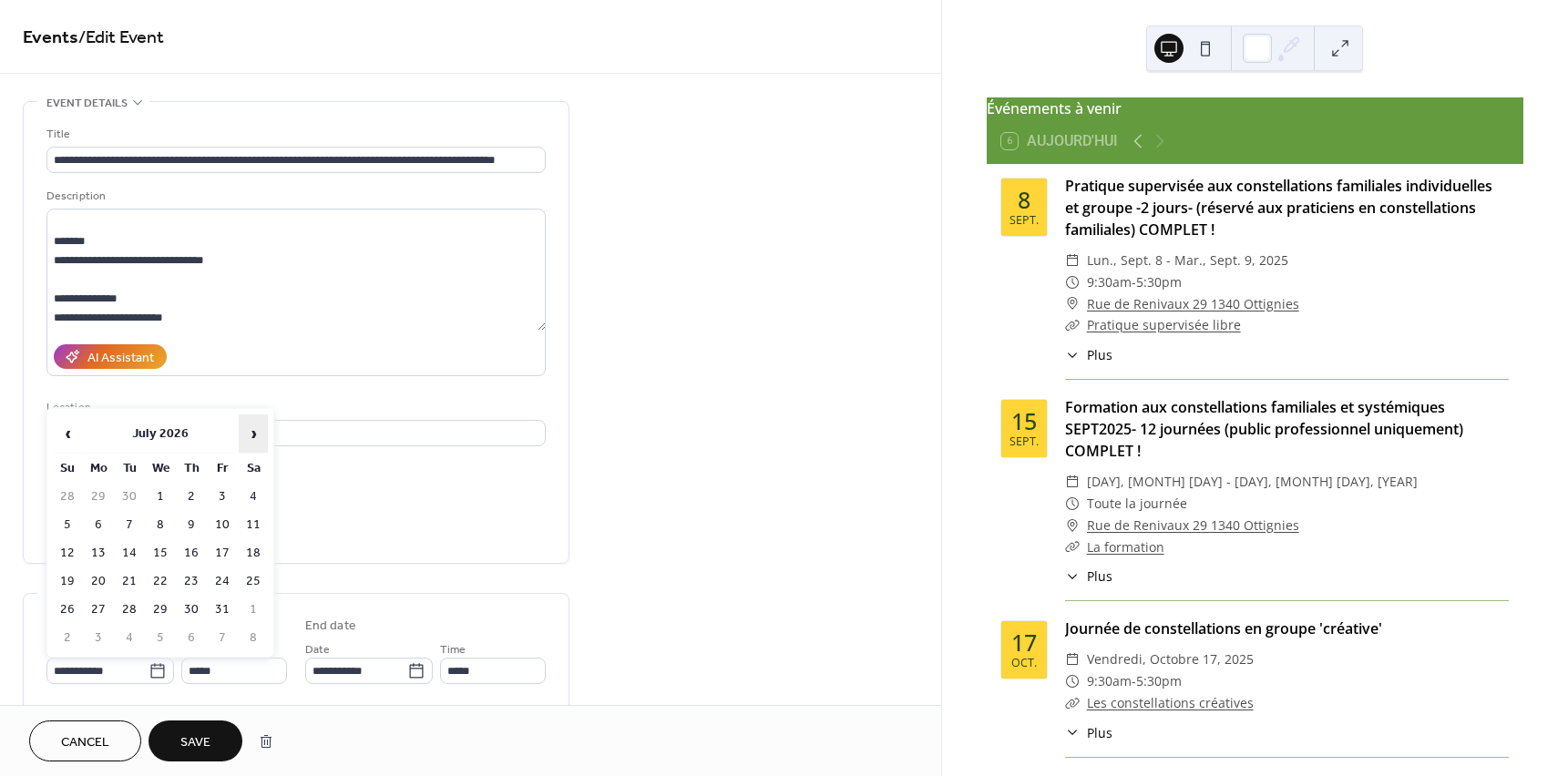 click on "›" at bounding box center [253, 434] 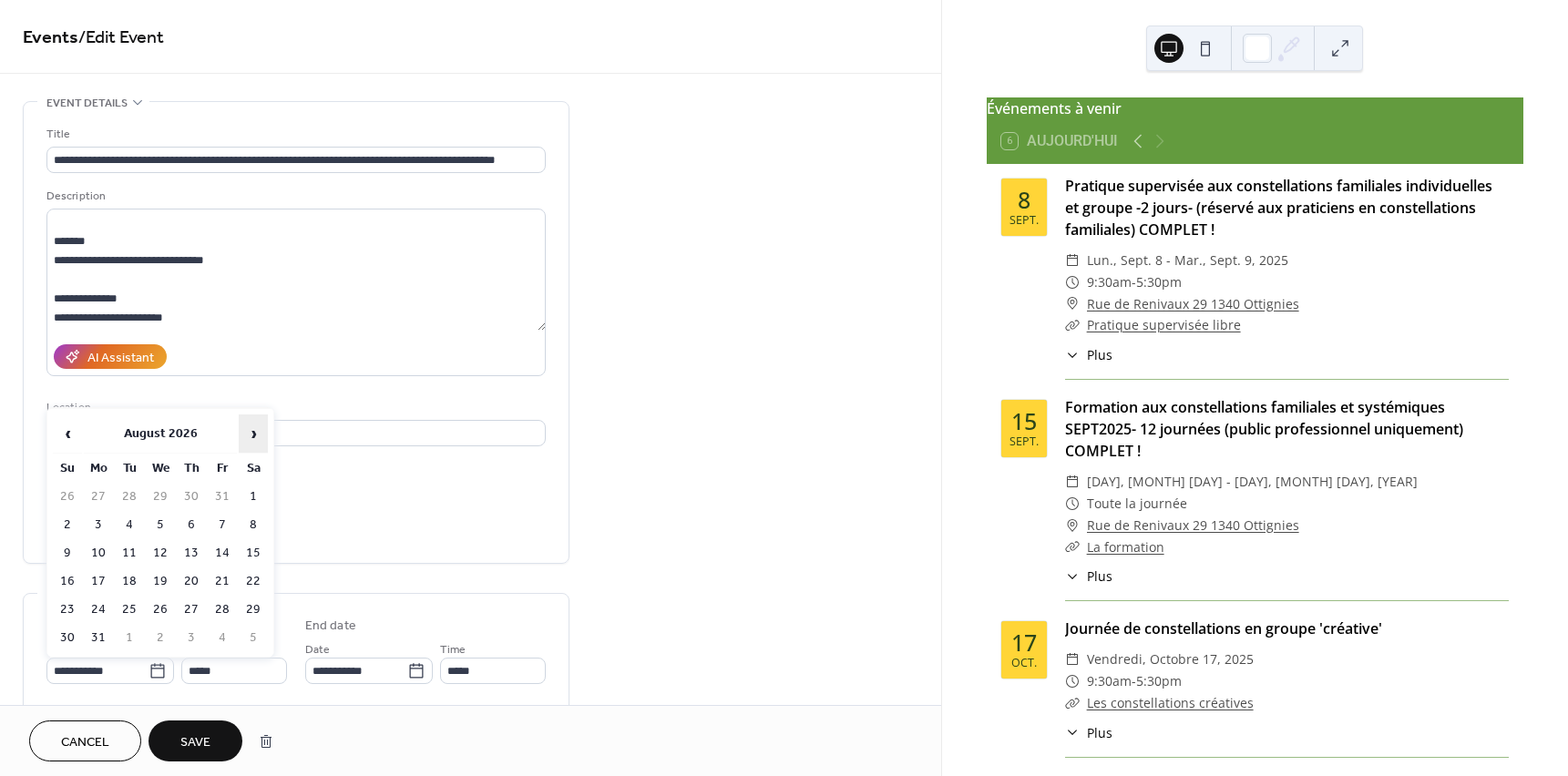 click on "›" at bounding box center (253, 434) 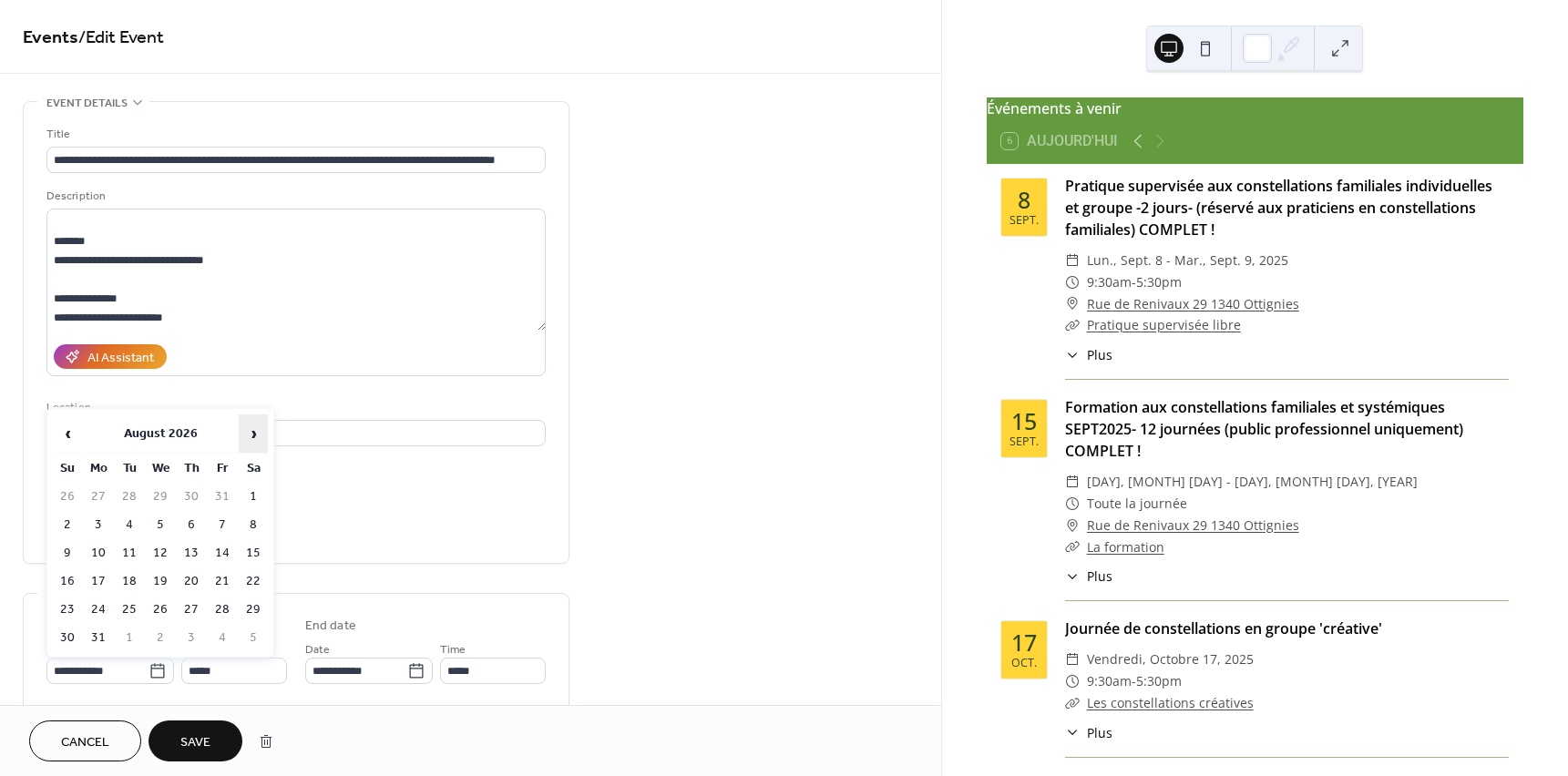 click on "›" at bounding box center [253, 434] 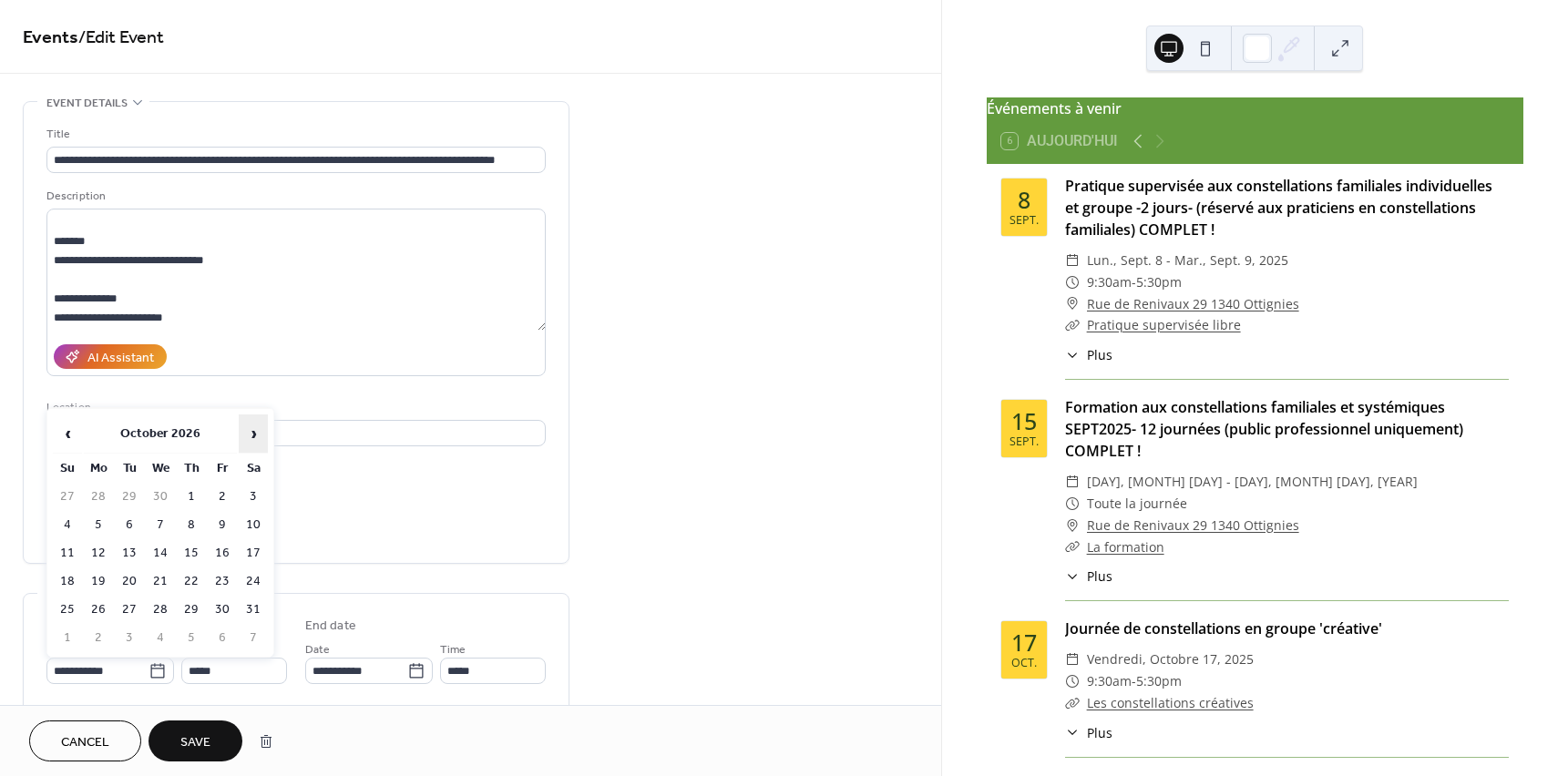 click on "›" at bounding box center (253, 434) 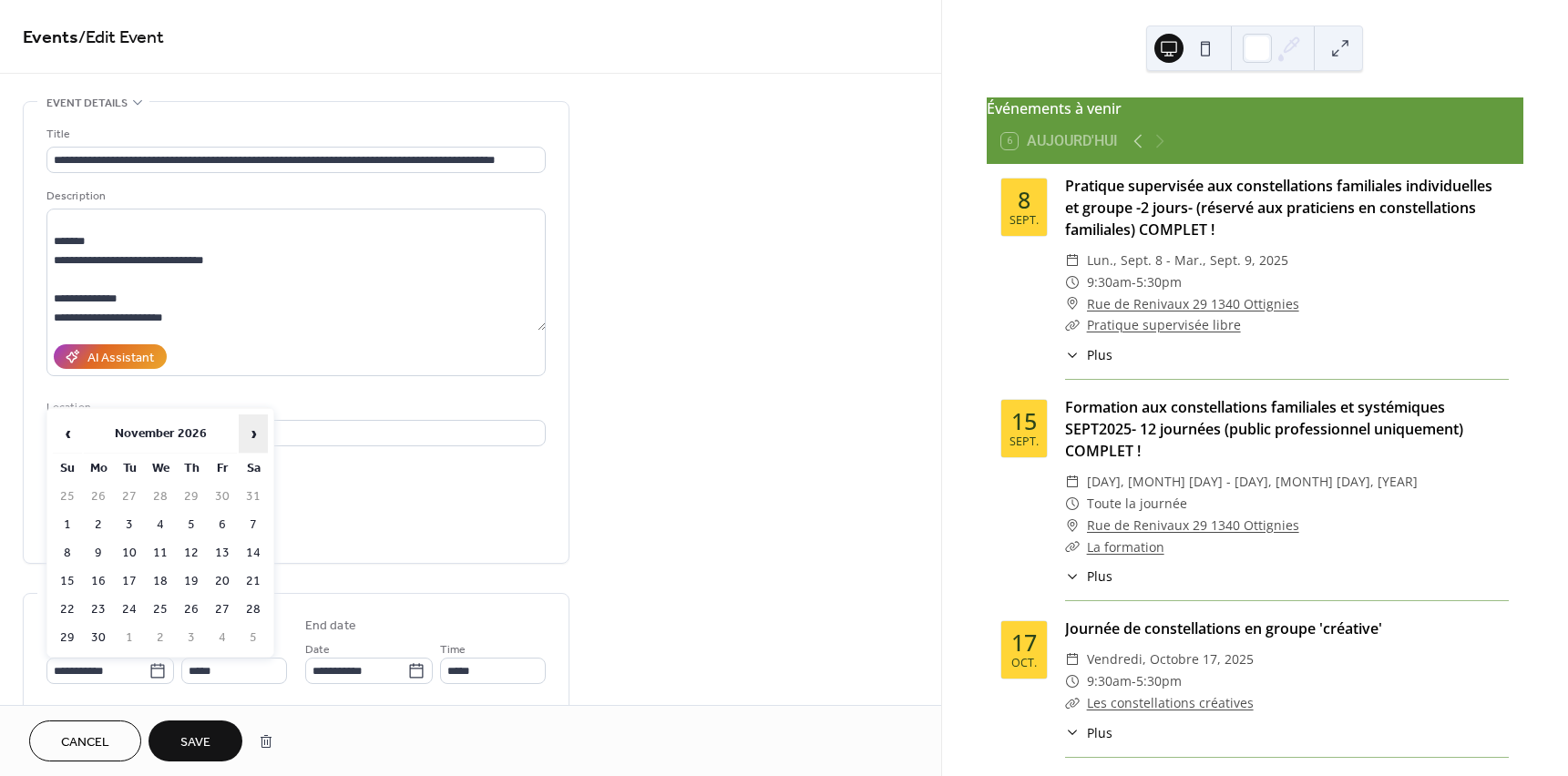 click on "›" at bounding box center (253, 434) 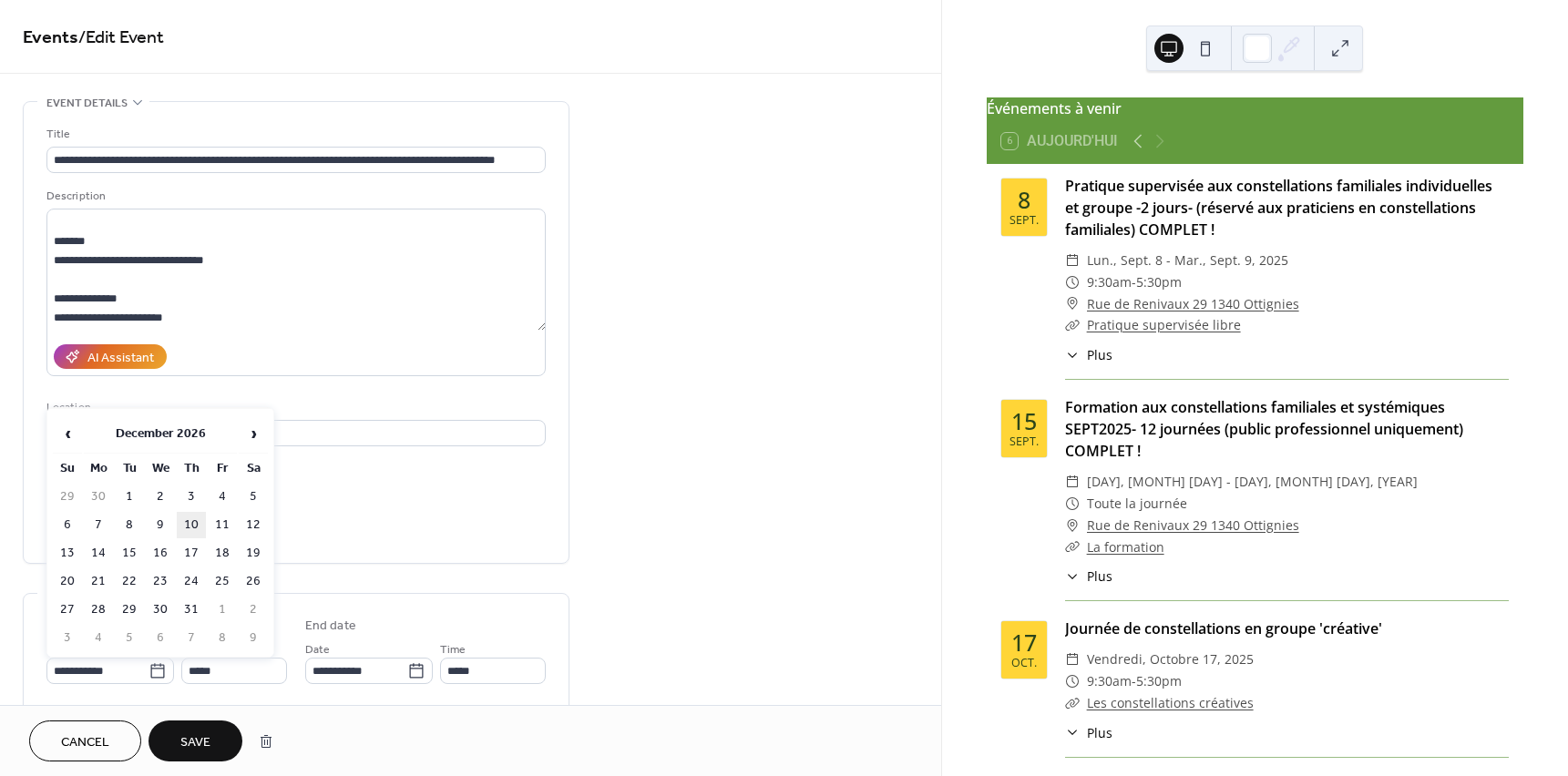 click on "10" at bounding box center (191, 525) 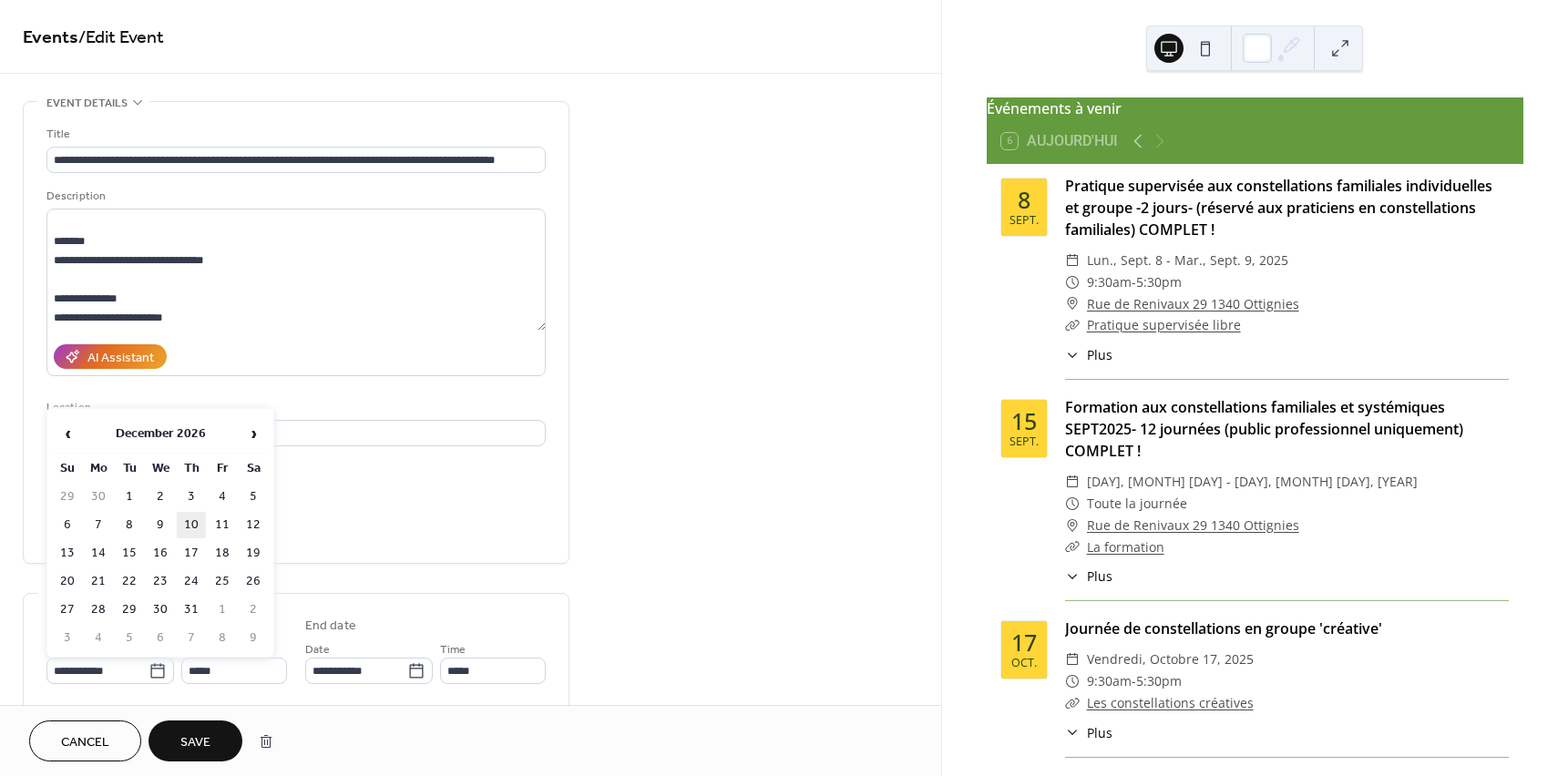 type on "**********" 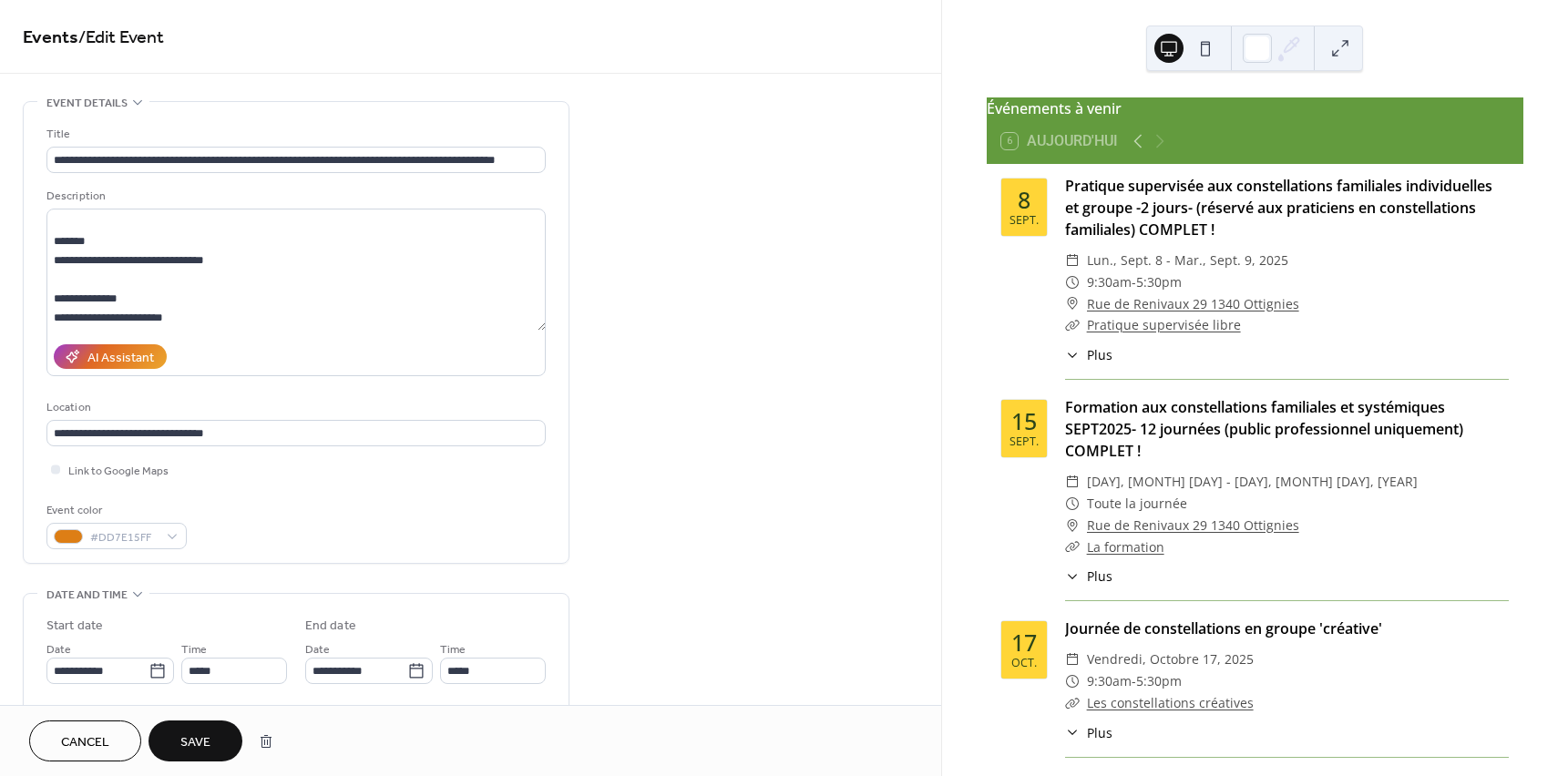 click on "Save" at bounding box center (195, 742) 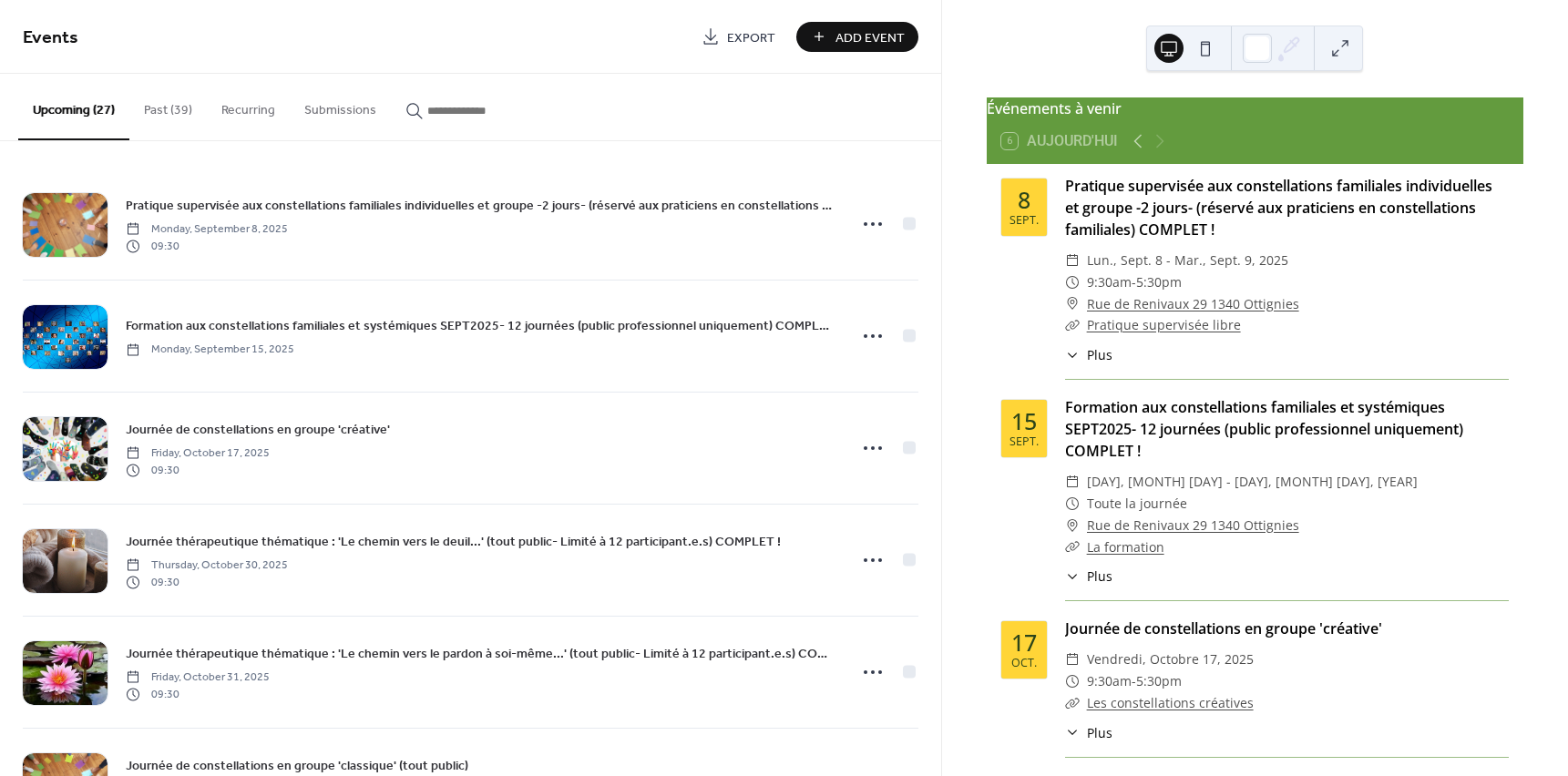 click on "Événements à venir 6 Aujourd'hui 8 sept. Pratique supervisée aux constellations familiales individuelles et groupe -2 jours-  (réservé aux praticiens en constellations familiales)  COMPLET  ! ​ lun., sept. 8 - mar., sept. 9, 2025 ​ [TIME] - [TIME] ​ [STREET] [POSTAL_CODE] [CITY] ​ Pratique supervisée libre ​ Plus Ce stage de deux jours est réservé aux praticiens en constellations familiales. C'est un formidable BOOST pour les praticiens qui débutent mais cela peut également intéresser ceux qui souhaitent un 'refresh', un soutien ou un feed-back sur leur pratique. C'est un complément à la formation de base.  Pendant ces deux jours, l'occasion sera donnée à certain(e)s de pratiquer les constellations individuelles ou de groupe (au choix) en solo, duo ou relais avec ou sans accompagnement, d'être représentant(e) et/ou d'être constellé(e). Tout le groupe bénéficiera ensuite du feed-back pédagogique (réponses aux questions, apports techniques...).  Lundi 8 septembre LIEU : 15" at bounding box center [1255, 388] 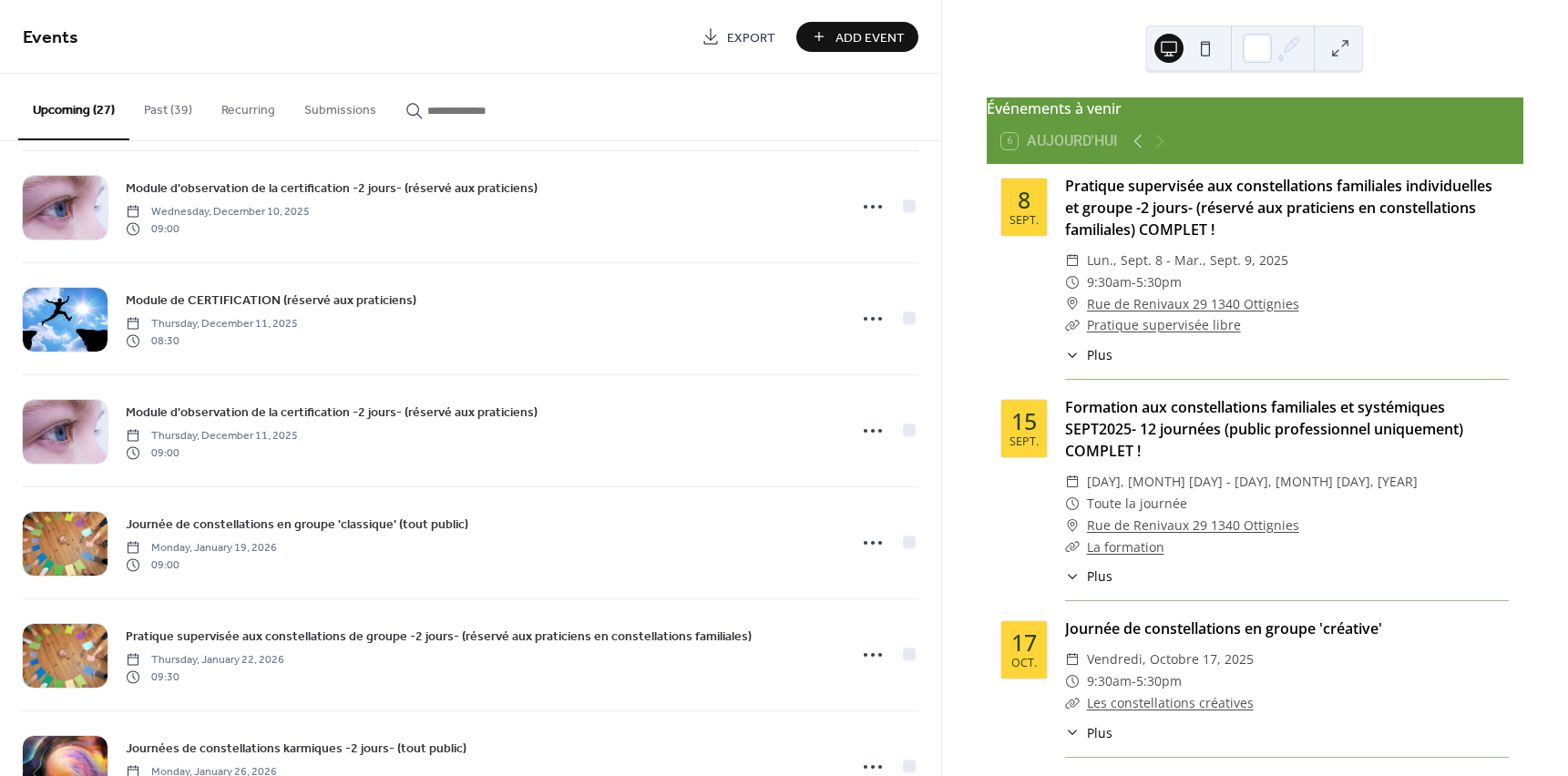 scroll, scrollTop: 663, scrollLeft: 0, axis: vertical 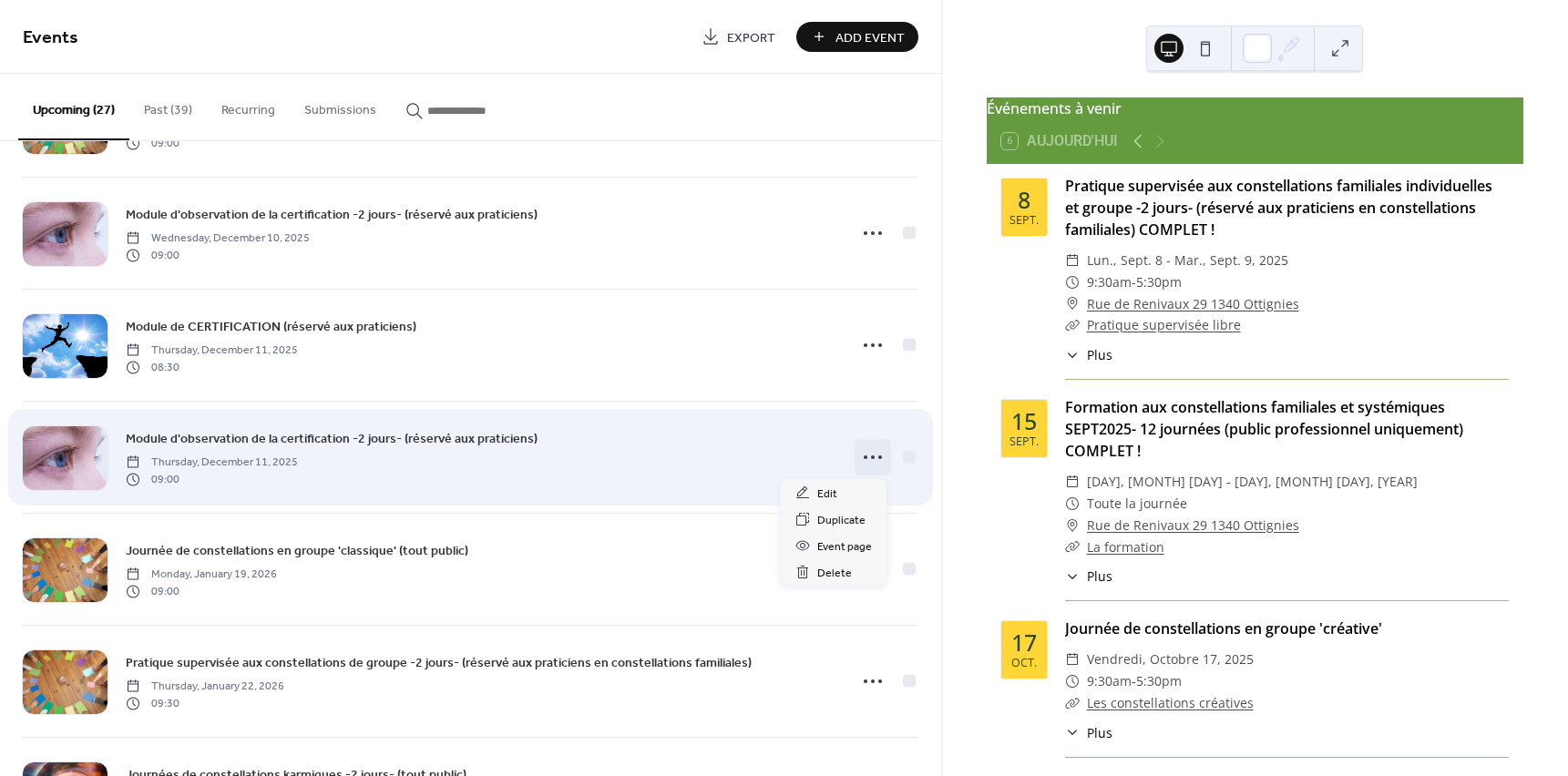 click 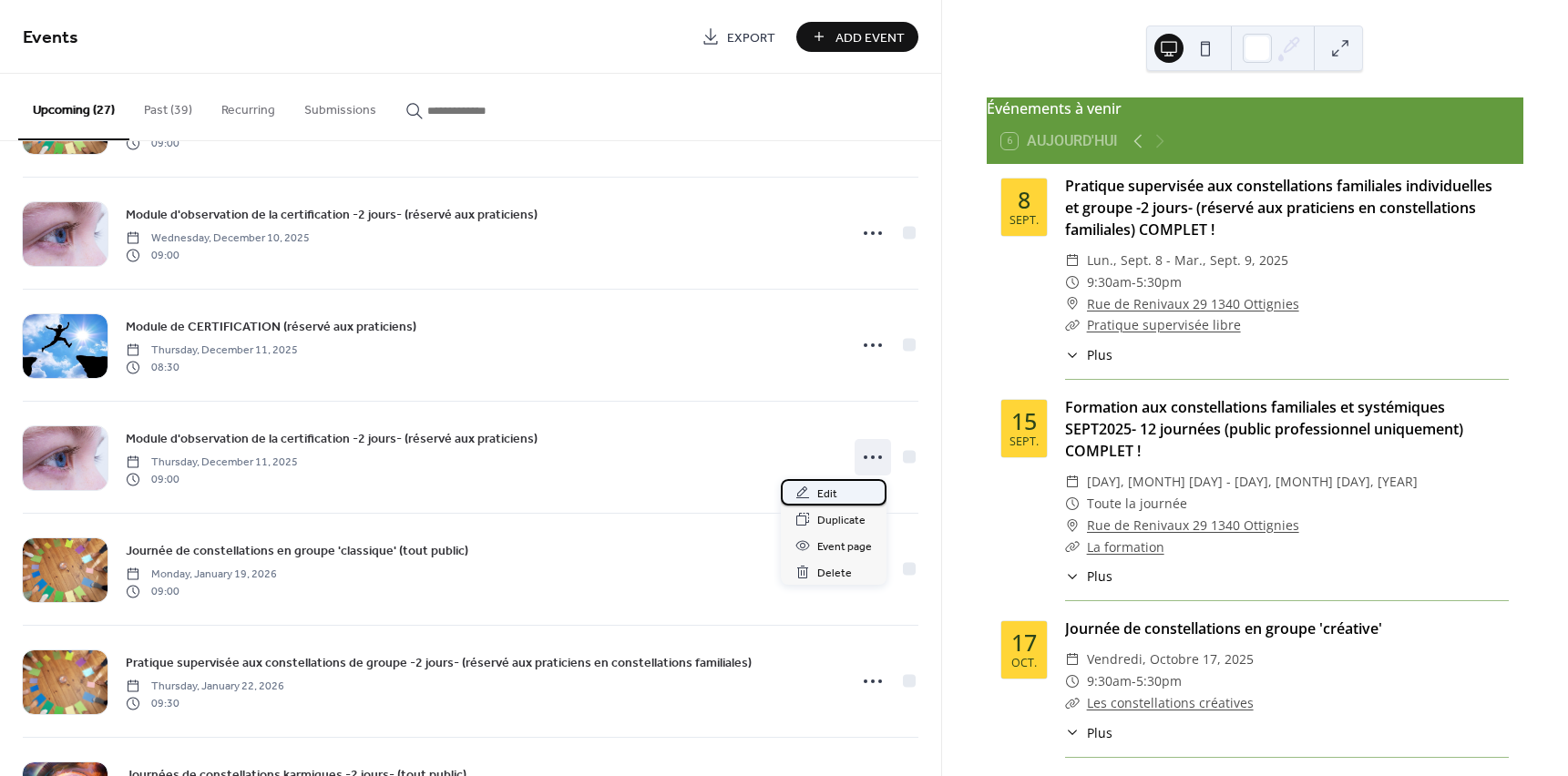 click on "Edit" at bounding box center [827, 494] 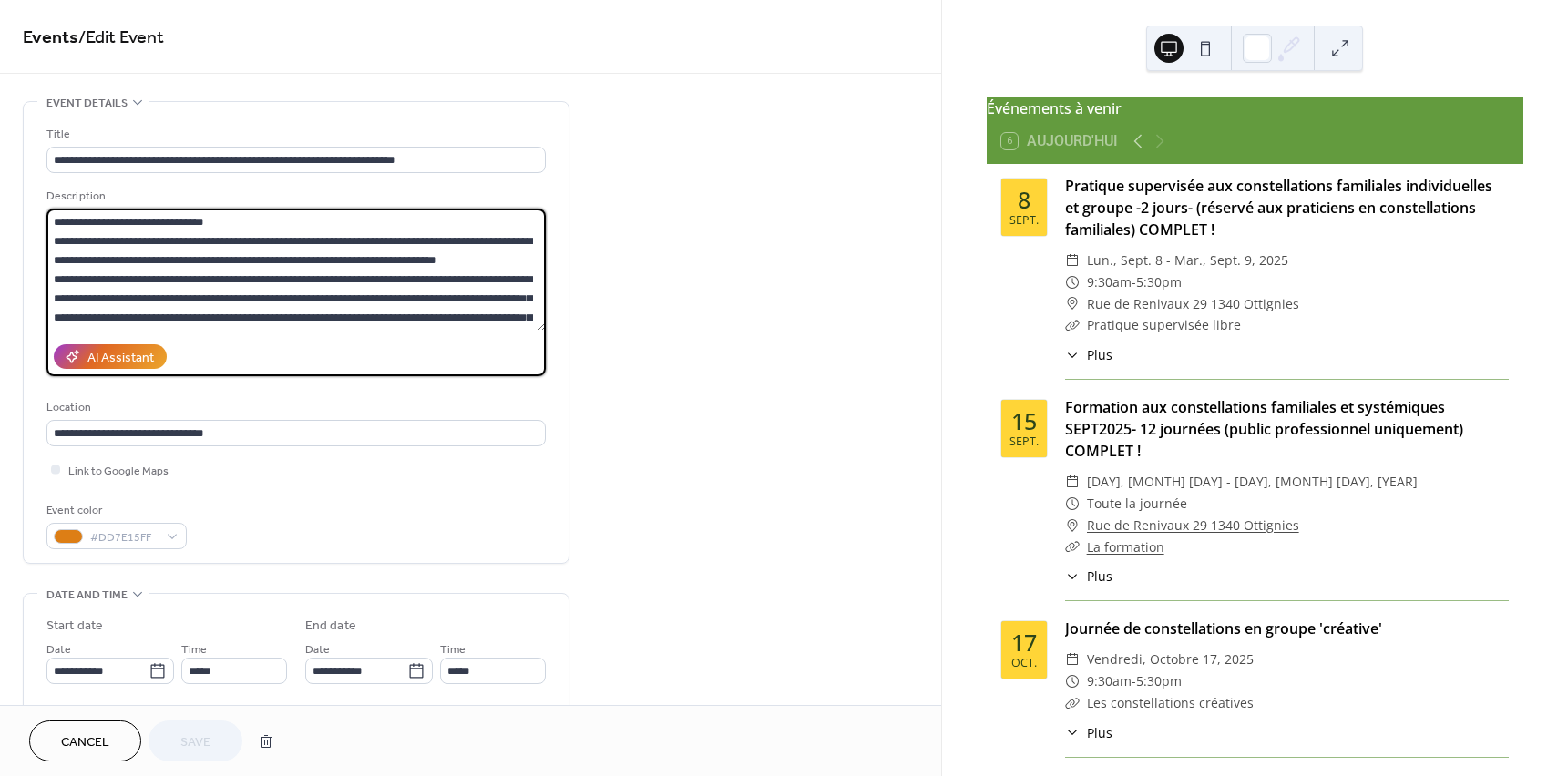 click on "**********" at bounding box center [296, 270] 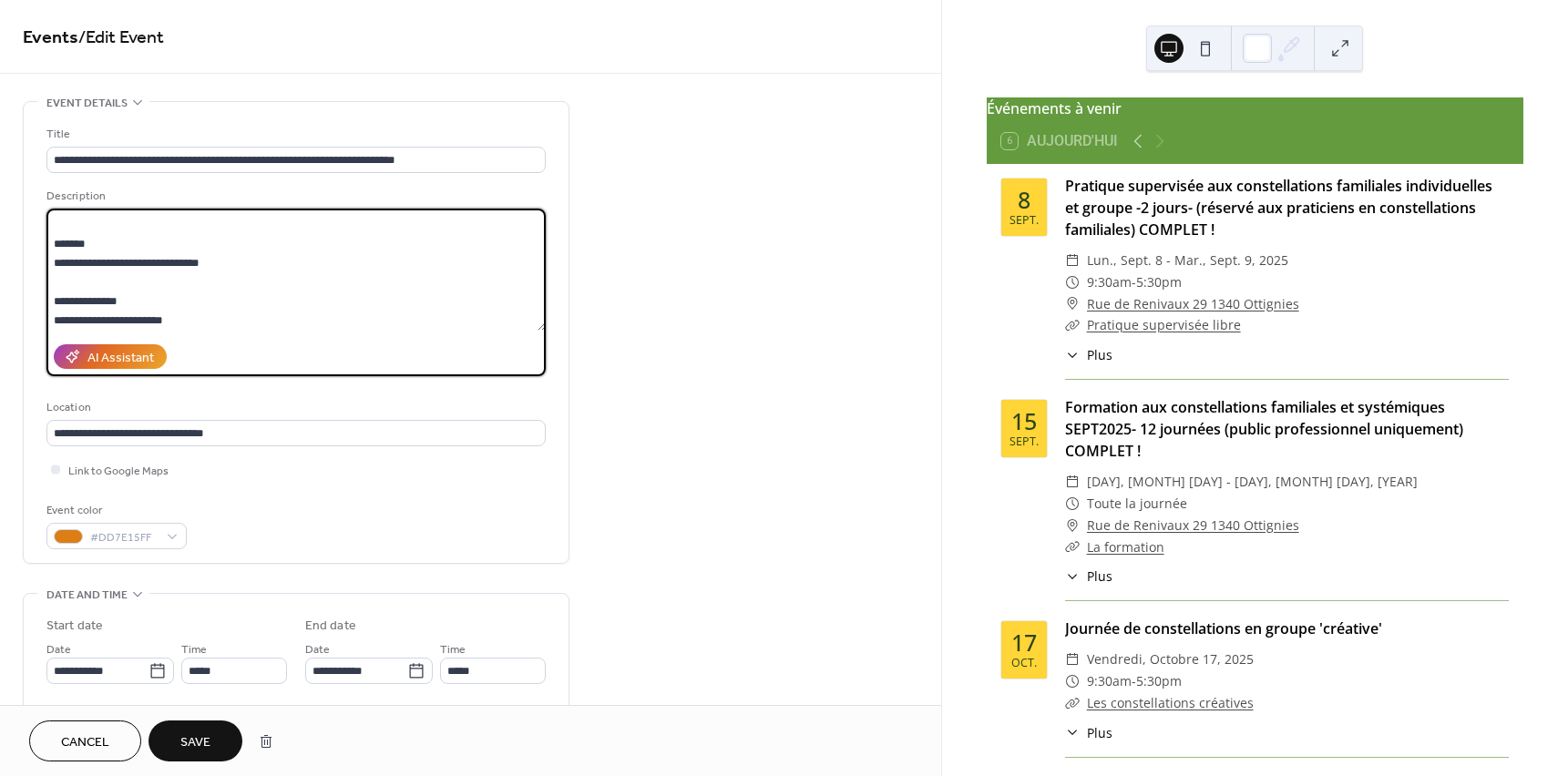 scroll, scrollTop: 249, scrollLeft: 0, axis: vertical 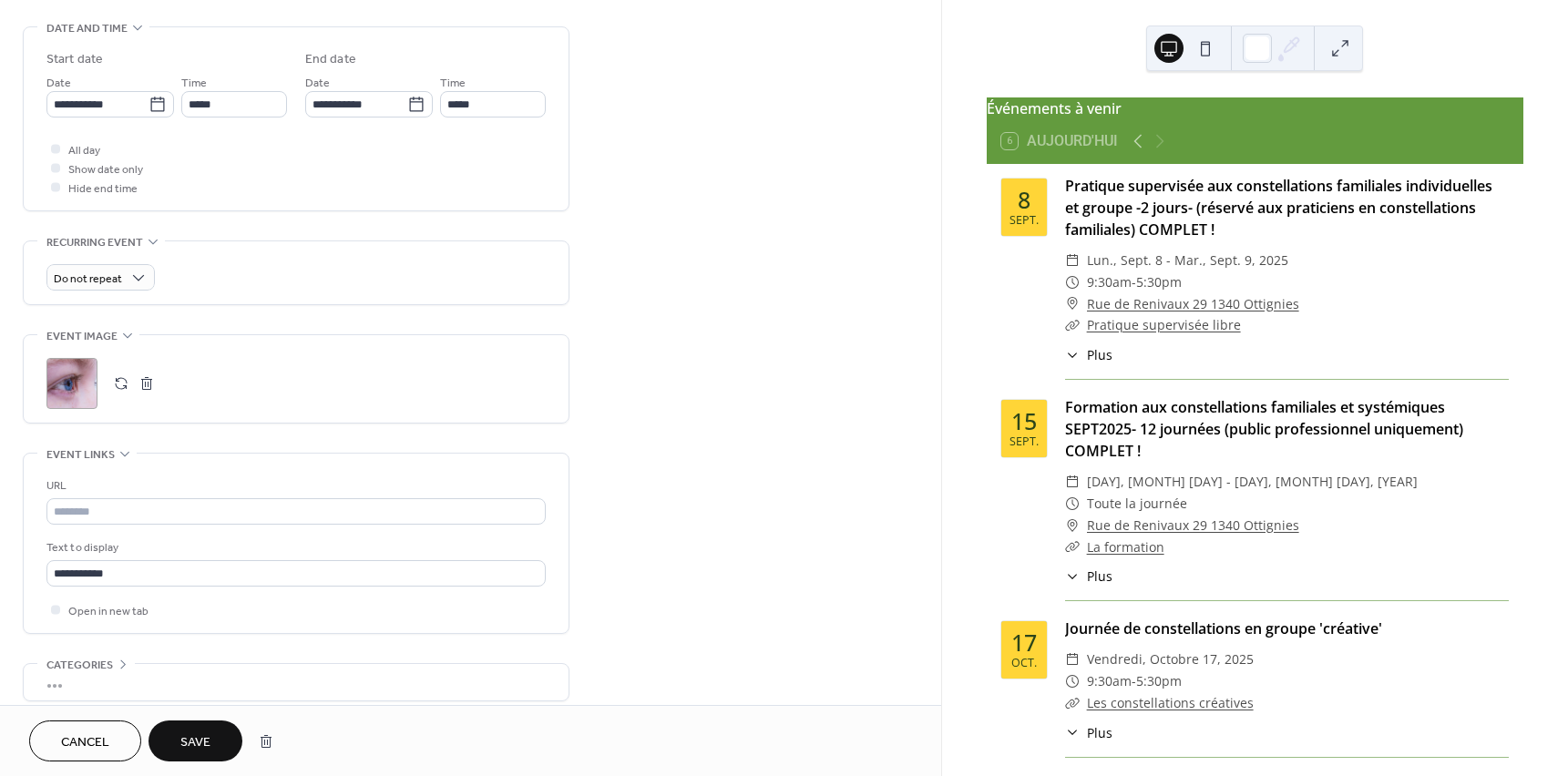 type on "**********" 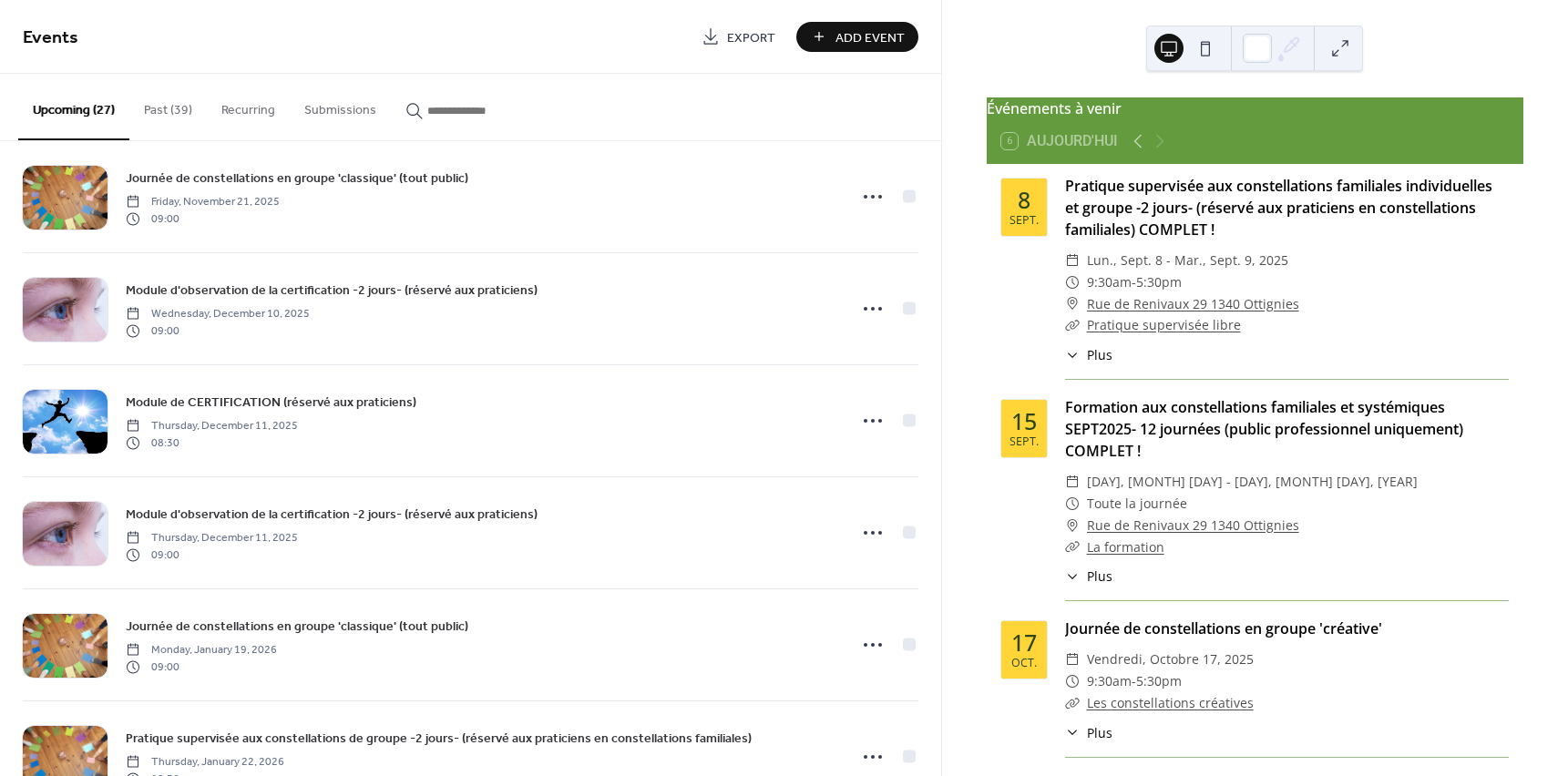 scroll, scrollTop: 556, scrollLeft: 0, axis: vertical 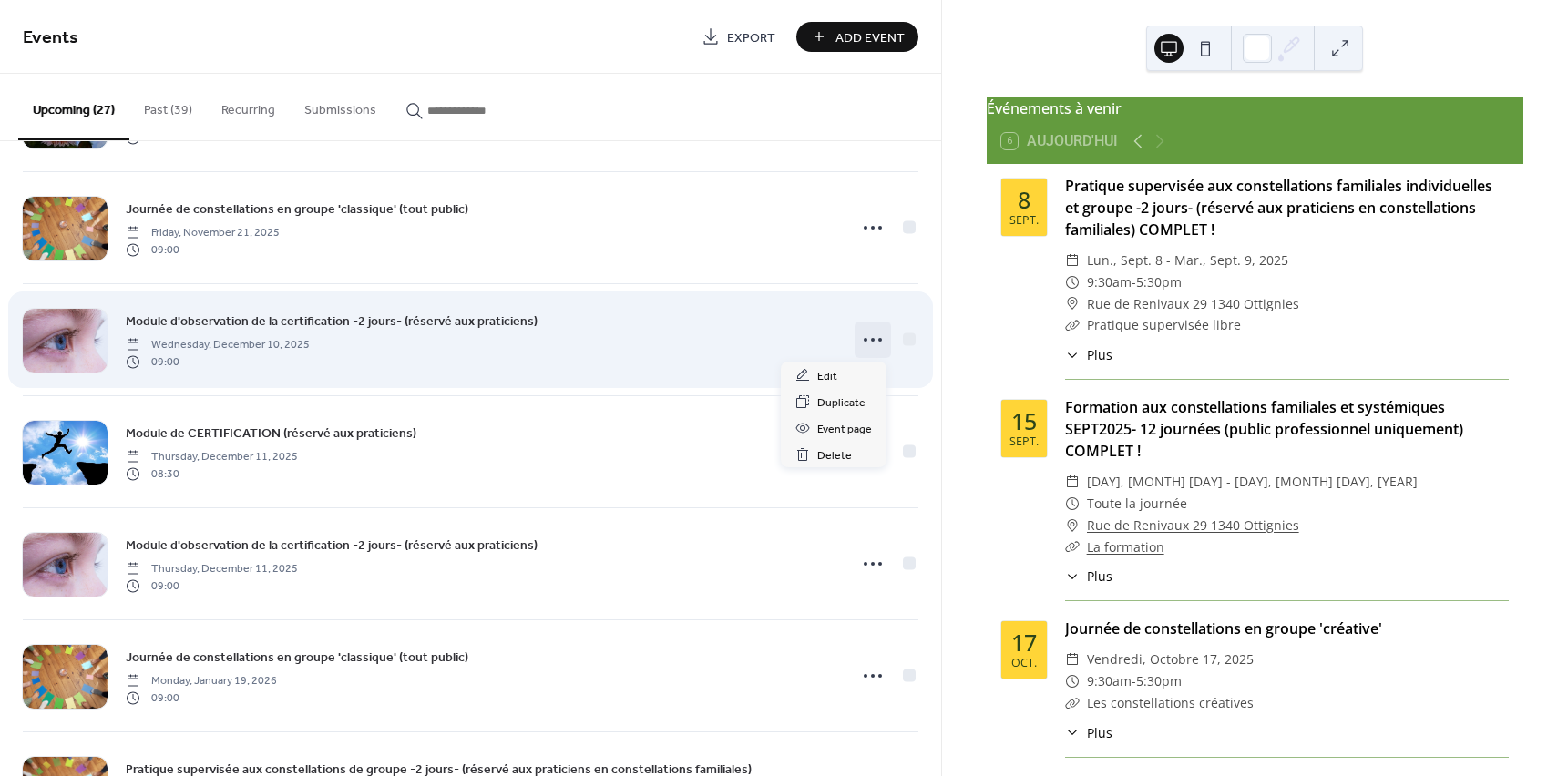 click 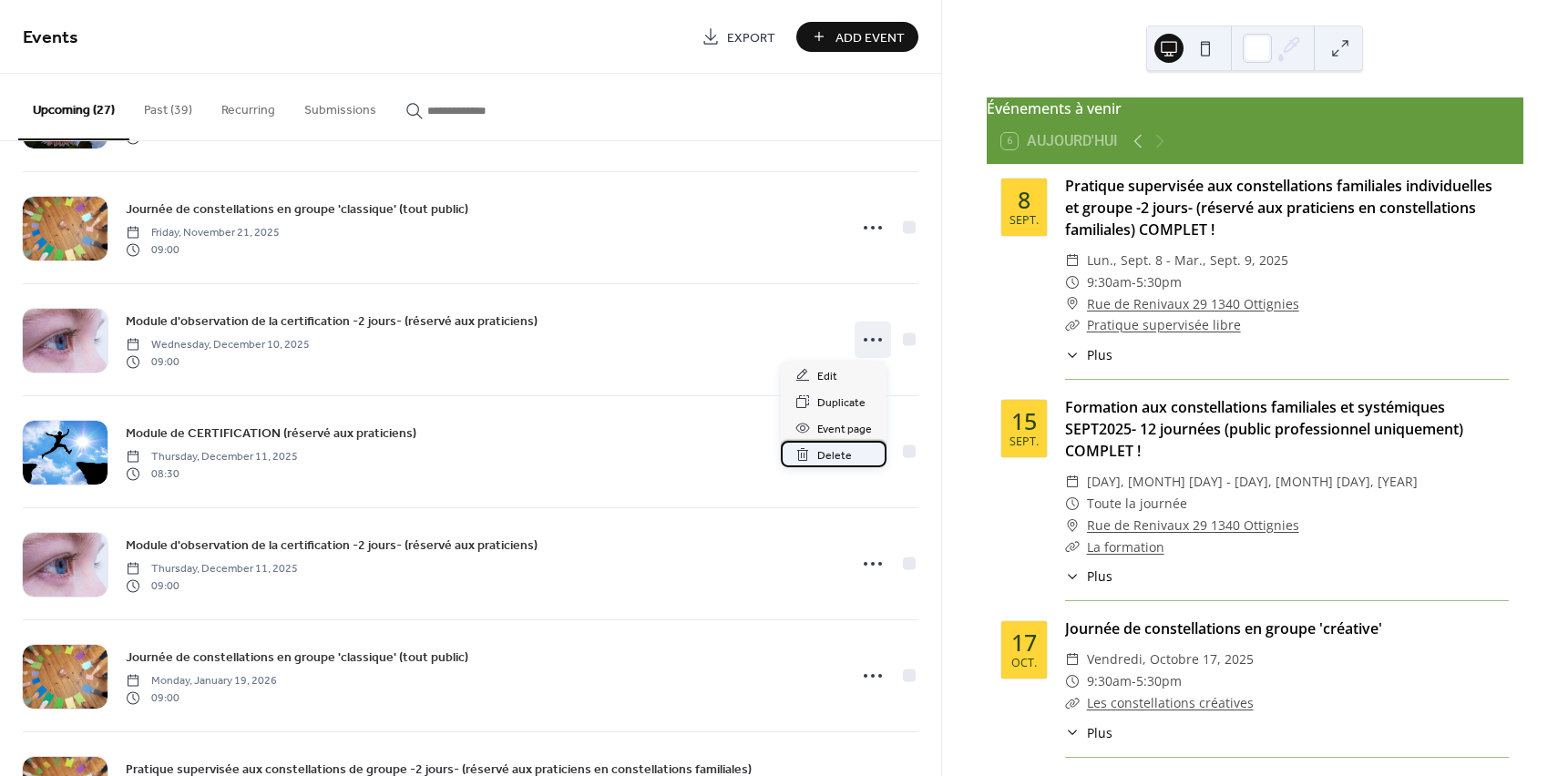 click on "Delete" at bounding box center (835, 455) 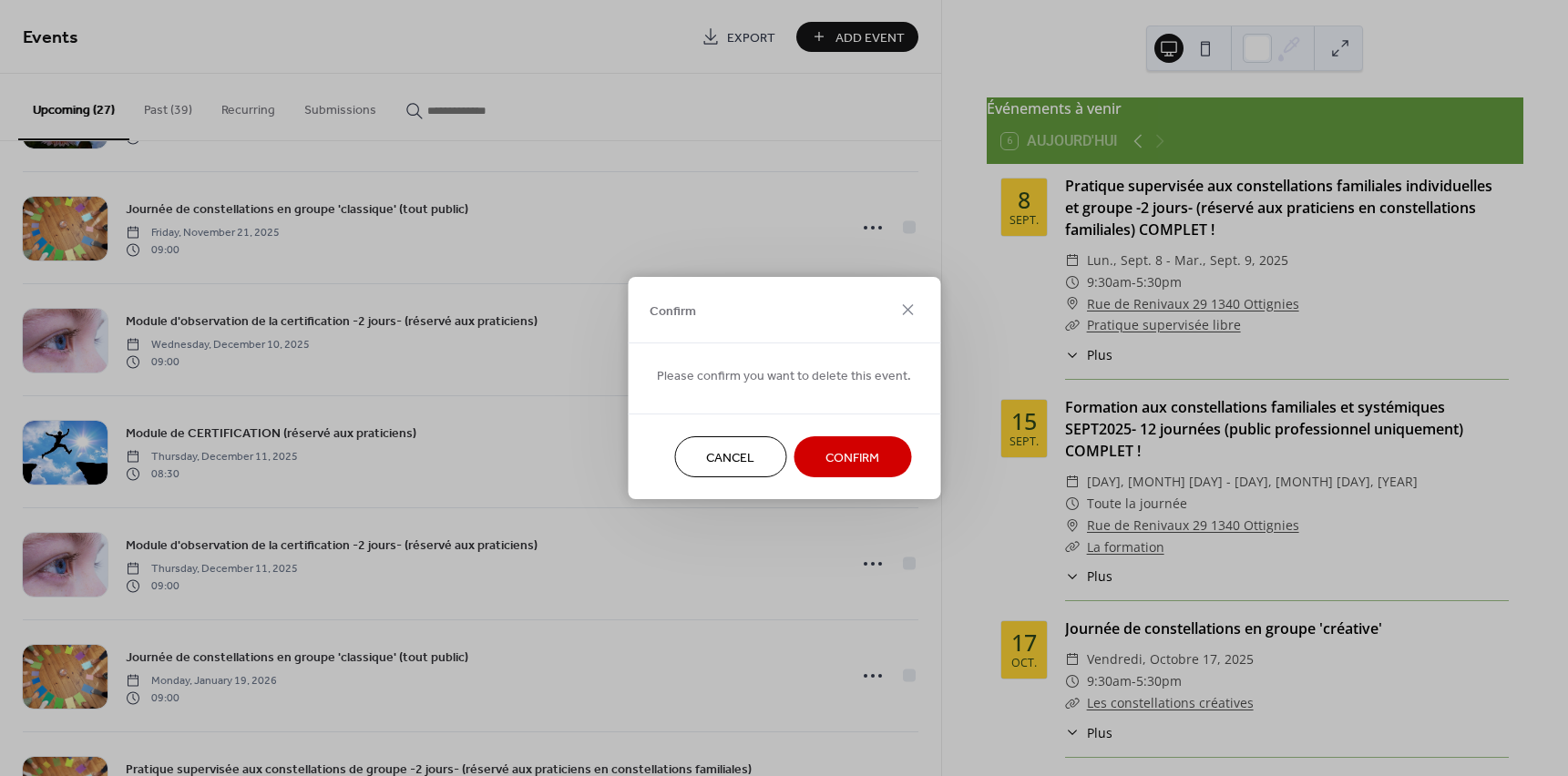 click on "Confirm" at bounding box center [852, 458] 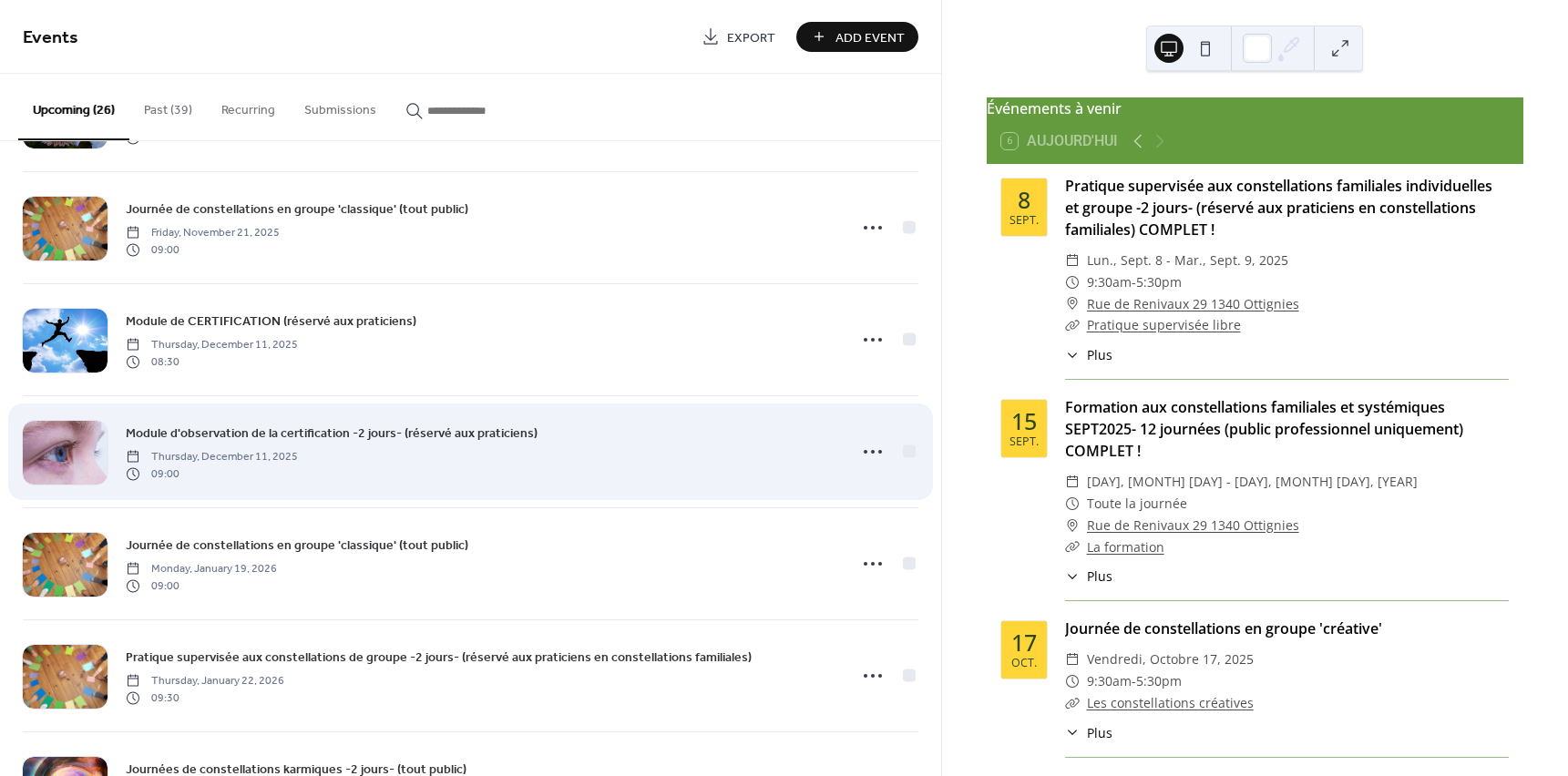 drag, startPoint x: 617, startPoint y: 469, endPoint x: 607, endPoint y: 424, distance: 46.097722 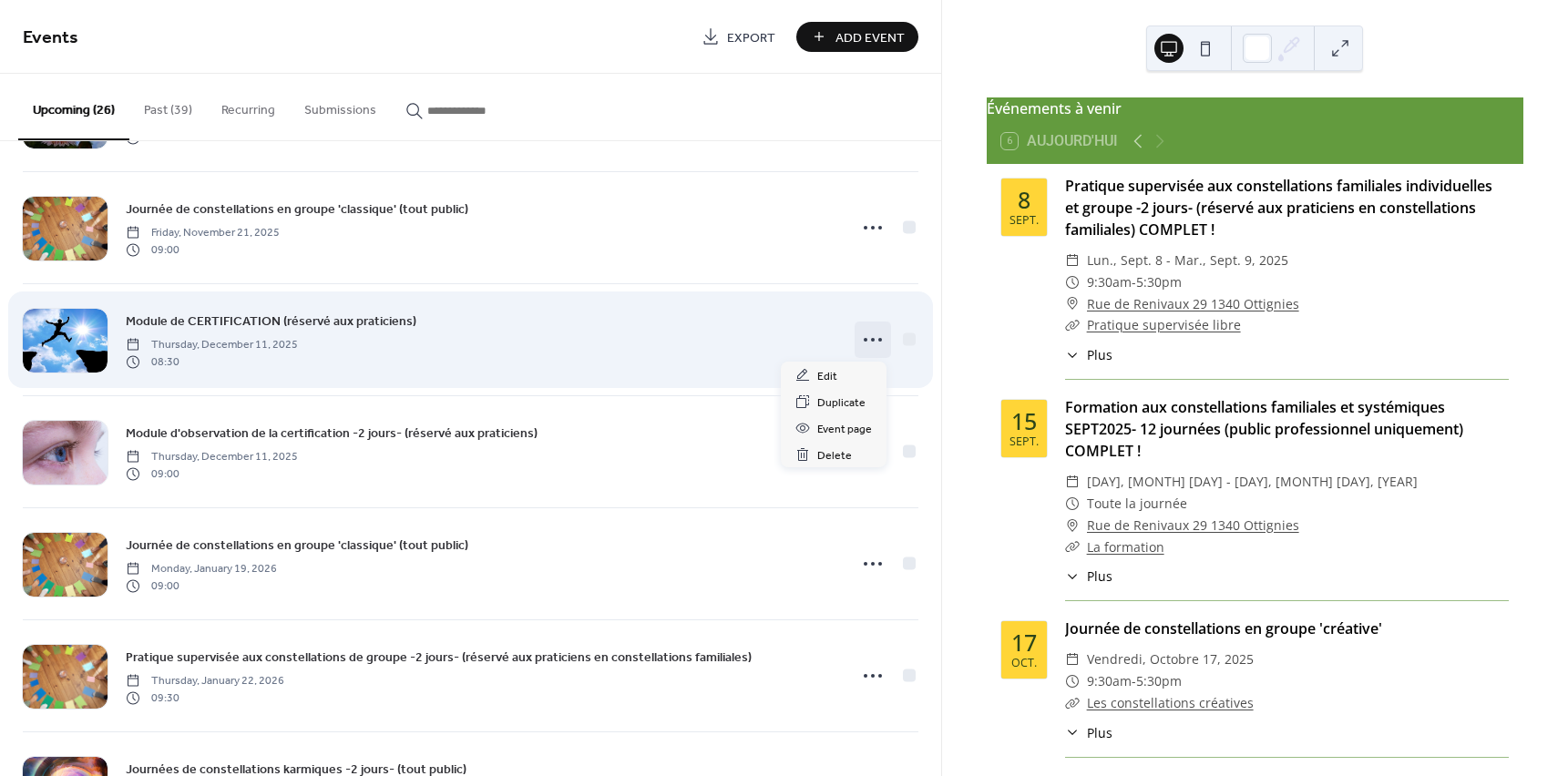 click 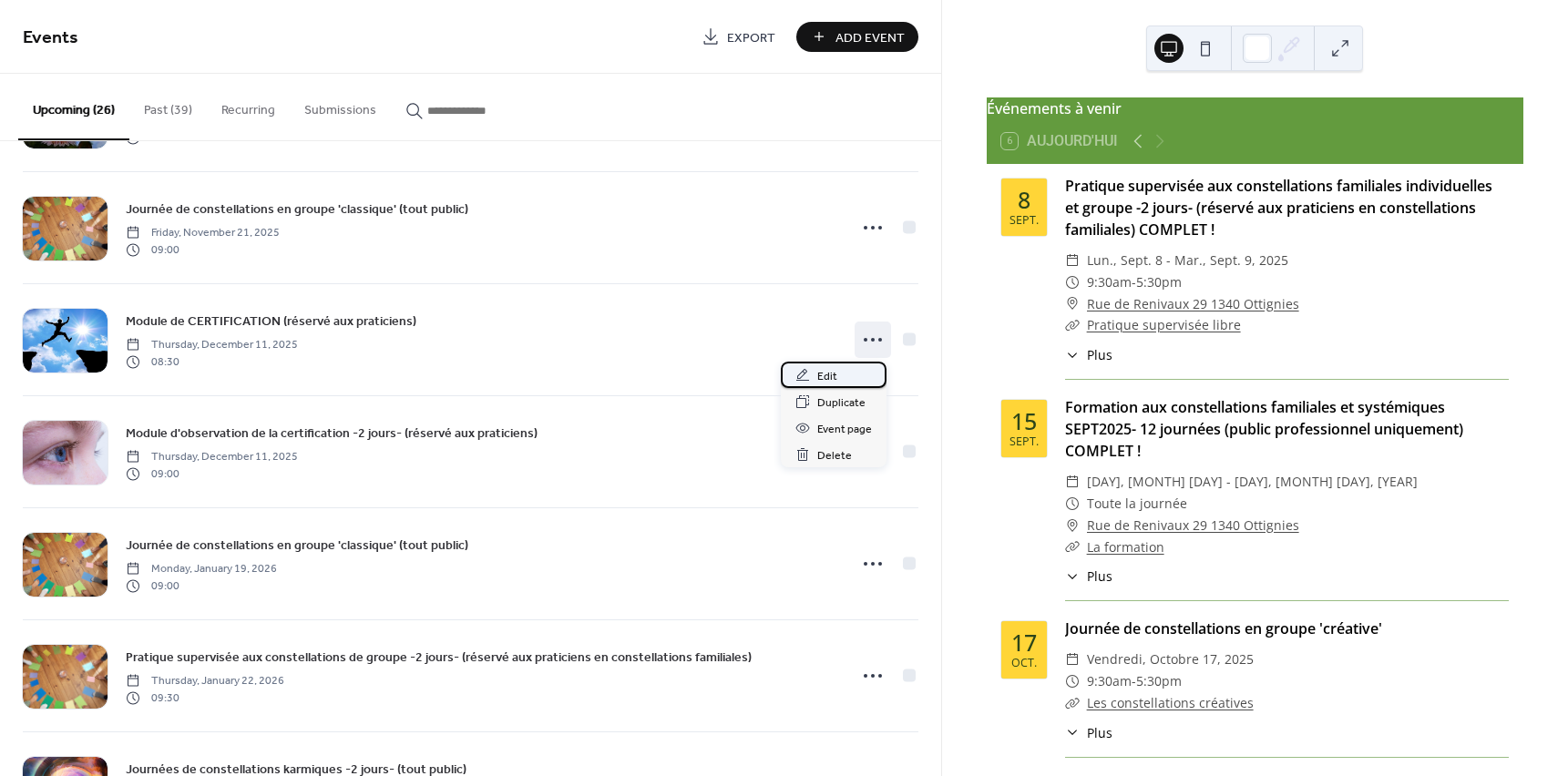 click on "Edit" at bounding box center (827, 376) 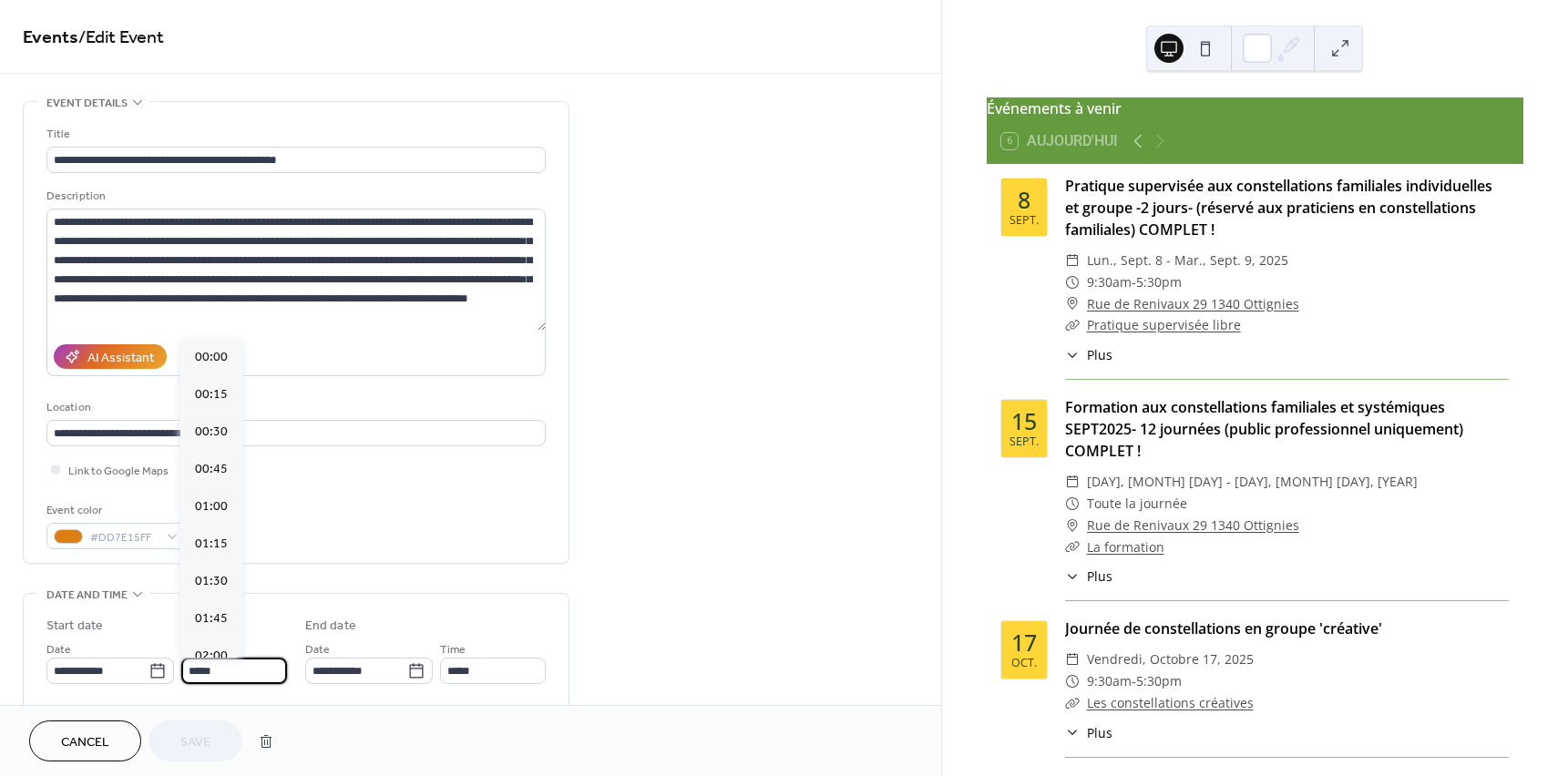 scroll, scrollTop: 1270, scrollLeft: 0, axis: vertical 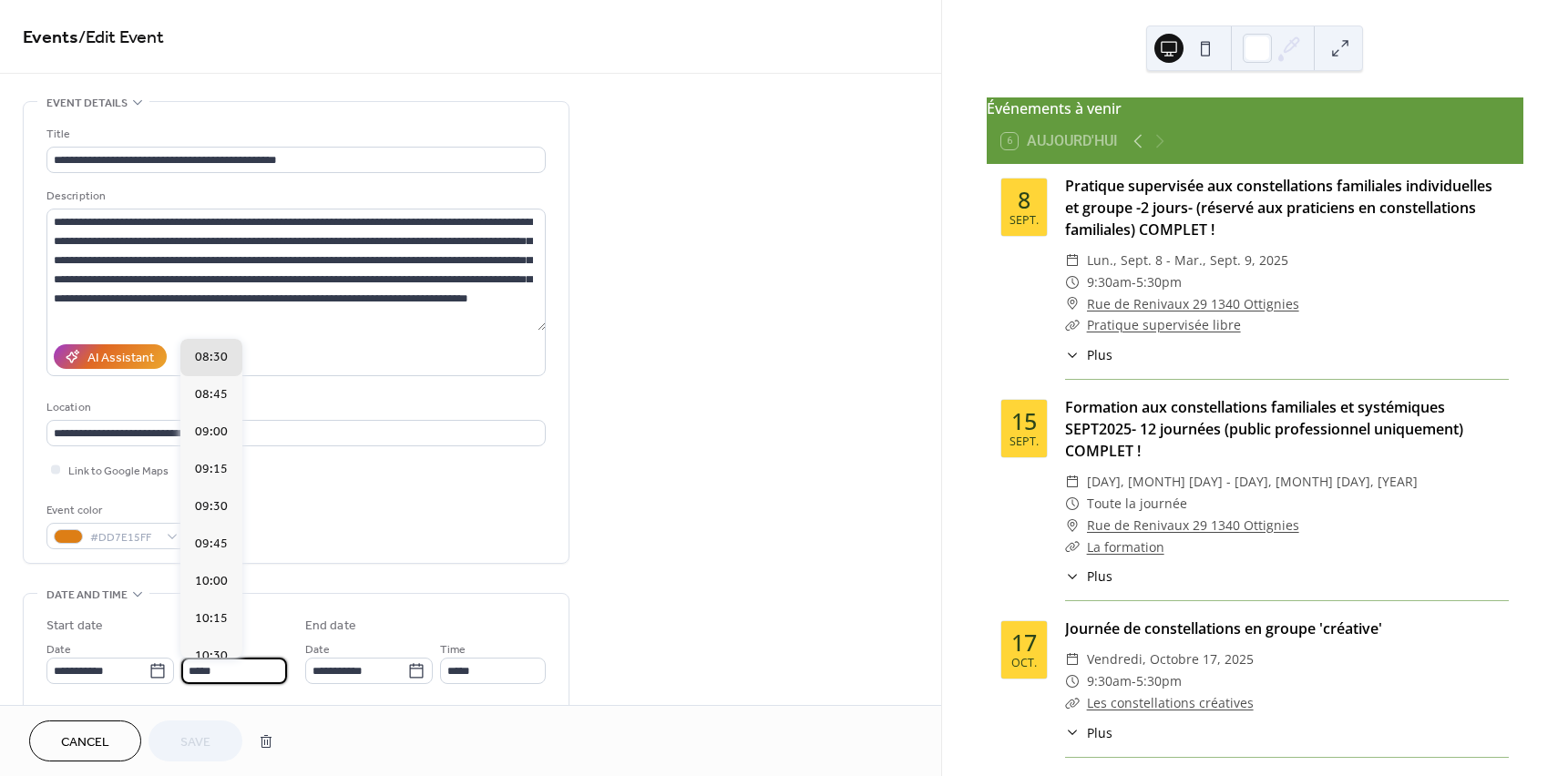 click on "*****" at bounding box center [234, 670] 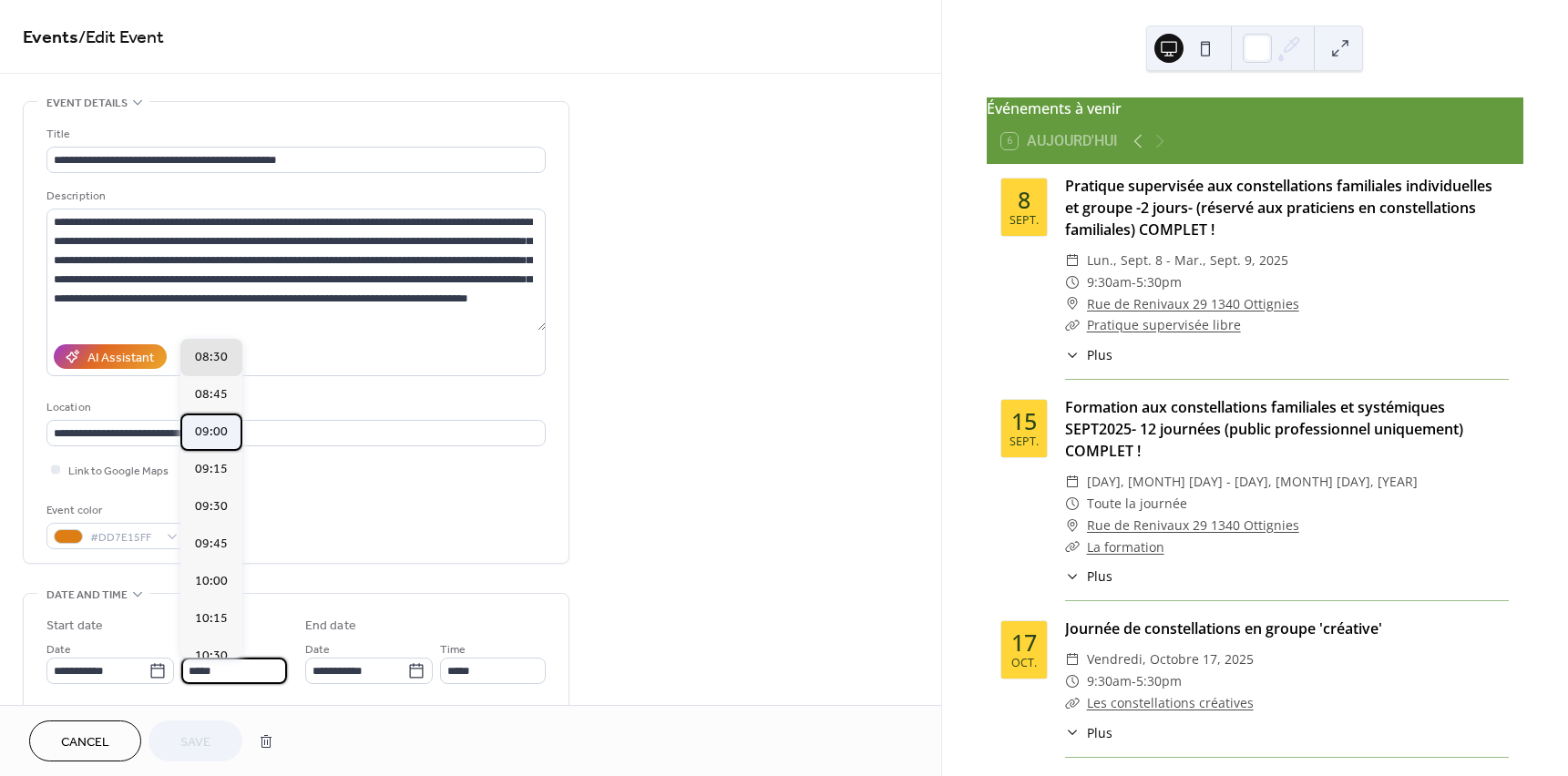 click on "09:00" at bounding box center (211, 432) 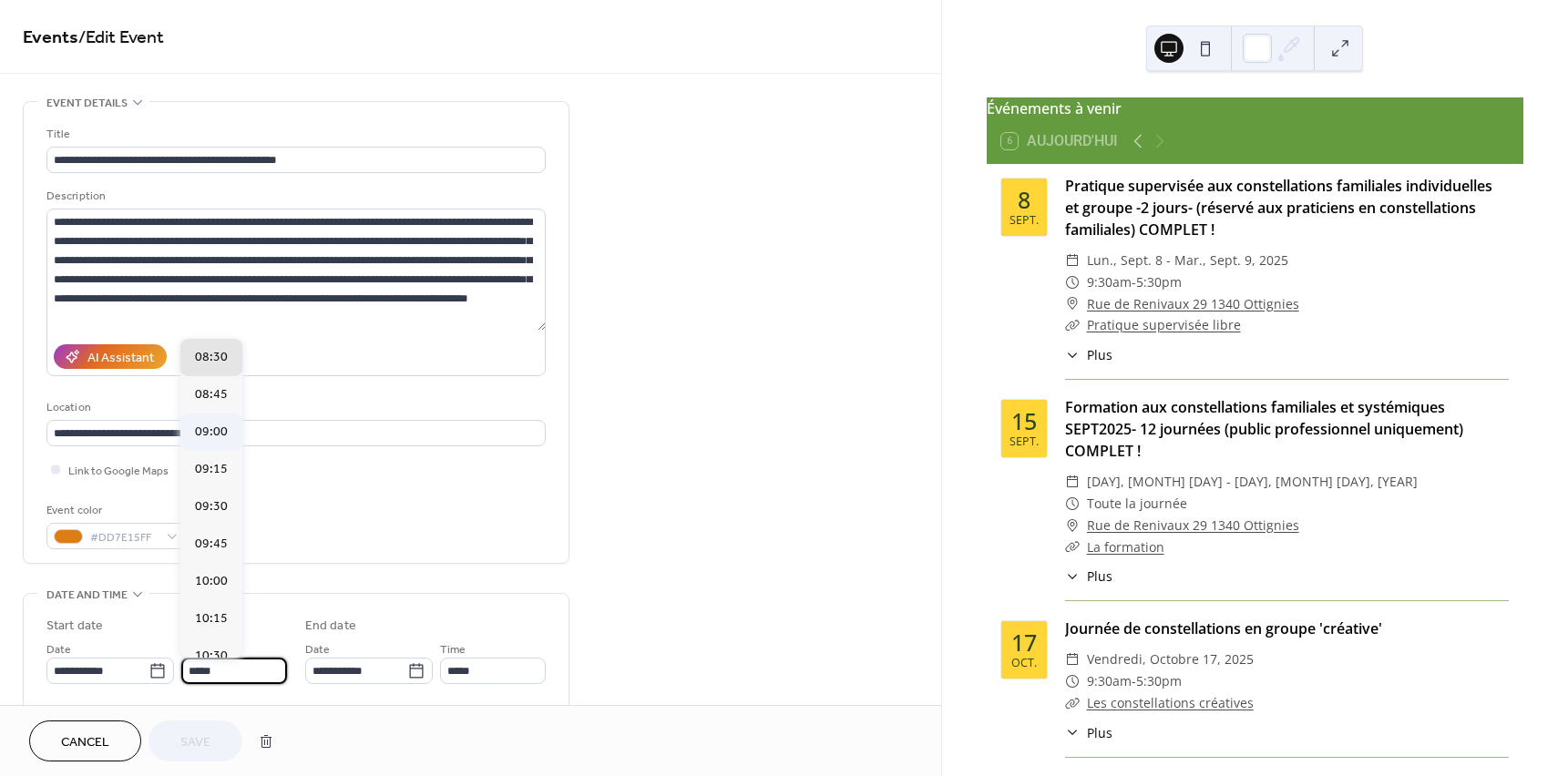 type on "*****" 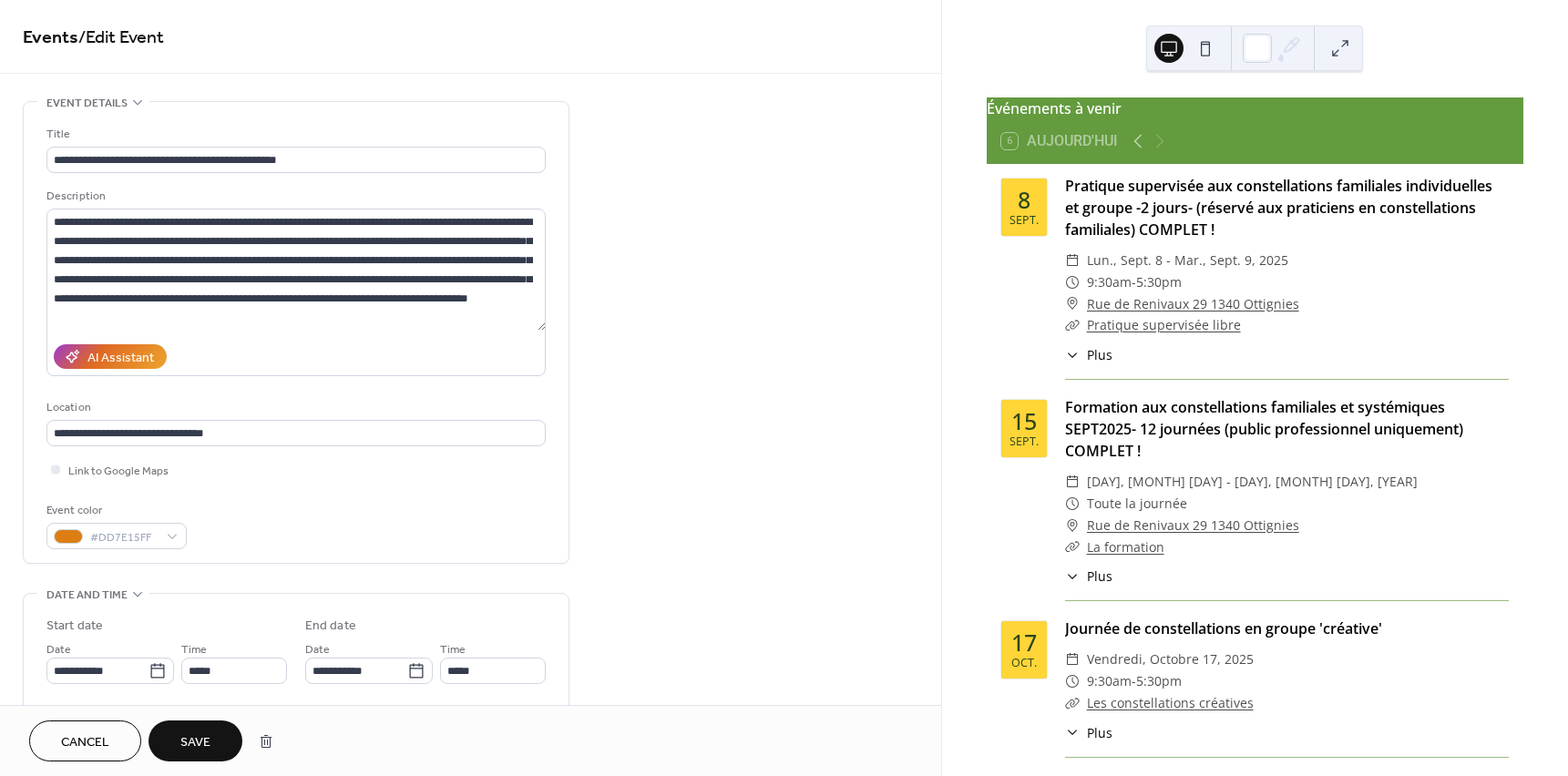 click on "Save" at bounding box center [195, 742] 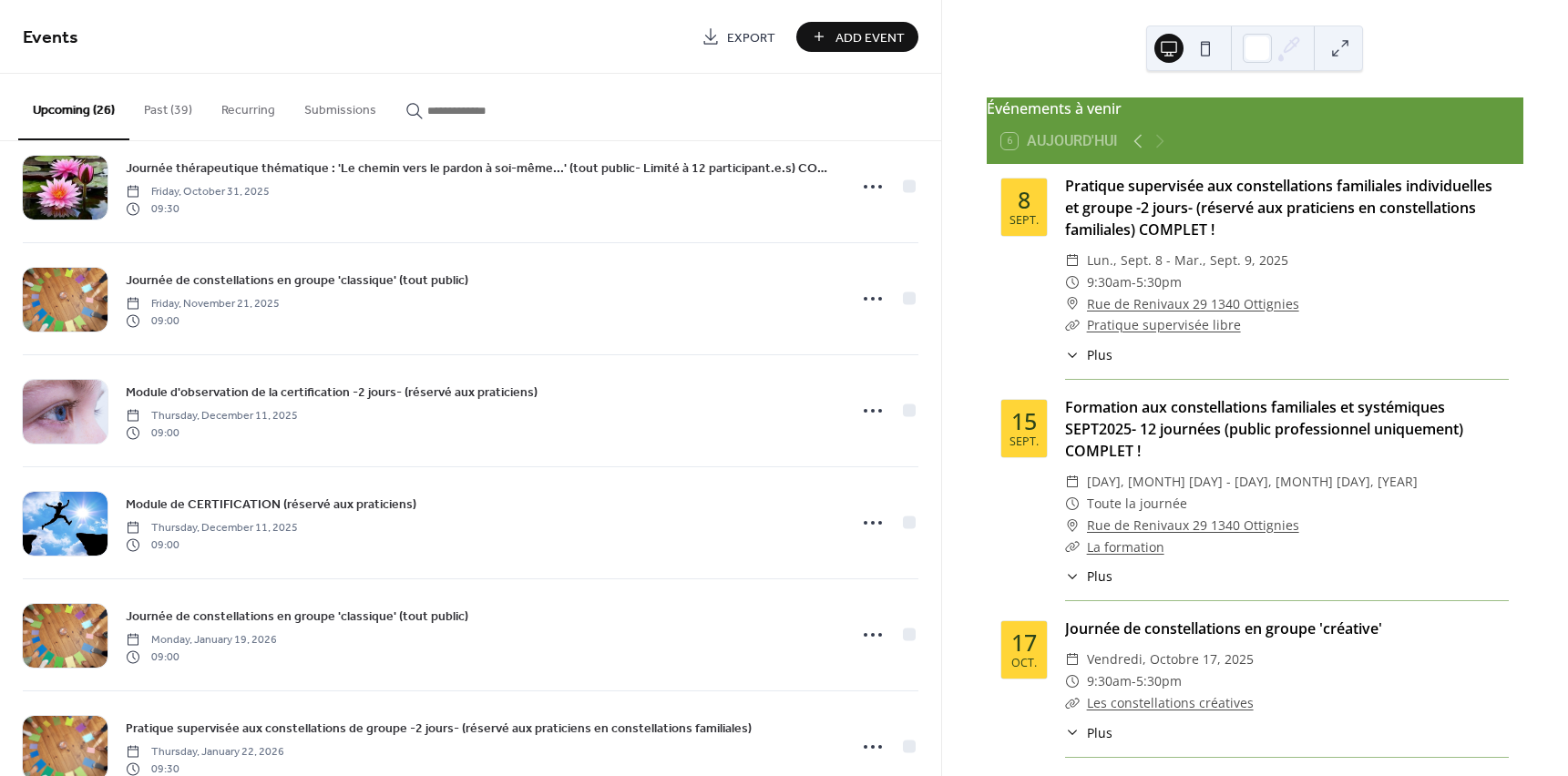 scroll, scrollTop: 494, scrollLeft: 0, axis: vertical 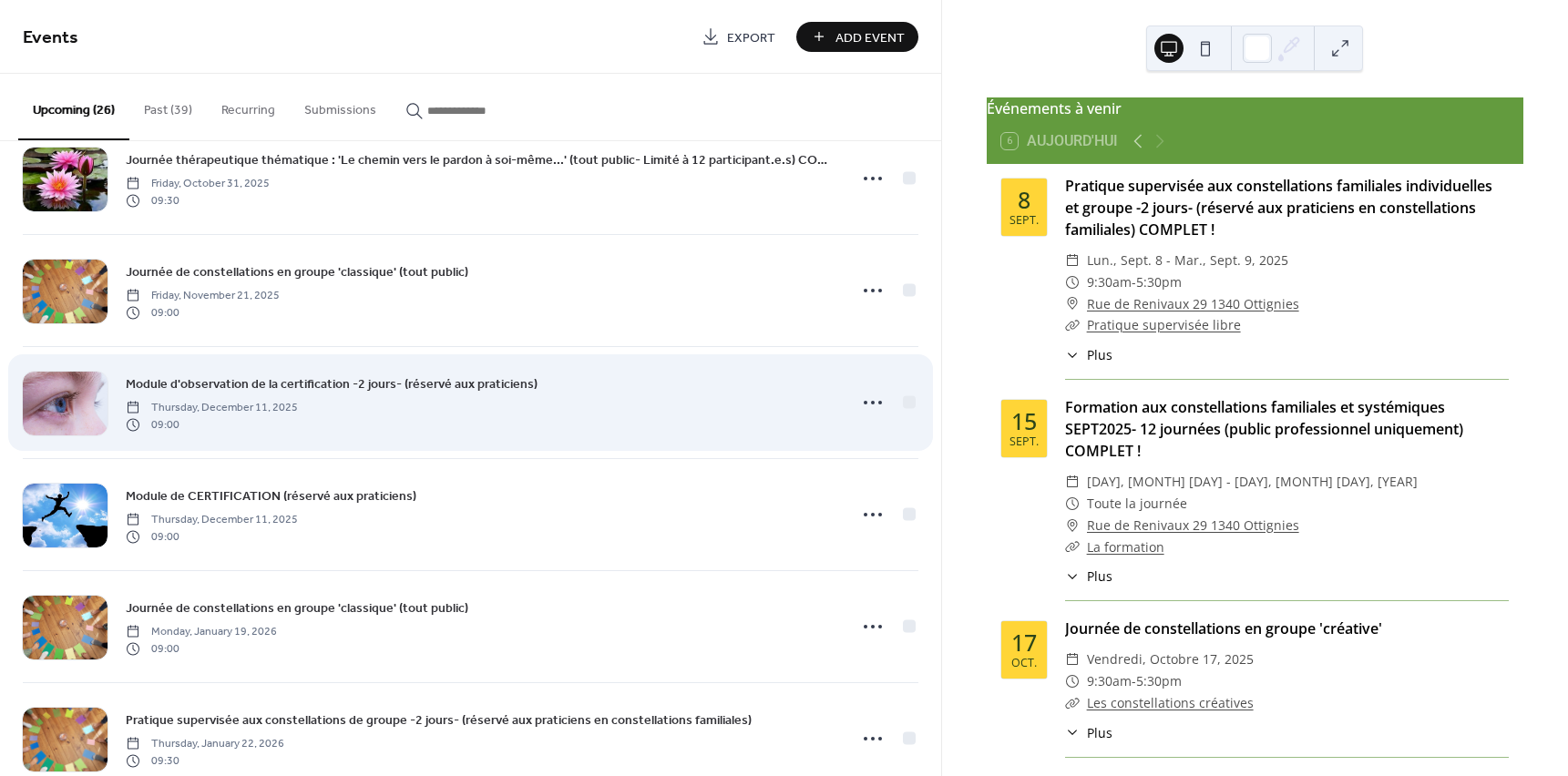 click on "Module d'observation de la certification -2 jours- (réservé aux praticiens) Thursday, December 11, 2025 09:00" at bounding box center [480, 403] 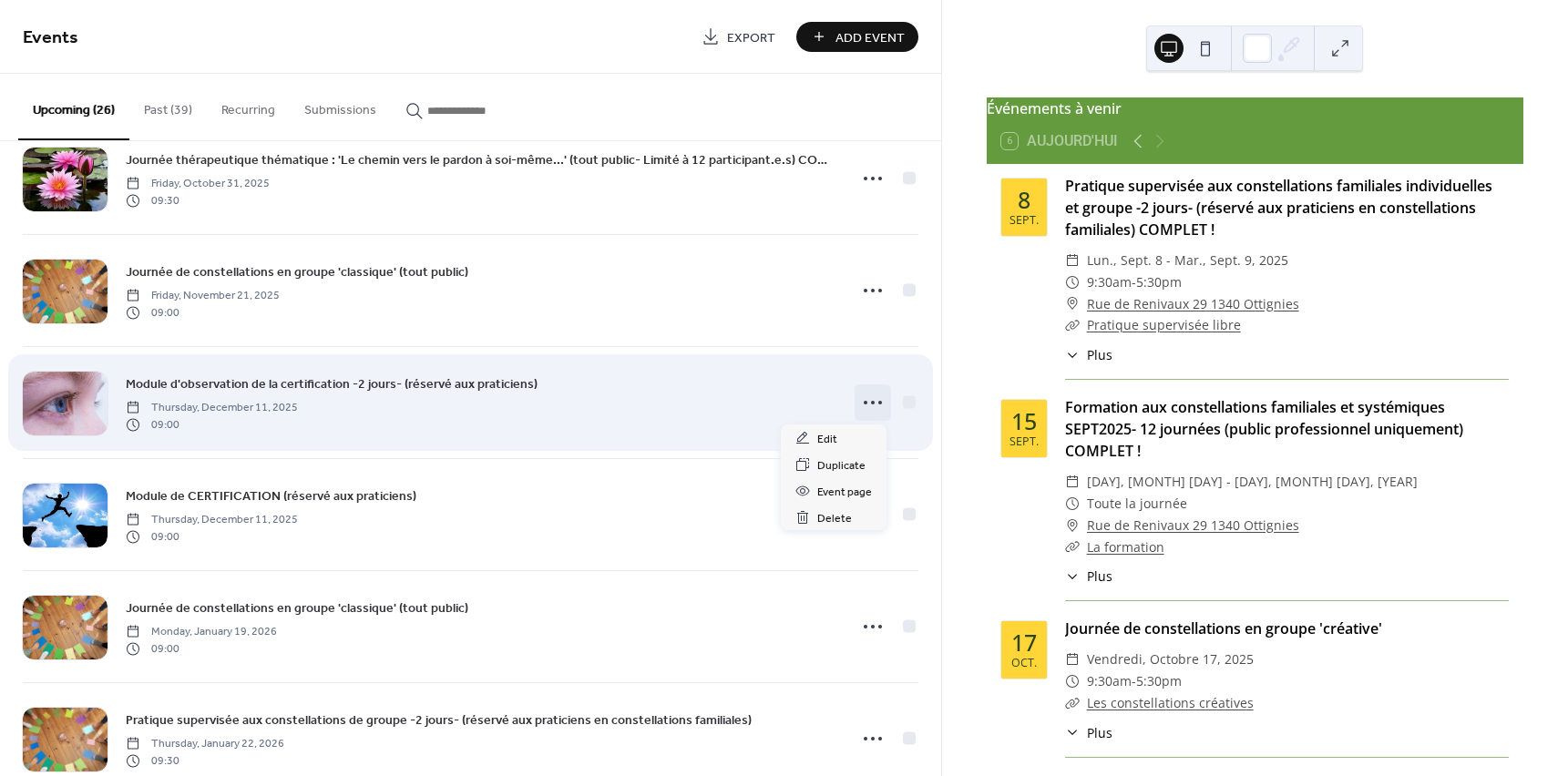 click 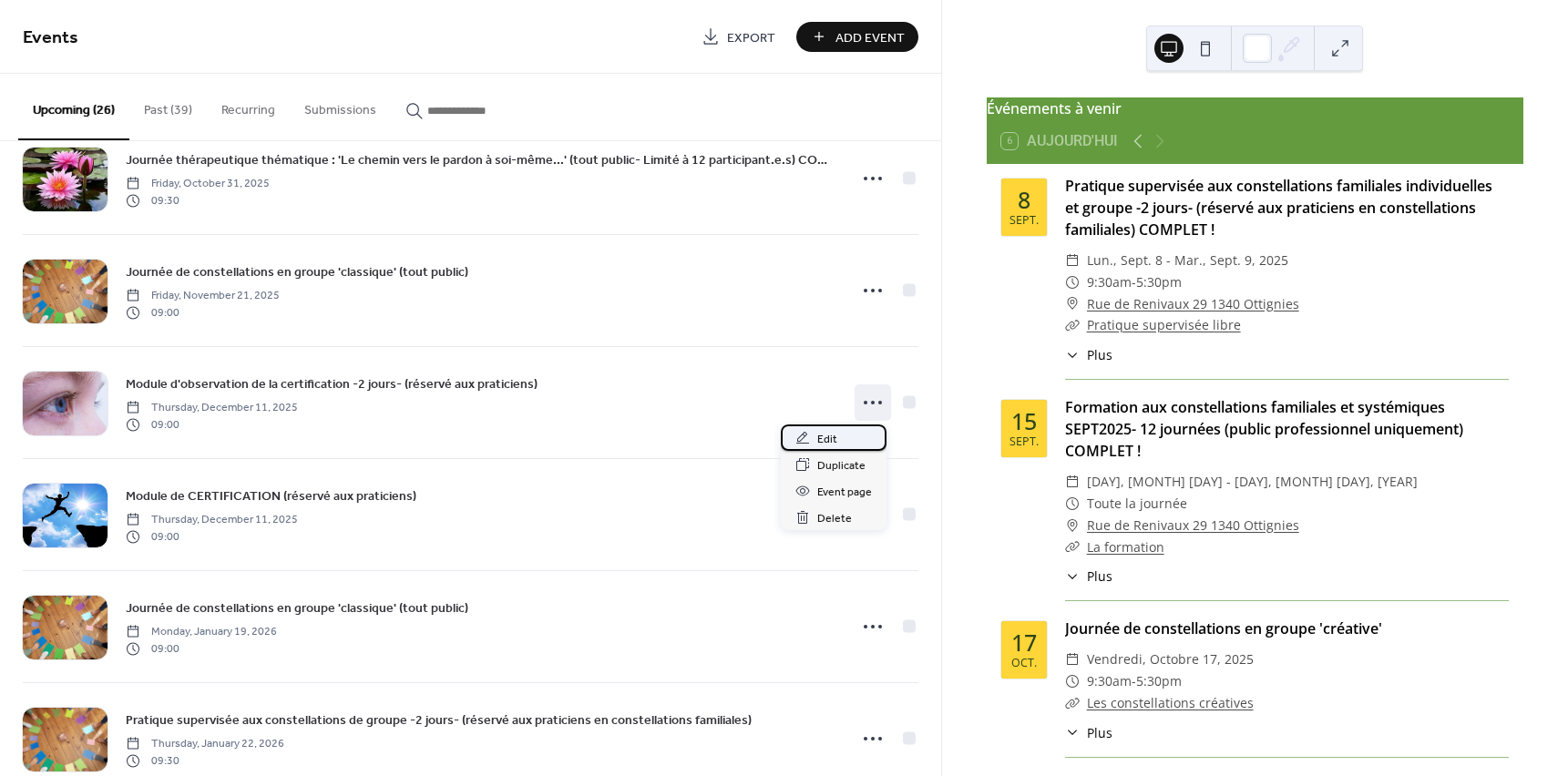 click on "Edit" at bounding box center (827, 439) 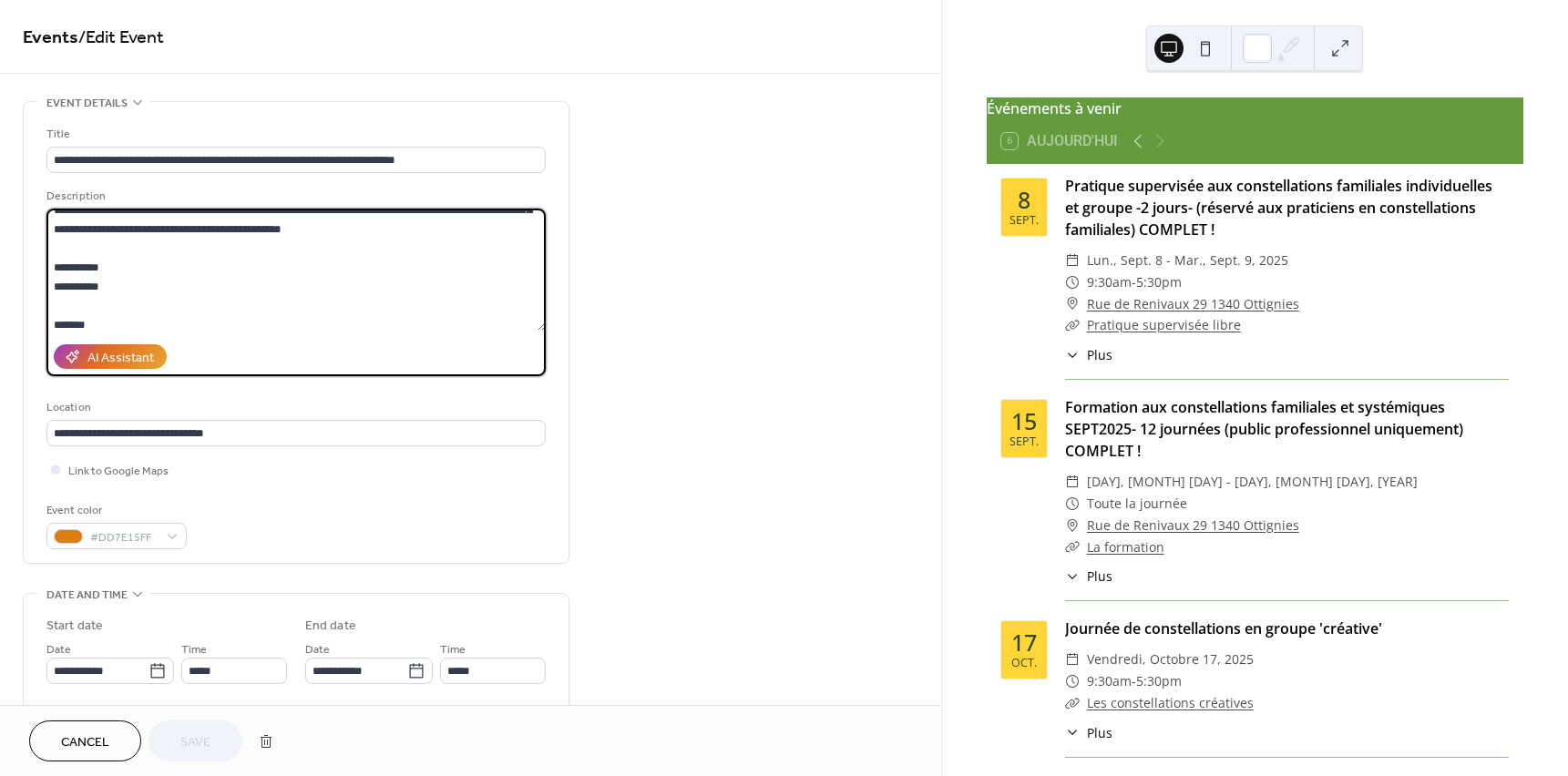 scroll, scrollTop: 249, scrollLeft: 0, axis: vertical 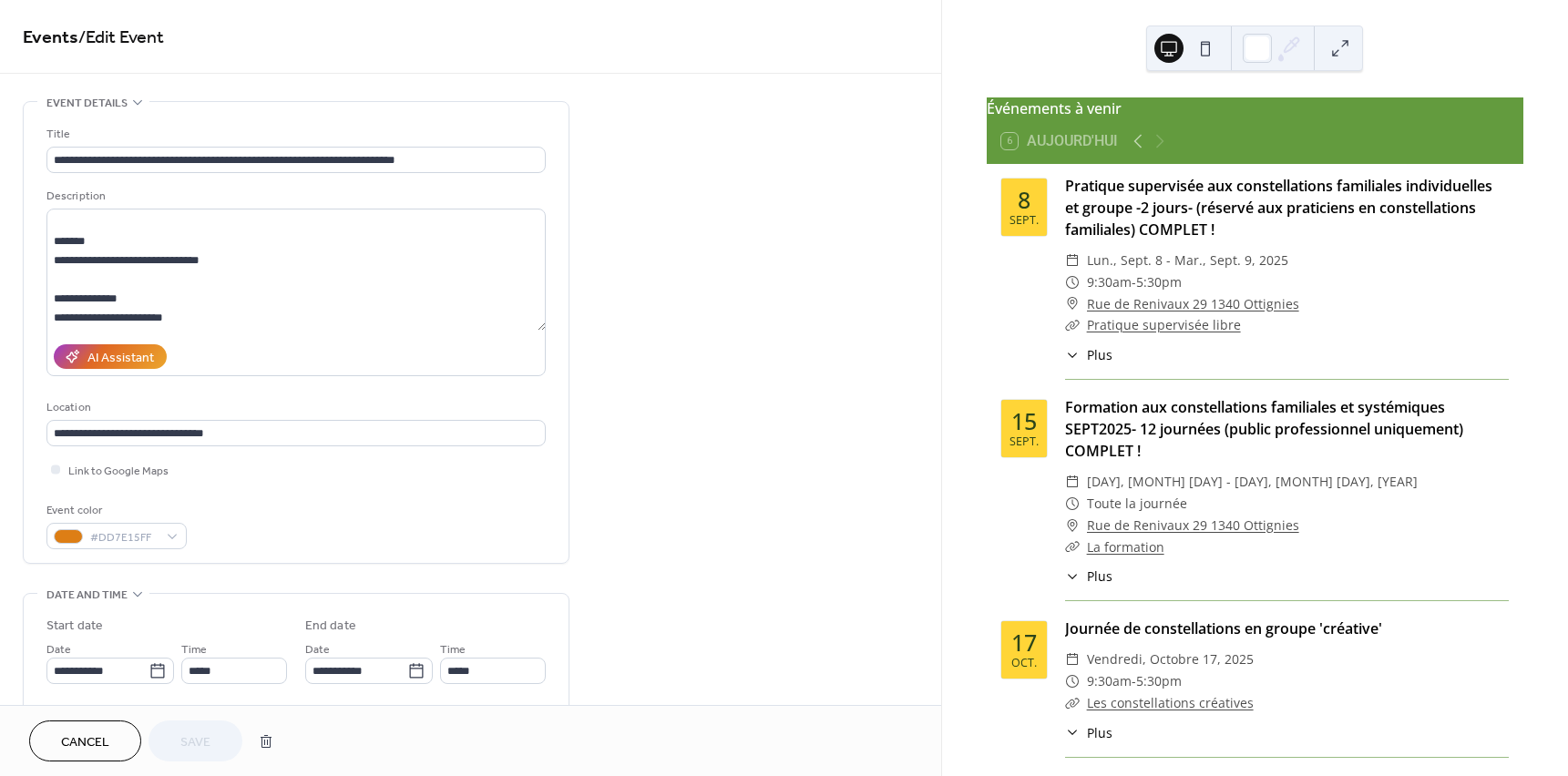 click on "Cancel" at bounding box center [85, 742] 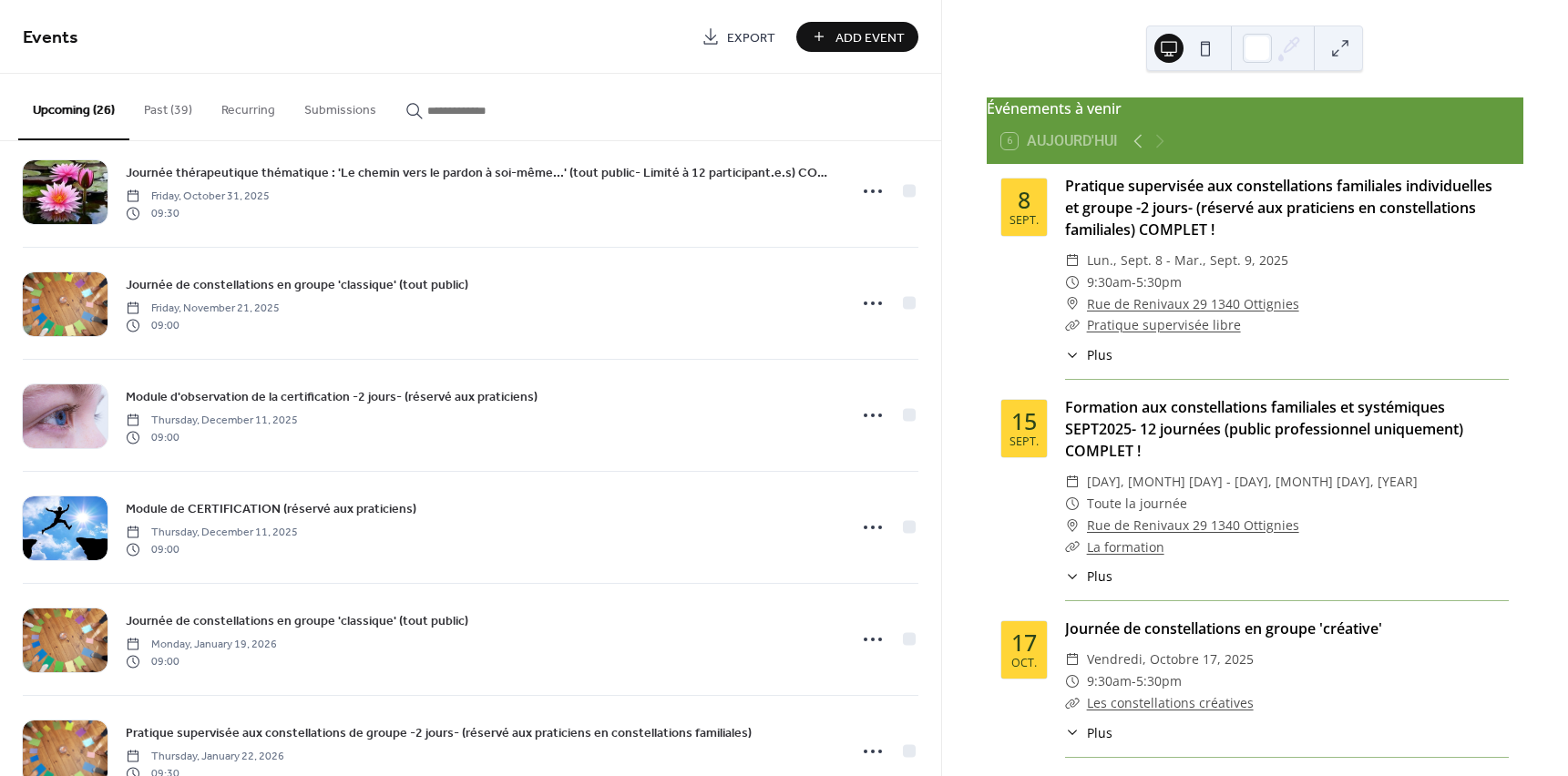 scroll, scrollTop: 476, scrollLeft: 0, axis: vertical 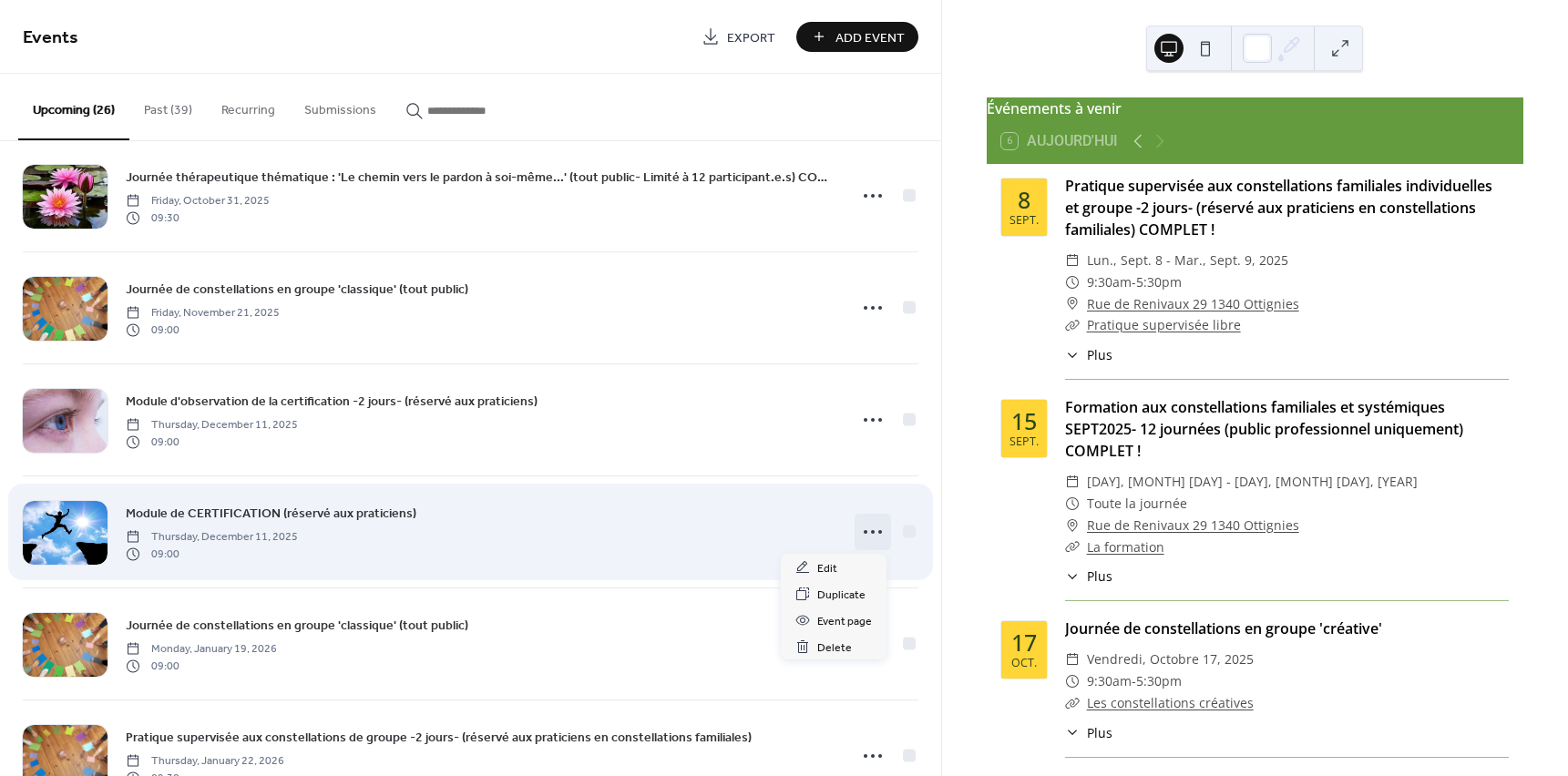 click 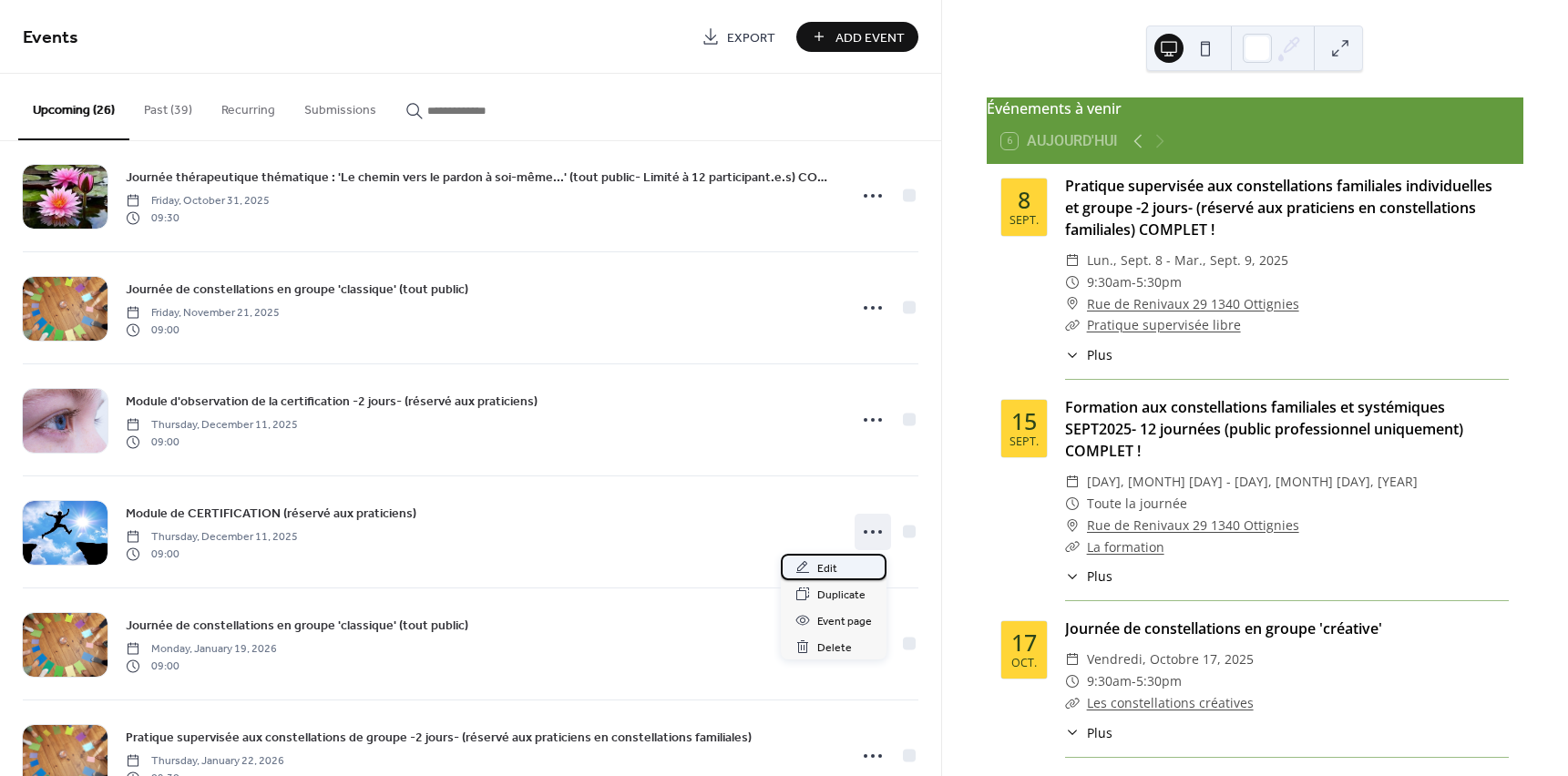 click on "Edit" at bounding box center (827, 568) 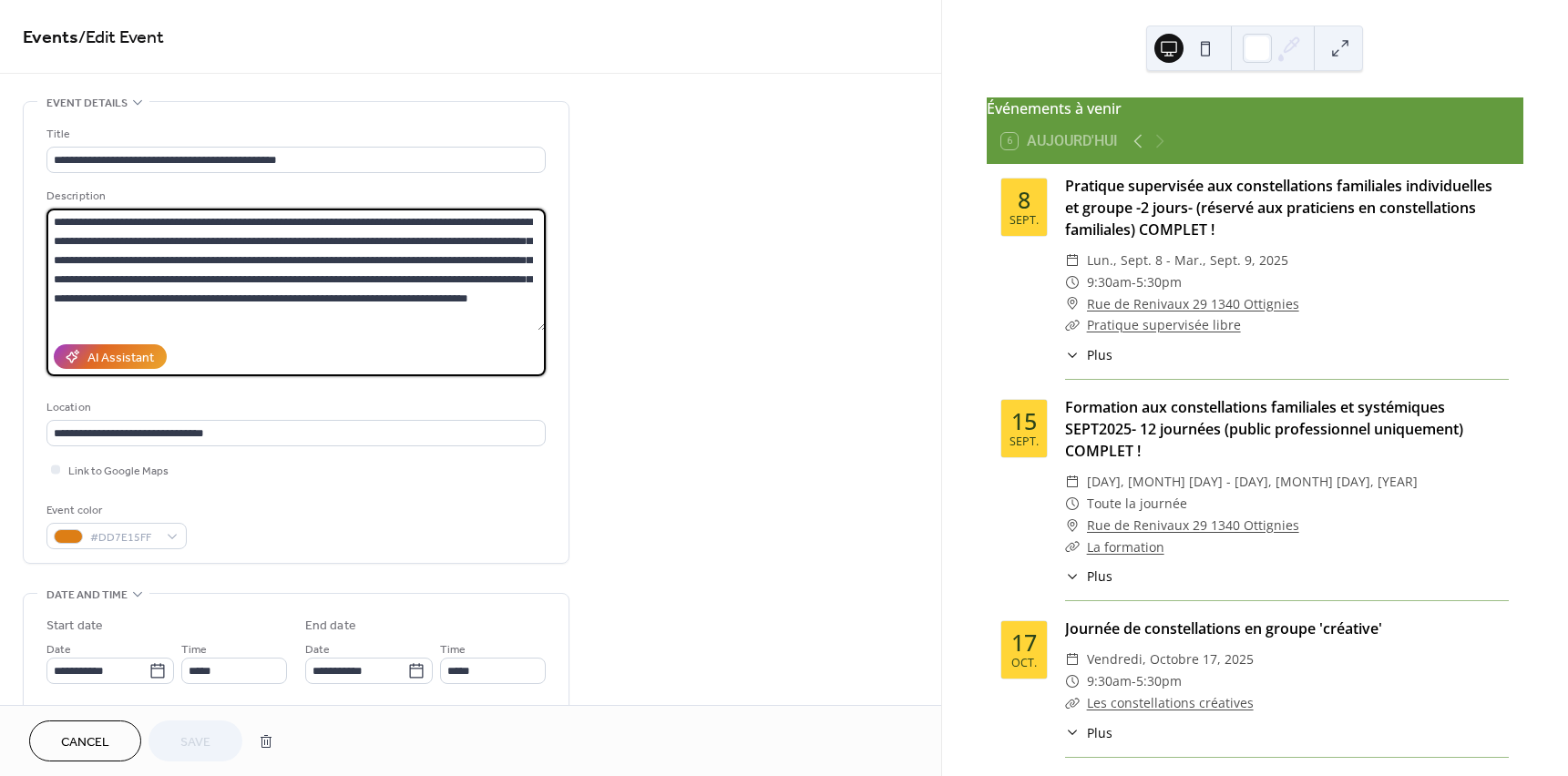 click at bounding box center [296, 270] 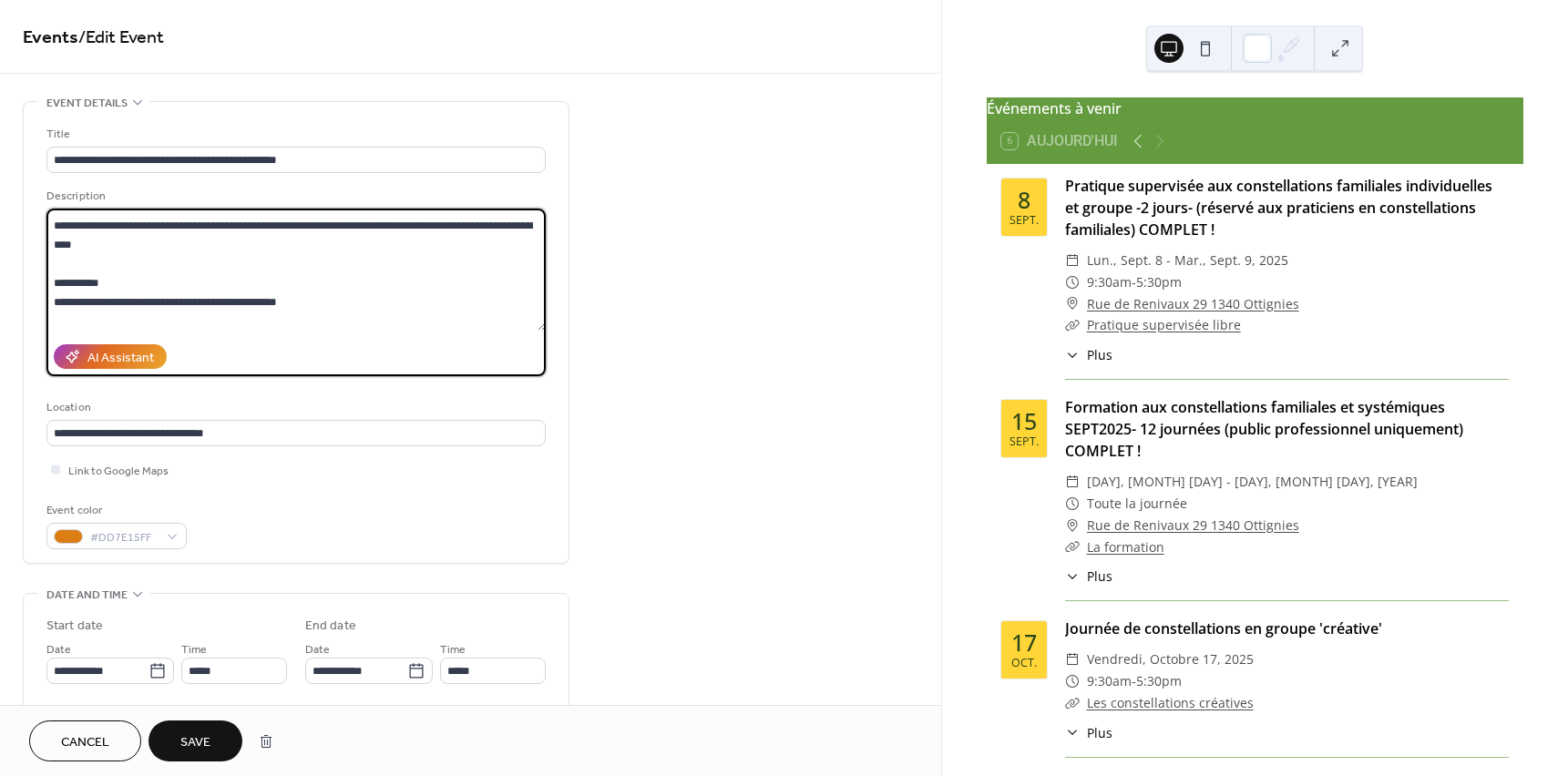 scroll, scrollTop: 306, scrollLeft: 0, axis: vertical 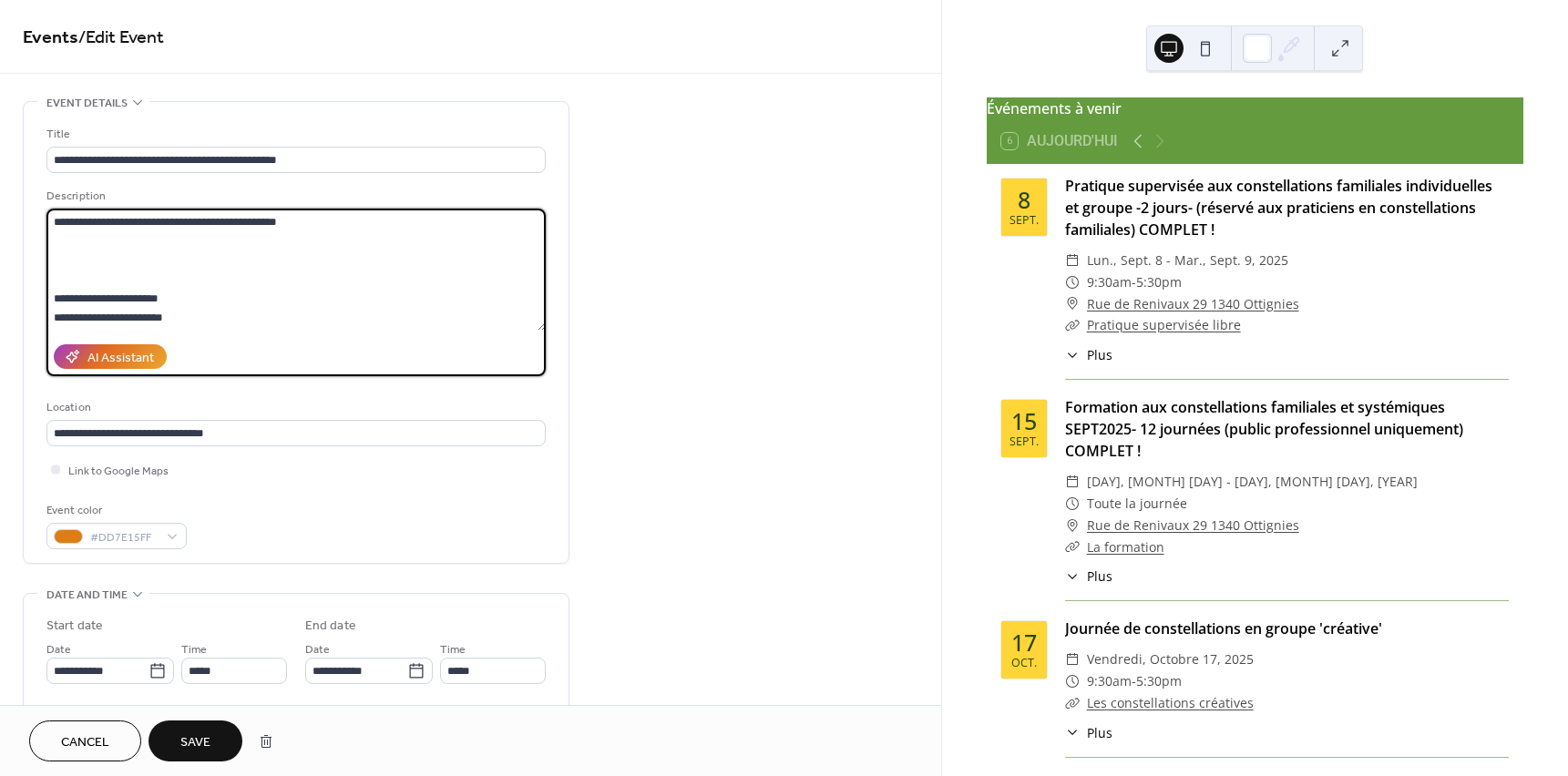 click at bounding box center (296, 270) 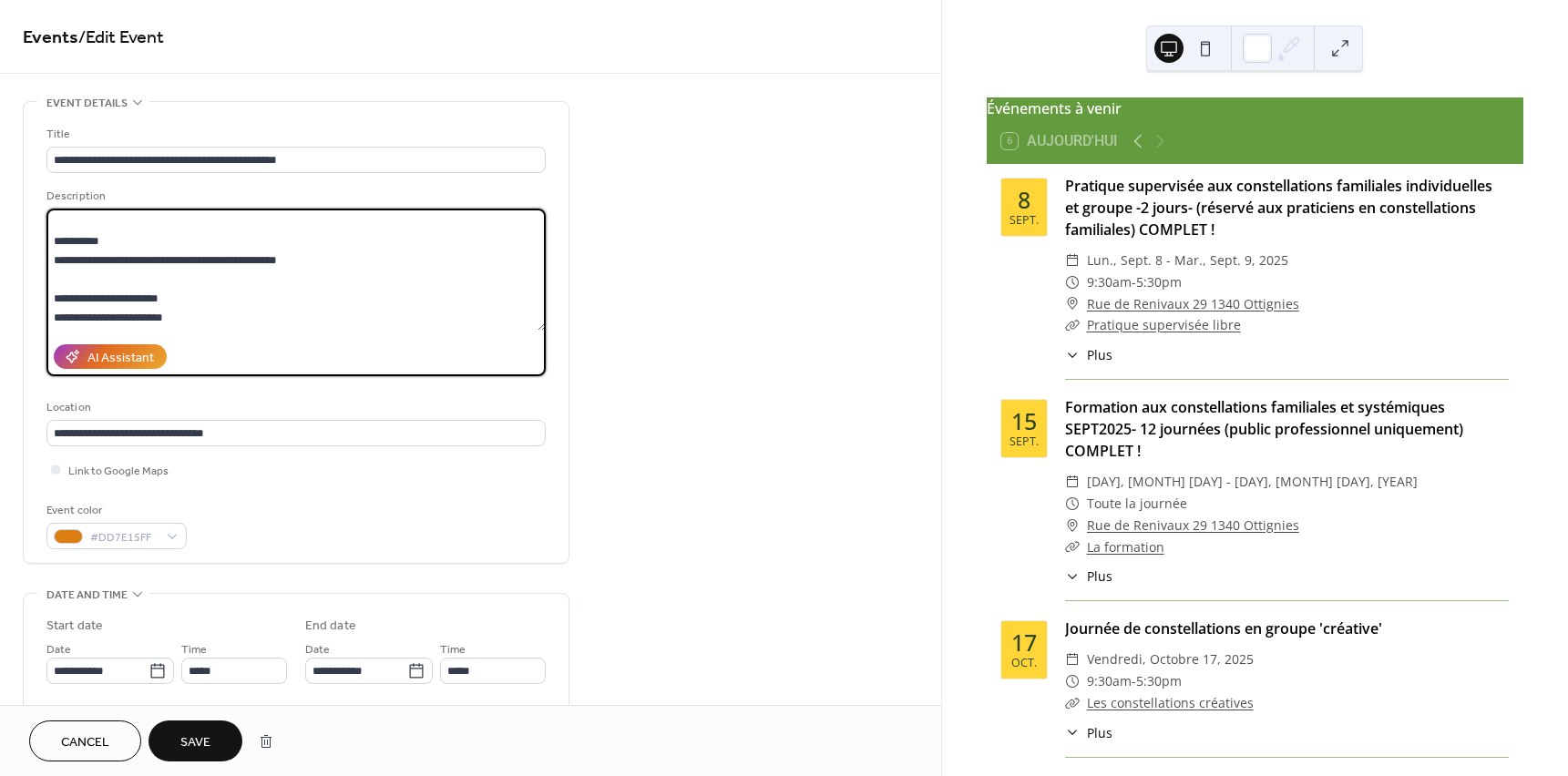 scroll, scrollTop: 268, scrollLeft: 0, axis: vertical 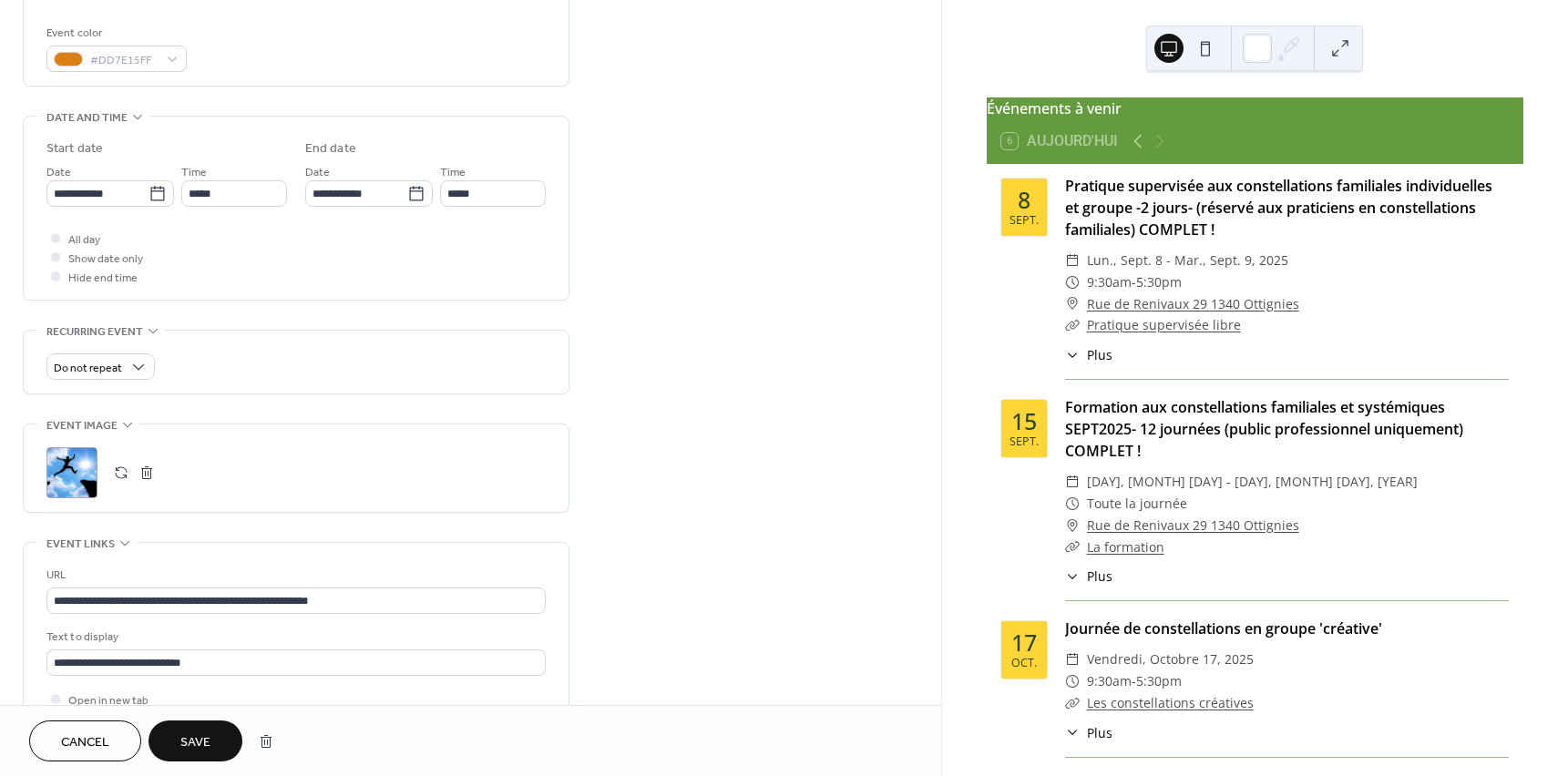 type on "**********" 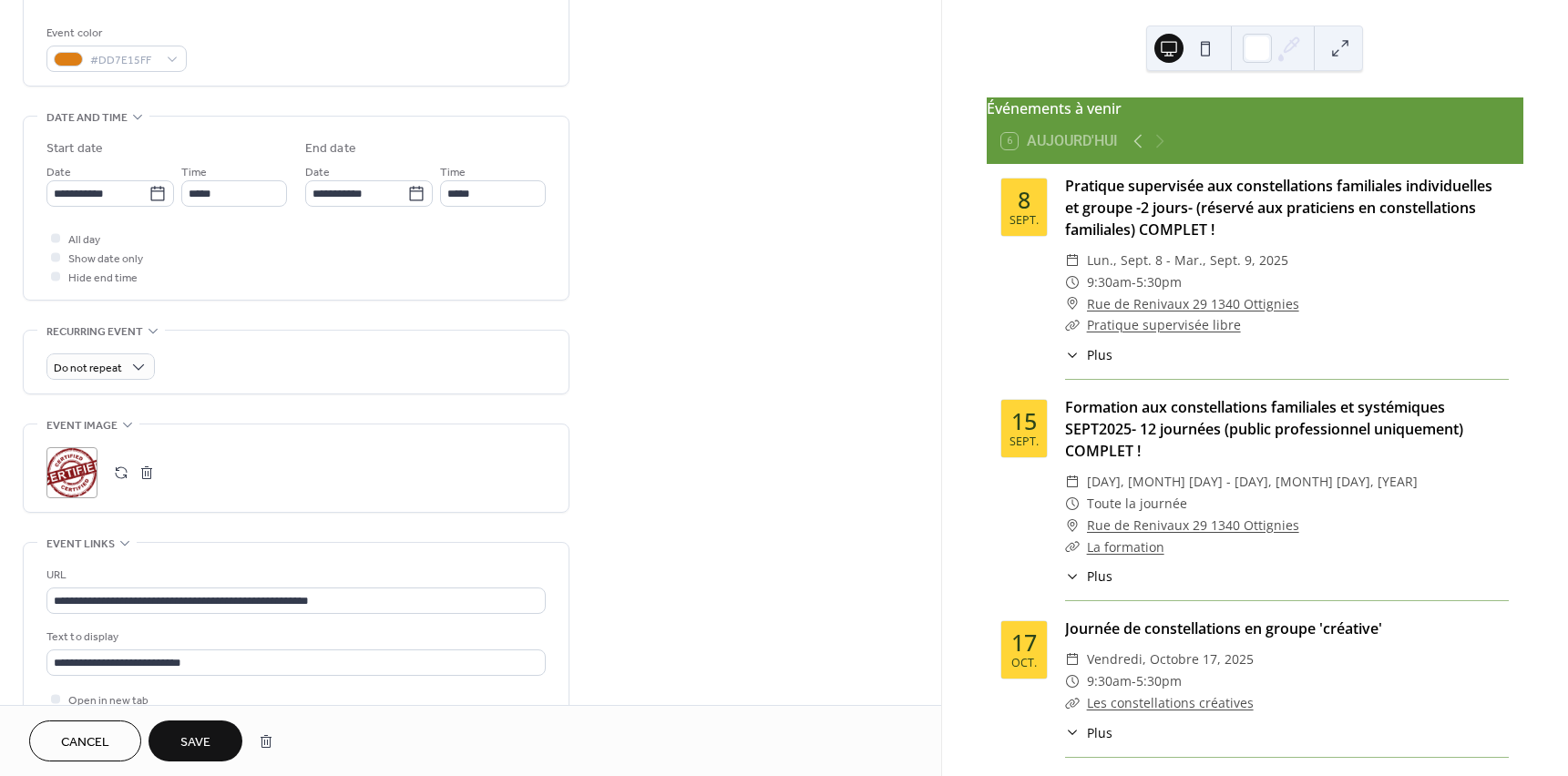 click on "Save" at bounding box center (195, 742) 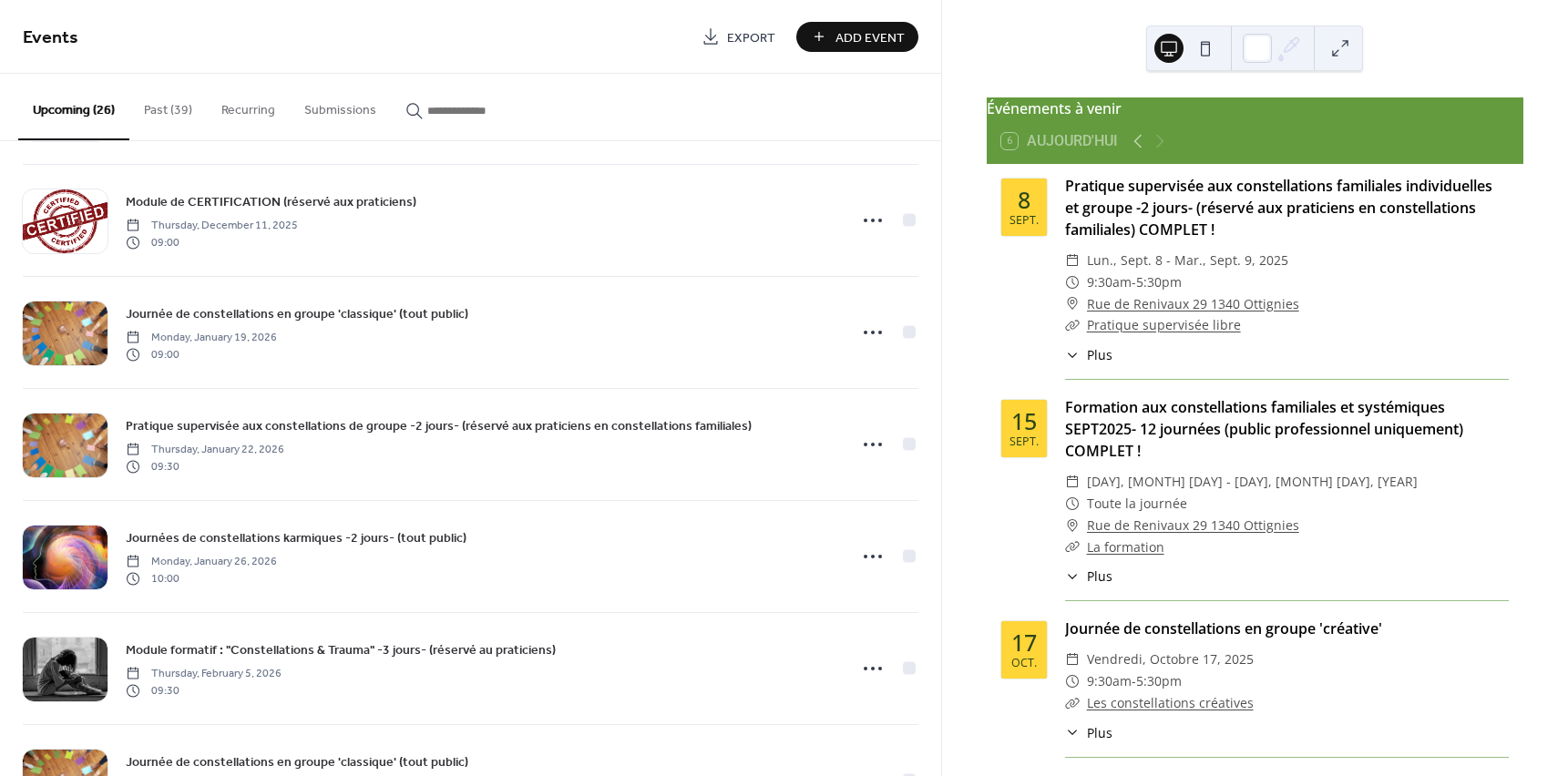 scroll, scrollTop: 782, scrollLeft: 0, axis: vertical 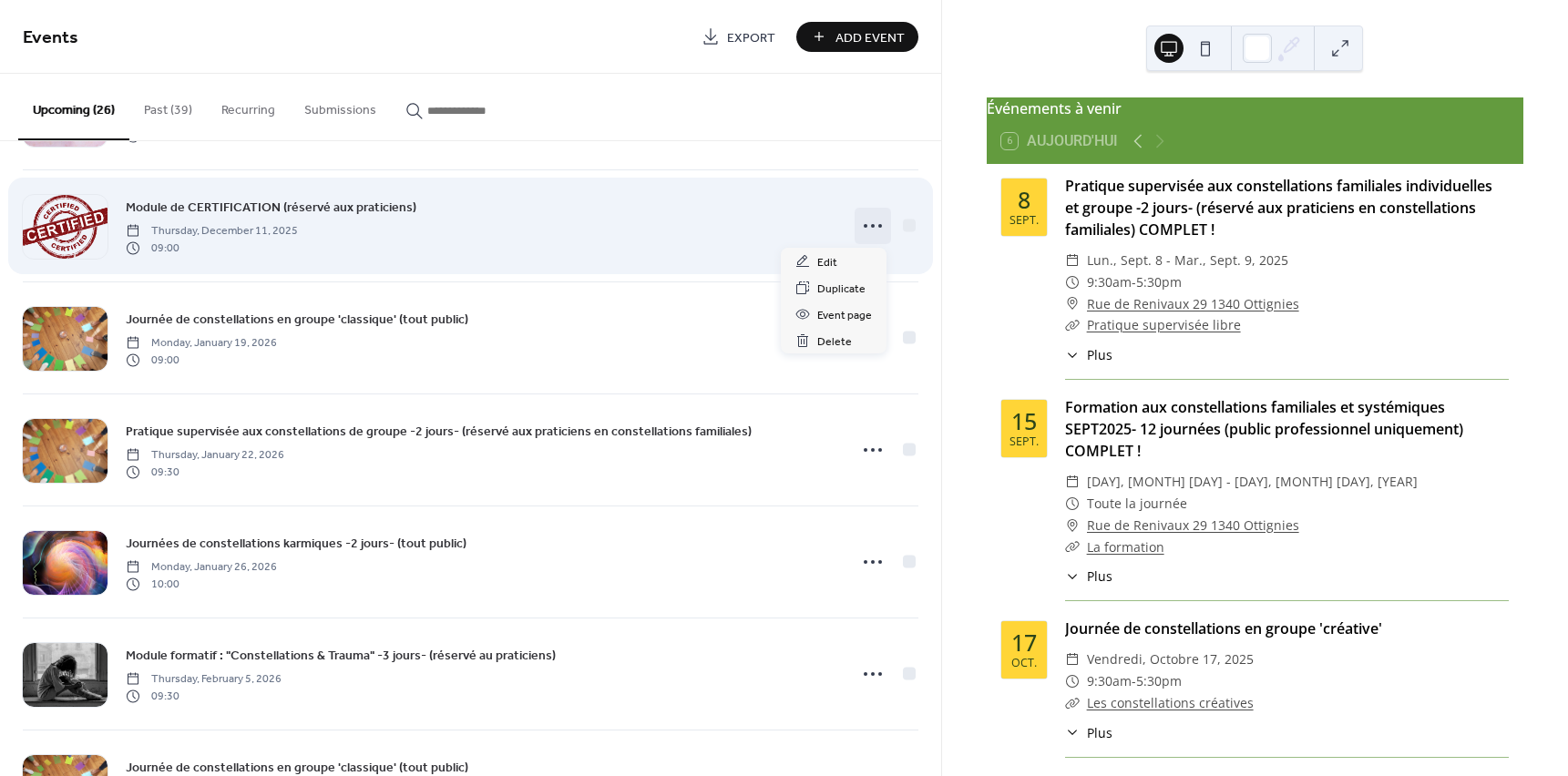click 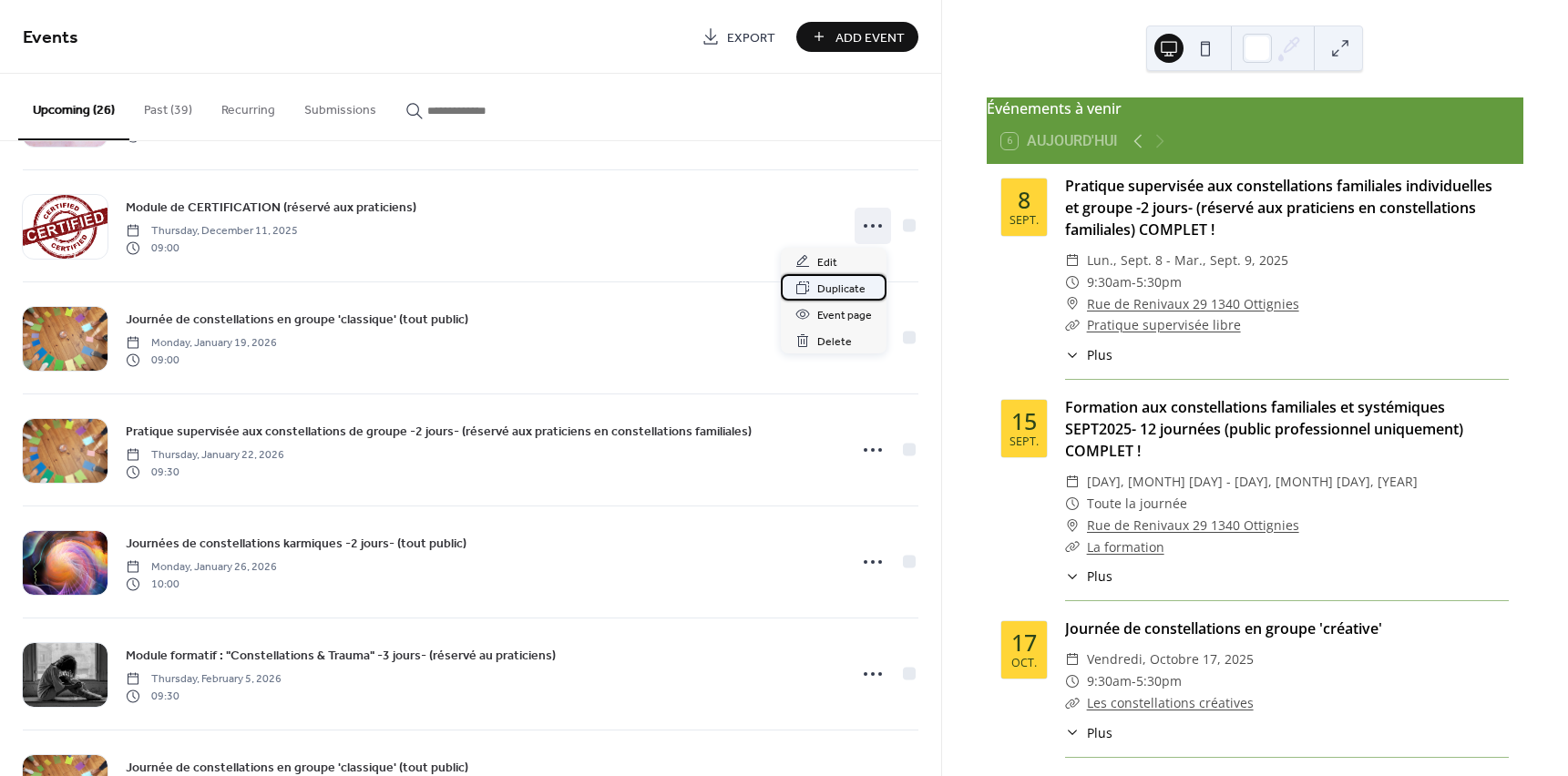click on "Duplicate" at bounding box center [841, 289] 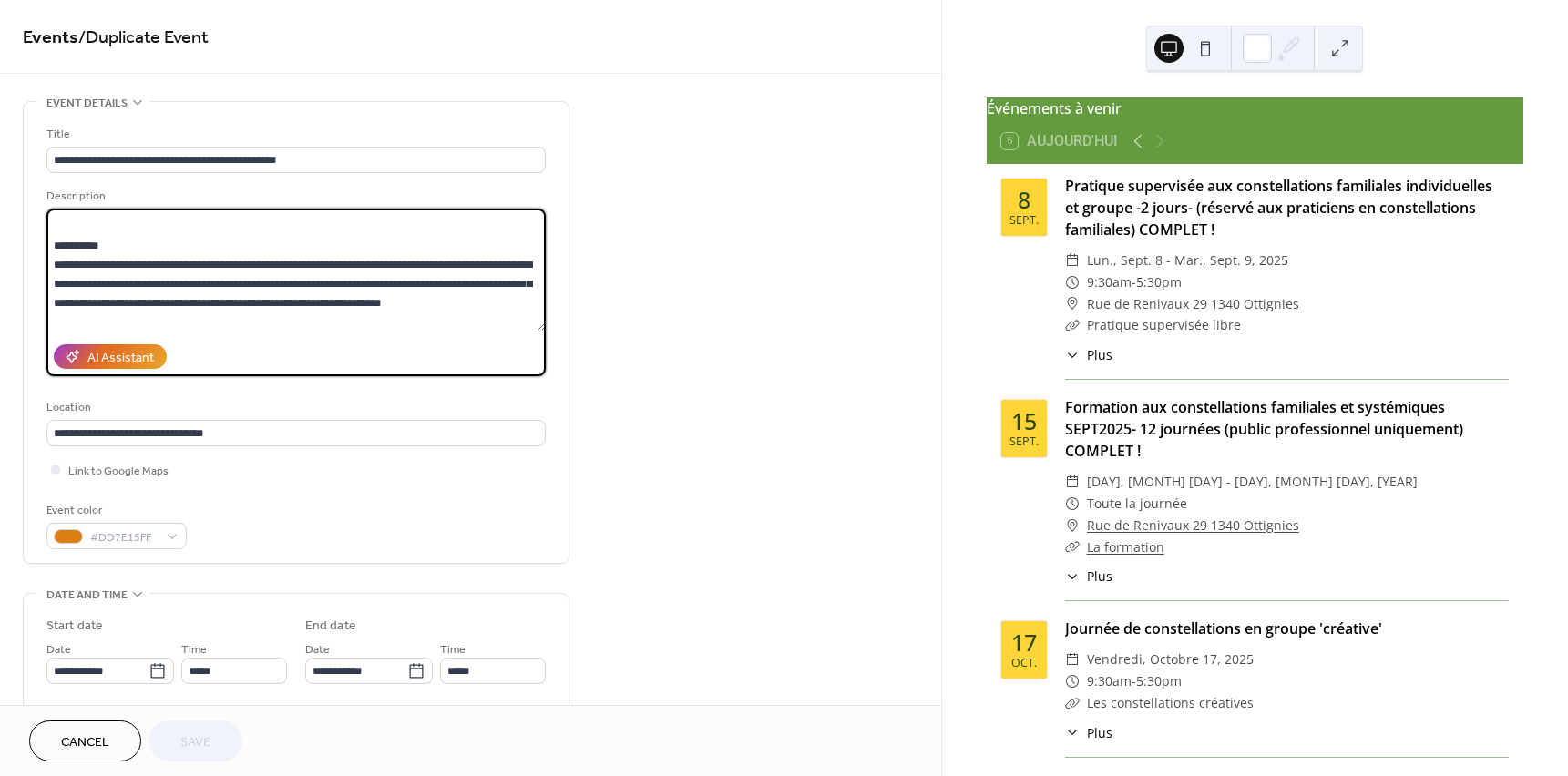 scroll, scrollTop: 82, scrollLeft: 0, axis: vertical 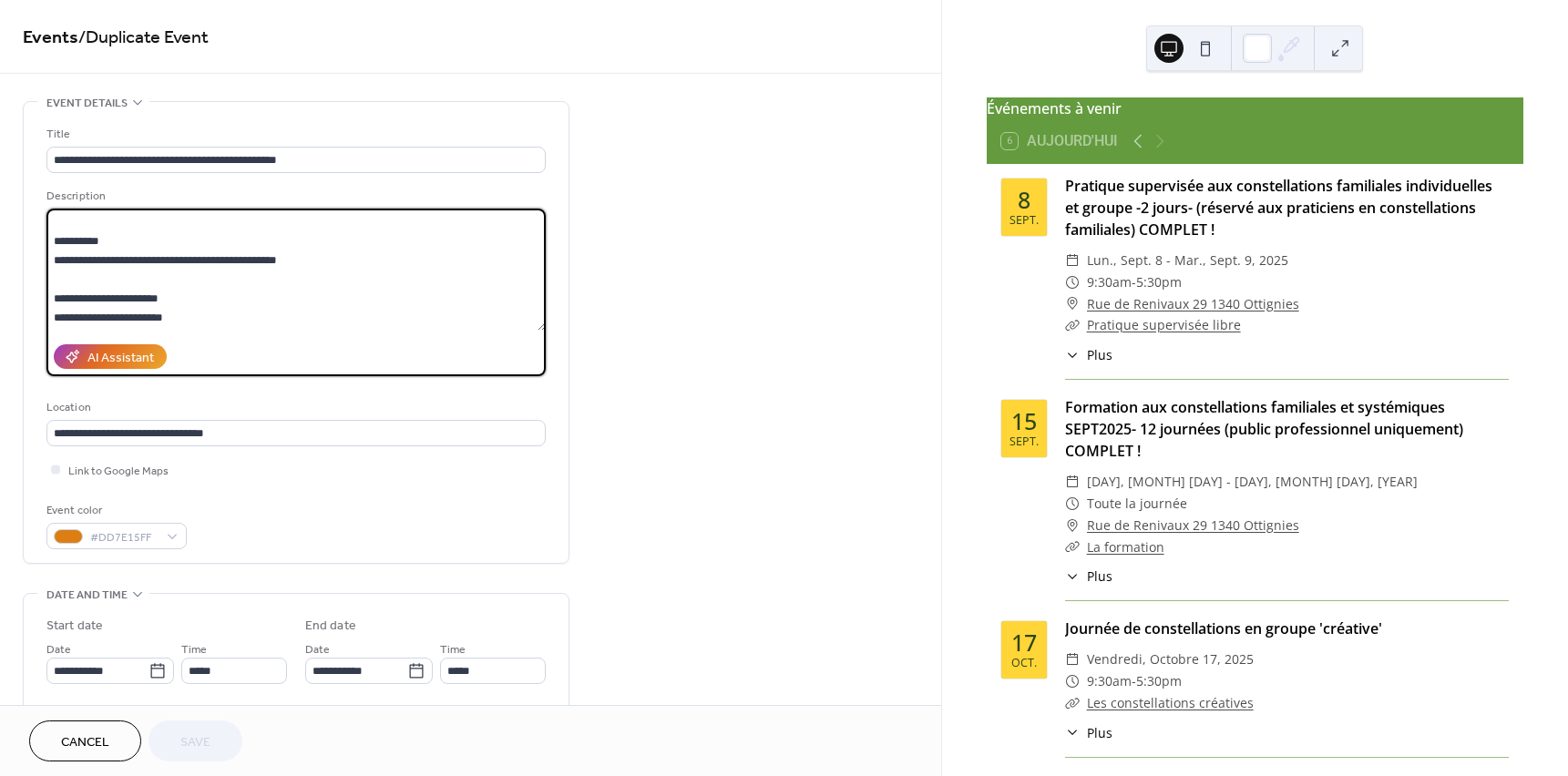 click at bounding box center (296, 270) 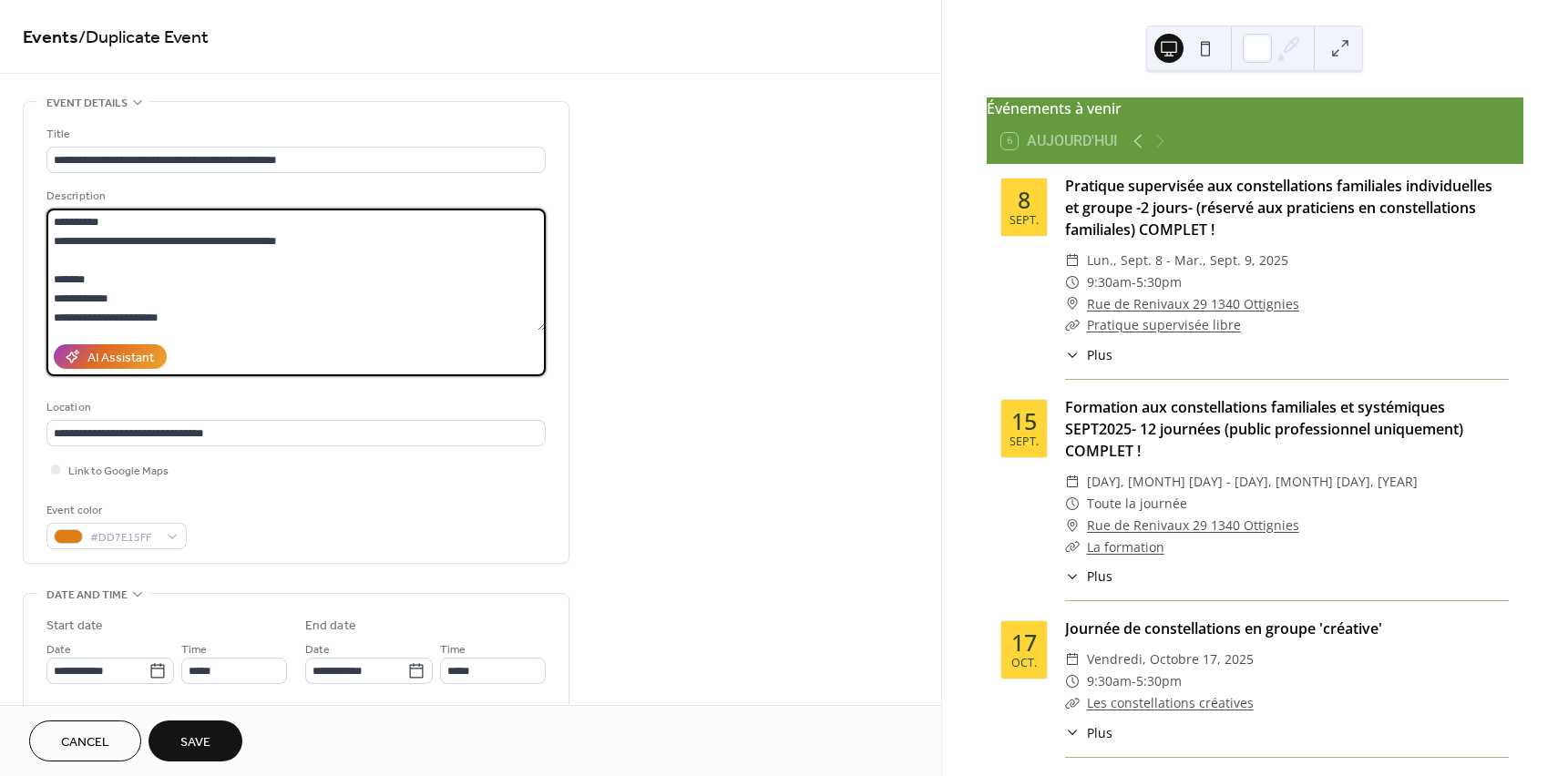 click at bounding box center (296, 270) 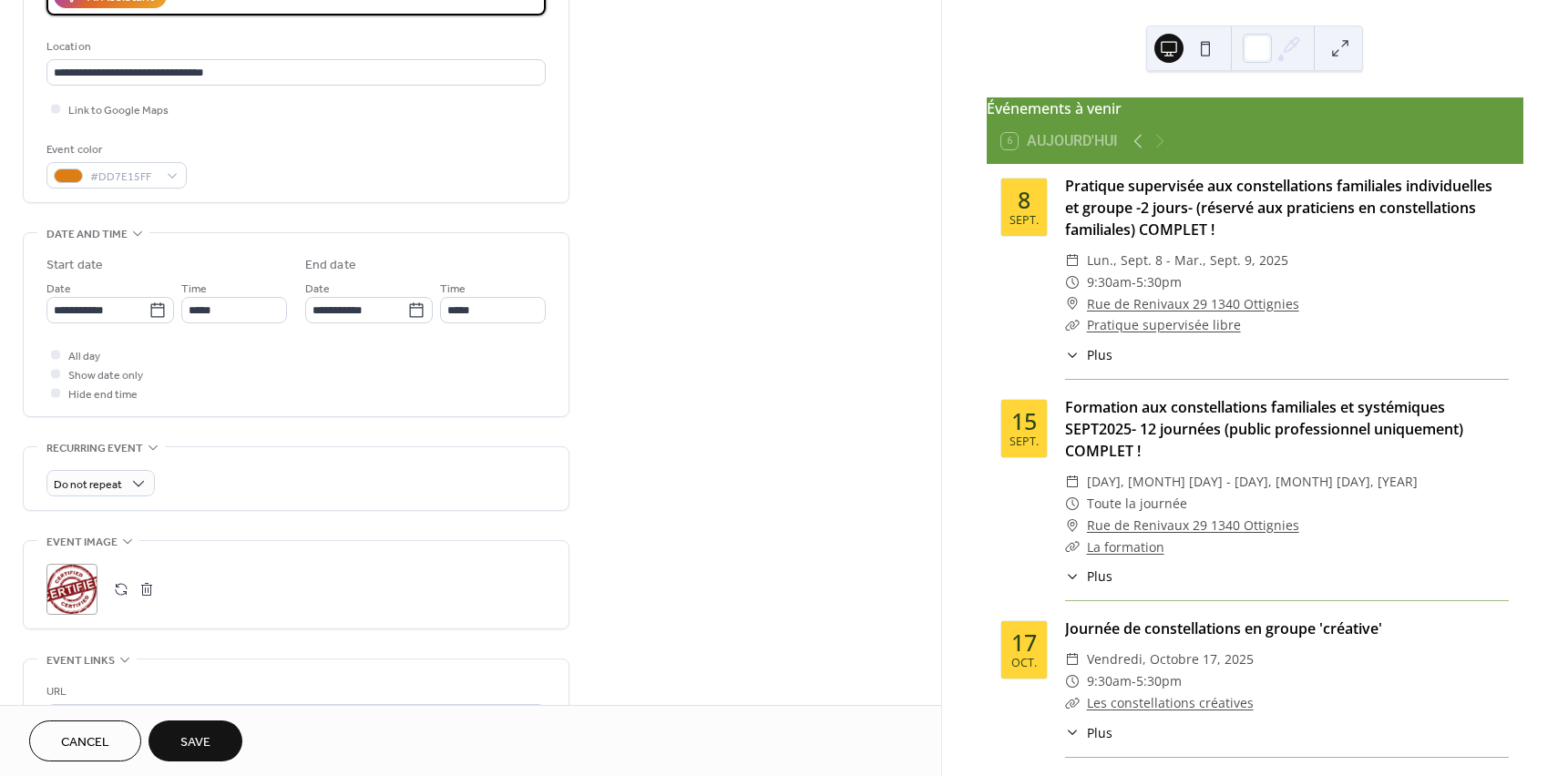 scroll, scrollTop: 467, scrollLeft: 0, axis: vertical 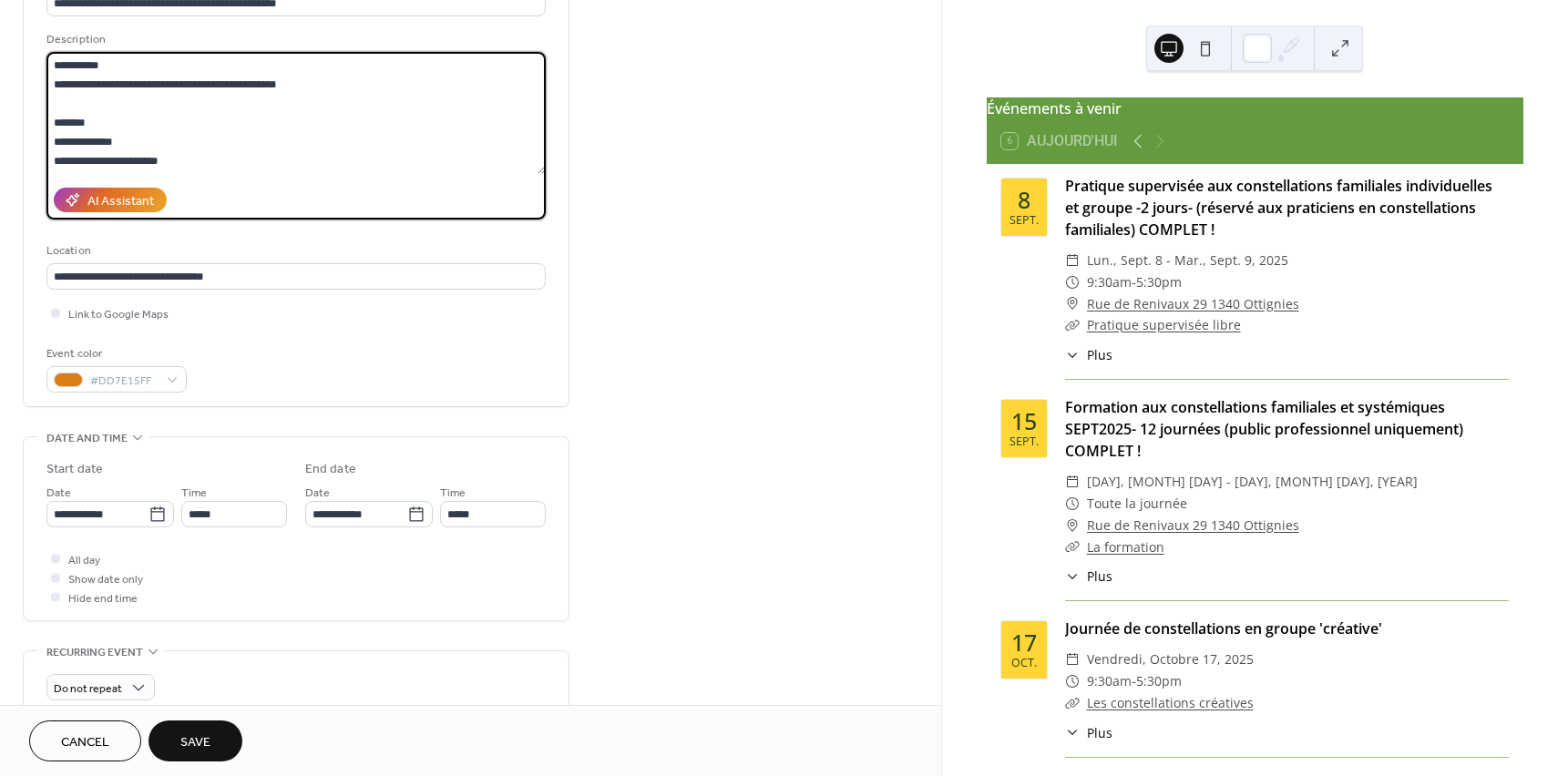 type on "**********" 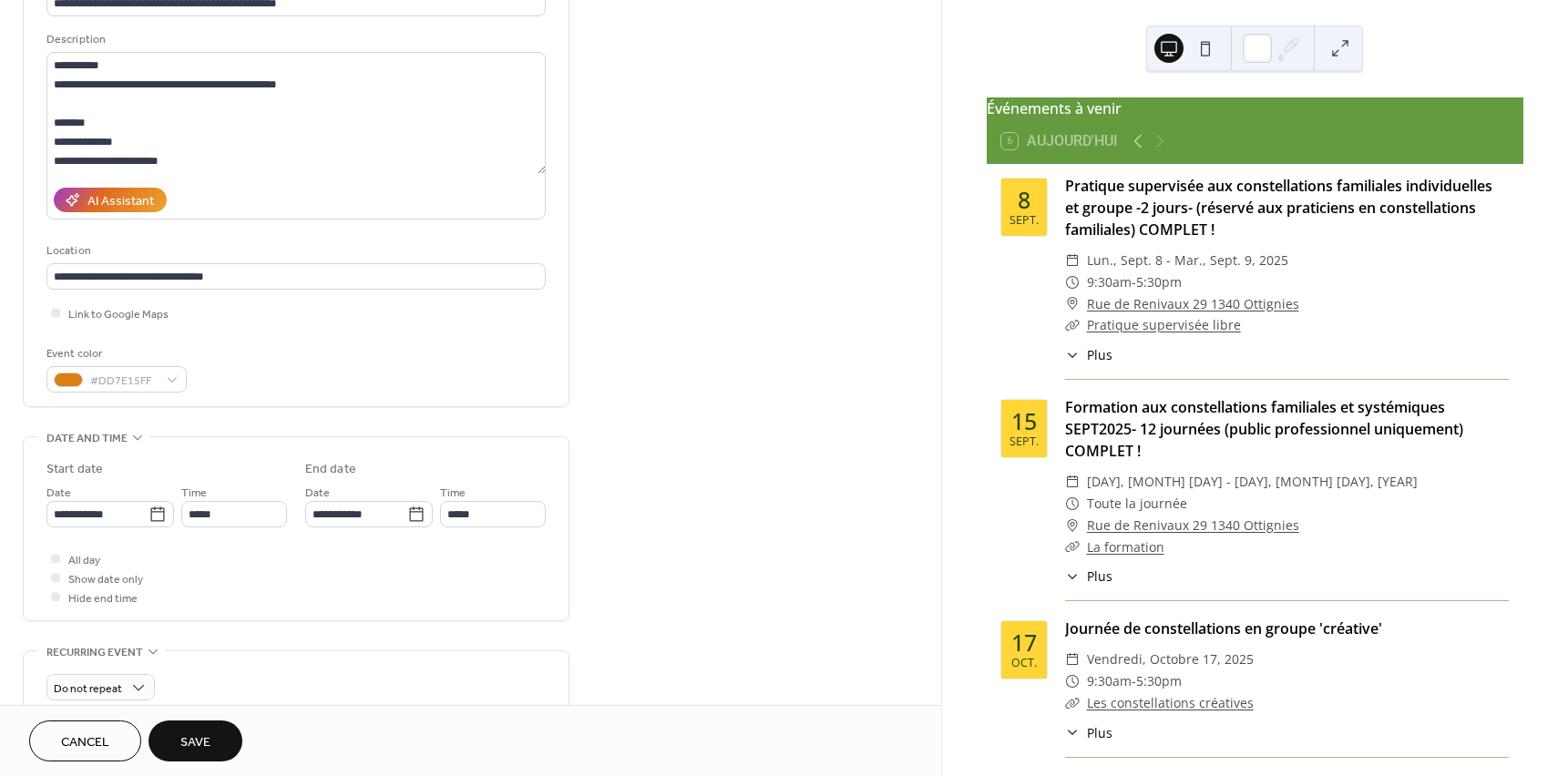 click on "Save" at bounding box center [195, 740] 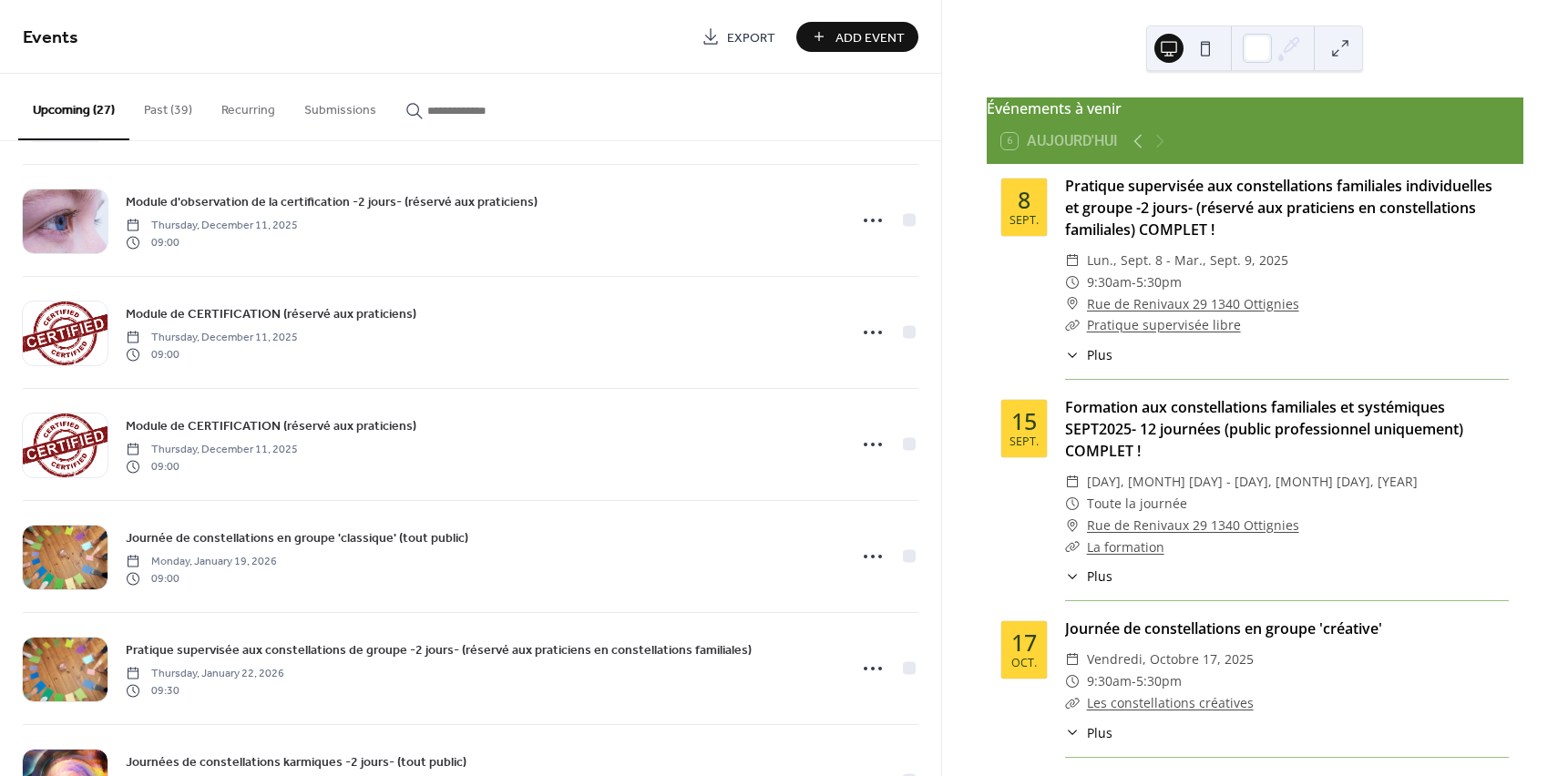 scroll, scrollTop: 659, scrollLeft: 0, axis: vertical 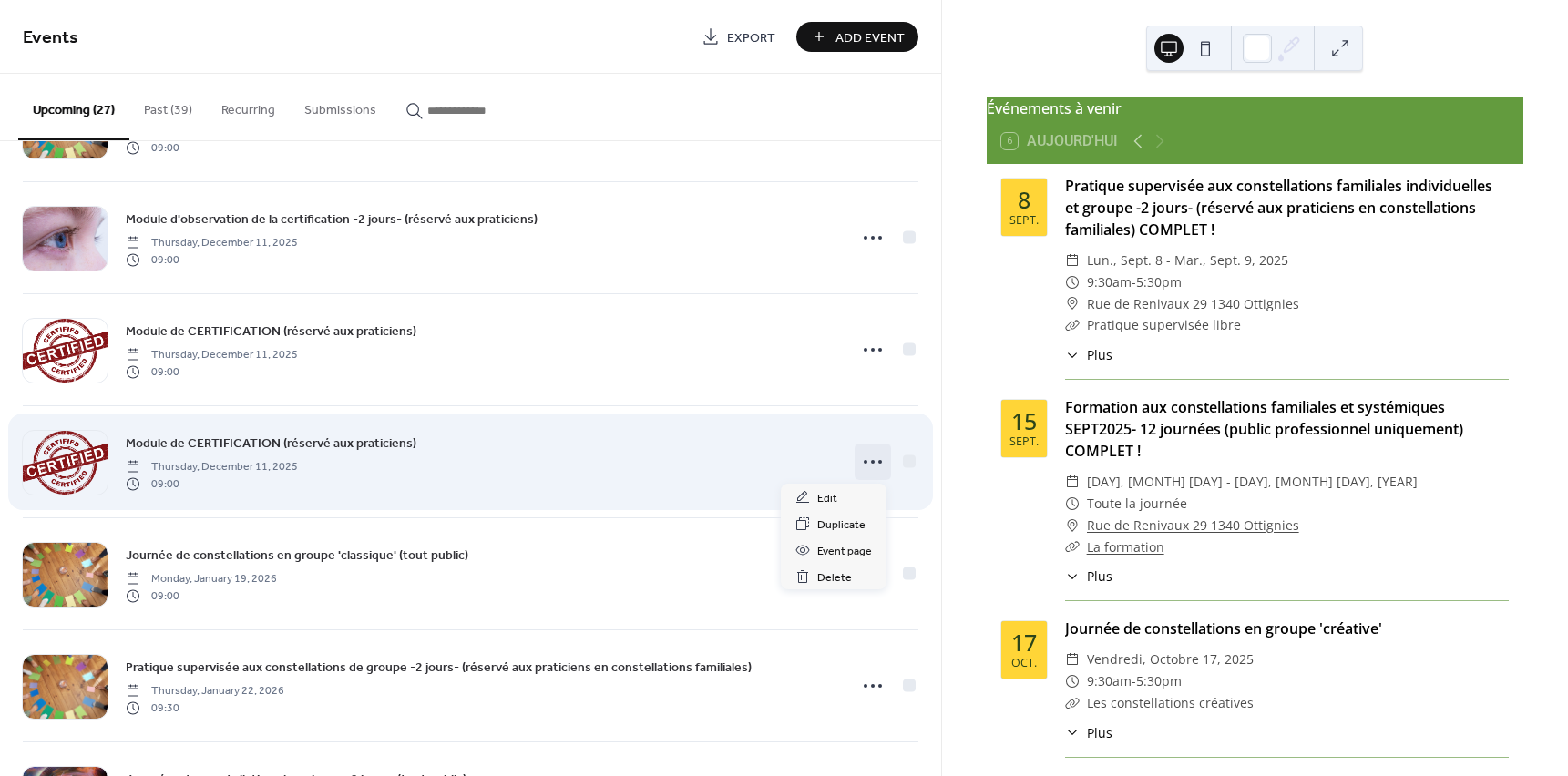 click 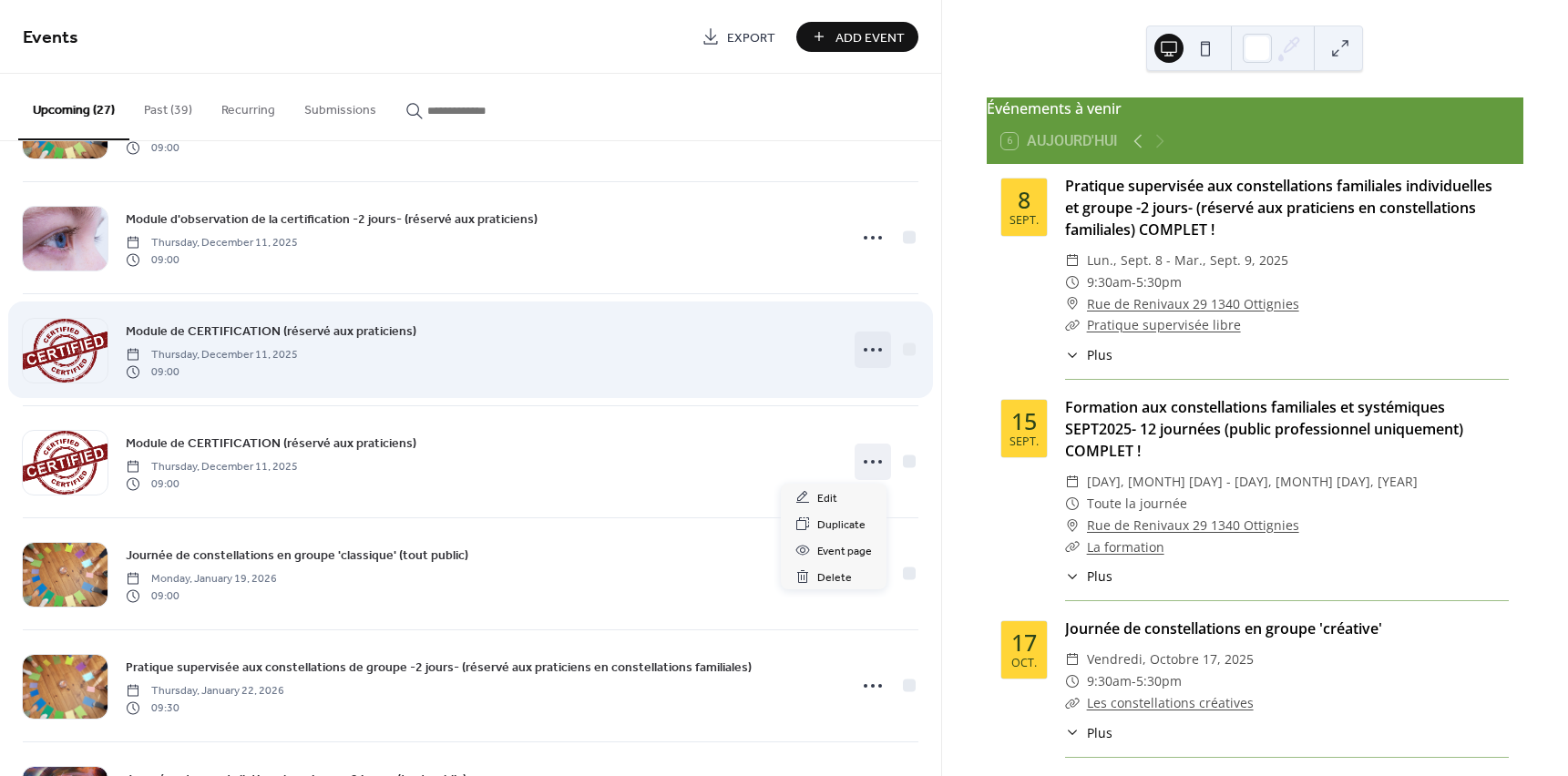 click 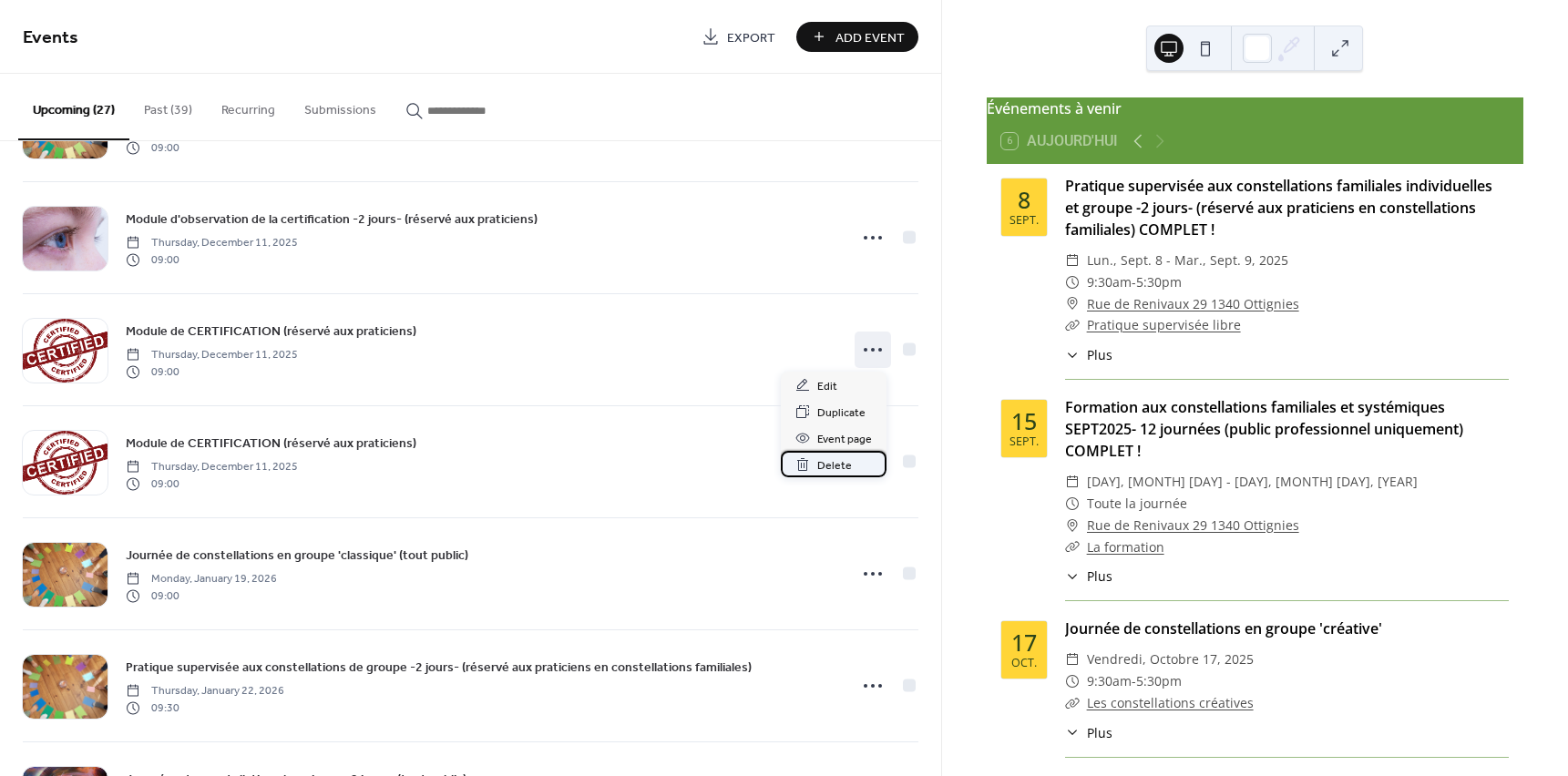 click on "Delete" at bounding box center (835, 465) 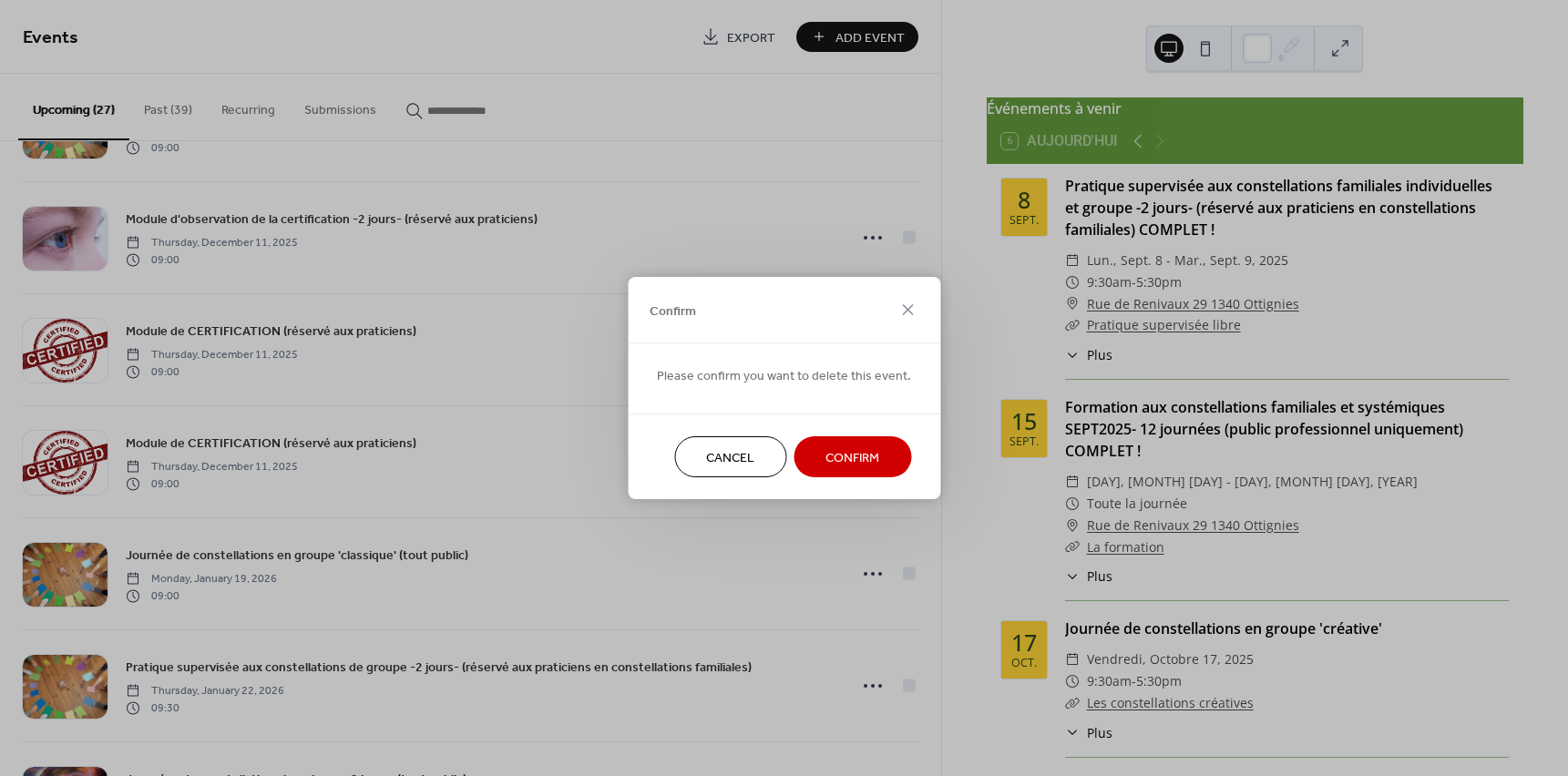 click on "Confirm" at bounding box center (852, 458) 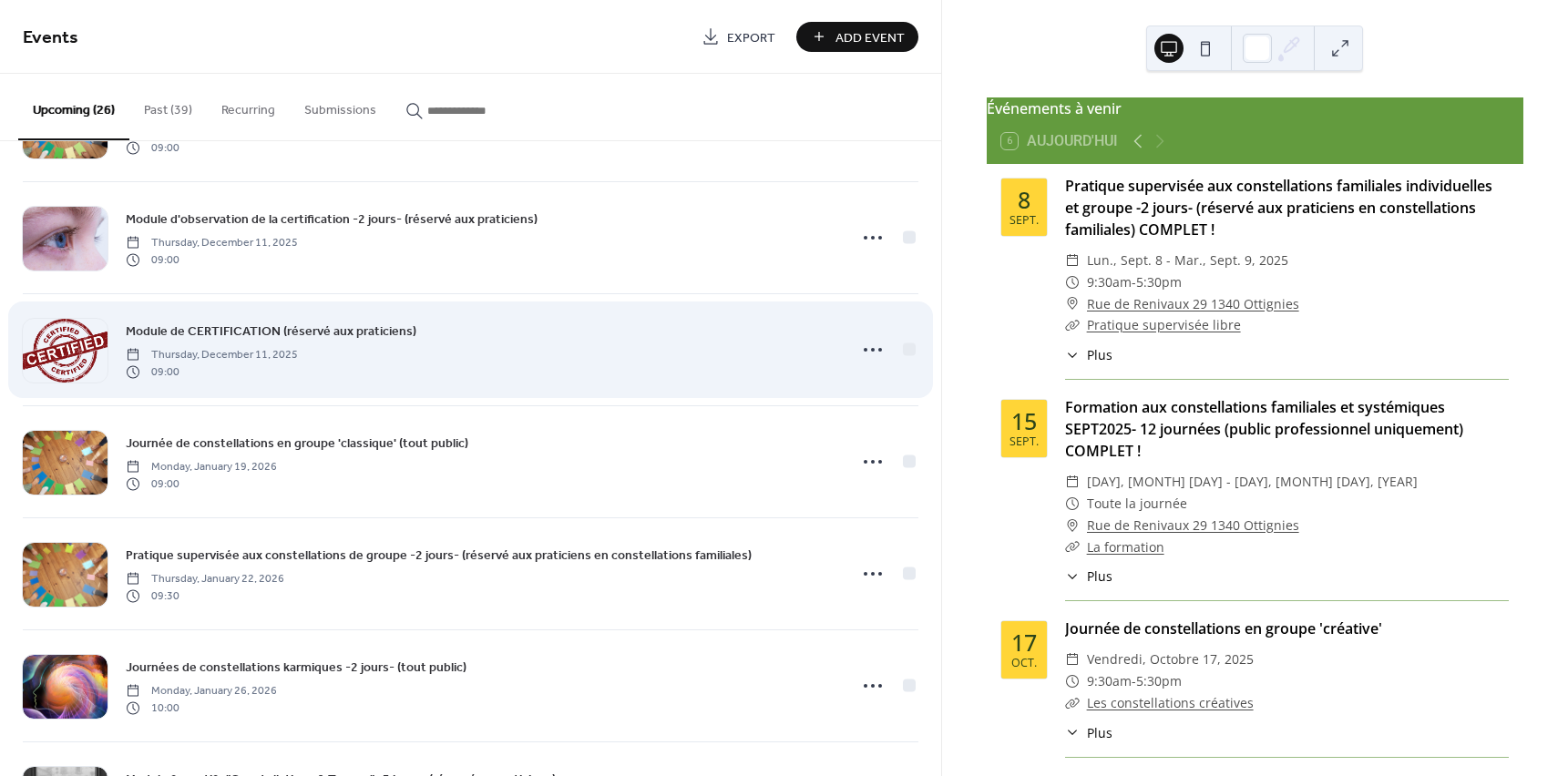 click on "Module de CERTIFICATION (réservé aux praticiens)  [DAY], [MONTH] [DAY], [YEAR] [TIME]" at bounding box center (480, 350) 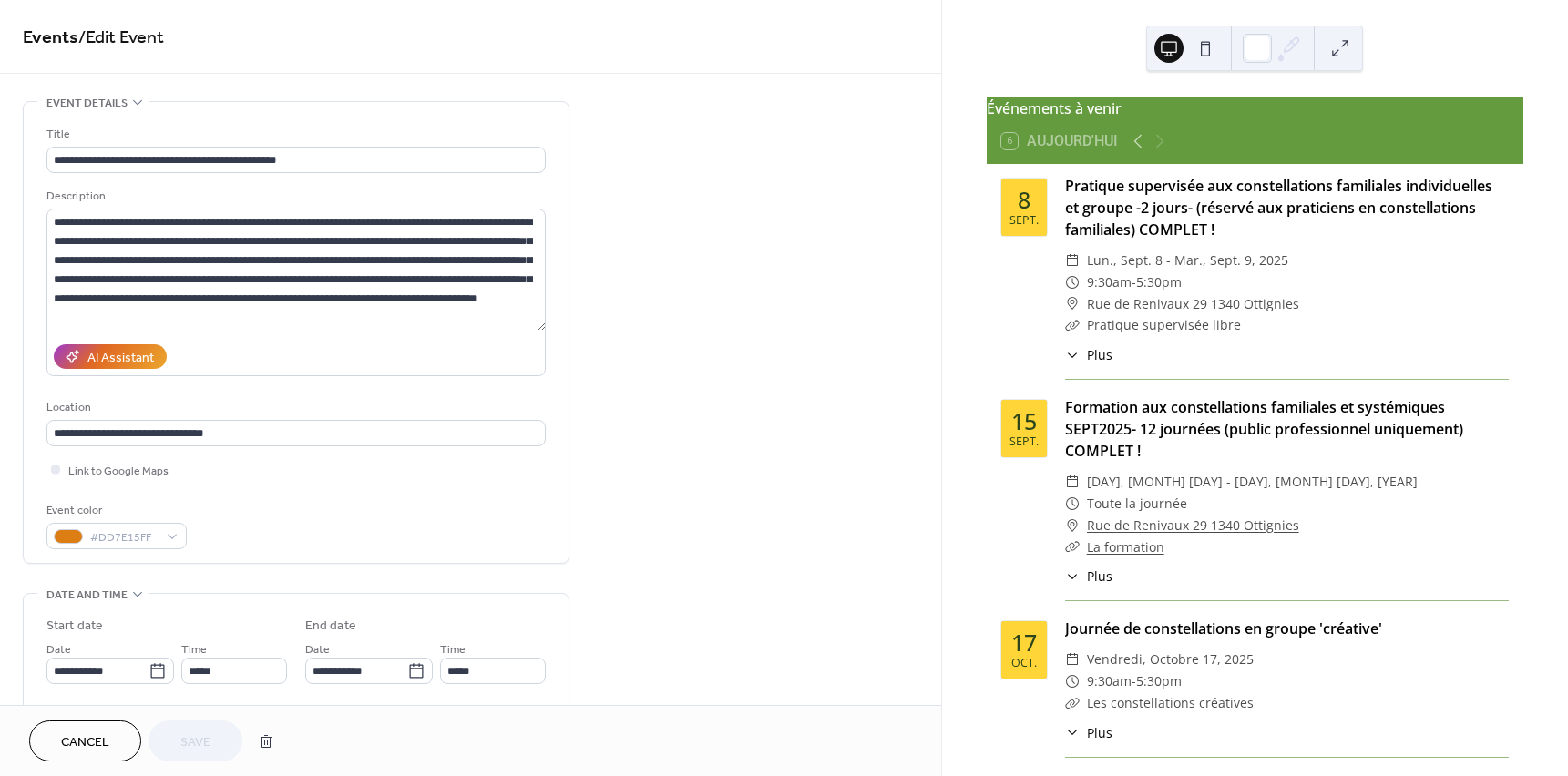 click on "AI Assistant" at bounding box center [296, 356] 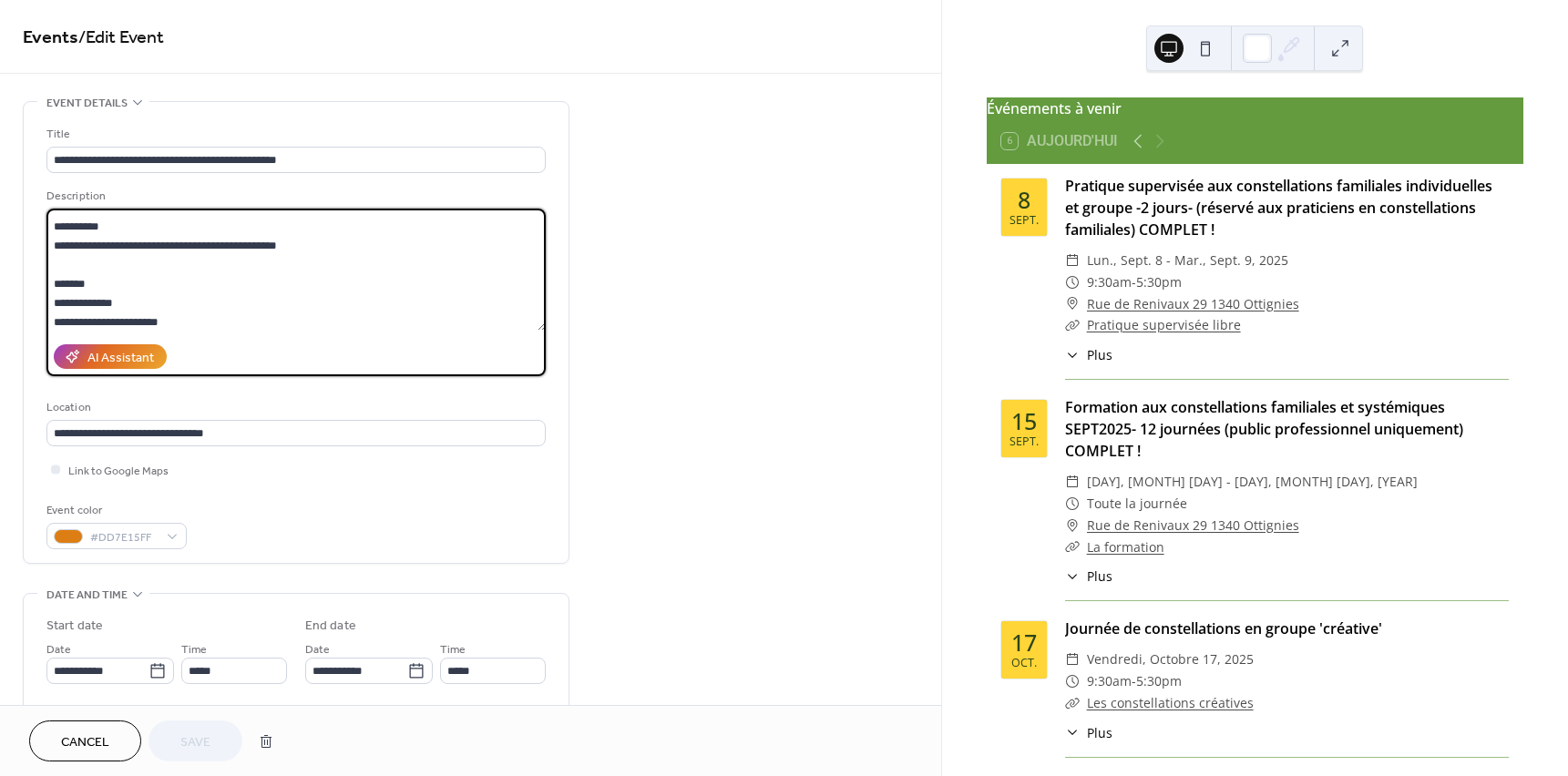 scroll, scrollTop: 306, scrollLeft: 0, axis: vertical 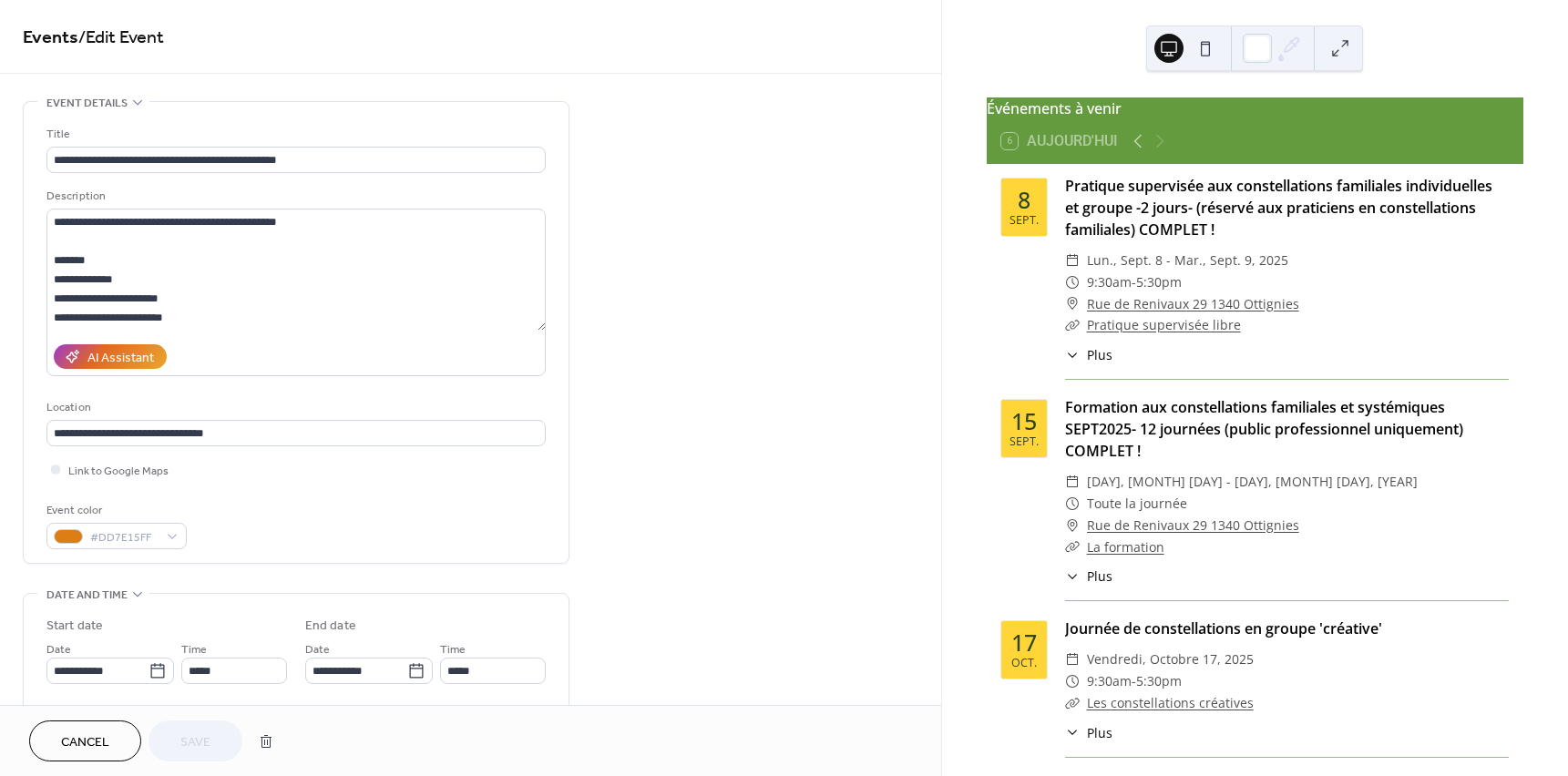 click on "Cancel" at bounding box center [85, 742] 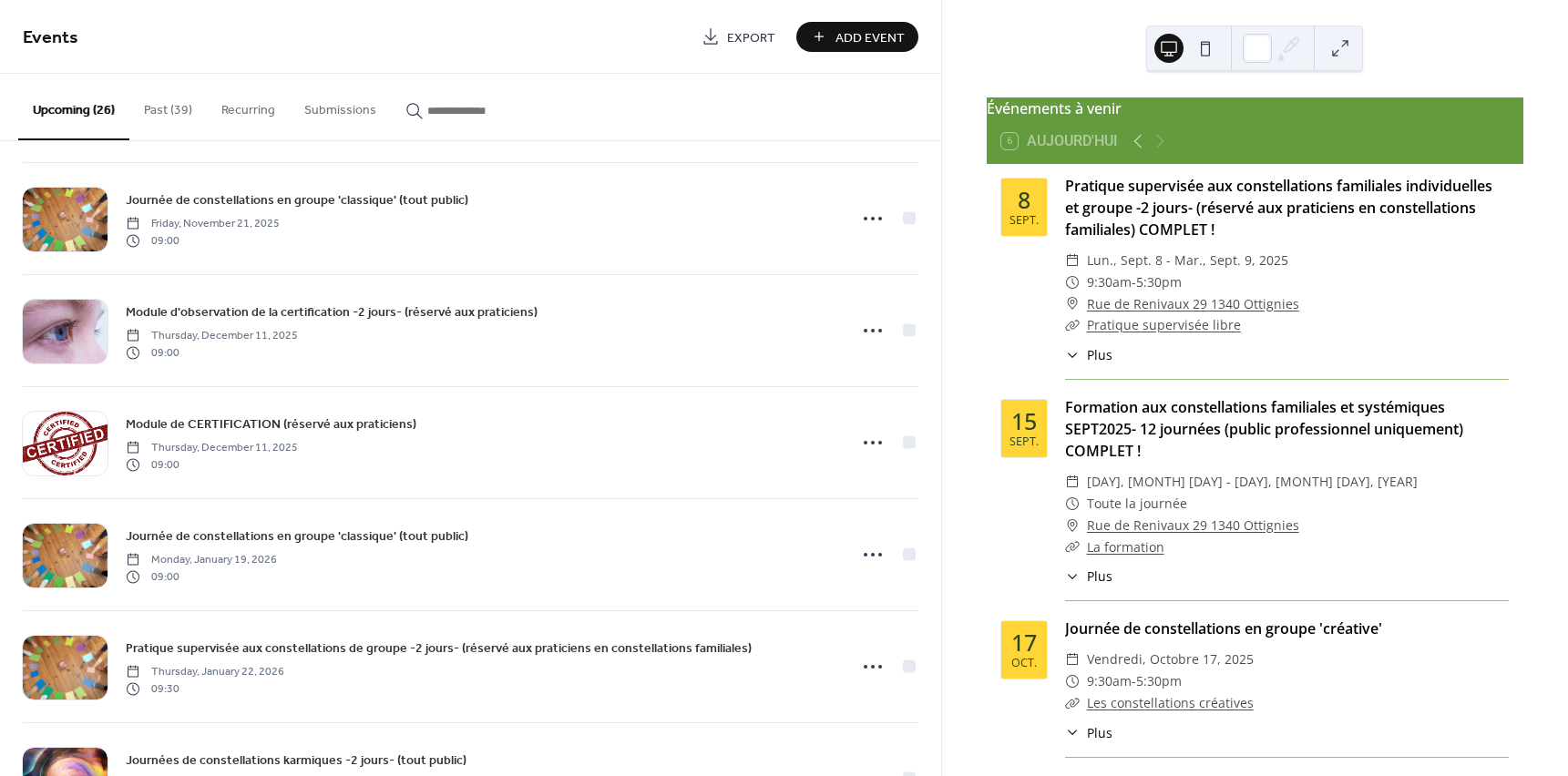 scroll, scrollTop: 669, scrollLeft: 0, axis: vertical 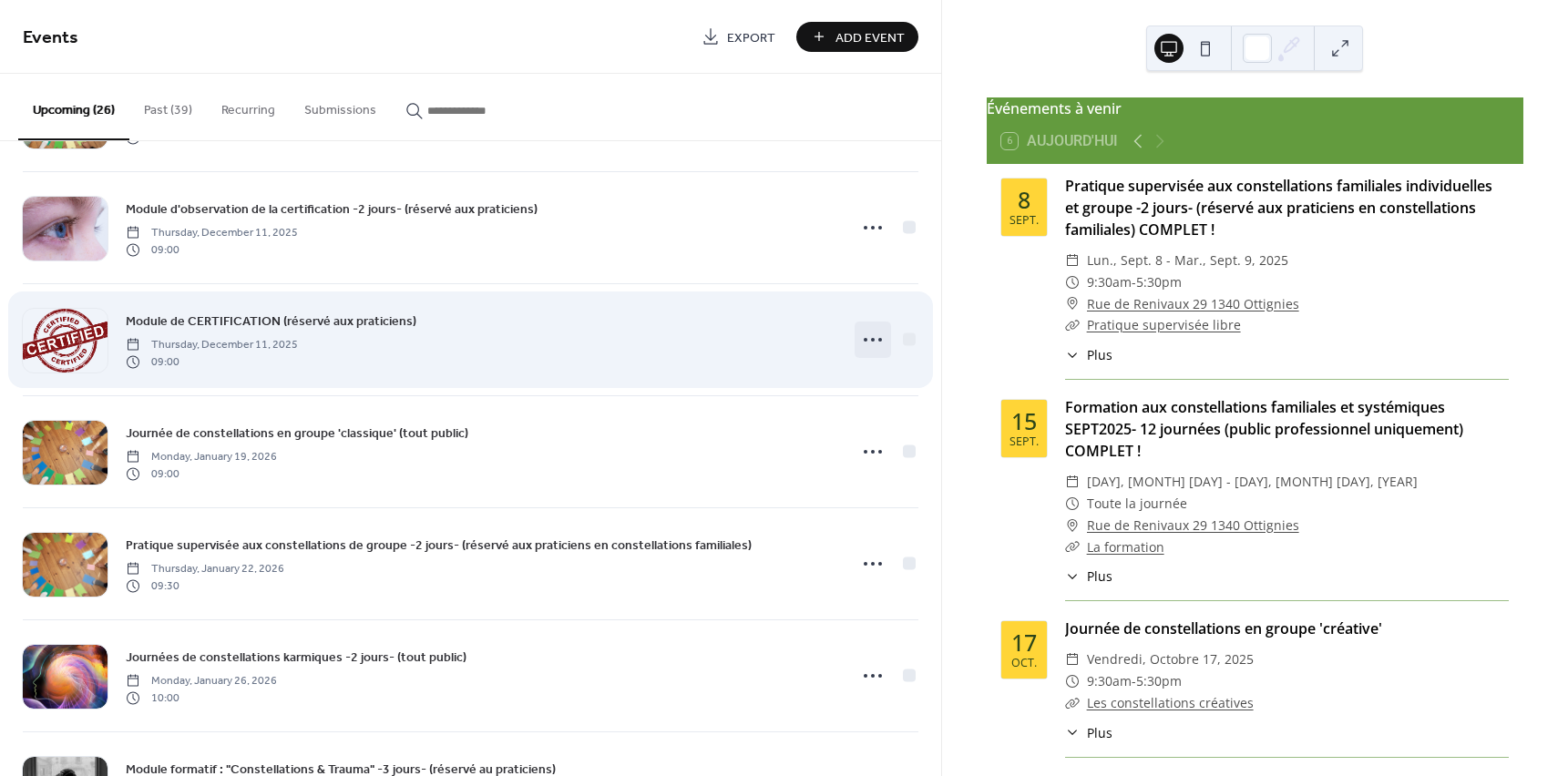 click 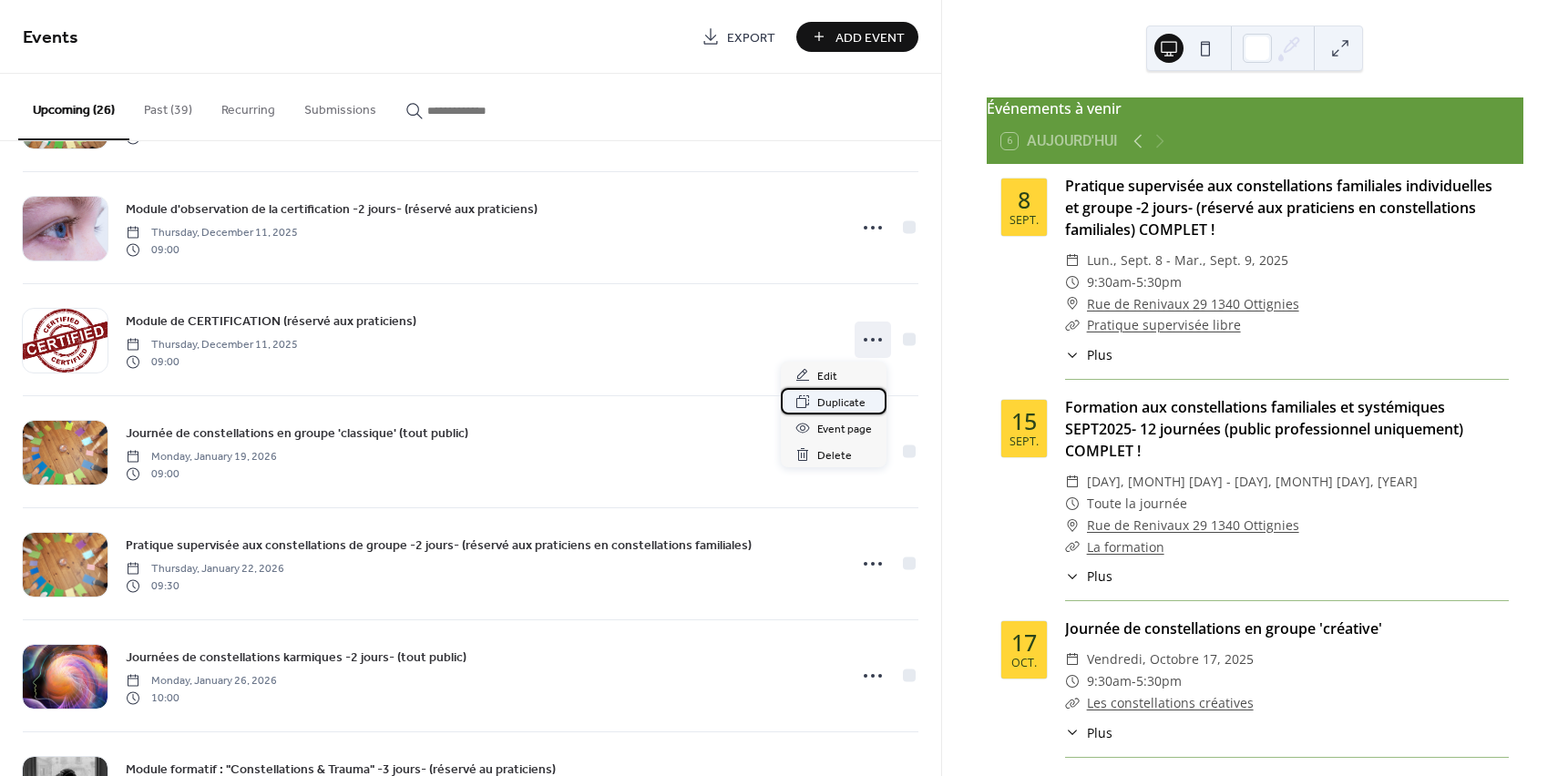 click on "Duplicate" at bounding box center (841, 403) 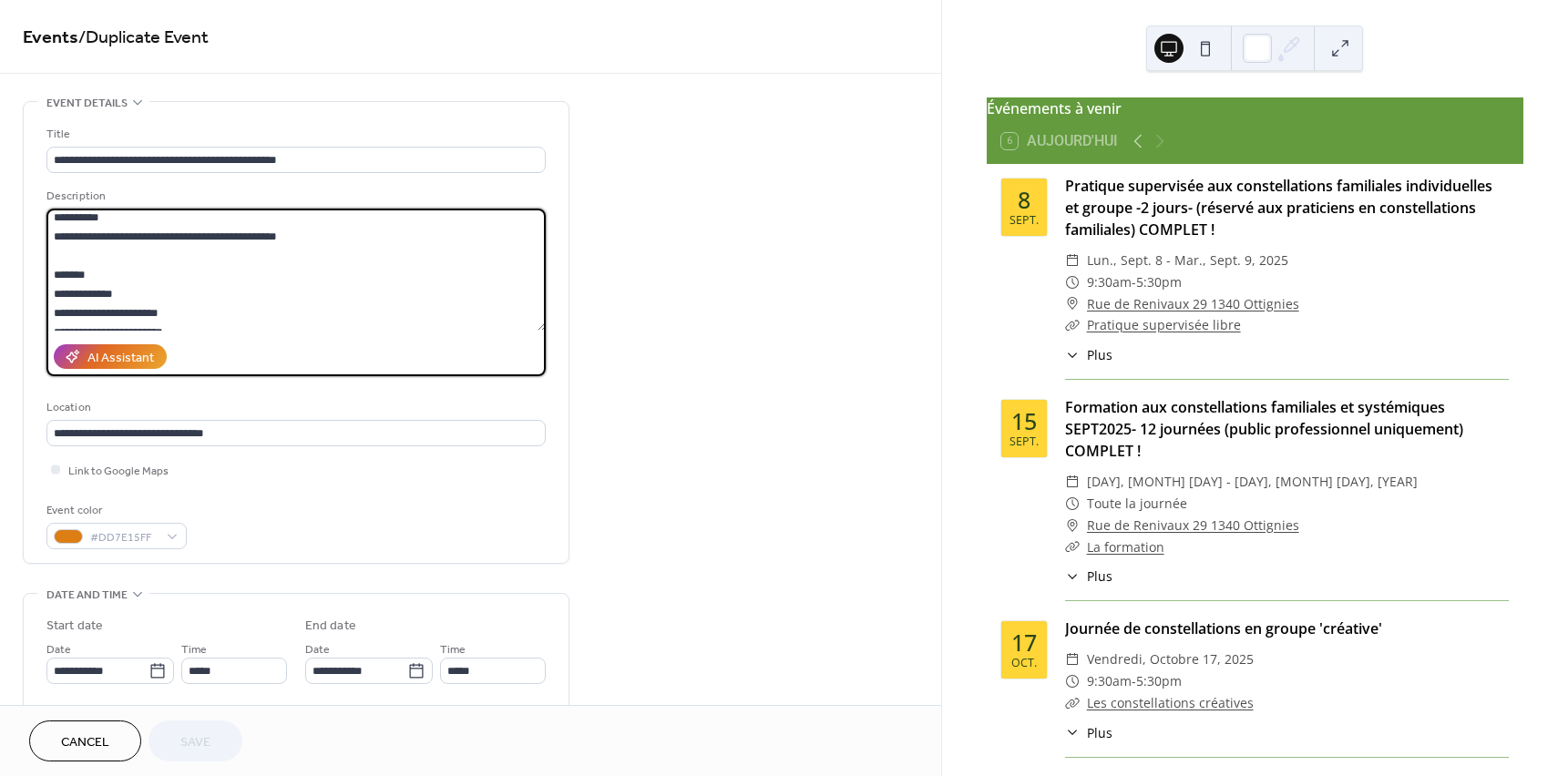 scroll, scrollTop: 306, scrollLeft: 0, axis: vertical 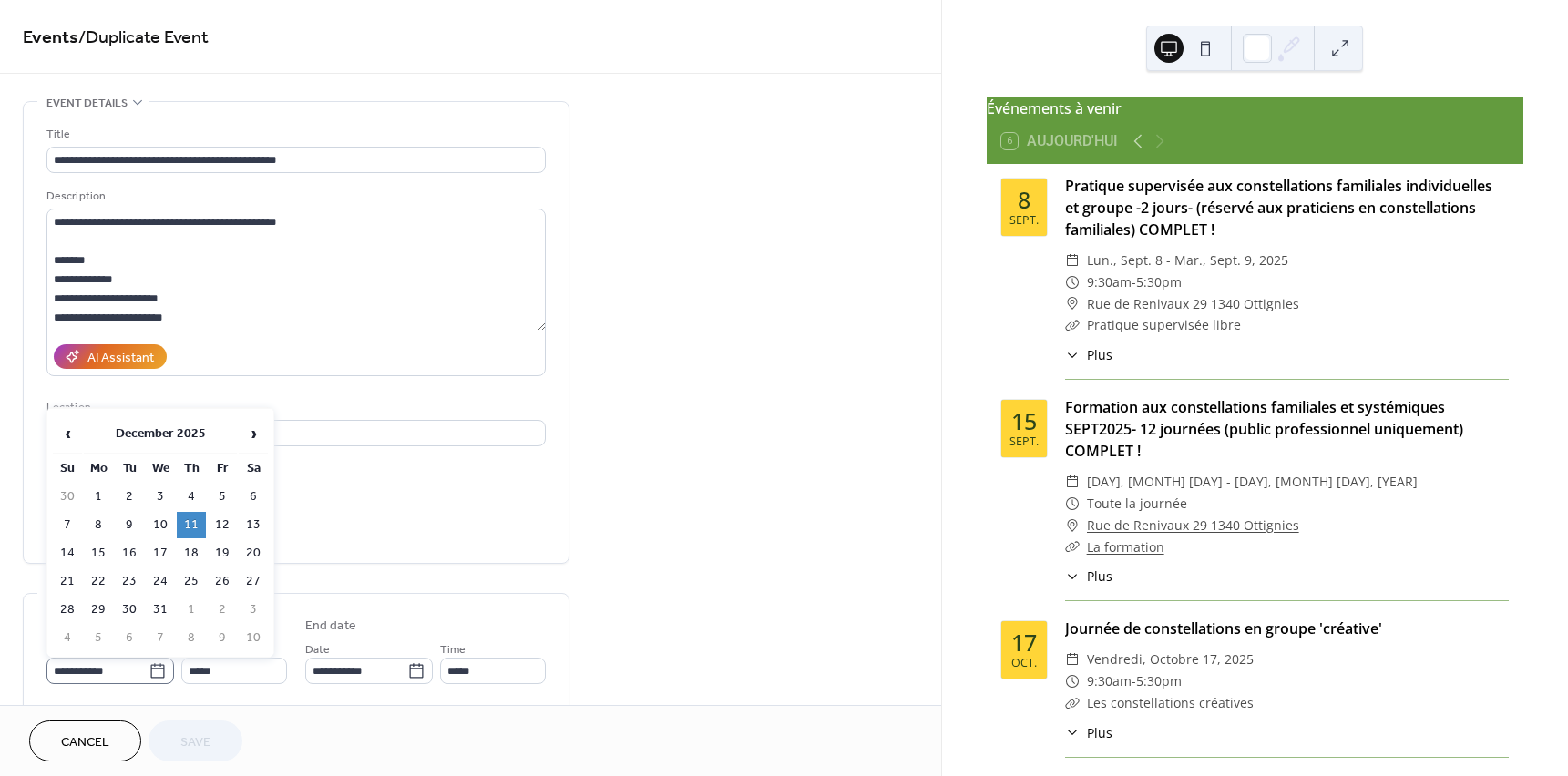 click 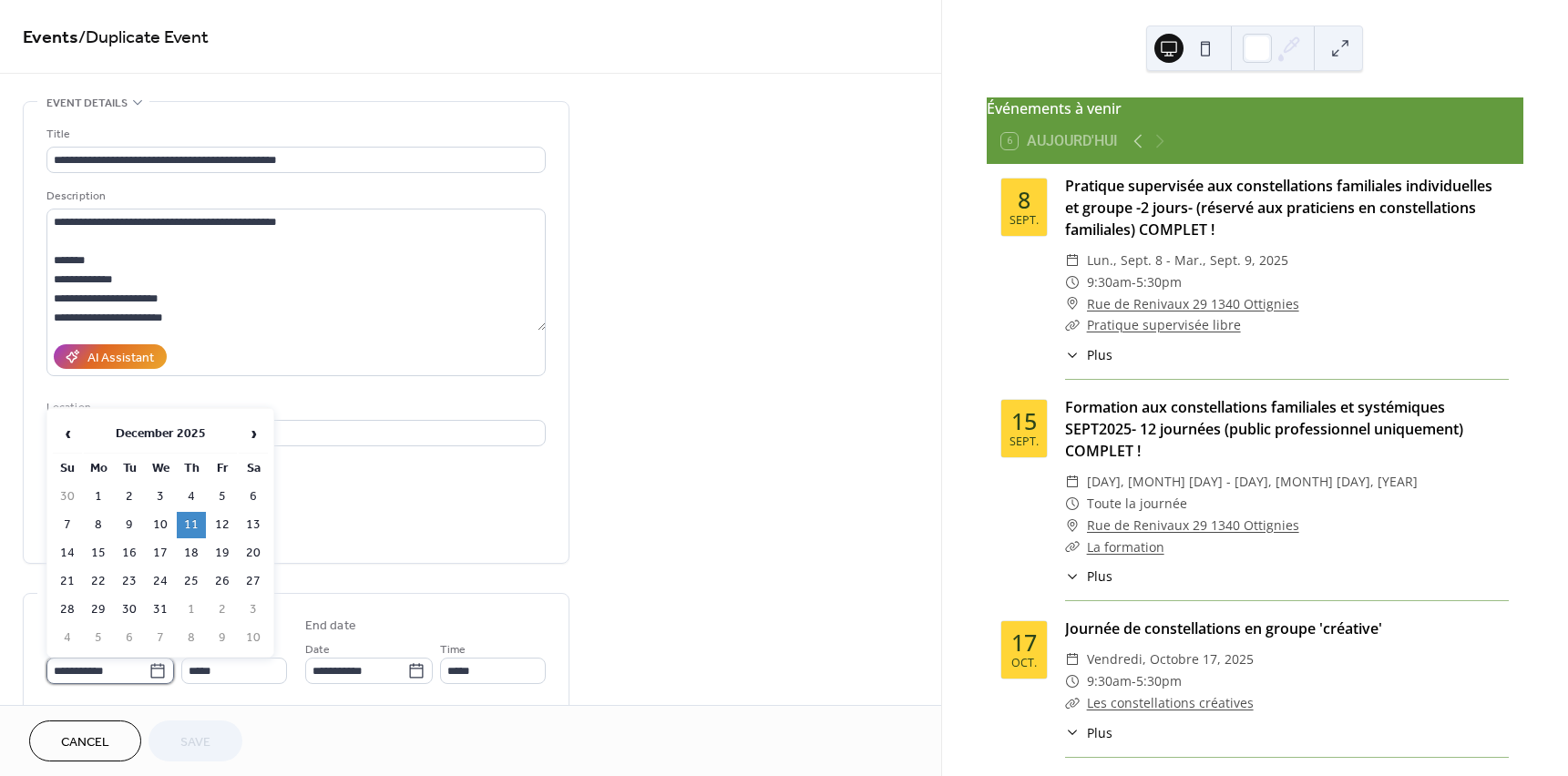 click on "**********" at bounding box center [97, 670] 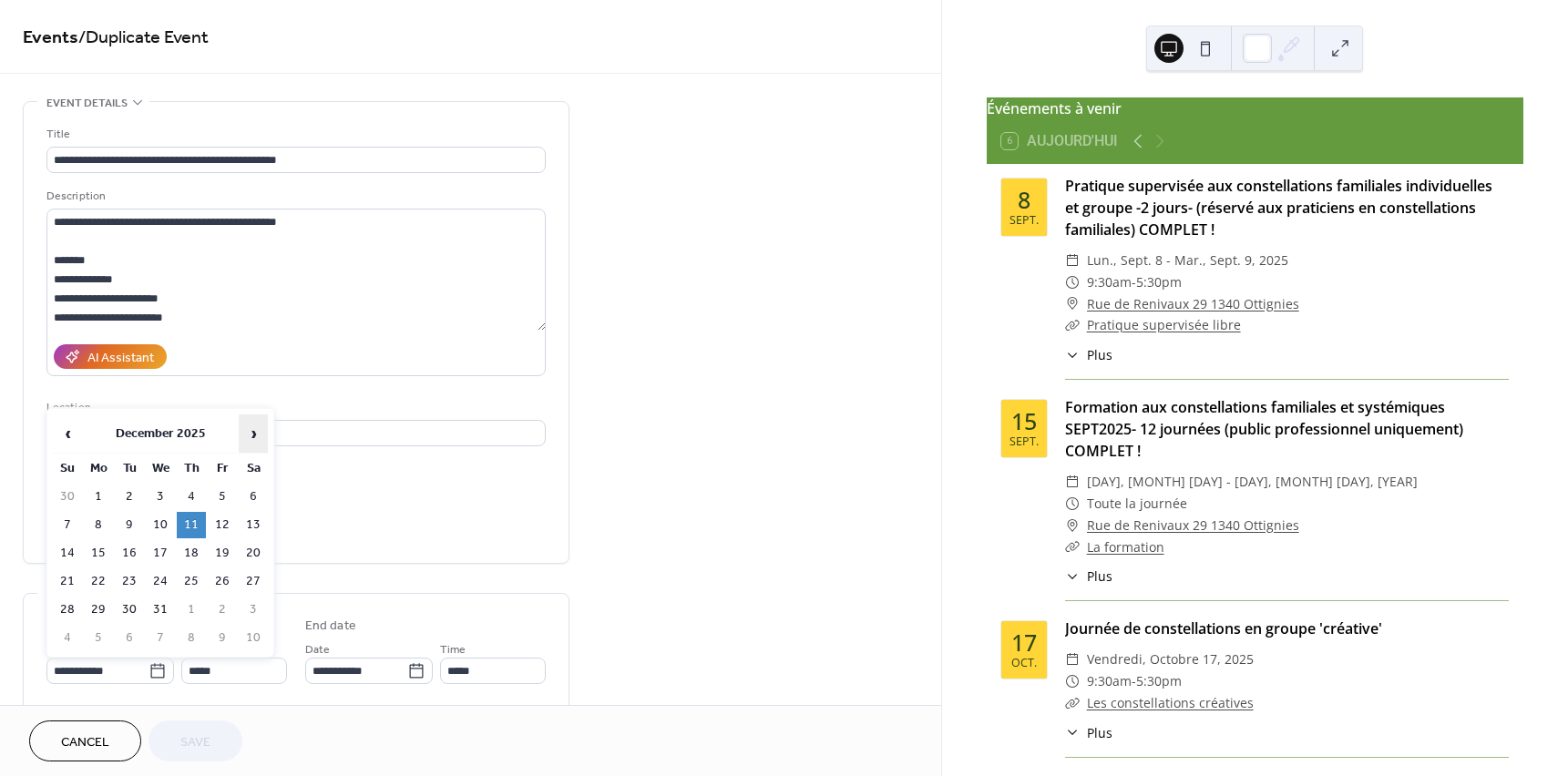 click on "›" at bounding box center (253, 434) 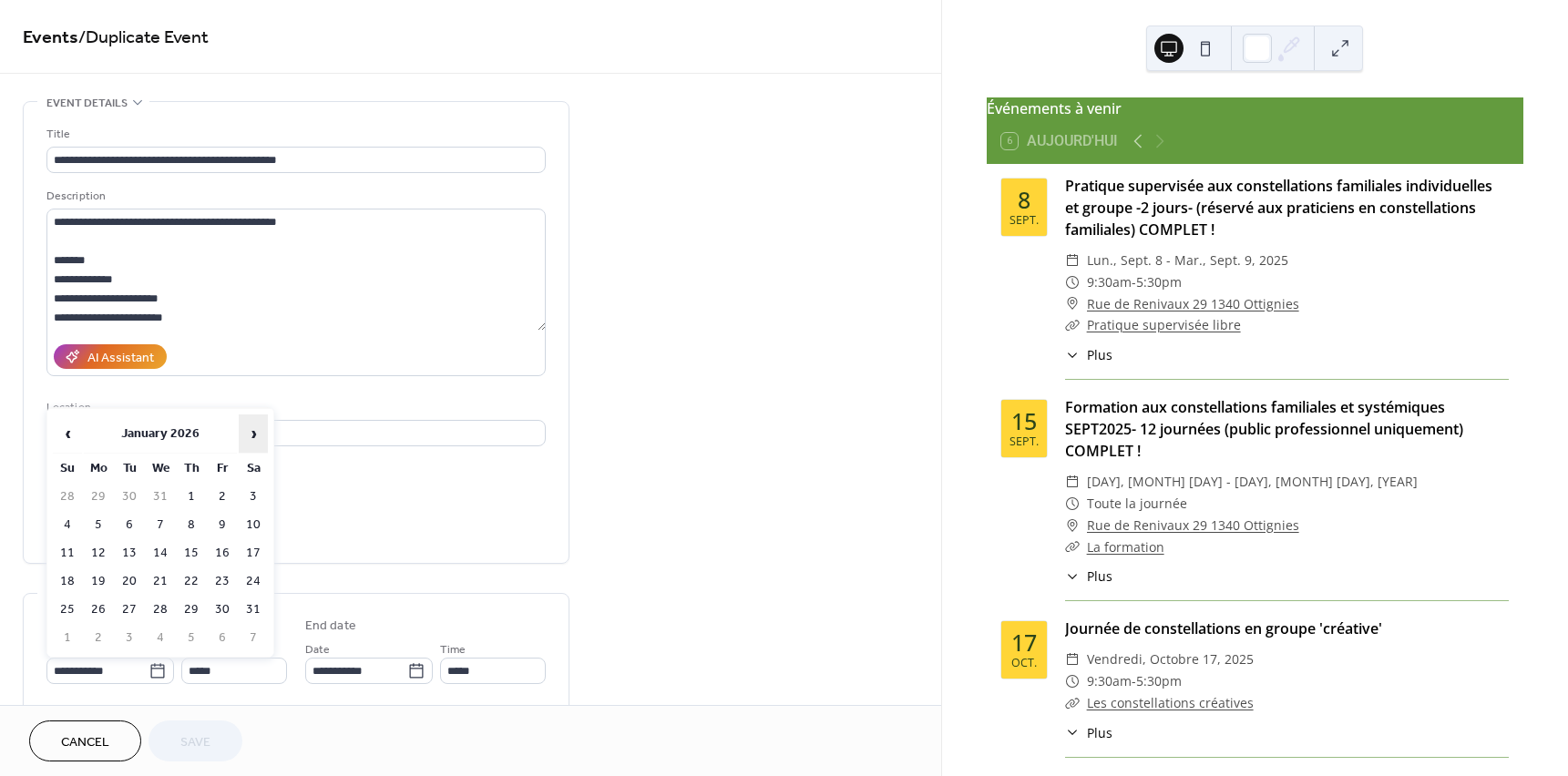 click on "›" at bounding box center (253, 434) 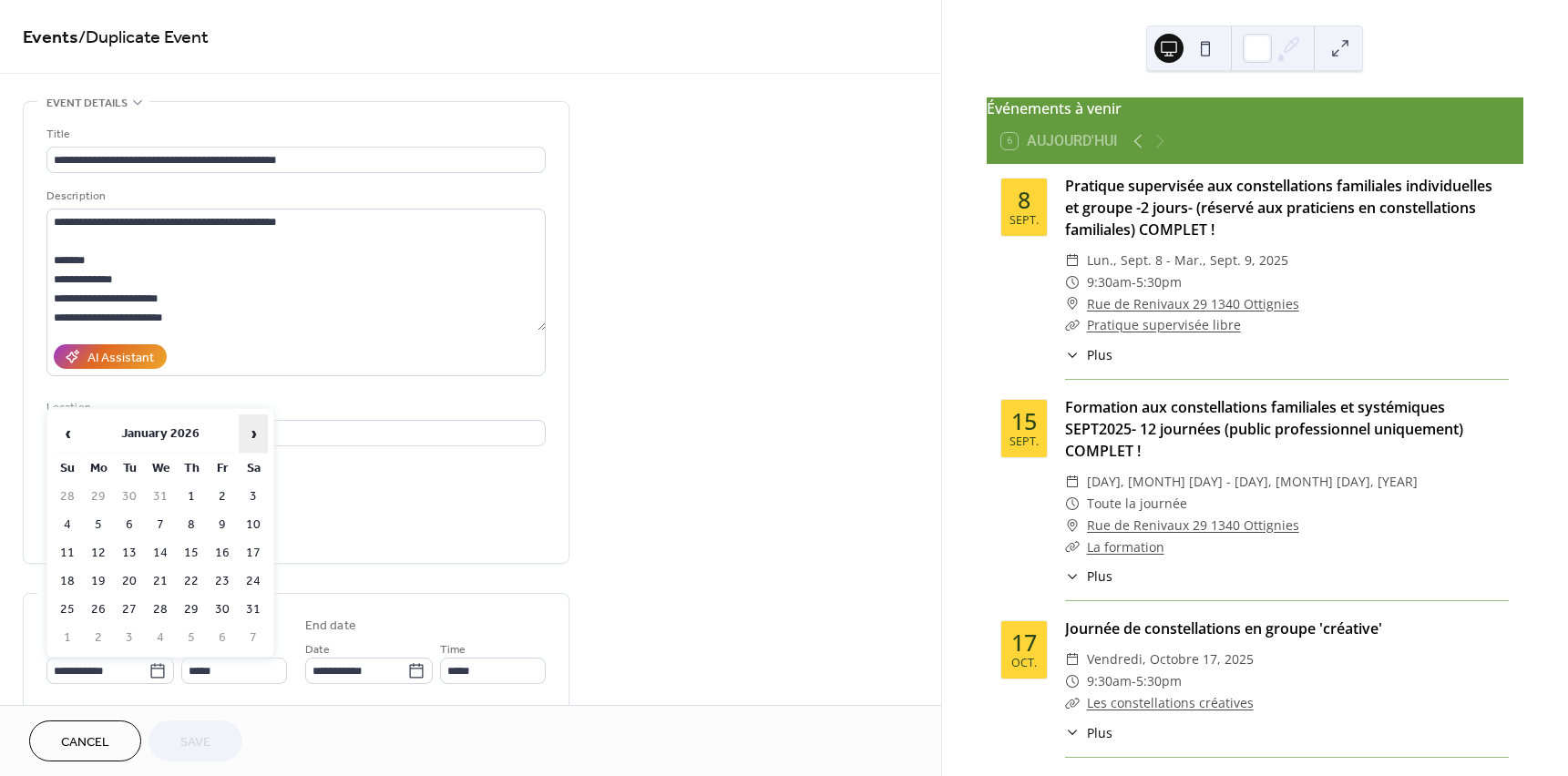 click on "›" at bounding box center (253, 434) 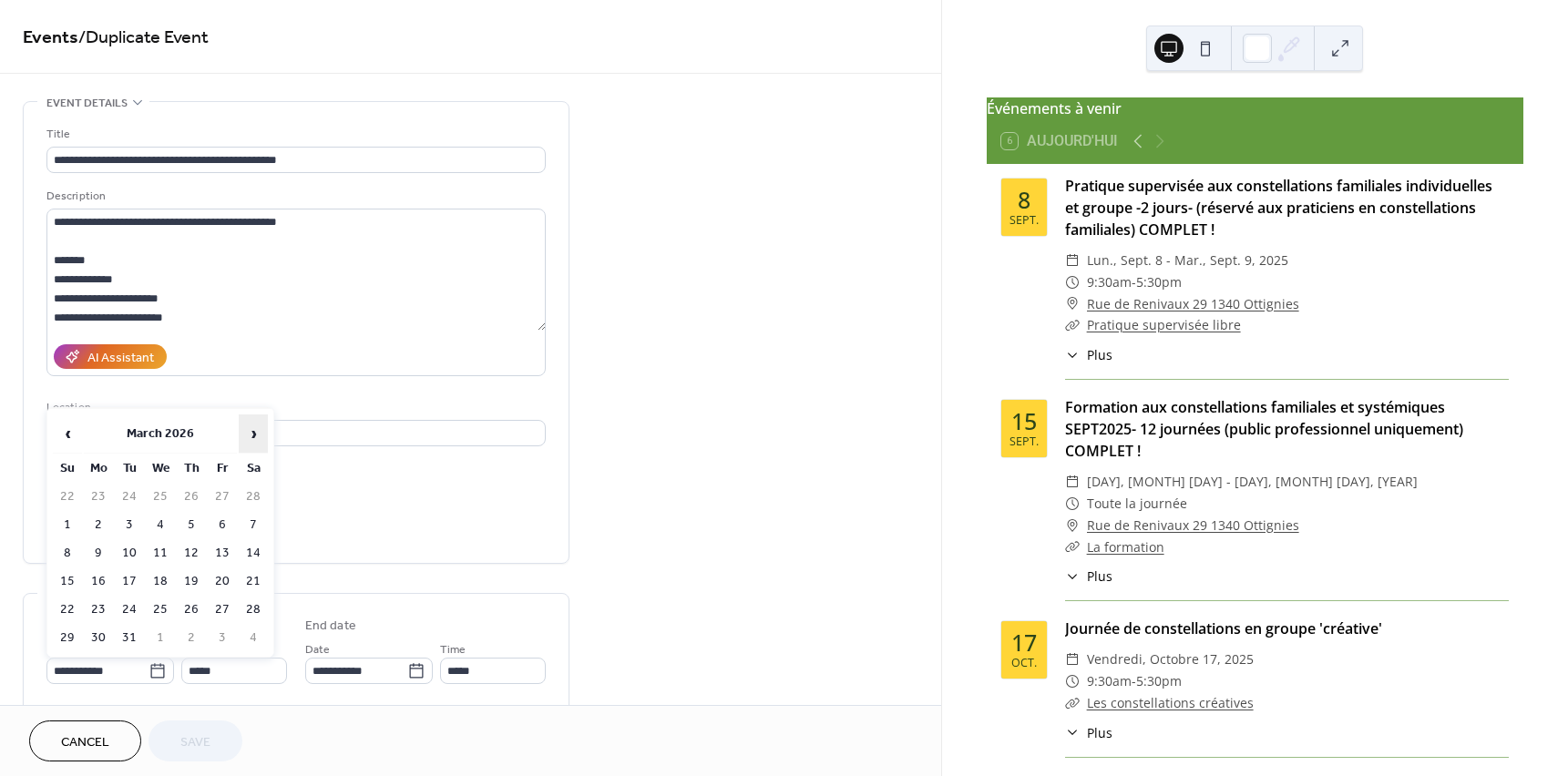 click on "›" at bounding box center (253, 434) 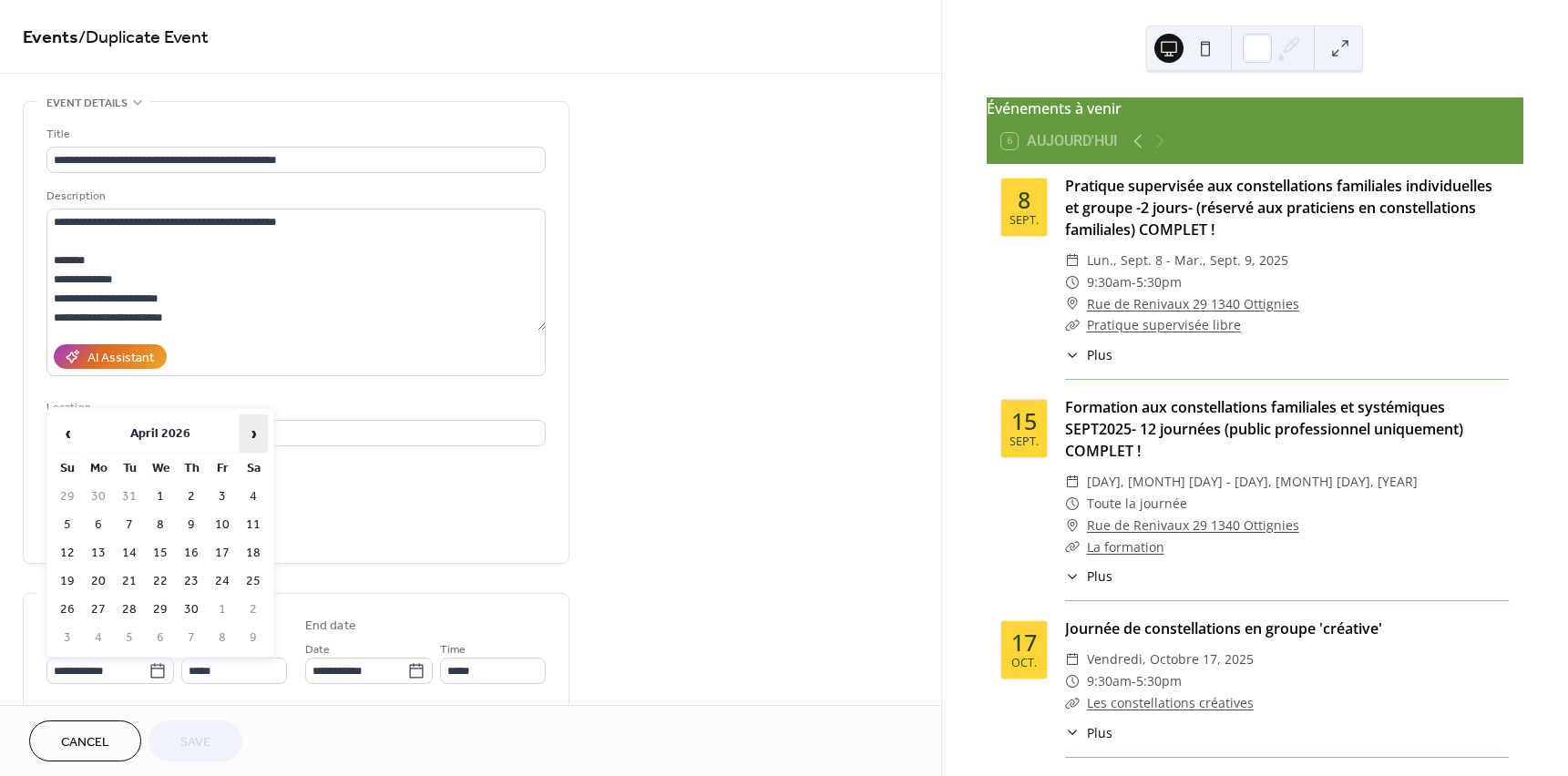 click on "›" at bounding box center [253, 434] 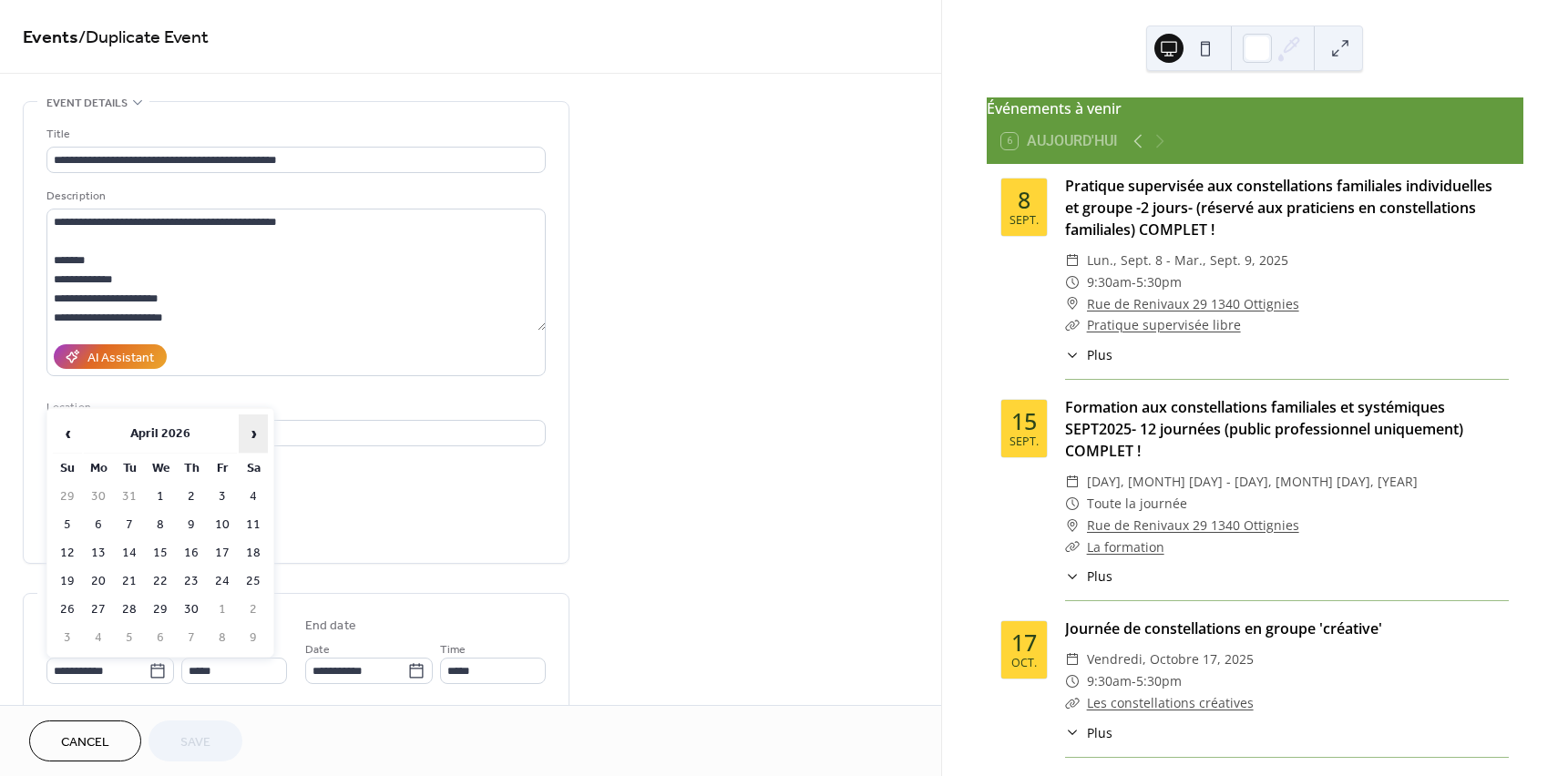 click on "›" at bounding box center [253, 434] 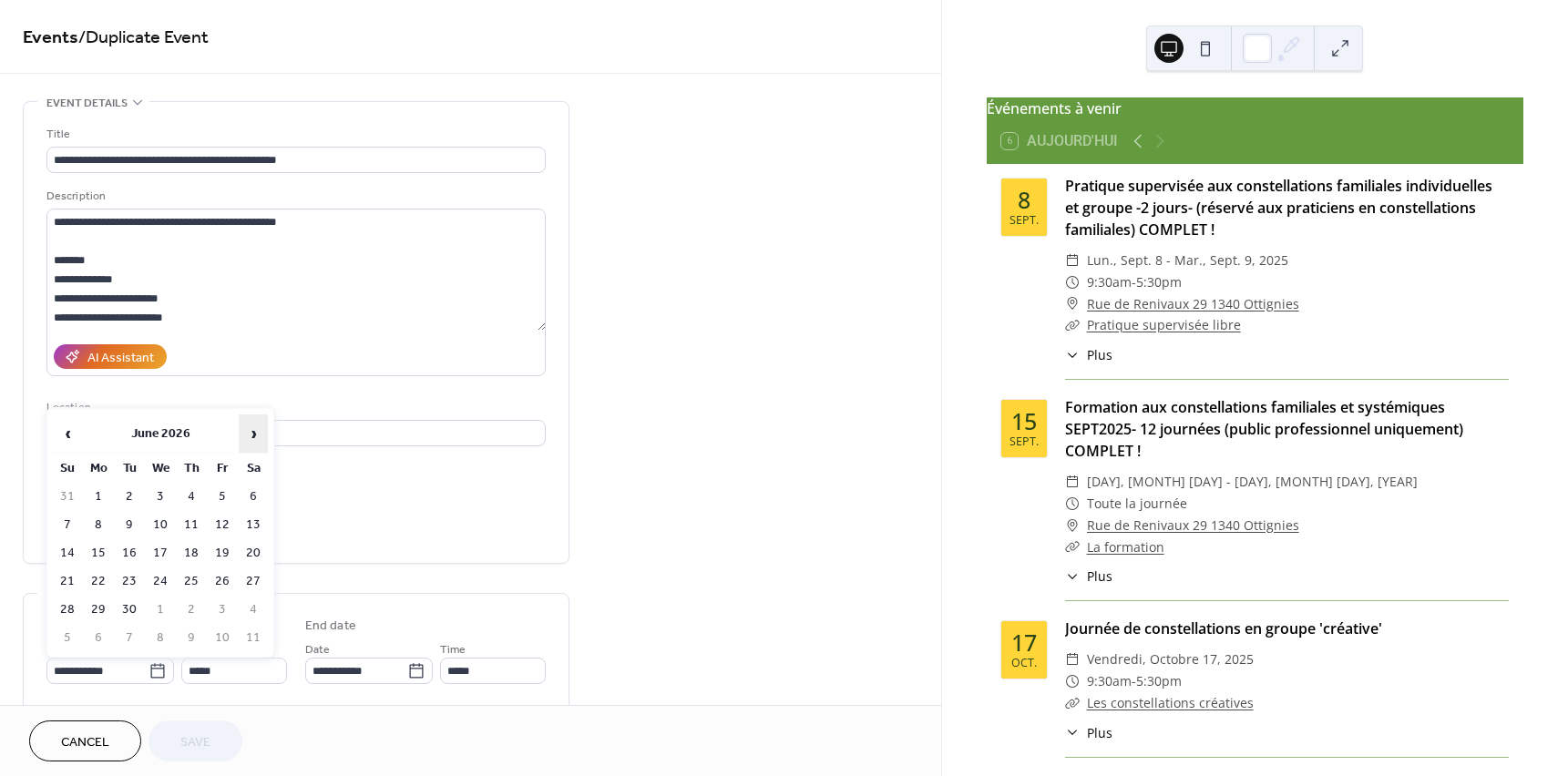 click on "›" at bounding box center (253, 434) 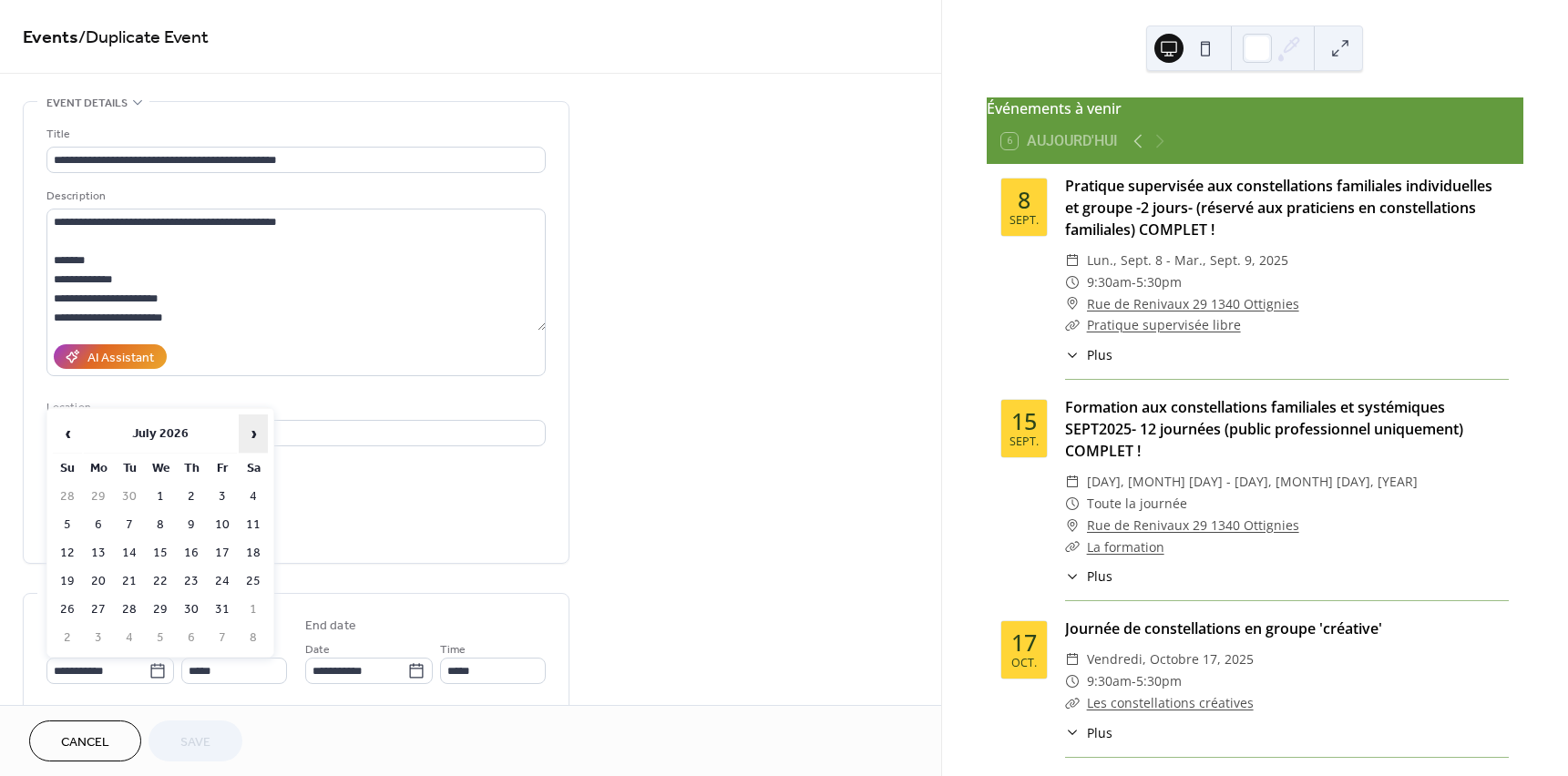 click on "›" at bounding box center [253, 434] 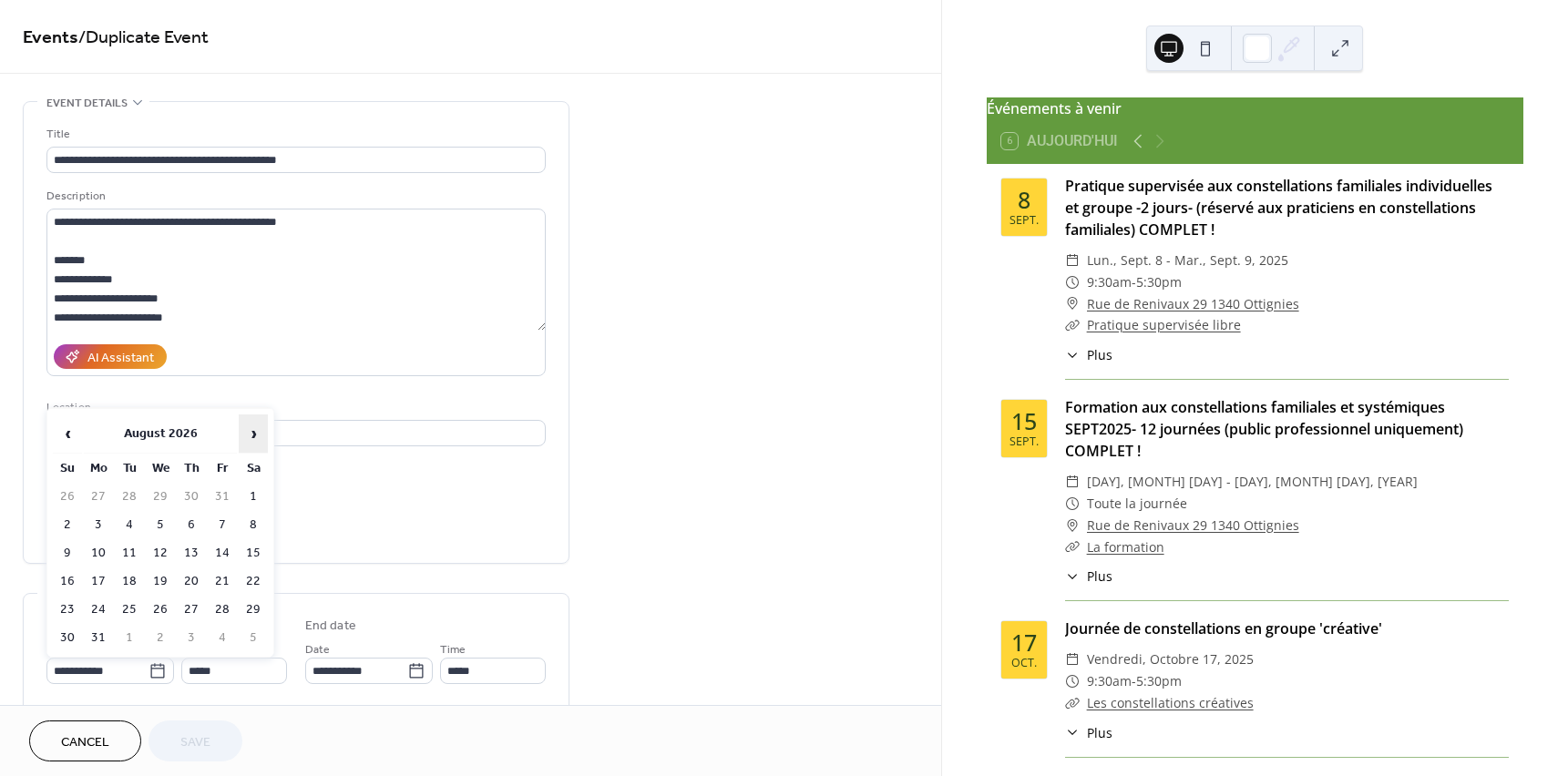 click on "›" at bounding box center (253, 434) 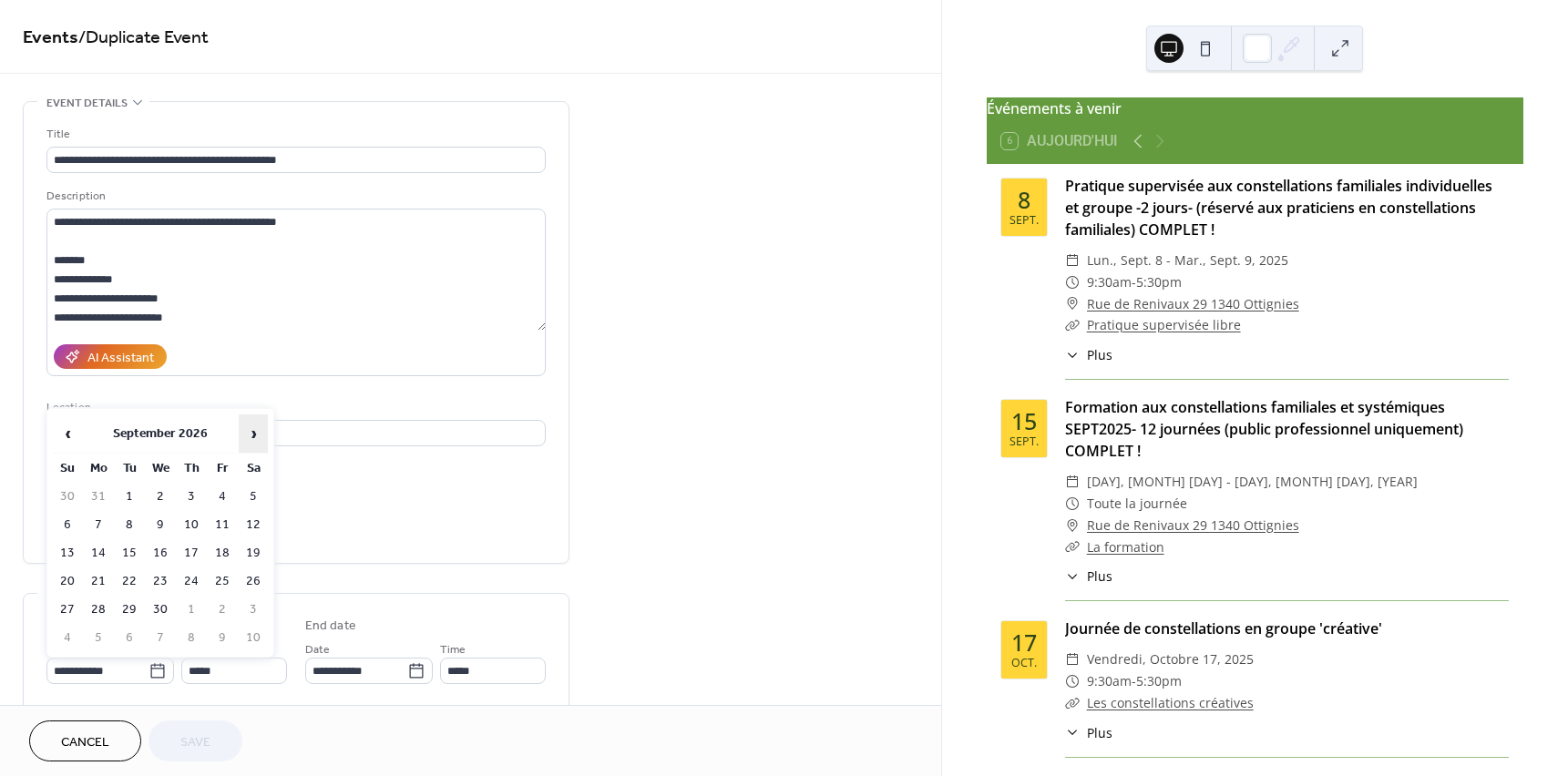 click on "›" at bounding box center [253, 434] 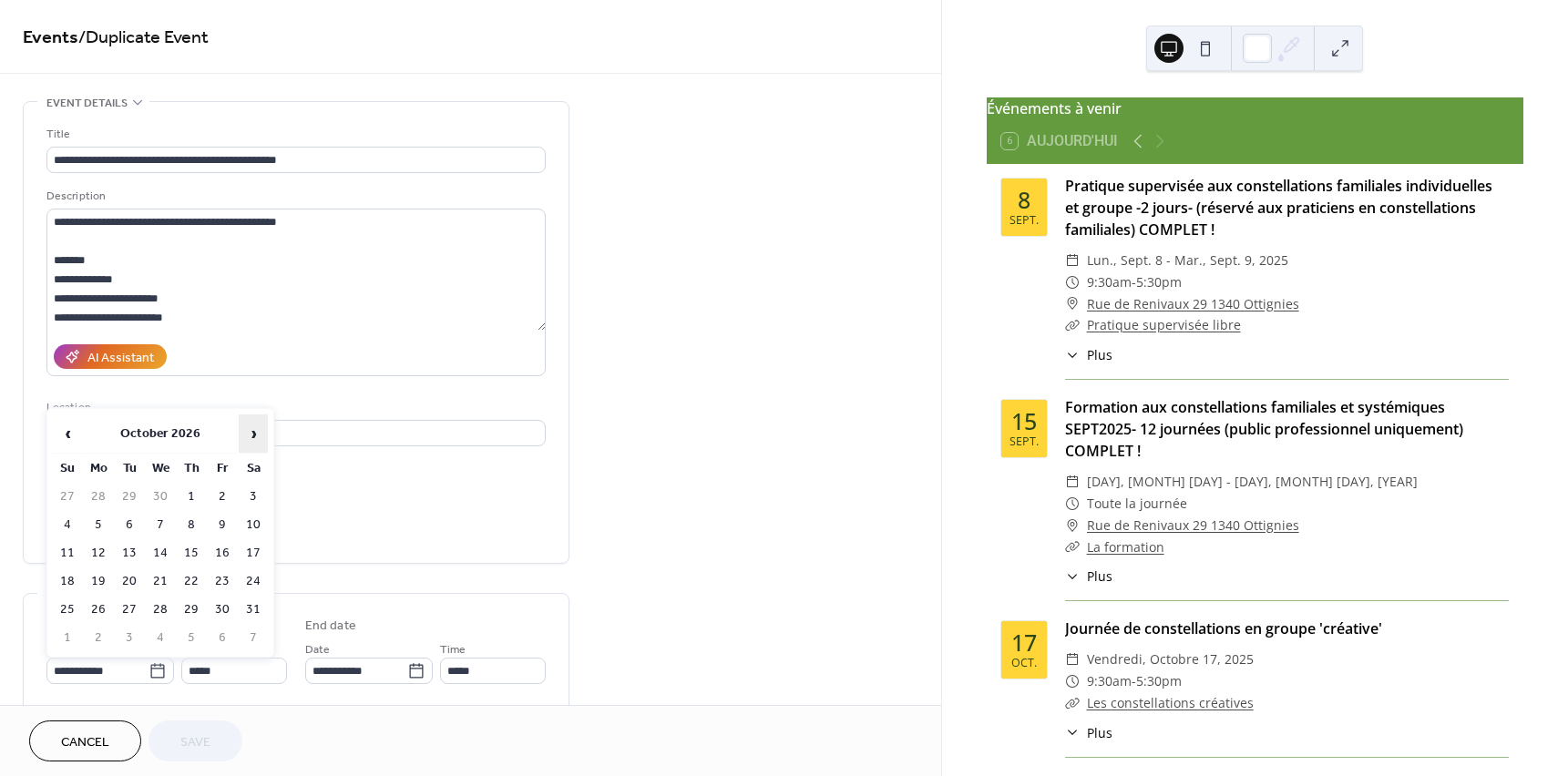 click on "›" at bounding box center [253, 434] 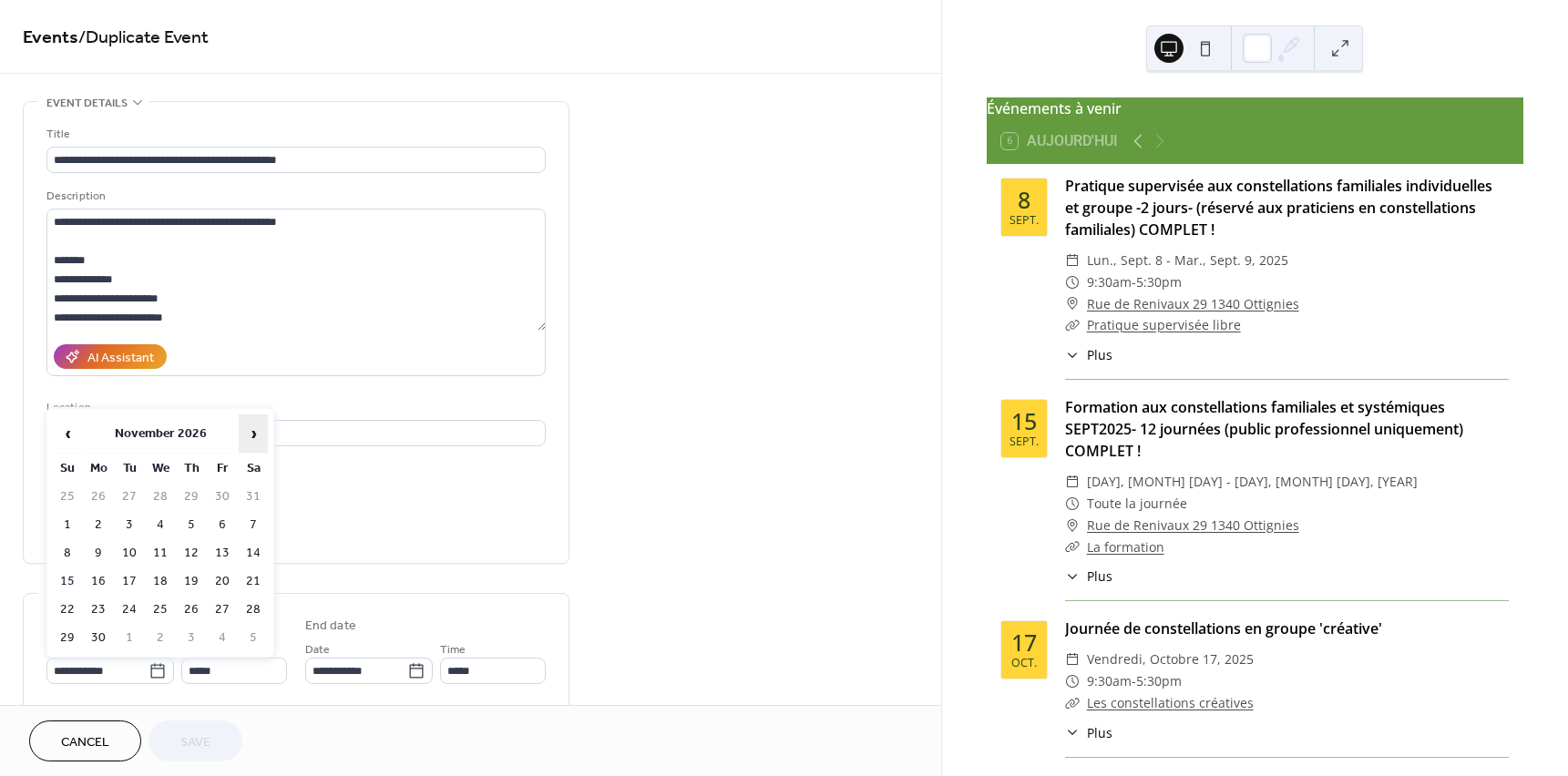 click on "›" at bounding box center [253, 434] 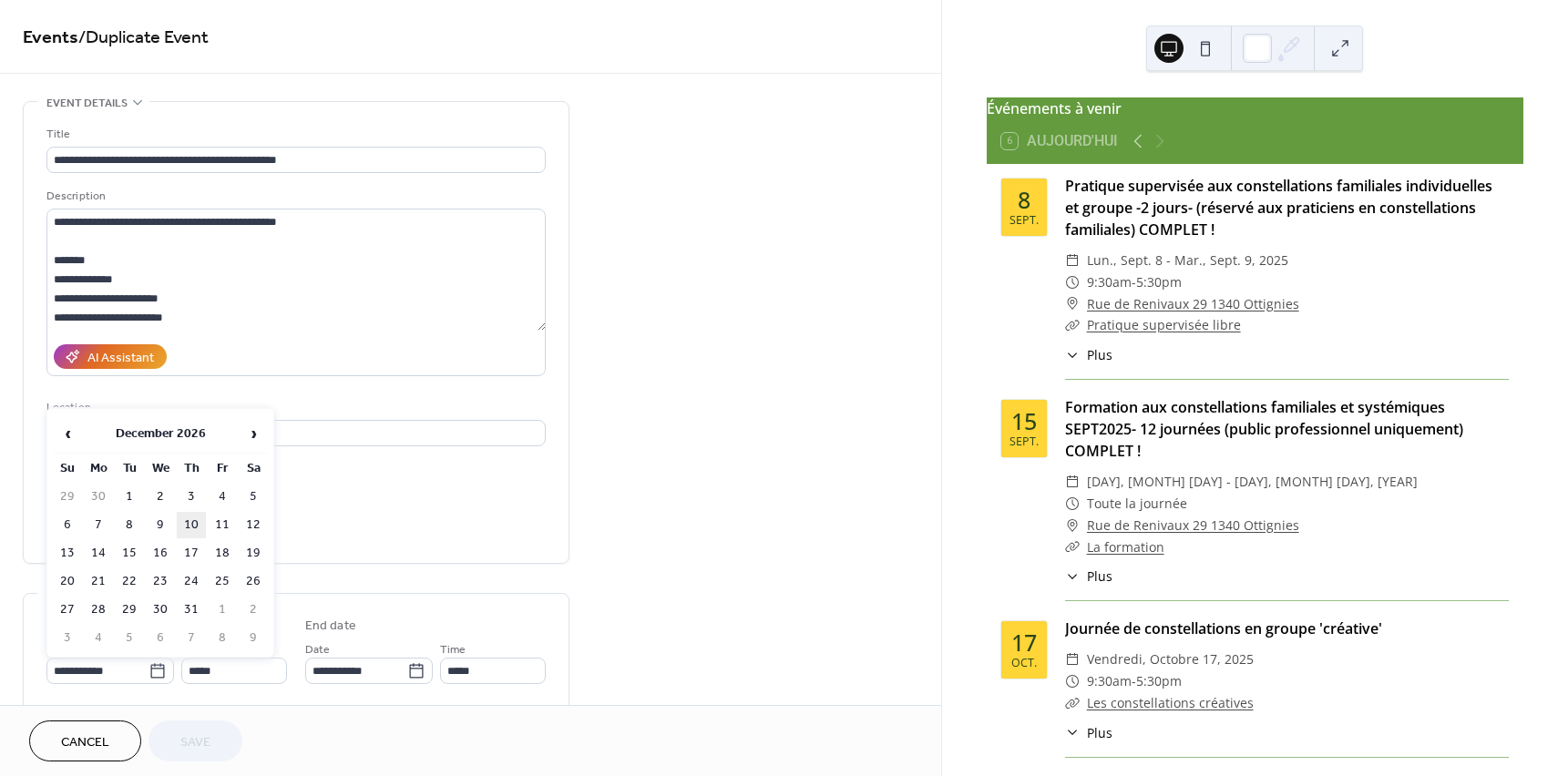 click on "10" at bounding box center [191, 525] 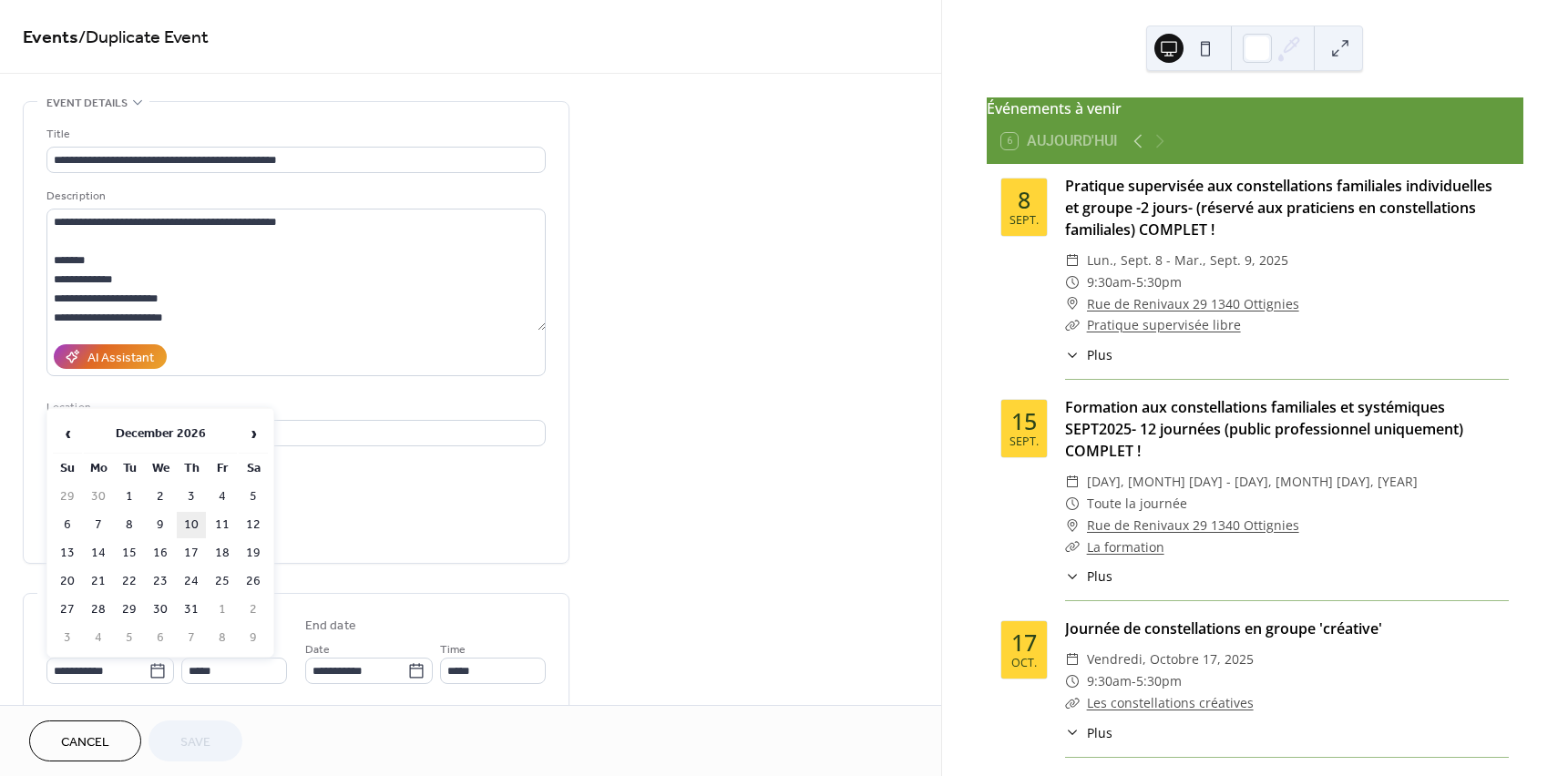 type on "**********" 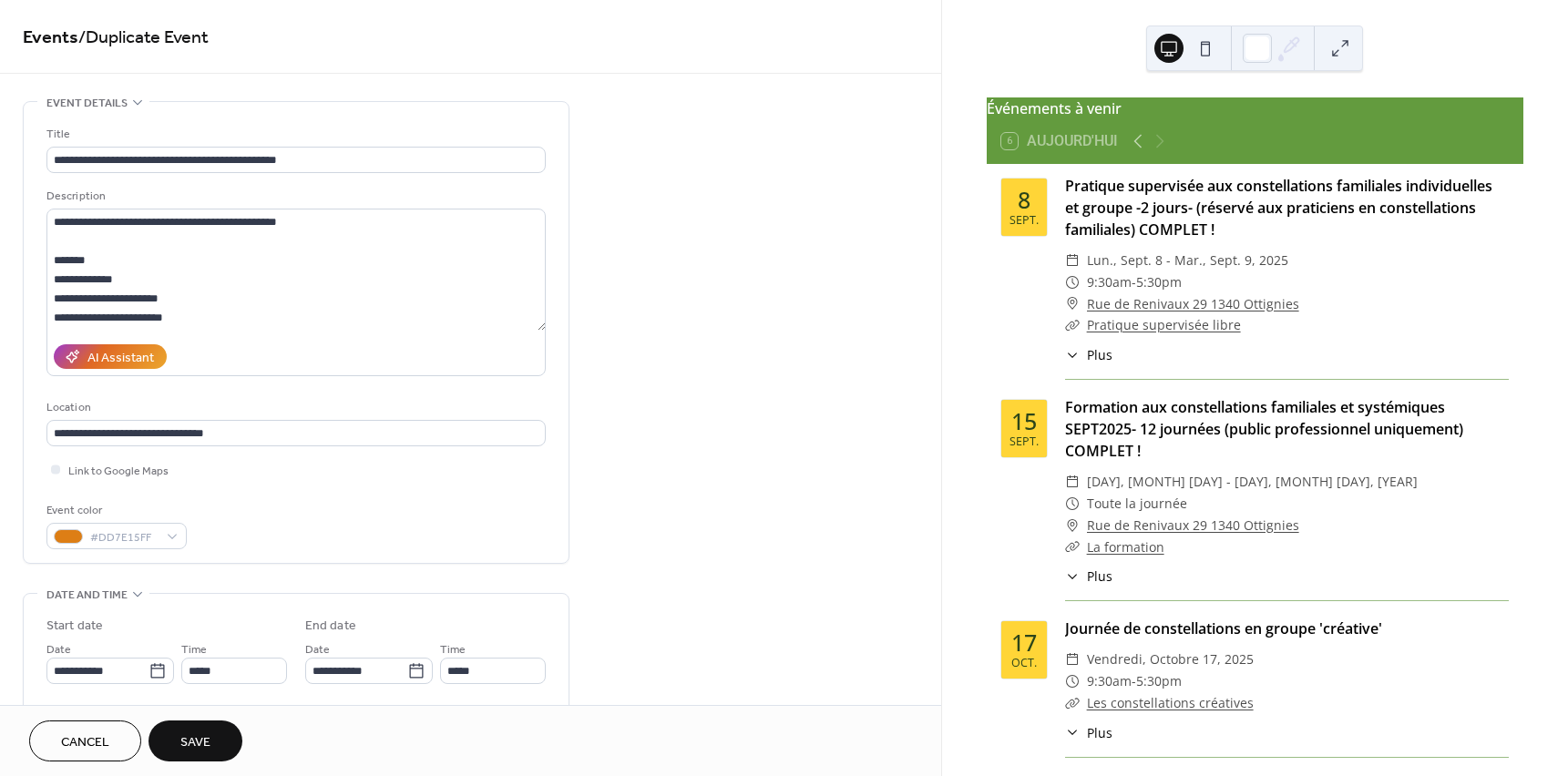 click on "Save" at bounding box center (195, 742) 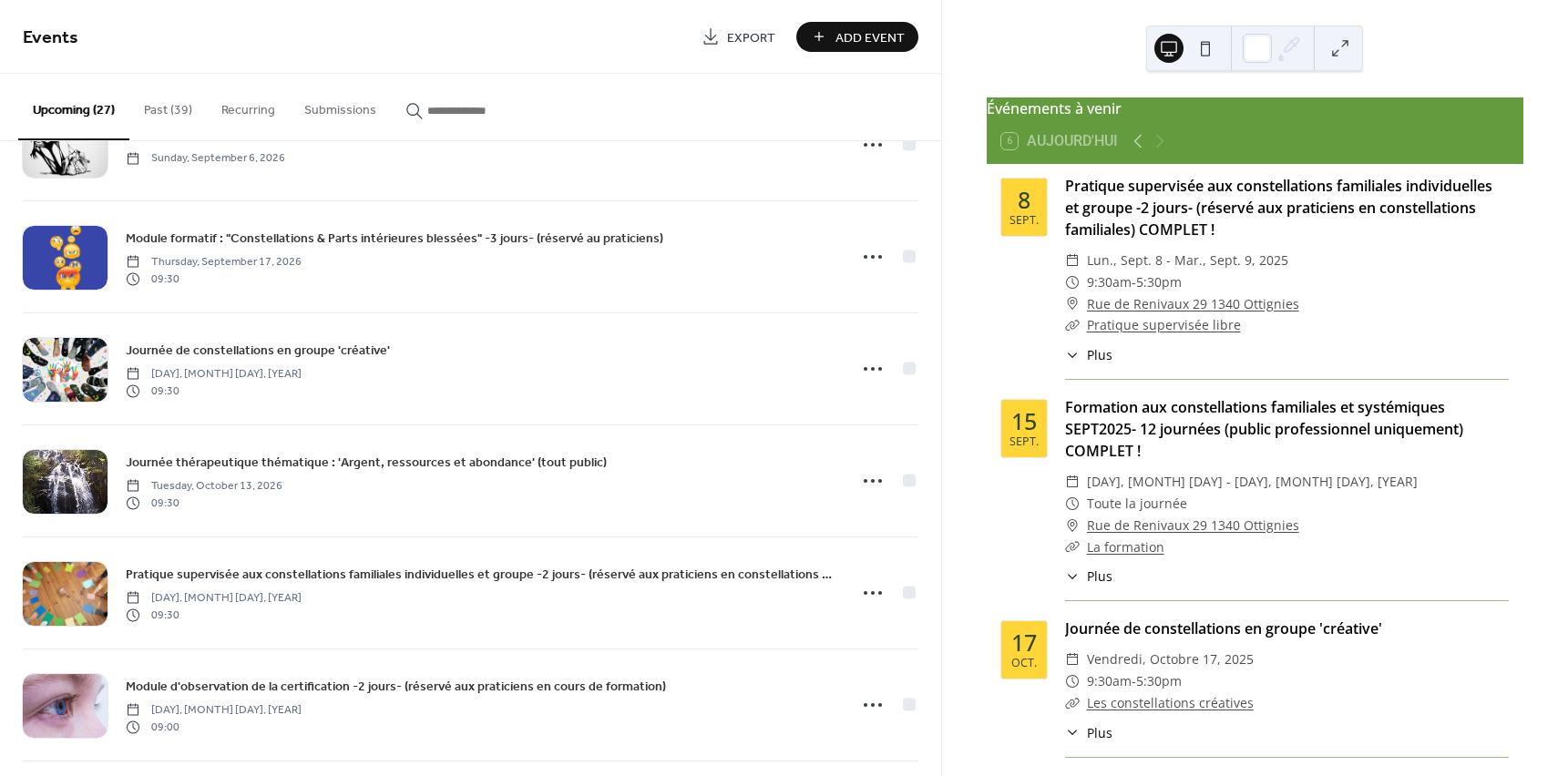 scroll, scrollTop: 2444, scrollLeft: 0, axis: vertical 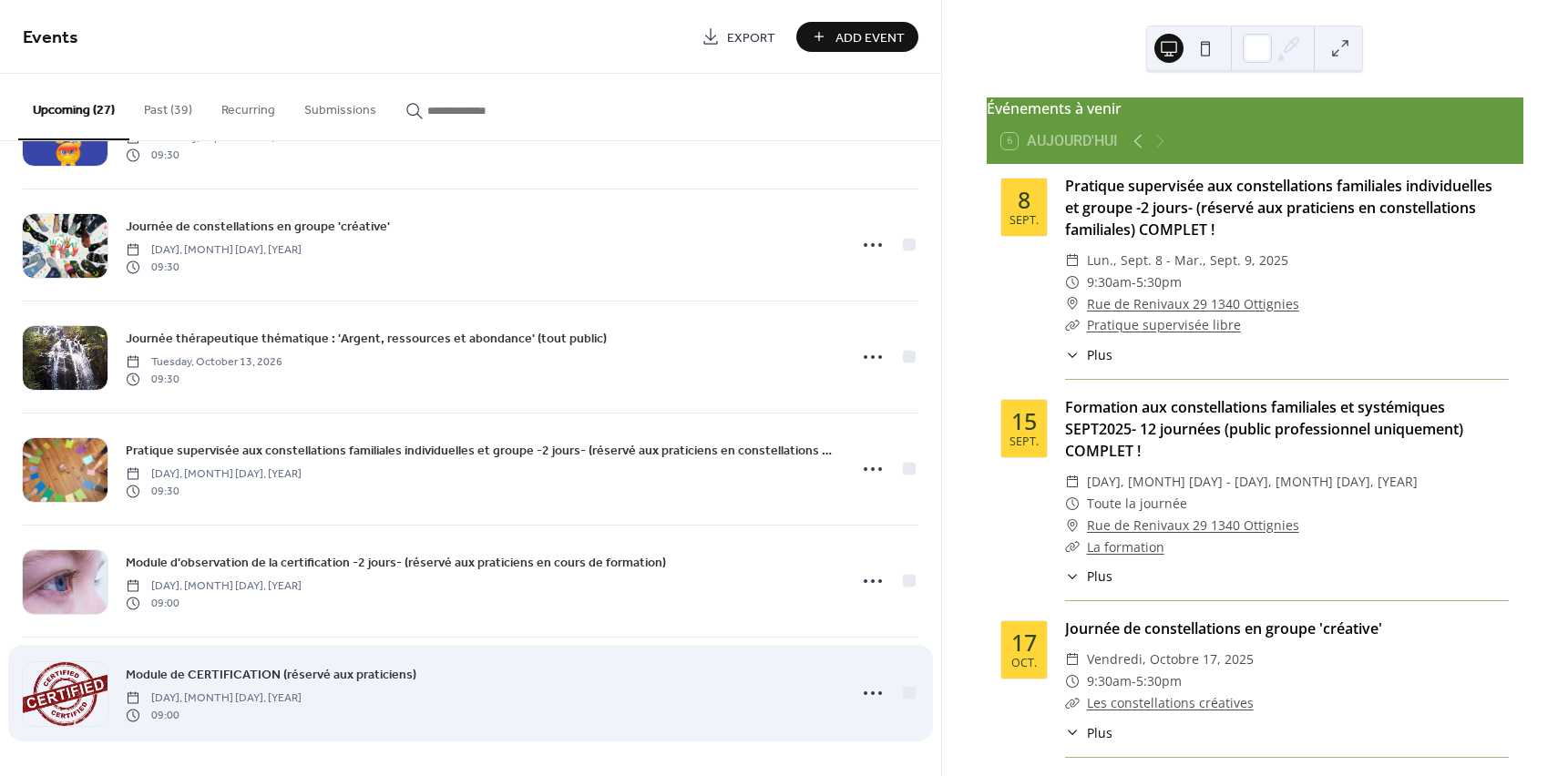 click on "Module de CERTIFICATION (réservé aux praticiens)" at bounding box center (271, 675) 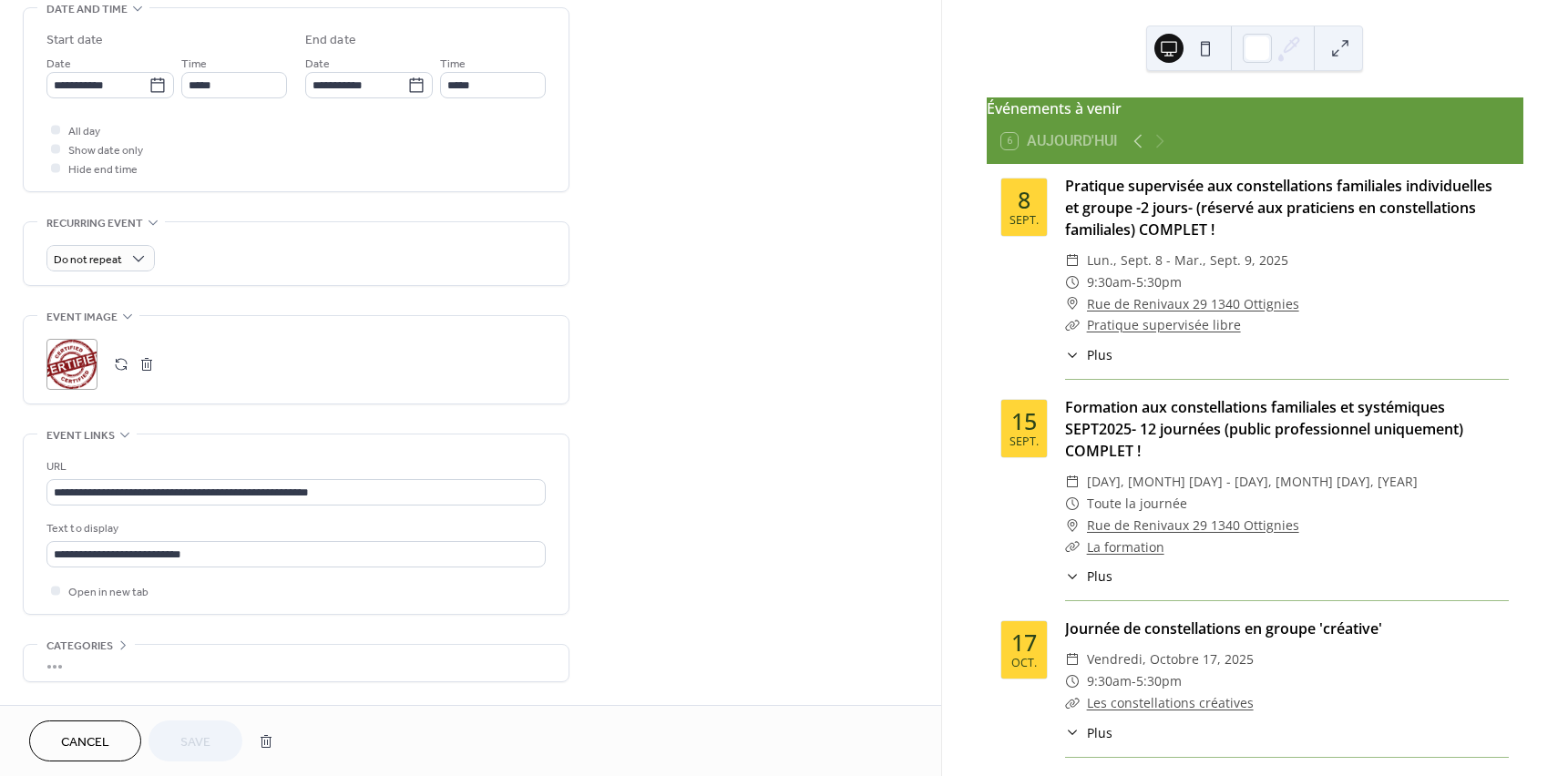 scroll, scrollTop: 648, scrollLeft: 0, axis: vertical 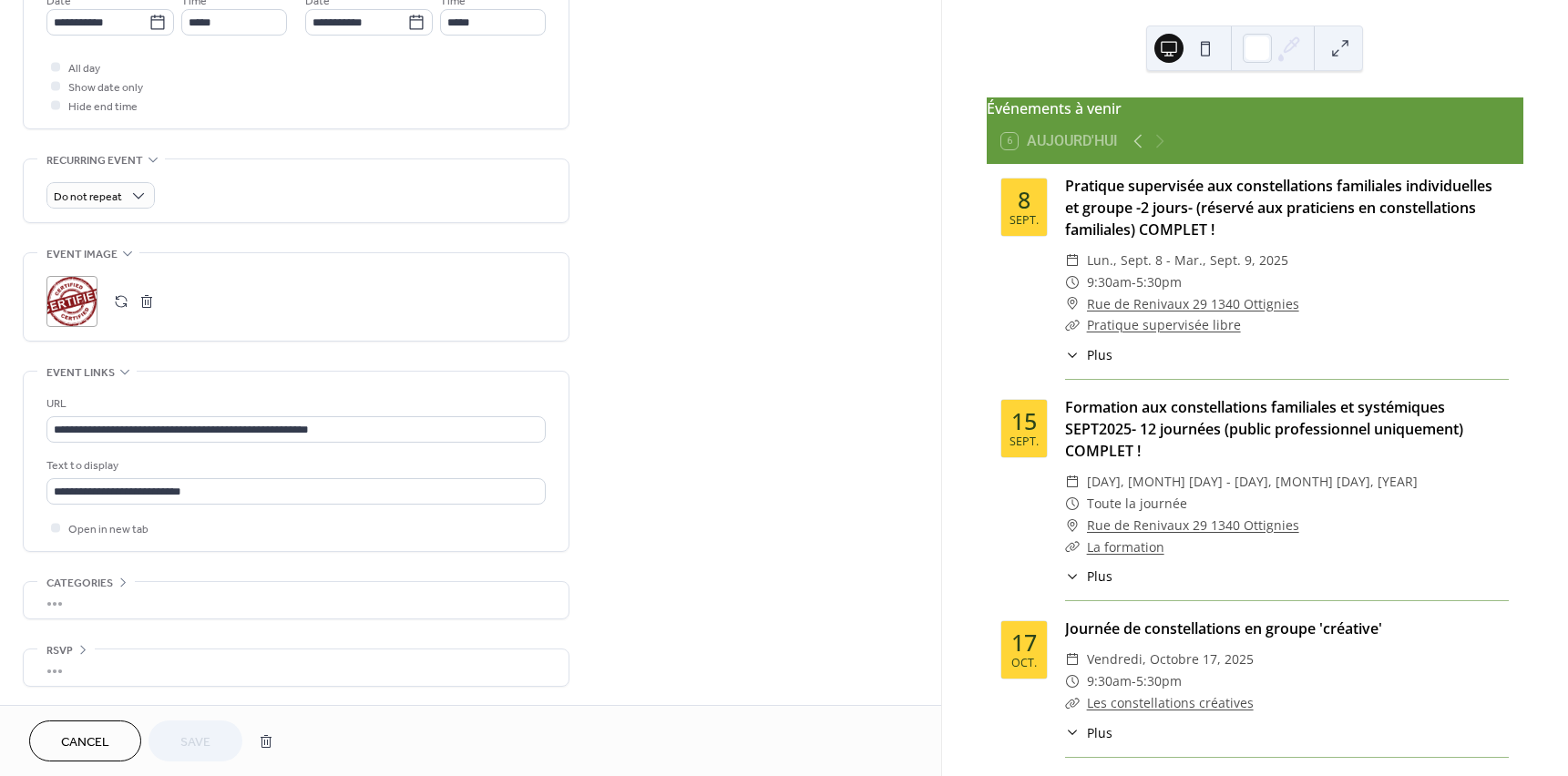 click on "Cancel" at bounding box center (85, 742) 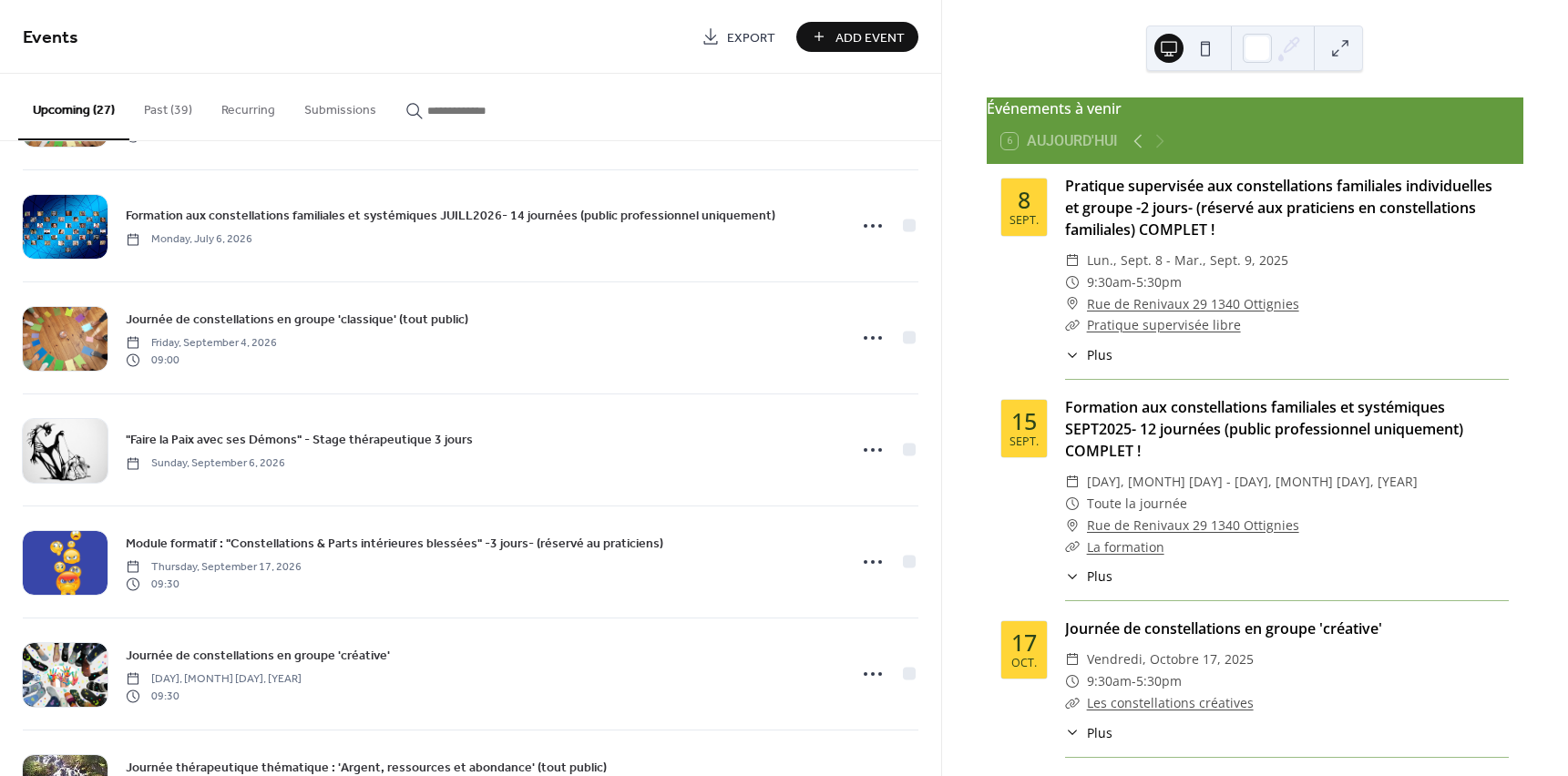 scroll, scrollTop: 2006, scrollLeft: 0, axis: vertical 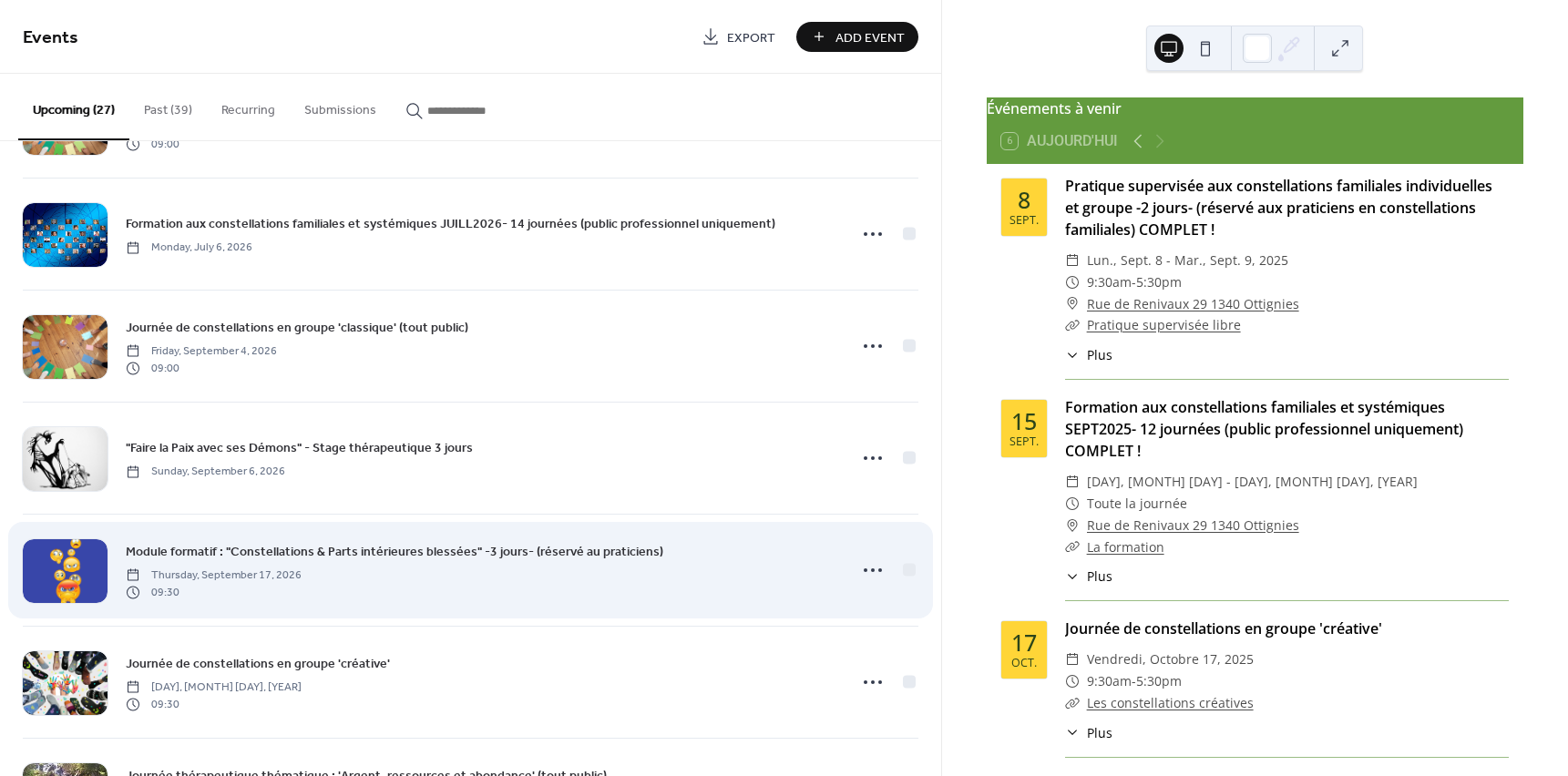 click on "Module formatif : "Constellations & Parts intérieures blessées" -3 jours- (réservé au praticiens)  [DAY], [MONTH] [DAY], [YEAR] [TIME]" at bounding box center [480, 570] 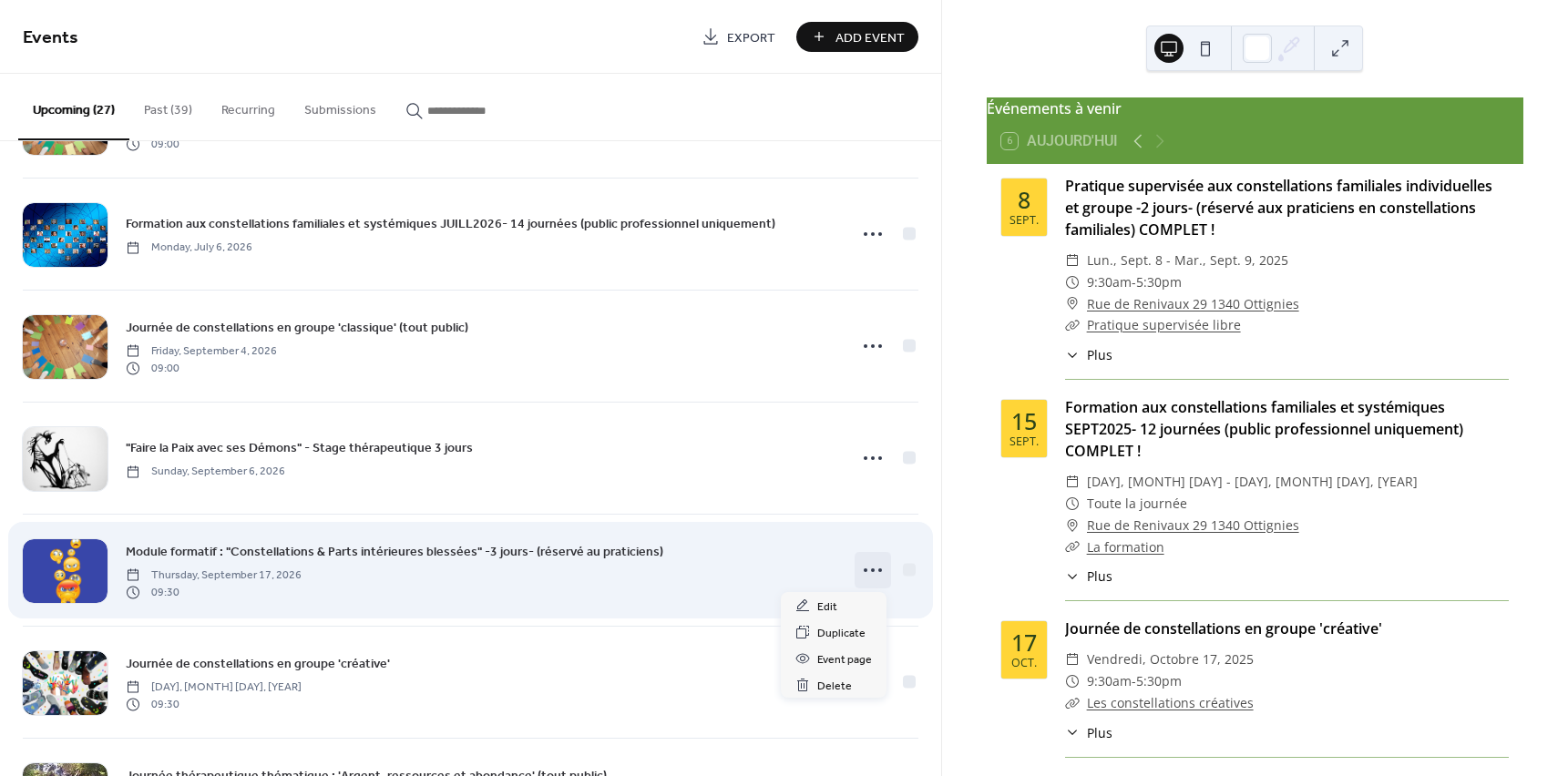 click 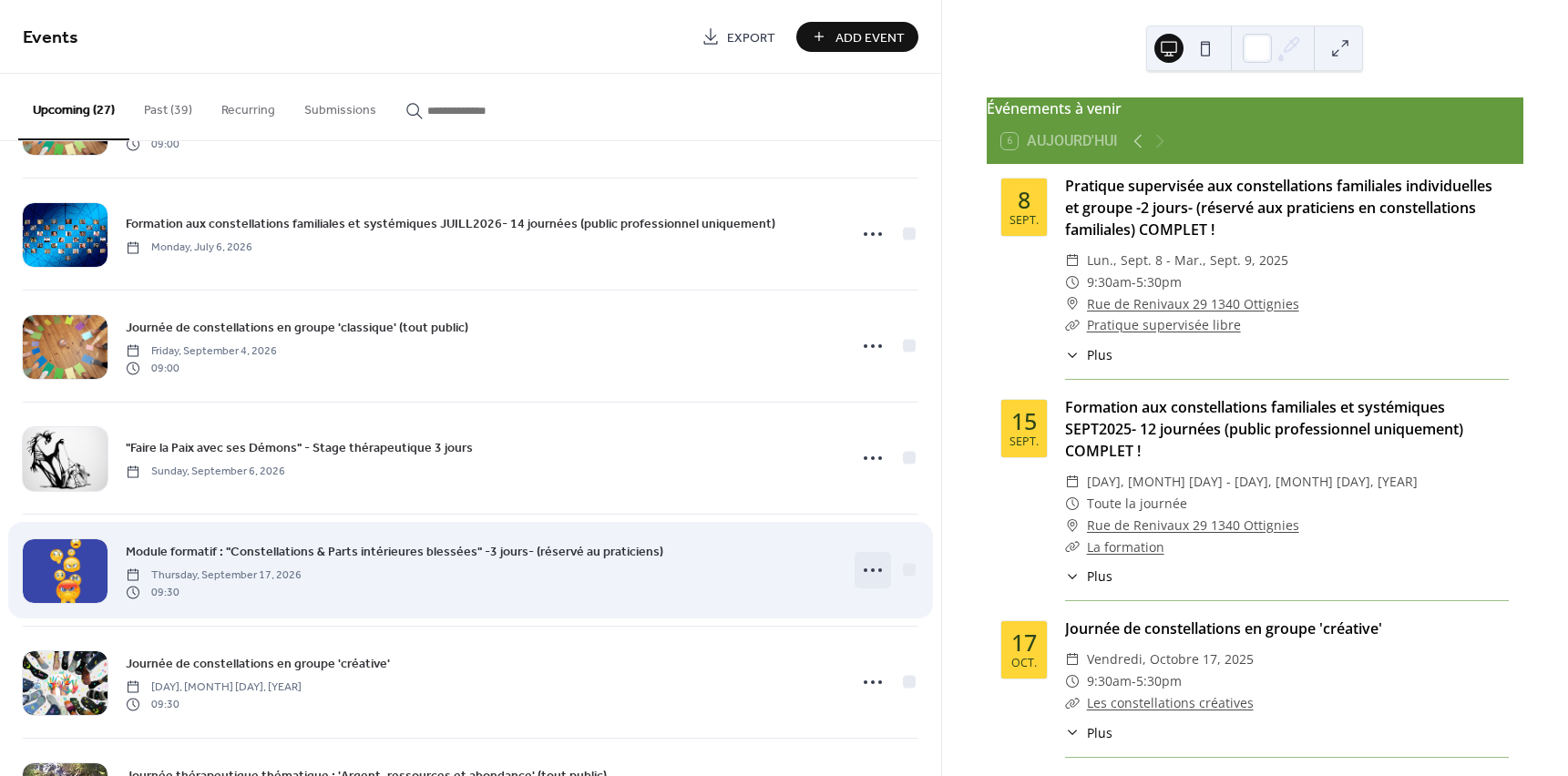 click 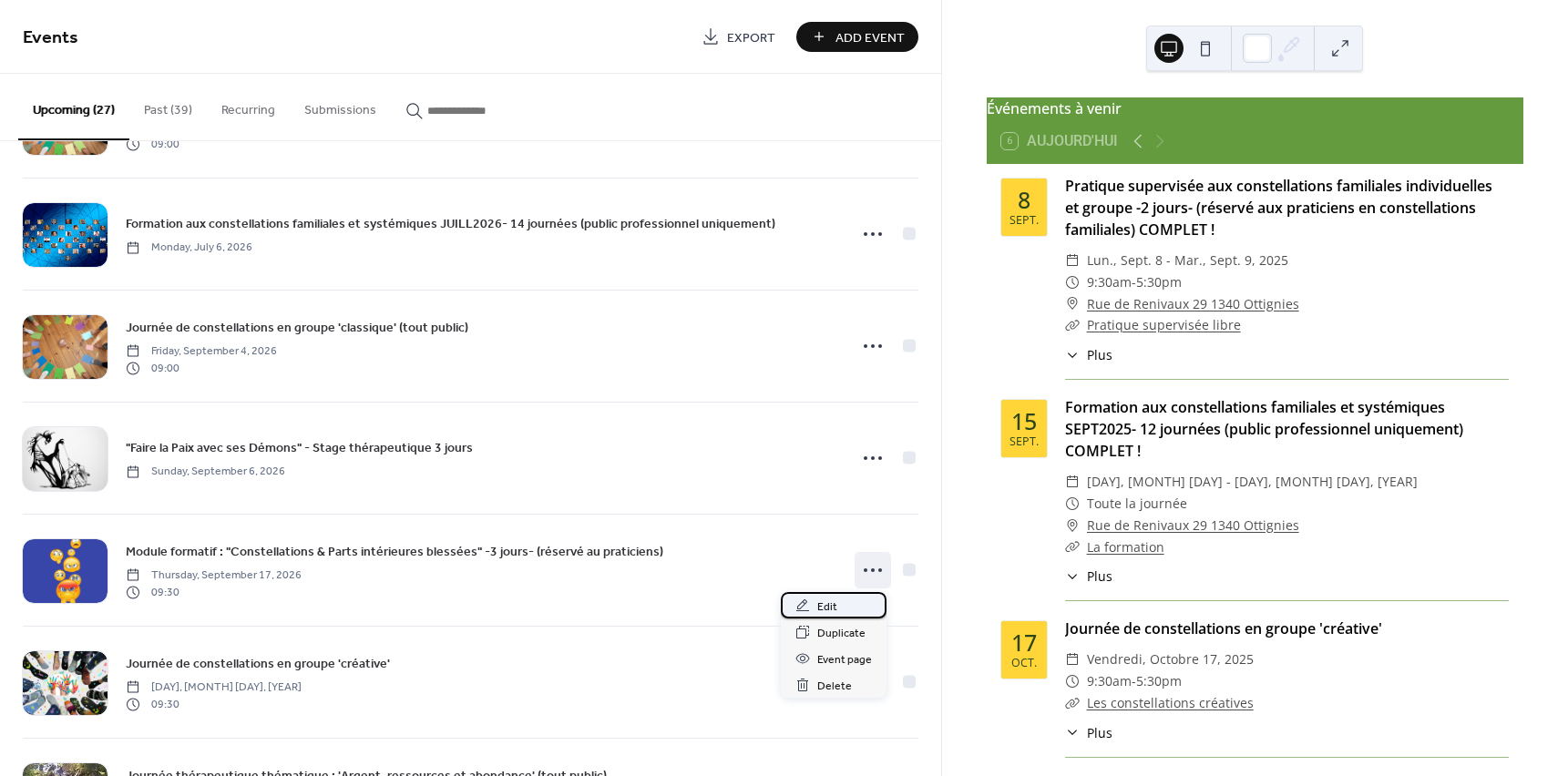 click on "Edit" at bounding box center [834, 605] 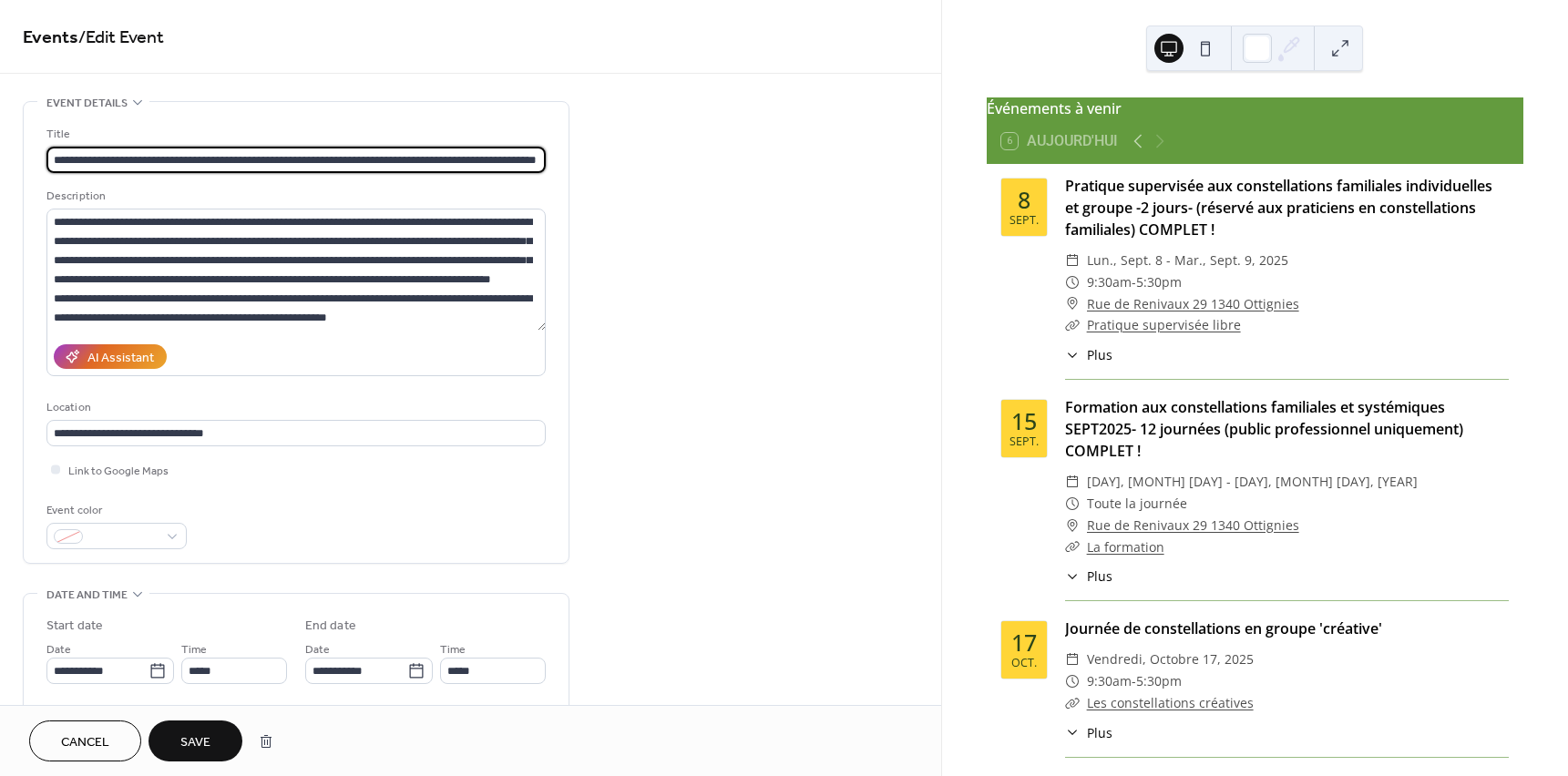 scroll, scrollTop: 0, scrollLeft: 3, axis: horizontal 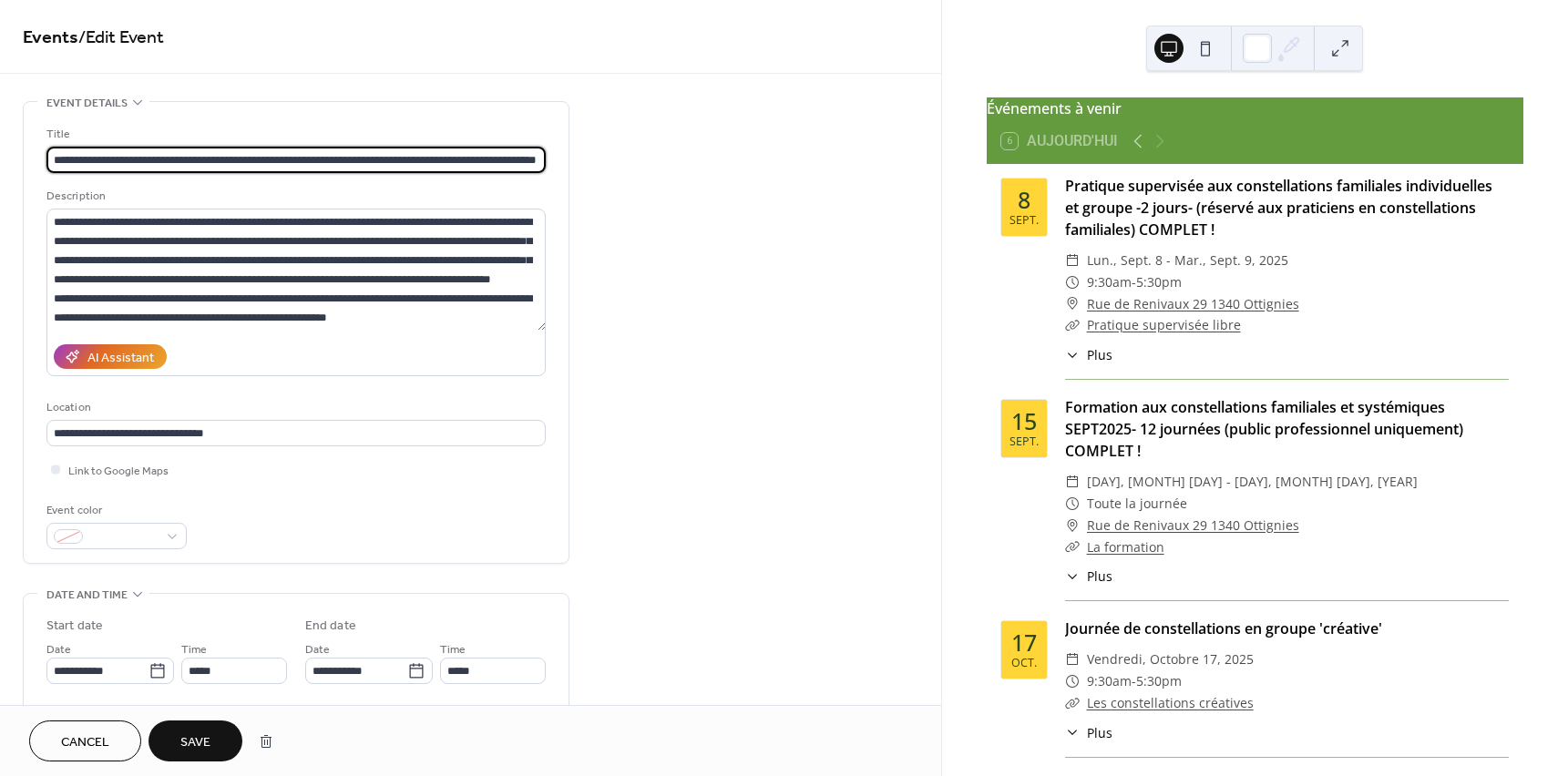 type on "**********" 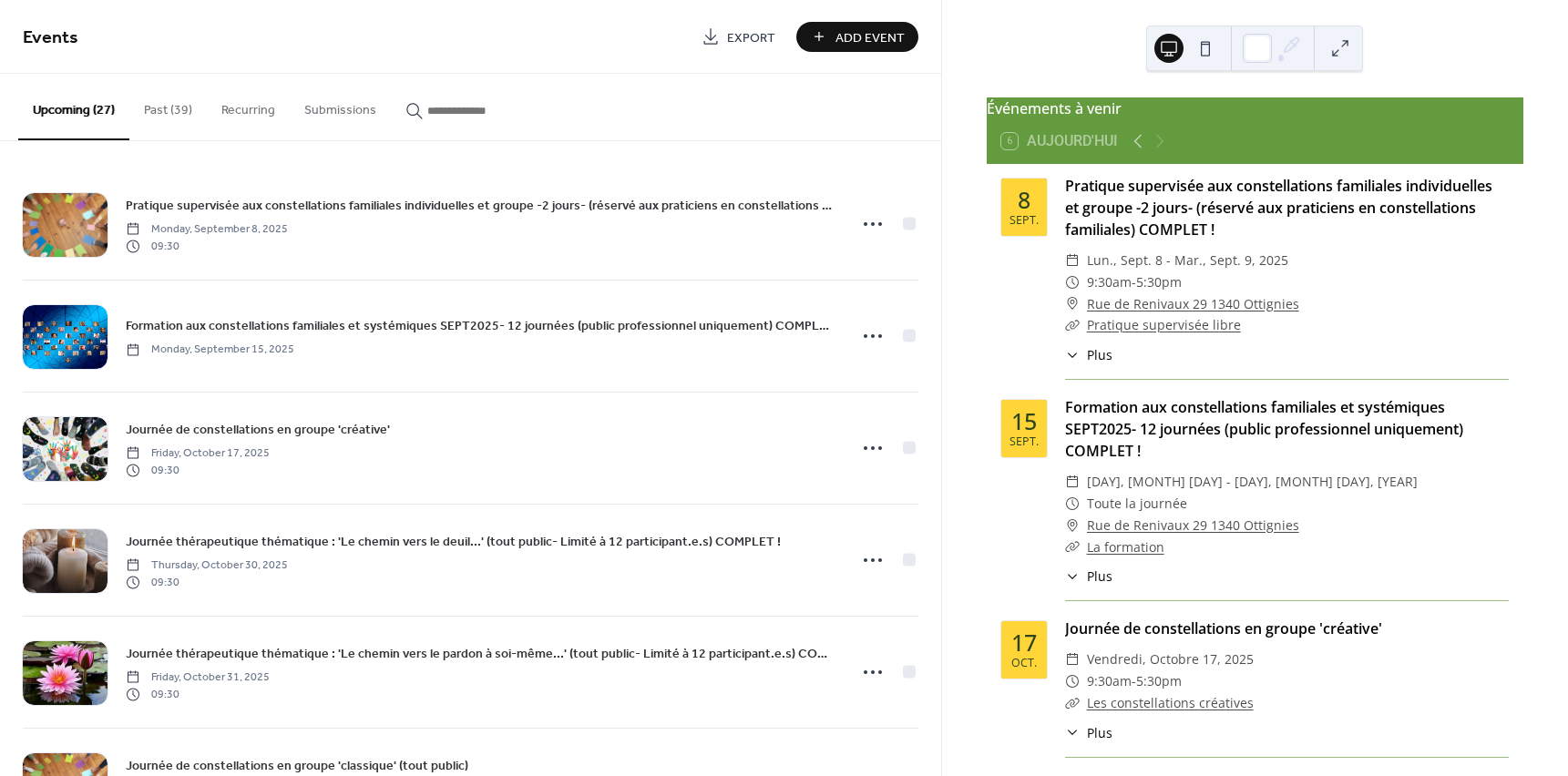 click on "Journée thérapeutique thématique : 'Le chemin vers le pardon à soi-même...' (tout public- Limité à 12 participant.e.s) COMPLET ! [DAY], [MONTH] [DAY], [YEAR] [TIME]" at bounding box center [470, 672] 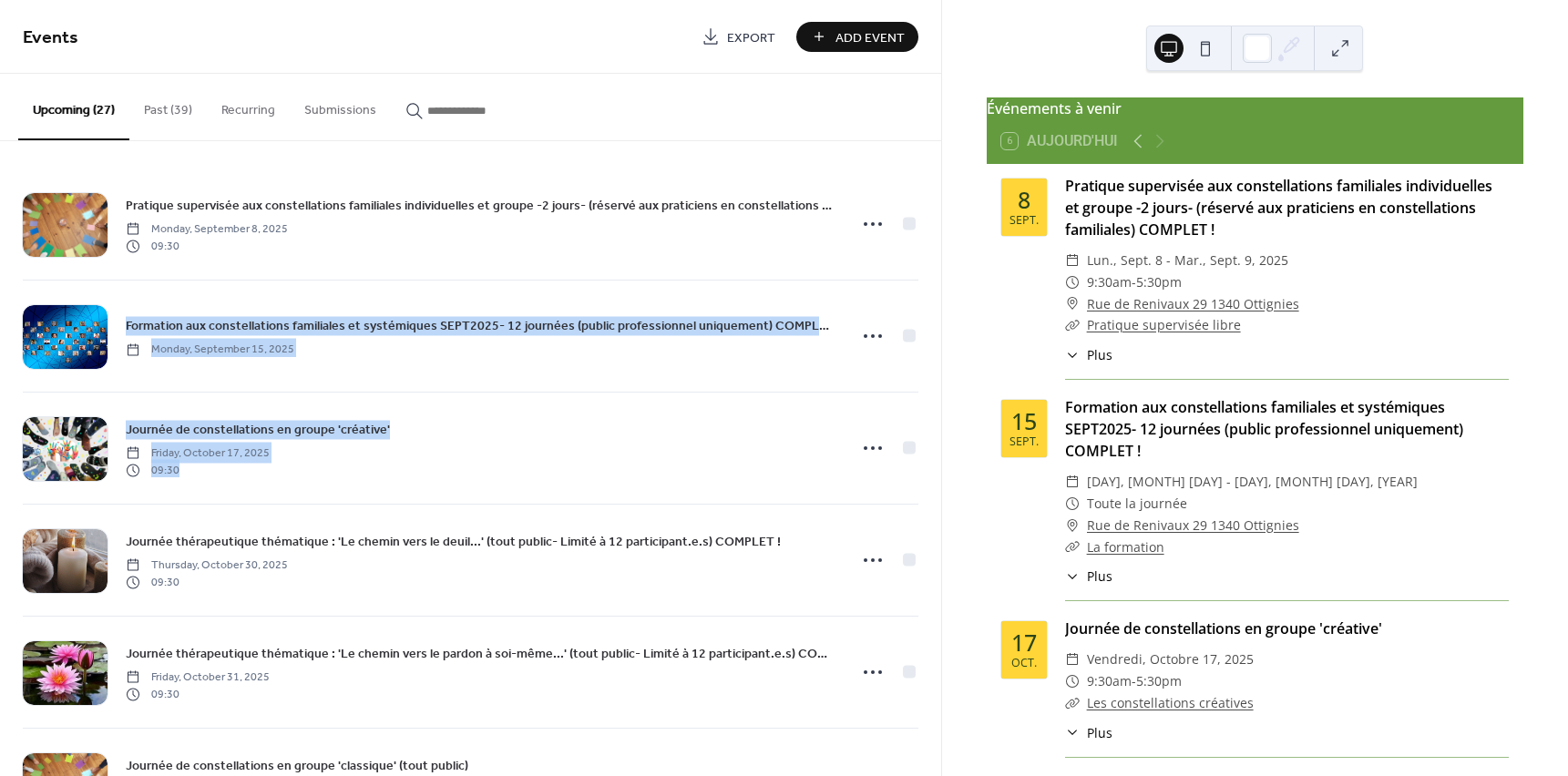 drag, startPoint x: 934, startPoint y: 230, endPoint x: 934, endPoint y: 433, distance: 203 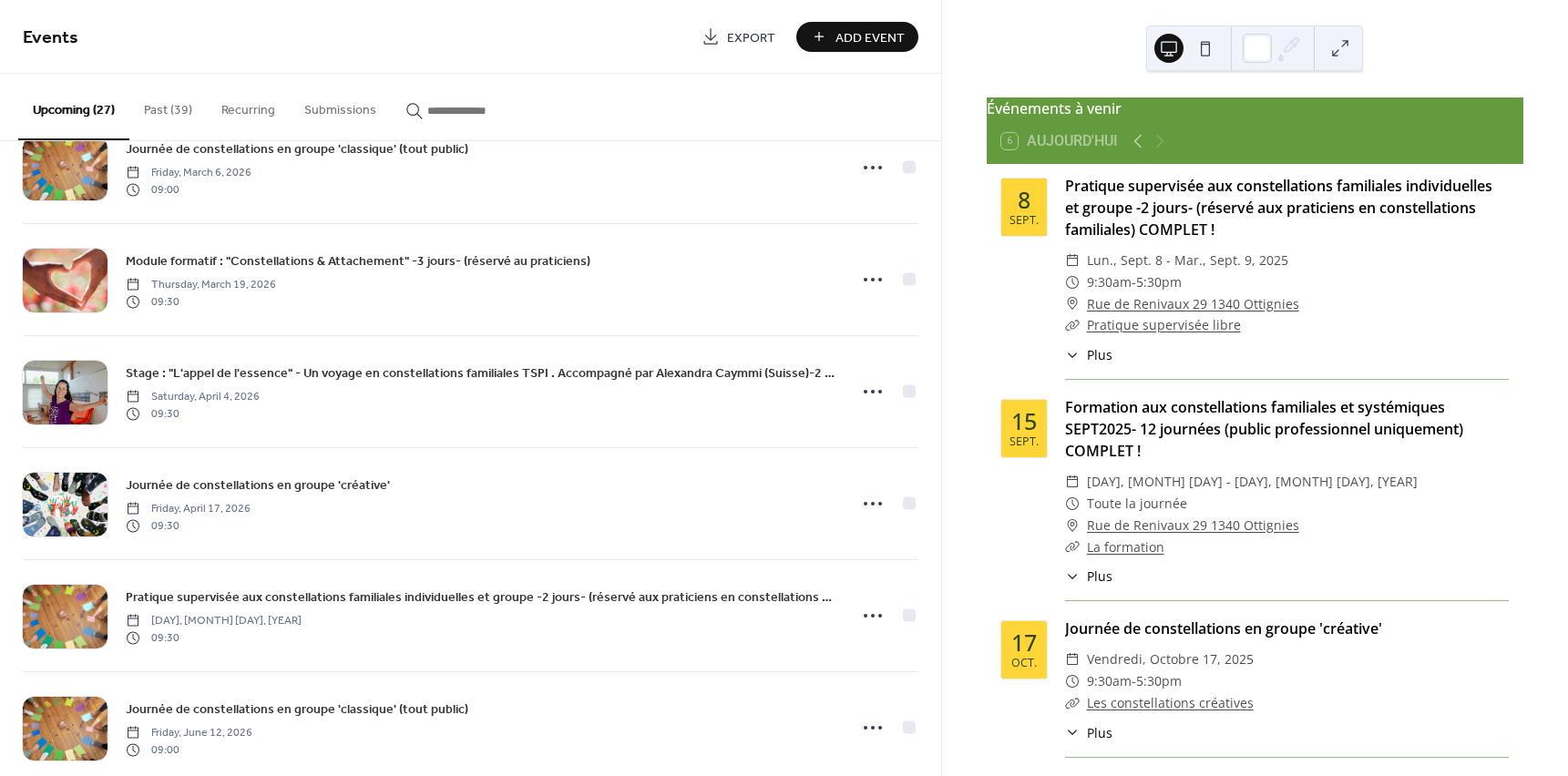 scroll, scrollTop: 1370, scrollLeft: 0, axis: vertical 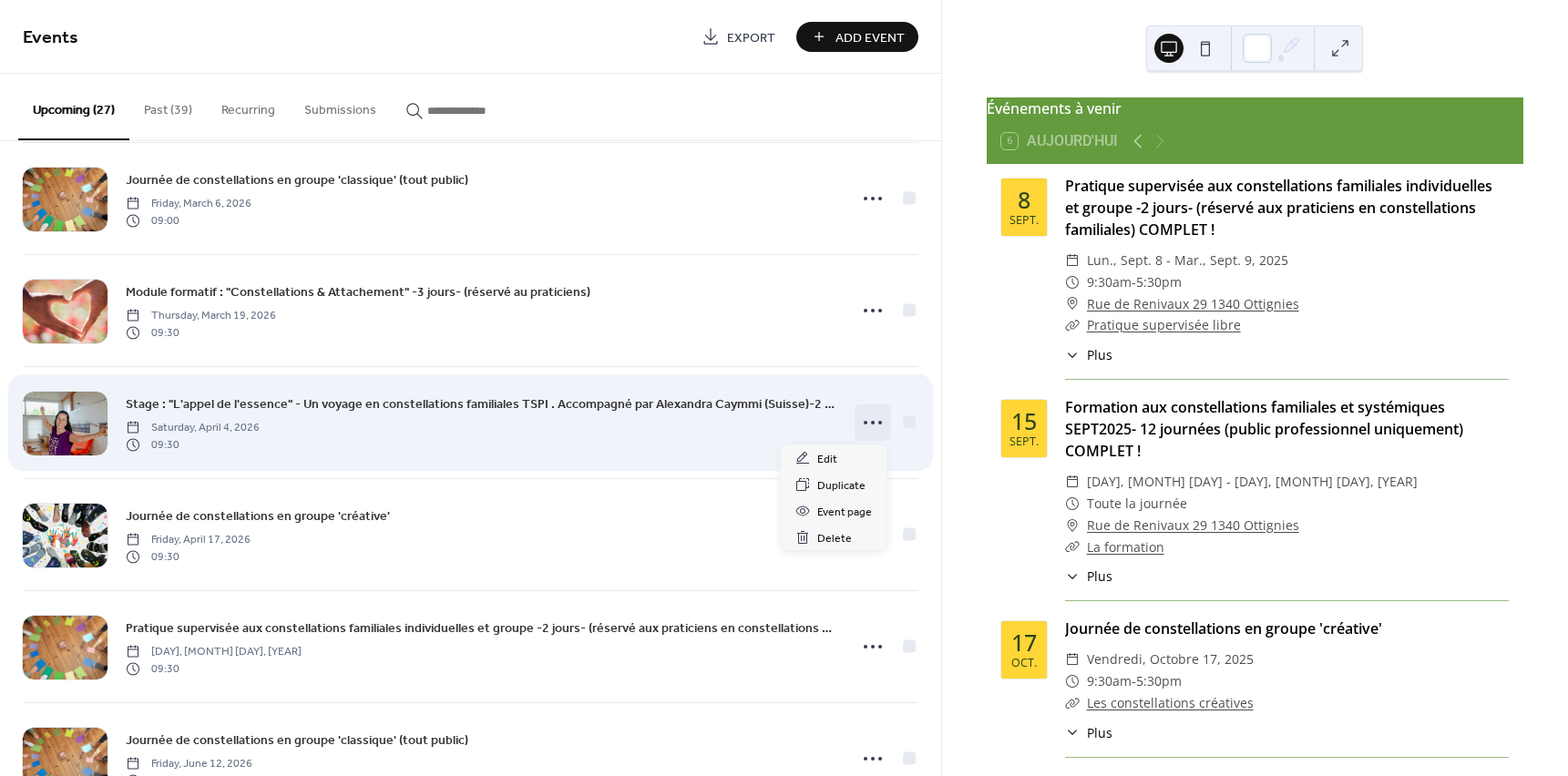 click 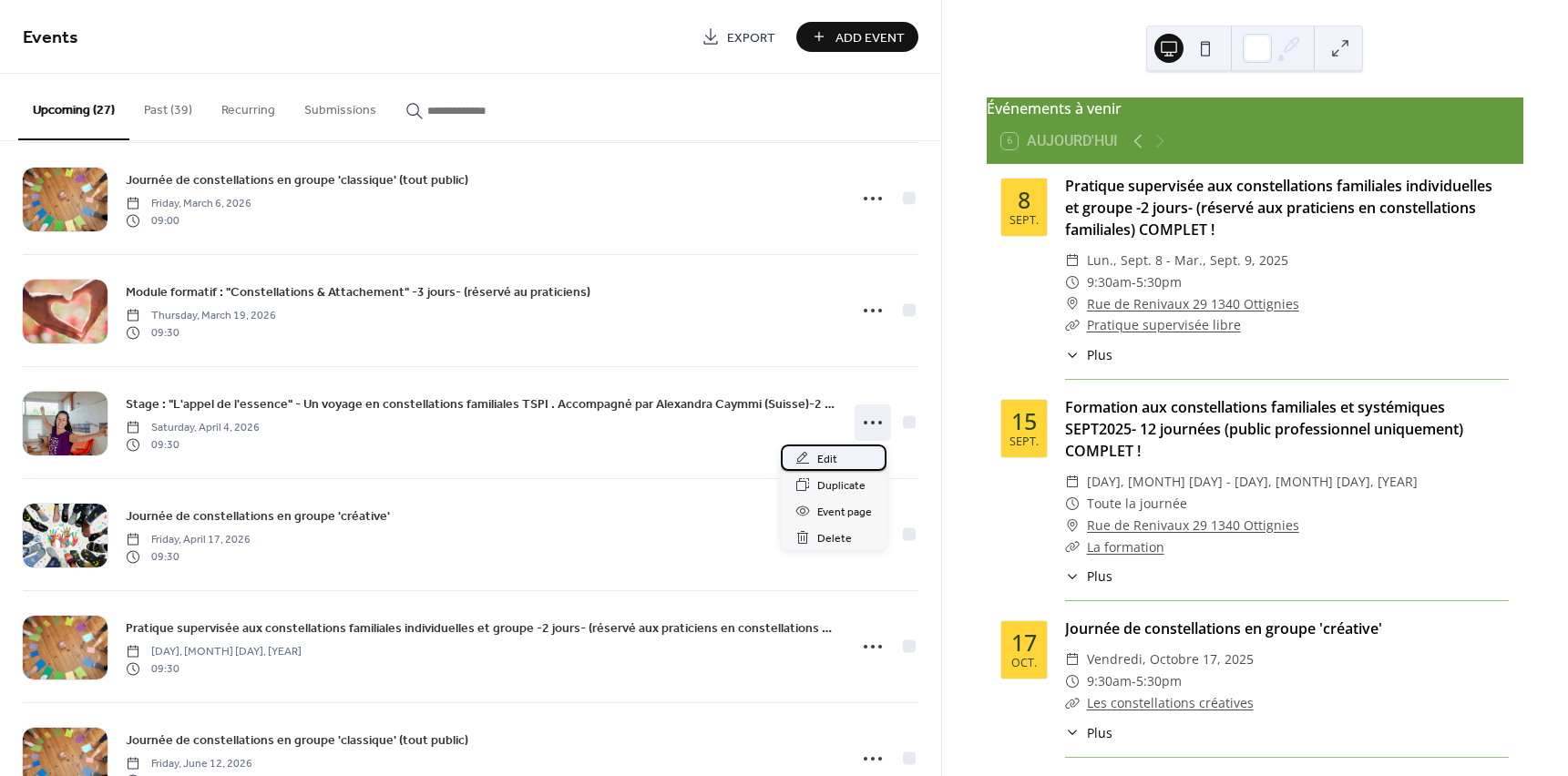 click on "Edit" at bounding box center (834, 457) 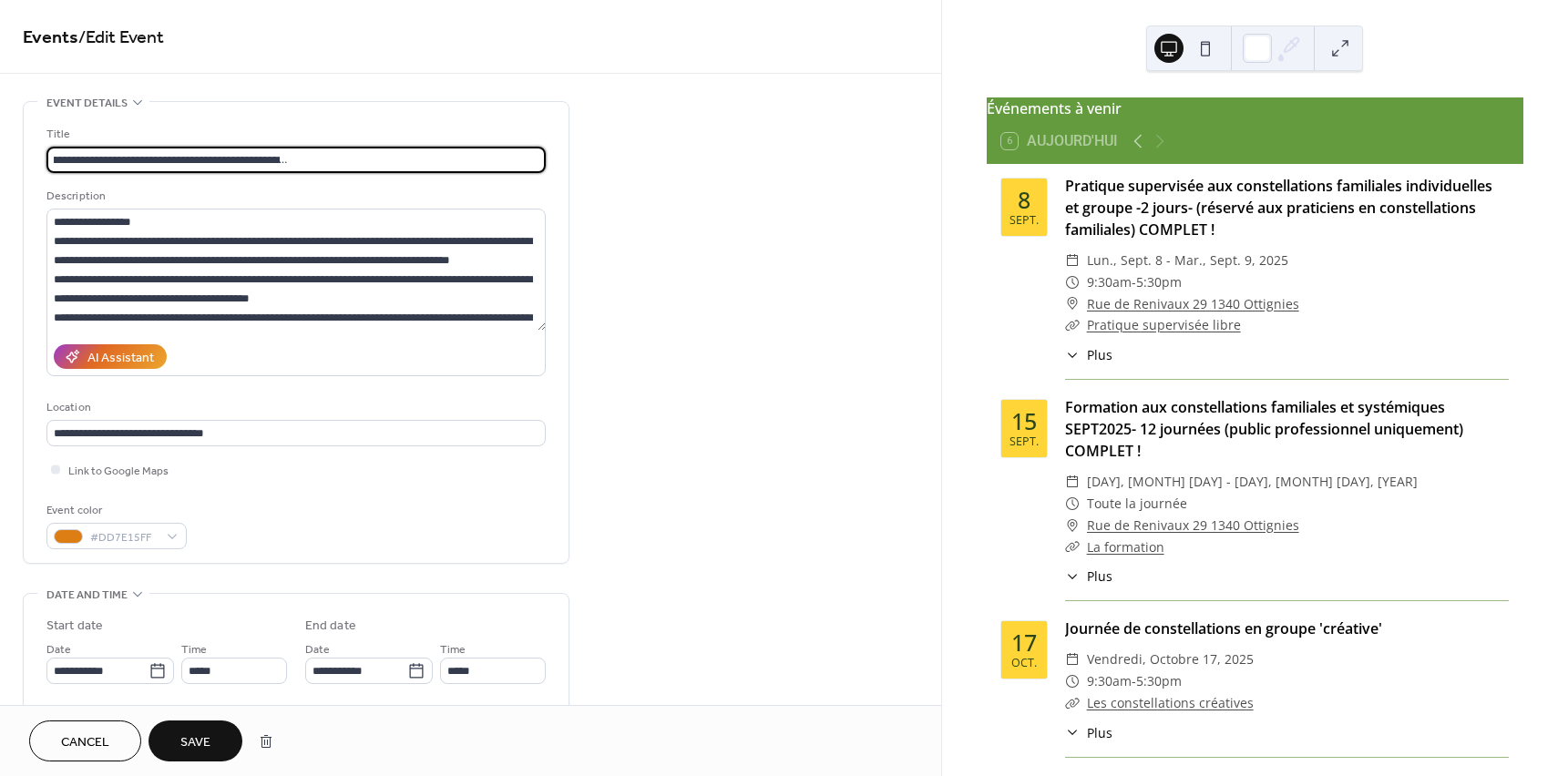 scroll, scrollTop: 0, scrollLeft: 280, axis: horizontal 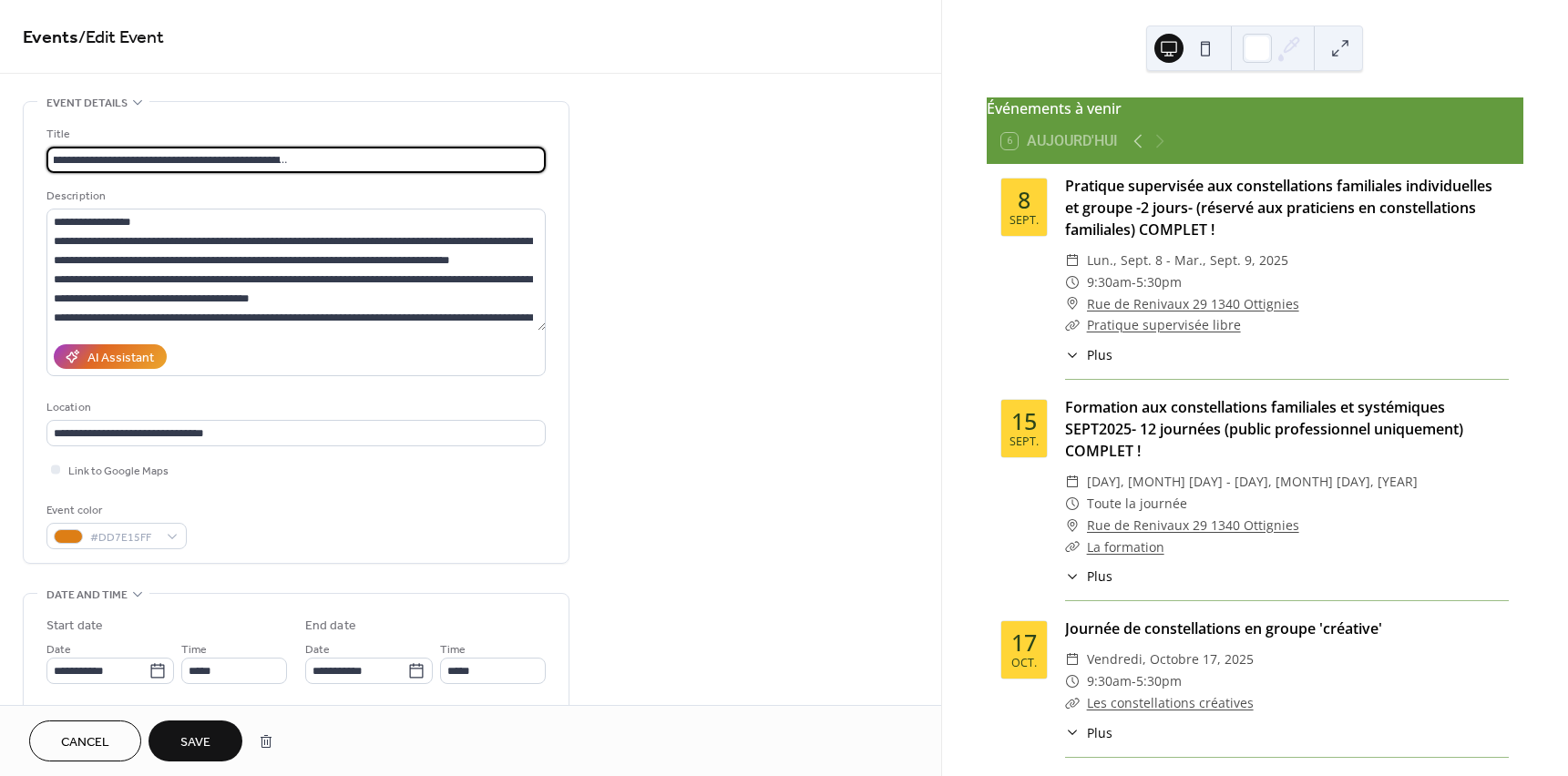 type on "**********" 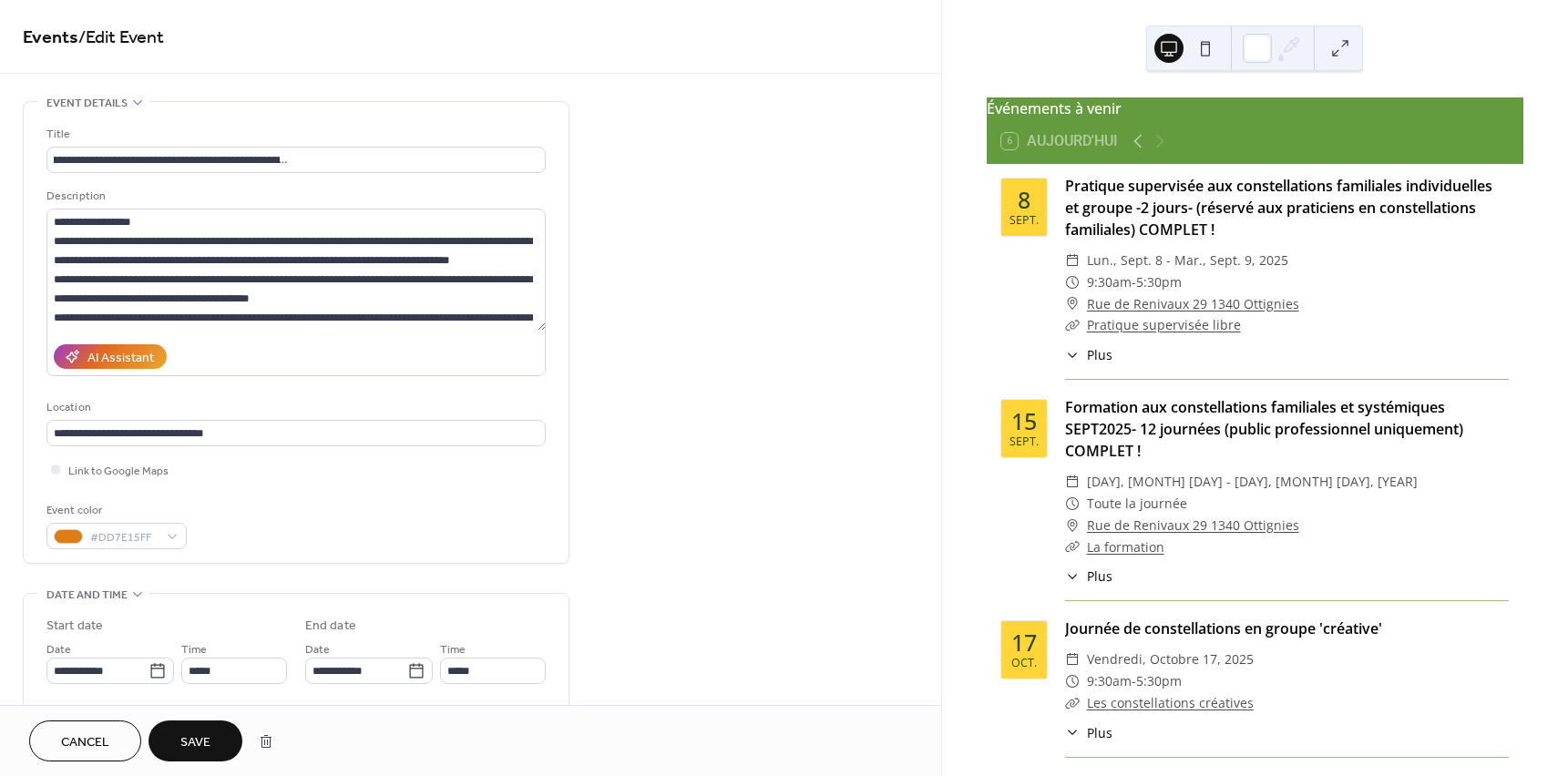 scroll, scrollTop: 0, scrollLeft: 0, axis: both 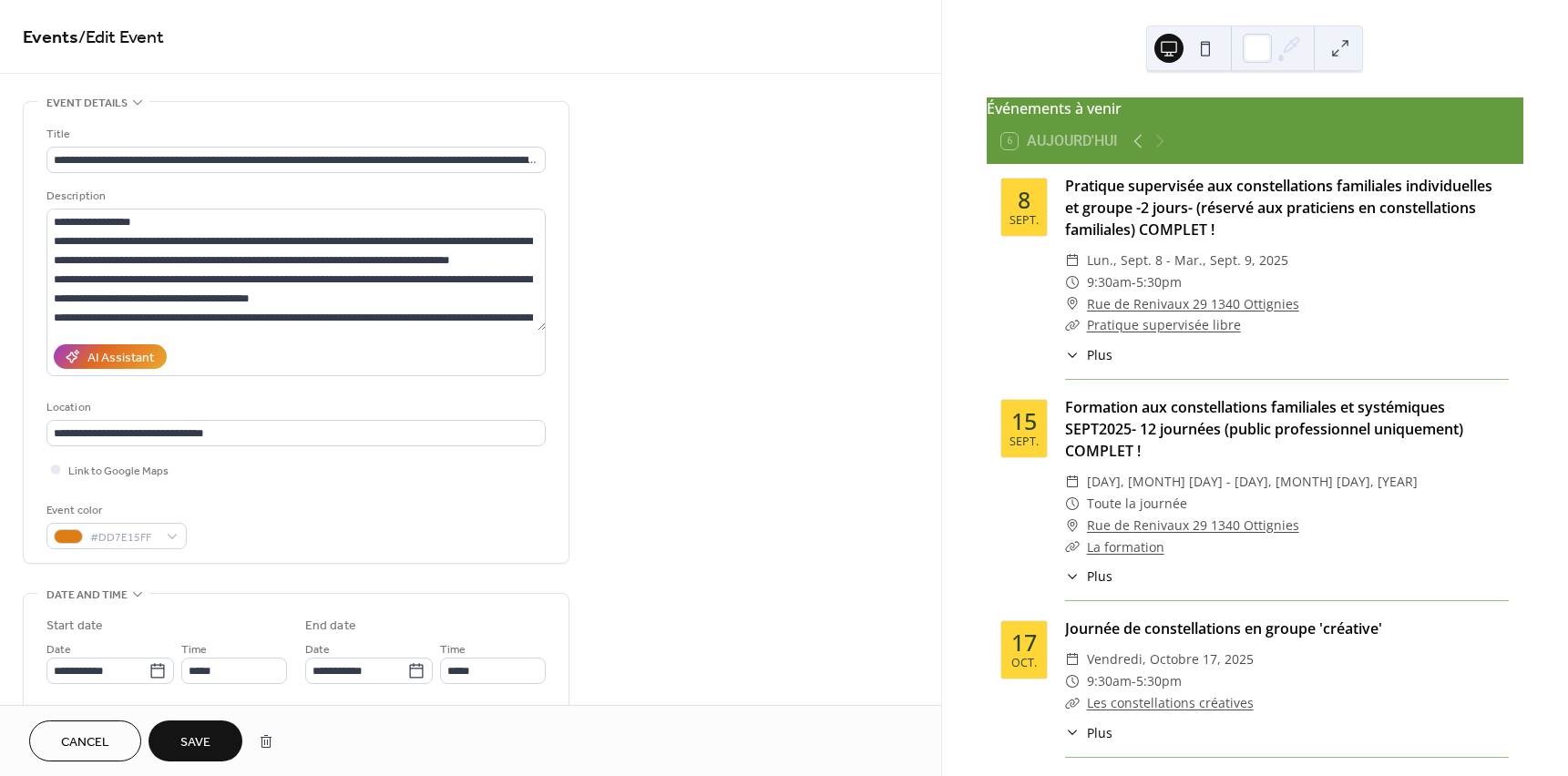 click on "Save" at bounding box center (195, 742) 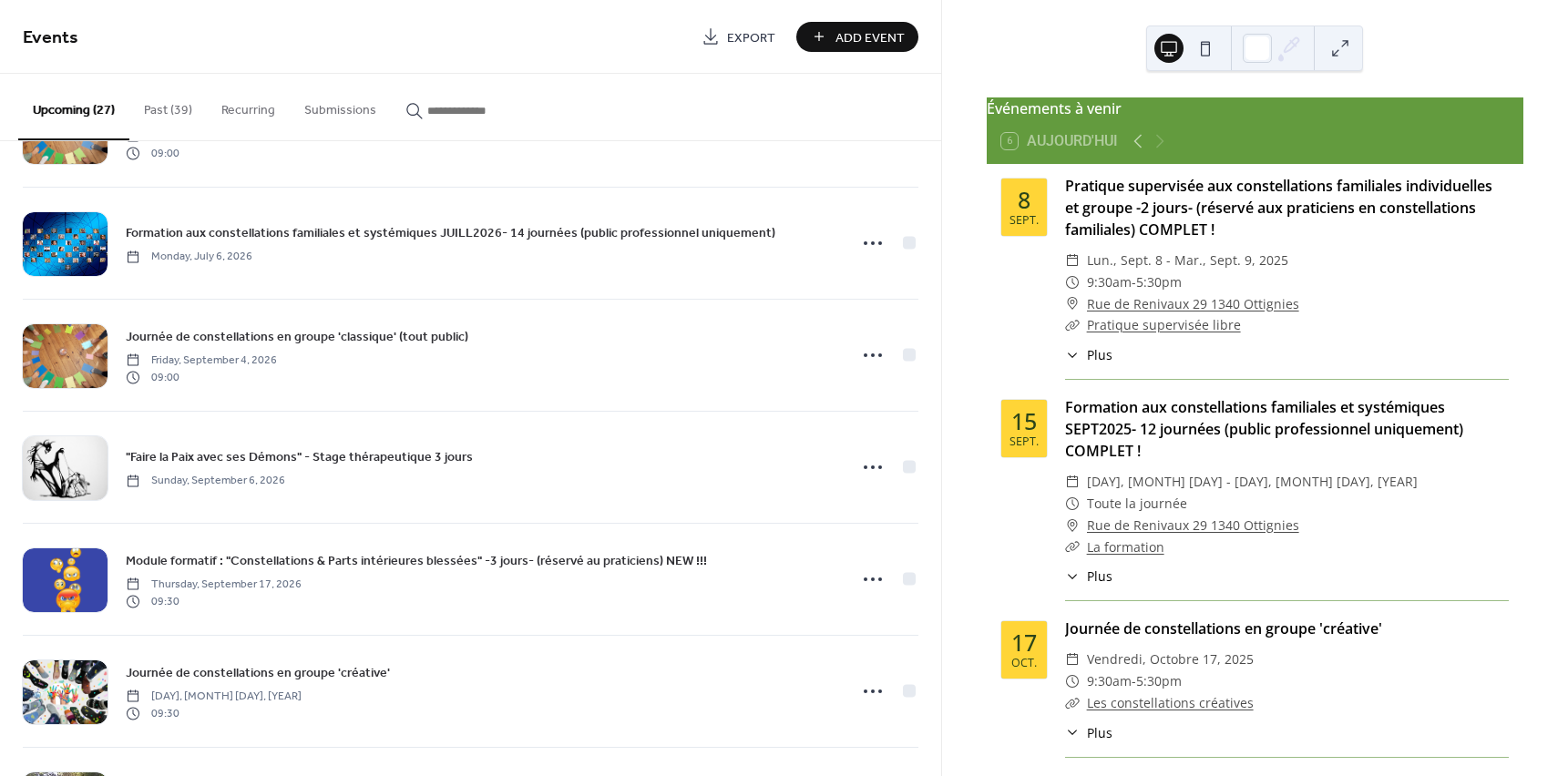 scroll, scrollTop: 2002, scrollLeft: 0, axis: vertical 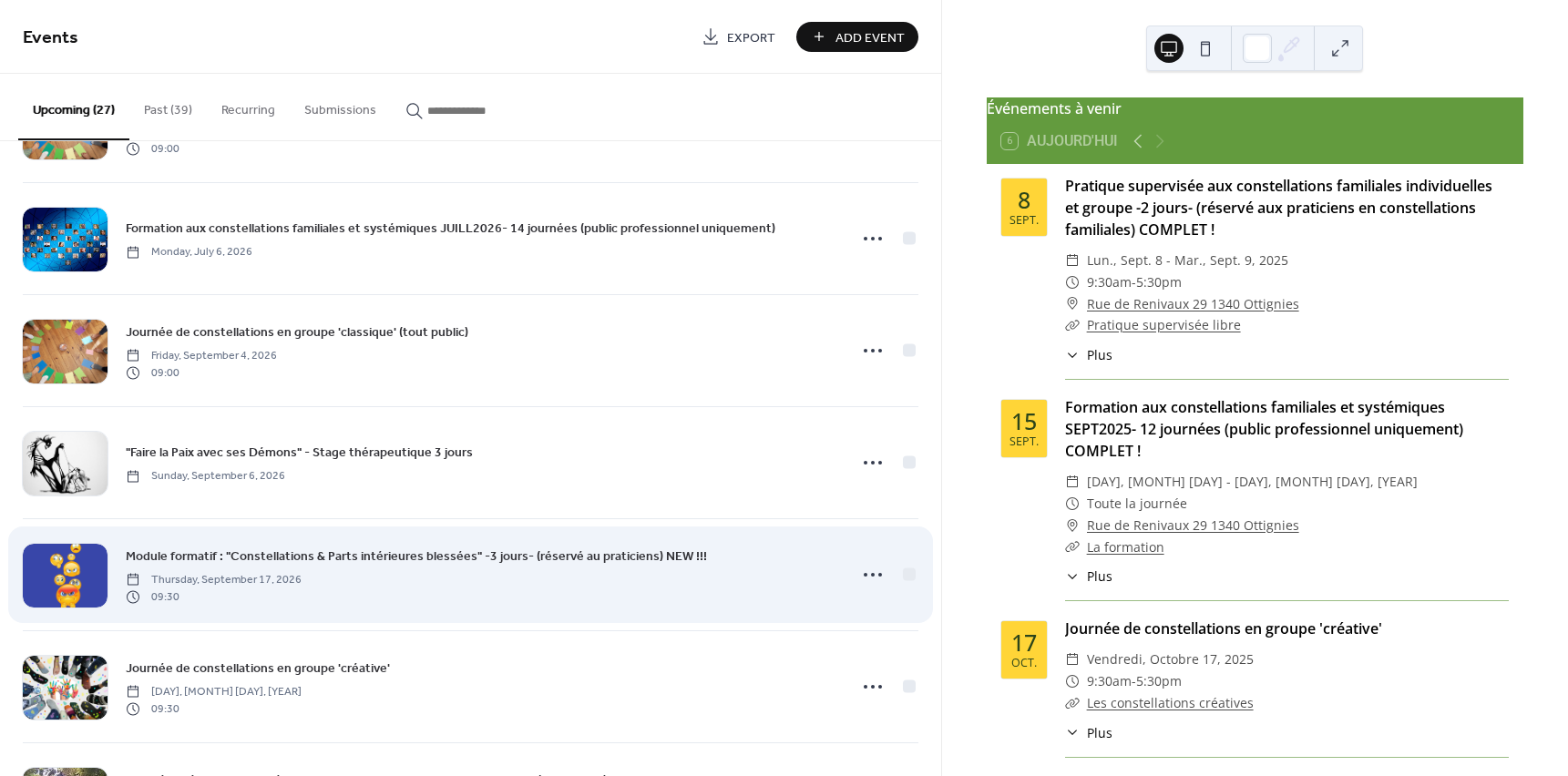 click on "Module formatif : "Constellations & Parts intérieures blessées" -3 jours- (réservé au praticiens)  NEW !!! [DAY], [MONTH] [DAY], [YEAR] [TIME]" at bounding box center [480, 575] 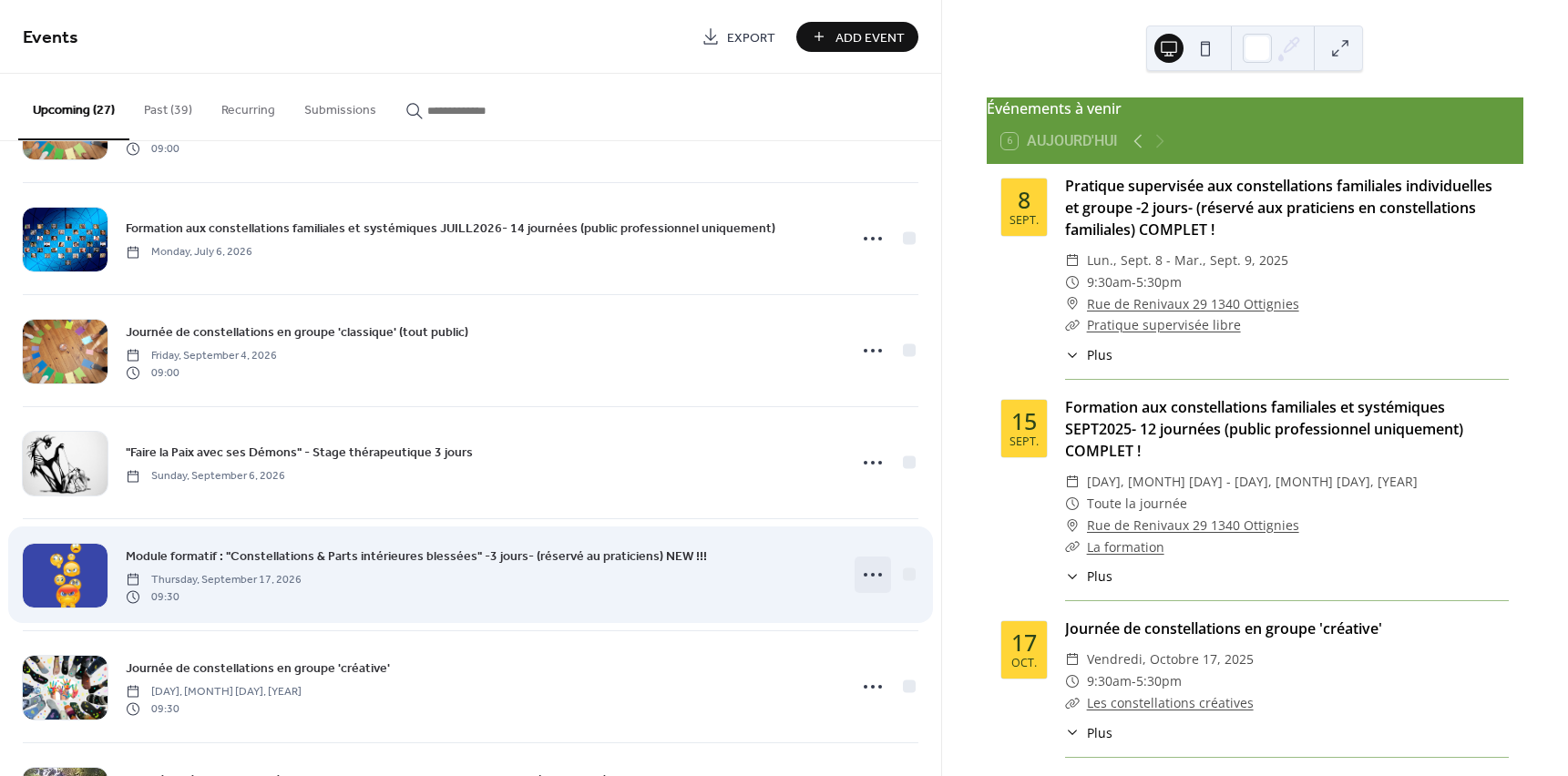 click 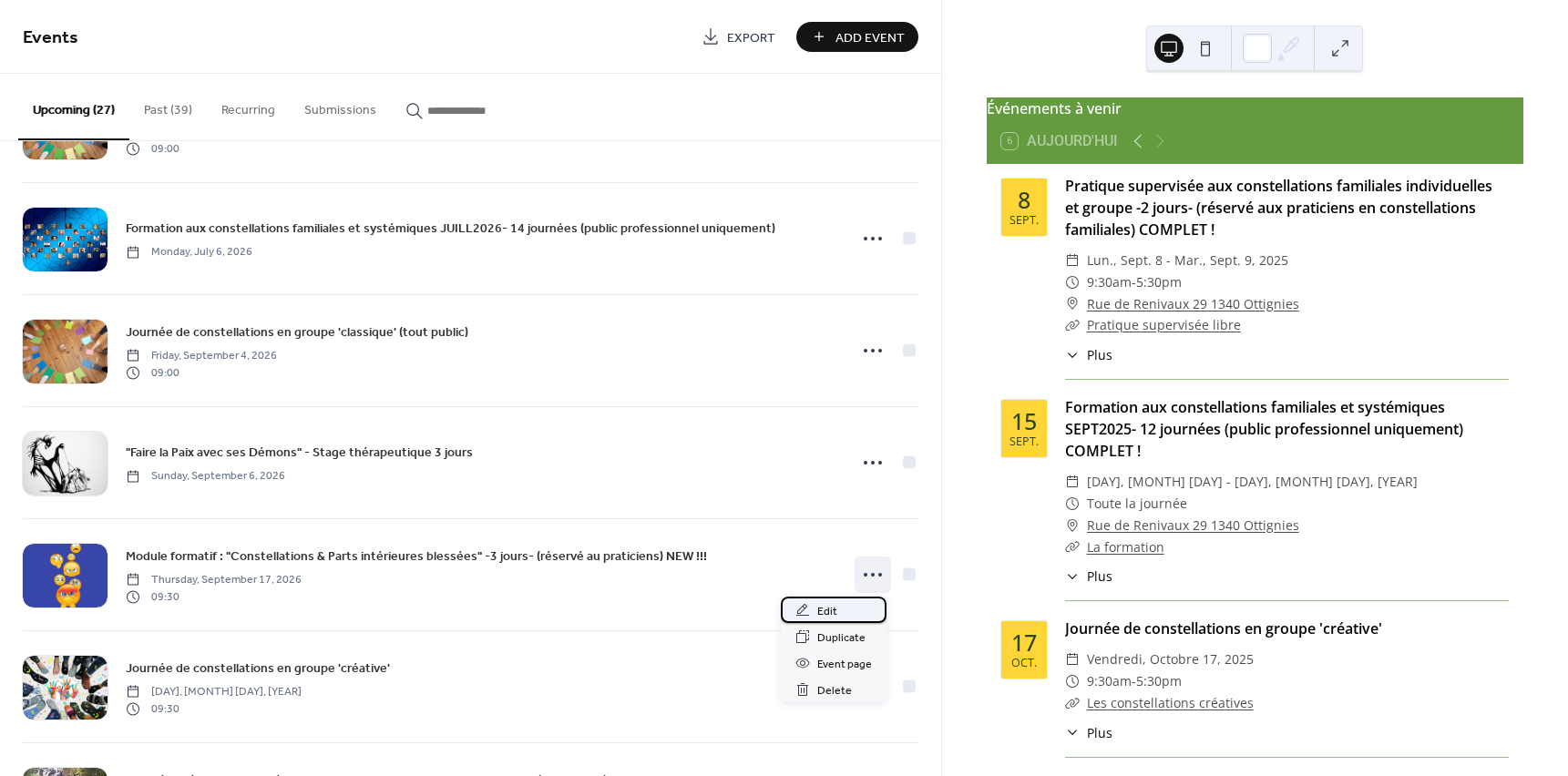 click on "Edit" at bounding box center [827, 611] 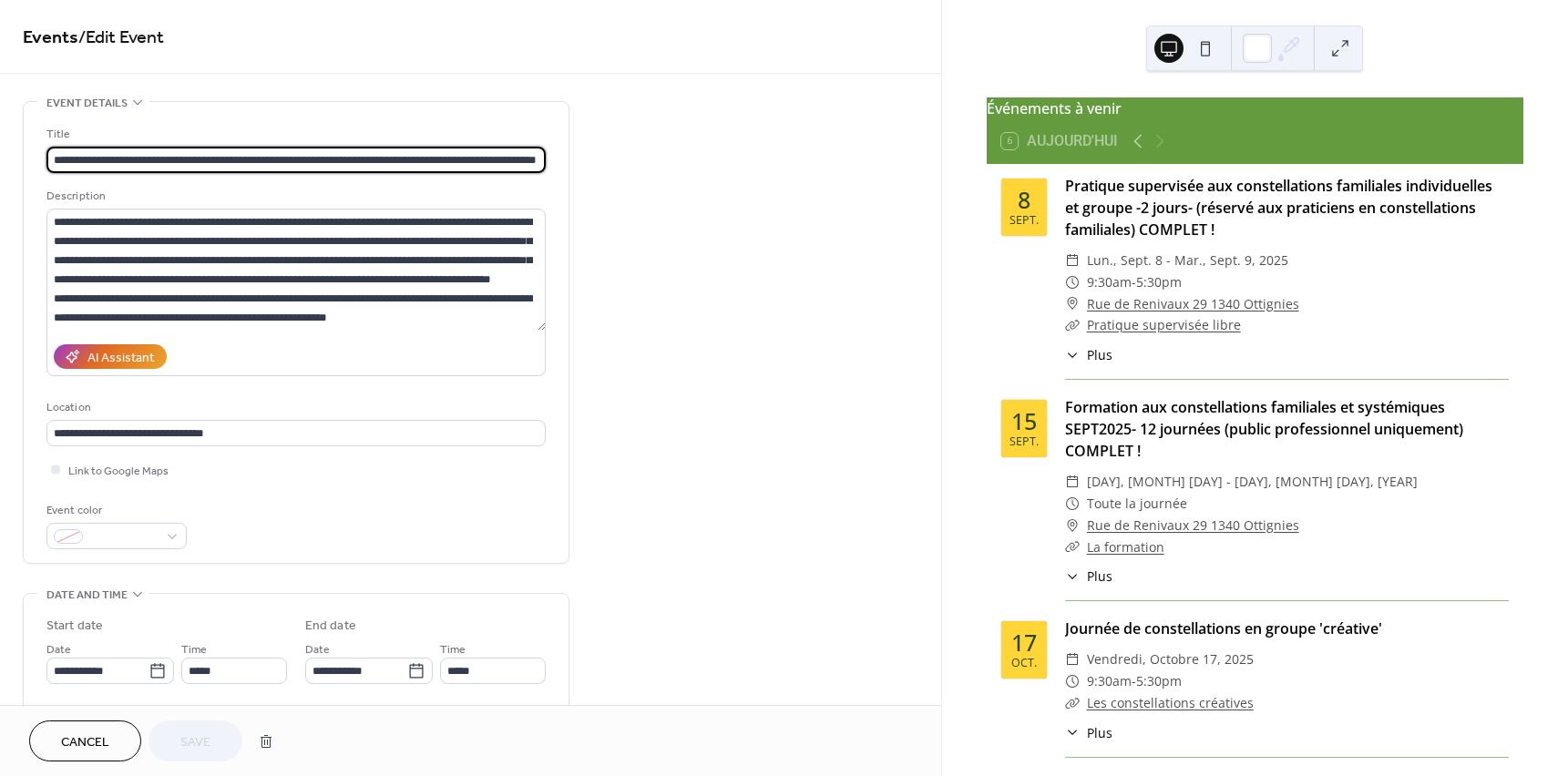 scroll, scrollTop: 0, scrollLeft: 3, axis: horizontal 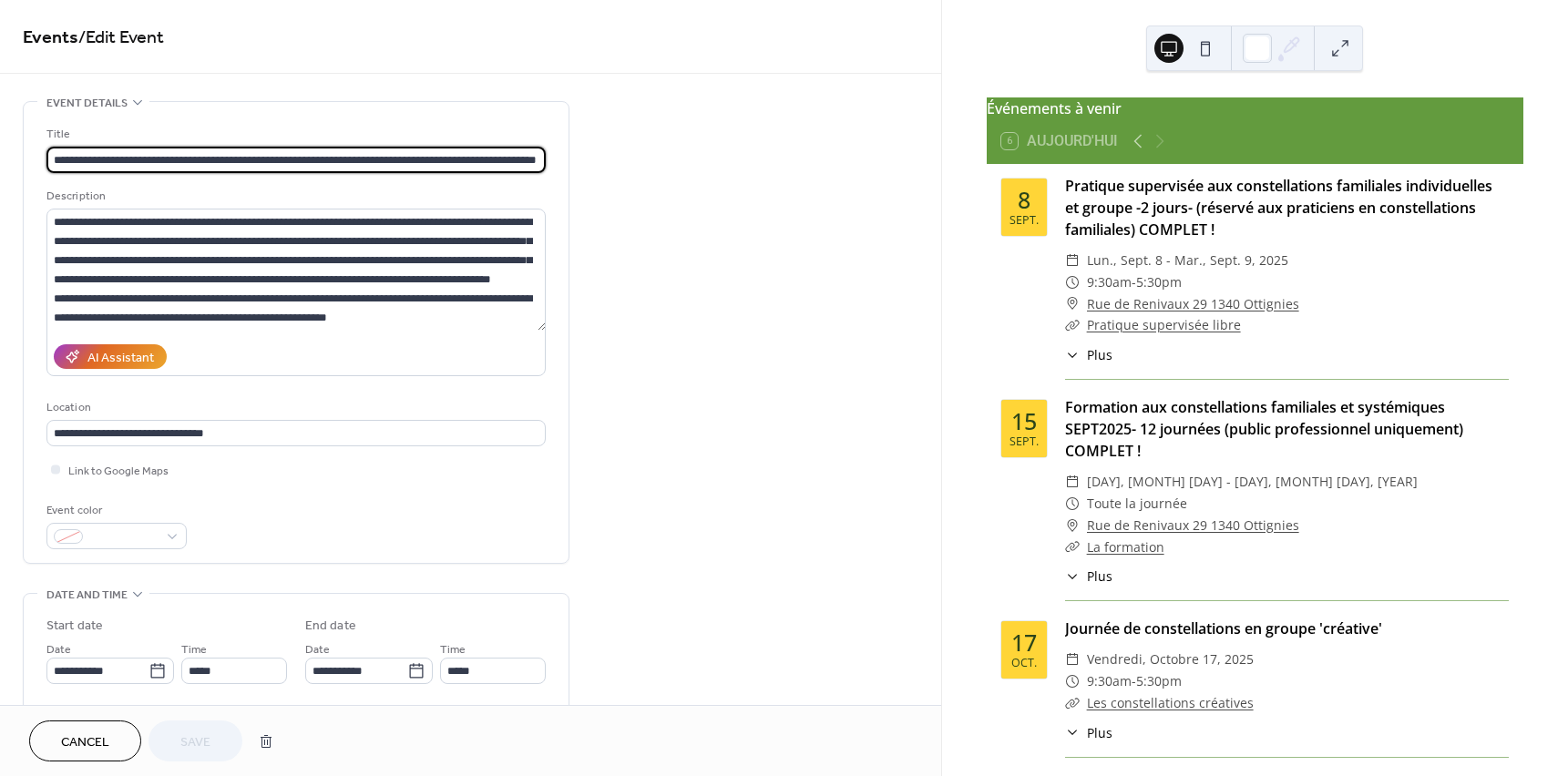 click on "**********" at bounding box center [296, 332] 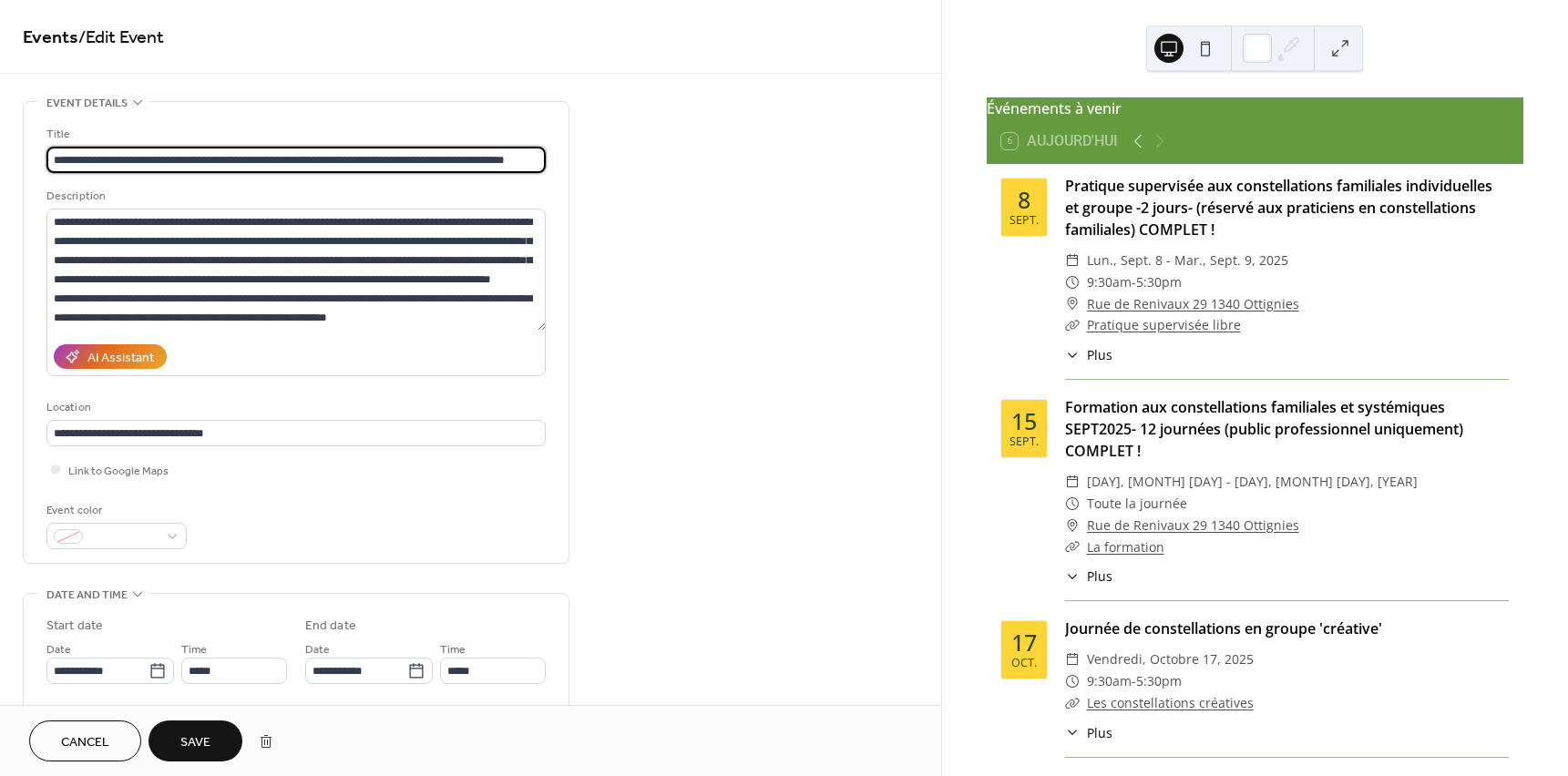 scroll, scrollTop: 0, scrollLeft: 0, axis: both 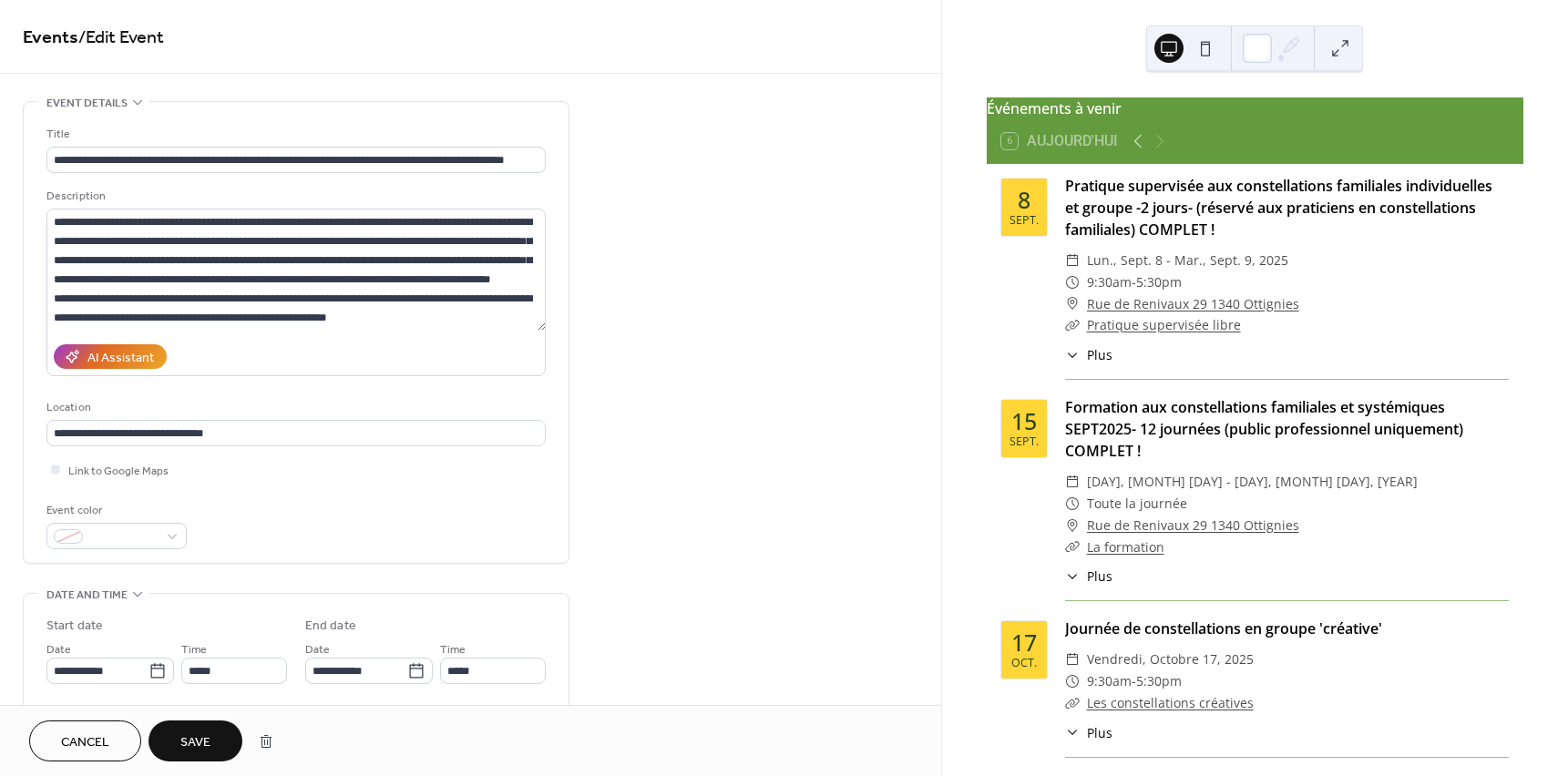 click on "Save" at bounding box center (195, 740) 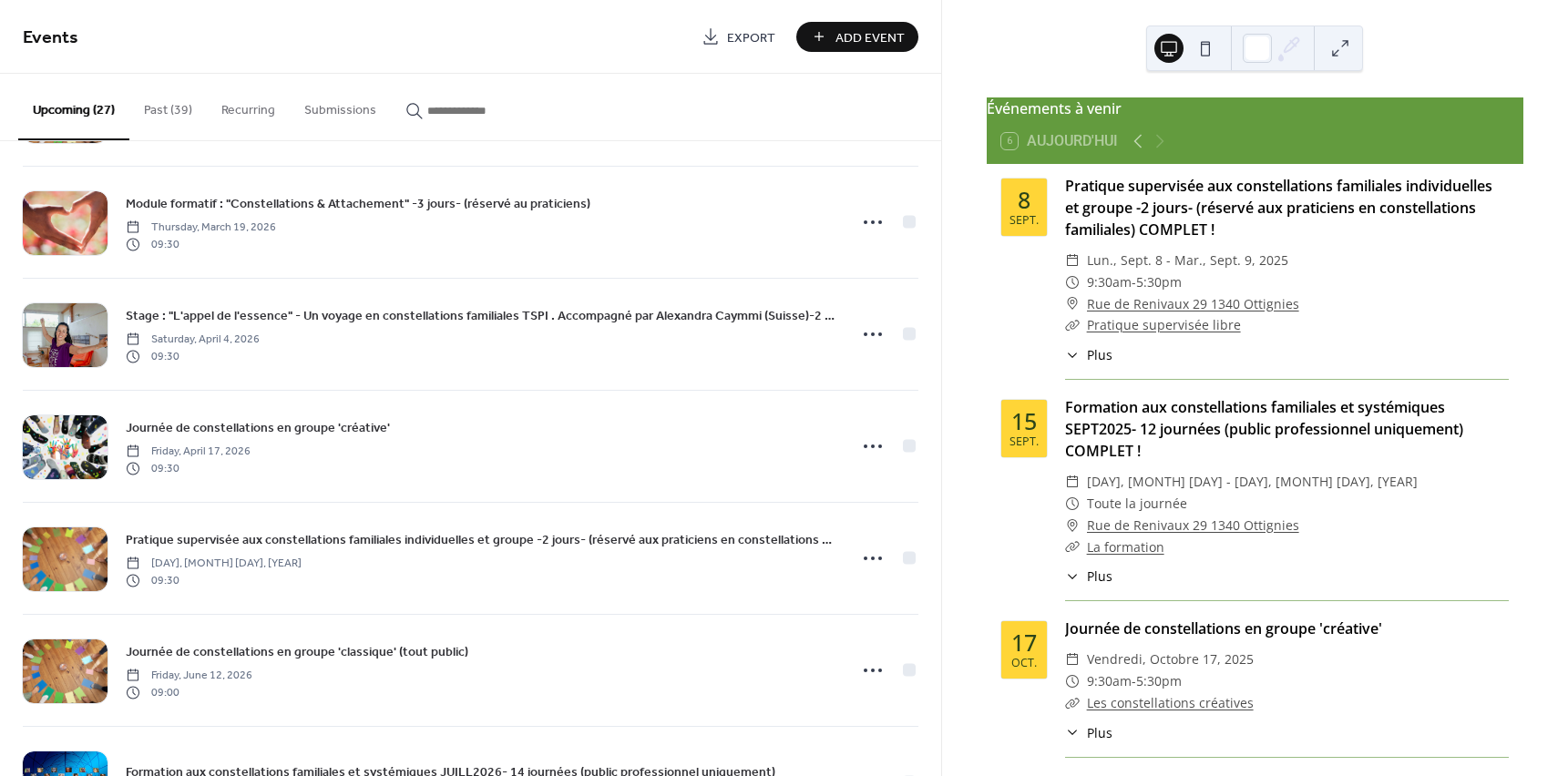 scroll, scrollTop: 1471, scrollLeft: 0, axis: vertical 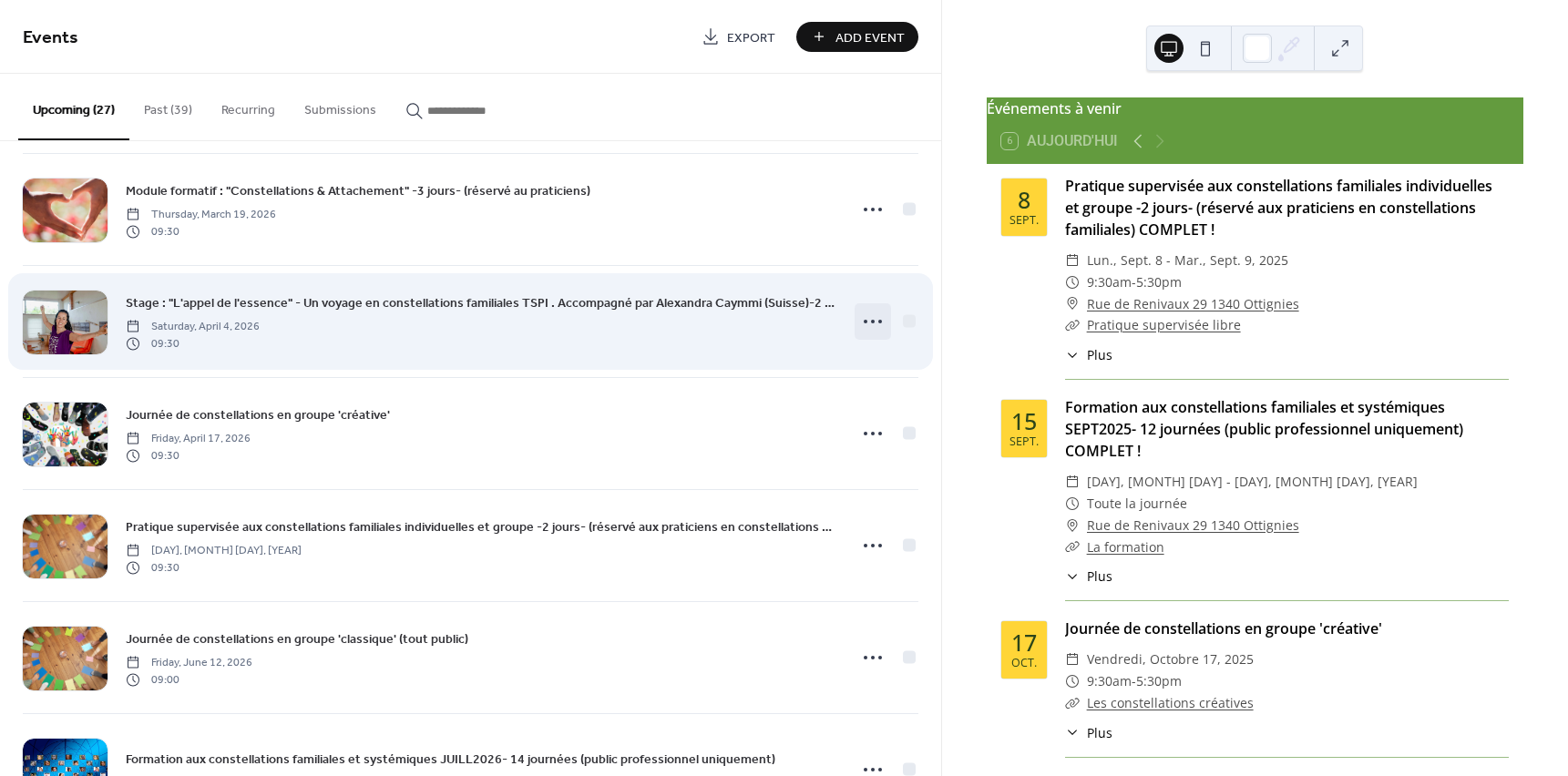 click 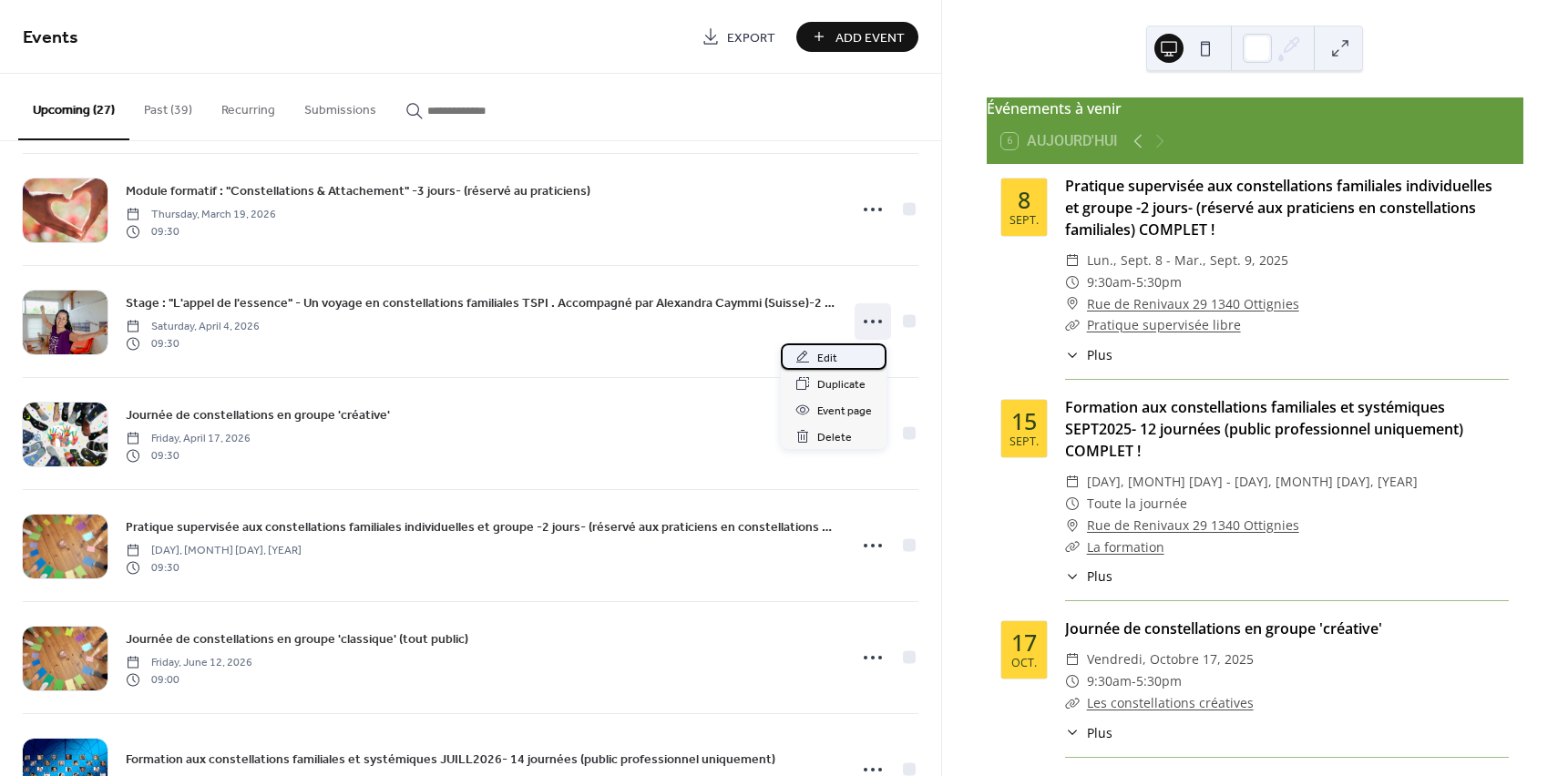 click on "Edit" at bounding box center (827, 358) 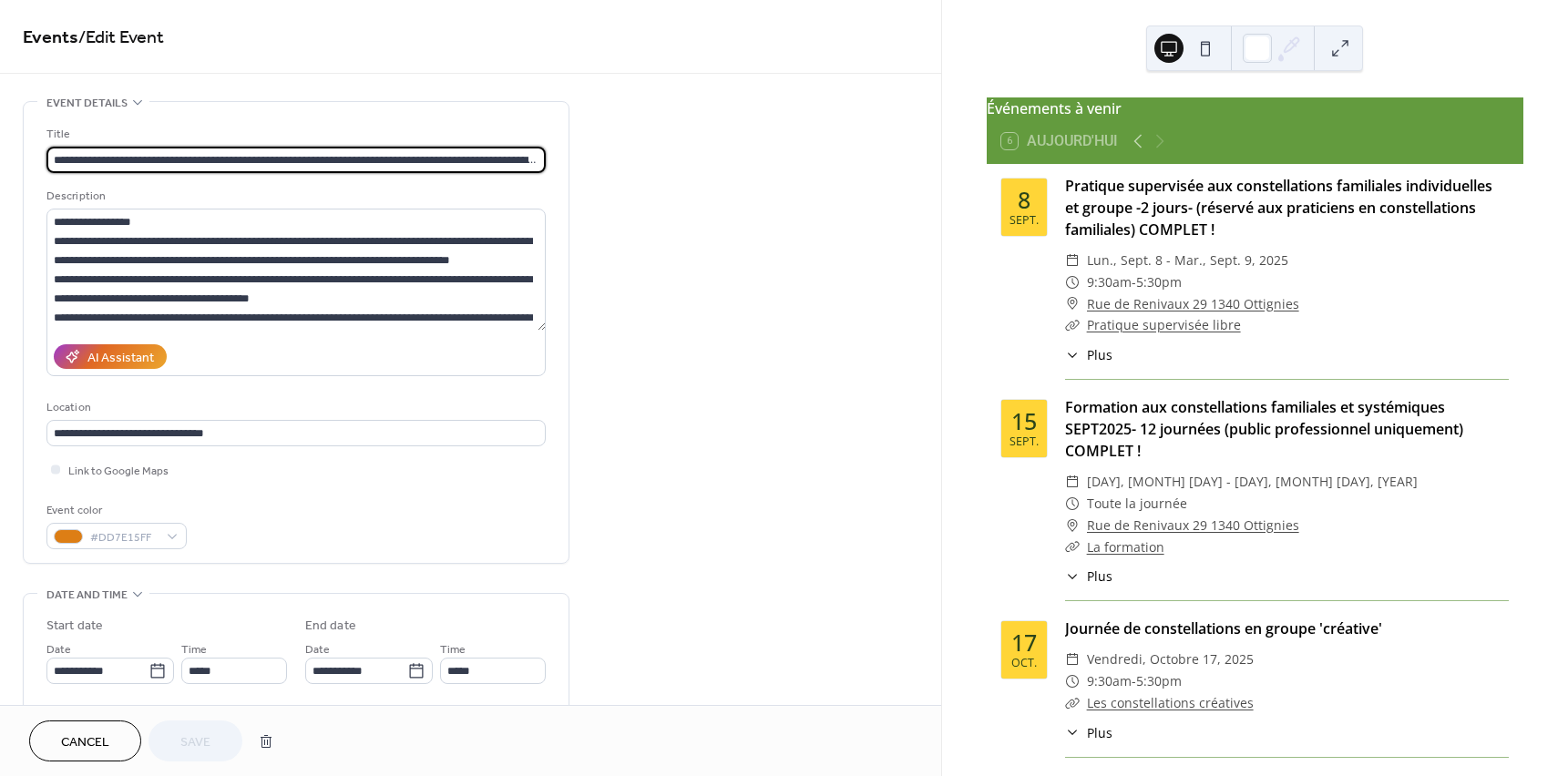 scroll, scrollTop: 0, scrollLeft: 280, axis: horizontal 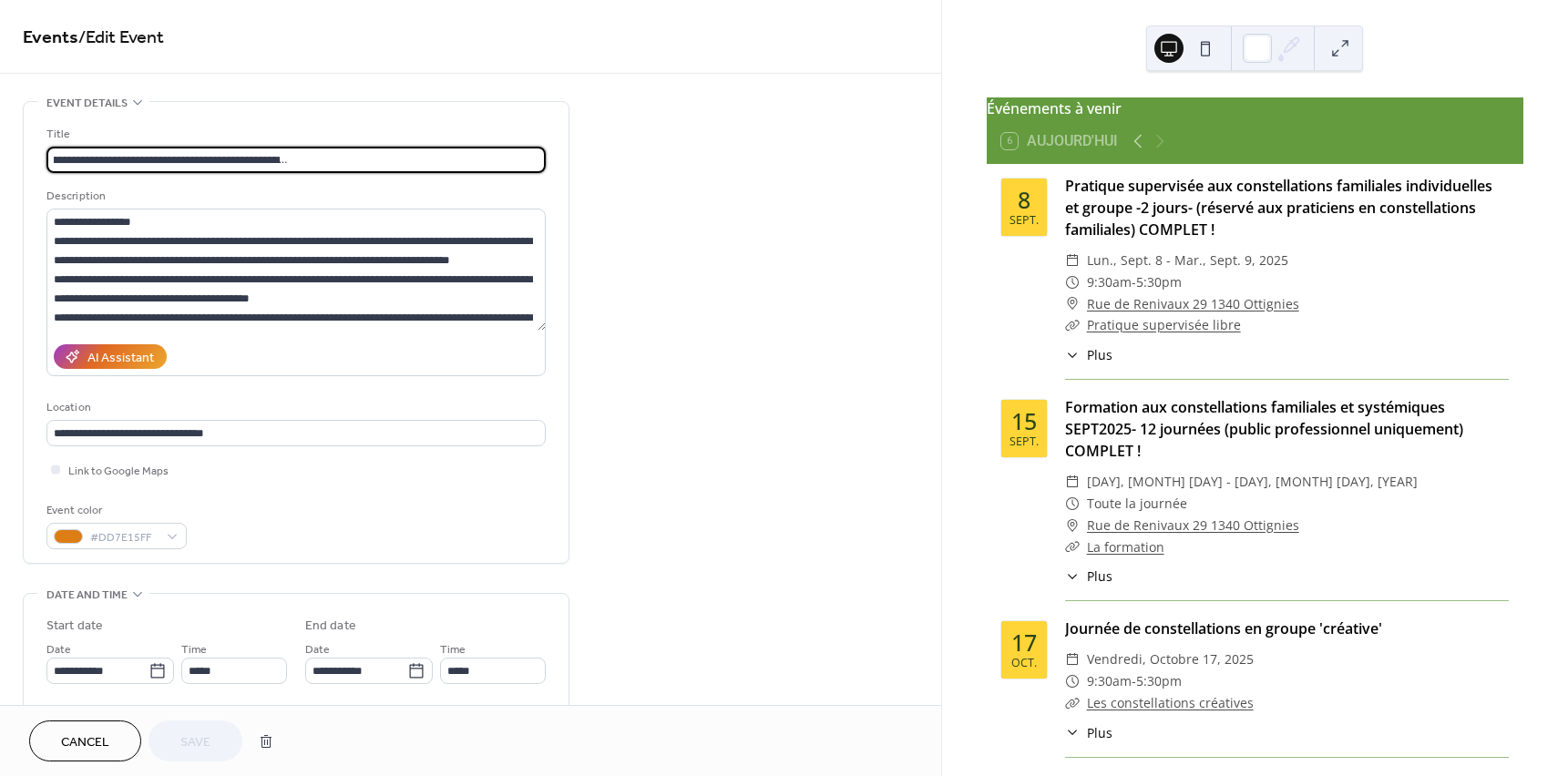 drag, startPoint x: 507, startPoint y: 160, endPoint x: 557, endPoint y: 162, distance: 50.039984 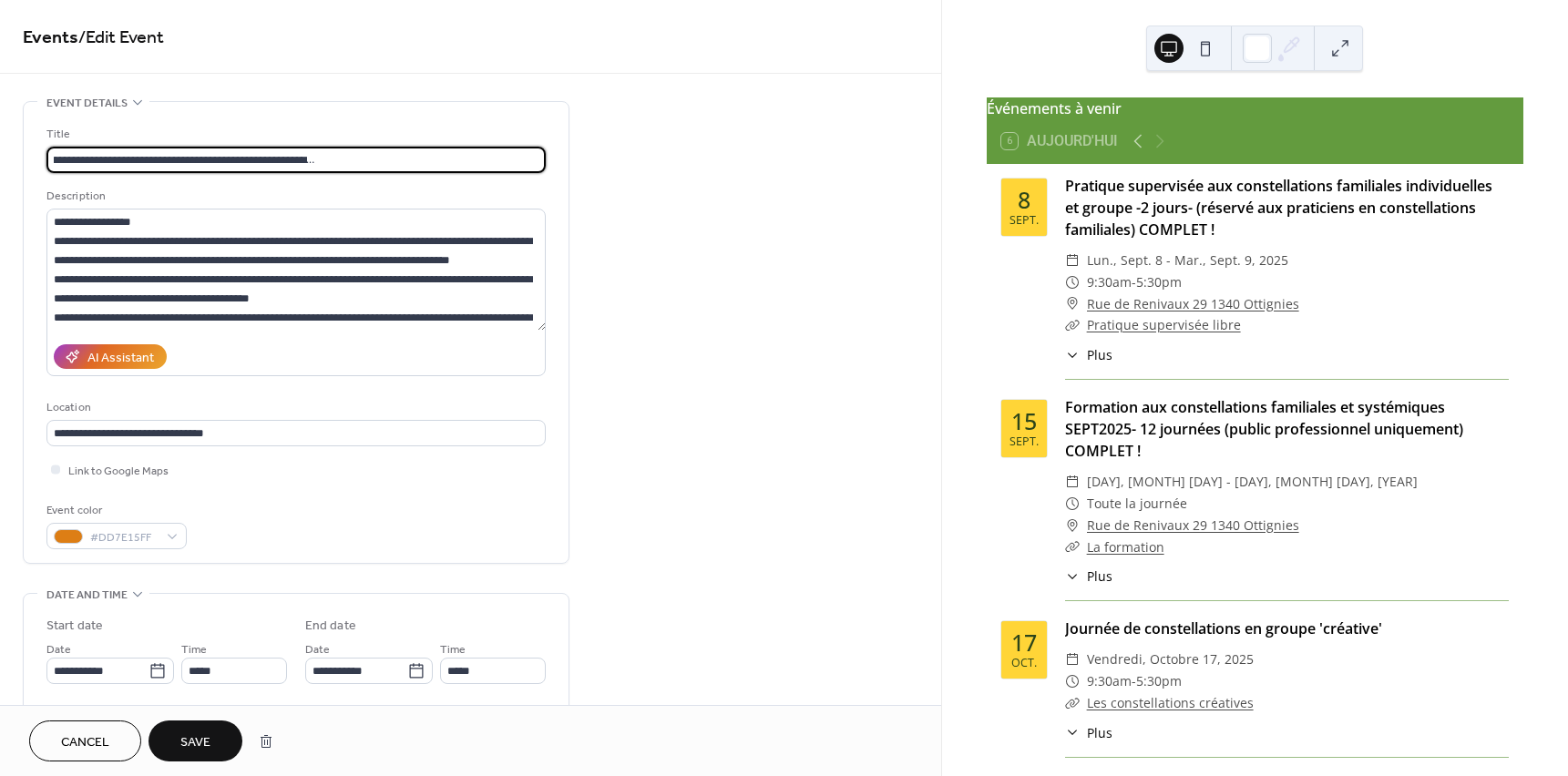 scroll, scrollTop: 0, scrollLeft: 247, axis: horizontal 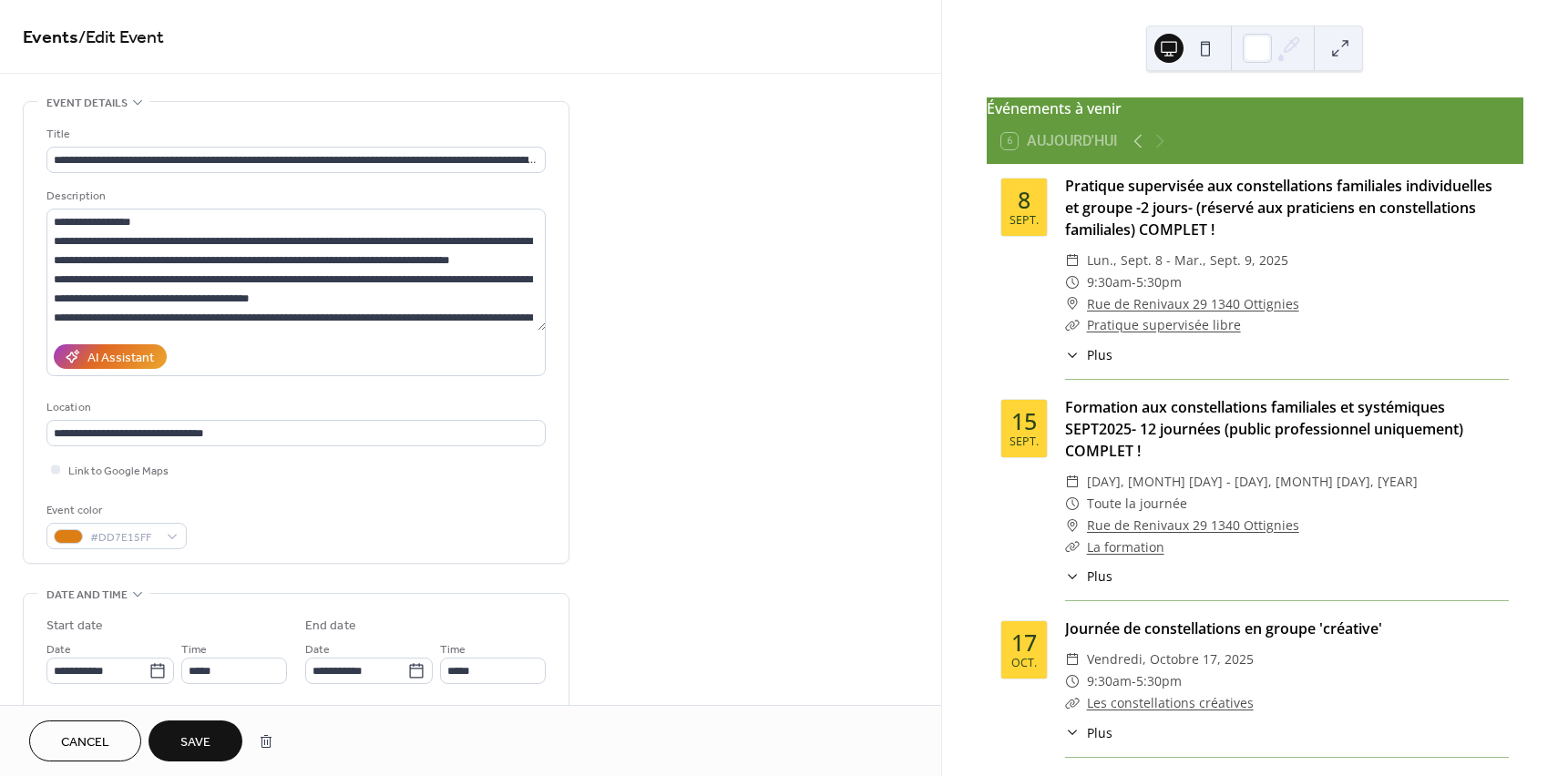 click on "Save" at bounding box center [195, 742] 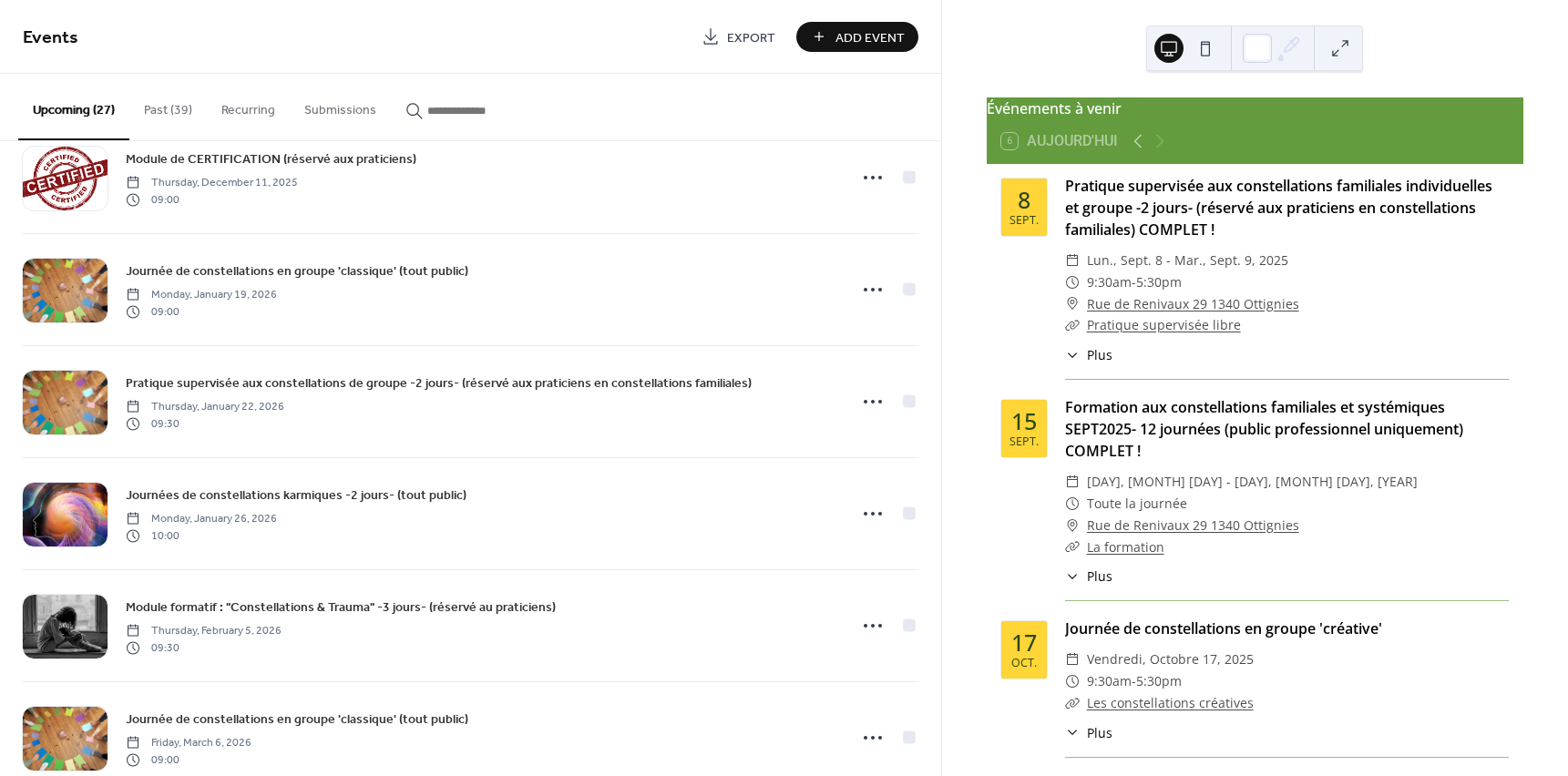 scroll, scrollTop: 822, scrollLeft: 0, axis: vertical 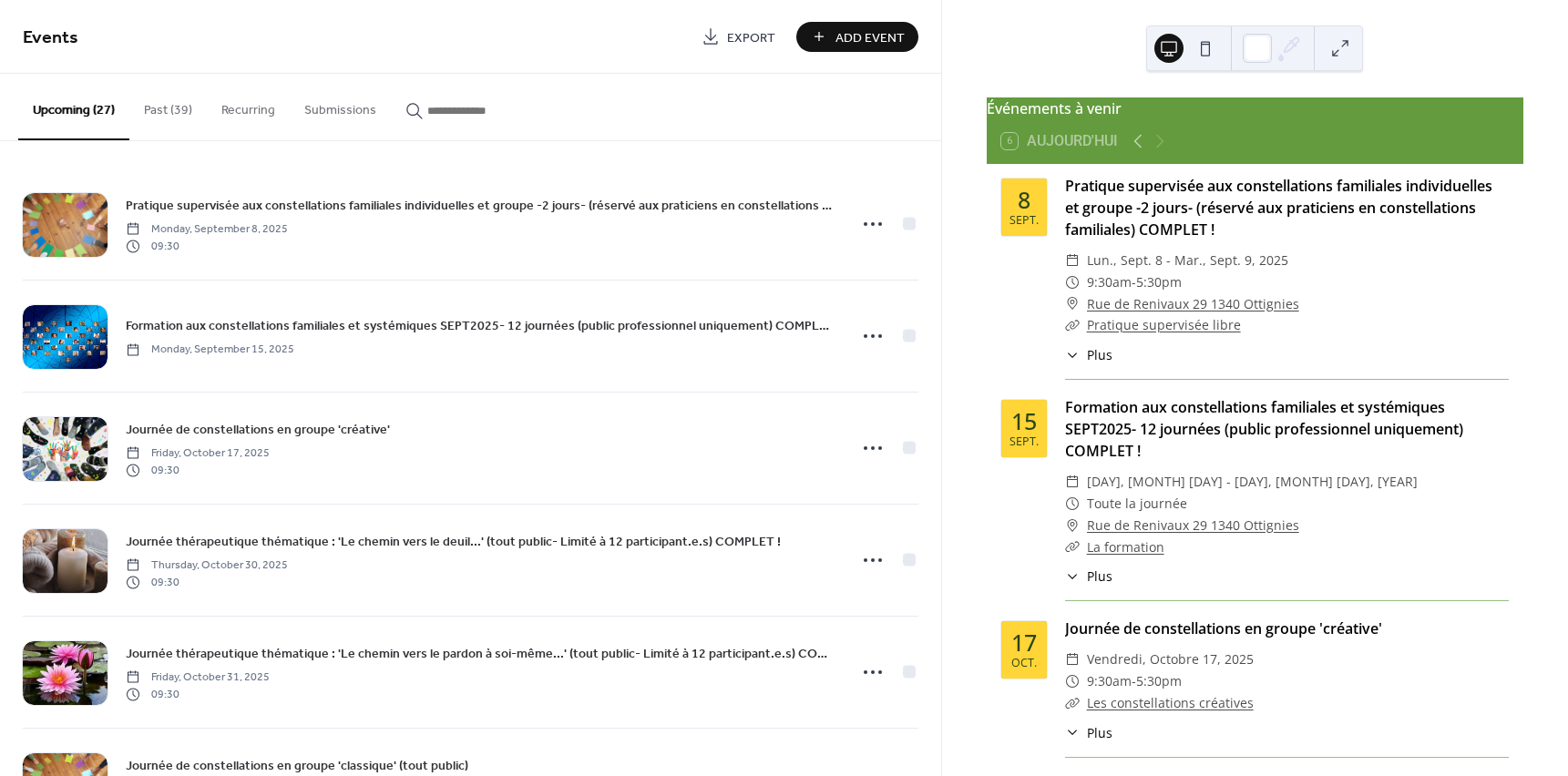 click on "Past (39)" at bounding box center (168, 106) 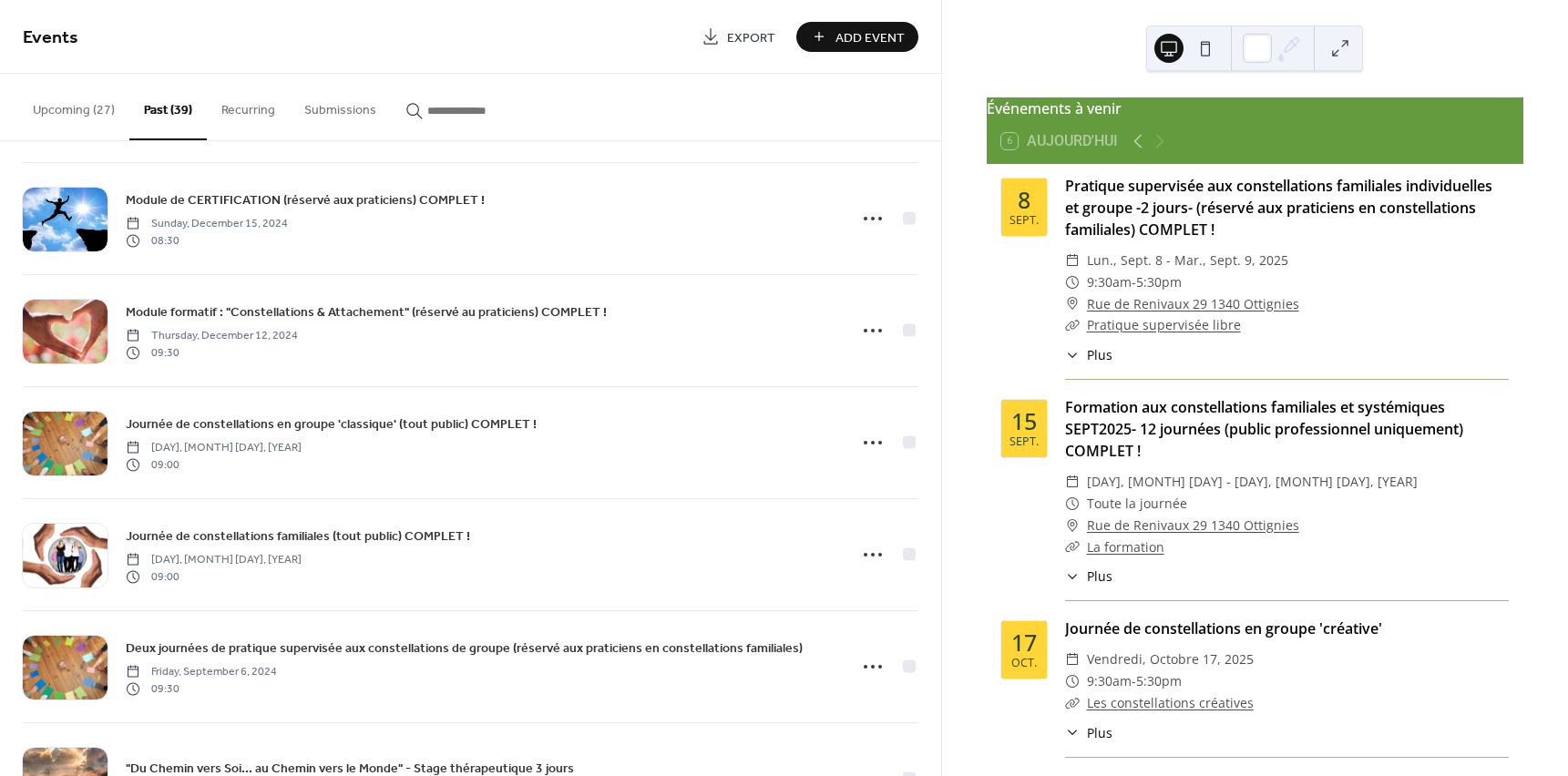 scroll, scrollTop: 0, scrollLeft: 0, axis: both 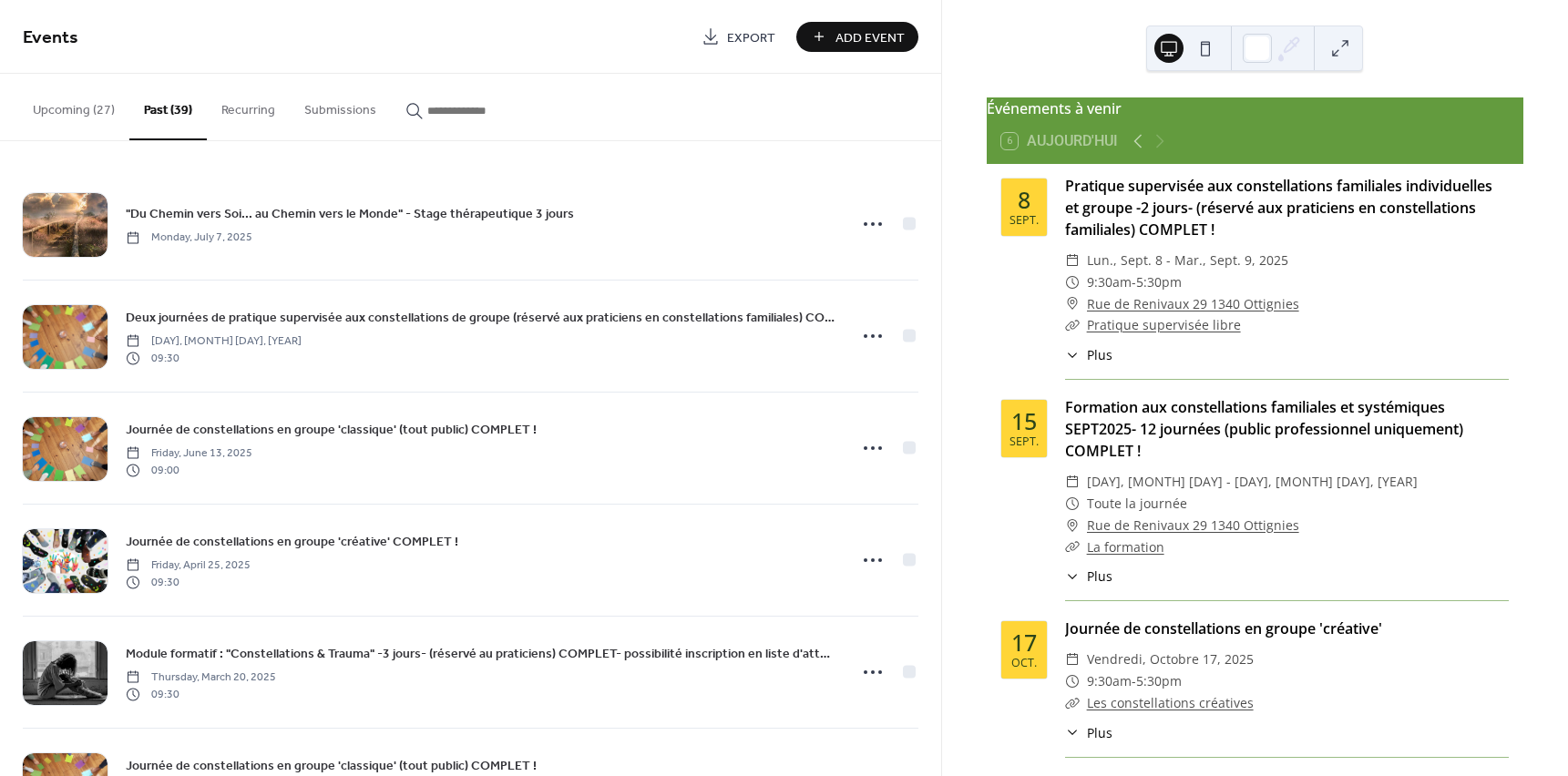 click on "Upcoming (27)" at bounding box center (74, 106) 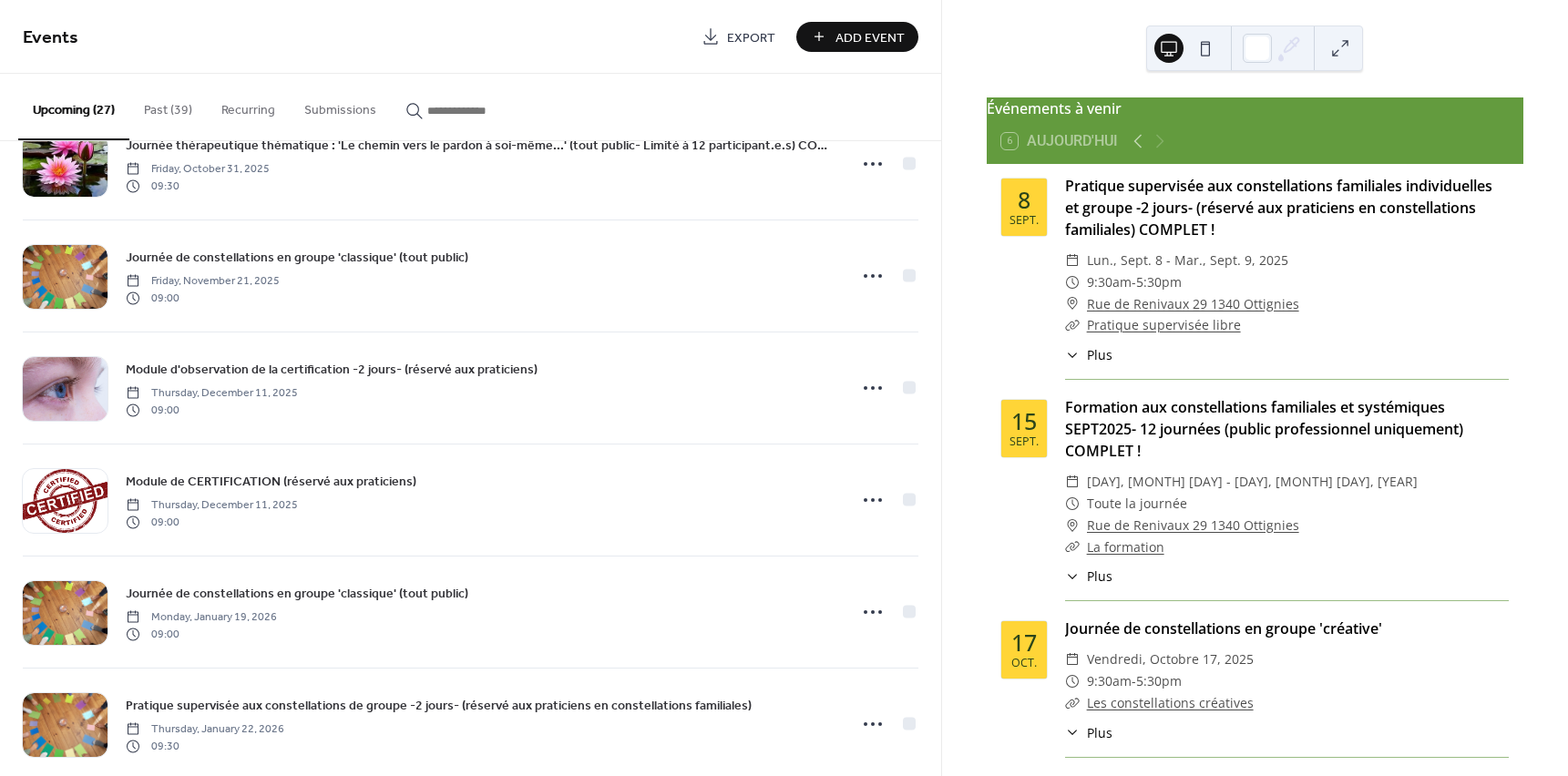 scroll, scrollTop: 513, scrollLeft: 0, axis: vertical 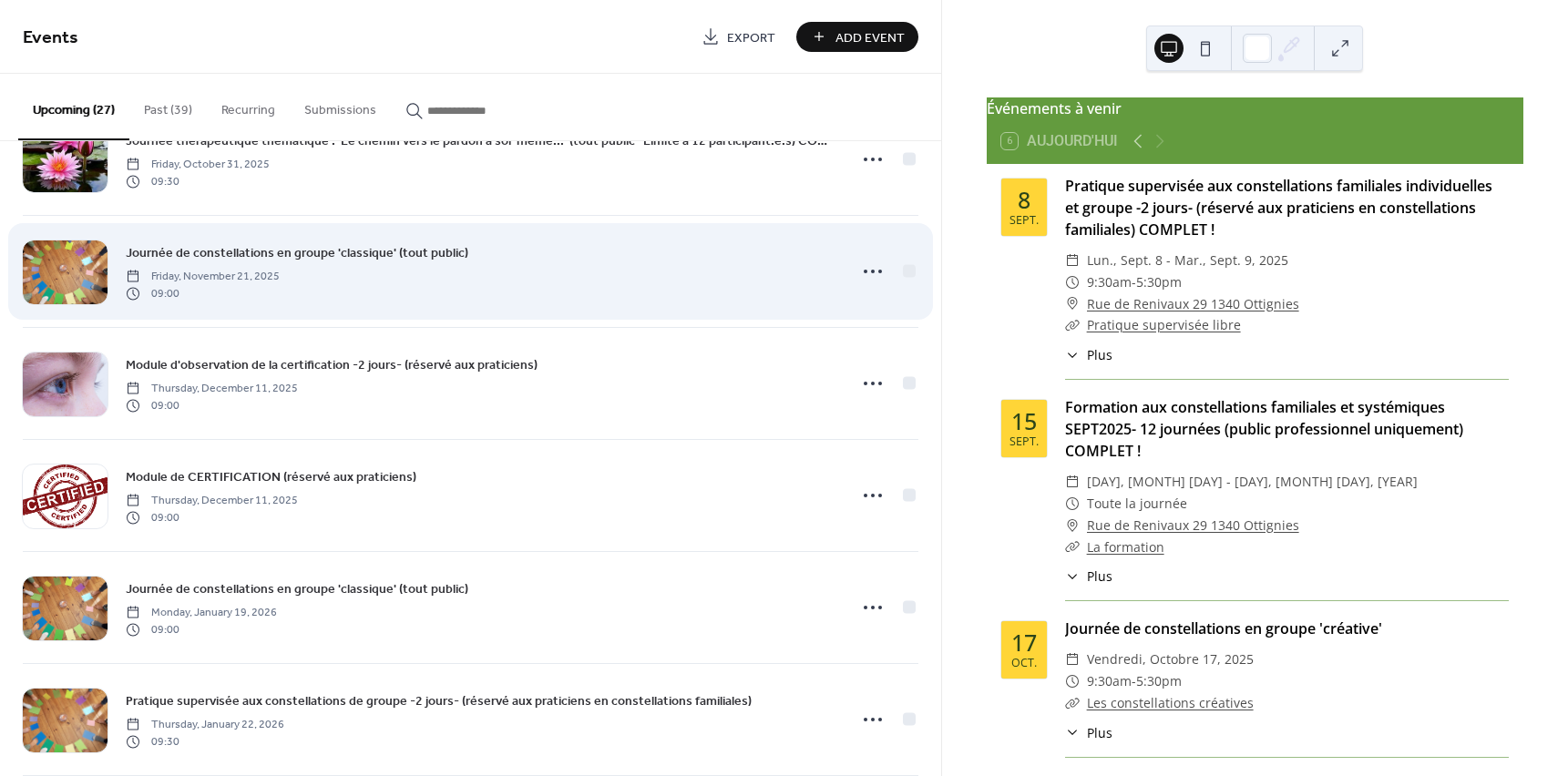 click on "Journée de constellations en groupe 'classique' (tout public)" at bounding box center (297, 253) 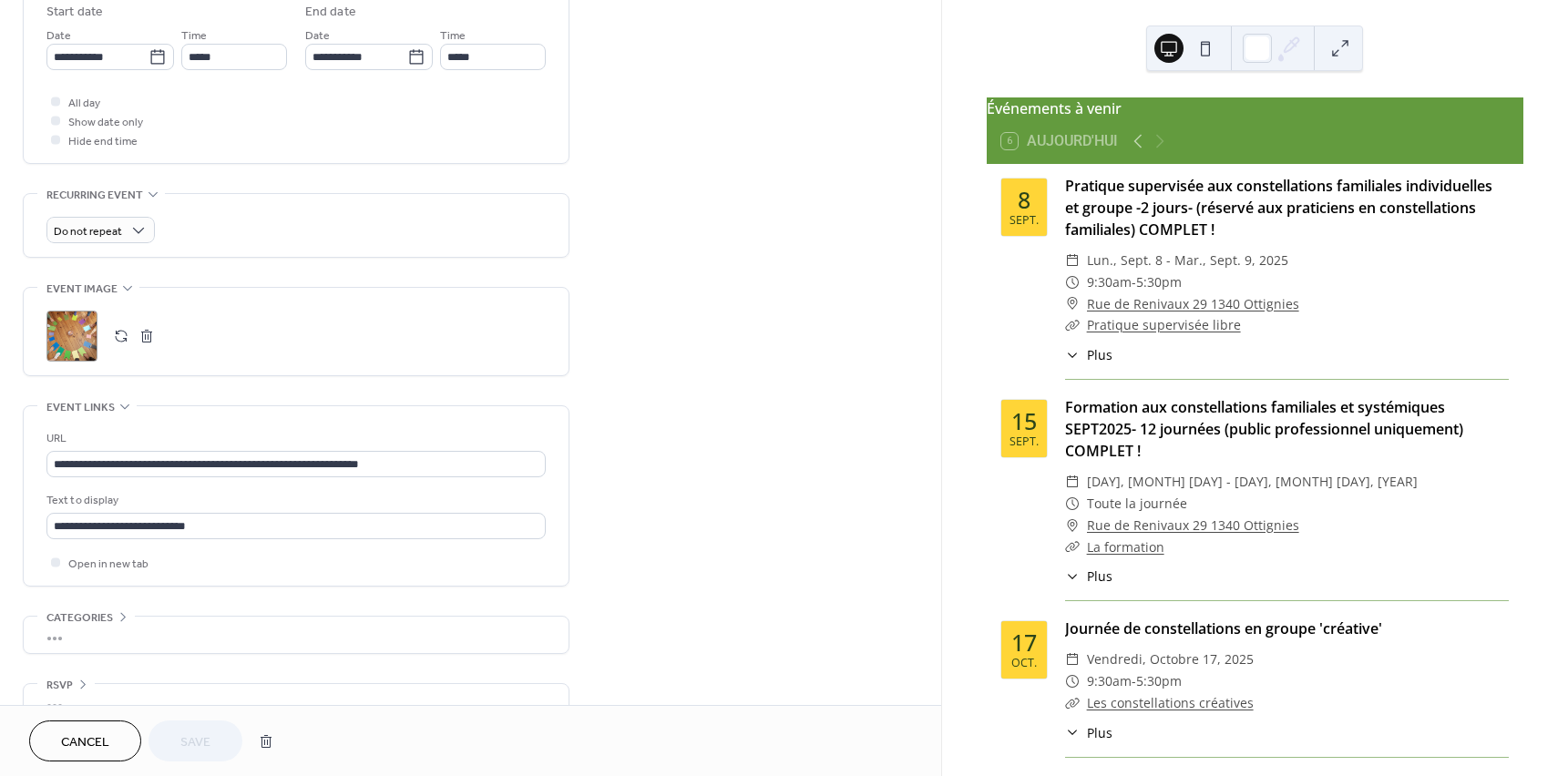 scroll, scrollTop: 628, scrollLeft: 0, axis: vertical 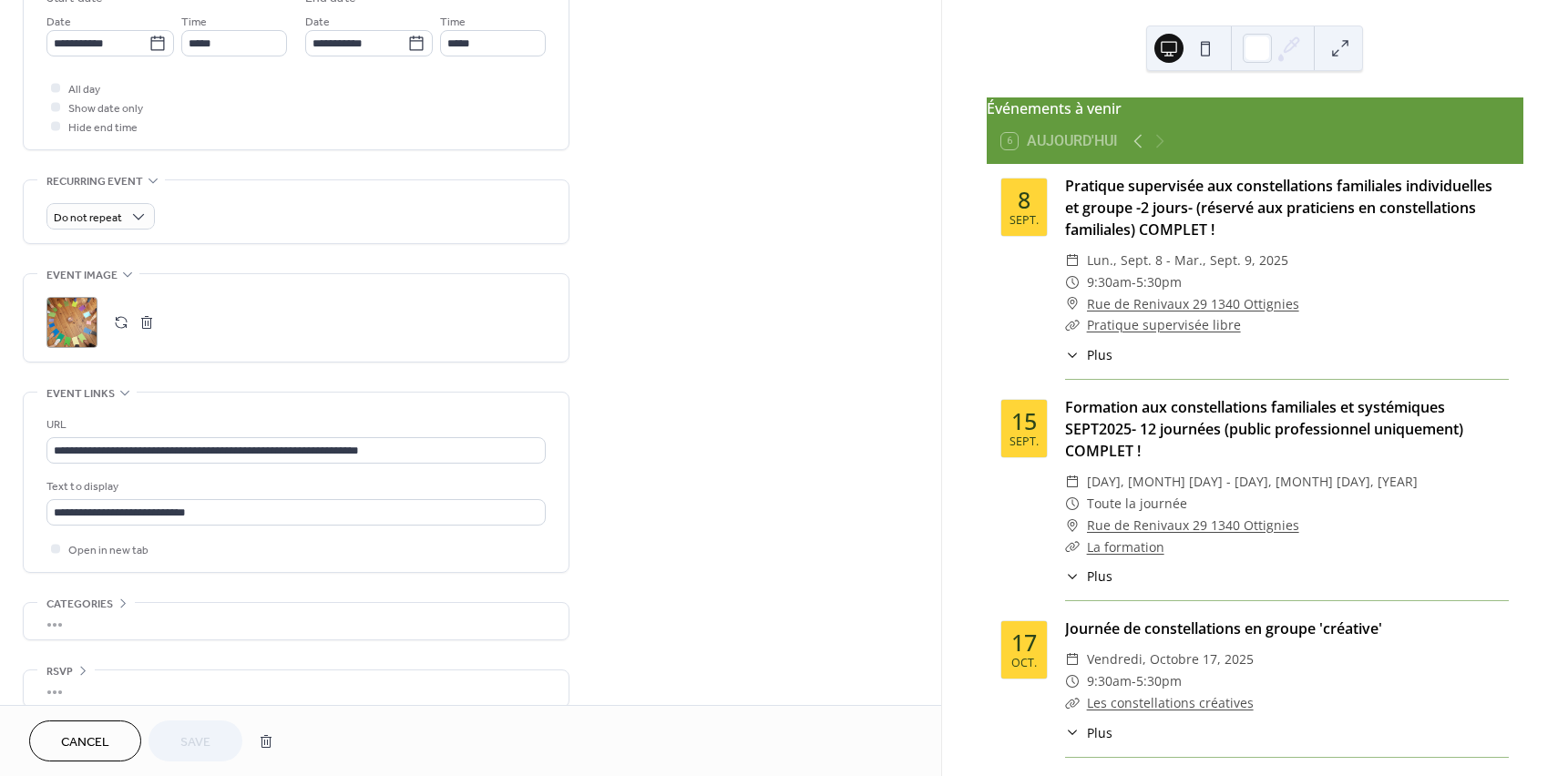 click at bounding box center (121, 322) 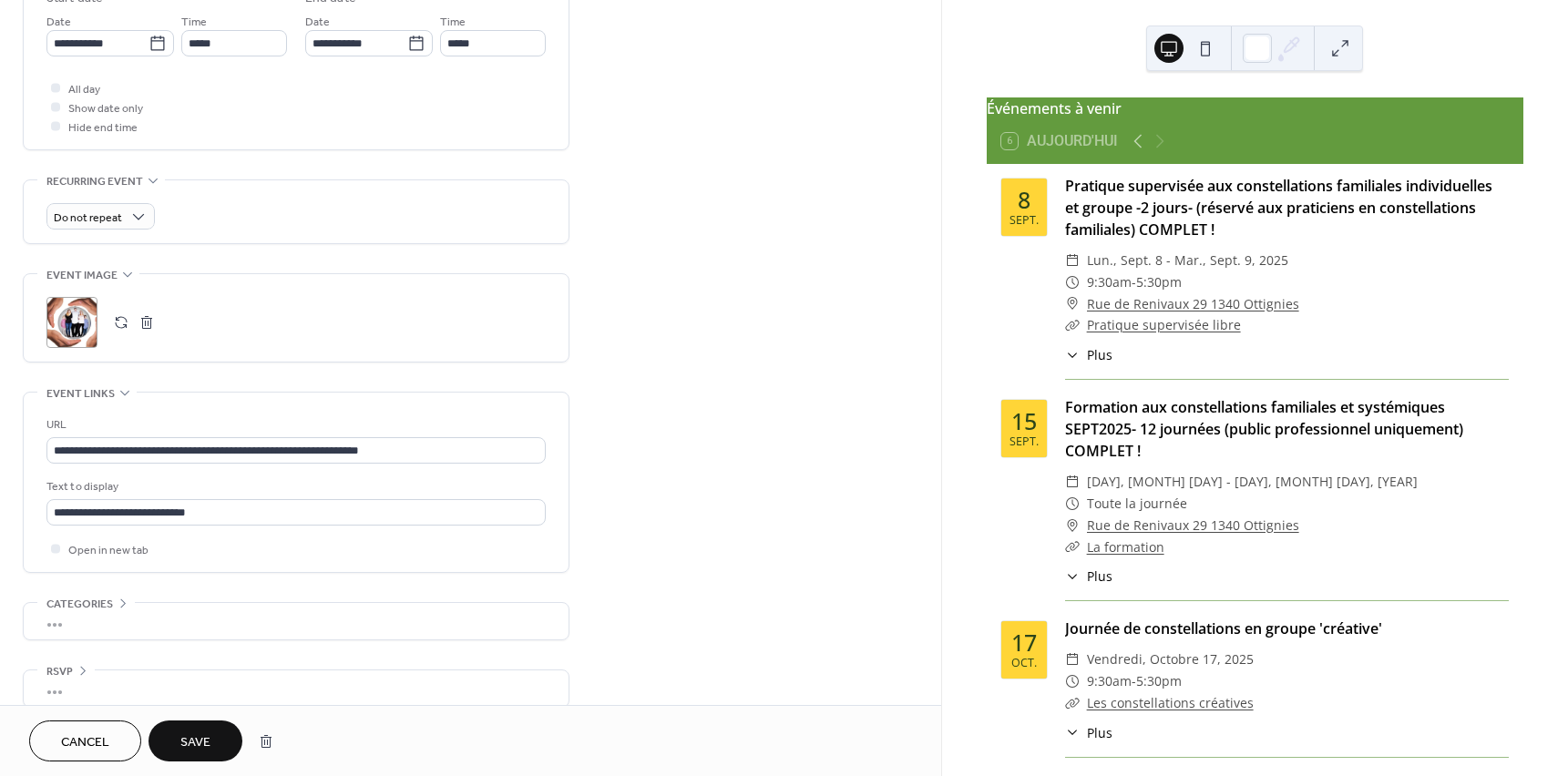 click on "Save" at bounding box center (195, 740) 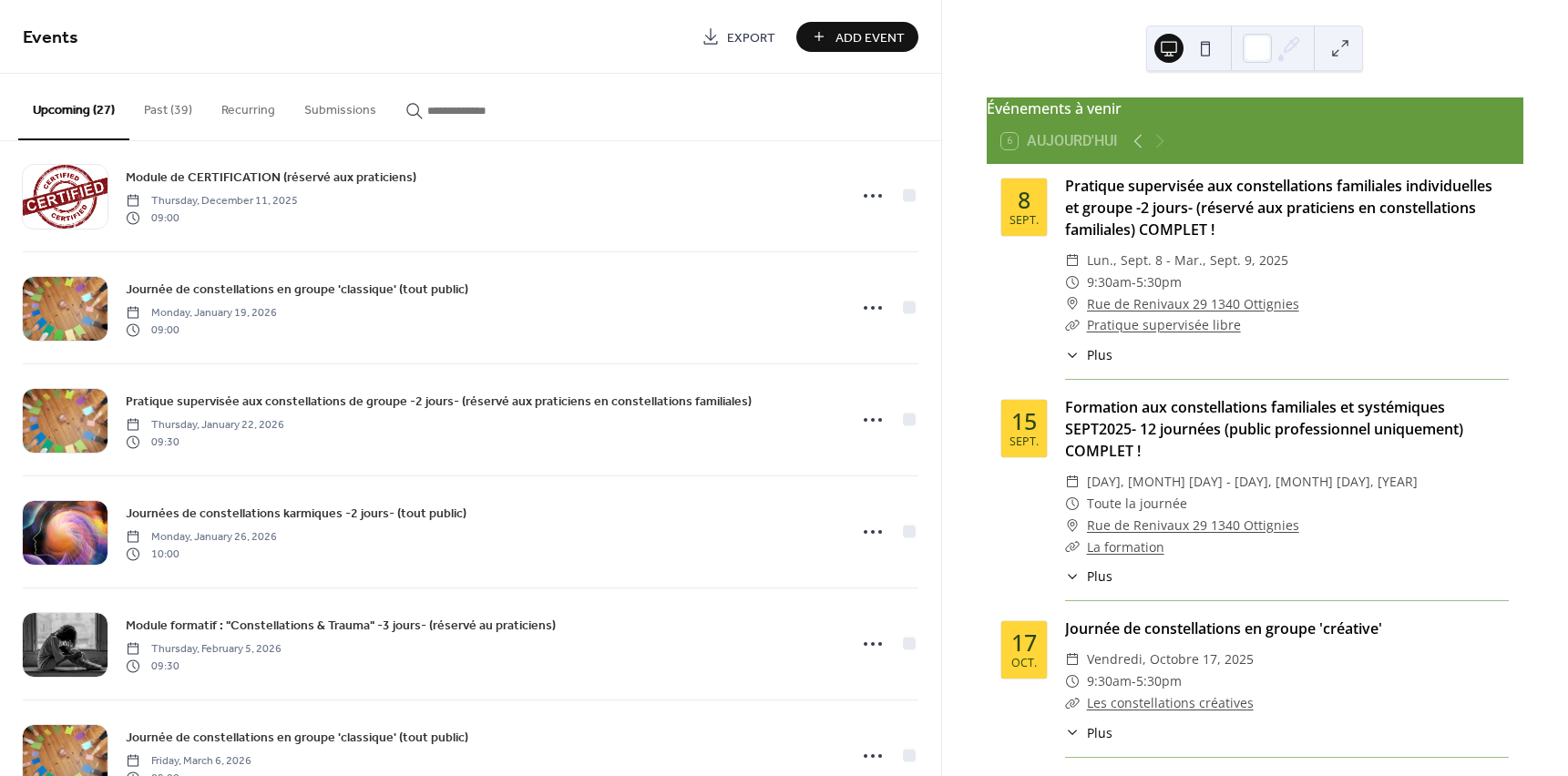 scroll, scrollTop: 813, scrollLeft: 0, axis: vertical 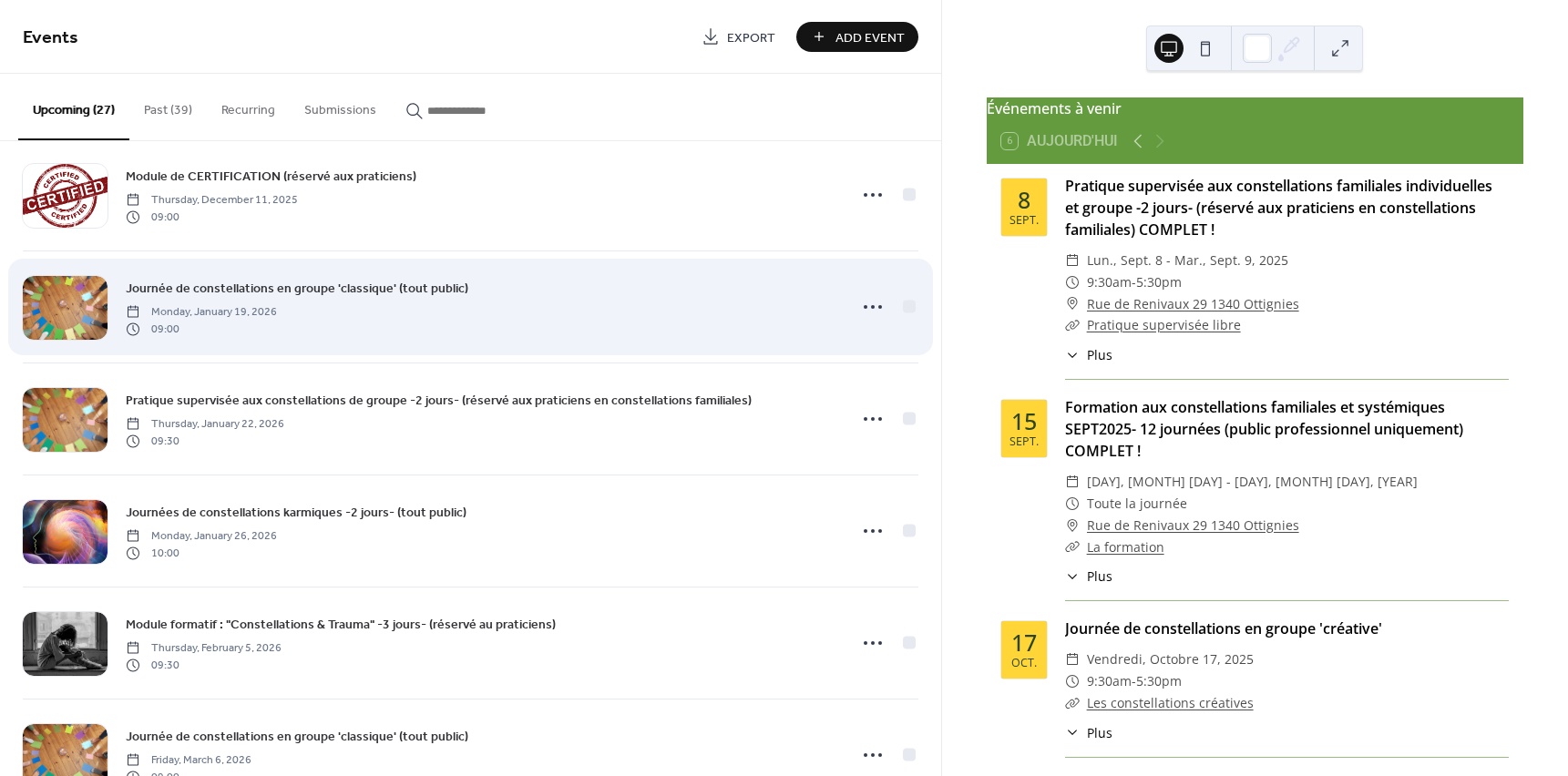 click on "Journée de constellations en groupe 'classique' (tout public)   Monday, January 19, 2026 09:00" at bounding box center (480, 307) 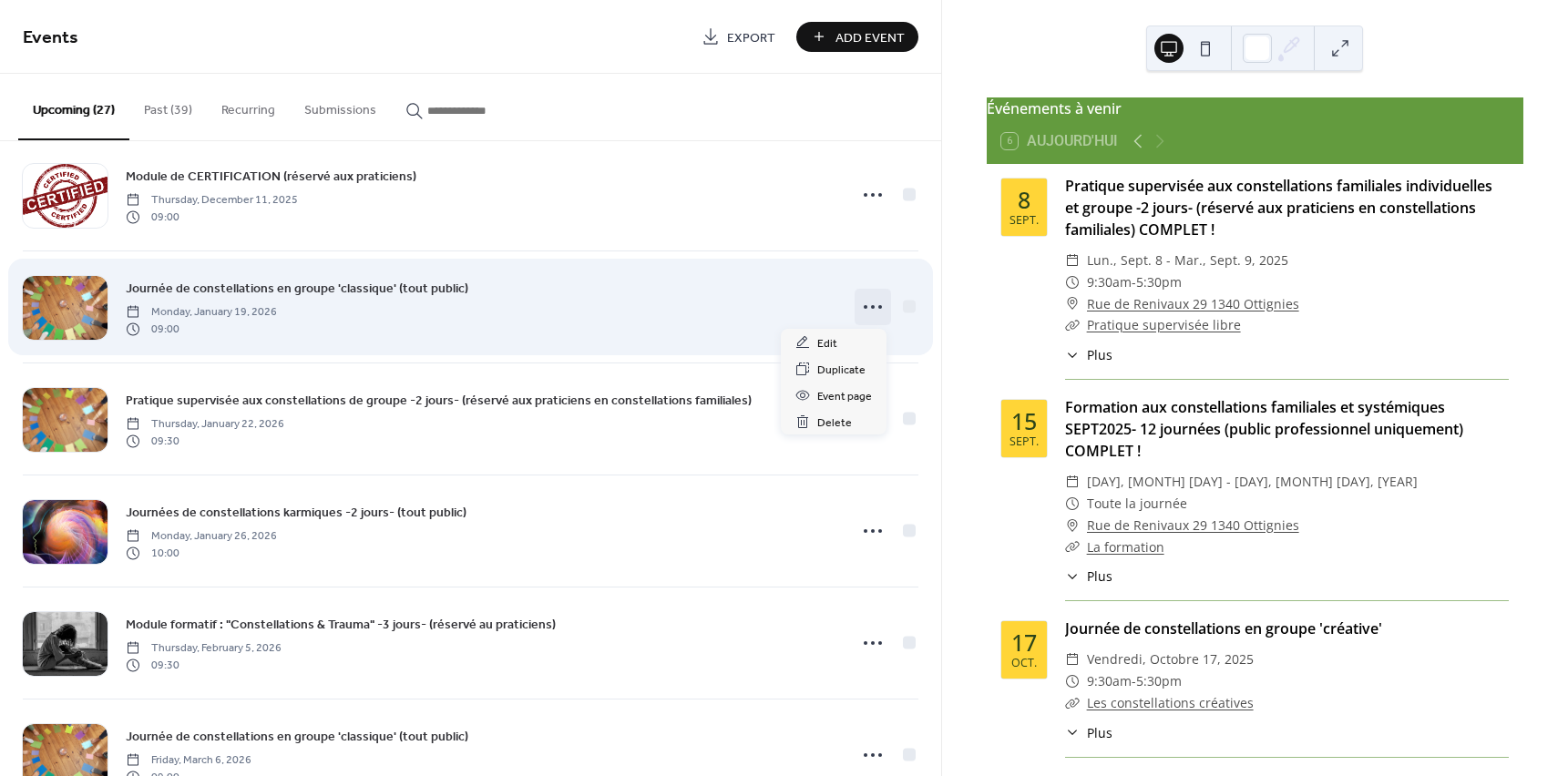 click 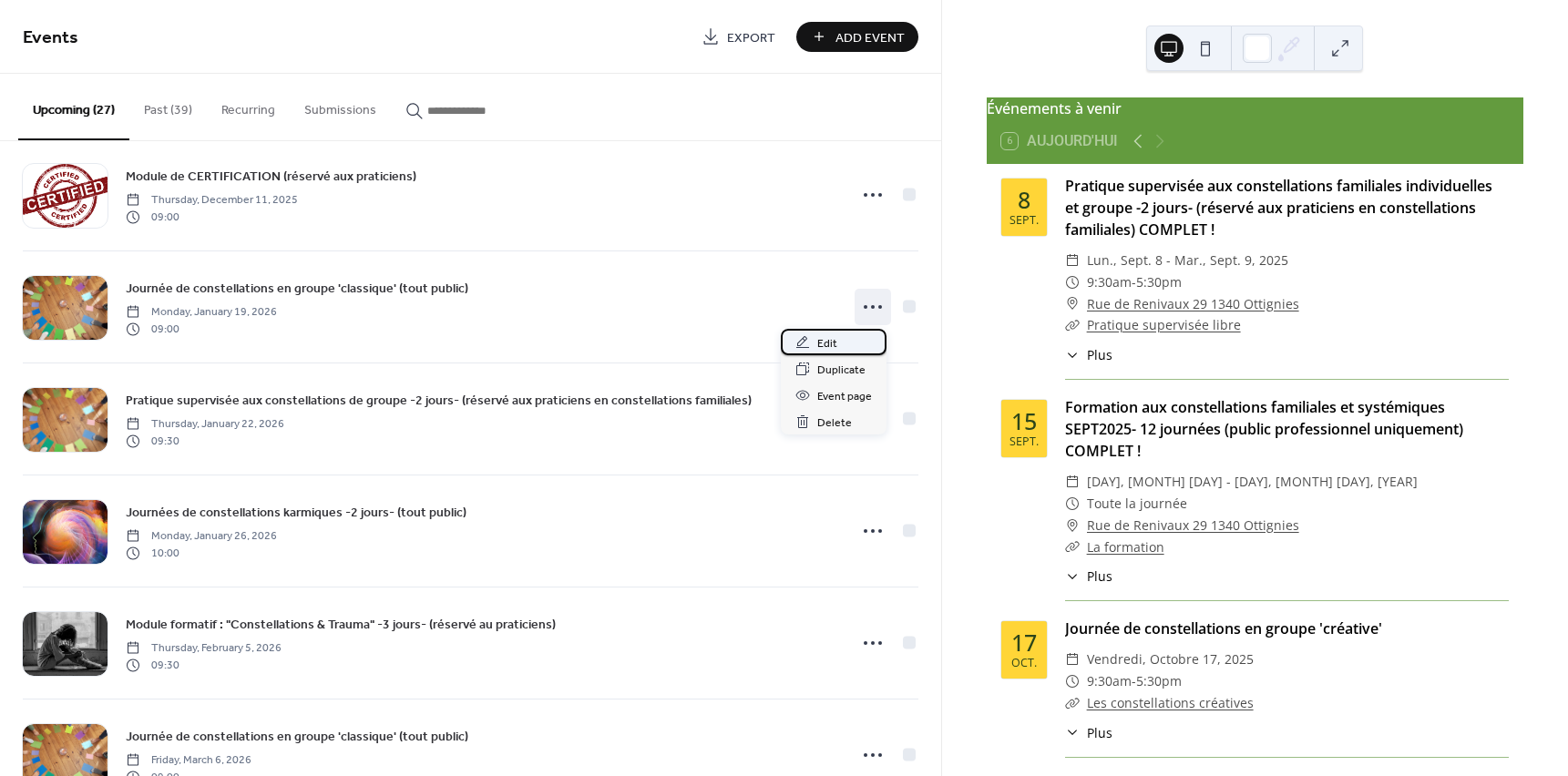 click on "Edit" at bounding box center [827, 343] 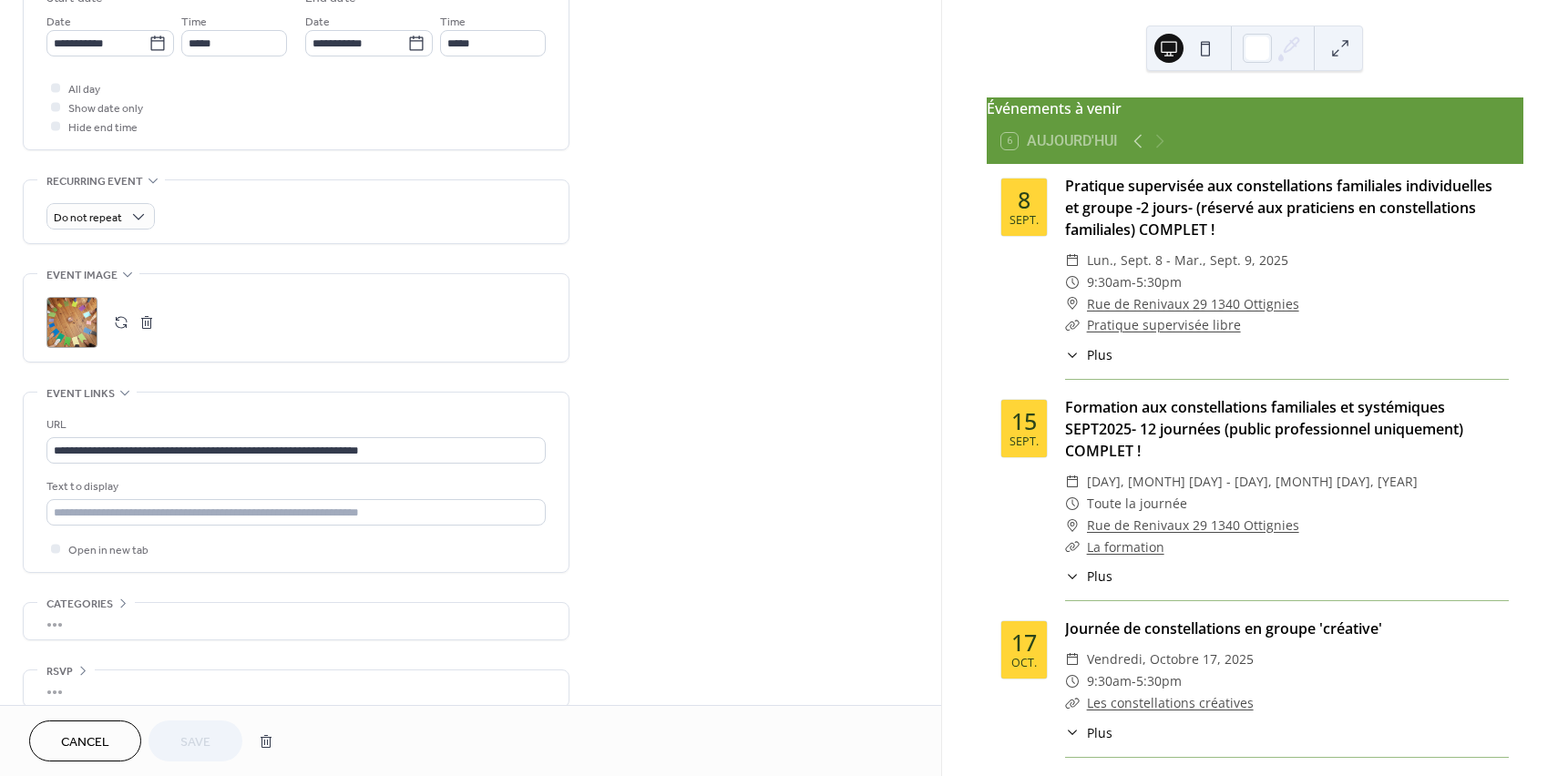 scroll, scrollTop: 632, scrollLeft: 0, axis: vertical 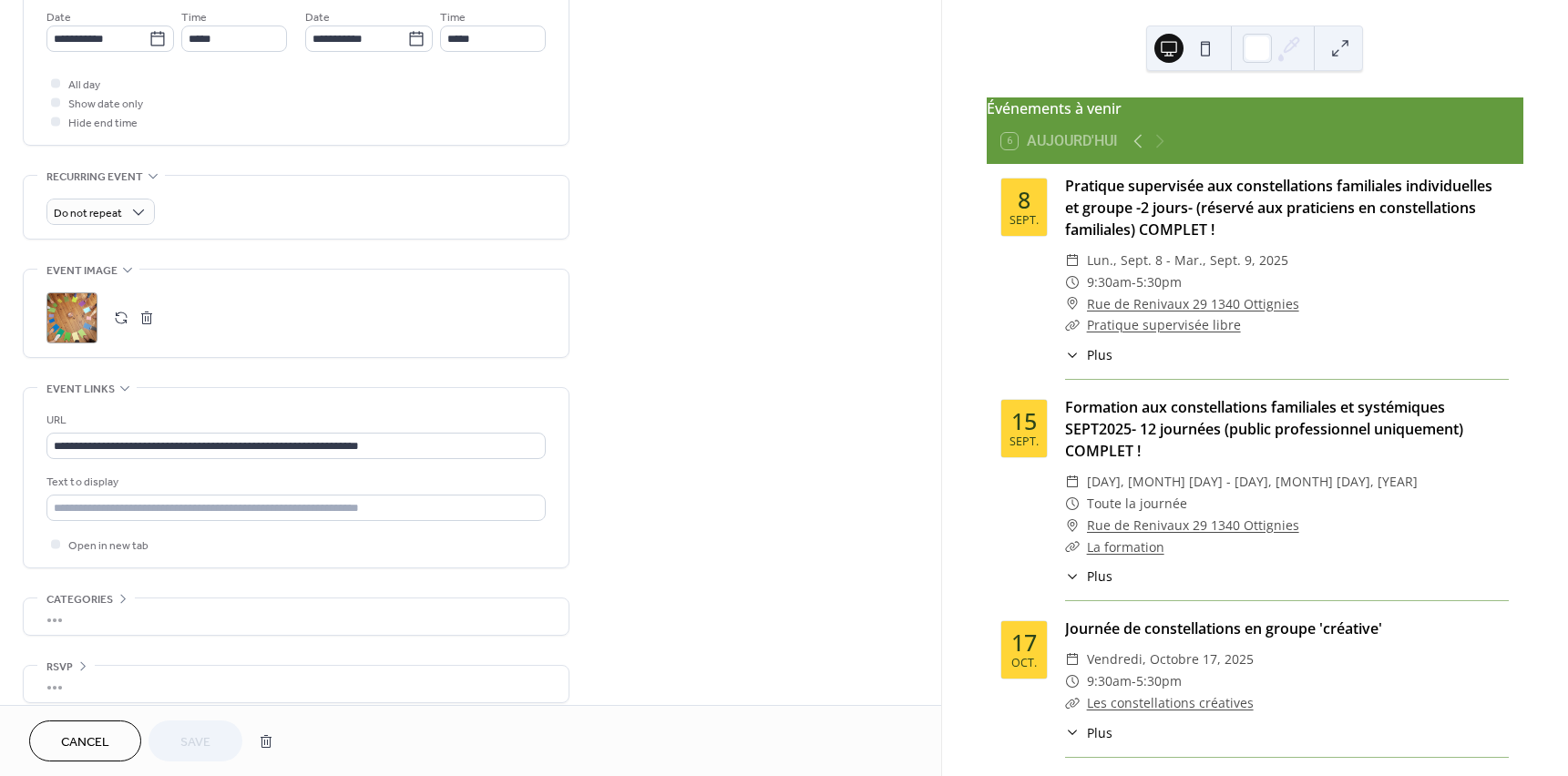 click at bounding box center [121, 318] 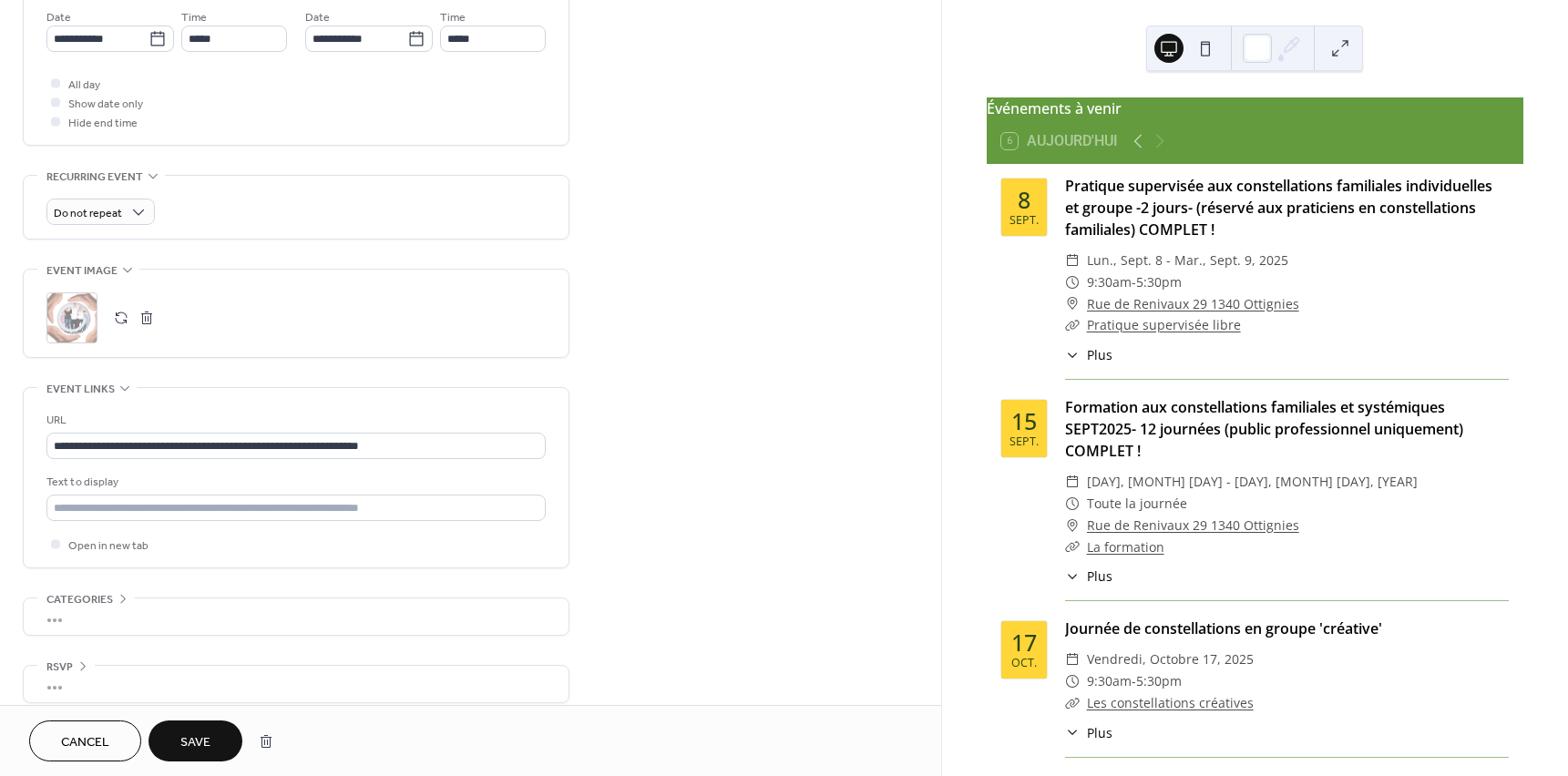 click on "Save" at bounding box center [195, 742] 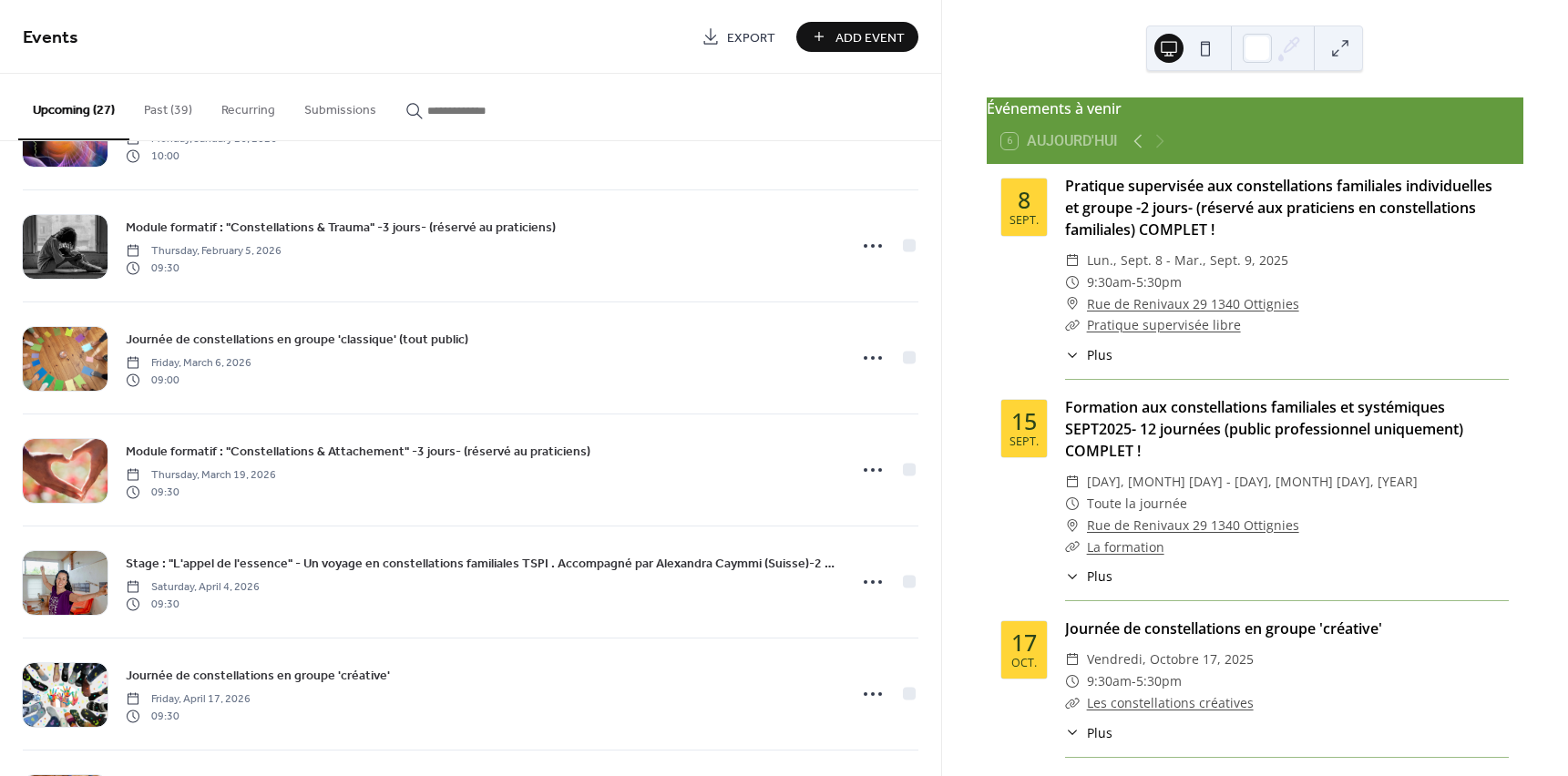 scroll, scrollTop: 1211, scrollLeft: 0, axis: vertical 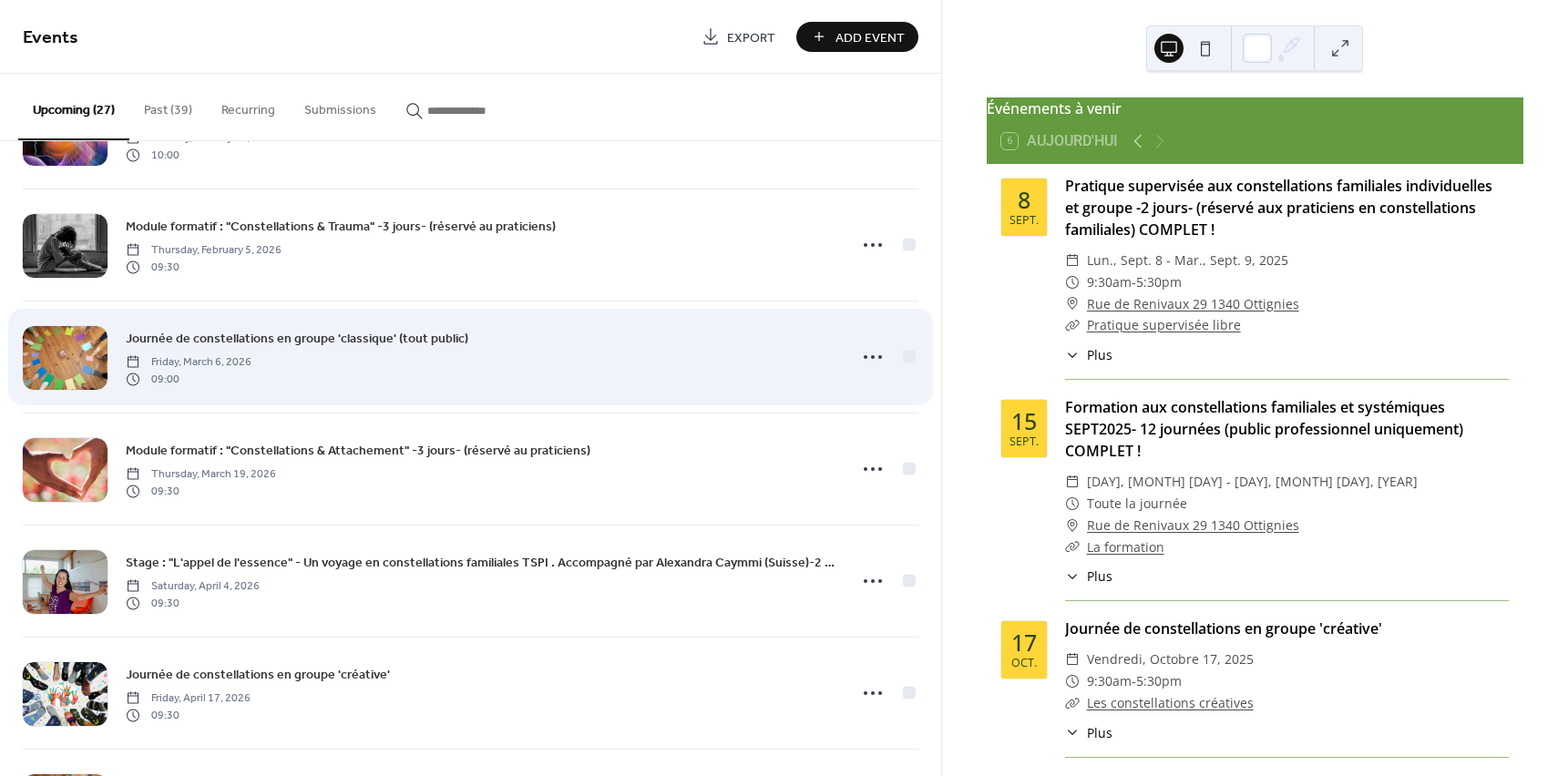 click on "Journée de constellations en groupe 'classique' (tout public)   [DAY], [MONTH] [DAY], [YEAR] [TIME]" at bounding box center (480, 357) 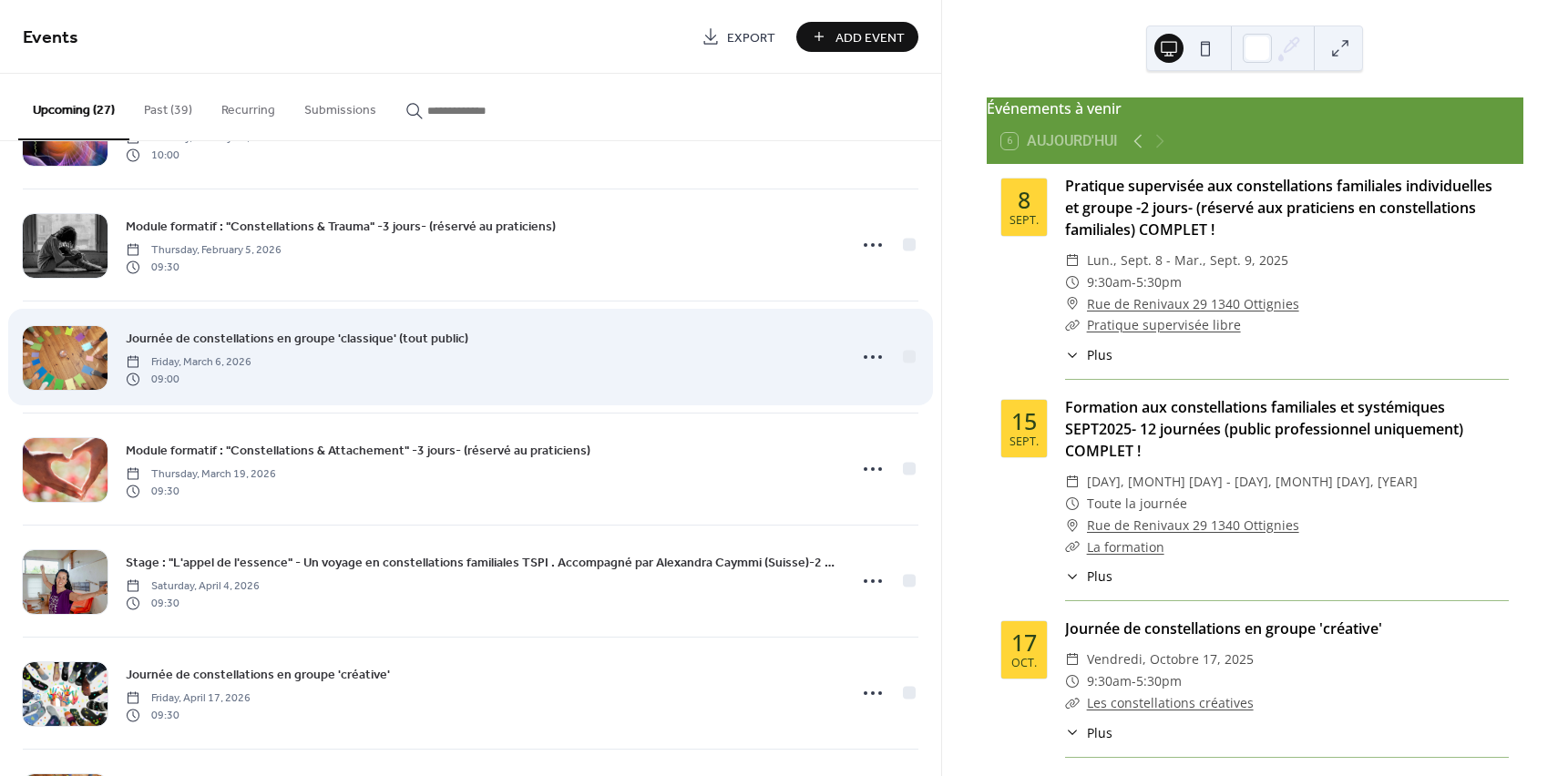 click on "Journée de constellations en groupe 'classique' (tout public)   [DAY], [MONTH] [DAY], [YEAR] [TIME]" at bounding box center (480, 357) 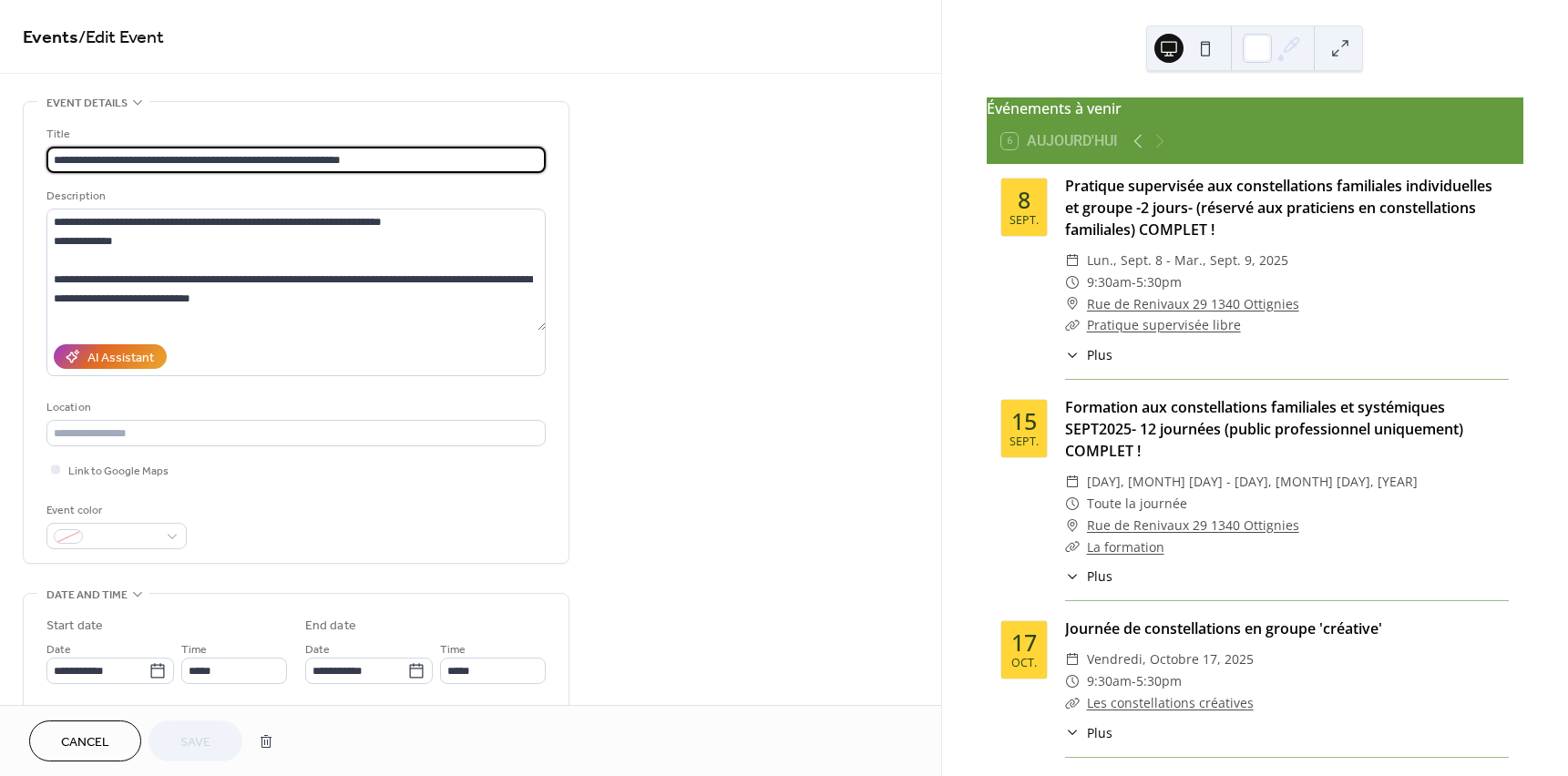 scroll, scrollTop: 648, scrollLeft: 0, axis: vertical 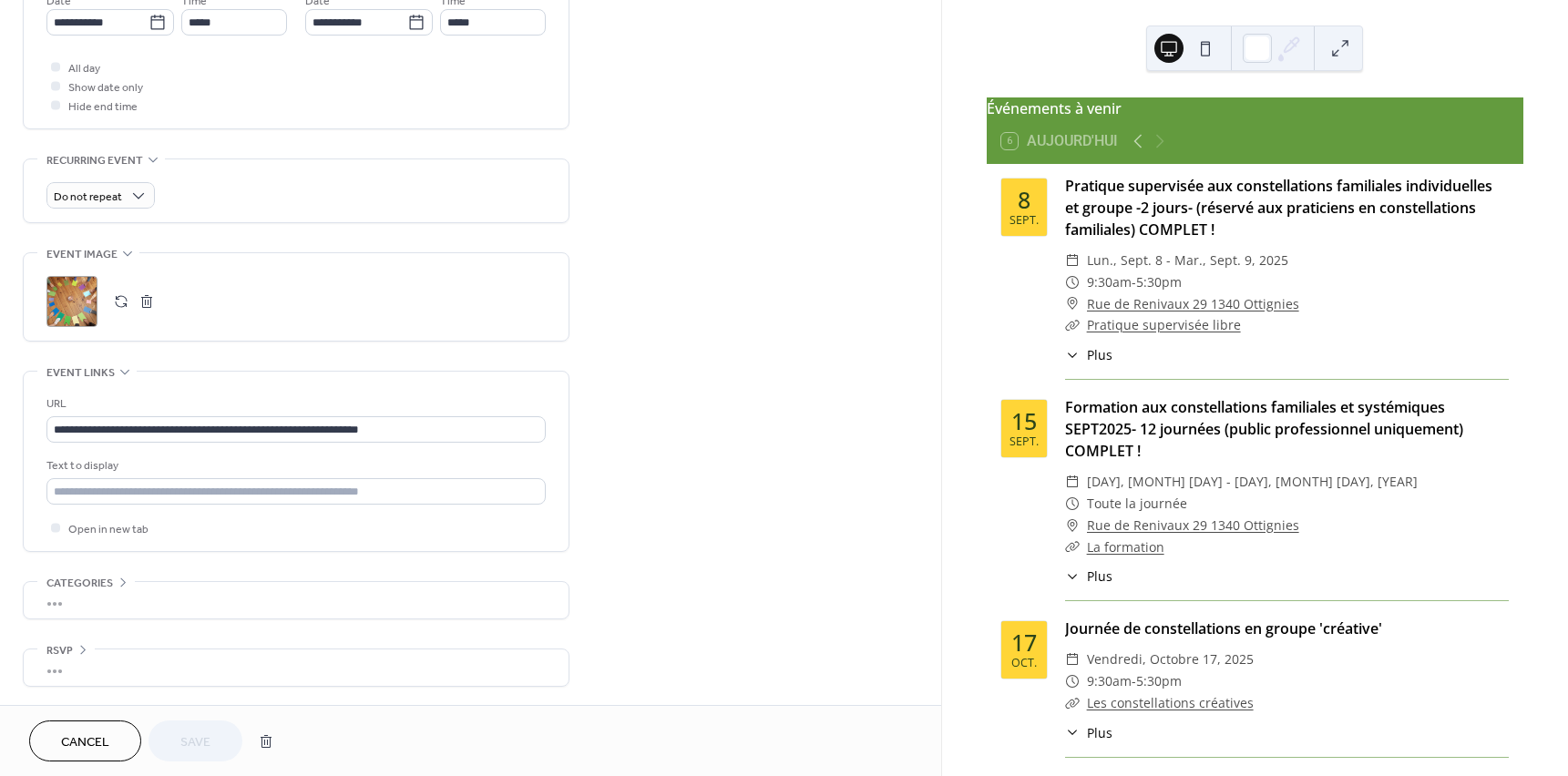 click at bounding box center (121, 301) 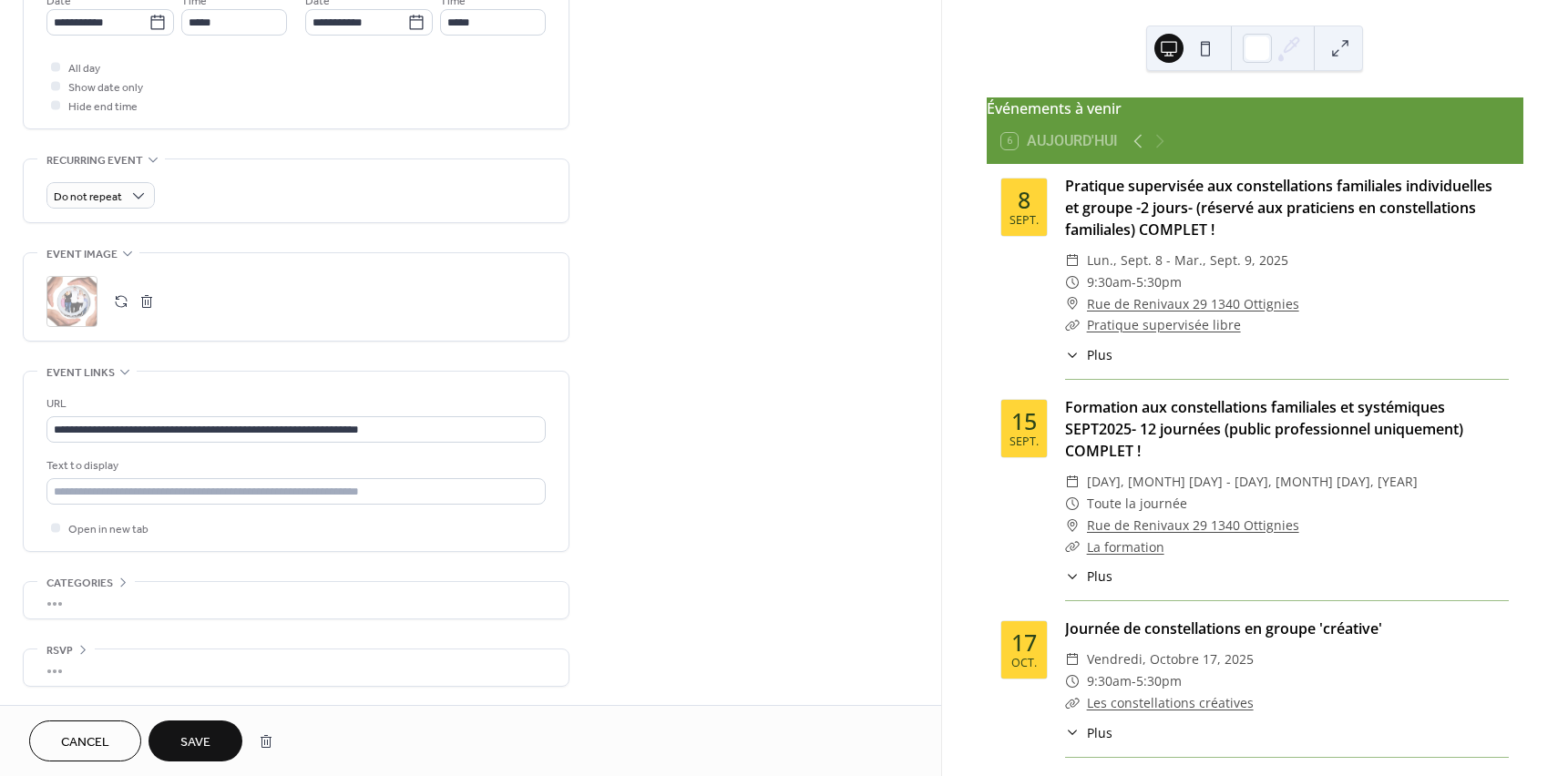 click on "Save" at bounding box center [195, 740] 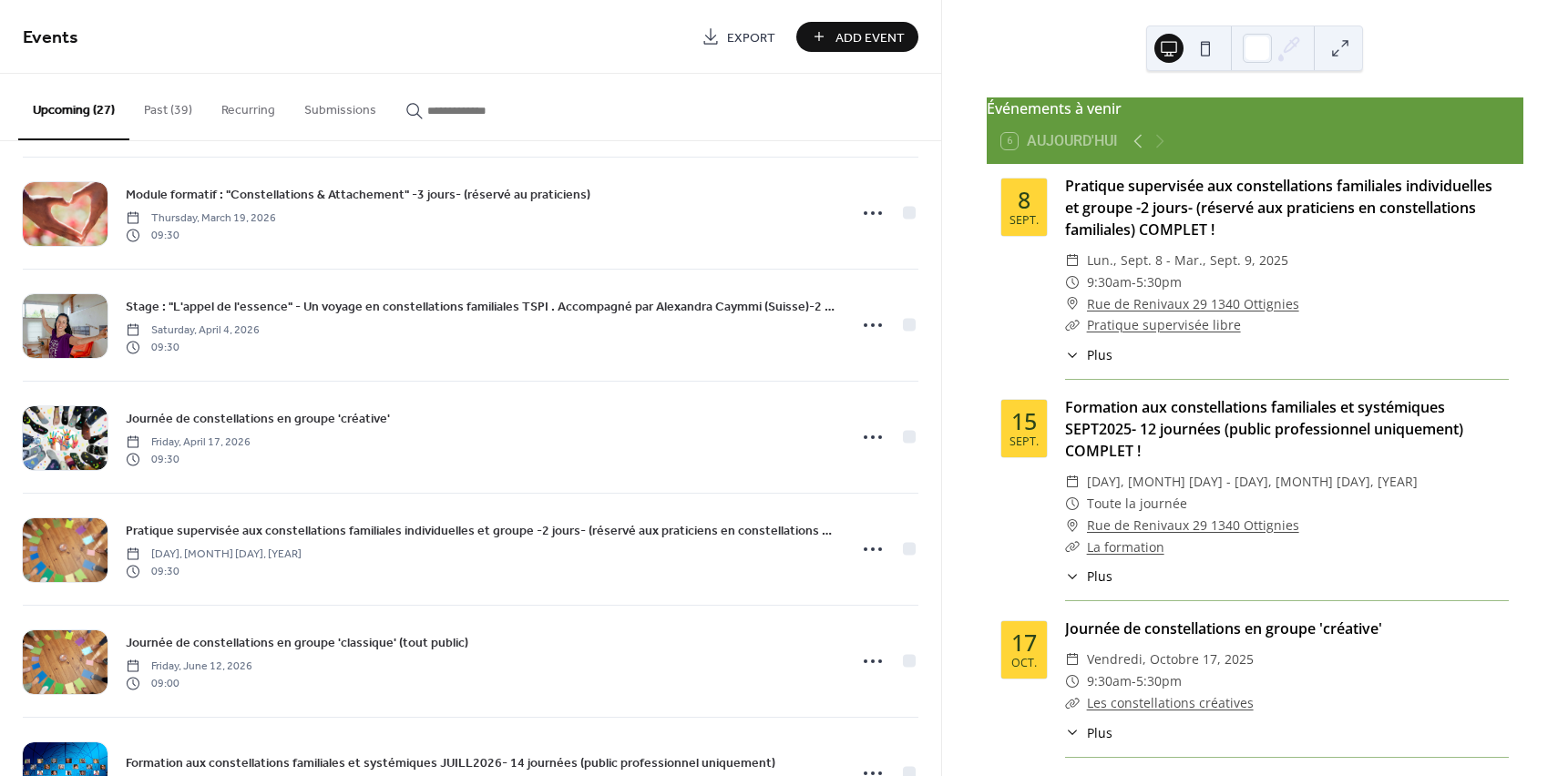scroll, scrollTop: 1494, scrollLeft: 0, axis: vertical 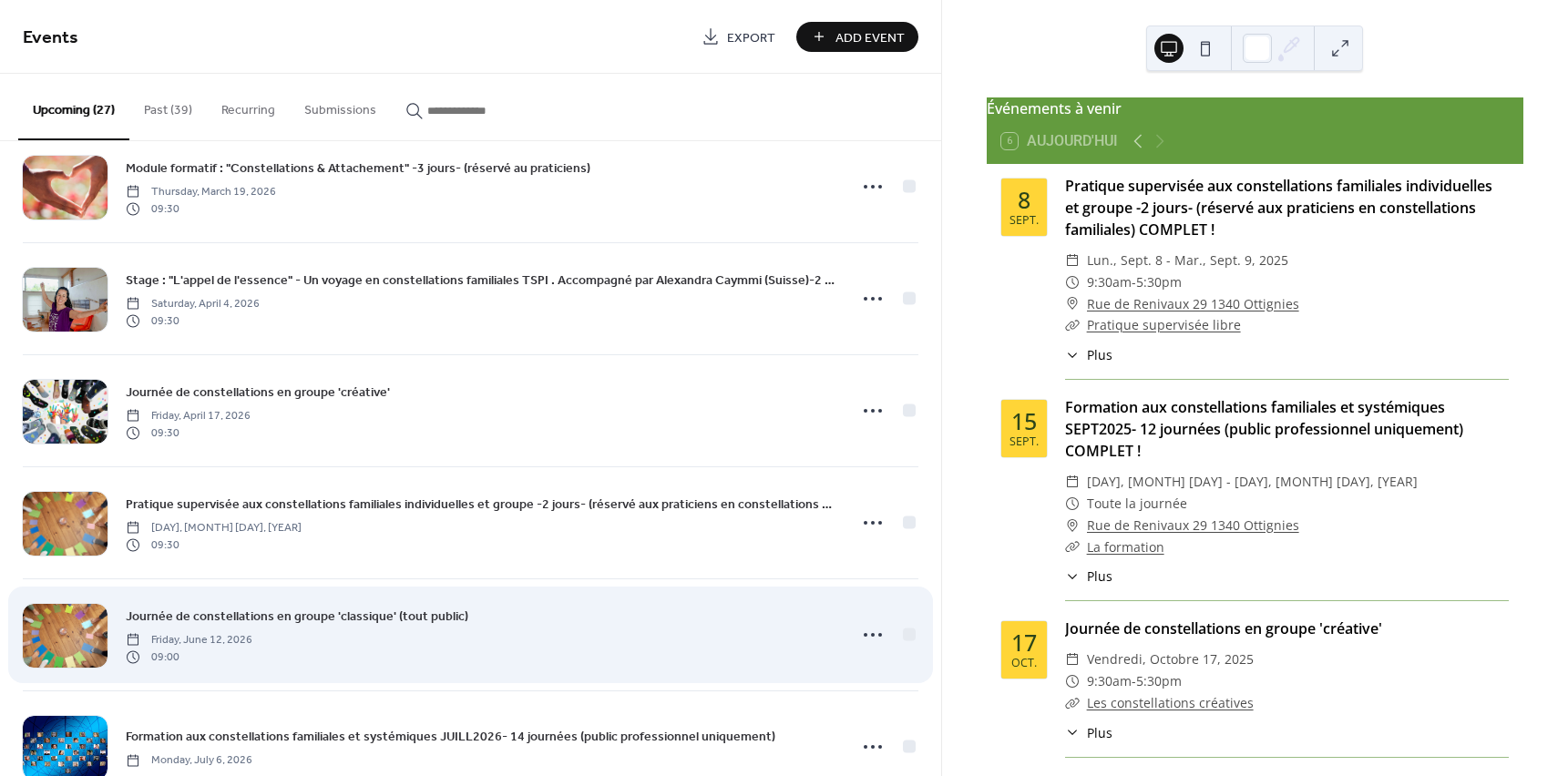click on "Journée de constellations en groupe 'classique' (tout public)" at bounding box center [297, 617] 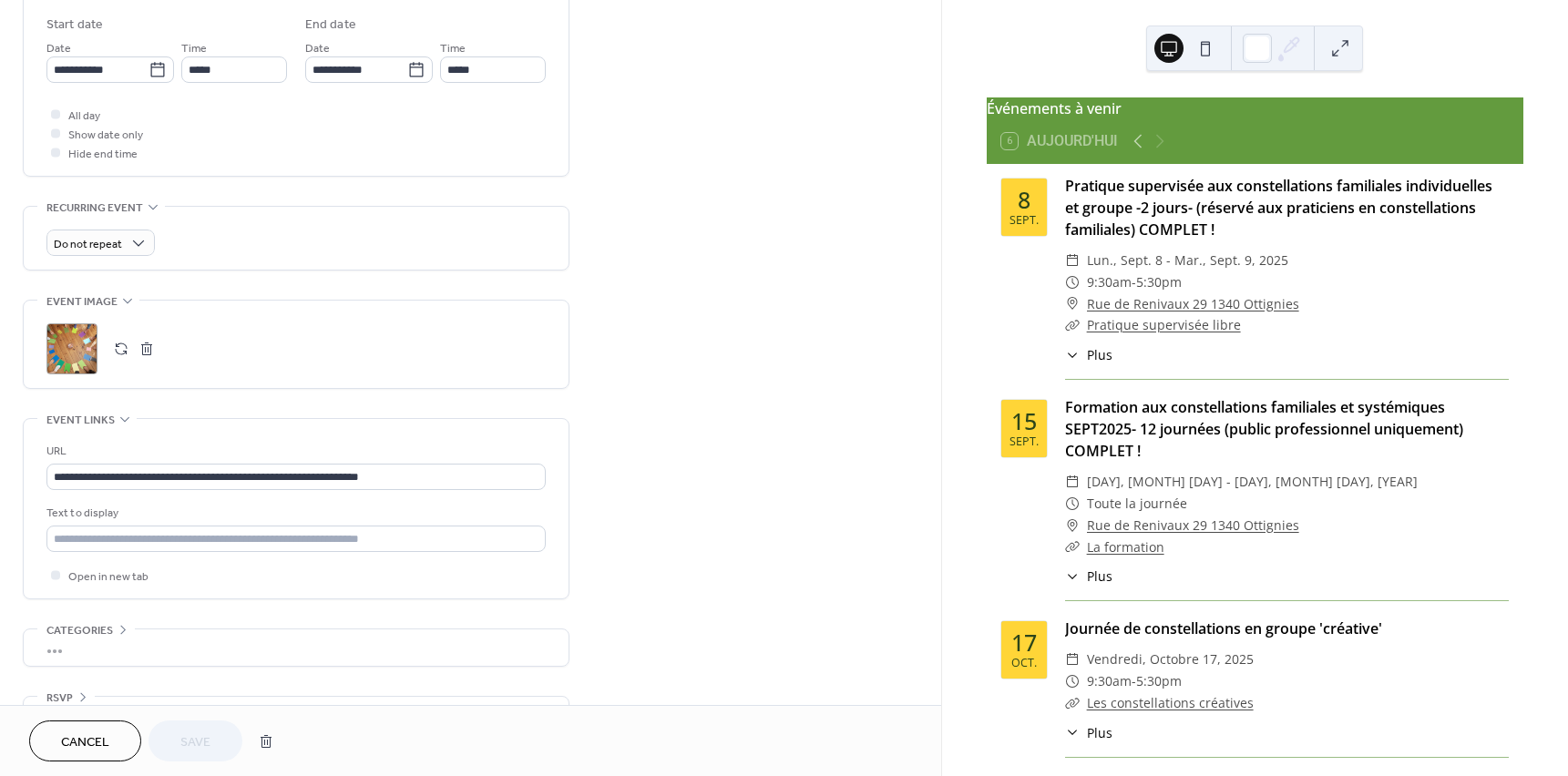 scroll, scrollTop: 648, scrollLeft: 0, axis: vertical 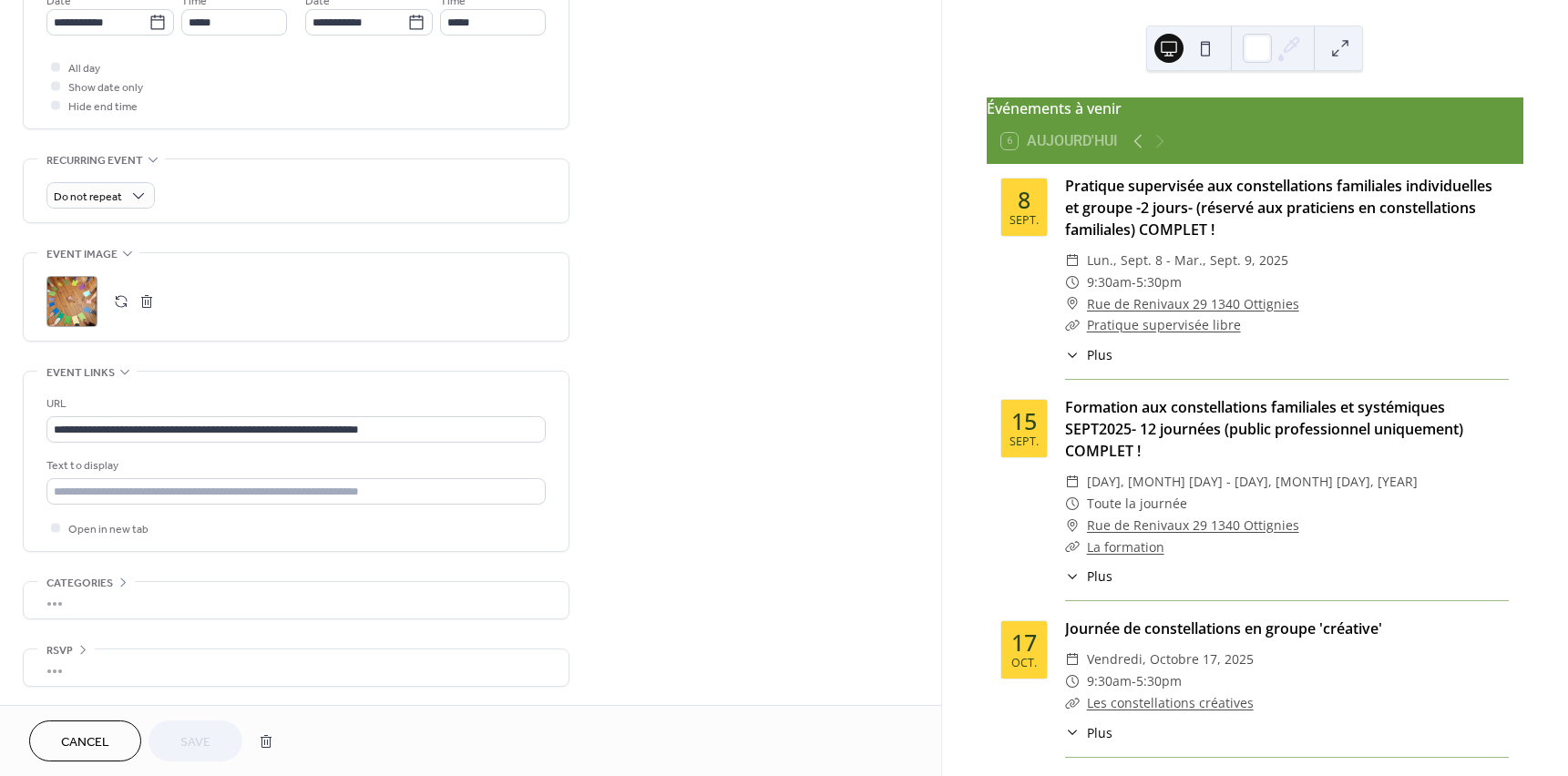 click at bounding box center (121, 301) 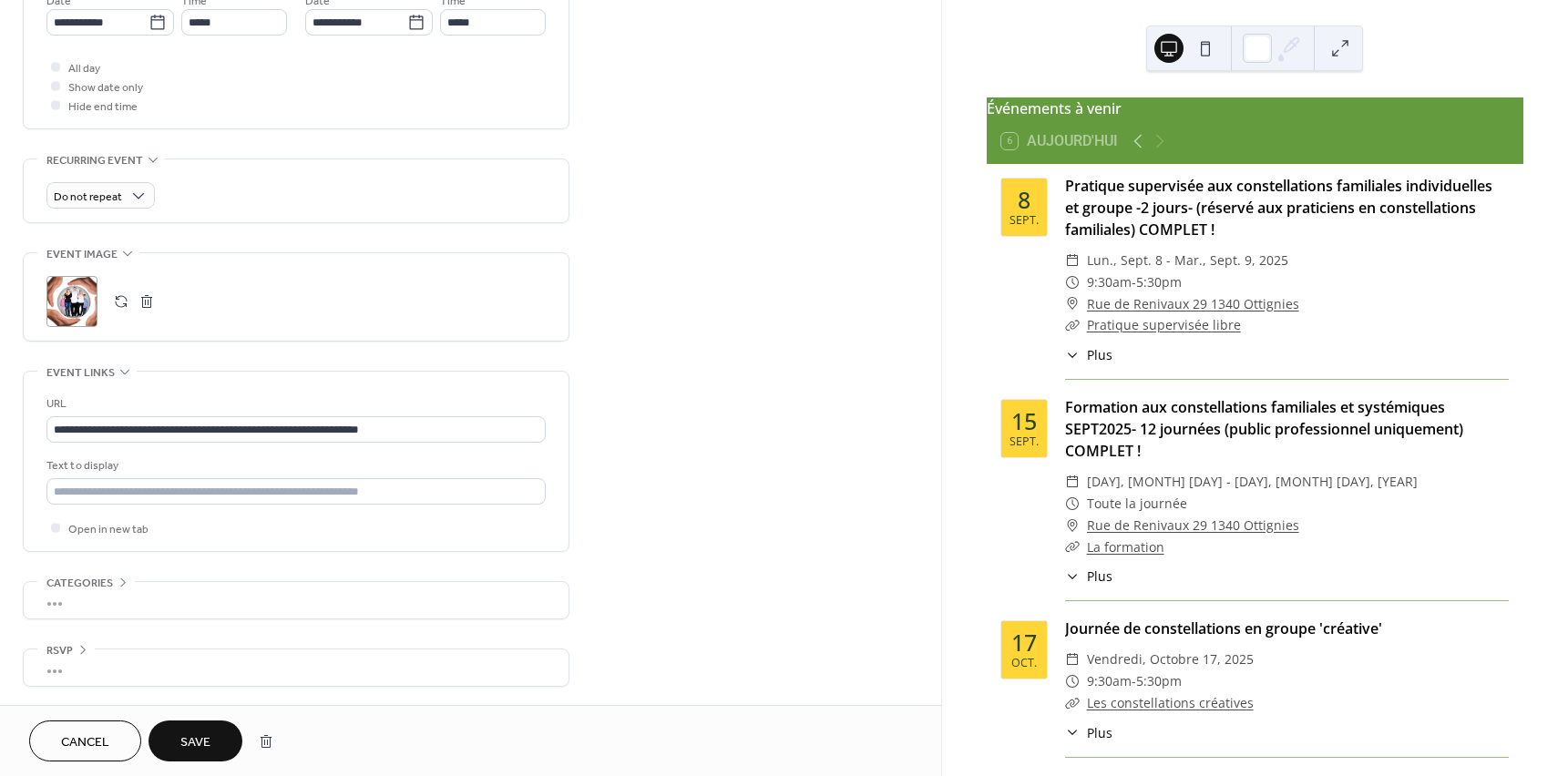 click on "Save" at bounding box center [195, 742] 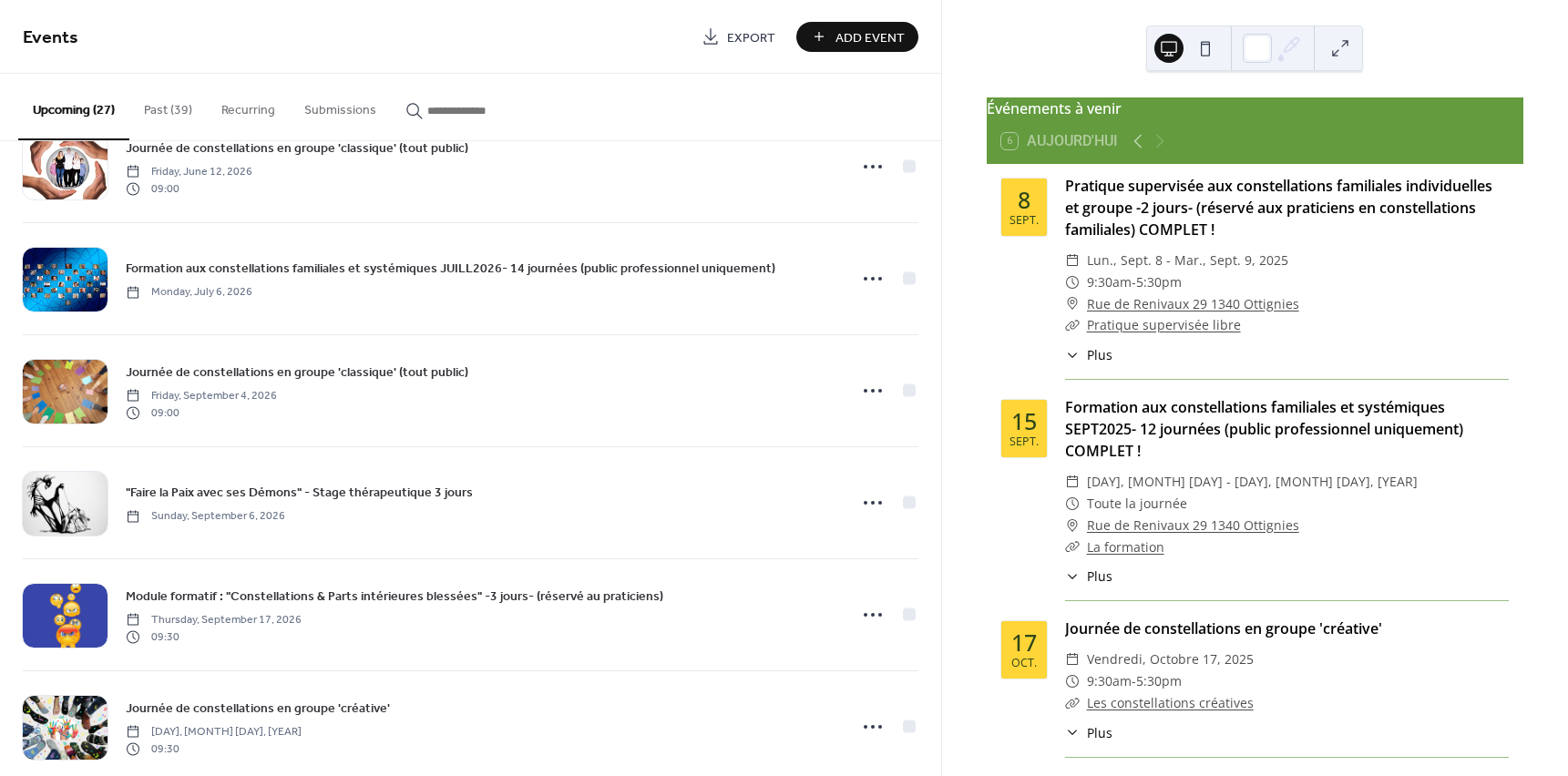 scroll, scrollTop: 1918, scrollLeft: 0, axis: vertical 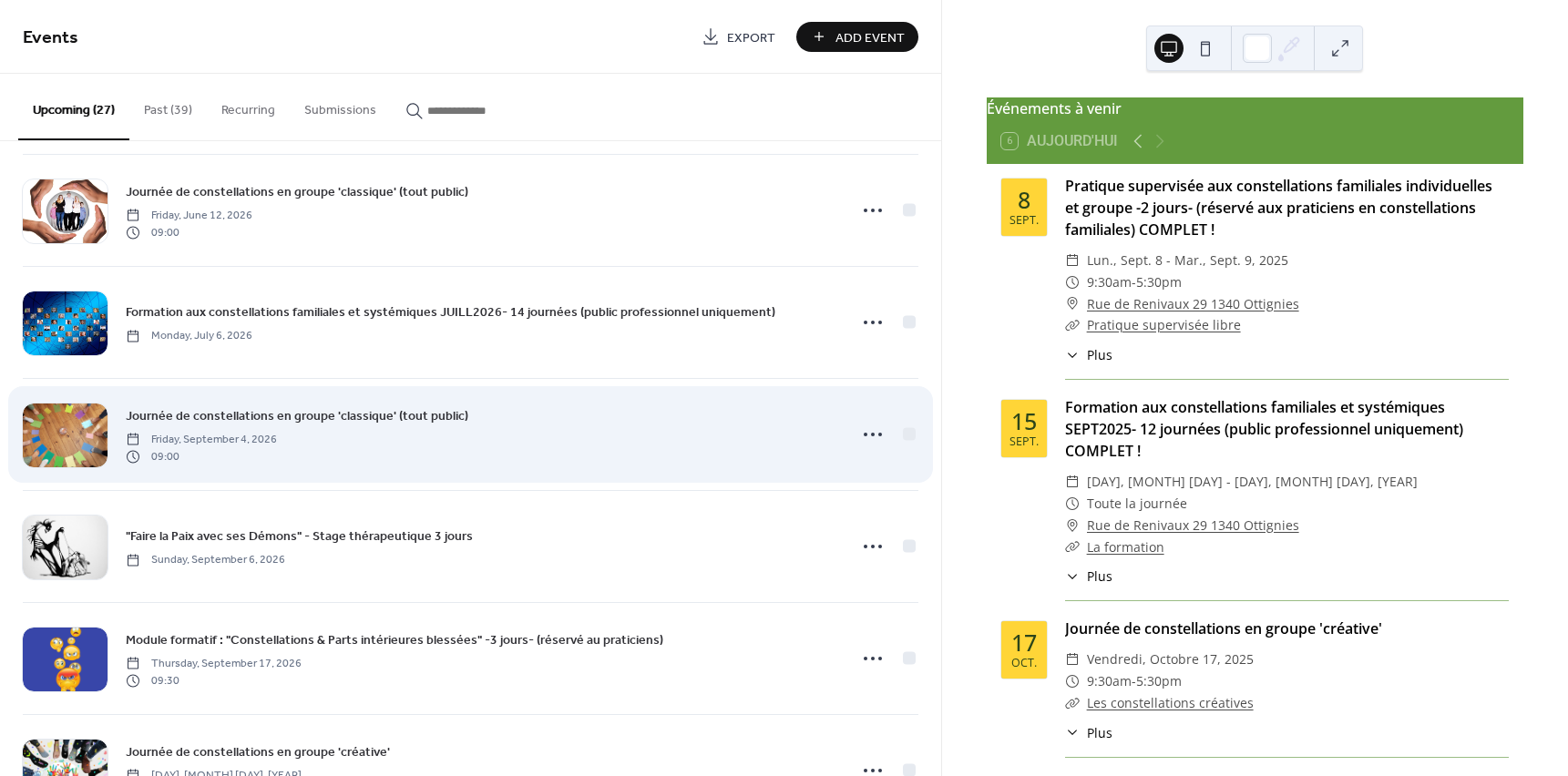 click on "Journée de constellations en groupe 'classique' (tout public)   [DAY], [MONTH] [DAY], [YEAR] [TIME]" at bounding box center [480, 434] 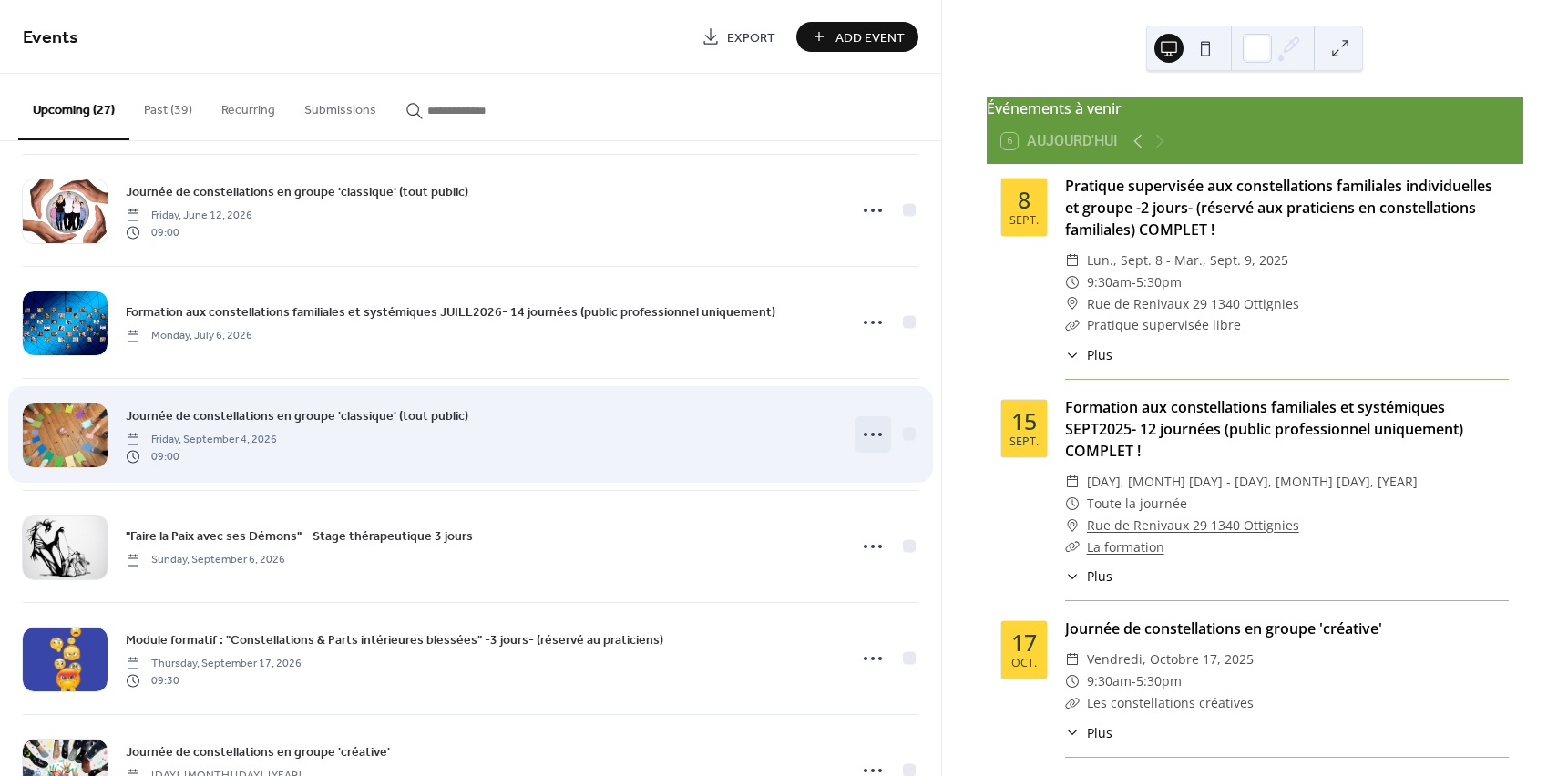 click 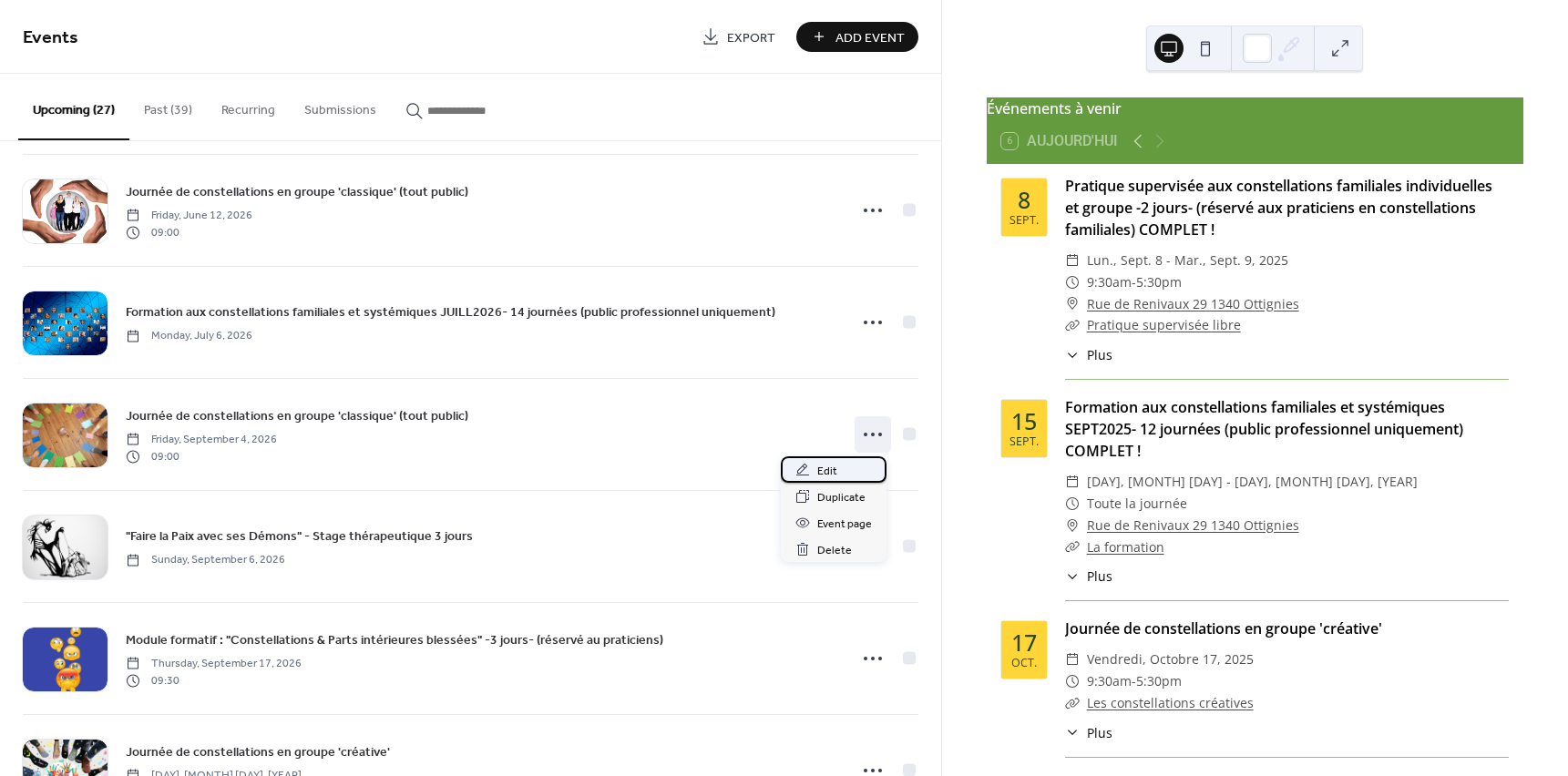 click on "Edit" at bounding box center [834, 469] 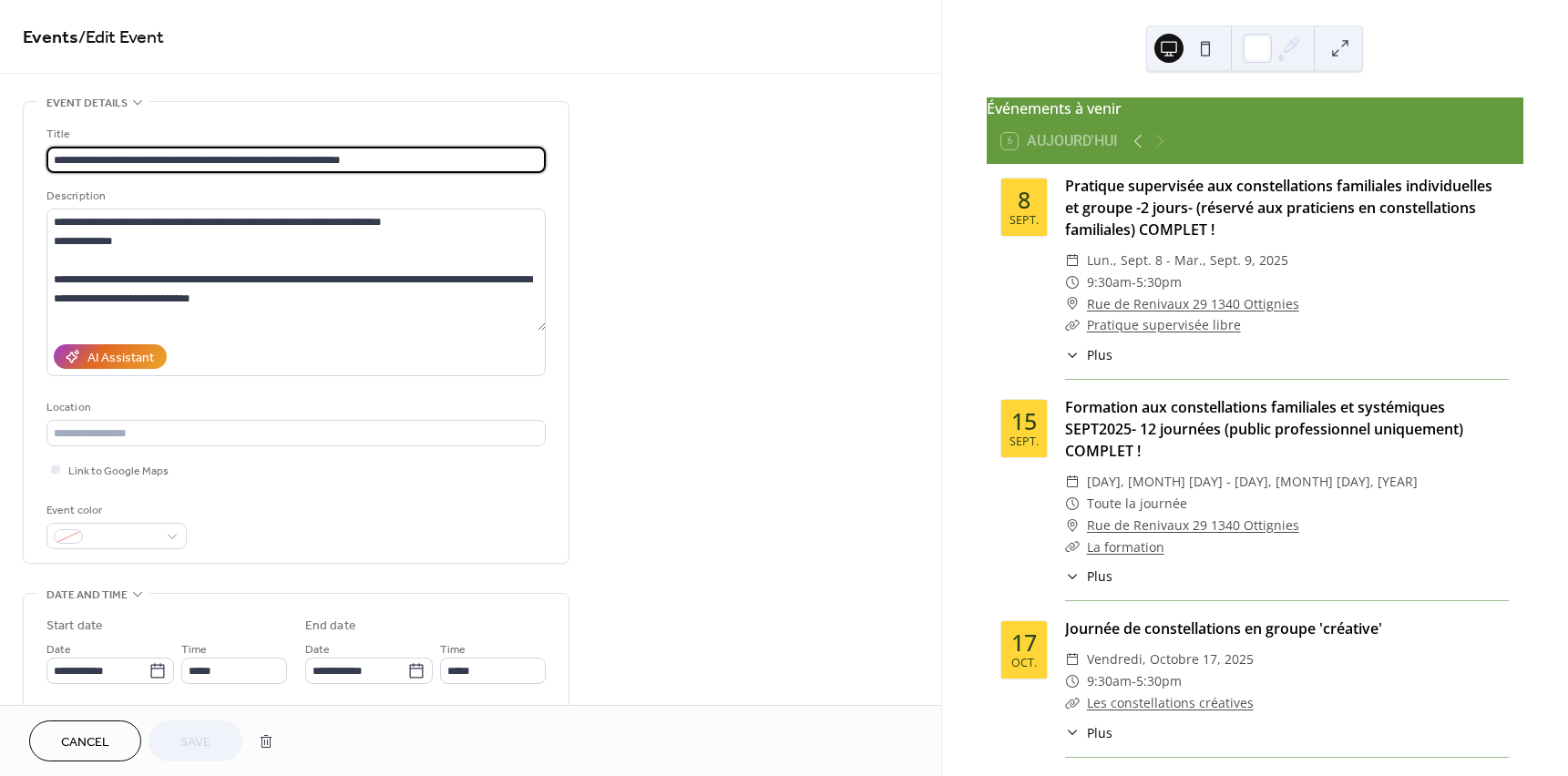 scroll, scrollTop: 648, scrollLeft: 0, axis: vertical 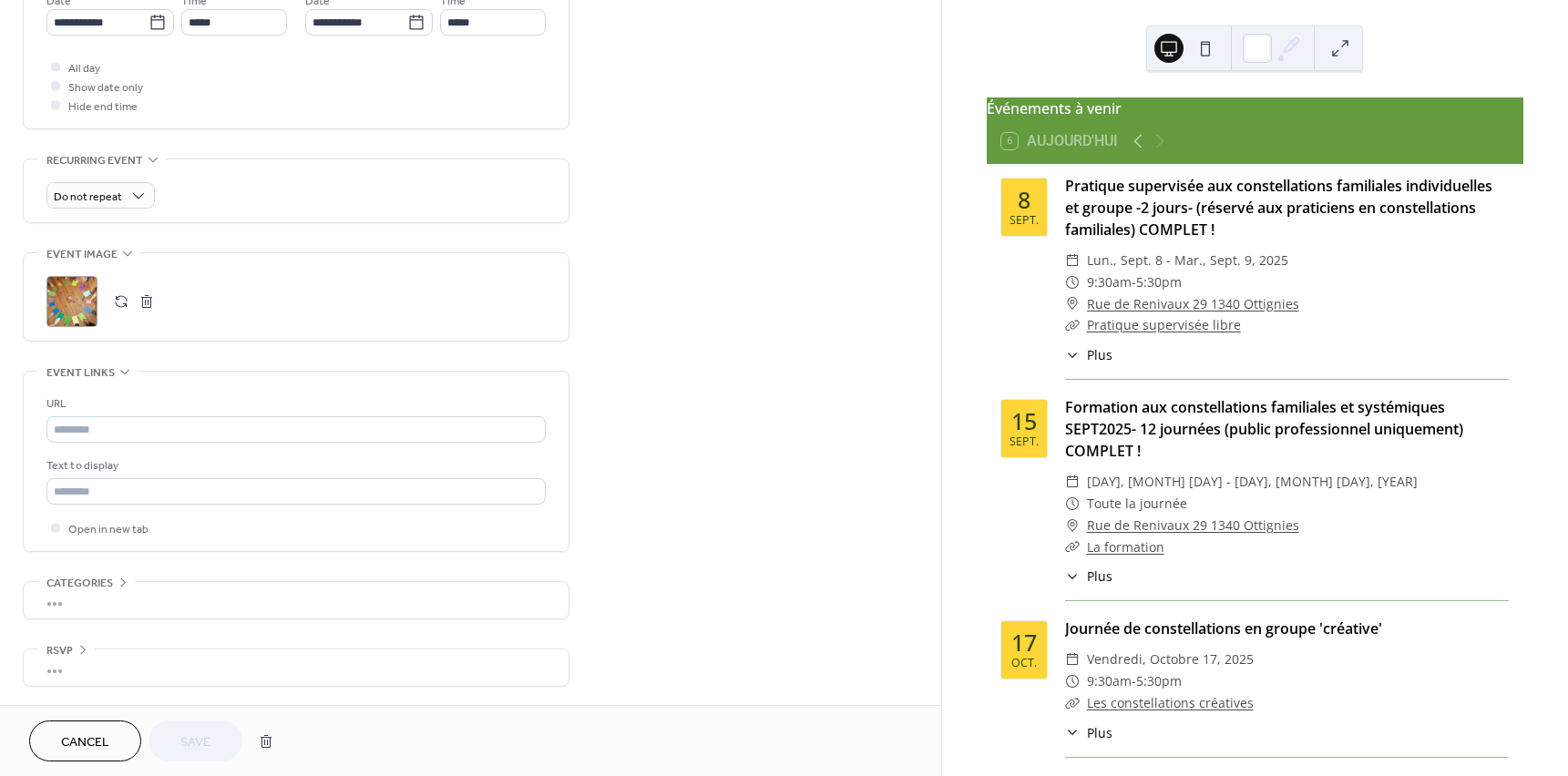 click at bounding box center (121, 301) 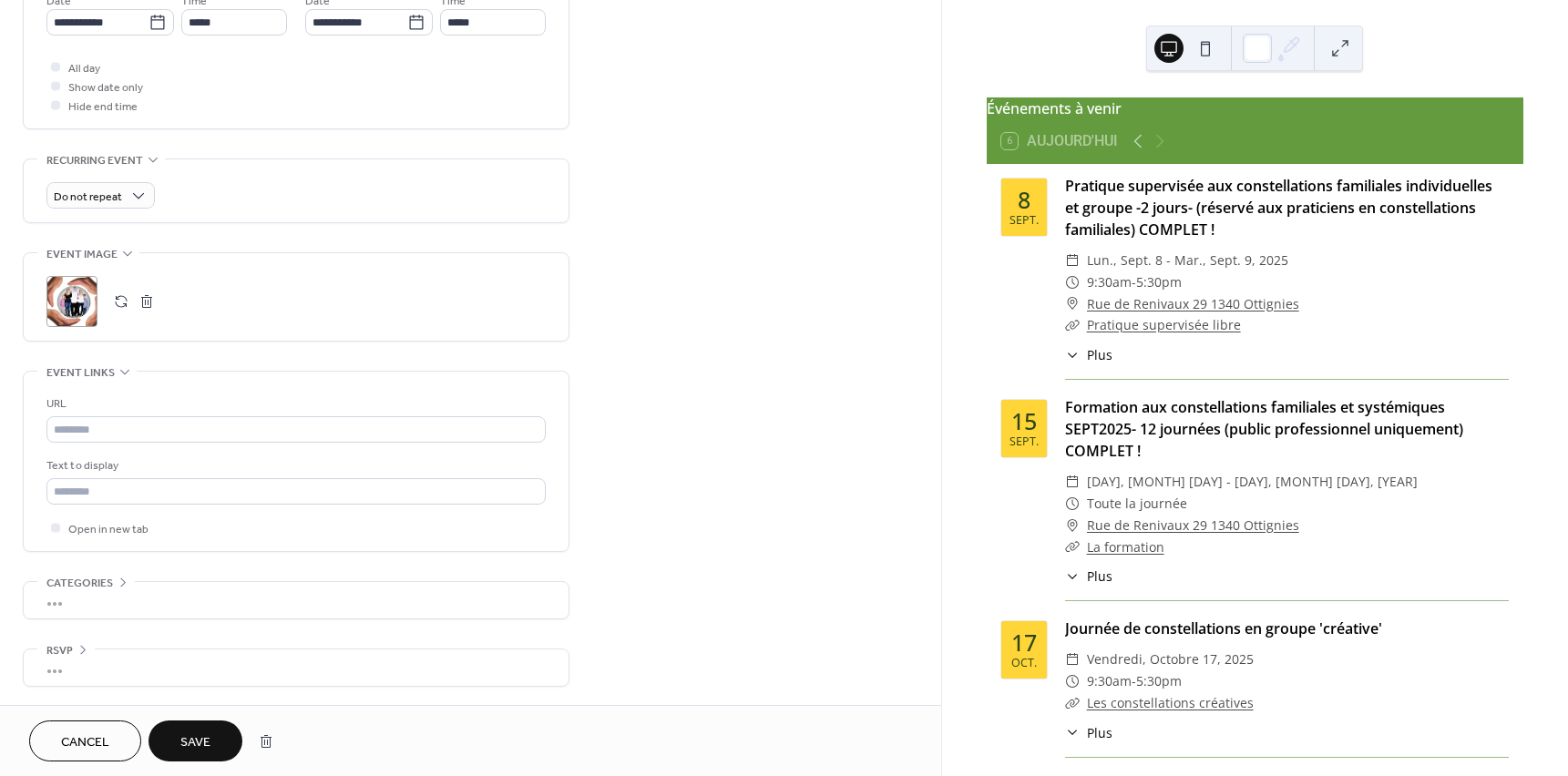 click on "Save" at bounding box center (195, 740) 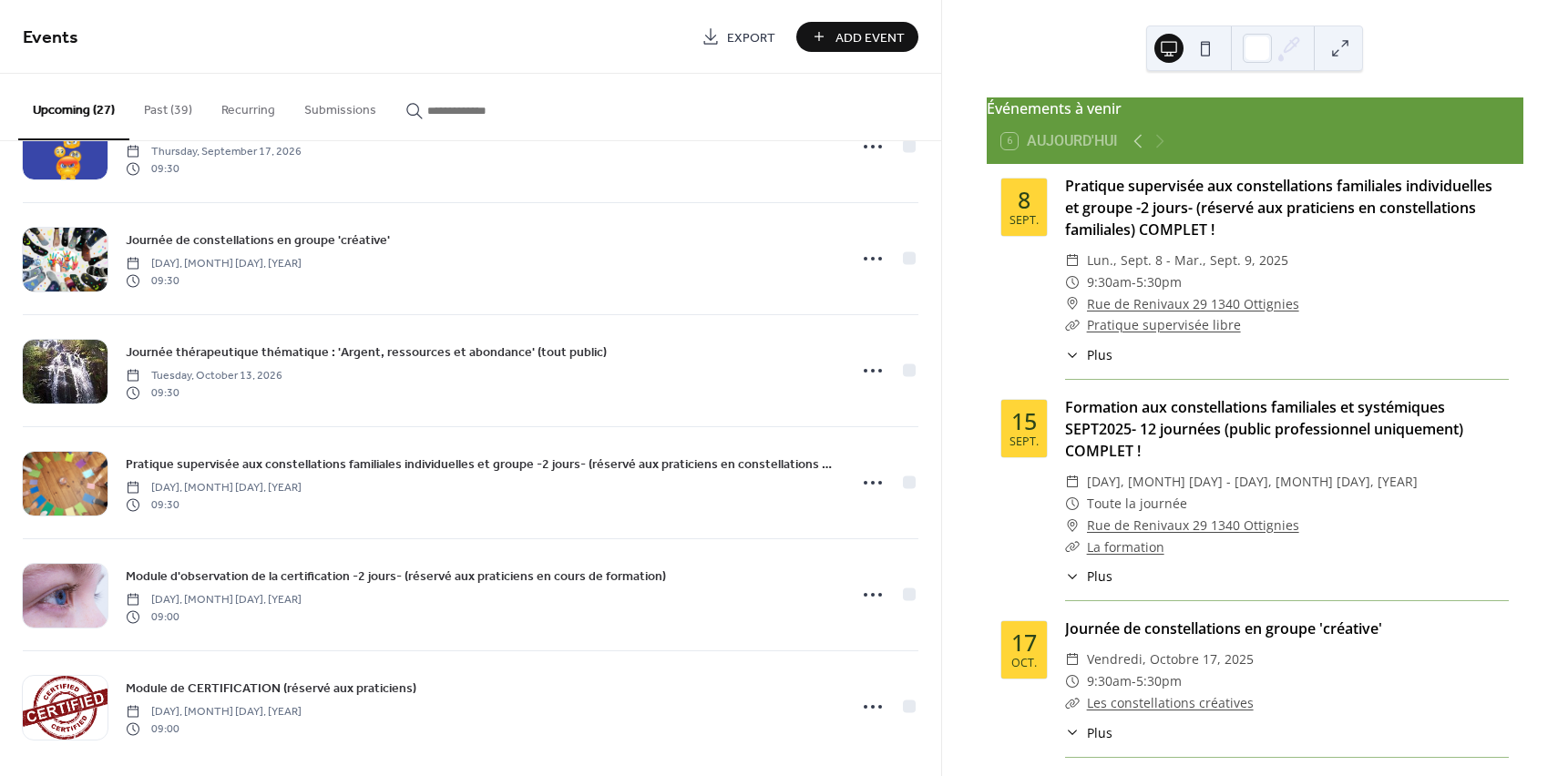 scroll, scrollTop: 2444, scrollLeft: 0, axis: vertical 